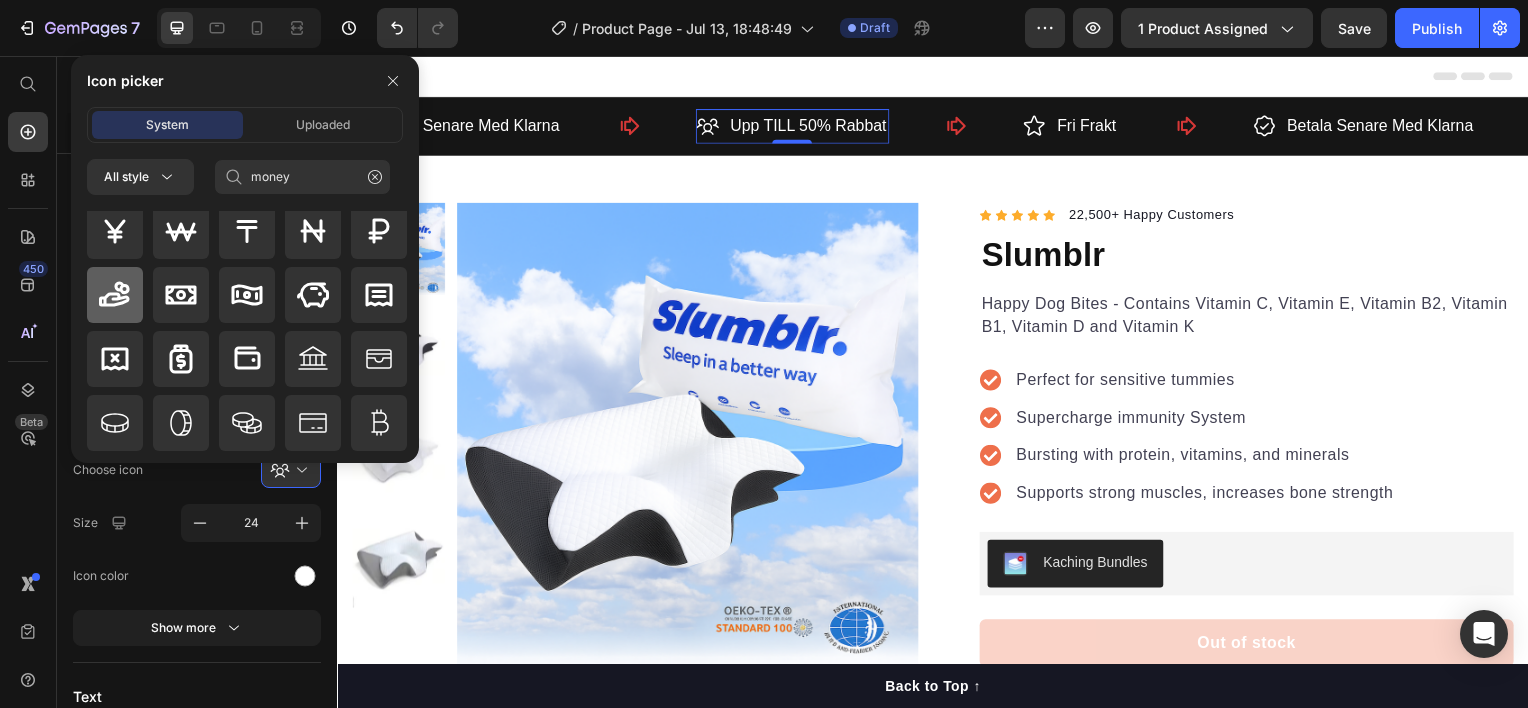 click 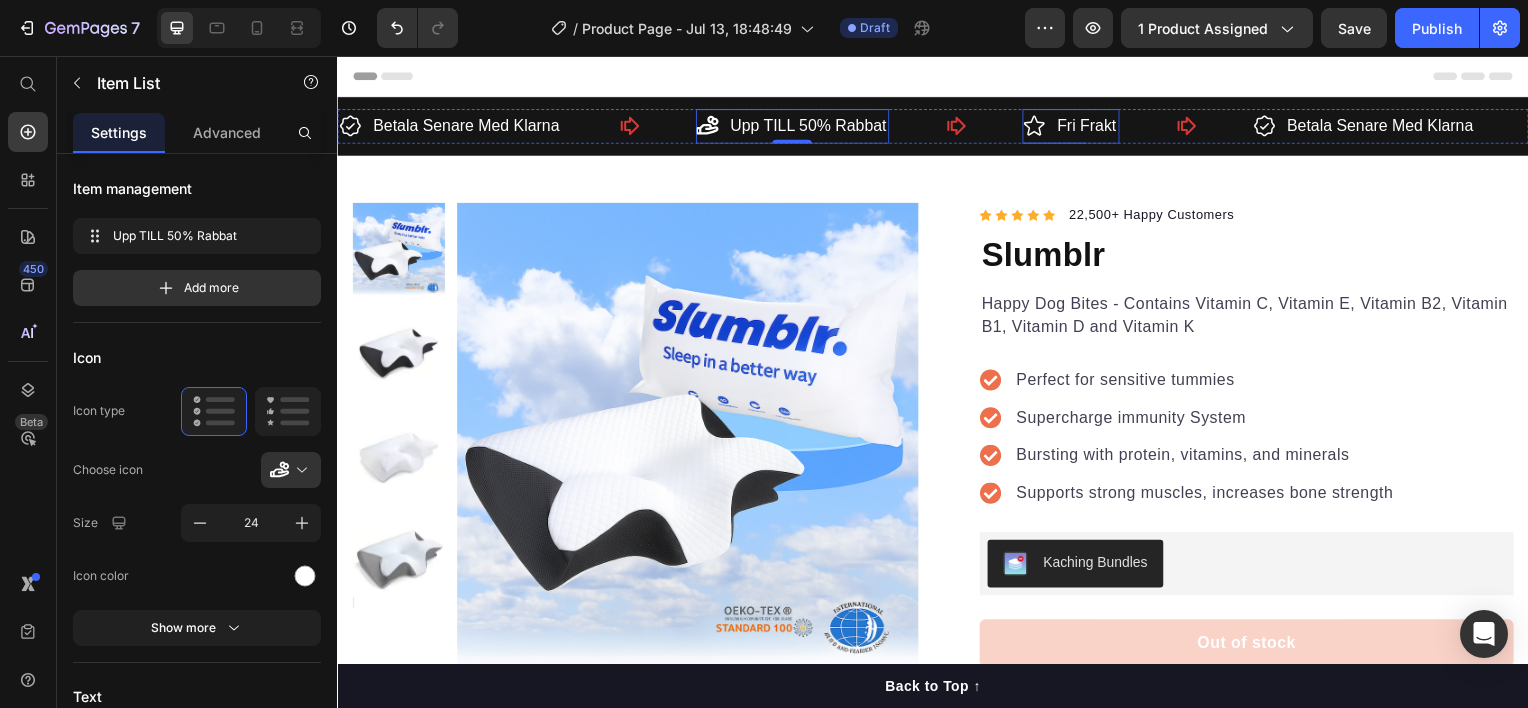 click 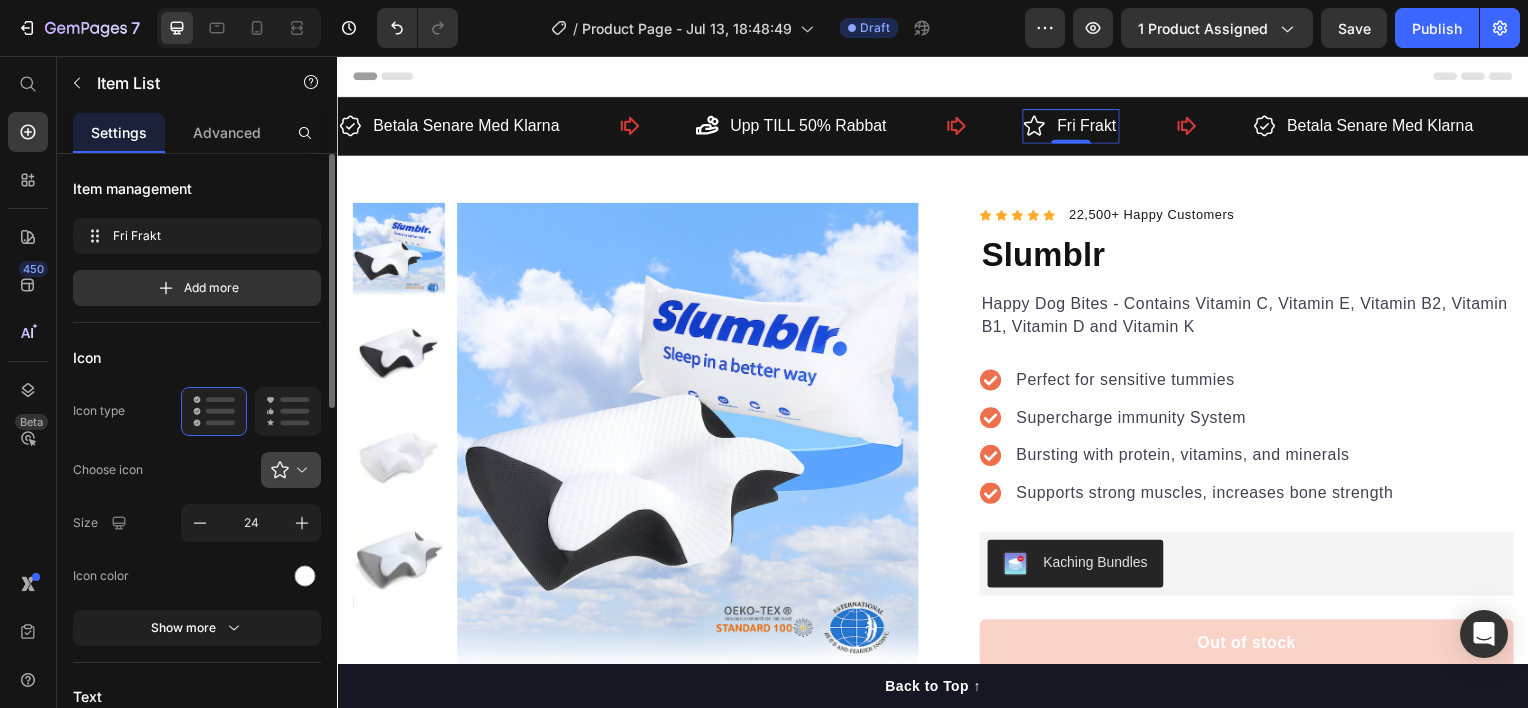 click at bounding box center (299, 470) 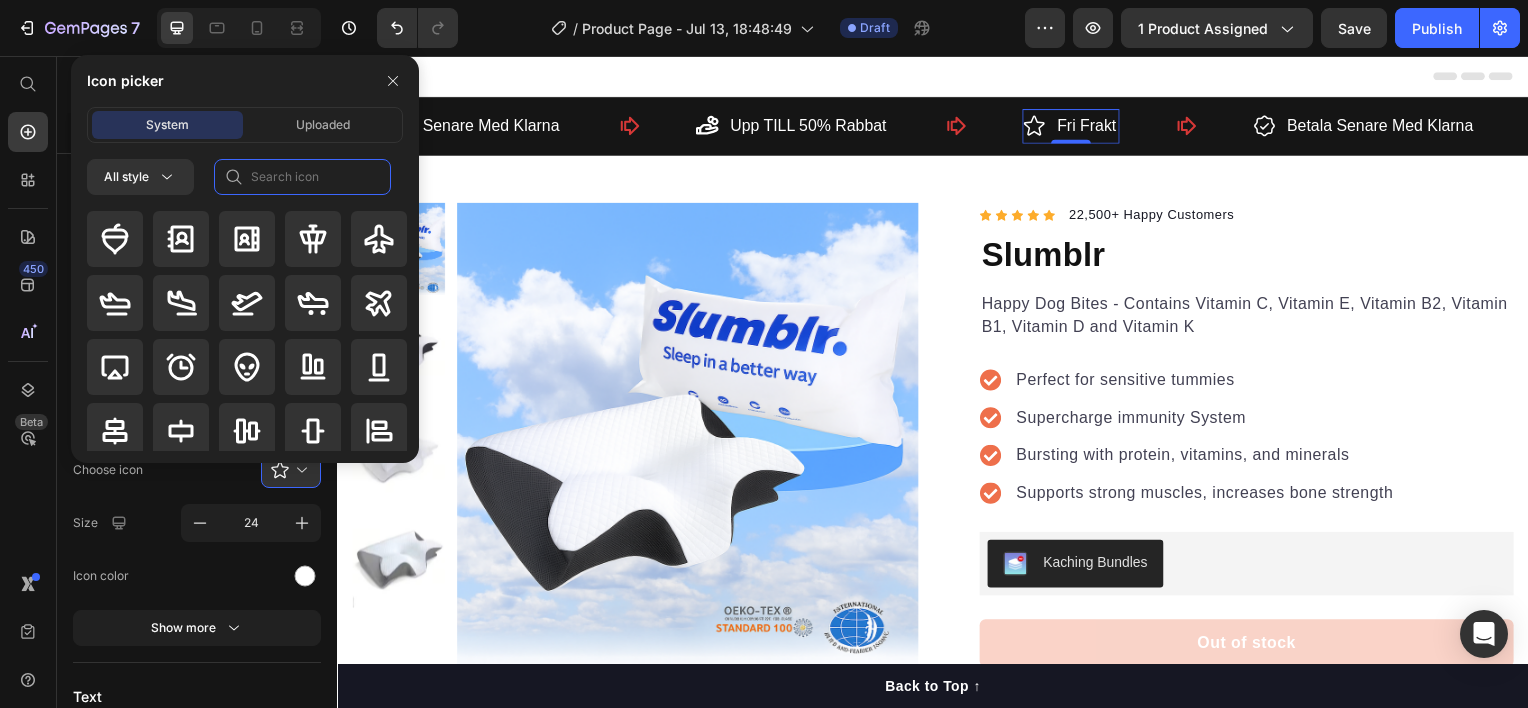 click 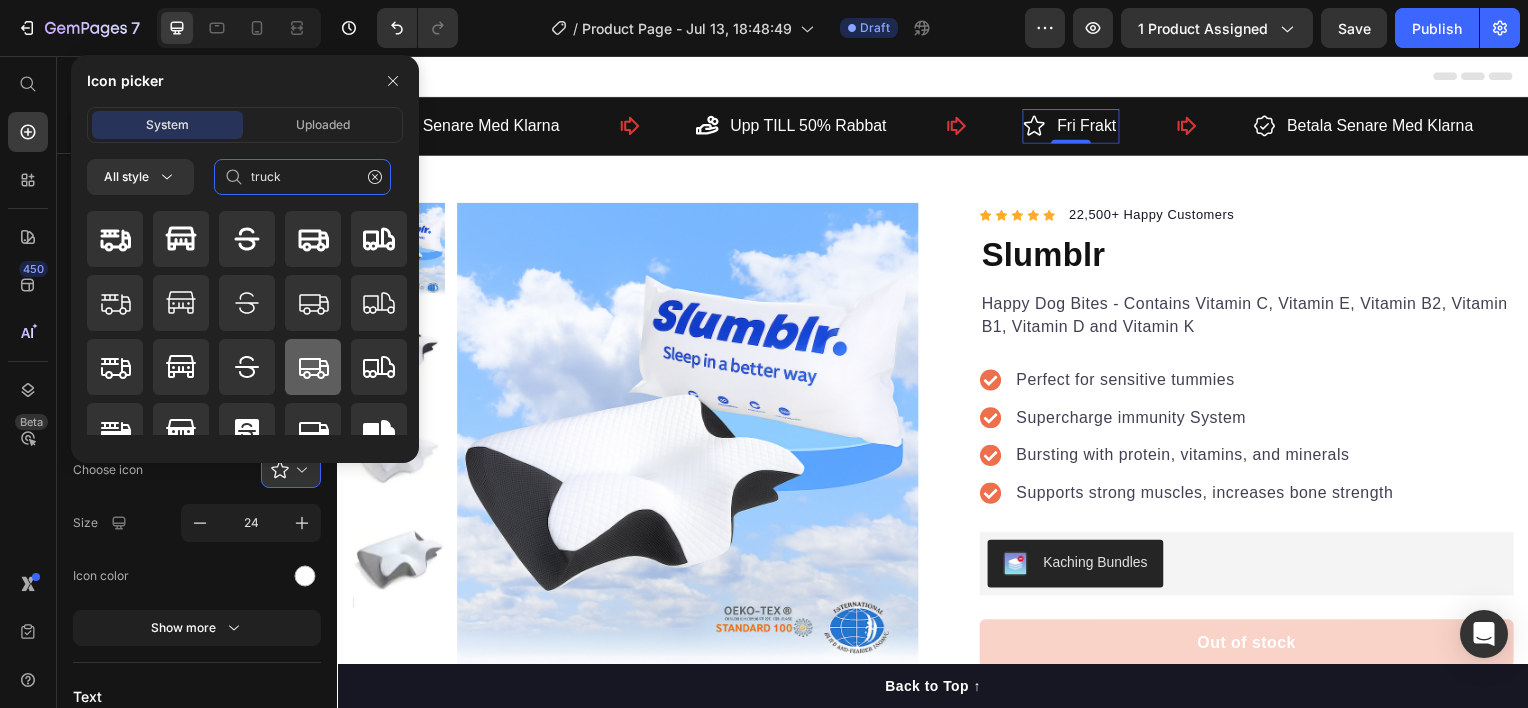 type on "truck" 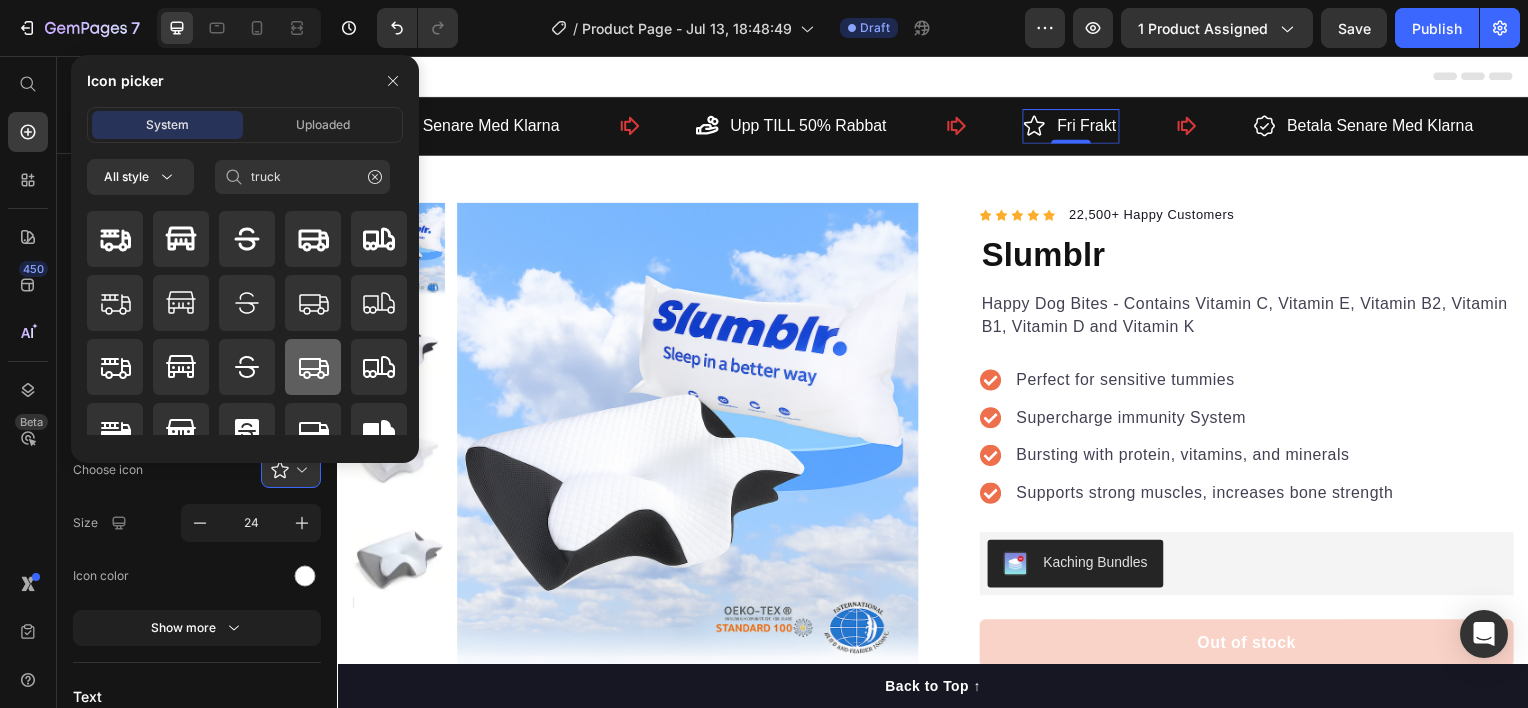 click 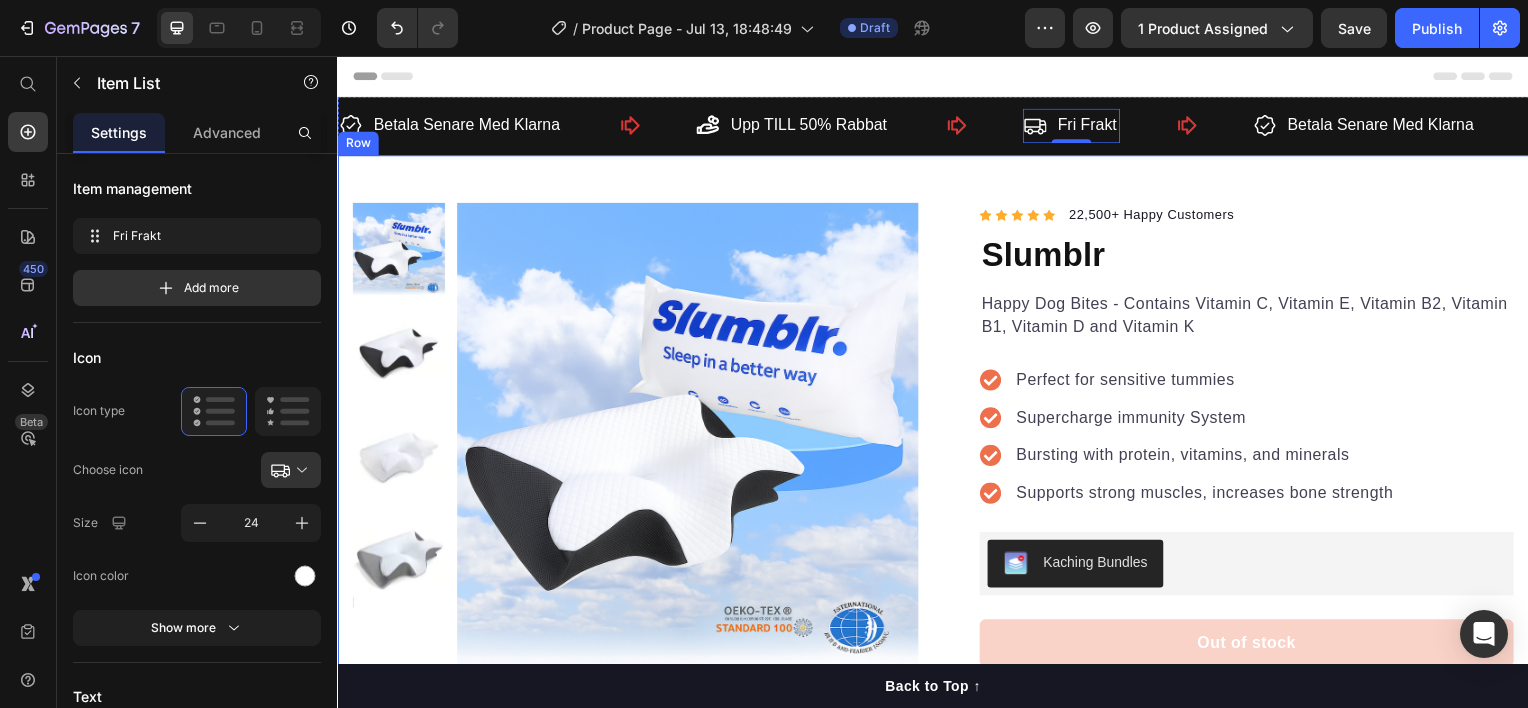 click on "Product Images "The transformation in my dog's overall health since switching to this food has been remarkable. Their coat is shinier, their energy levels have increased, and they seem happier than ever before." Text block -Daisy Text block
Verified buyer Item list Row Row "My dog absolutely loves this food! It's clear that the taste and quality are top-notch."  -Daisy Text block Row Row Icon Icon Icon Icon Icon Icon List Hoz 22,500+ Happy Customers Text block Row Slumblr Product Title Happy Dog Bites - Contains Vitamin C, Vitamin E, Vitamin B2, Vitamin B1, Vitamin D and Vitamin K Text block Perfect for sensitive tummies Supercharge immunity System Bursting with protein, vitamins, and minerals Supports strong muscles, increases bone strength Item list Kaching Bundles Kaching Bundles Out of stock Product Cart Button Perfect for sensitive tummies Supercharge immunity System Bursting with protein, vitamins, and minerals Supports strong muscles, increases bone strength Item list" at bounding box center (937, 563) 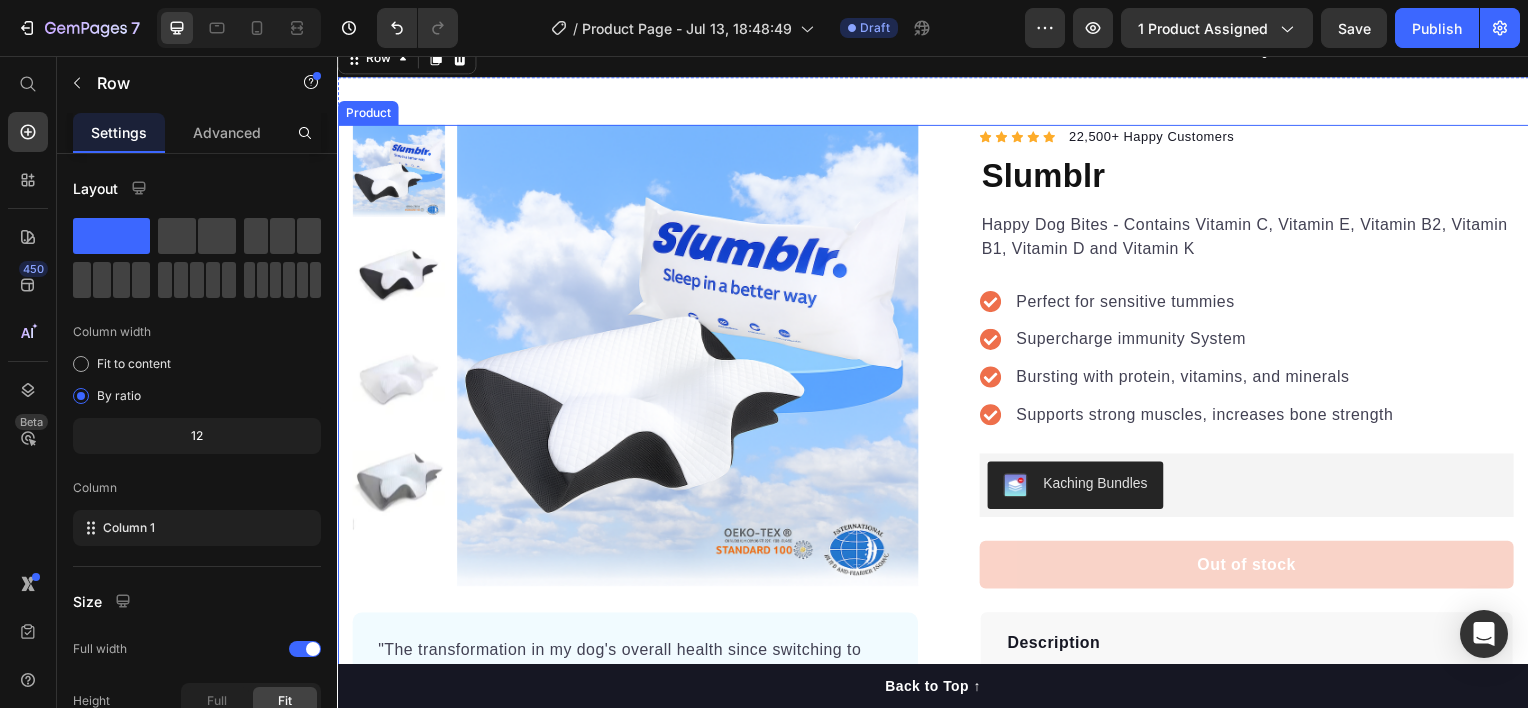 scroll, scrollTop: 0, scrollLeft: 0, axis: both 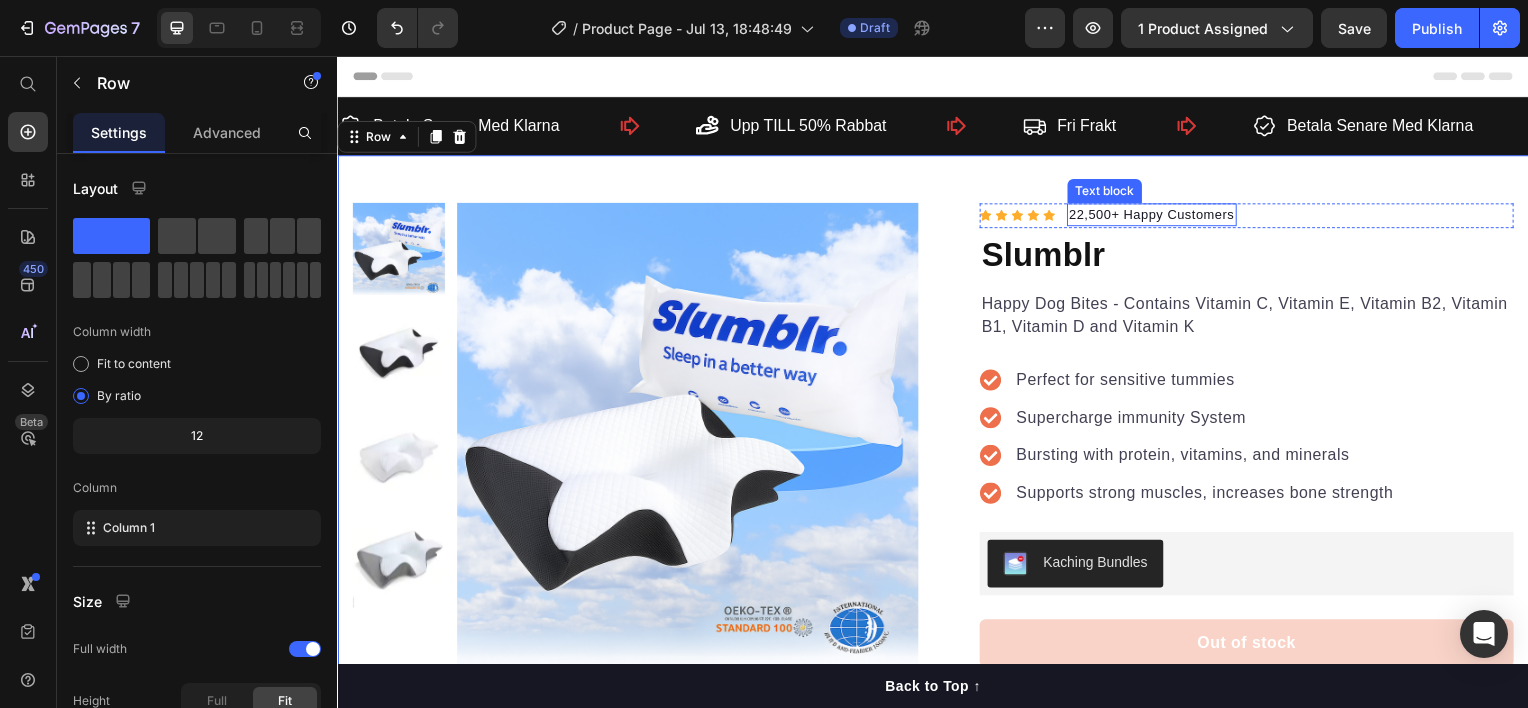 click on "22,500+ Happy Customers" at bounding box center [1157, 216] 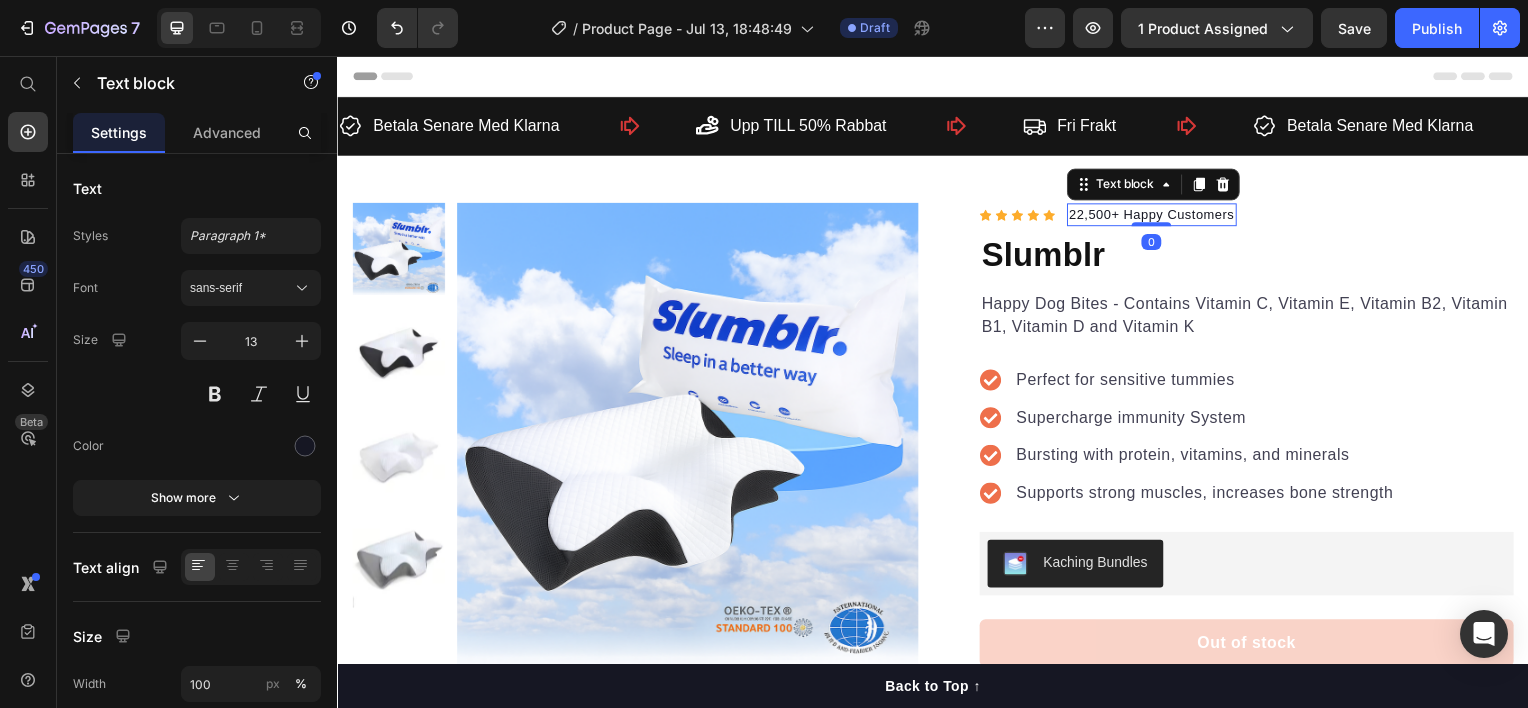 click on "22,500+ Happy Customers" at bounding box center [1157, 216] 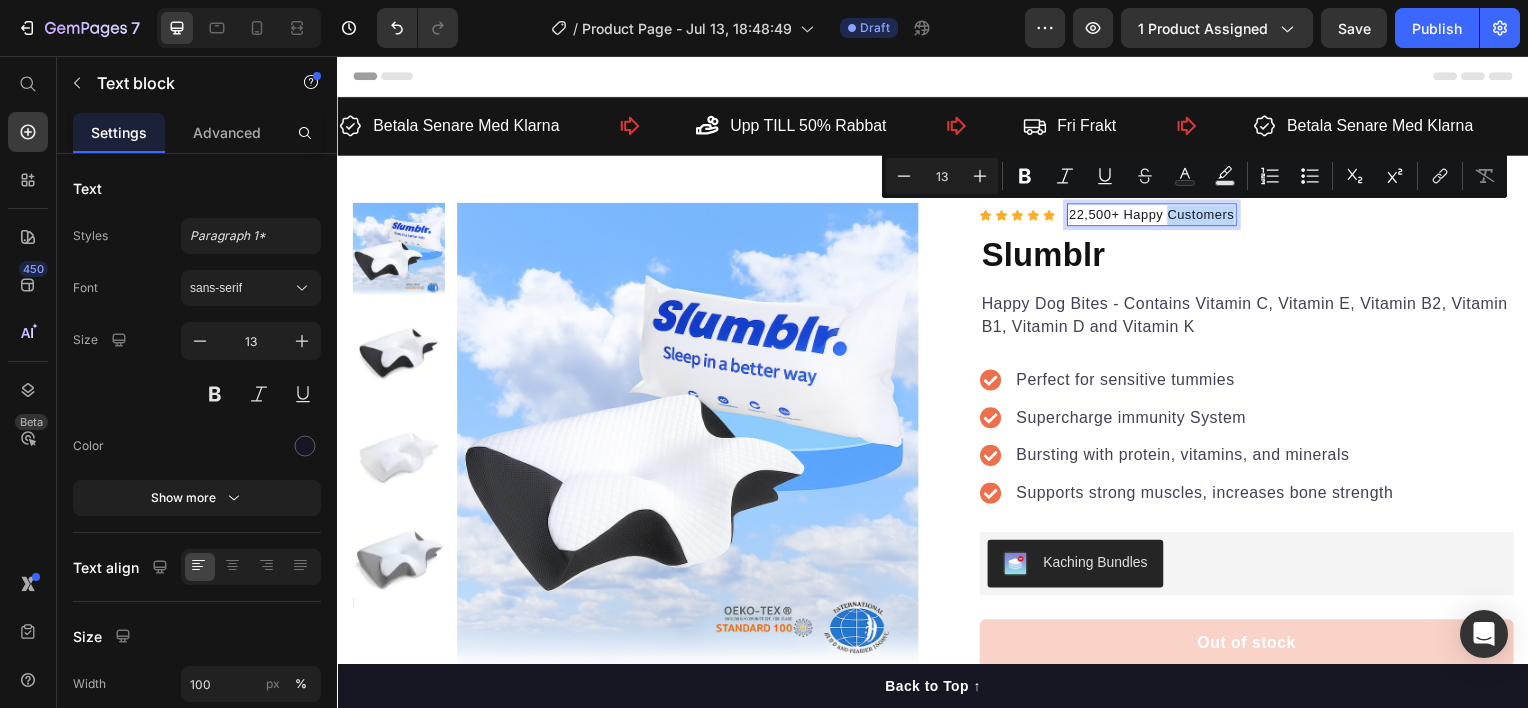 click on "22,500+ Happy Customers" at bounding box center [1157, 216] 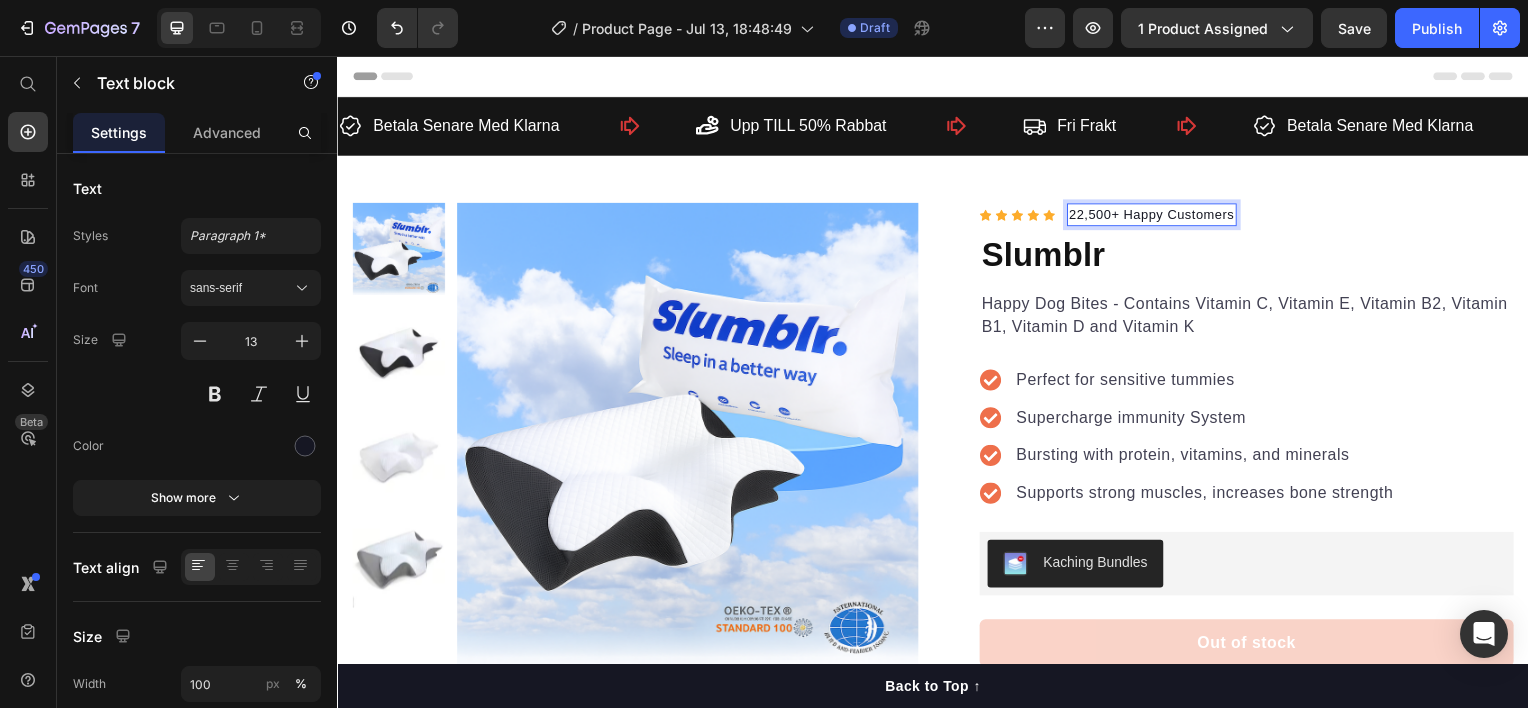 click on "22,500+ Happy Customers" at bounding box center [1157, 216] 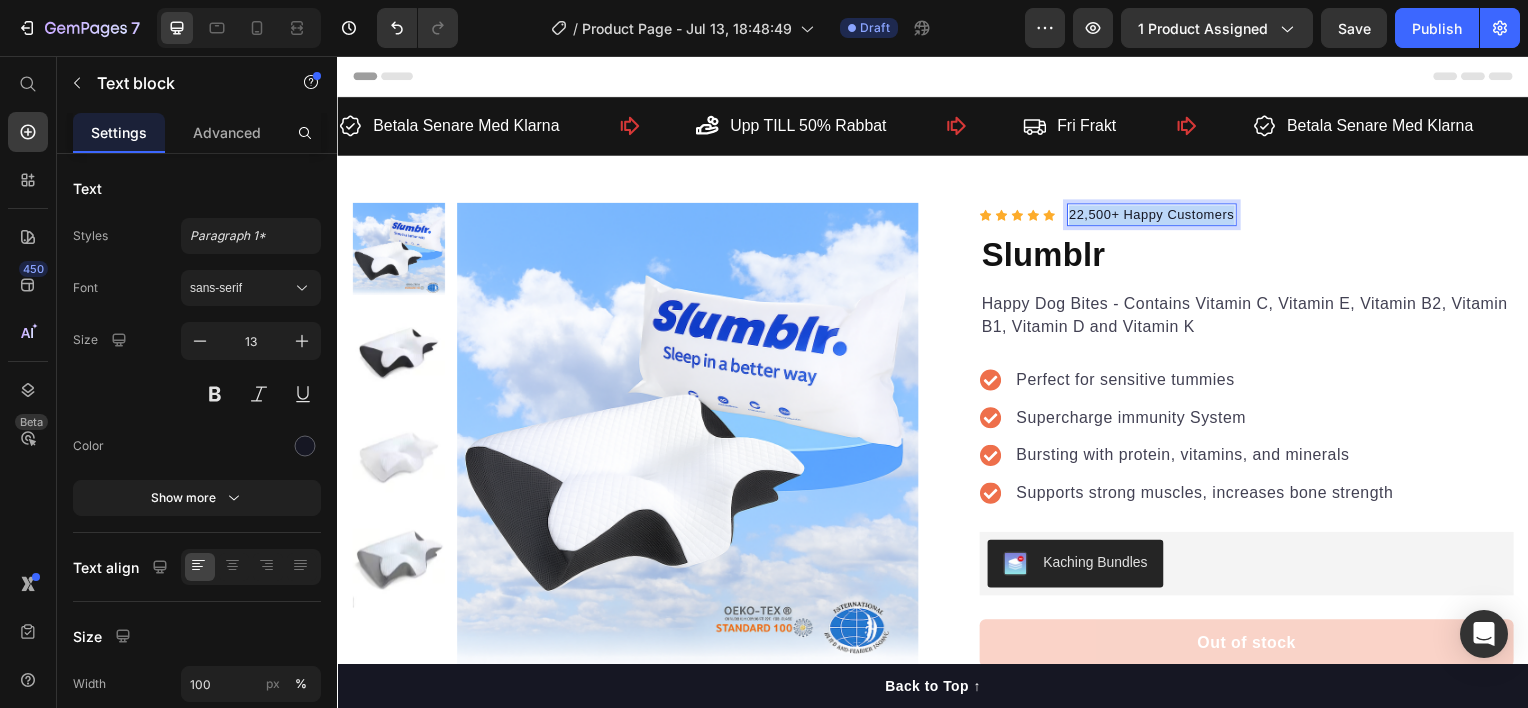 click on "22,500+ Happy Customers" at bounding box center (1157, 216) 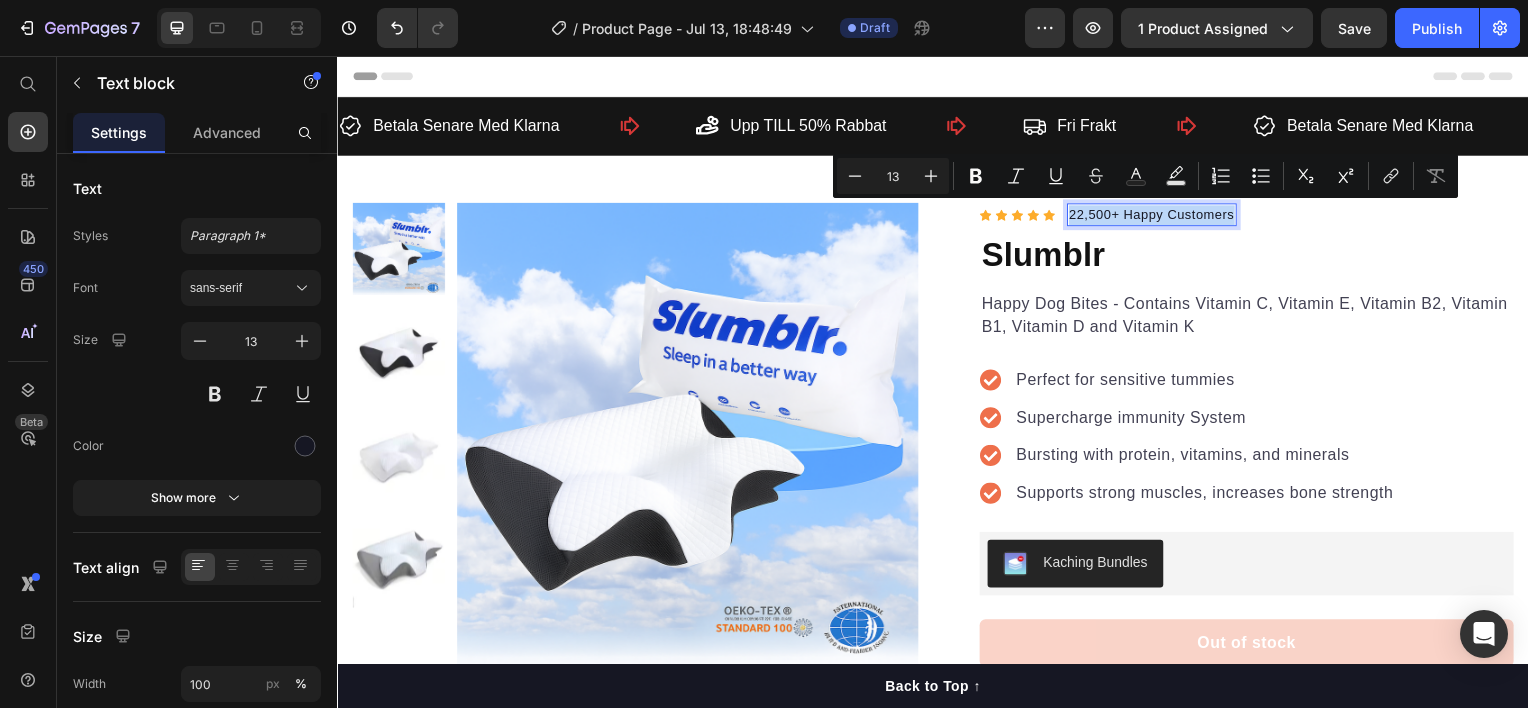 click on "22,500+ Happy Customers" at bounding box center [1157, 216] 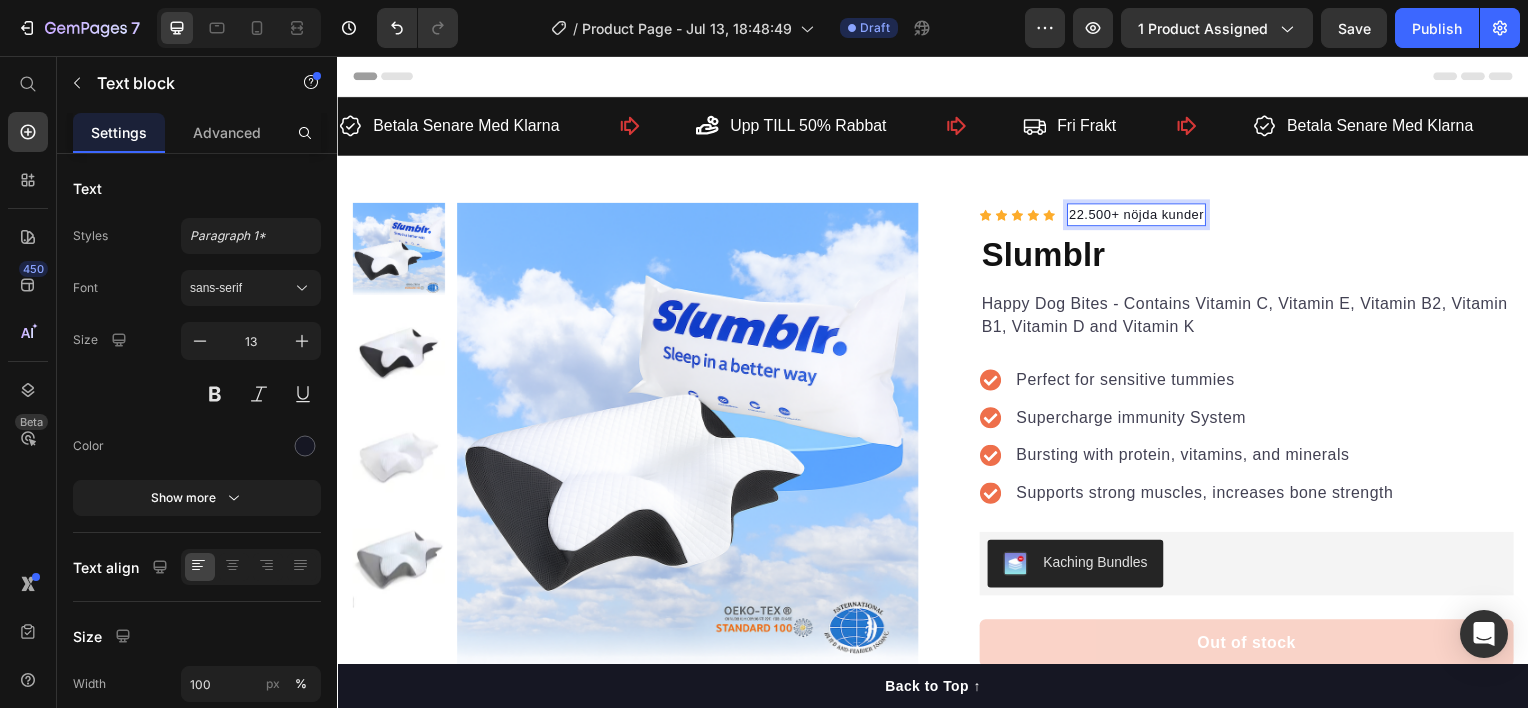 click on "22.500+ nöjda kunder" at bounding box center [1142, 216] 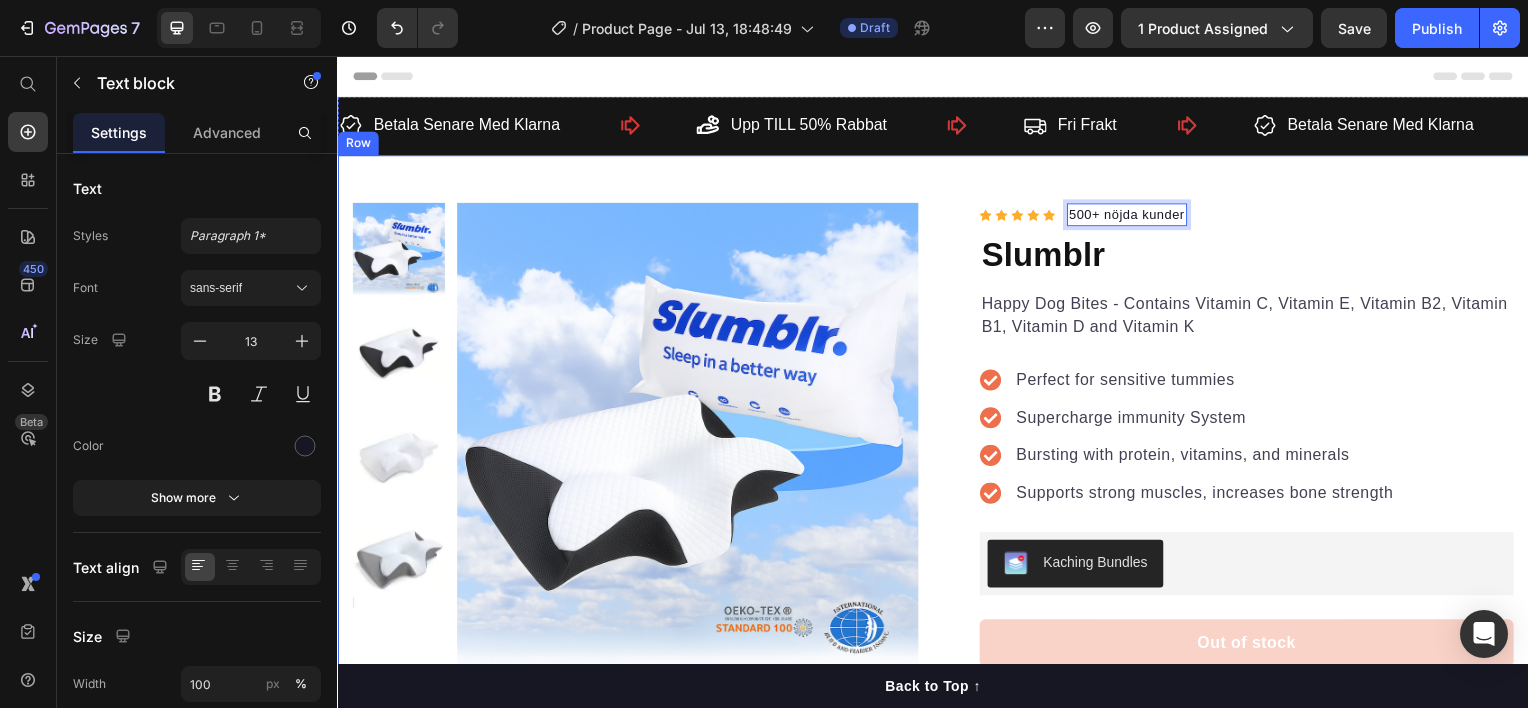 click on "Product Images "The transformation in my dog's overall health since switching to this food has been remarkable. Their coat is shinier, their energy levels have increased, and they seem happier than ever before." Text block -Daisy Text block
Verified buyer Item list Row Row "My dog absolutely loves this food! It's clear that the taste and quality are top-notch."  -Daisy Text block Row Row Icon Icon Icon Icon Icon Icon List Hoz 500+ nöjda kunder Text block   0 Row Slumblr Product Title Happy Dog Bites - Contains Vitamin C, Vitamin E, Vitamin B2, Vitamin B1, Vitamin D and Vitamin K Text block Perfect for sensitive tummies Supercharge immunity System Bursting with protein, vitamins, and minerals Supports strong muscles, increases bone strength Item list Kaching Bundles Kaching Bundles Out of stock Product Cart Button Perfect for sensitive tummies Supercharge immunity System Bursting with protein, vitamins, and minerals Supports strong muscles, increases bone strength Item list
Row" at bounding box center [937, 563] 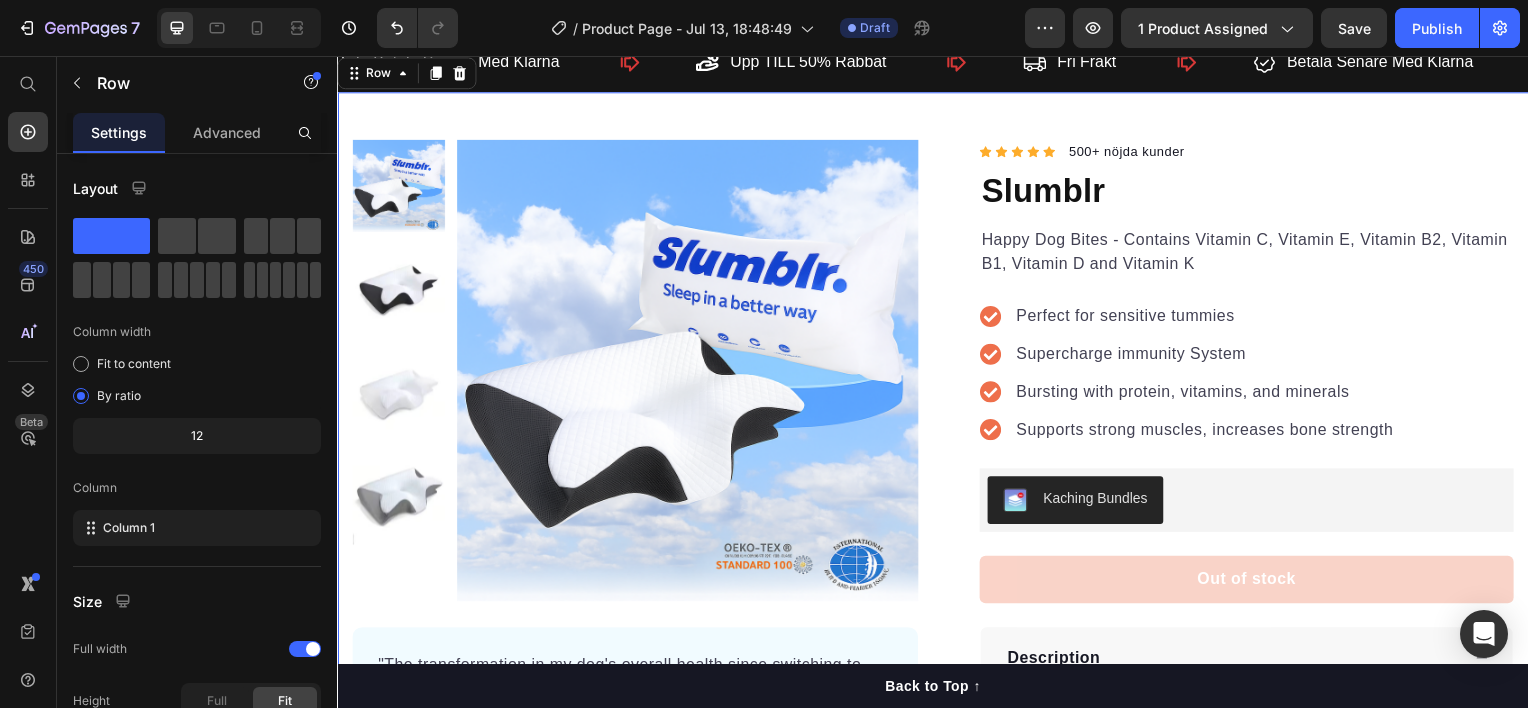 scroll, scrollTop: 100, scrollLeft: 0, axis: vertical 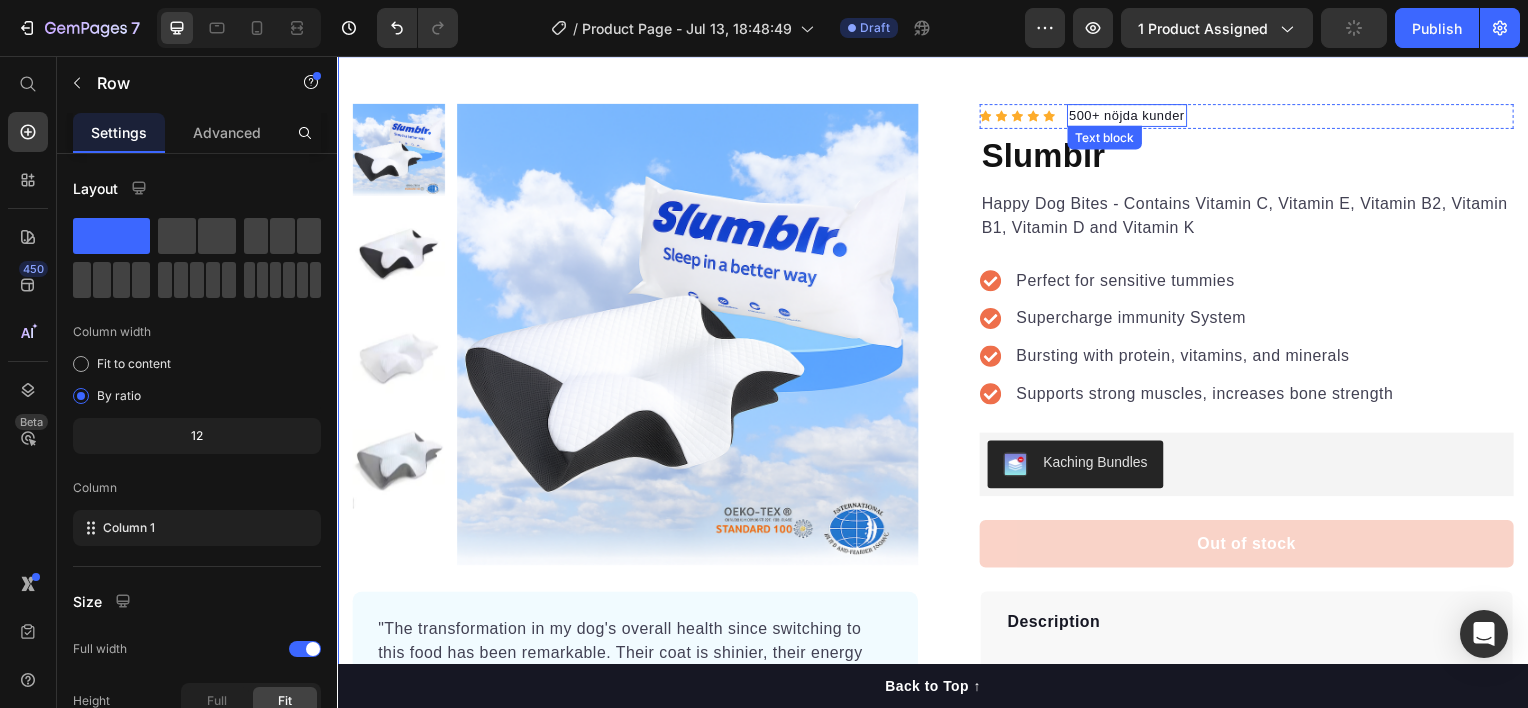 click on "500+ nöjda kunder" at bounding box center (1132, 116) 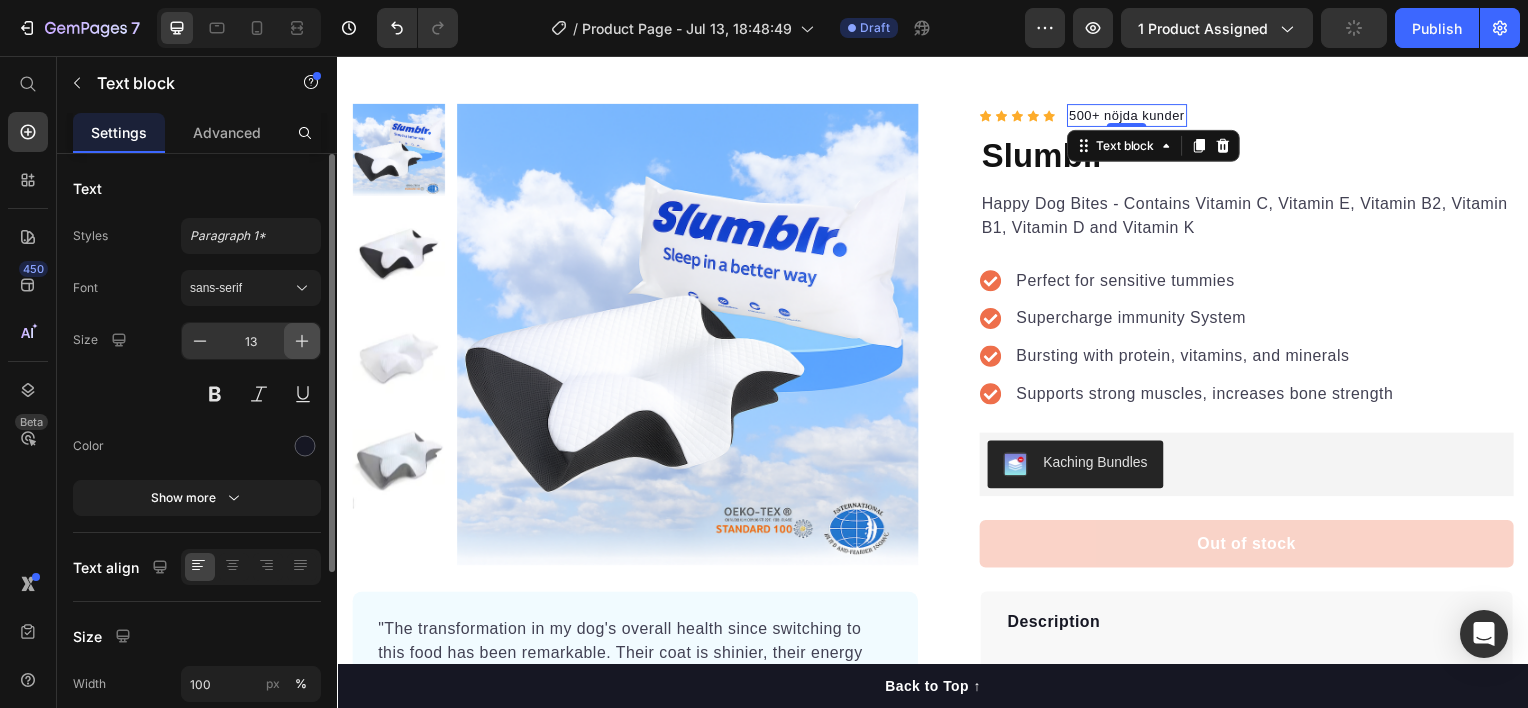 click 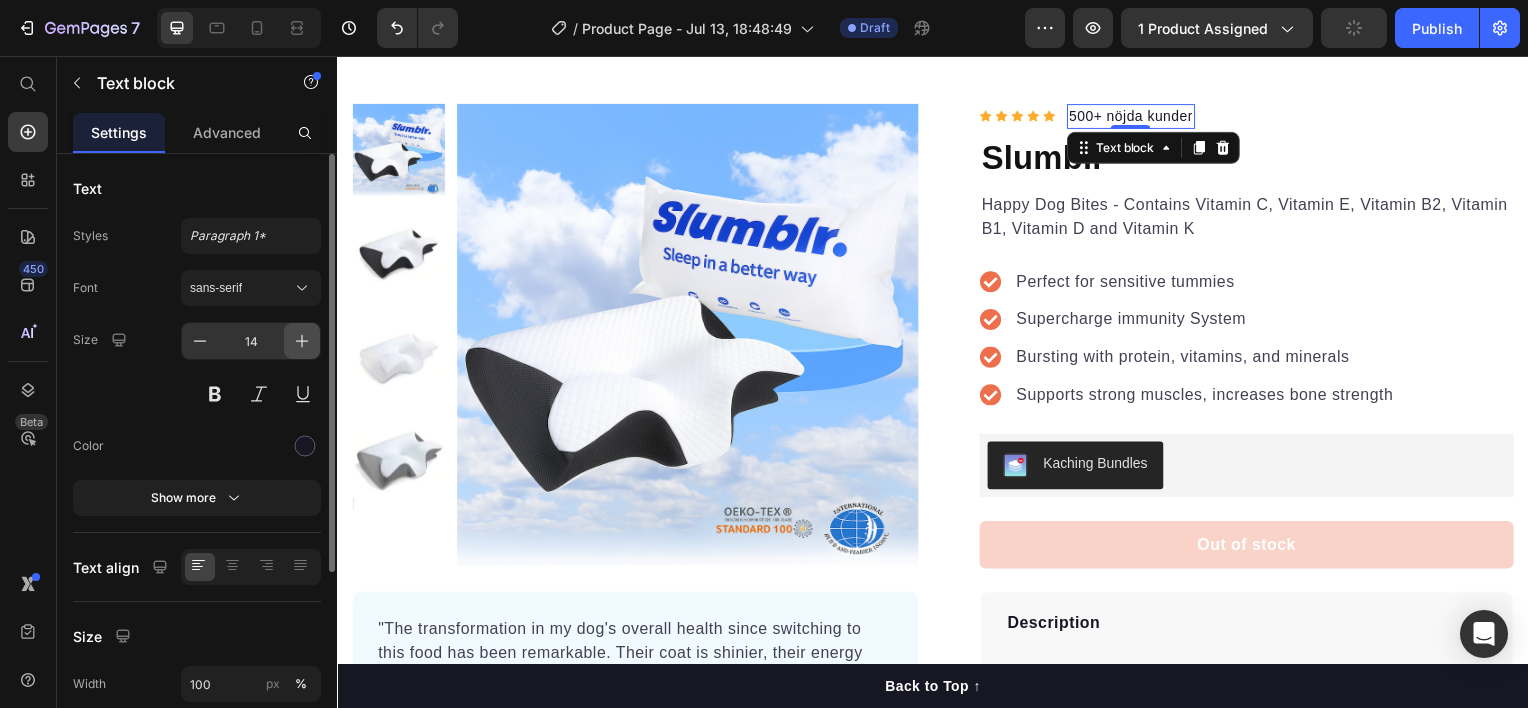 click 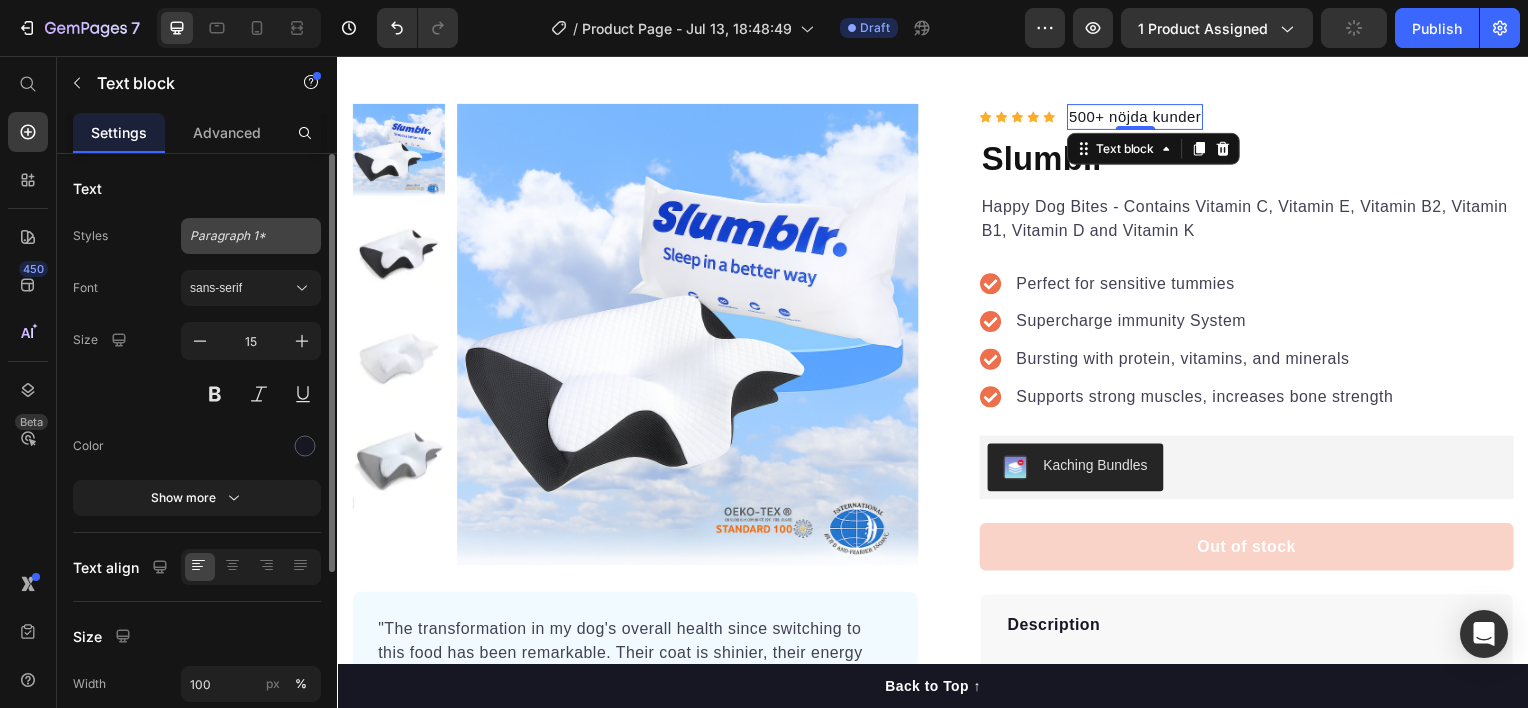 click on "Paragraph 1*" 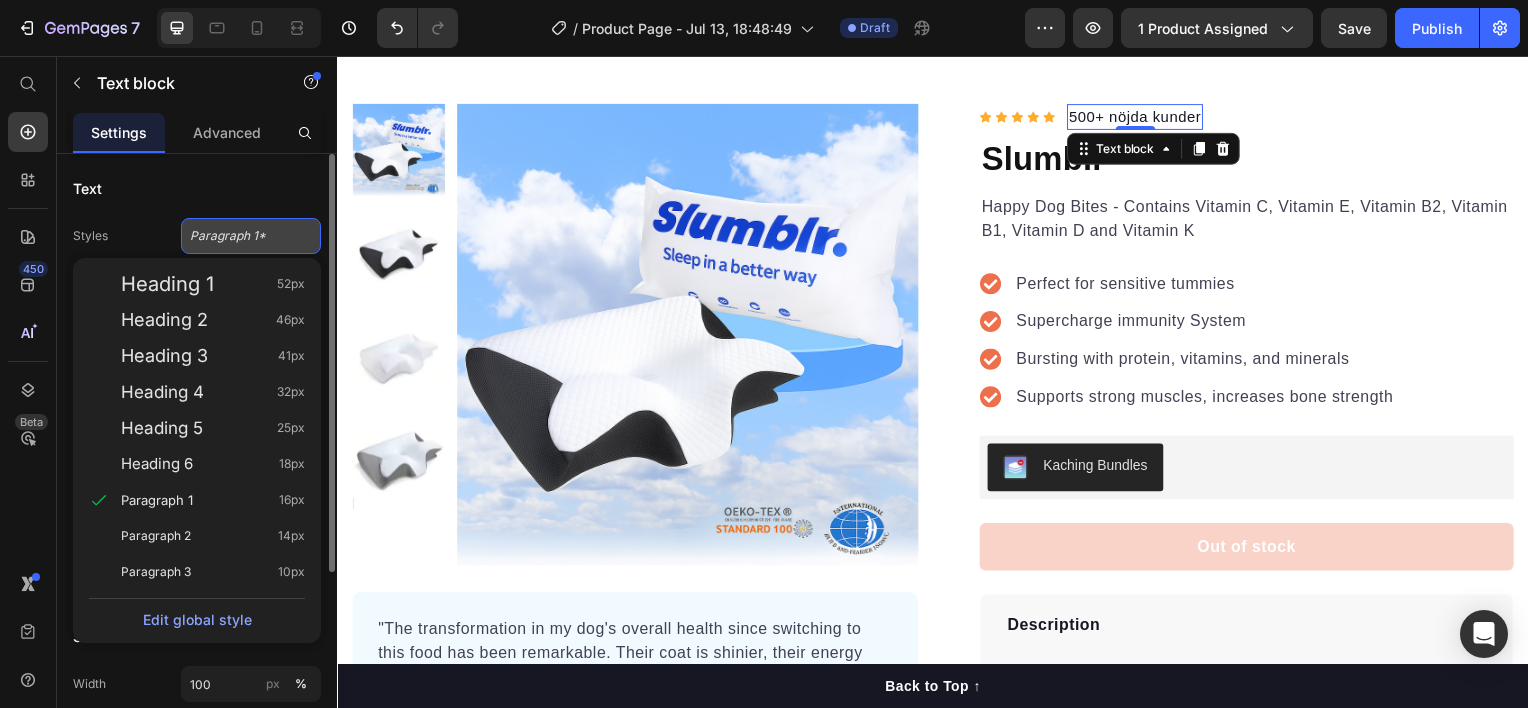 click on "Paragraph 1*" 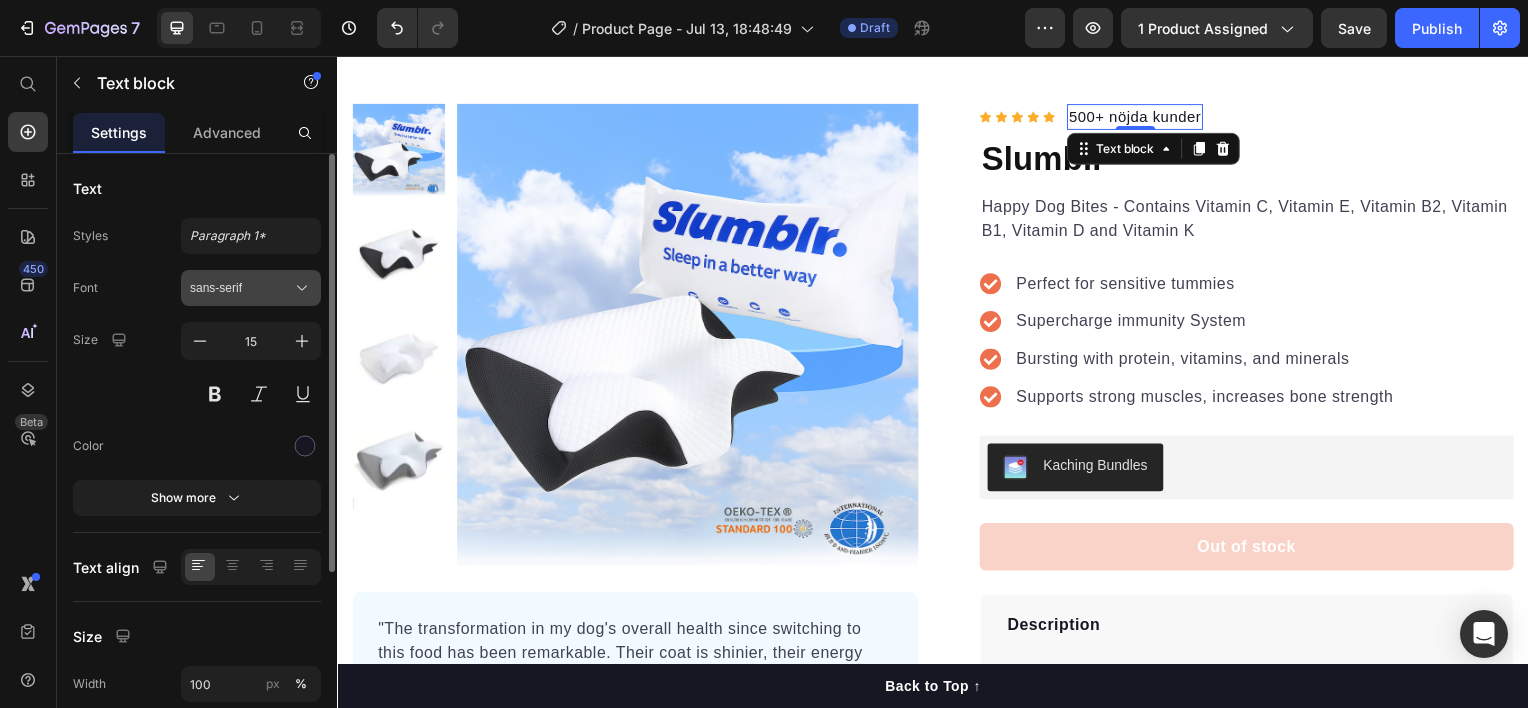 click on "sans-serif" at bounding box center (241, 288) 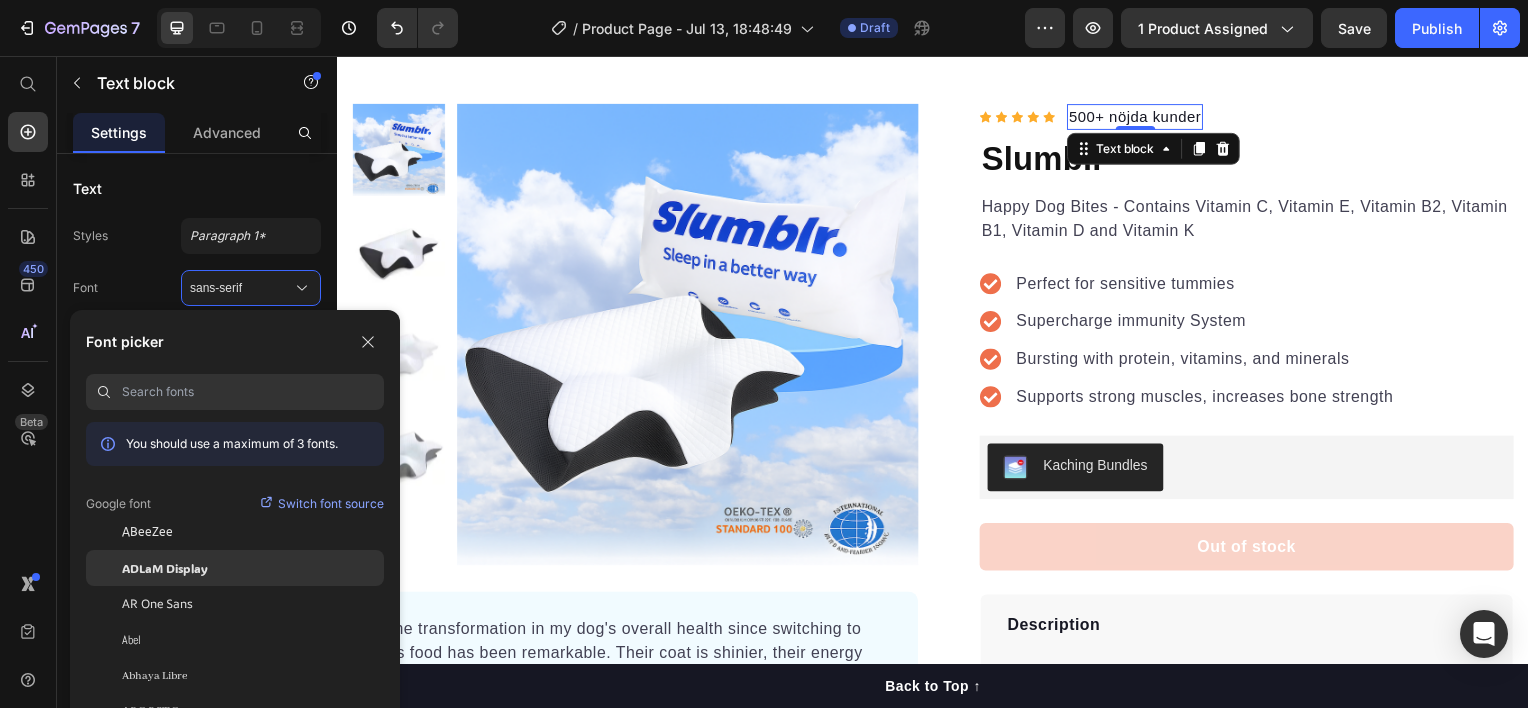click on "ADLaM Display" at bounding box center (165, 568) 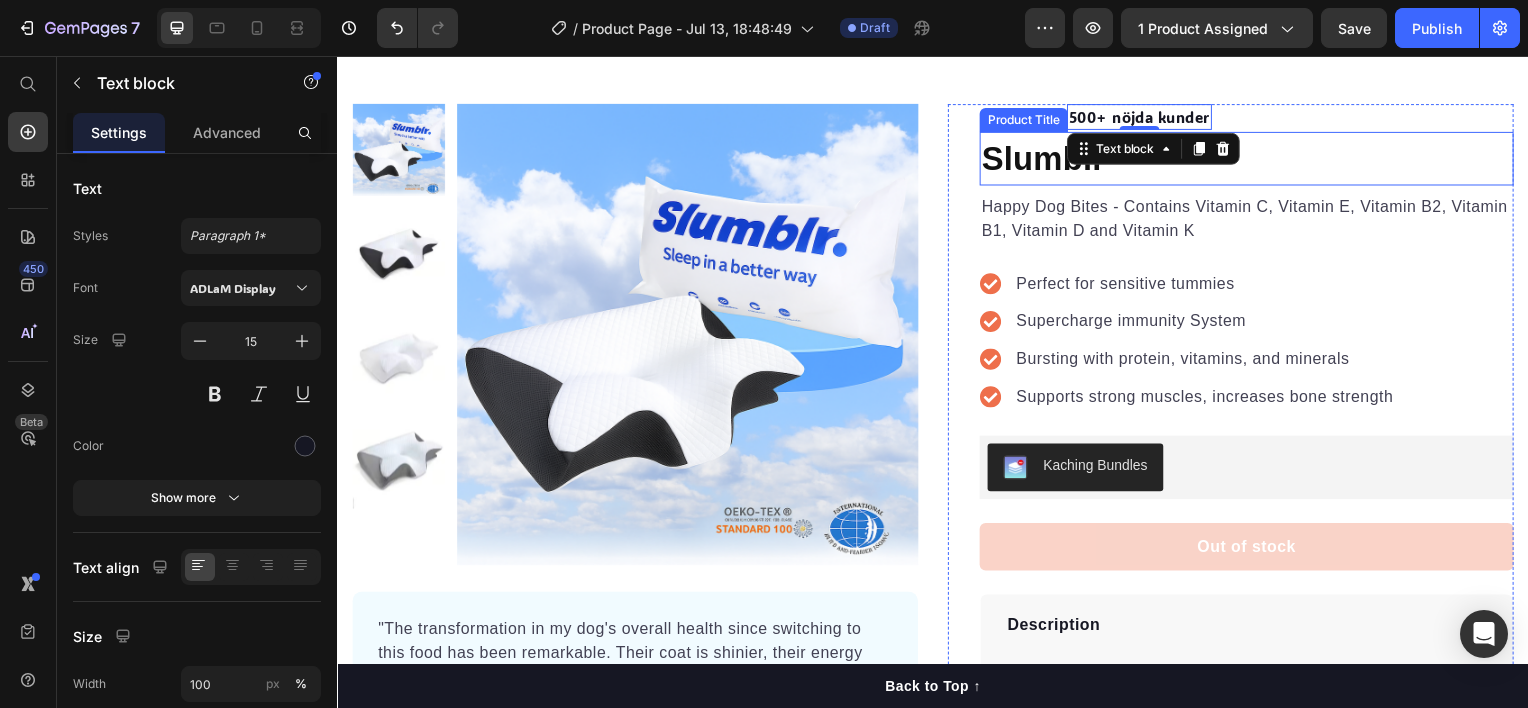 click on "Slumblr" at bounding box center [1253, 159] 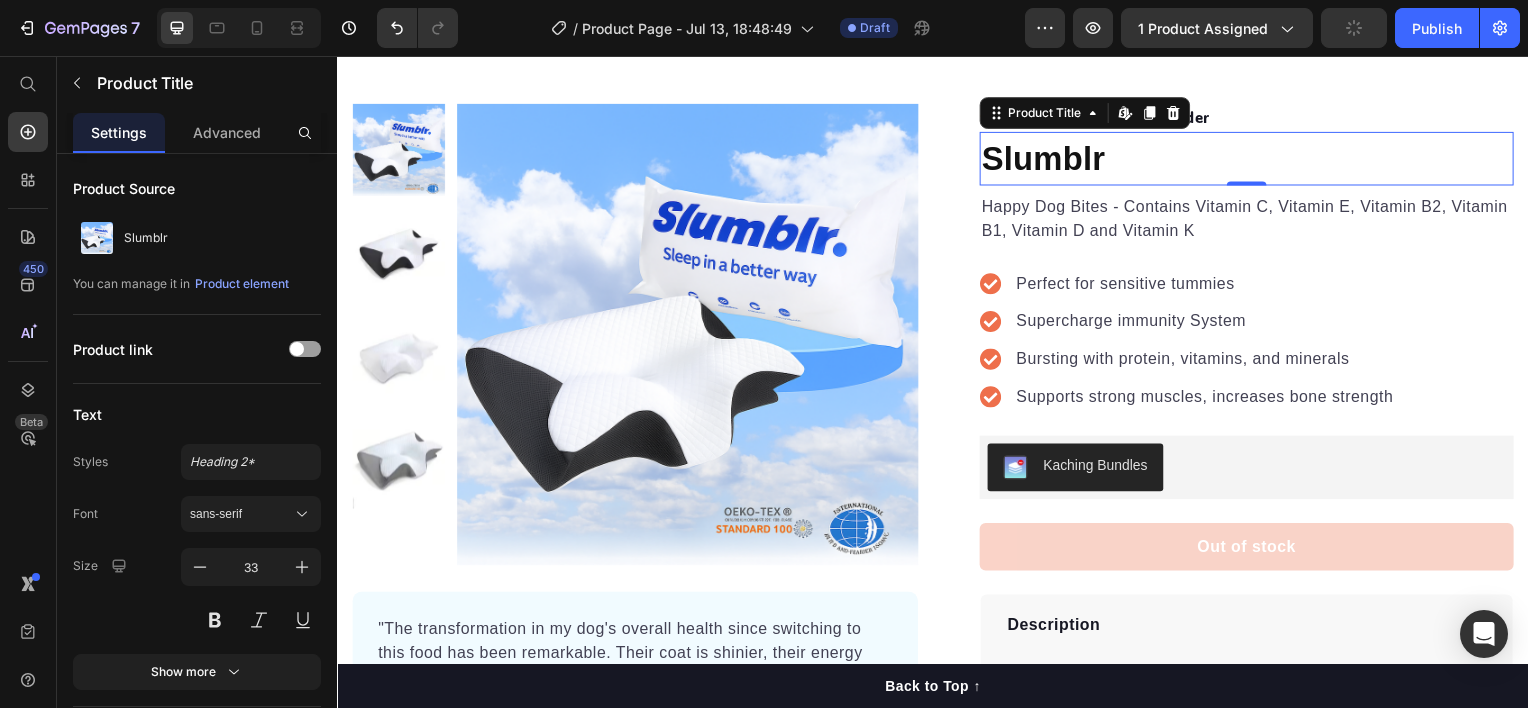 click on "Slumblr" at bounding box center (1253, 159) 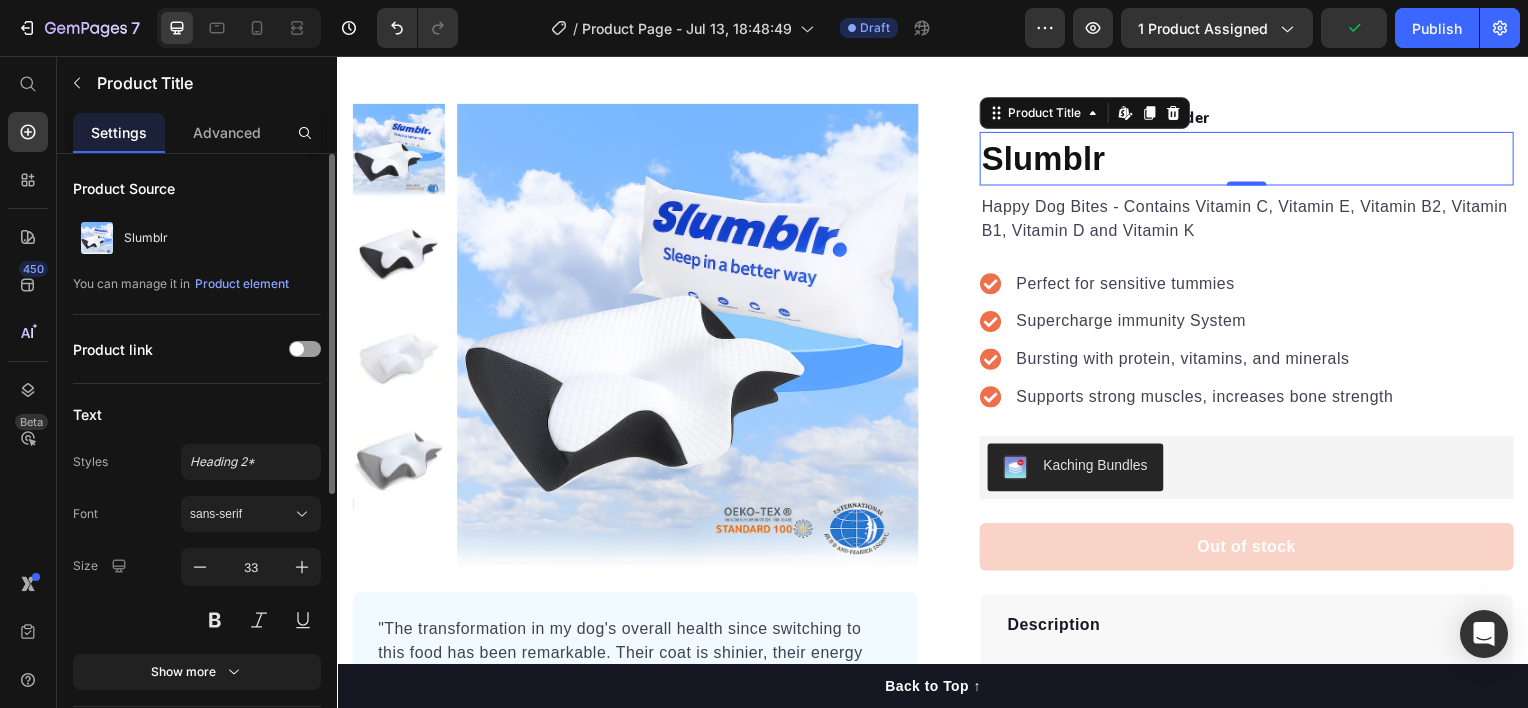 scroll, scrollTop: 200, scrollLeft: 0, axis: vertical 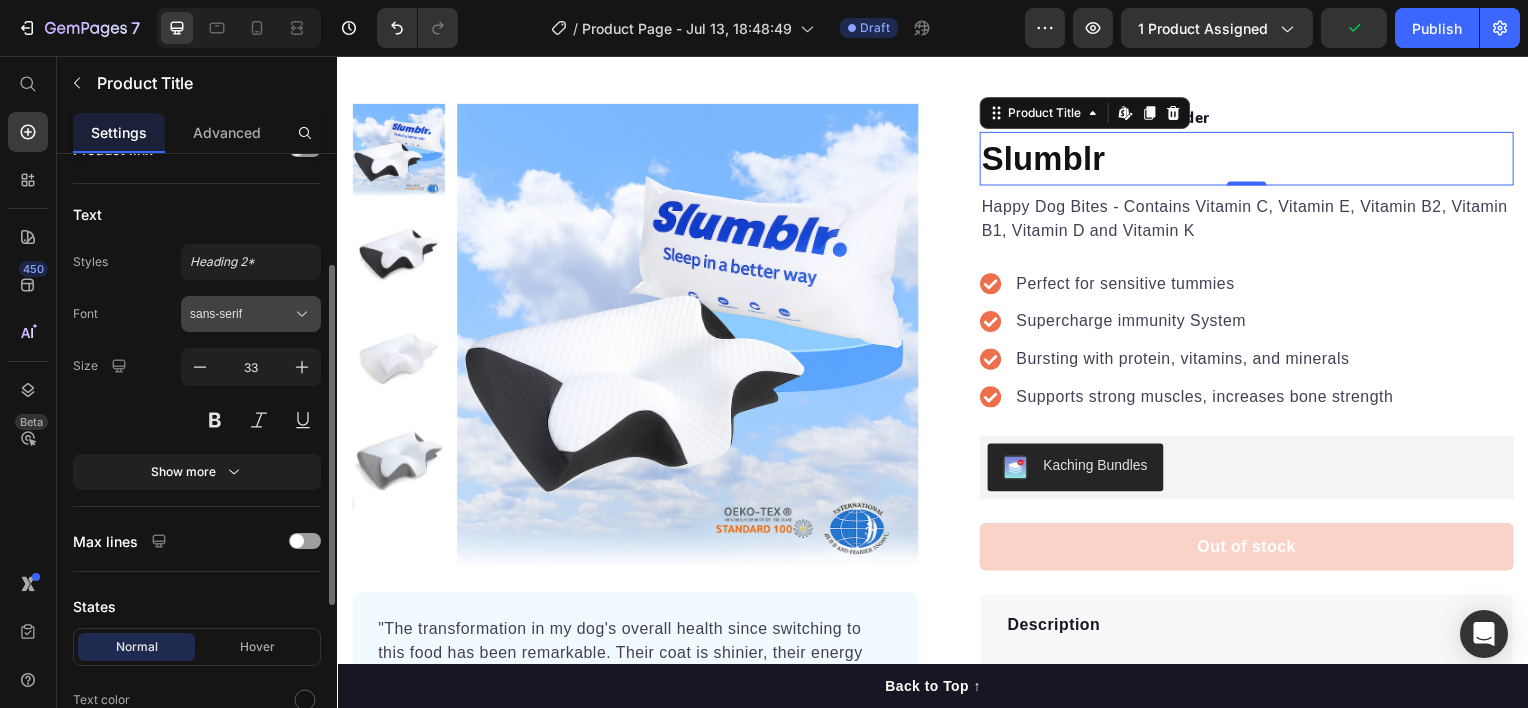 click on "sans-serif" at bounding box center (241, 314) 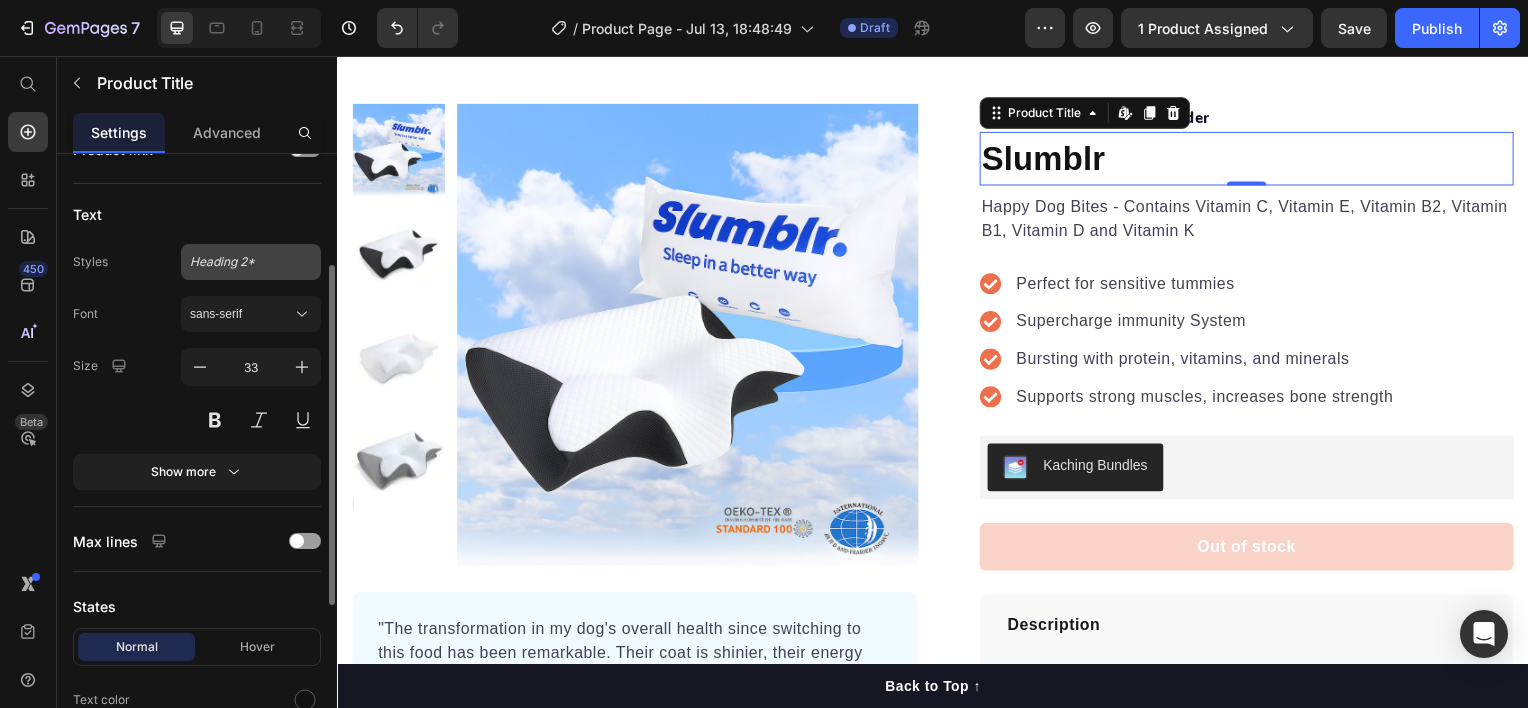 click on "Heading 2*" at bounding box center (239, 262) 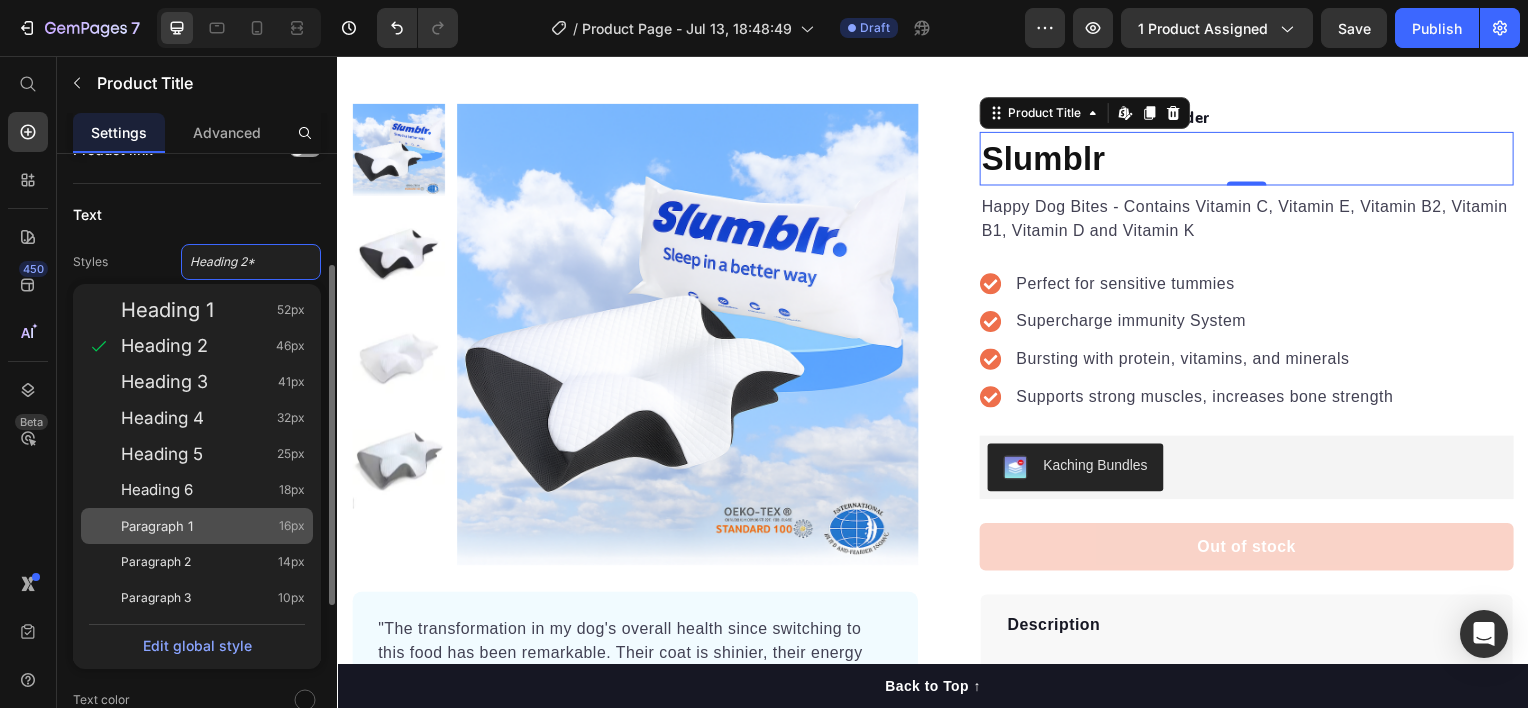 click on "Paragraph 1 16px" 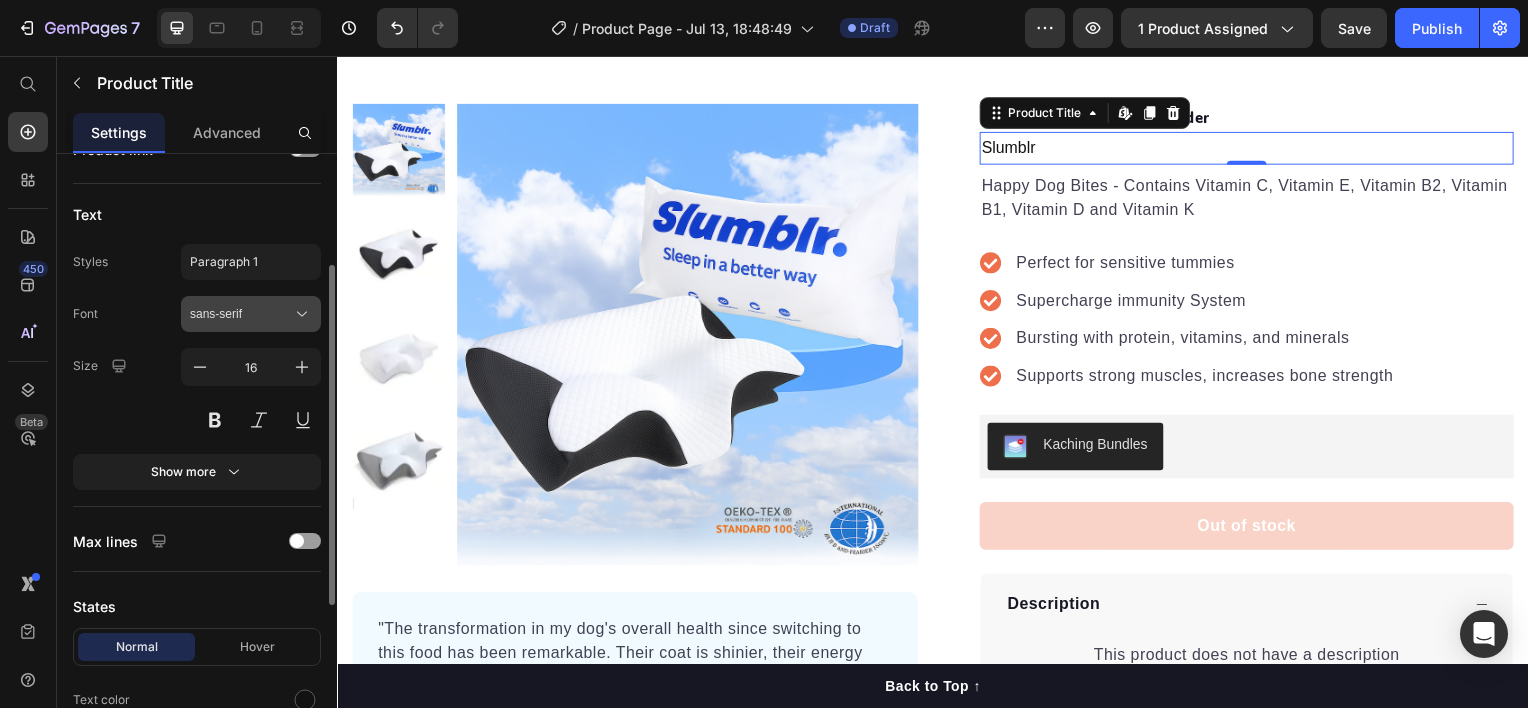 click on "sans-serif" at bounding box center [241, 314] 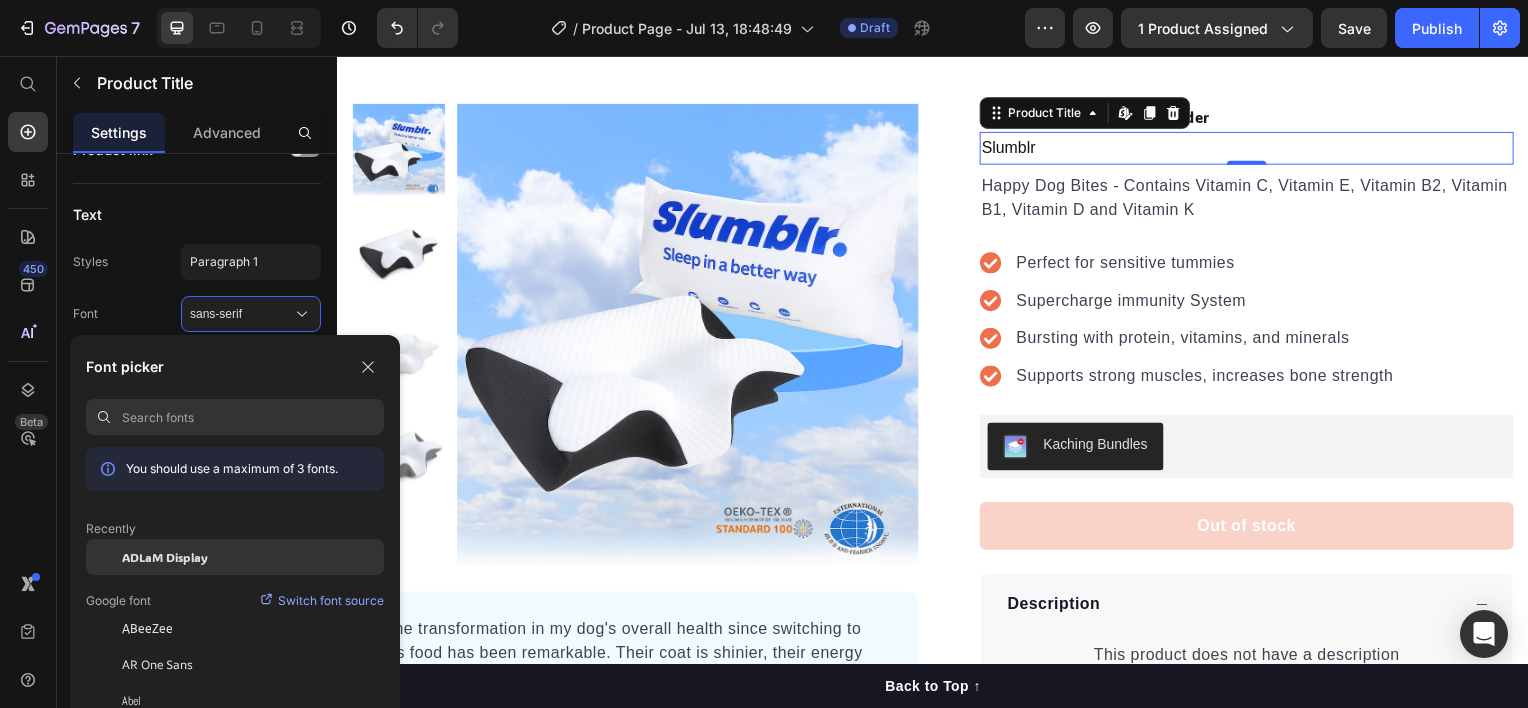 click on "ADLaM Display" at bounding box center [165, 557] 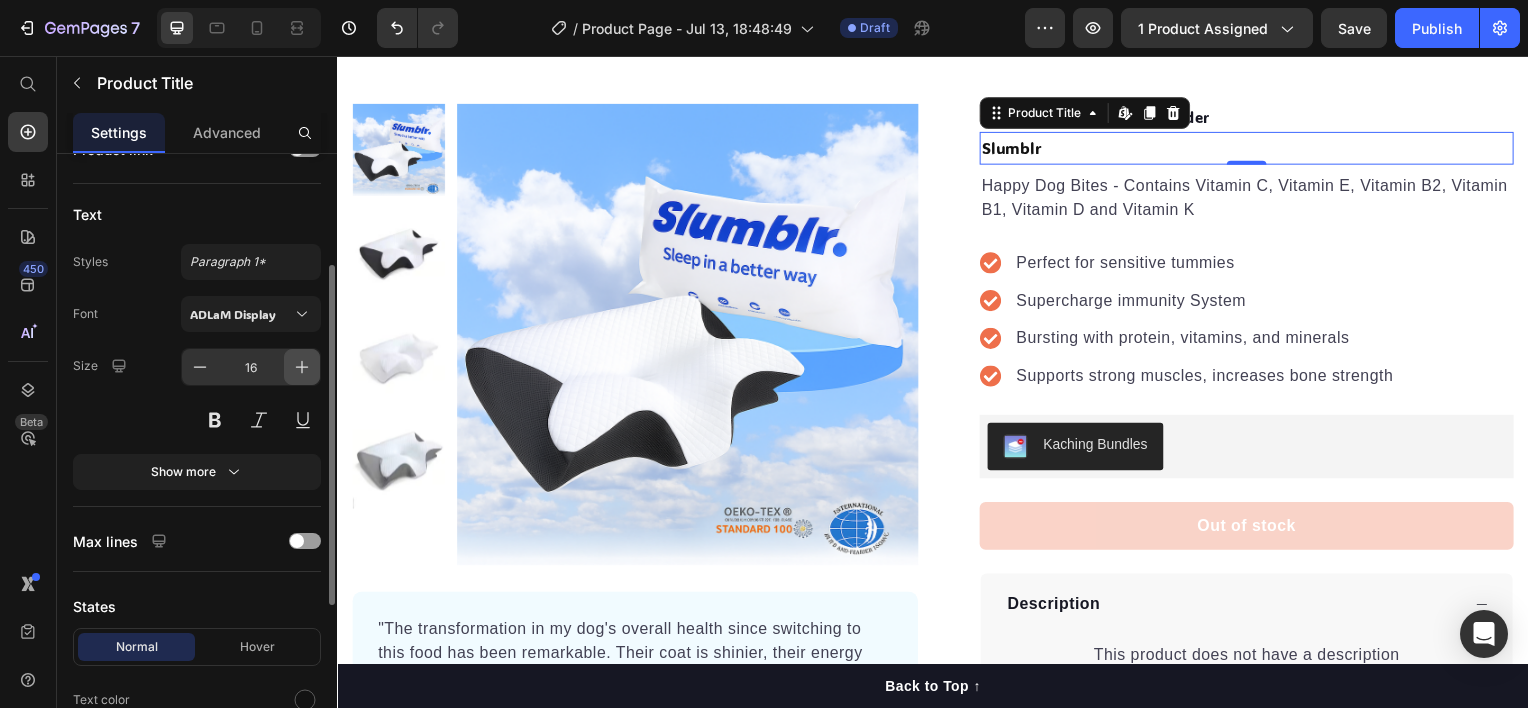 drag, startPoint x: 183, startPoint y: 560, endPoint x: 298, endPoint y: 364, distance: 227.24657 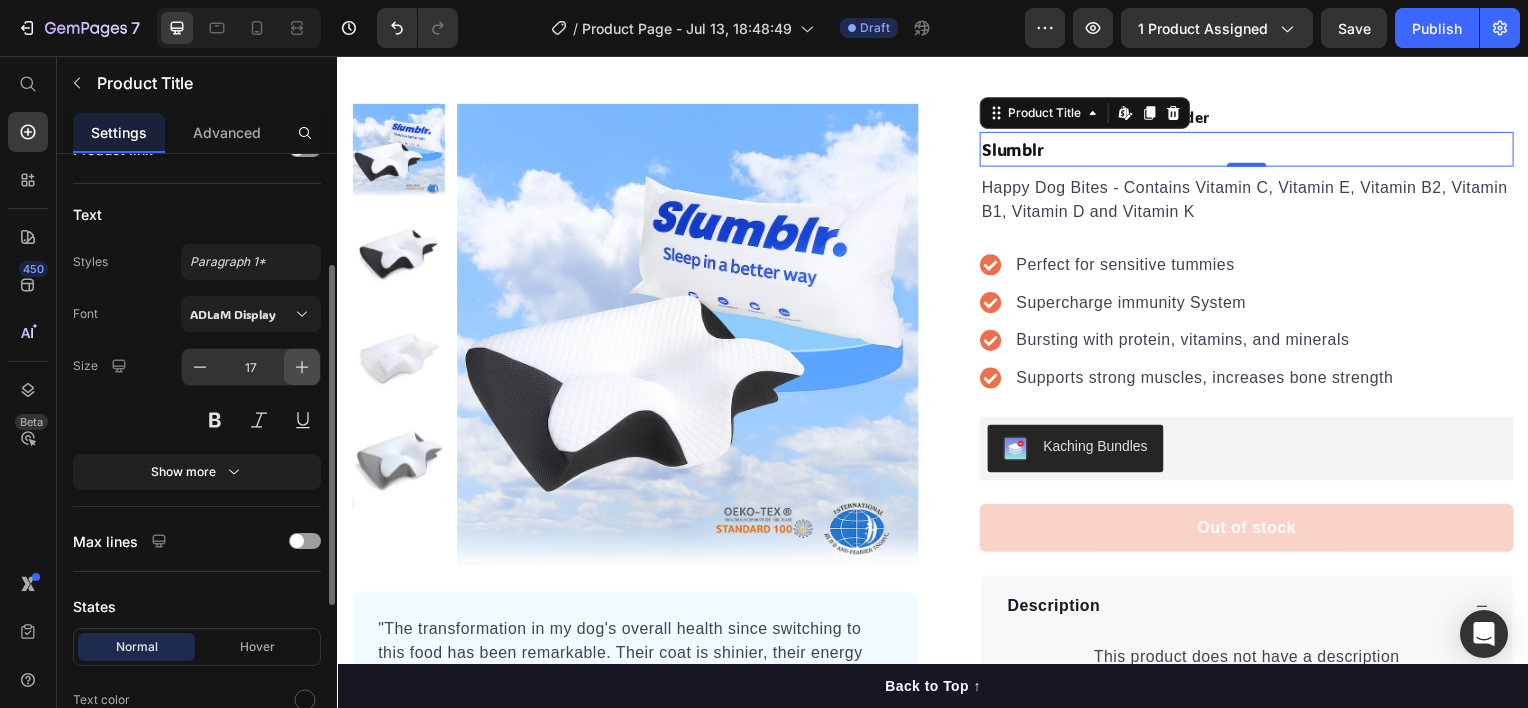 click 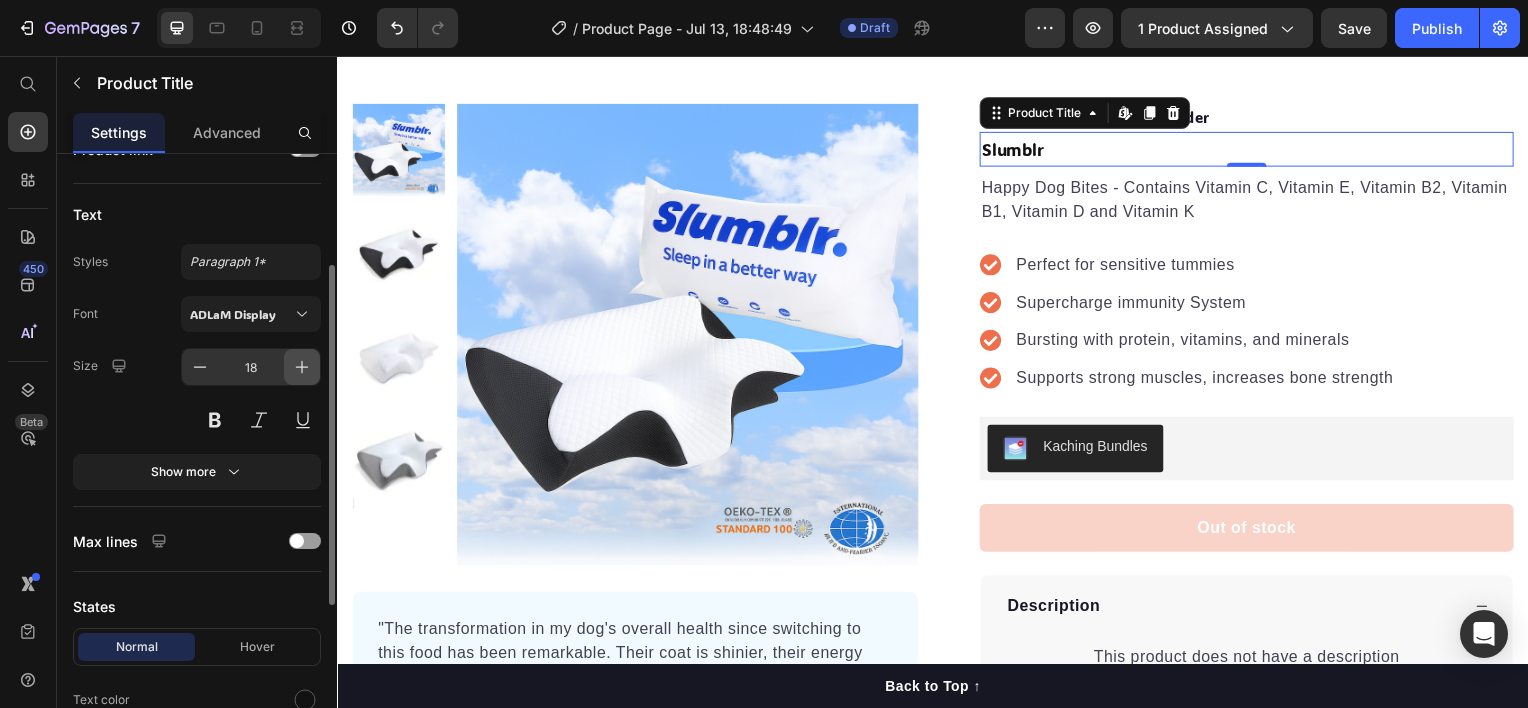 click 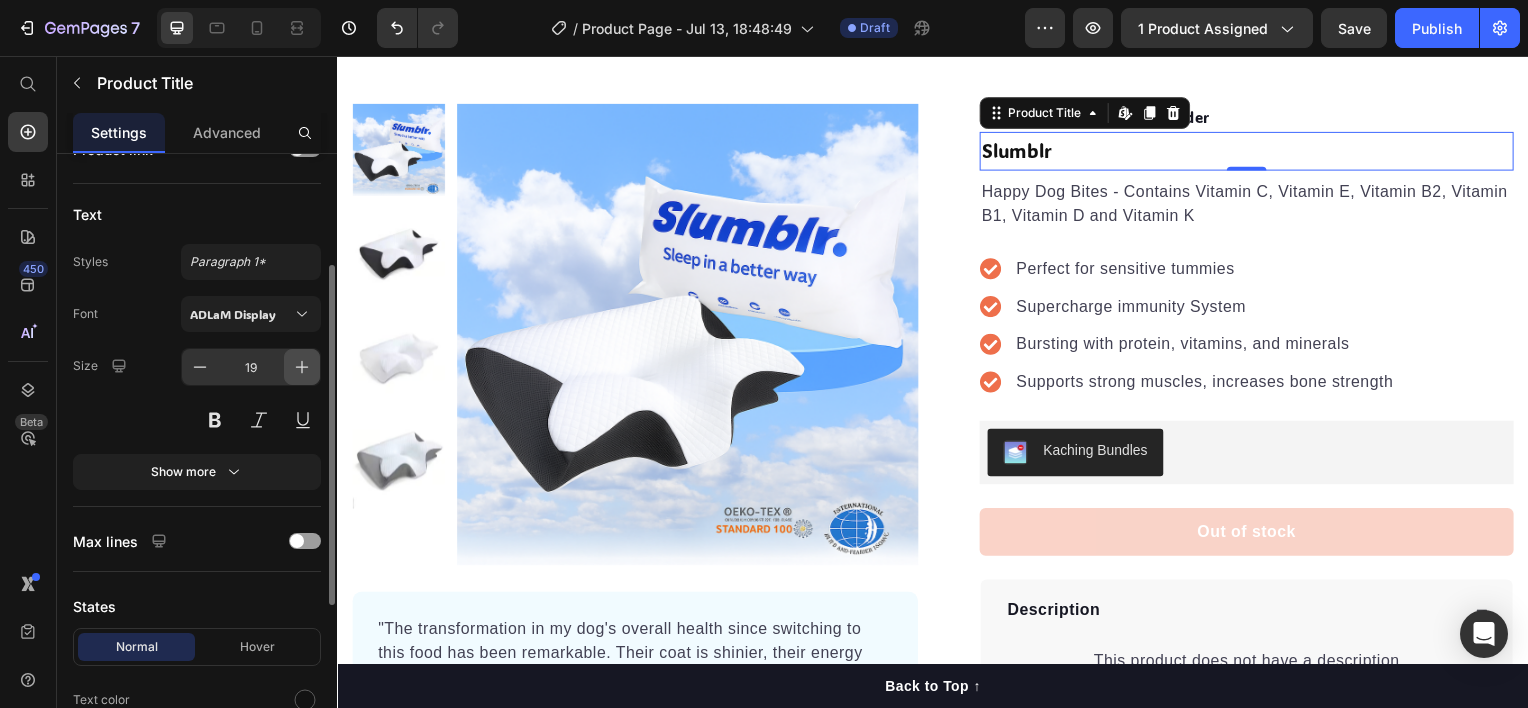 click 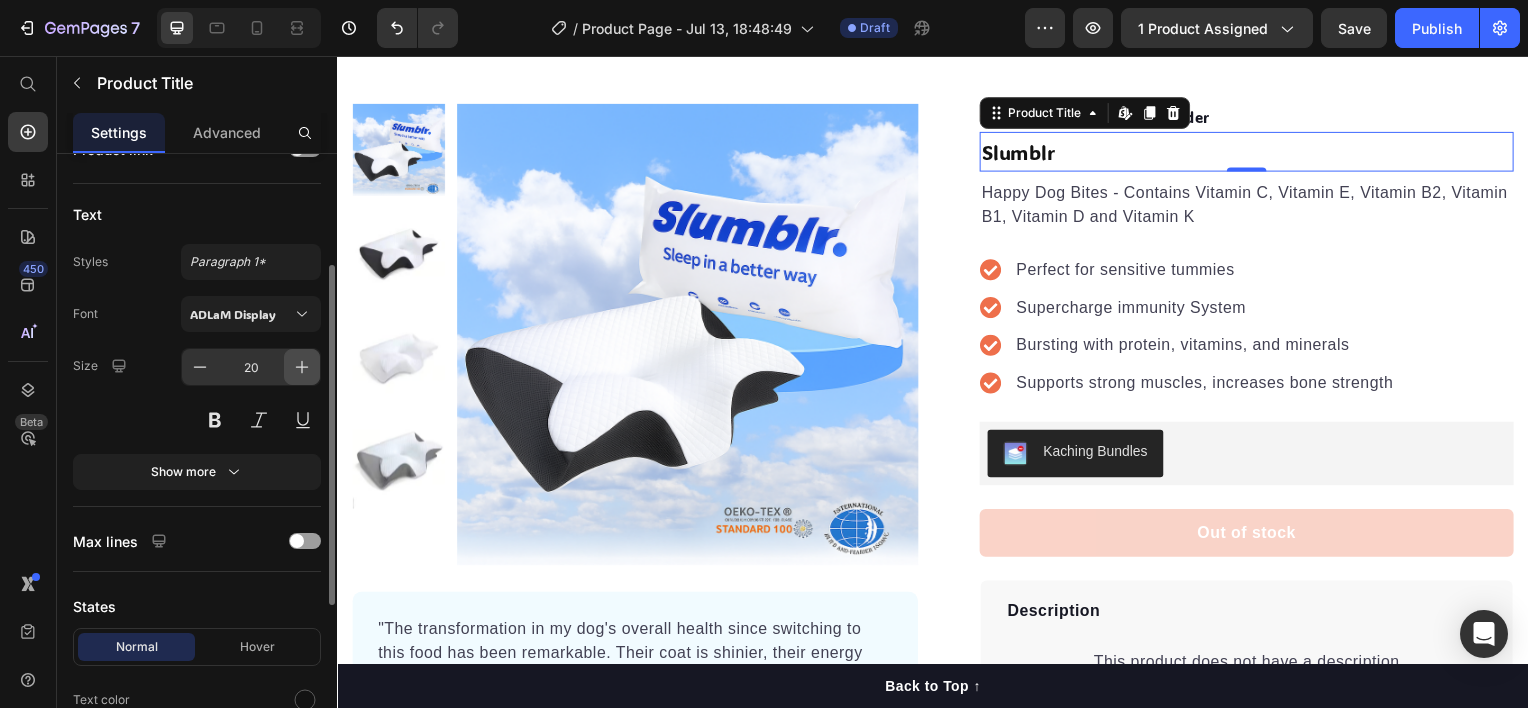 click 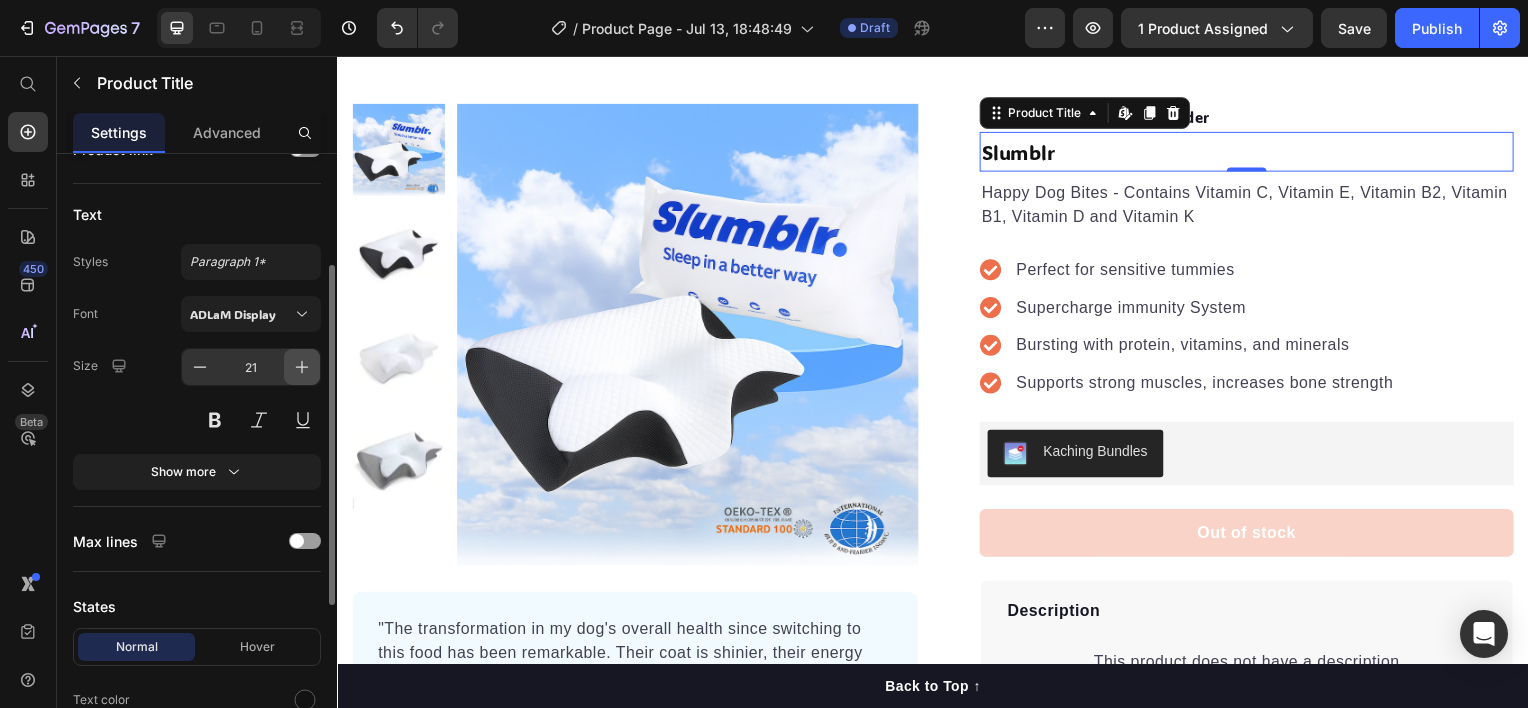 click 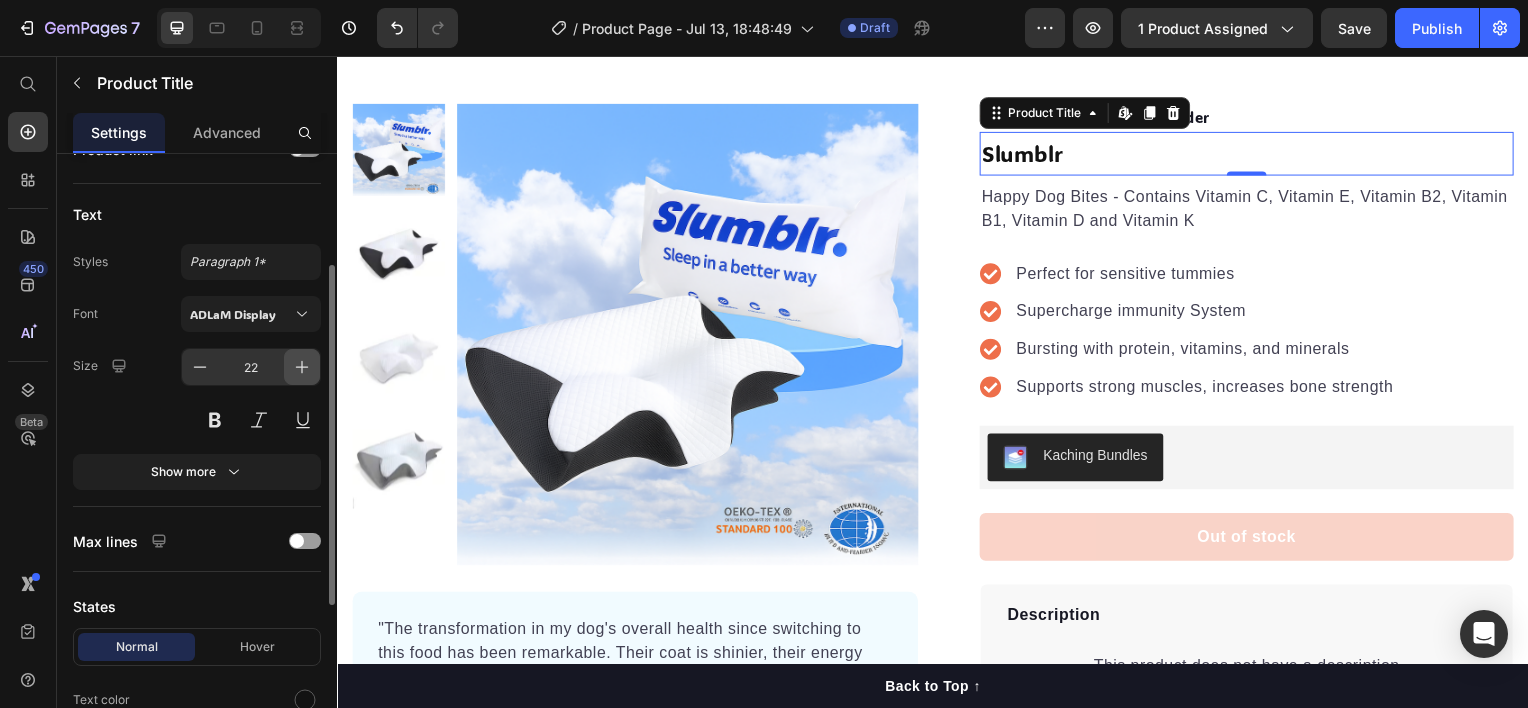 click 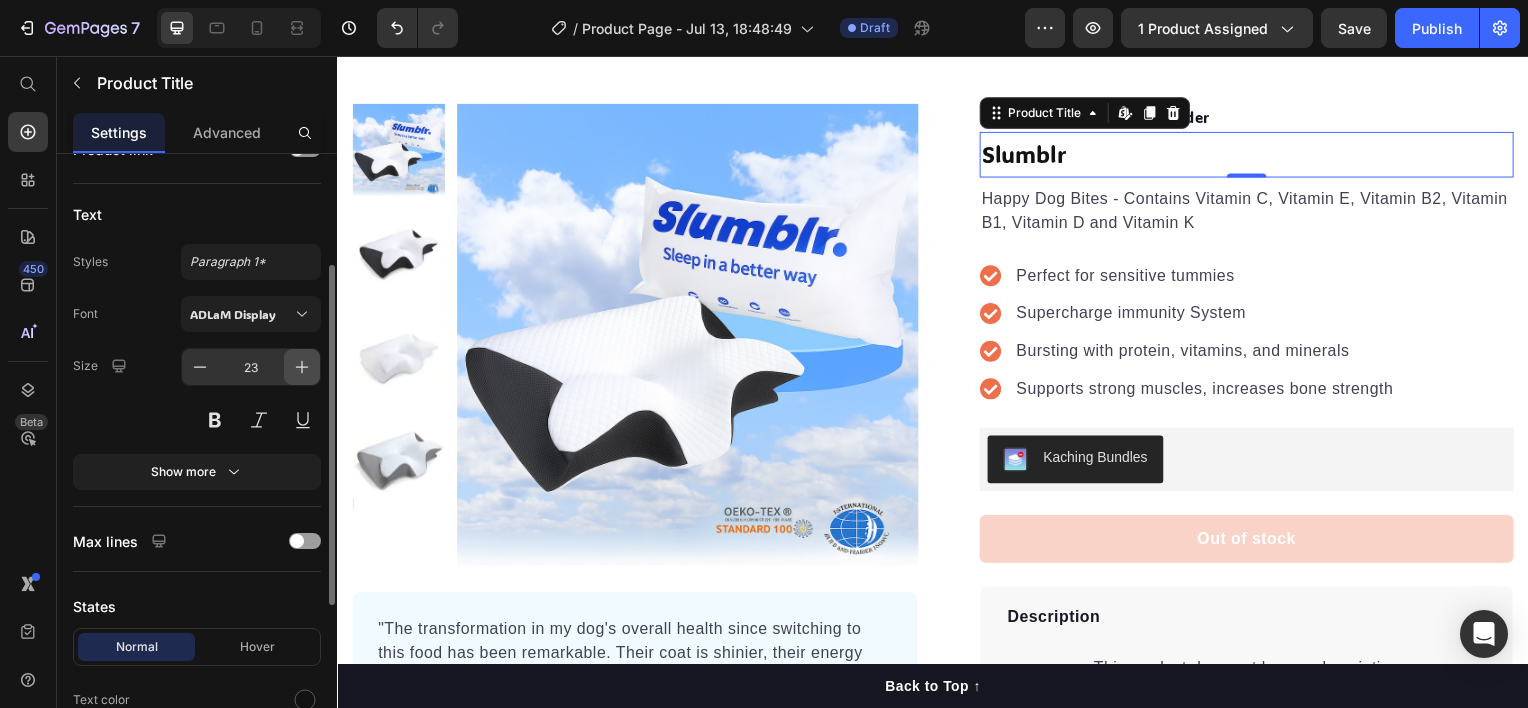 click 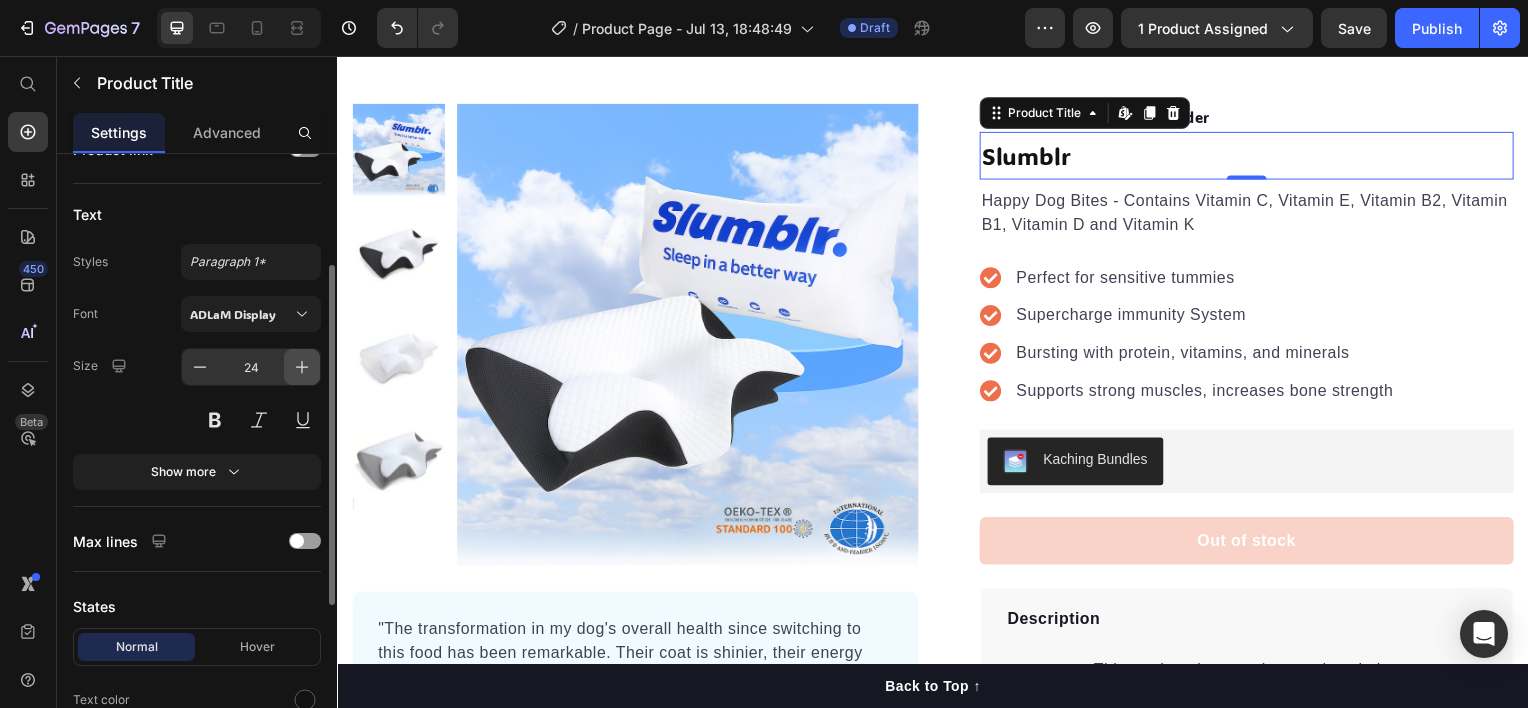 click 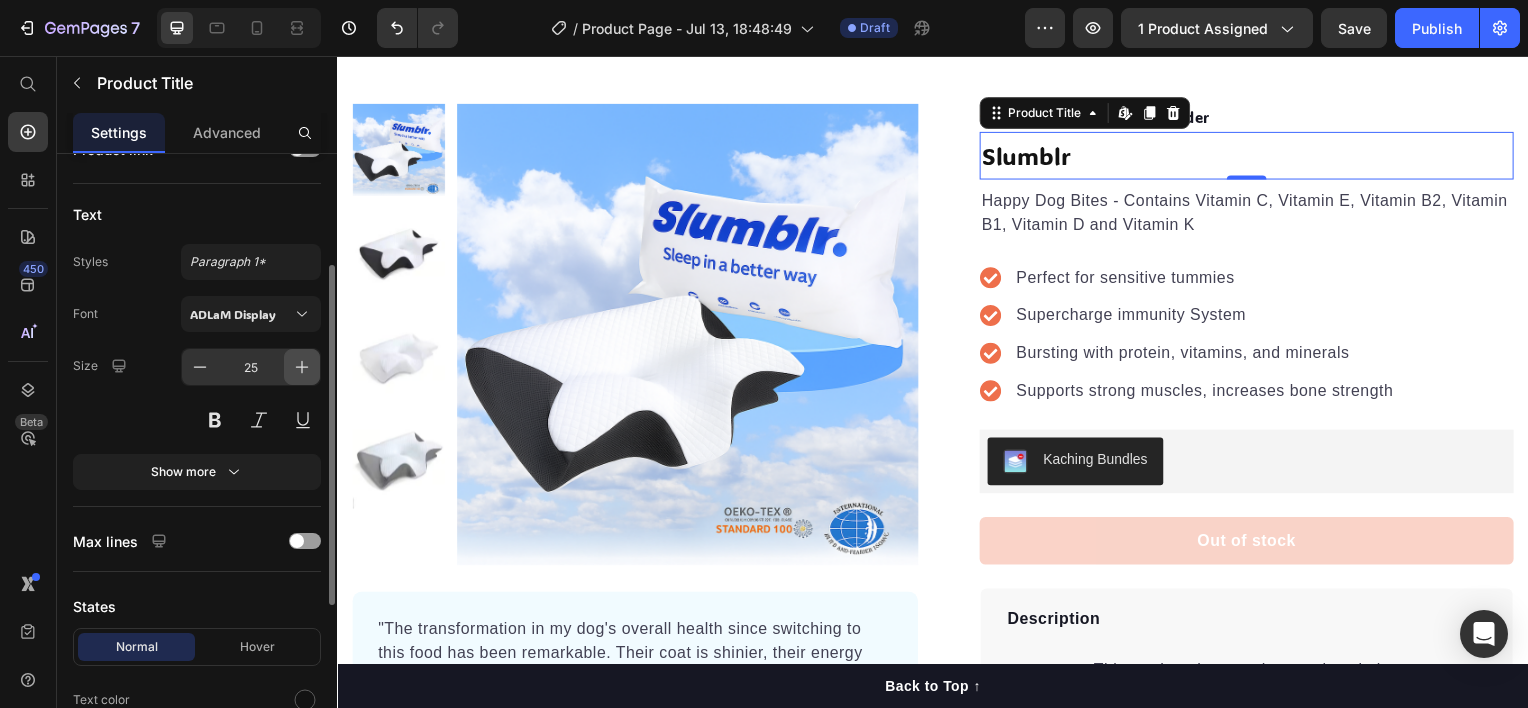 click 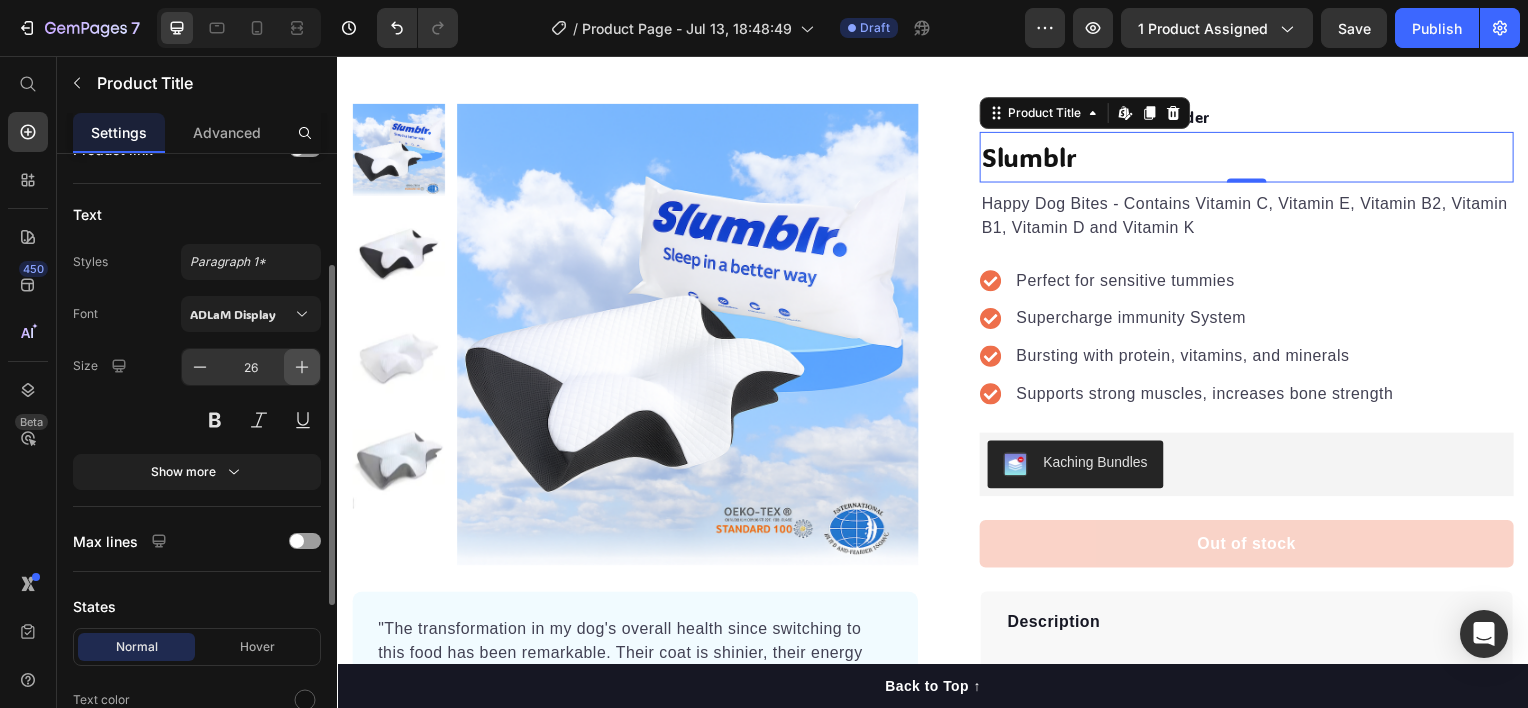 click 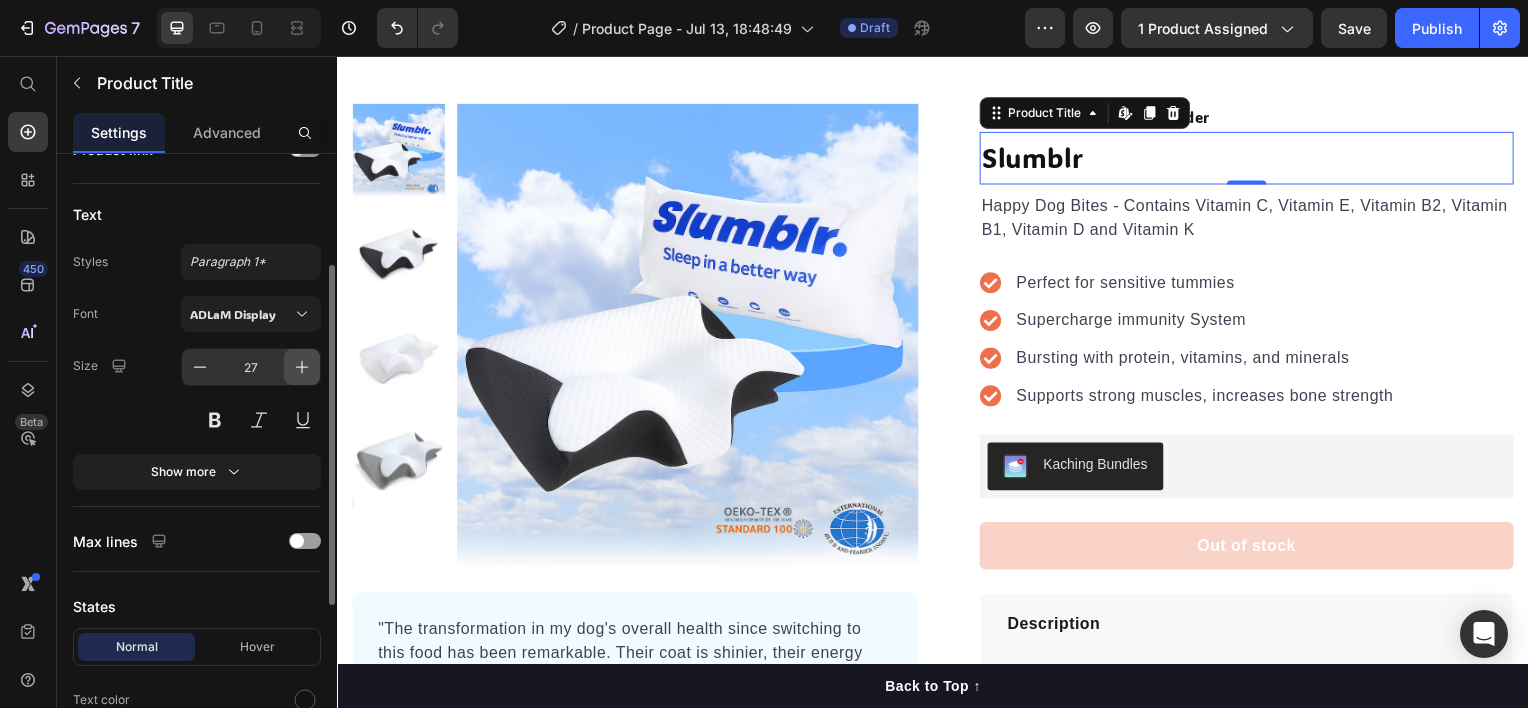 click 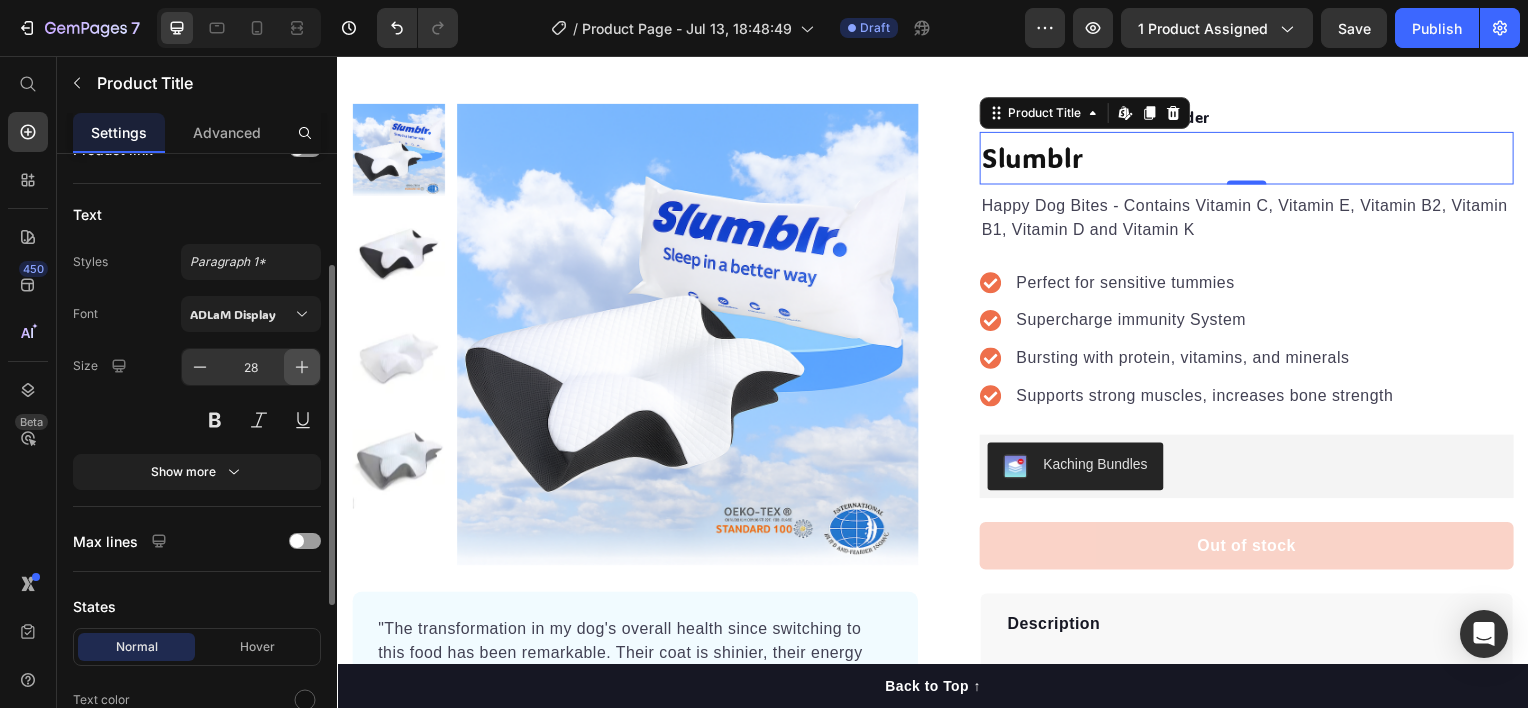 click 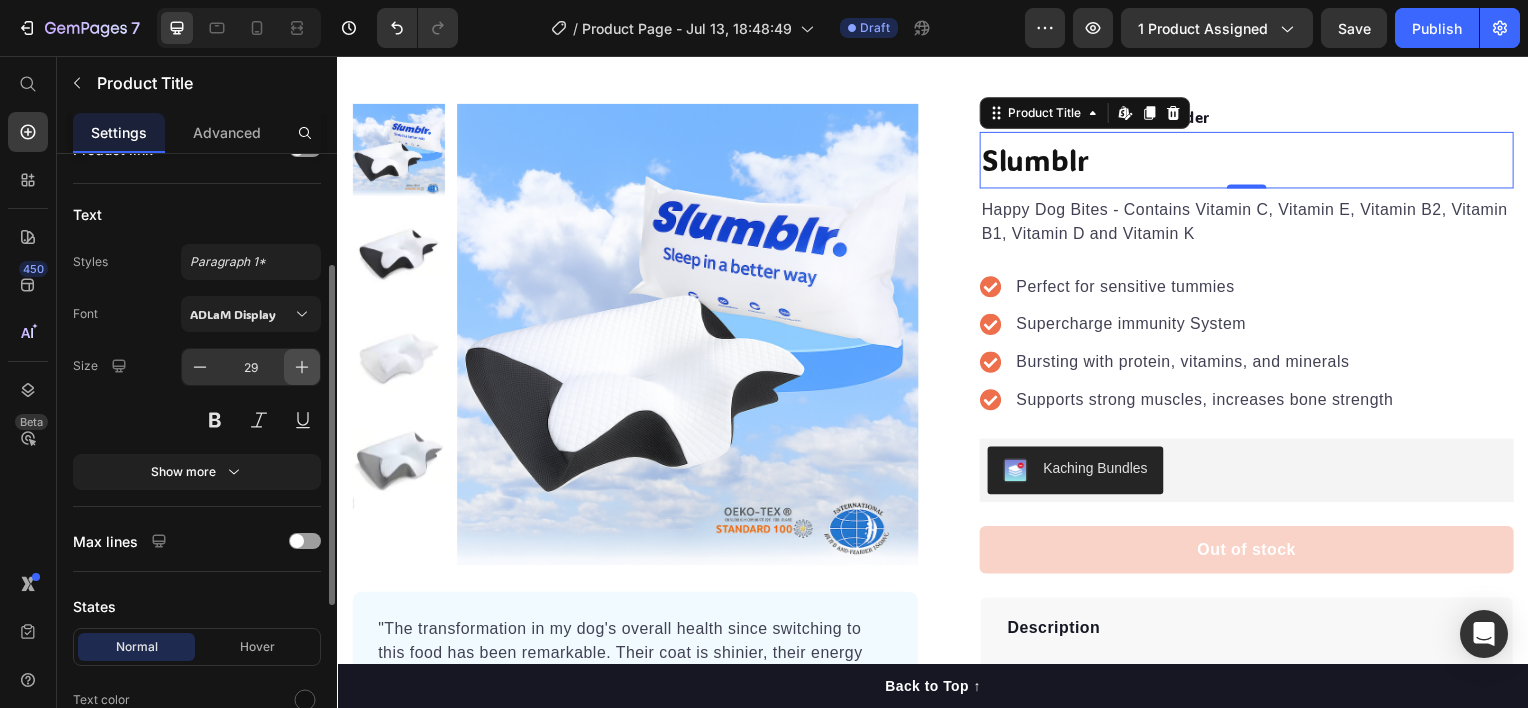 click 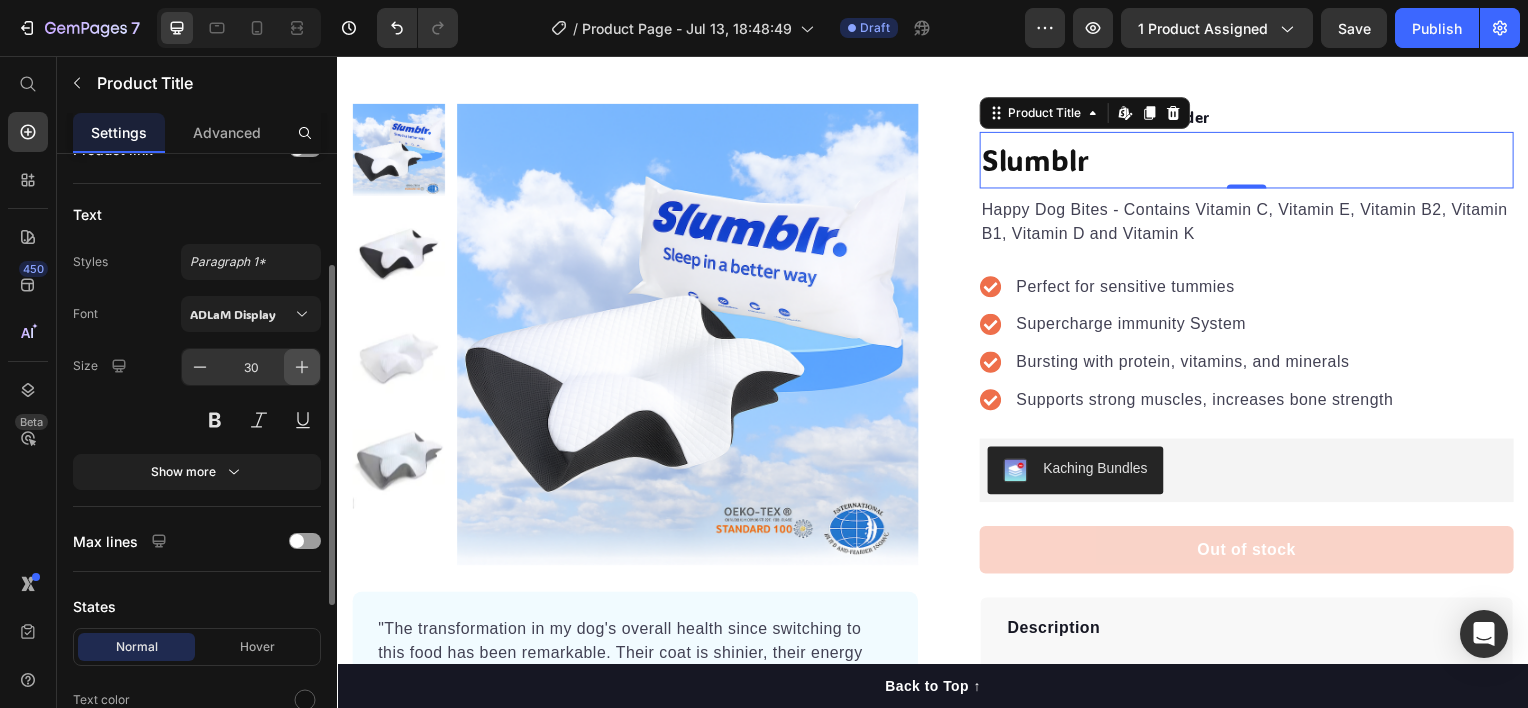 click 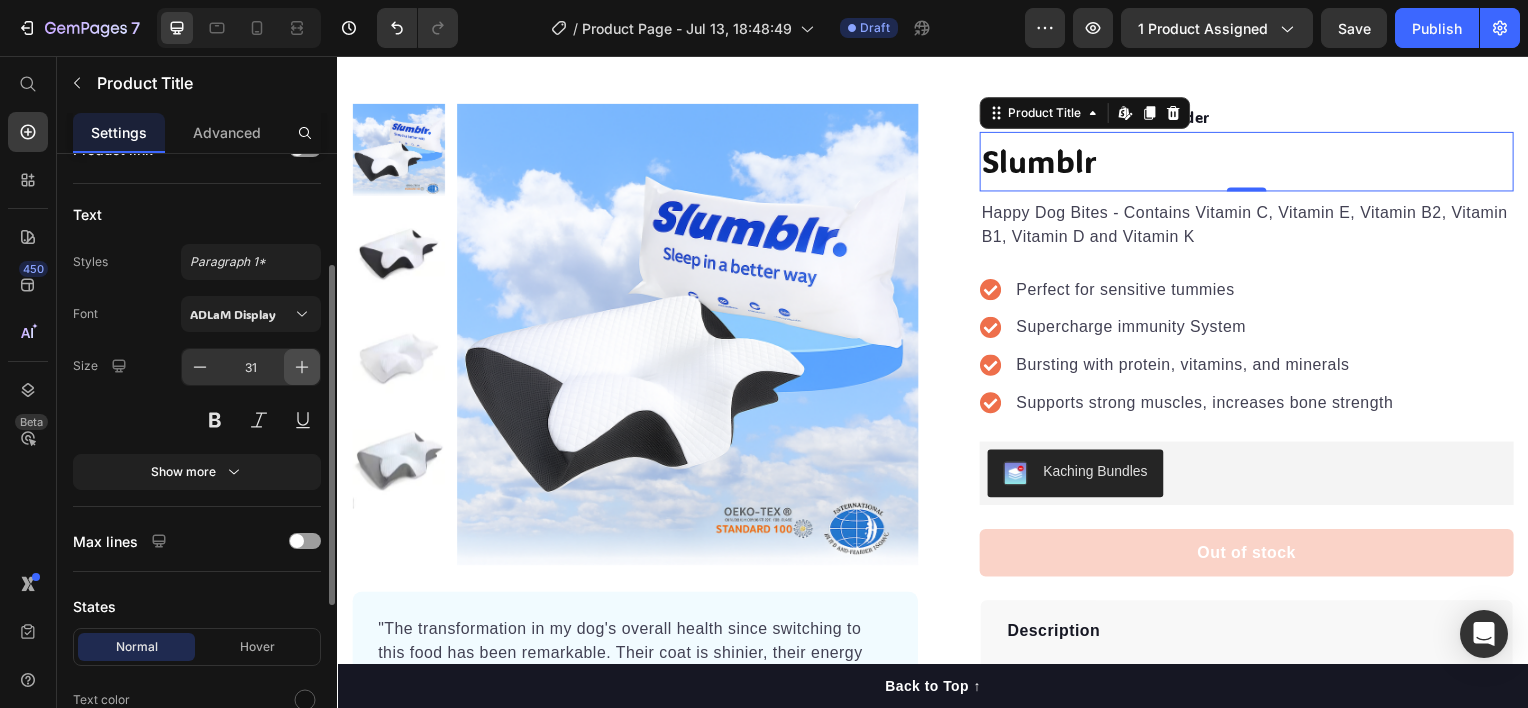 click 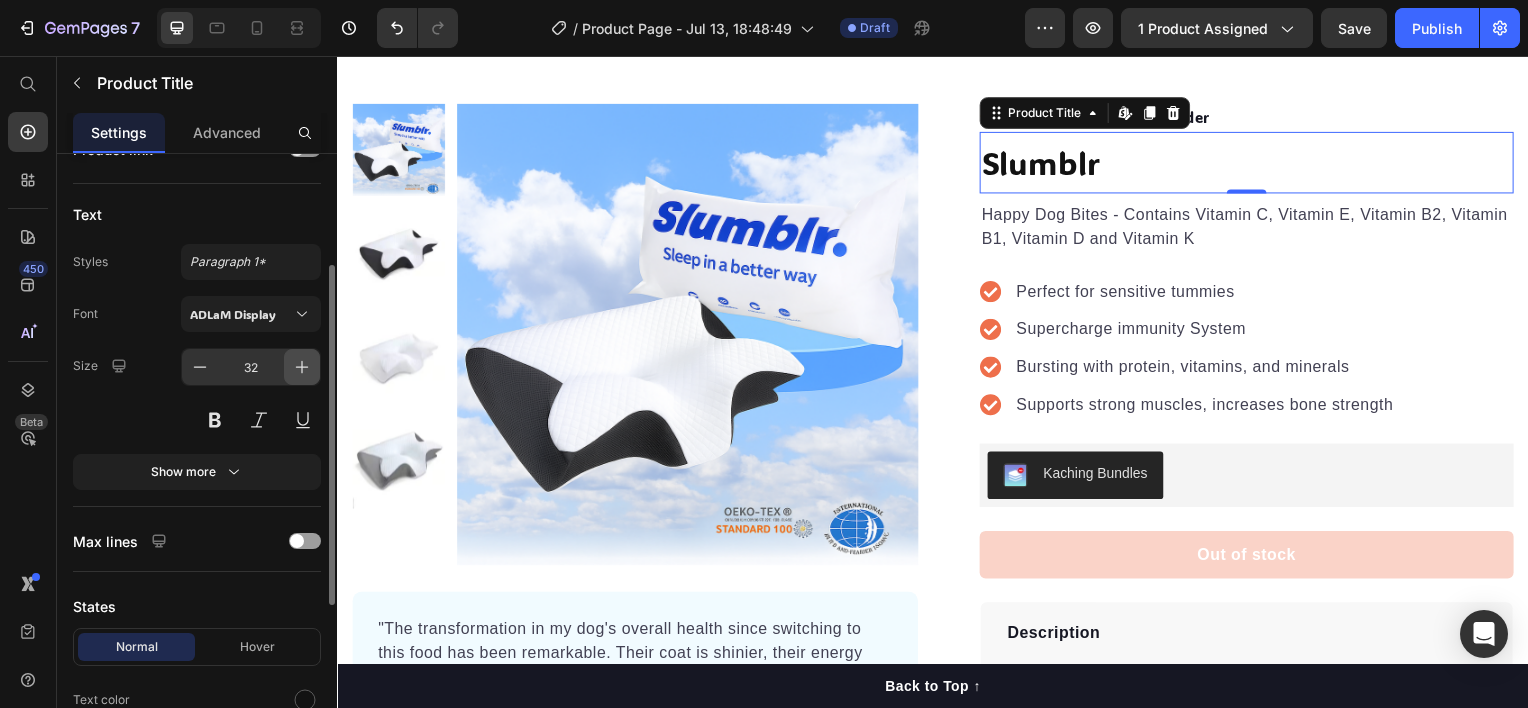 click 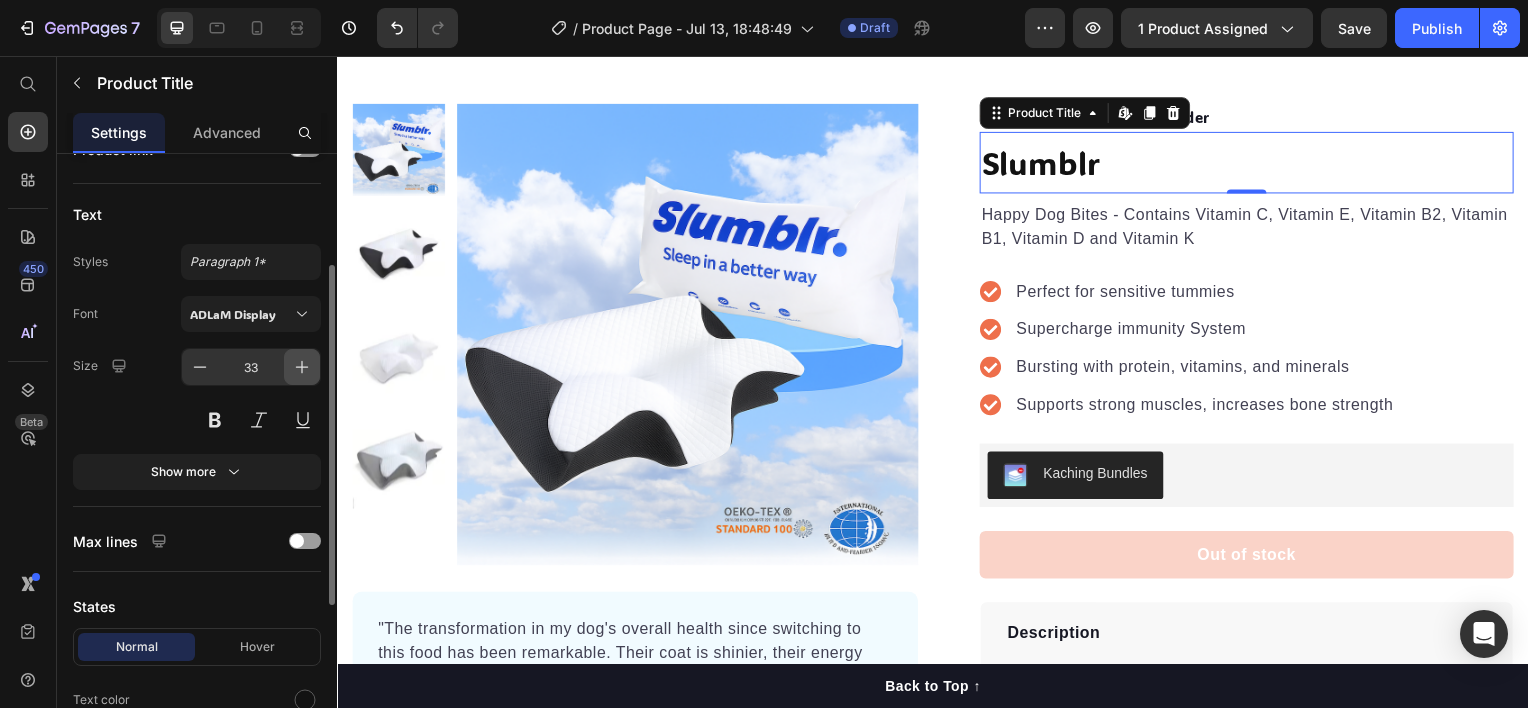 click 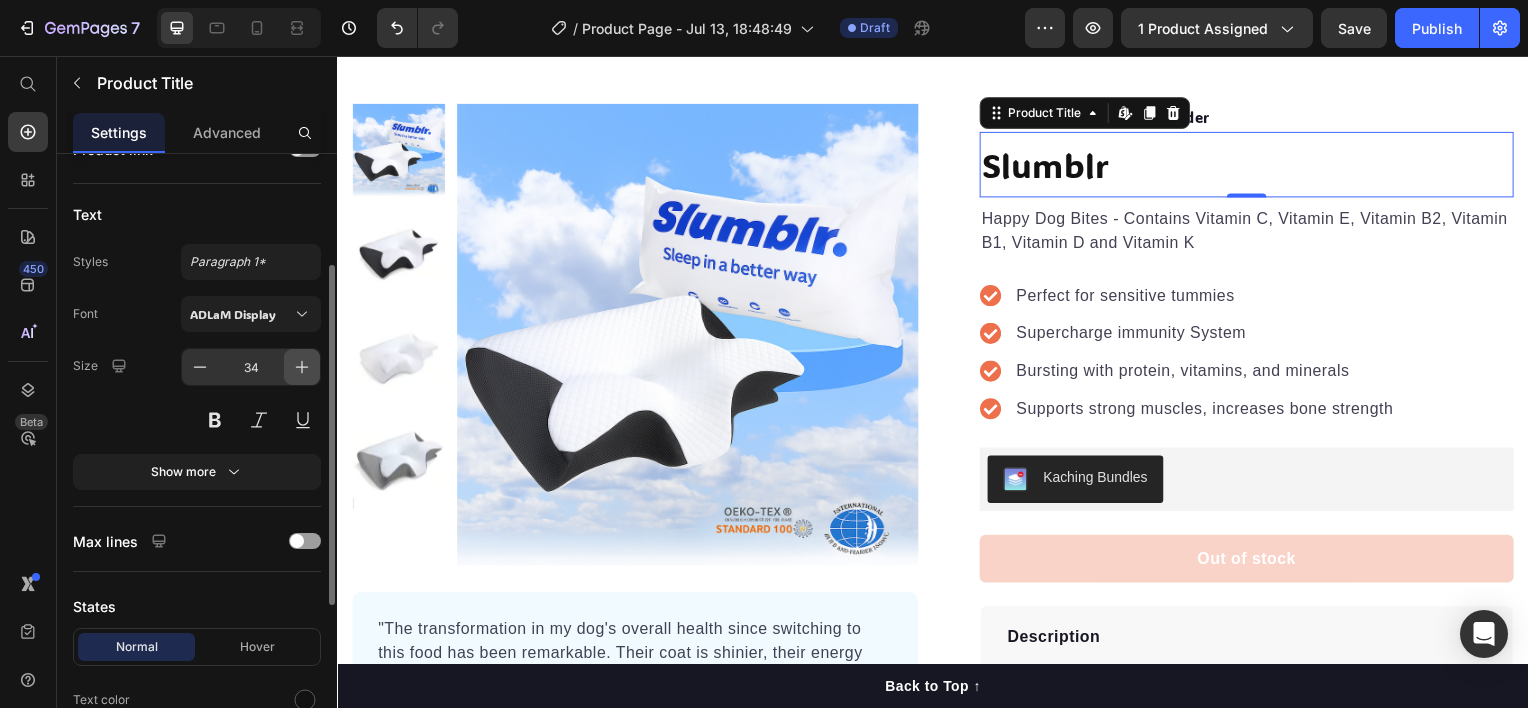 click 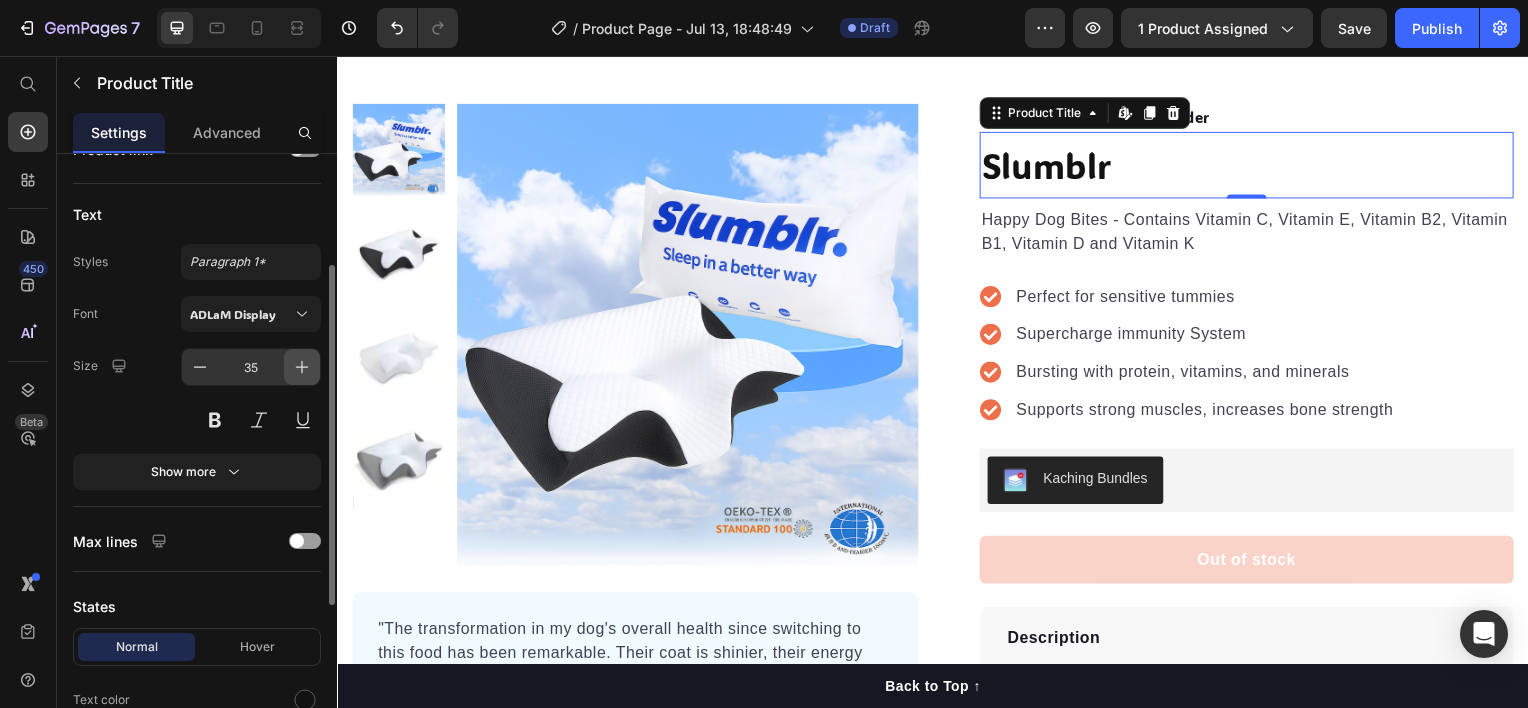 click 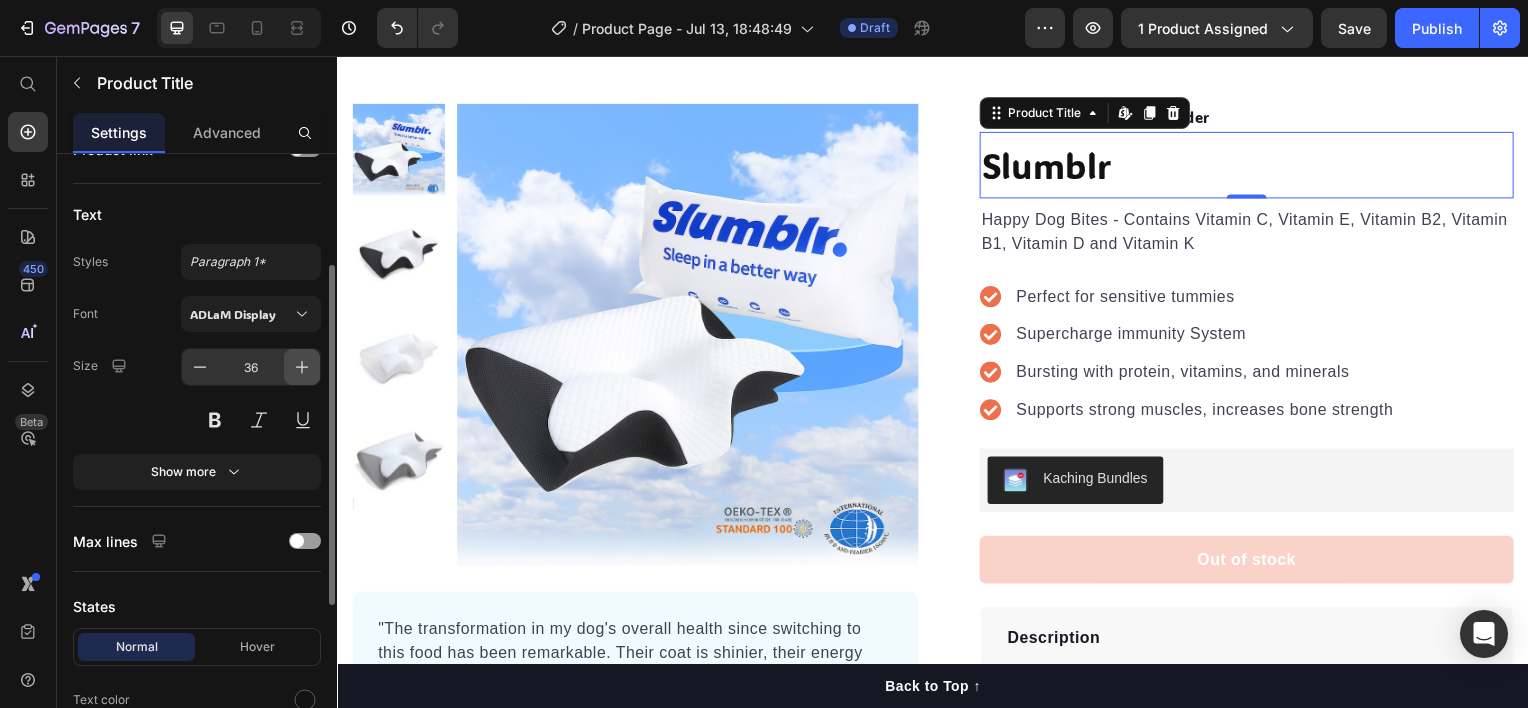 click 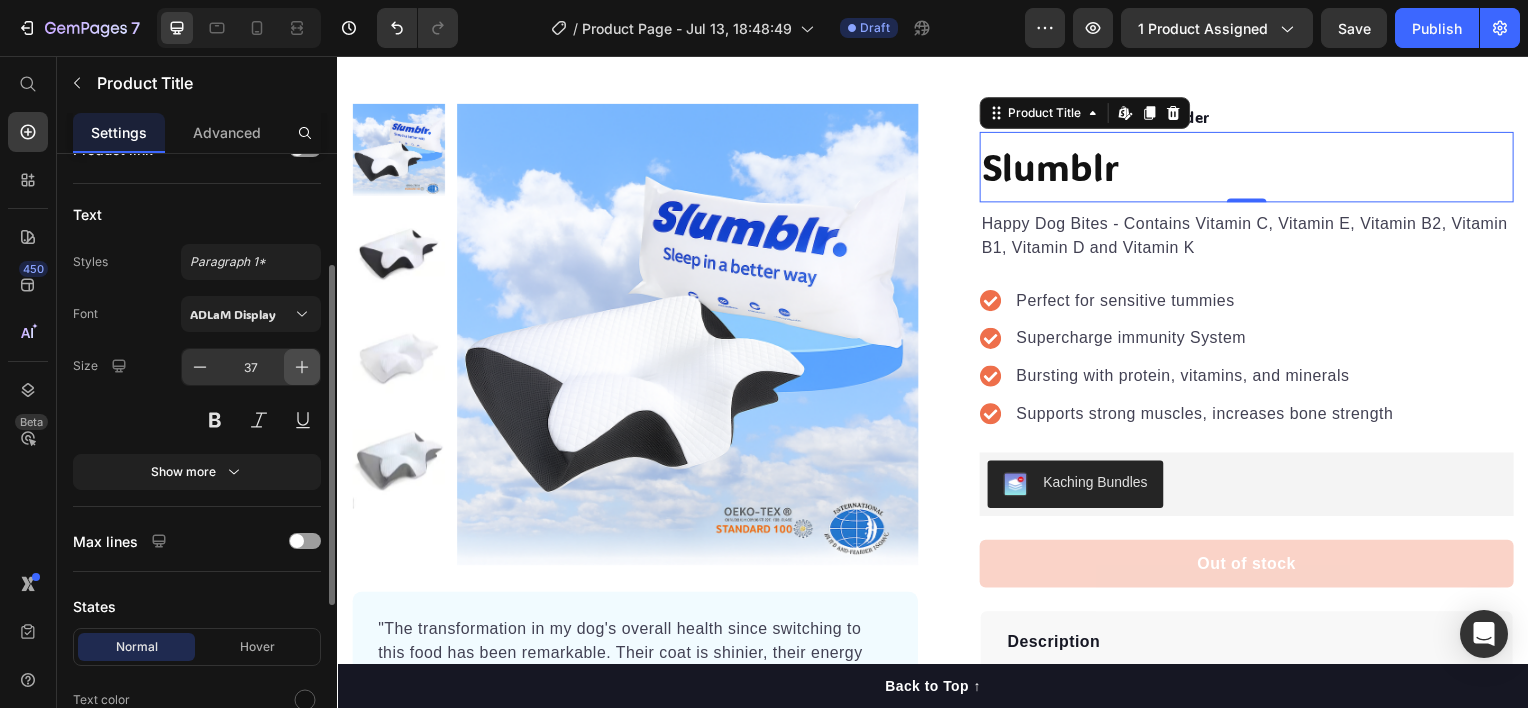 click 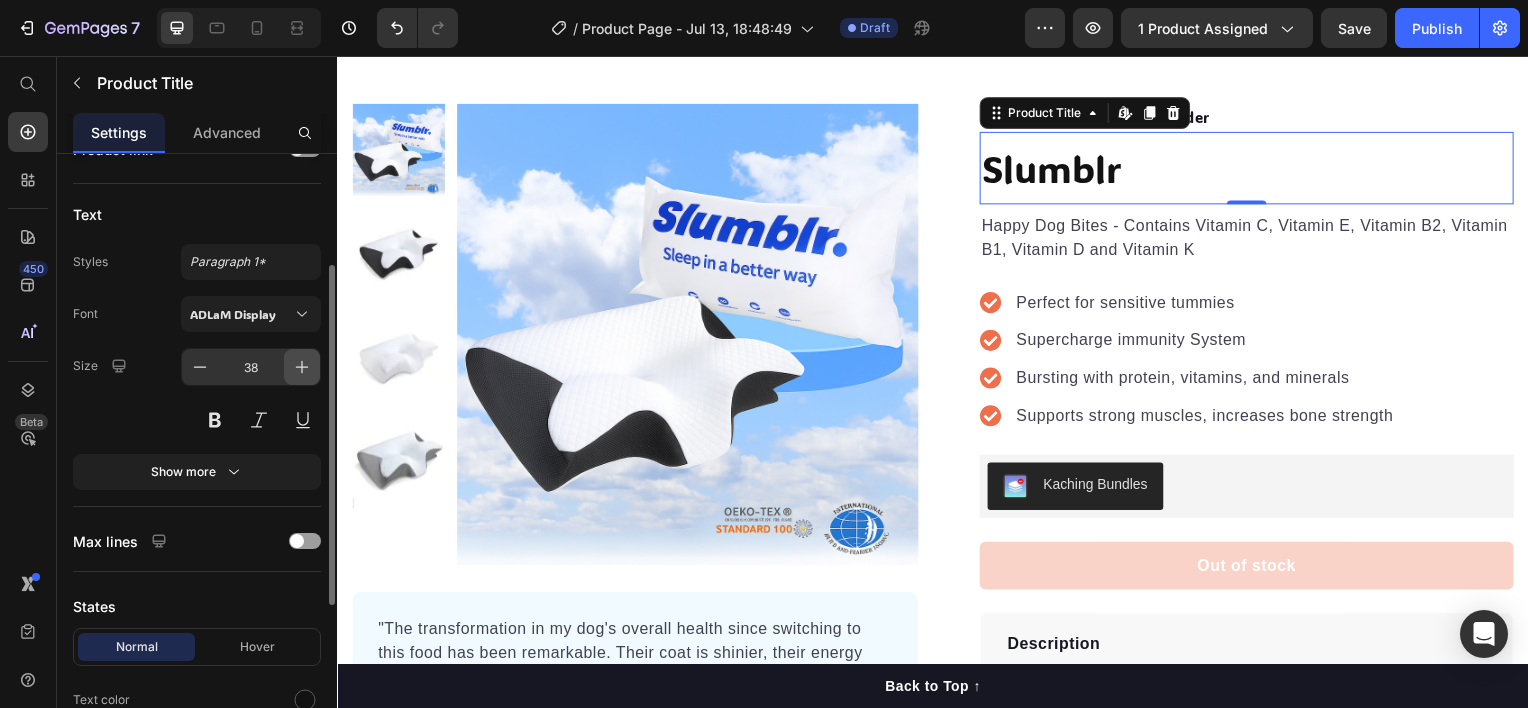click 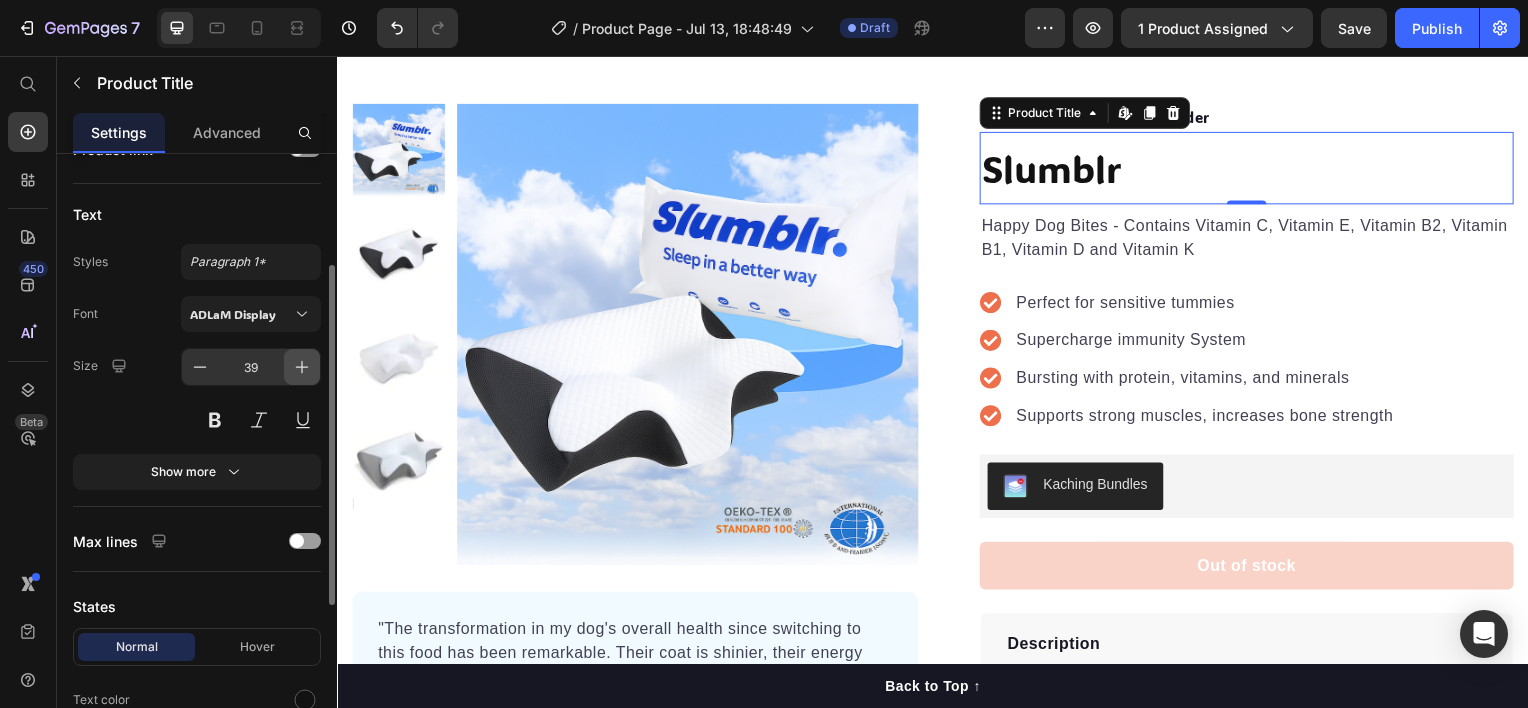 click 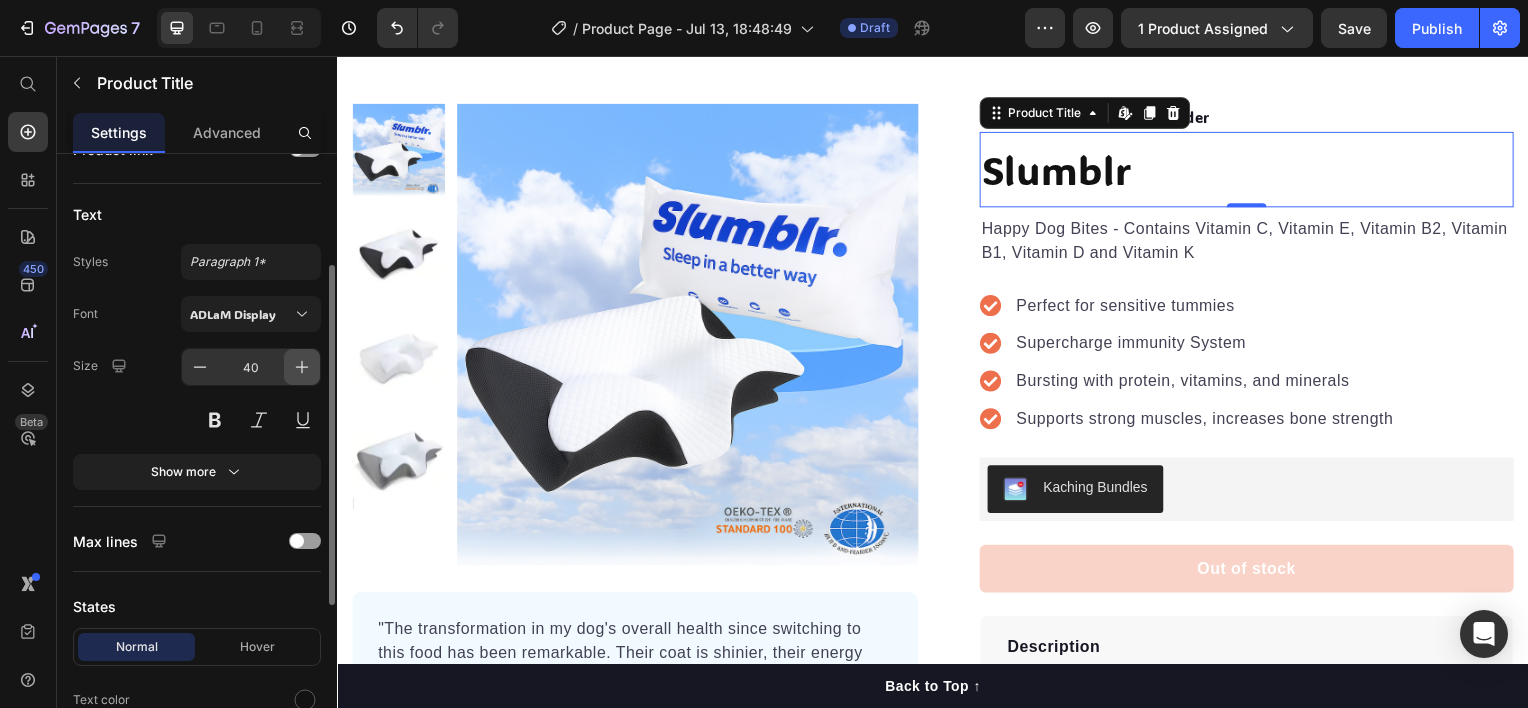 click 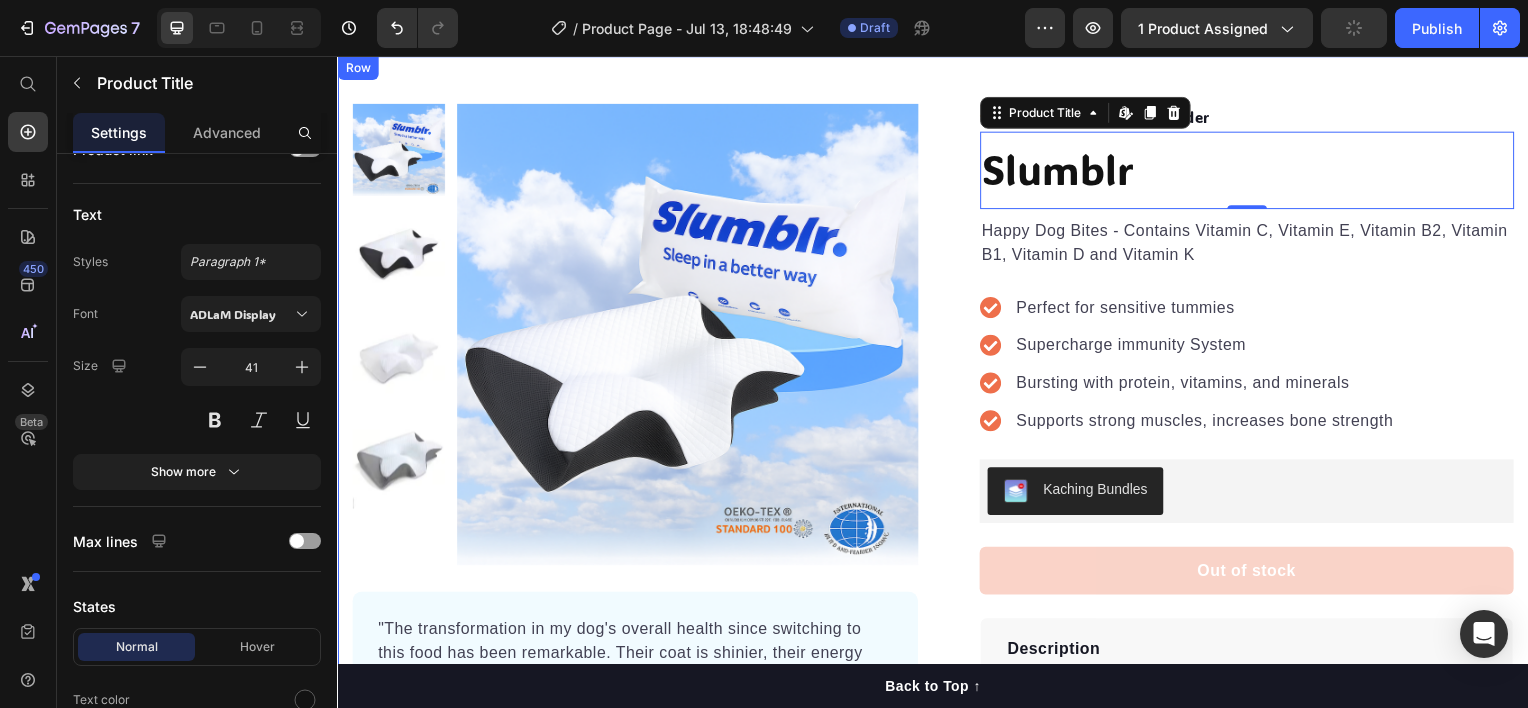 click on "Product Images "The transformation in my dog's overall health since switching to this food has been remarkable. Their coat is shinier, their energy levels have increased, and they seem happier than ever before." Text block -Daisy Text block
Verified buyer Item list Row Row "My dog absolutely loves this food! It's clear that the taste and quality are top-notch."  -Daisy Text block Row Row Icon Icon Icon Icon Icon Icon List Hoz 500+ nöjda kunder Text block Row Slumblr Product Title   Edit content in Shopify 0 Happy Dog Bites - Contains Vitamin C, Vitamin E, Vitamin B2, Vitamin B1, Vitamin D and Vitamin K Text block Perfect for sensitive tummies Supercharge immunity System Bursting with protein, vitamins, and minerals Supports strong muscles, increases bone strength Item list Kaching Bundles Kaching Bundles Out of stock Product Cart Button Perfect for sensitive tummies Supercharge immunity System Bursting with protein, vitamins, and minerals Supports strong muscles, increases bone strength Row" at bounding box center (937, 477) 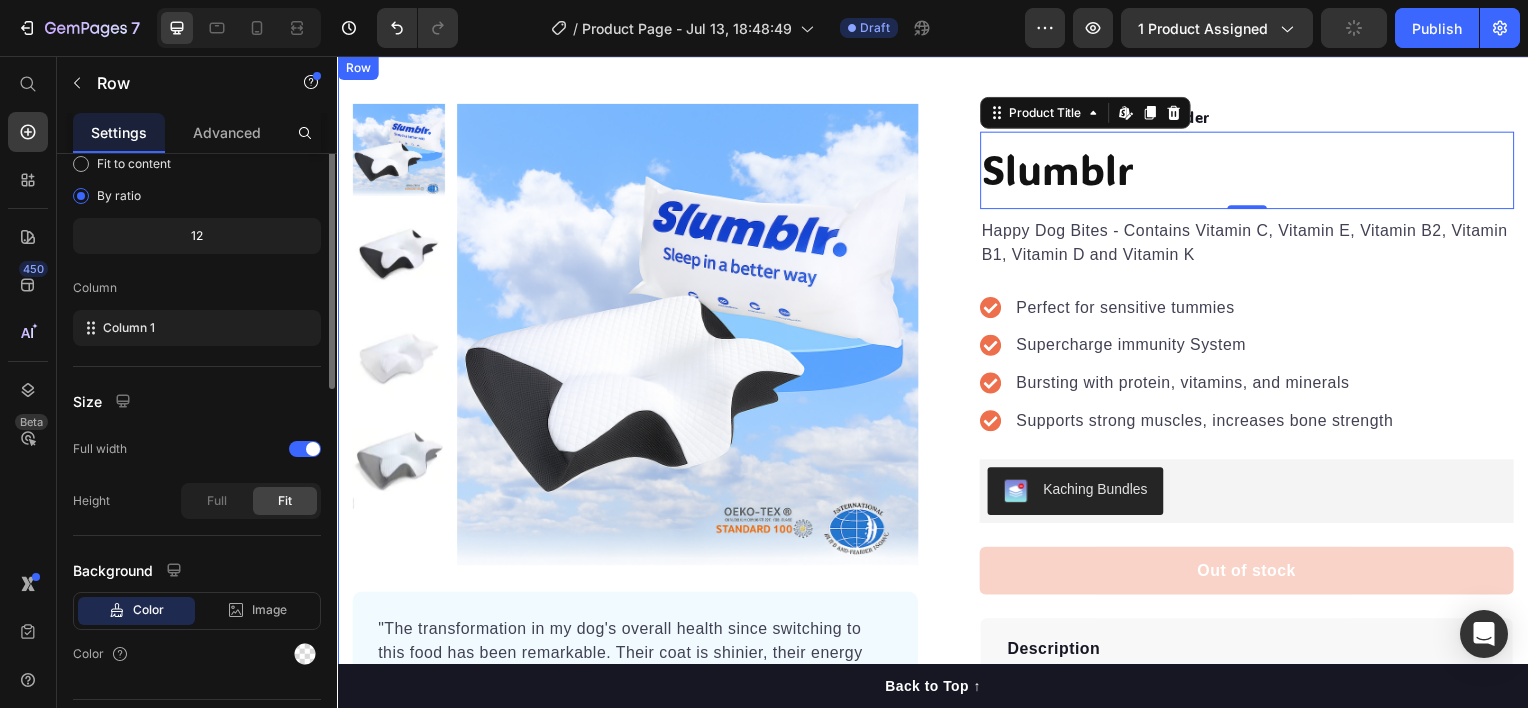 scroll, scrollTop: 0, scrollLeft: 0, axis: both 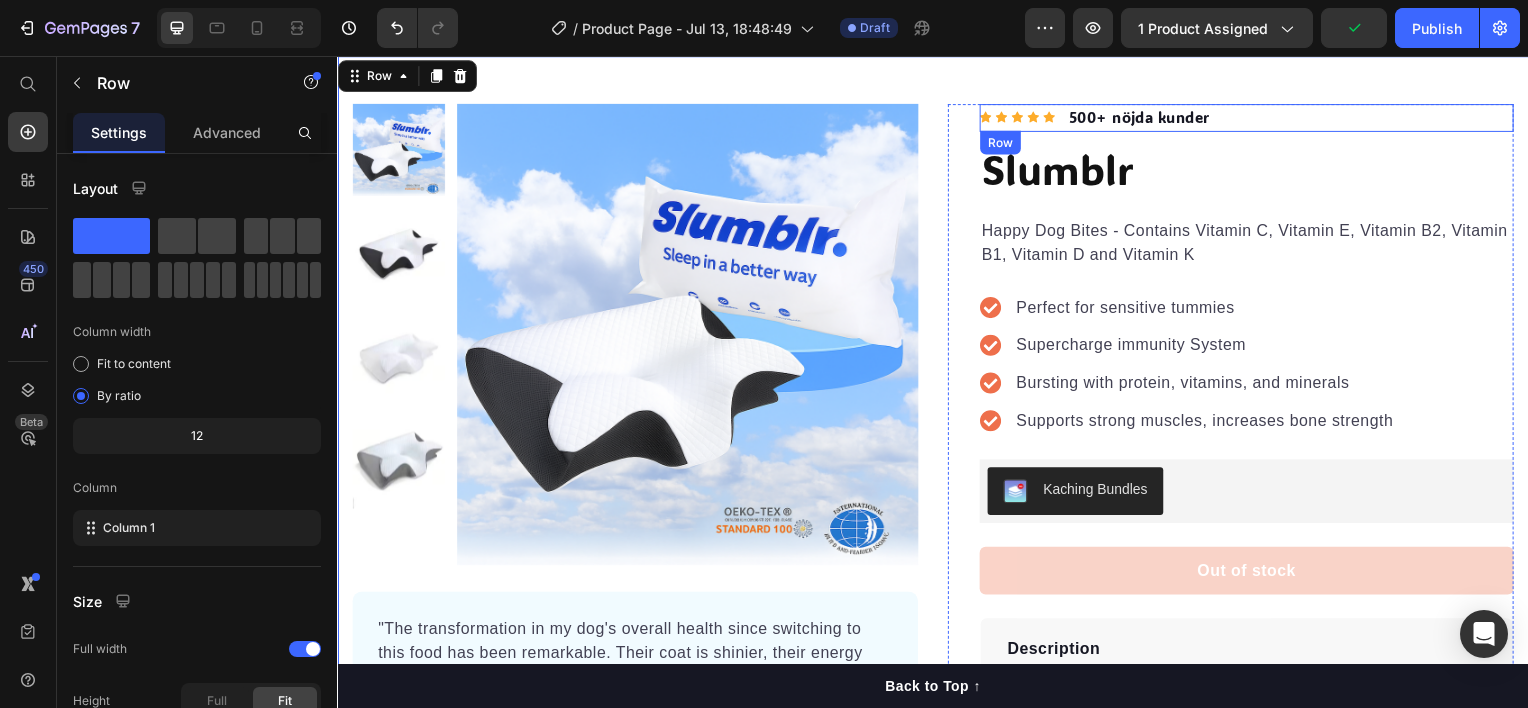 click on "Icon Icon Icon Icon Icon Icon List Hoz 500+ nöjda kunder Text block Row" at bounding box center (1253, 118) 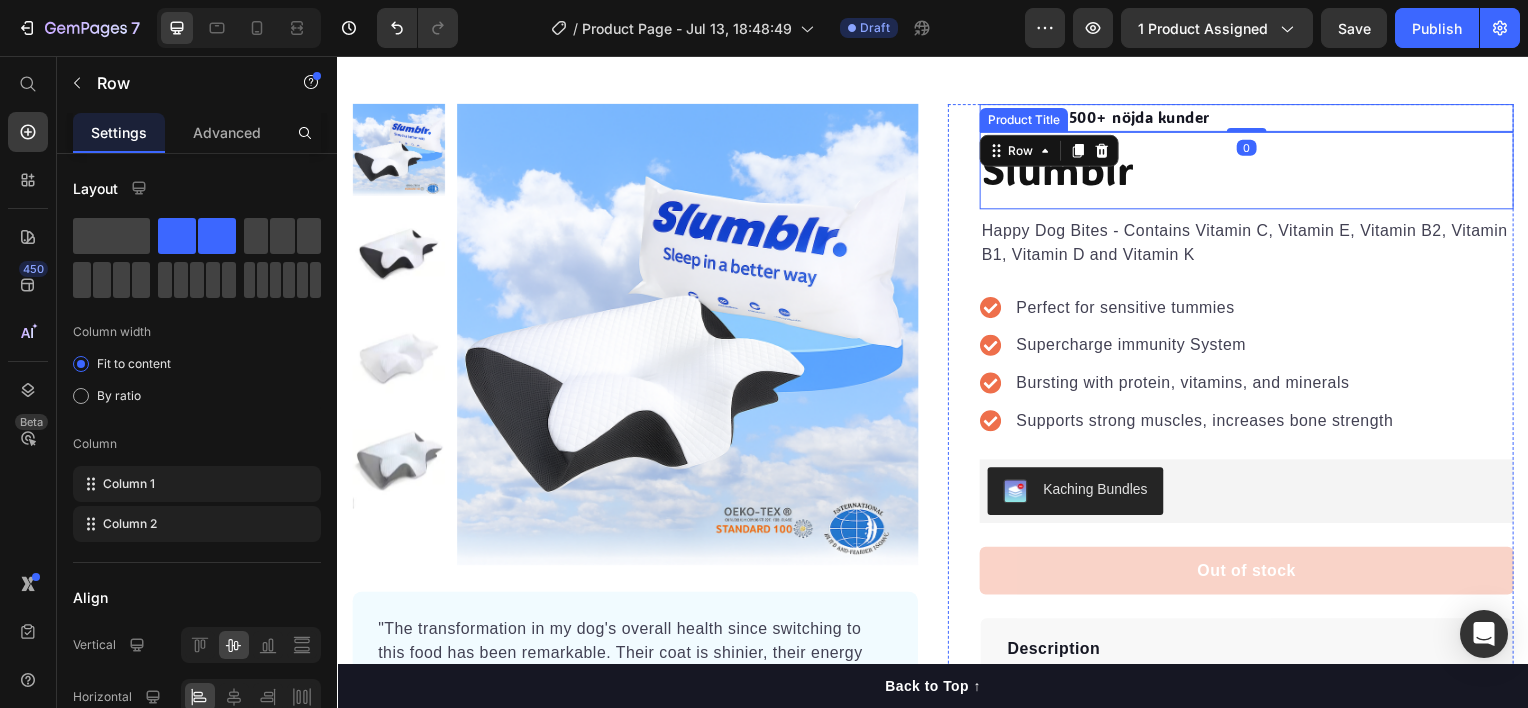 click on "Slumblr" at bounding box center [1253, 171] 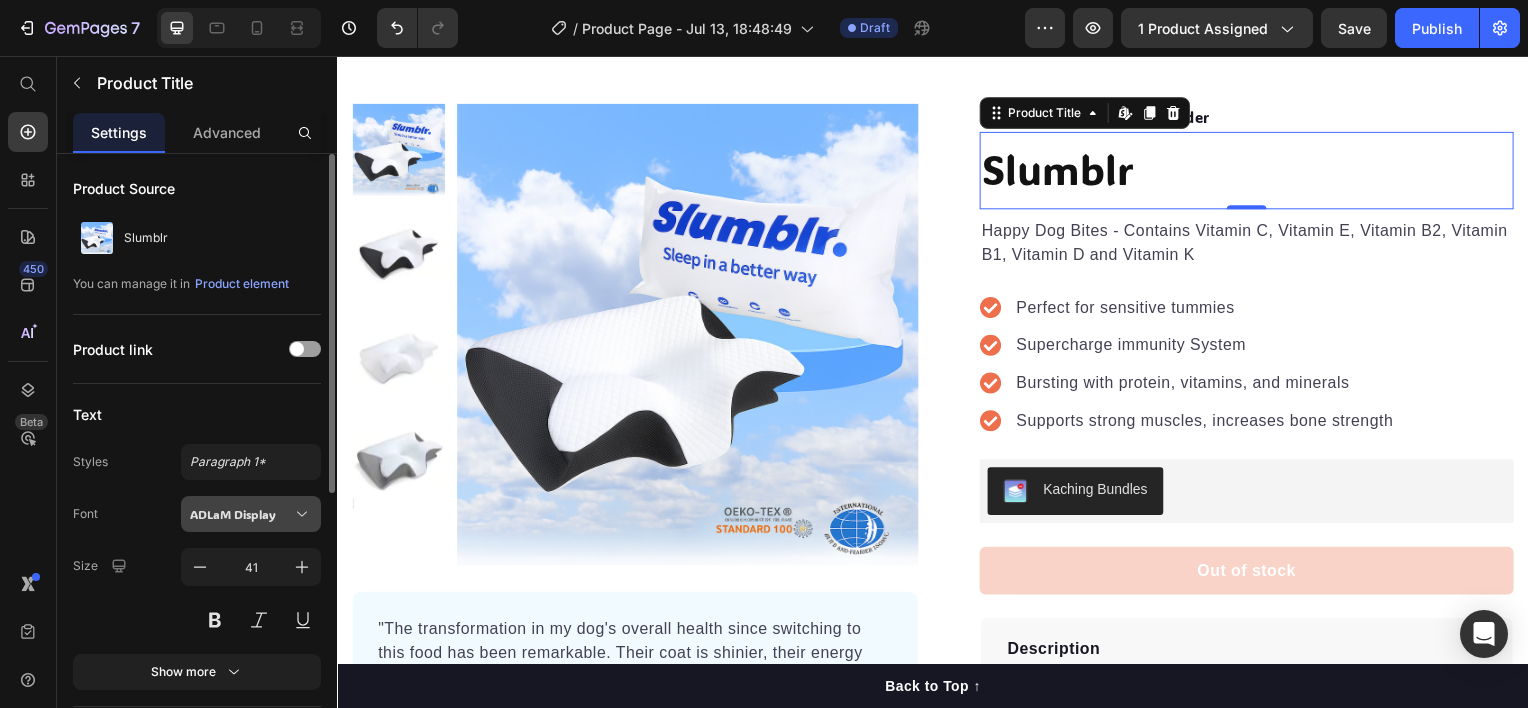 scroll, scrollTop: 200, scrollLeft: 0, axis: vertical 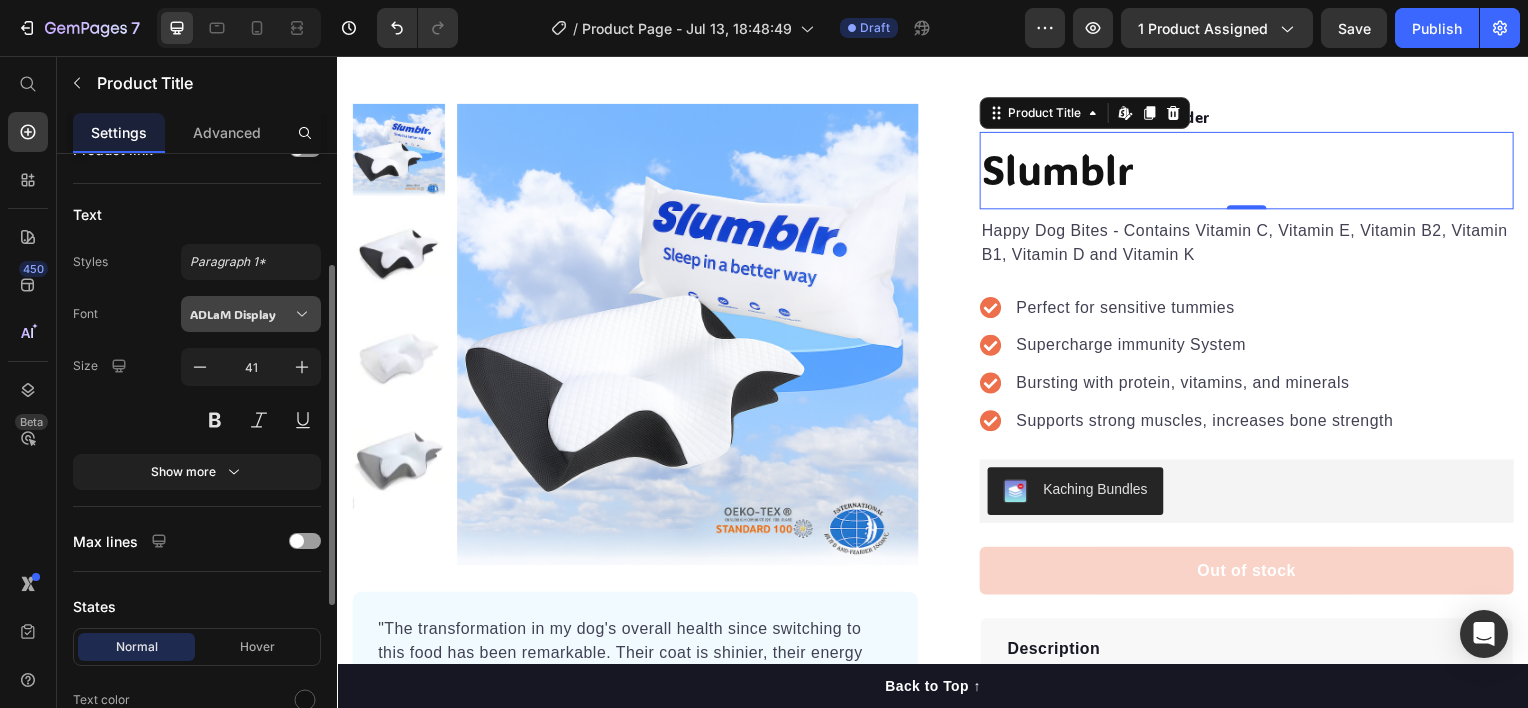 click at bounding box center [215, 420] 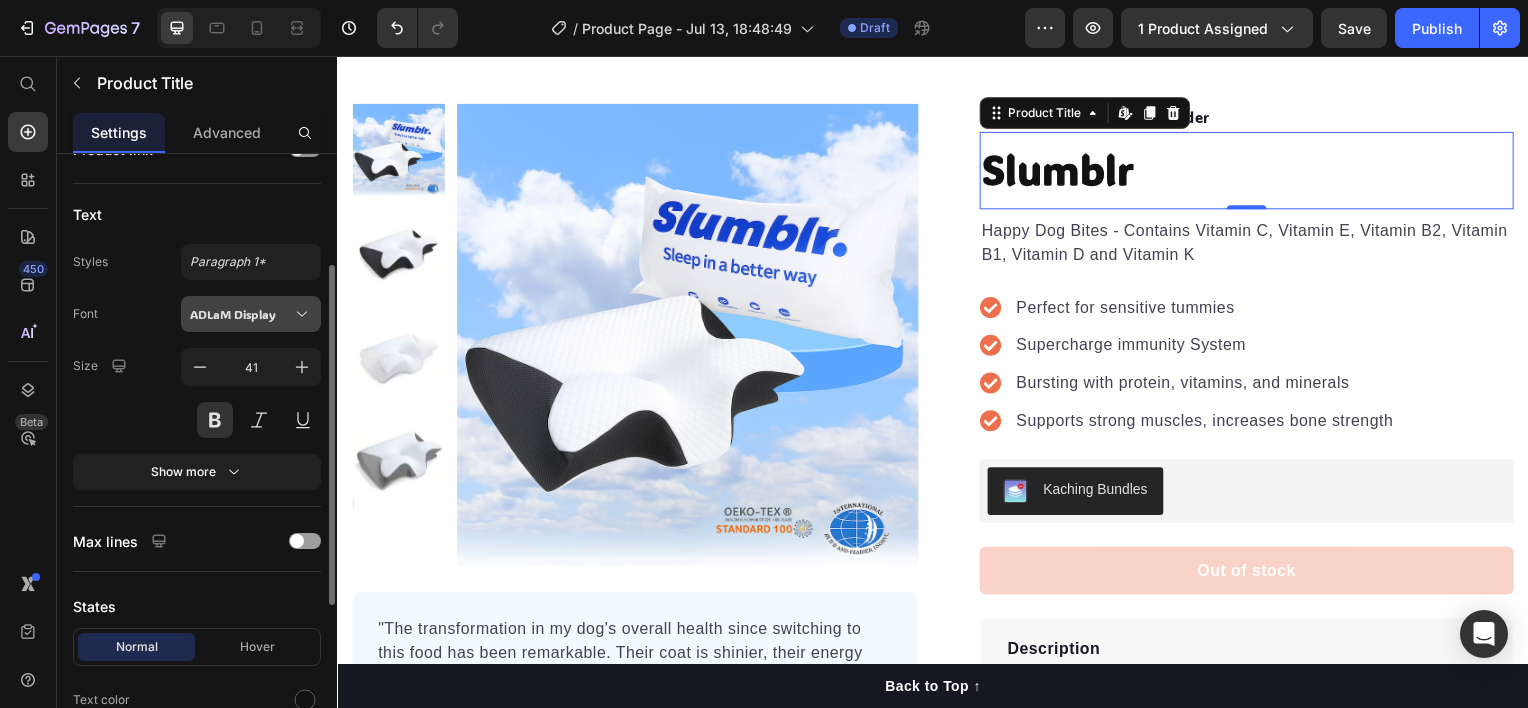 click at bounding box center [215, 420] 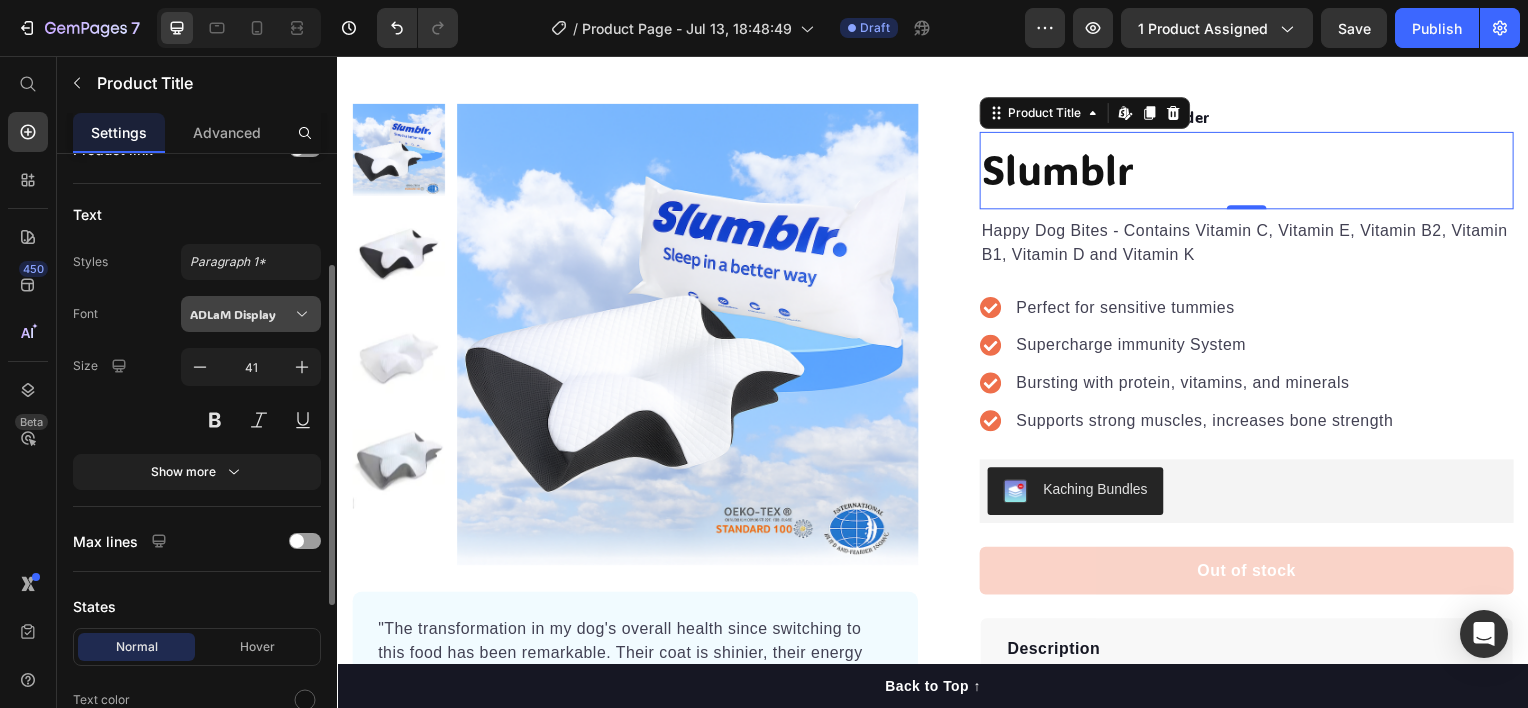 click at bounding box center (215, 420) 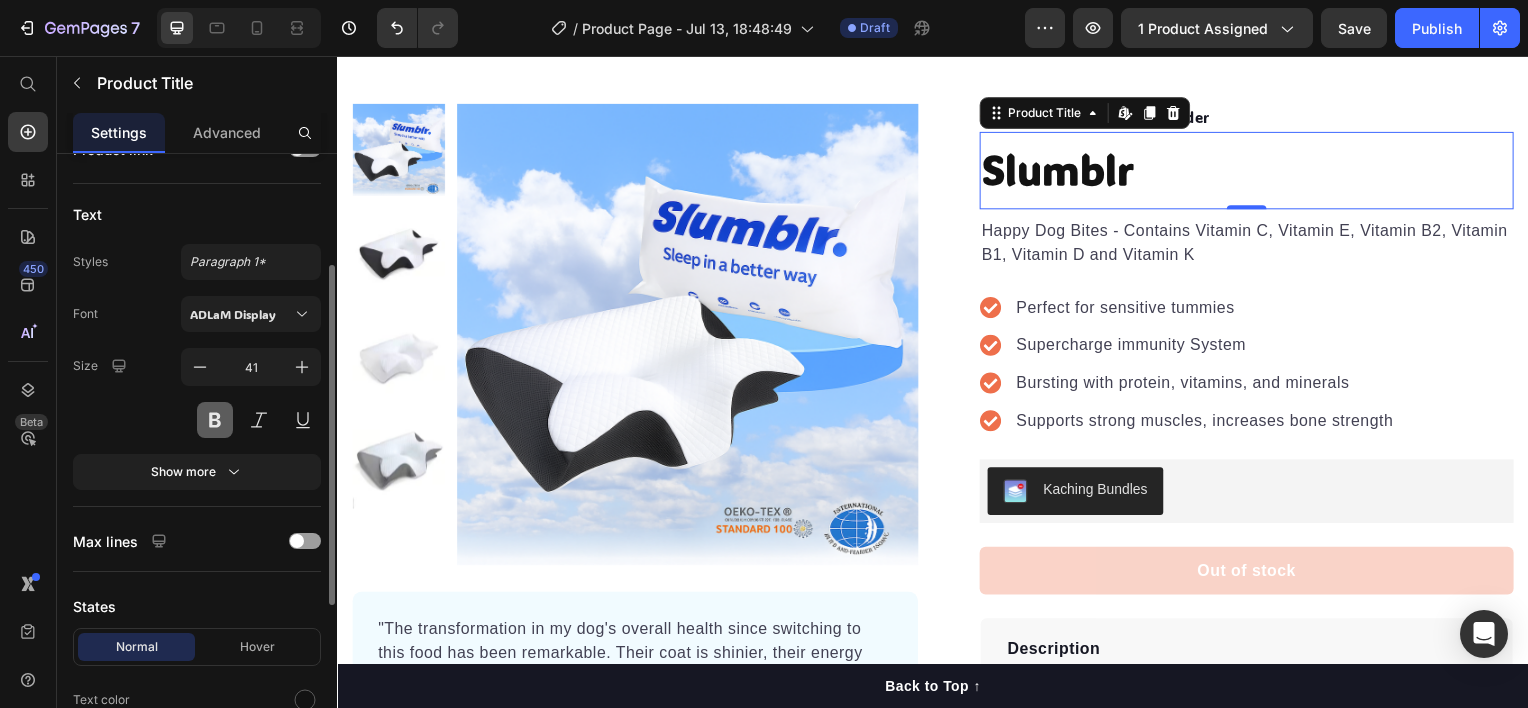 click at bounding box center (215, 420) 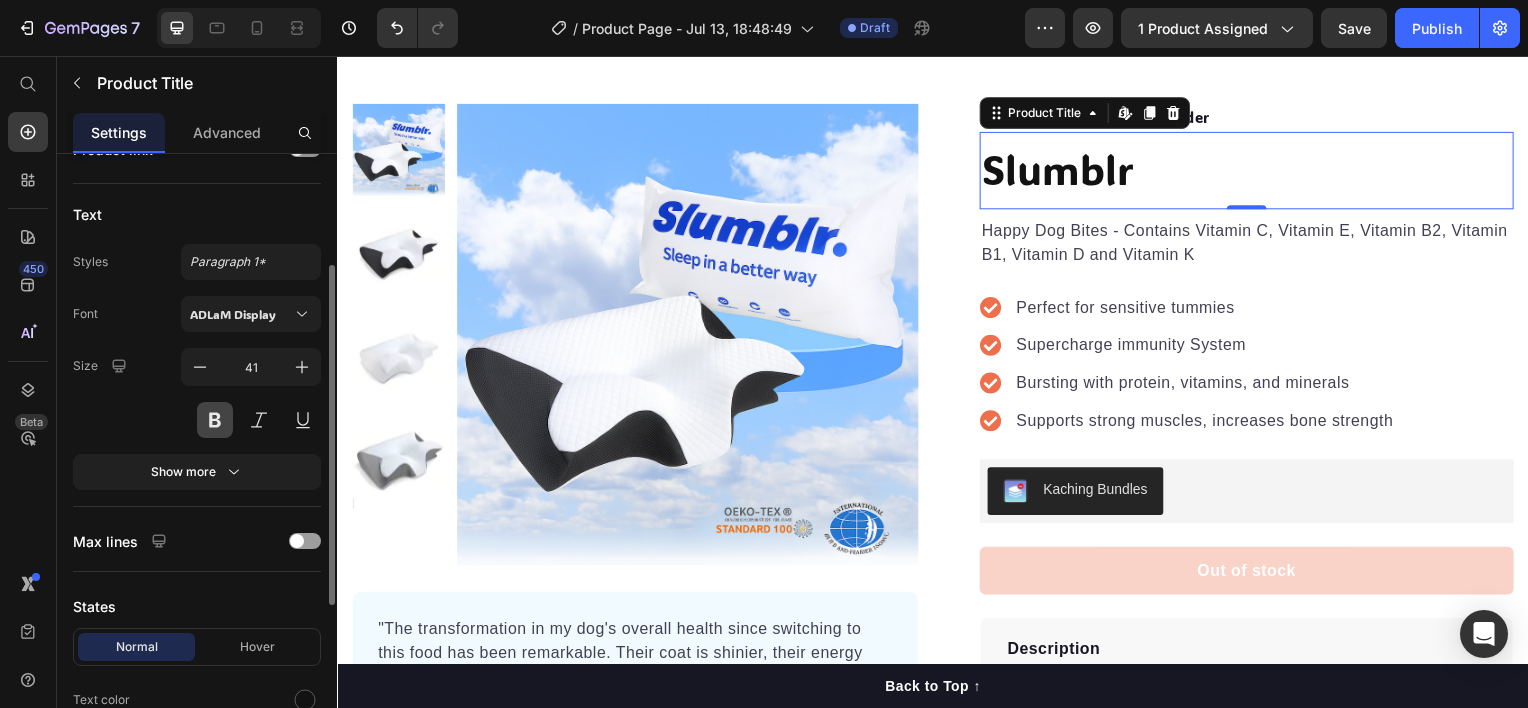 click at bounding box center [215, 420] 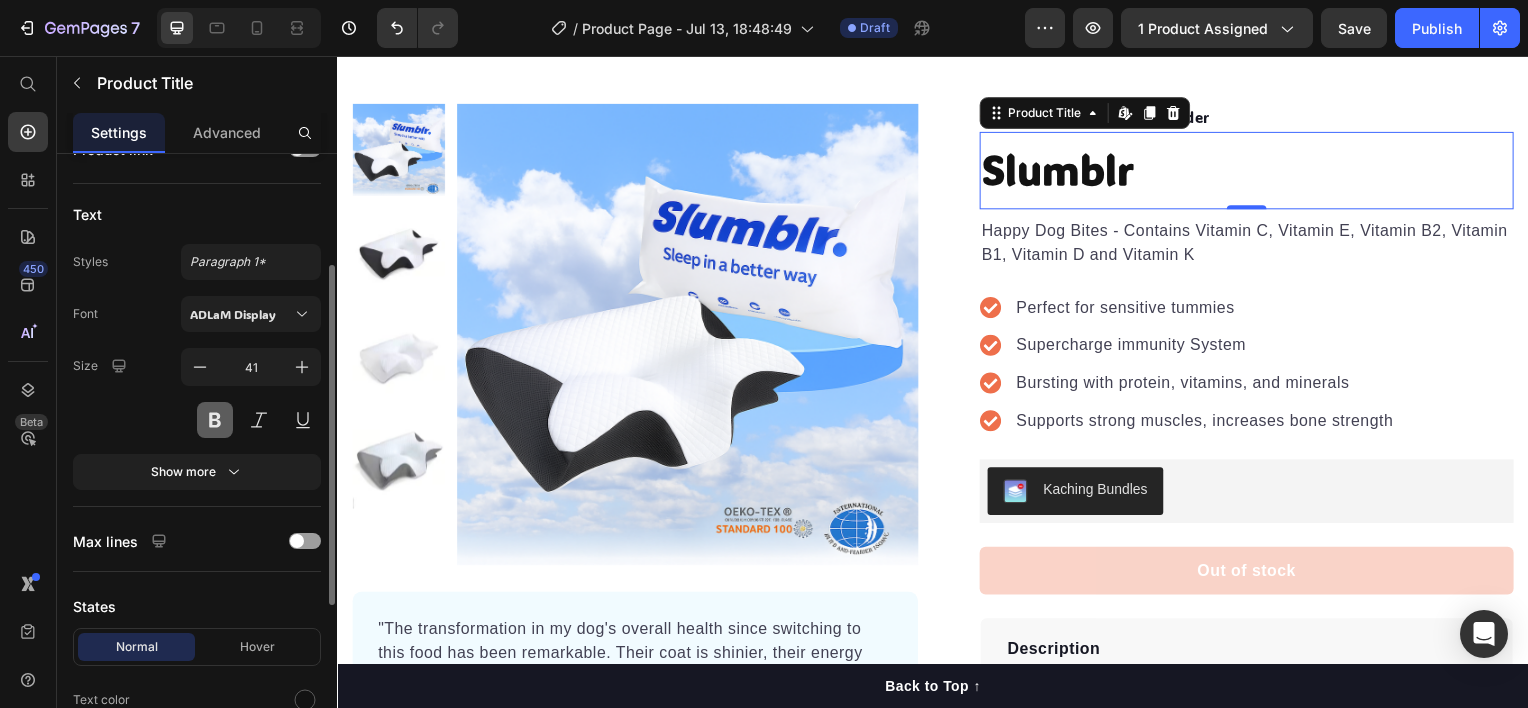 click at bounding box center (215, 420) 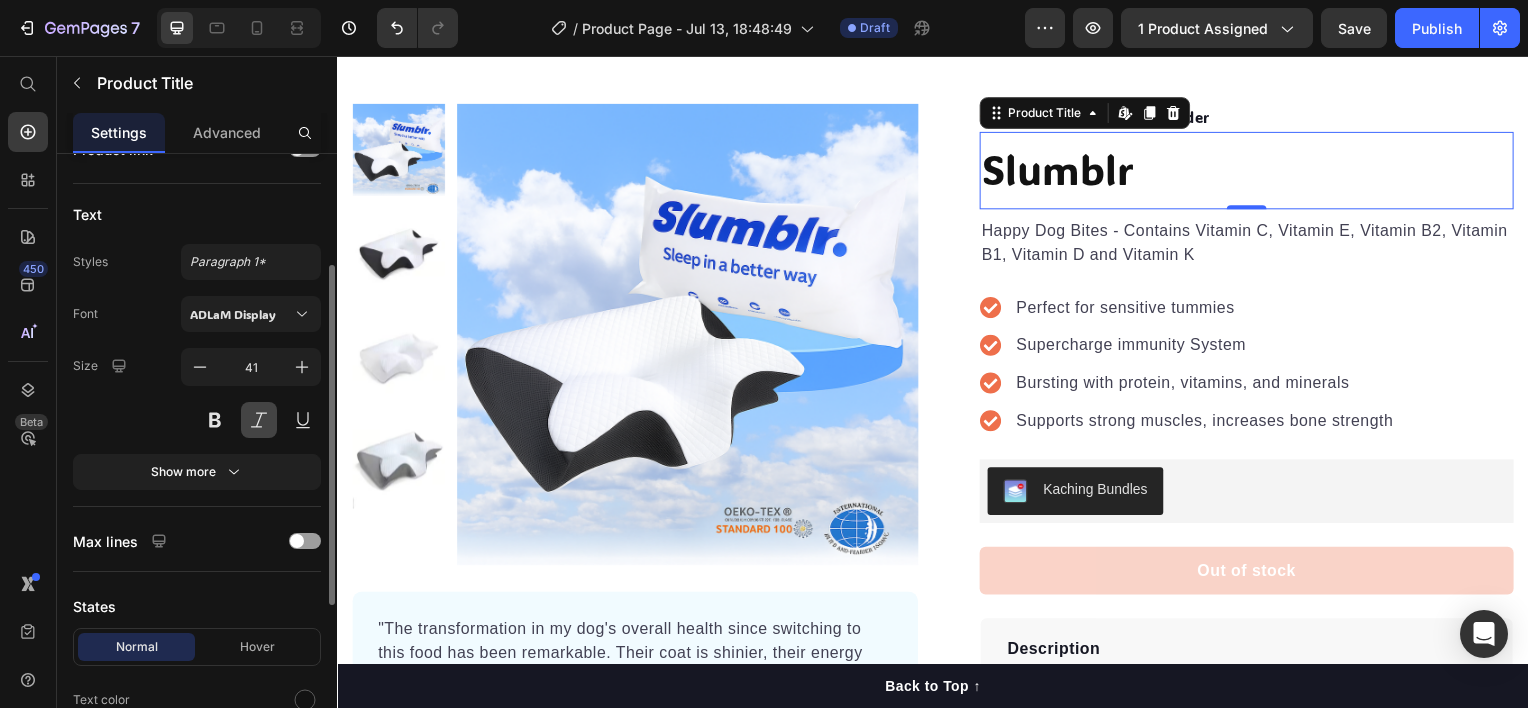 click at bounding box center (259, 420) 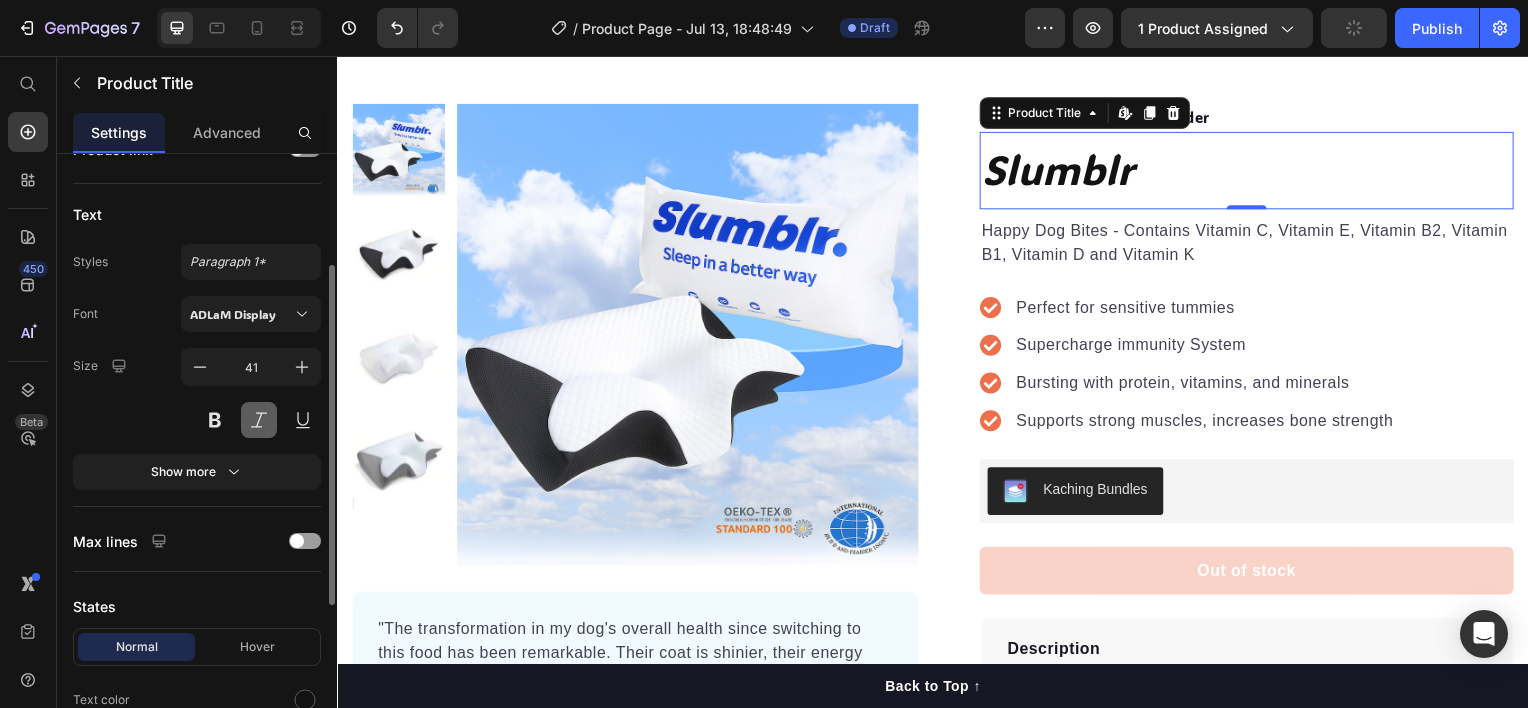 click at bounding box center (259, 420) 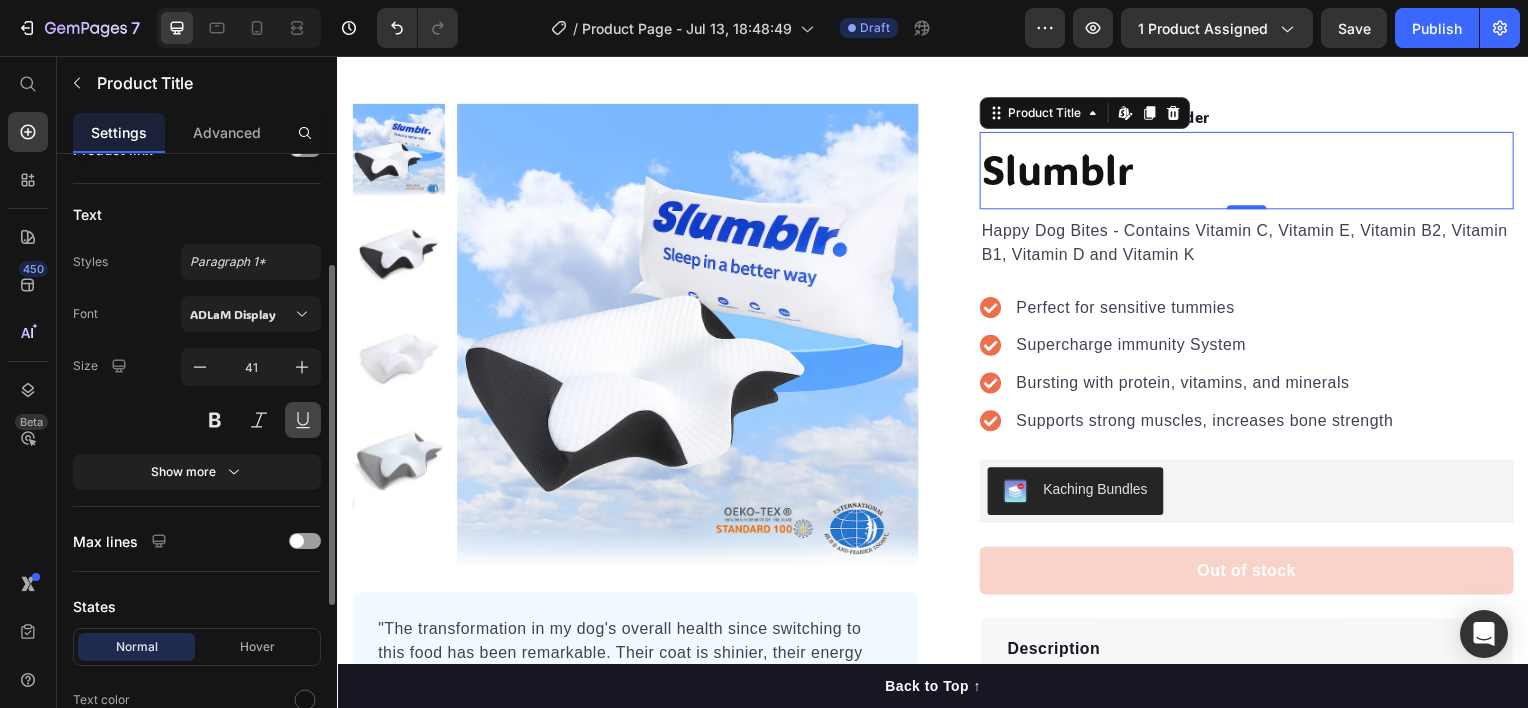 click at bounding box center (303, 420) 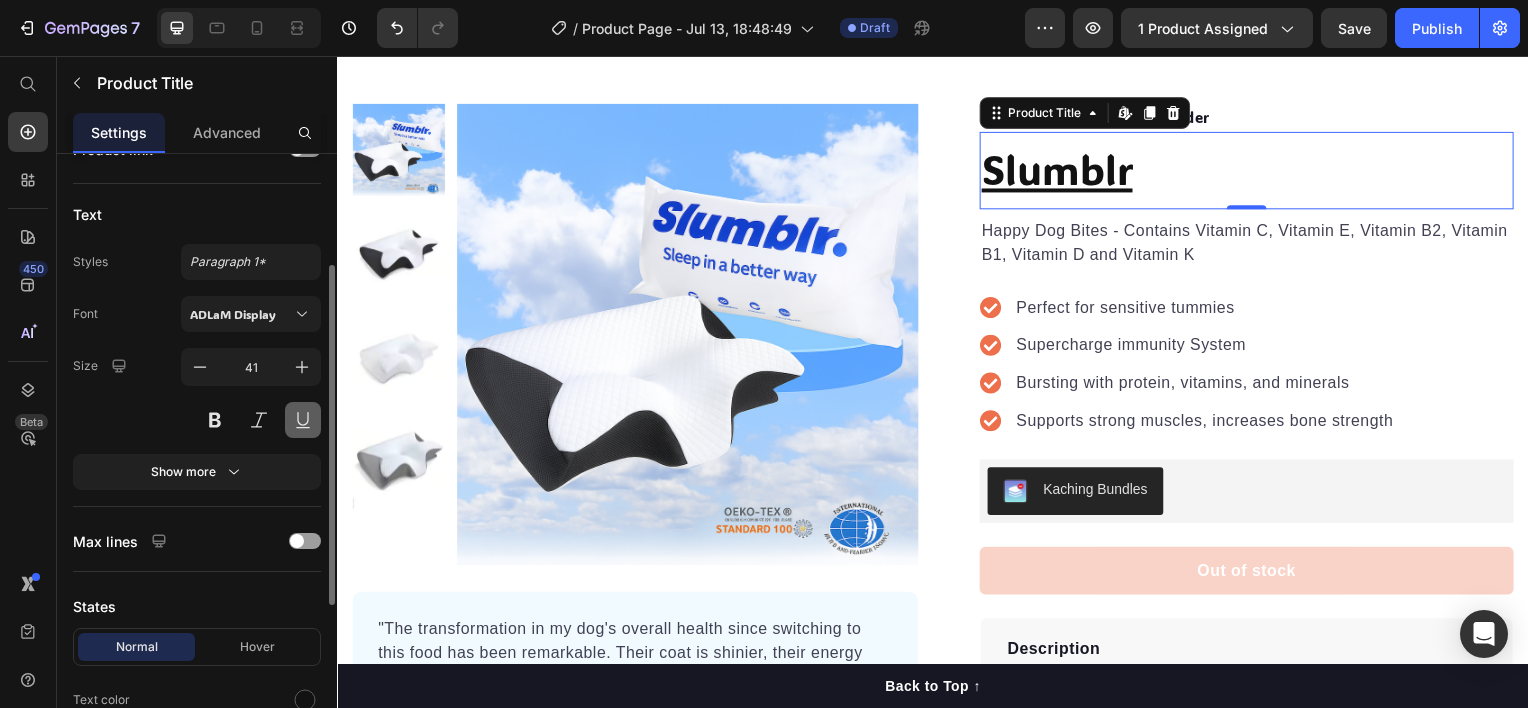 click at bounding box center [303, 420] 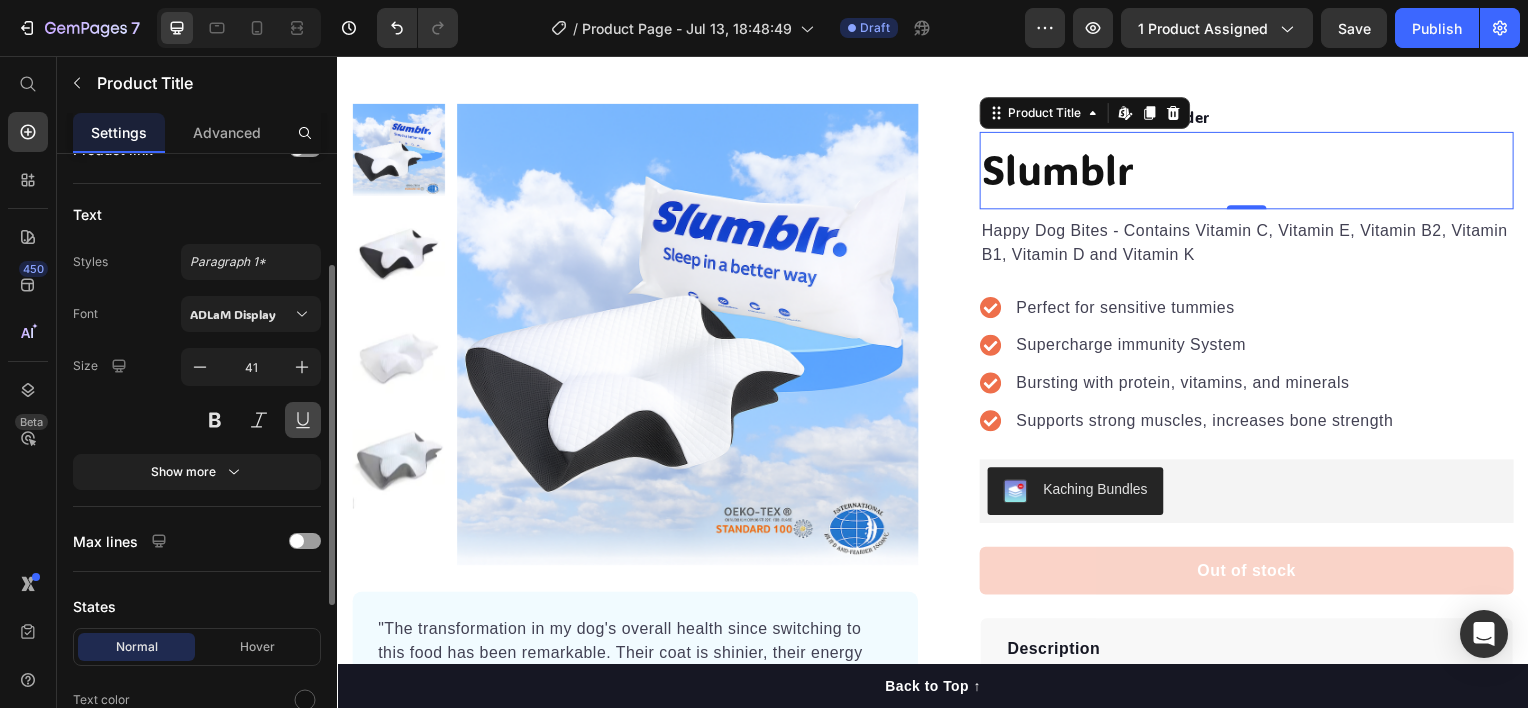 click at bounding box center [303, 420] 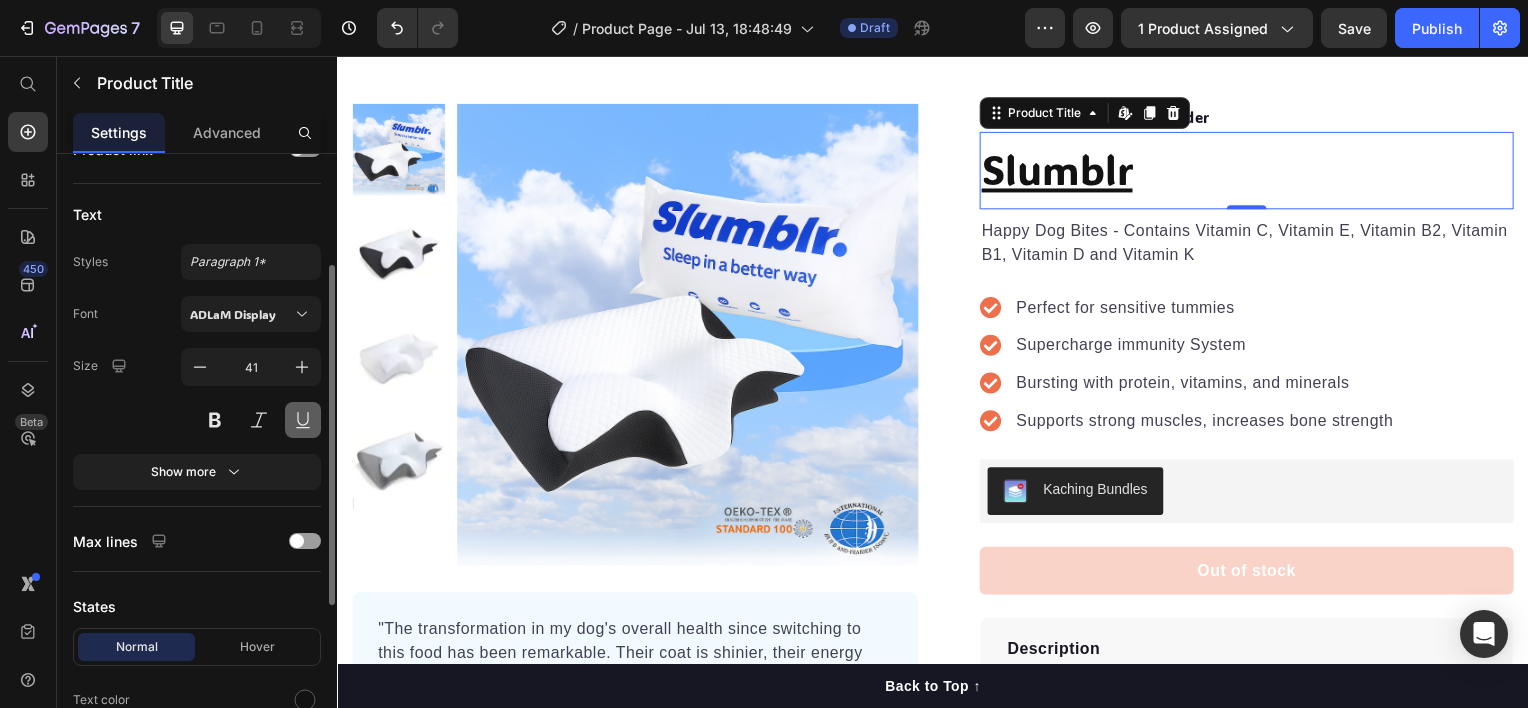 click at bounding box center (303, 420) 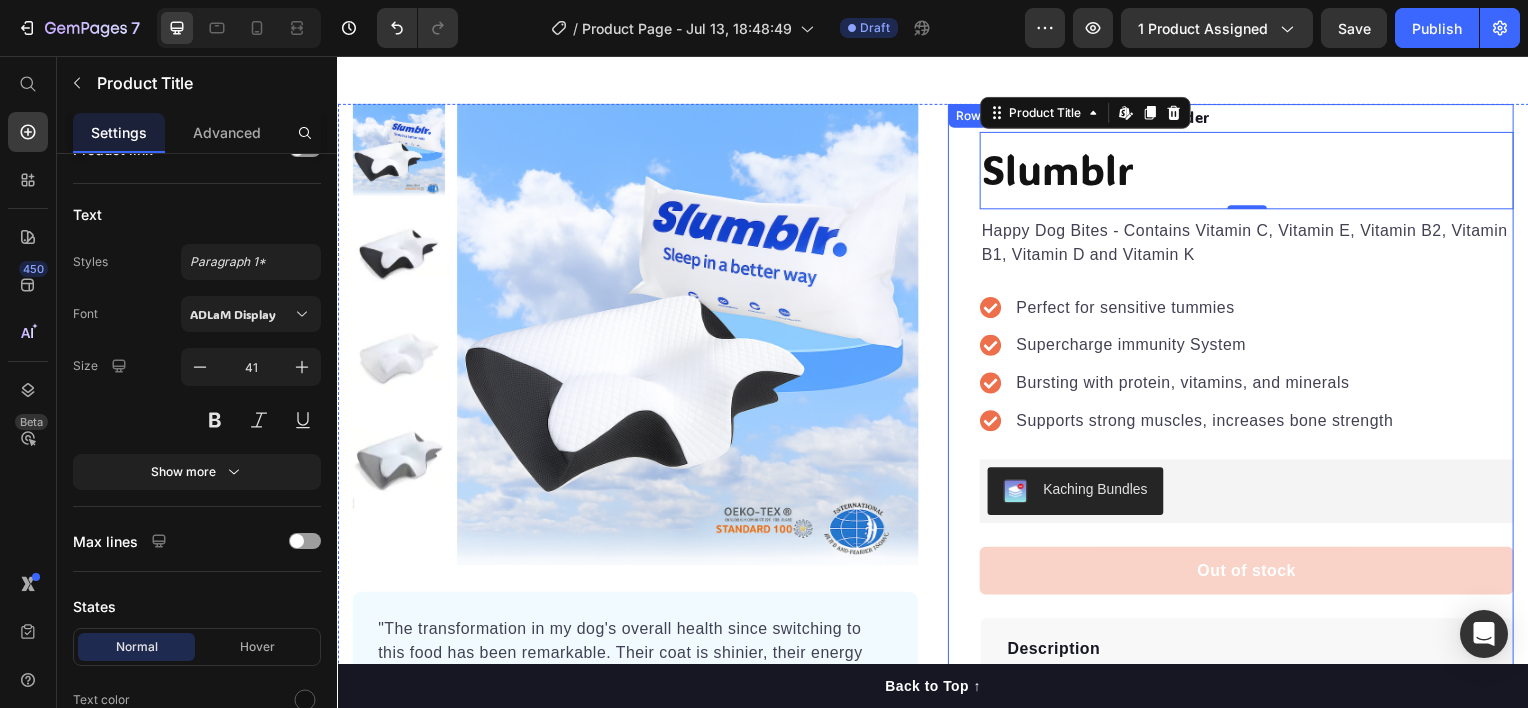 click on "Happy Dog Bites - Contains Vitamin C, Vitamin E, Vitamin B2, Vitamin B1, Vitamin D and Vitamin K" at bounding box center [1253, 244] 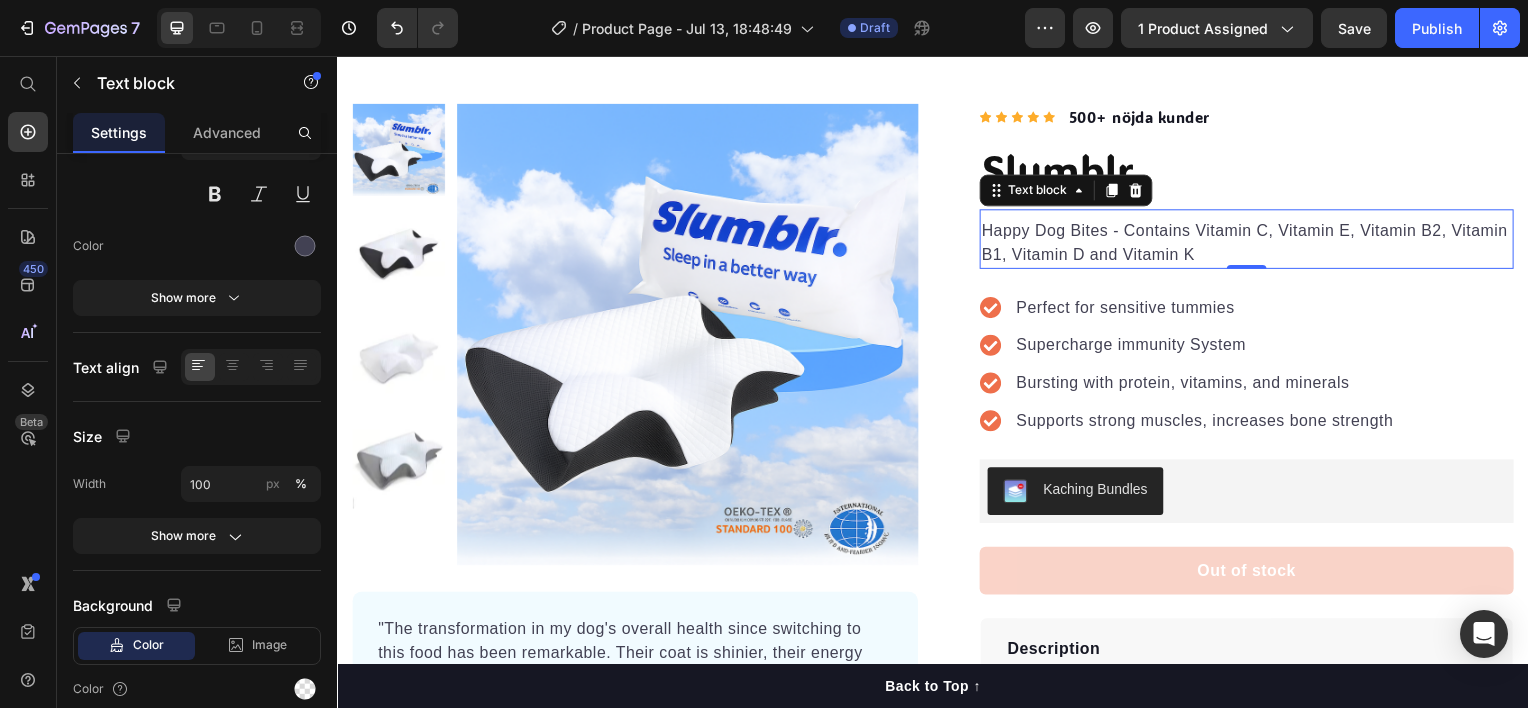 scroll, scrollTop: 0, scrollLeft: 0, axis: both 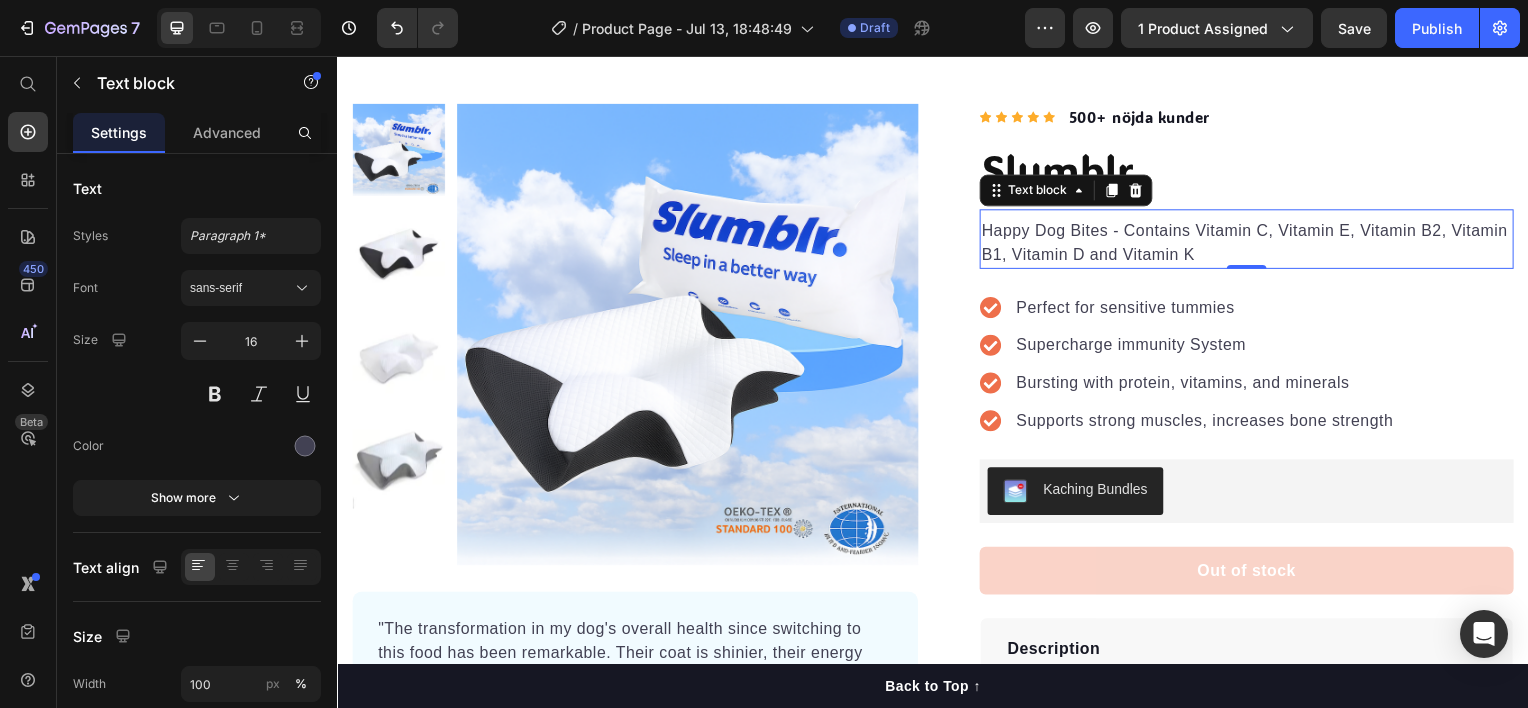 click on "Happy Dog Bites - Contains Vitamin C, Vitamin E, Vitamin B2, Vitamin B1, Vitamin D and Vitamin K" at bounding box center (1253, 244) 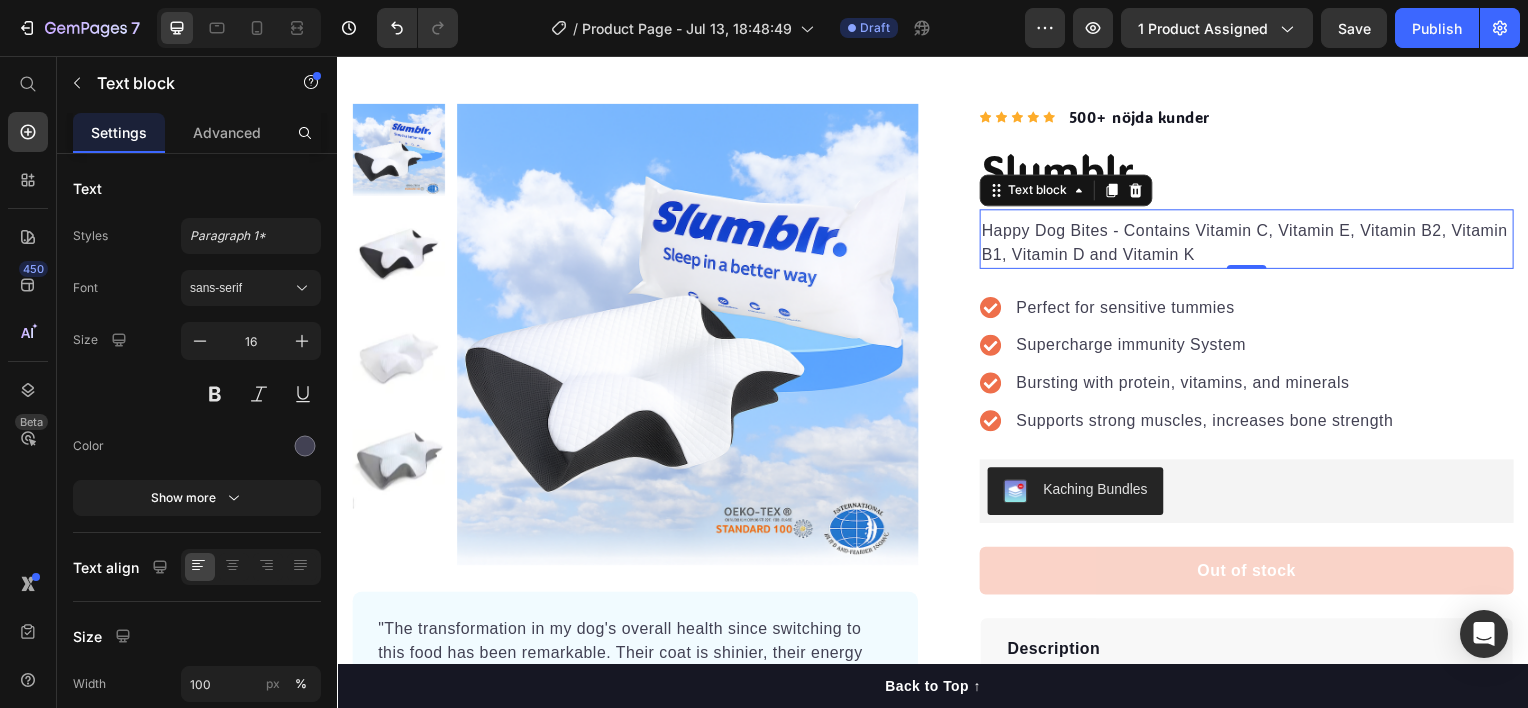 click on "Happy Dog Bites - Contains Vitamin C, Vitamin E, Vitamin B2, Vitamin B1, Vitamin D and Vitamin K" at bounding box center [1253, 244] 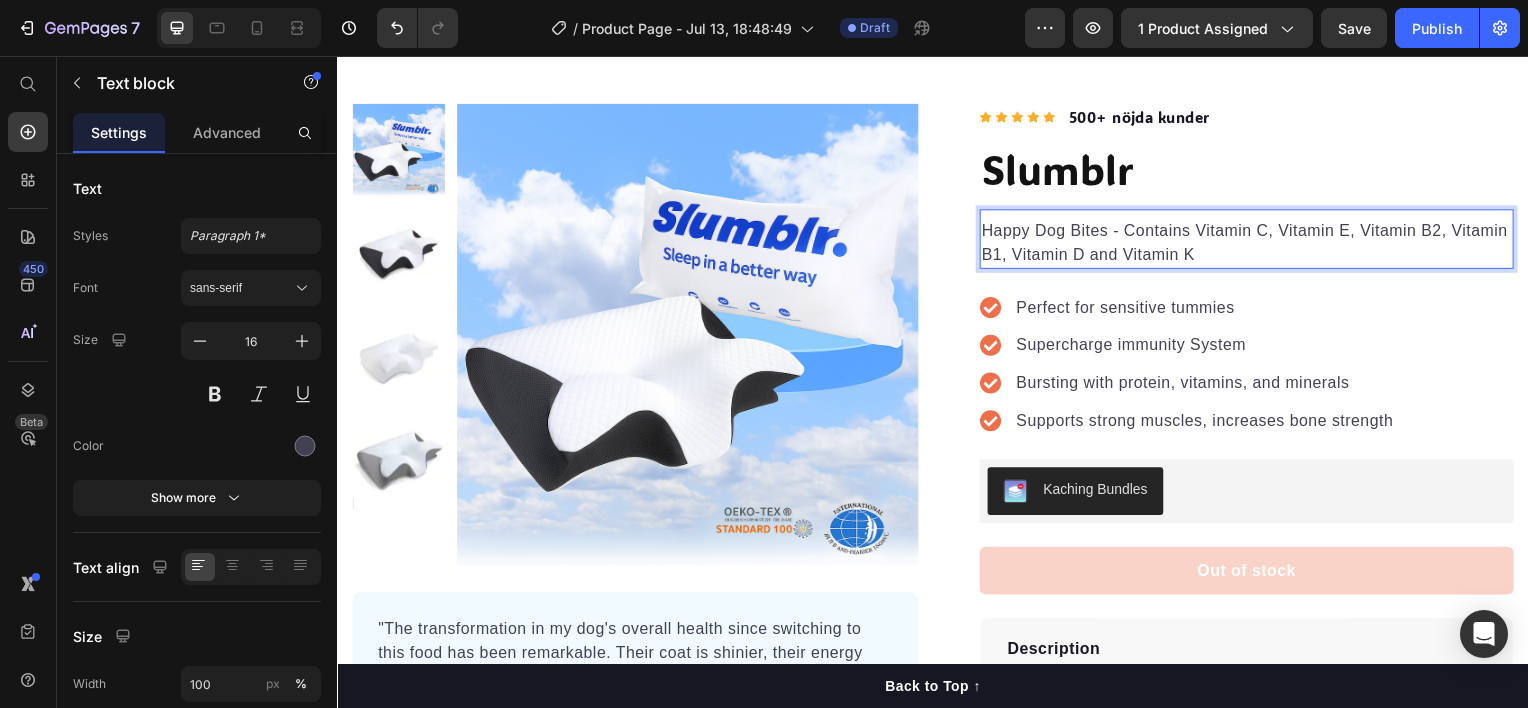click on "Happy Dog Bites - Contains Vitamin C, Vitamin E, Vitamin B2, Vitamin B1, Vitamin D and Vitamin K" at bounding box center (1253, 244) 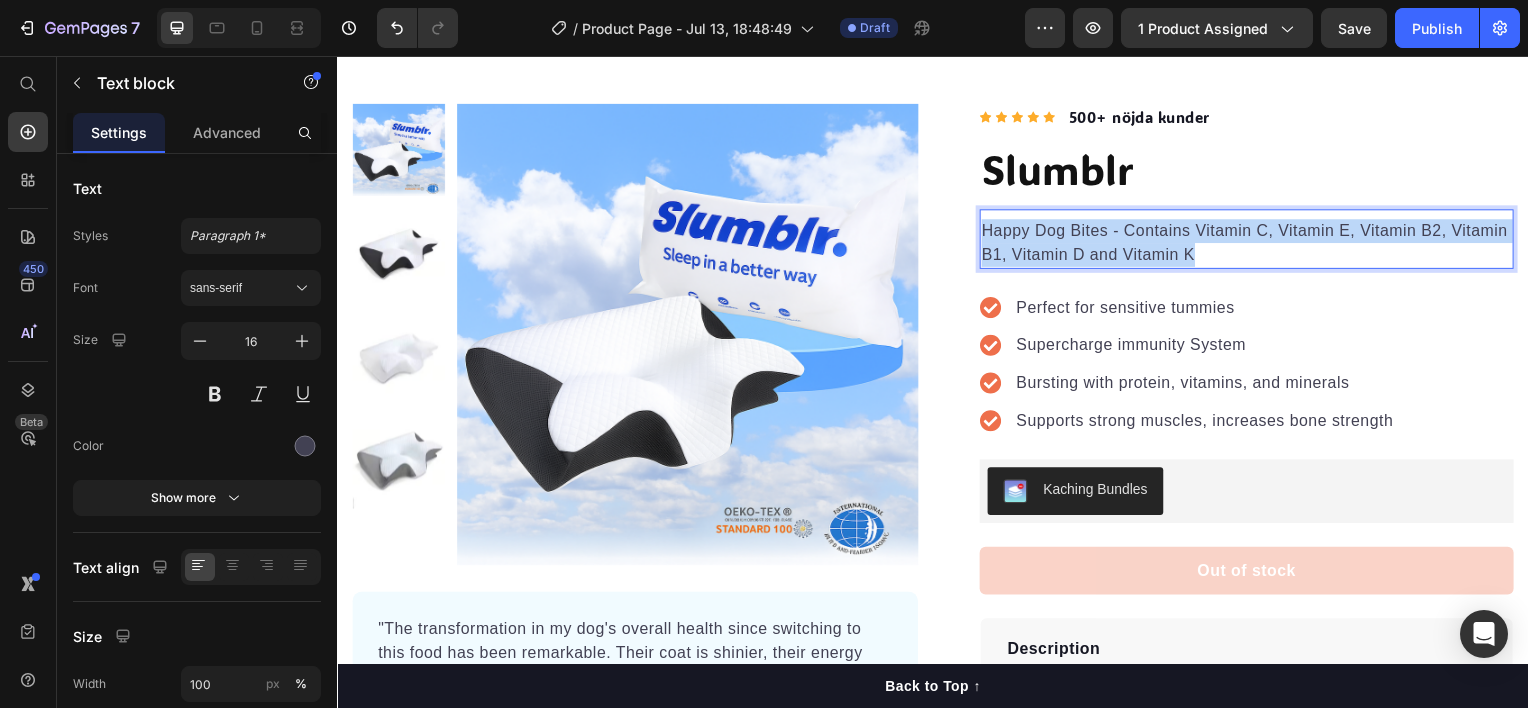 click on "Happy Dog Bites - Contains Vitamin C, Vitamin E, Vitamin B2, Vitamin B1, Vitamin D and Vitamin K" at bounding box center (1253, 244) 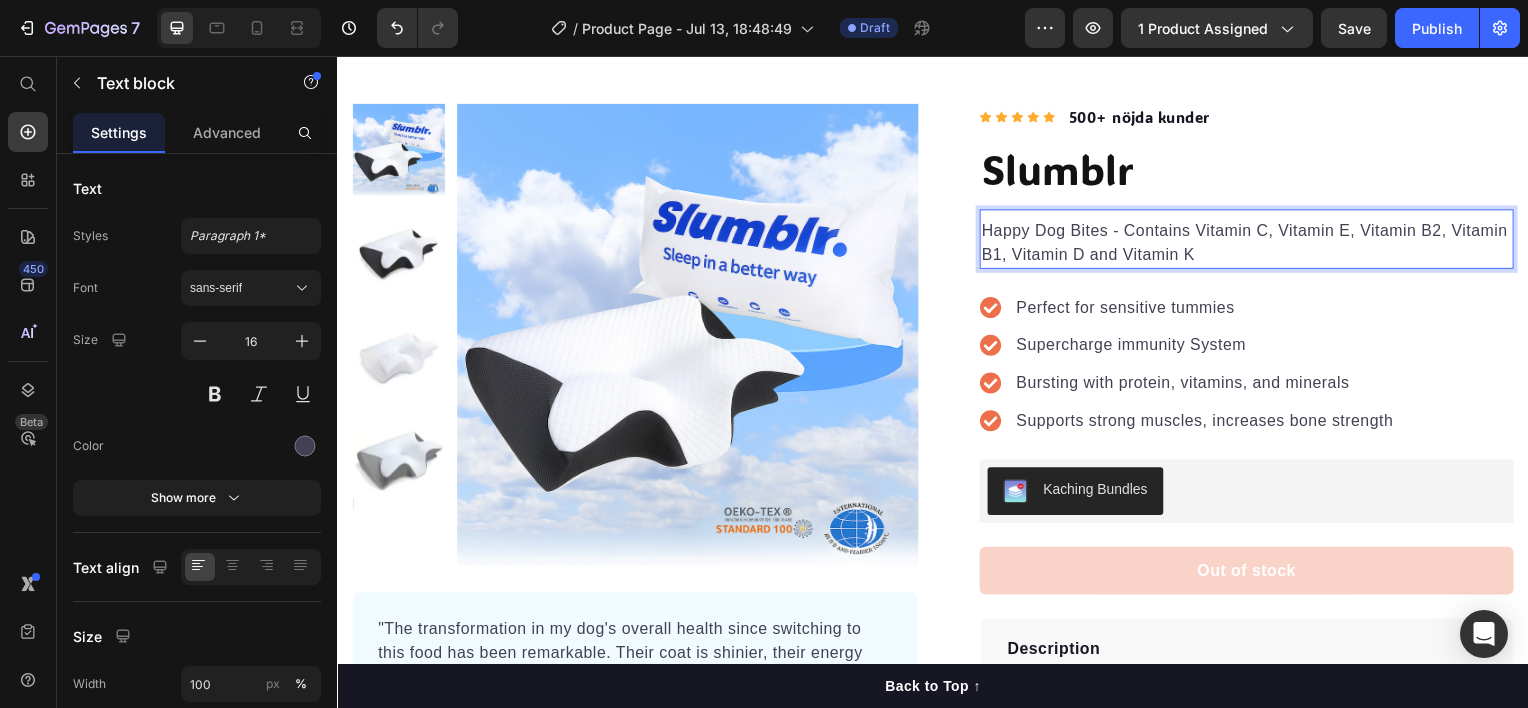 click on "Happy Dog Bites - Contains Vitamin C, Vitamin E, Vitamin B2, Vitamin B1, Vitamin D and Vitamin K" at bounding box center (1253, 244) 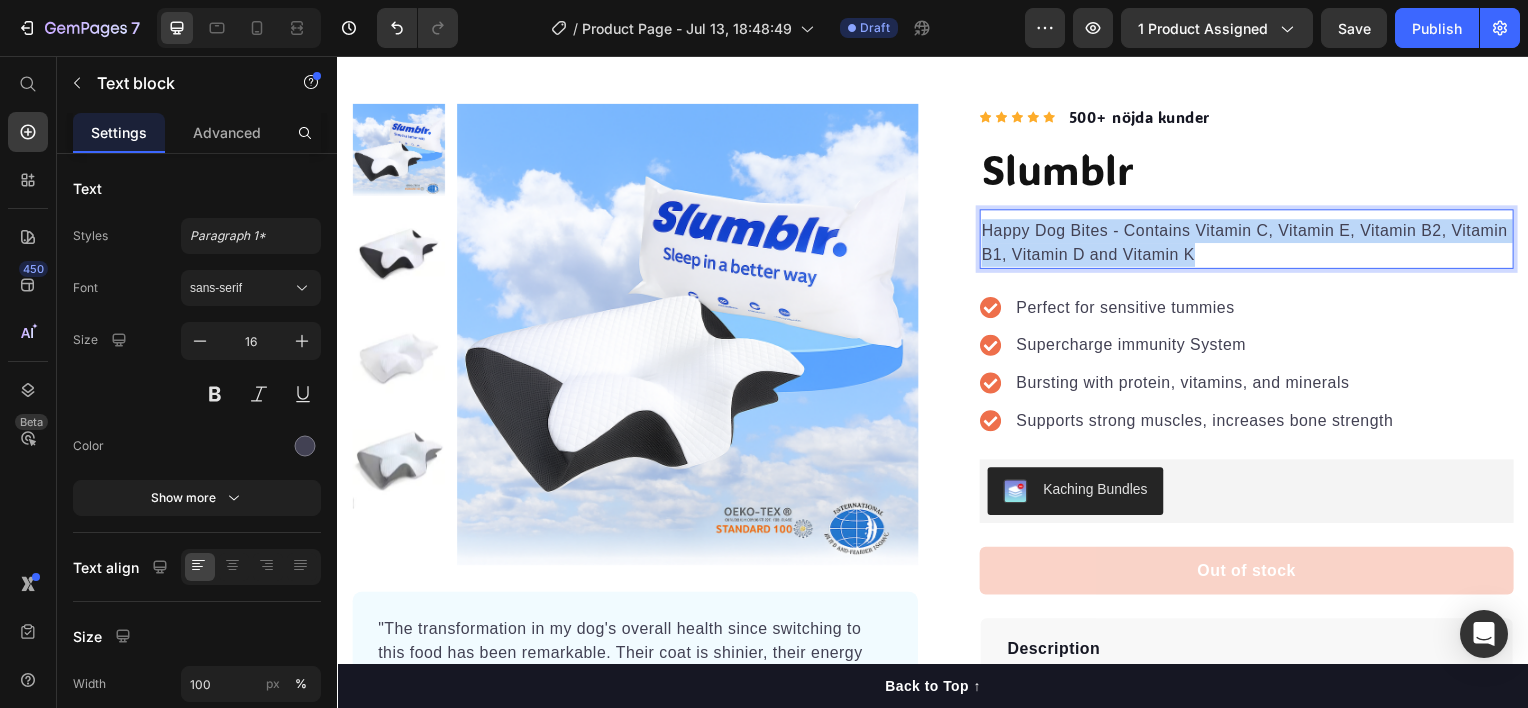 click on "Happy Dog Bites - Contains Vitamin C, Vitamin E, Vitamin B2, Vitamin B1, Vitamin D and Vitamin K" at bounding box center [1253, 244] 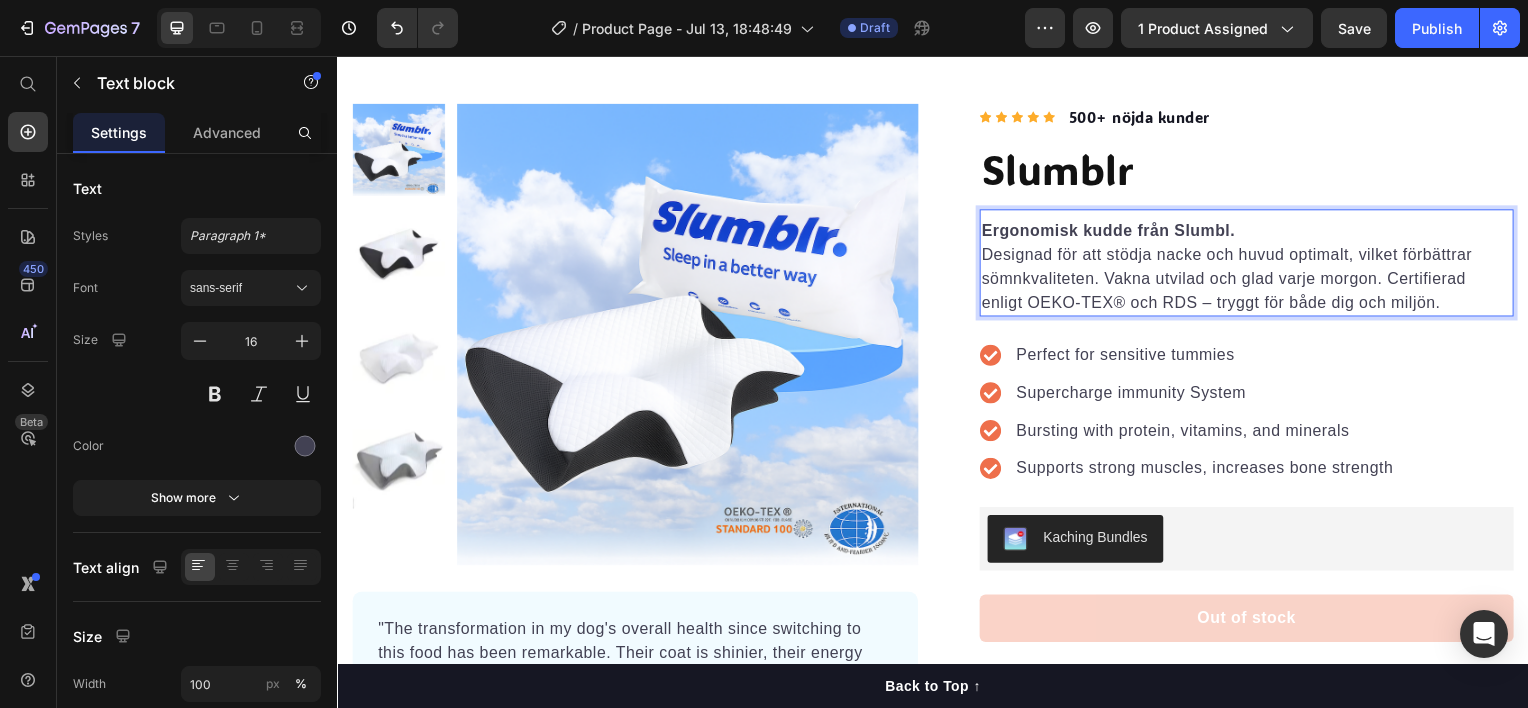 click on "Ergonomisk kudde från Slumbl." at bounding box center (1113, 231) 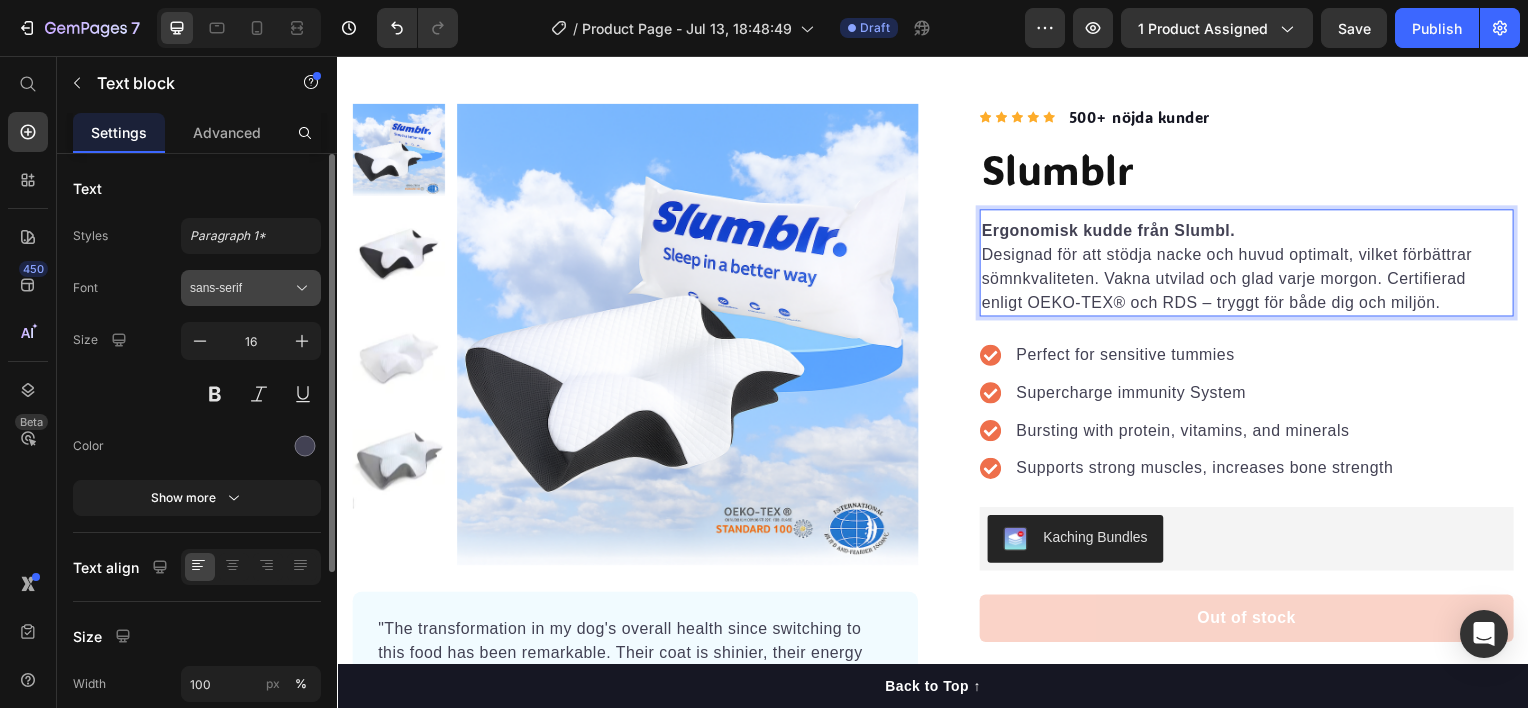 click on "sans-serif" at bounding box center (241, 288) 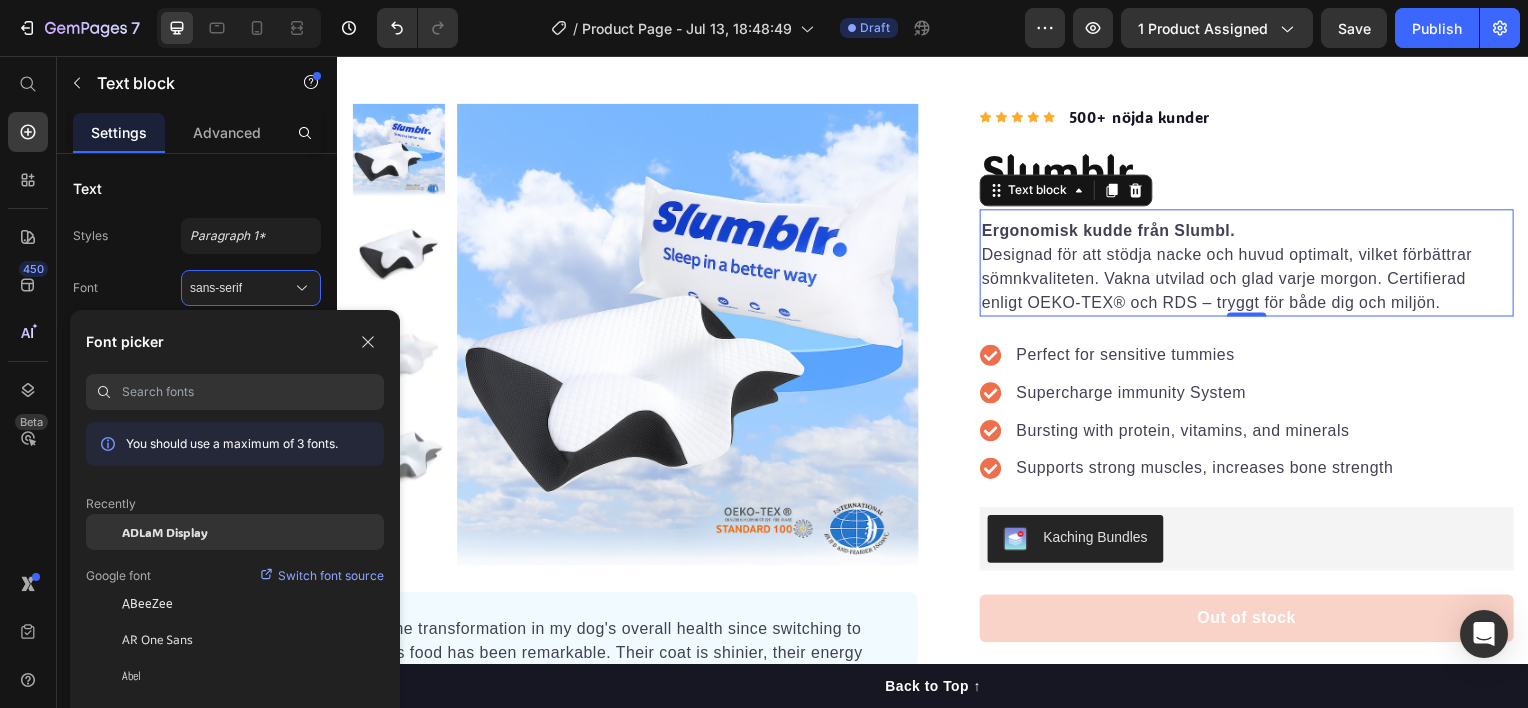 click on "ADLaM Display" 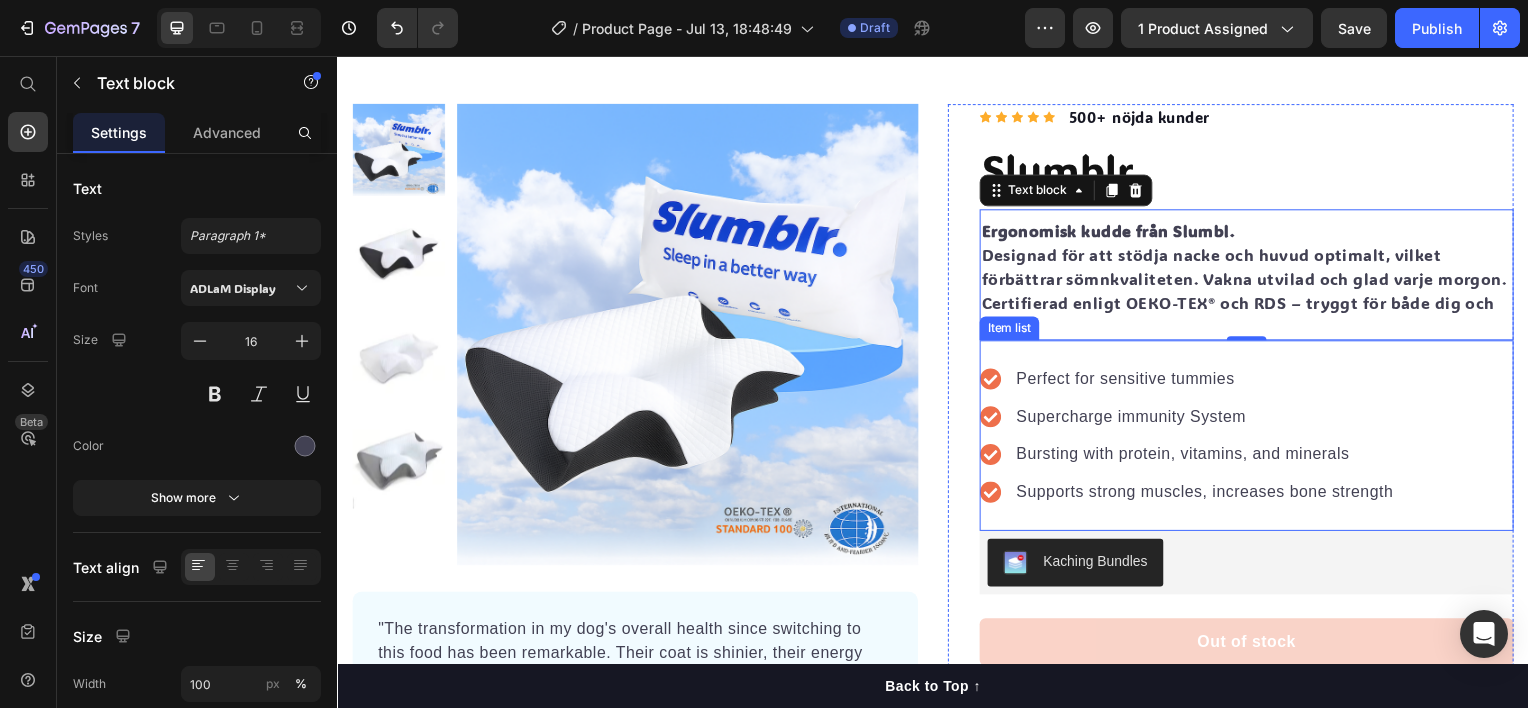 click on "Perfect for sensitive tummies Supercharge immunity System Bursting with protein, vitamins, and minerals Supports strong muscles, increases bone strength" at bounding box center [1253, 438] 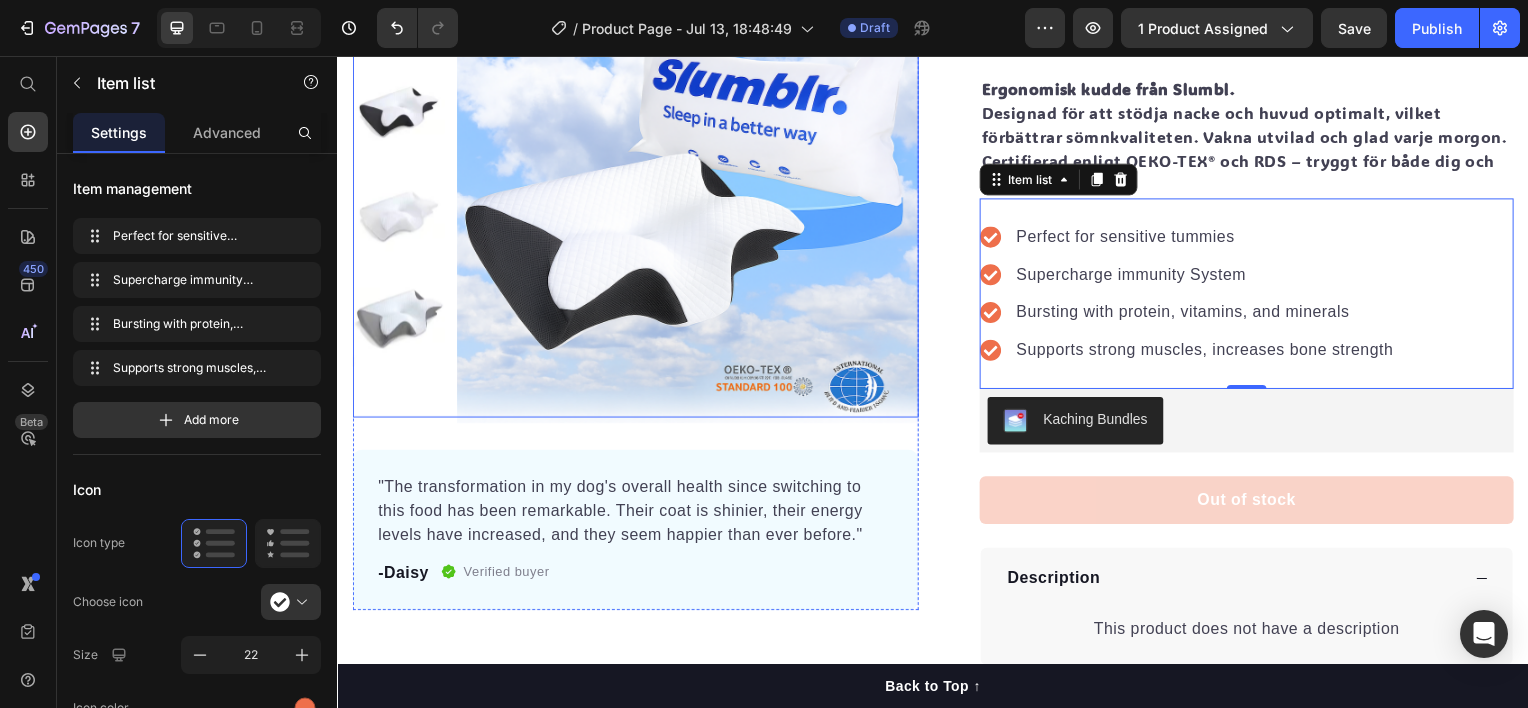 scroll, scrollTop: 300, scrollLeft: 0, axis: vertical 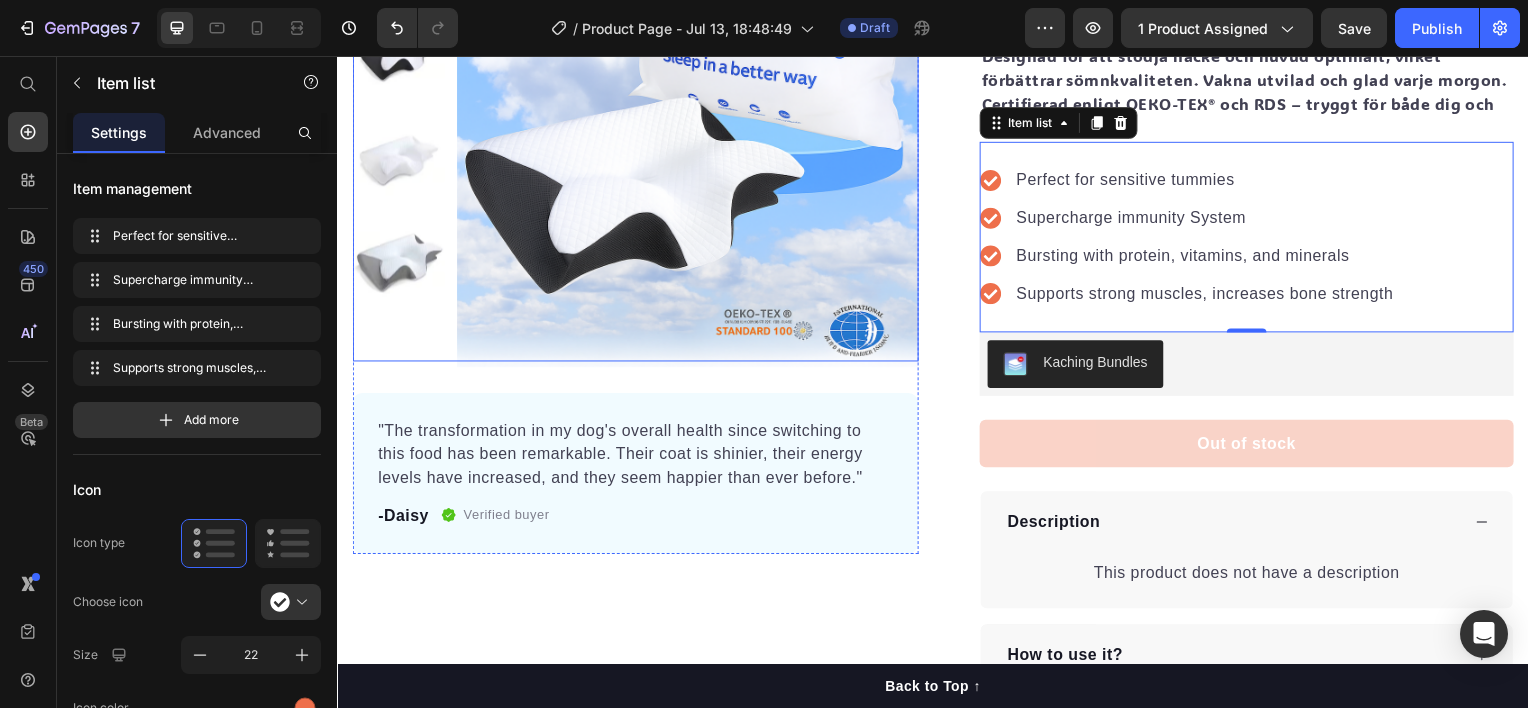 click at bounding box center (689, 136) 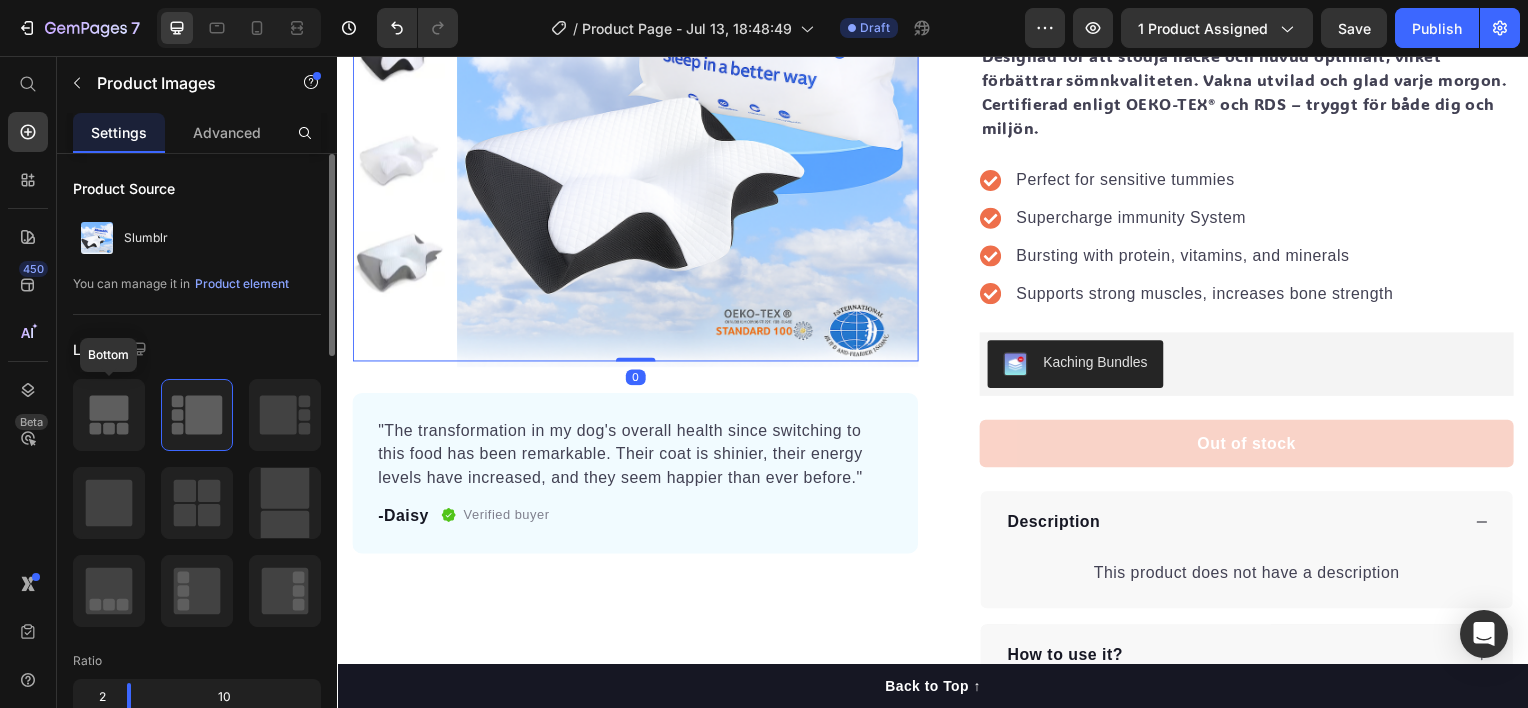 click 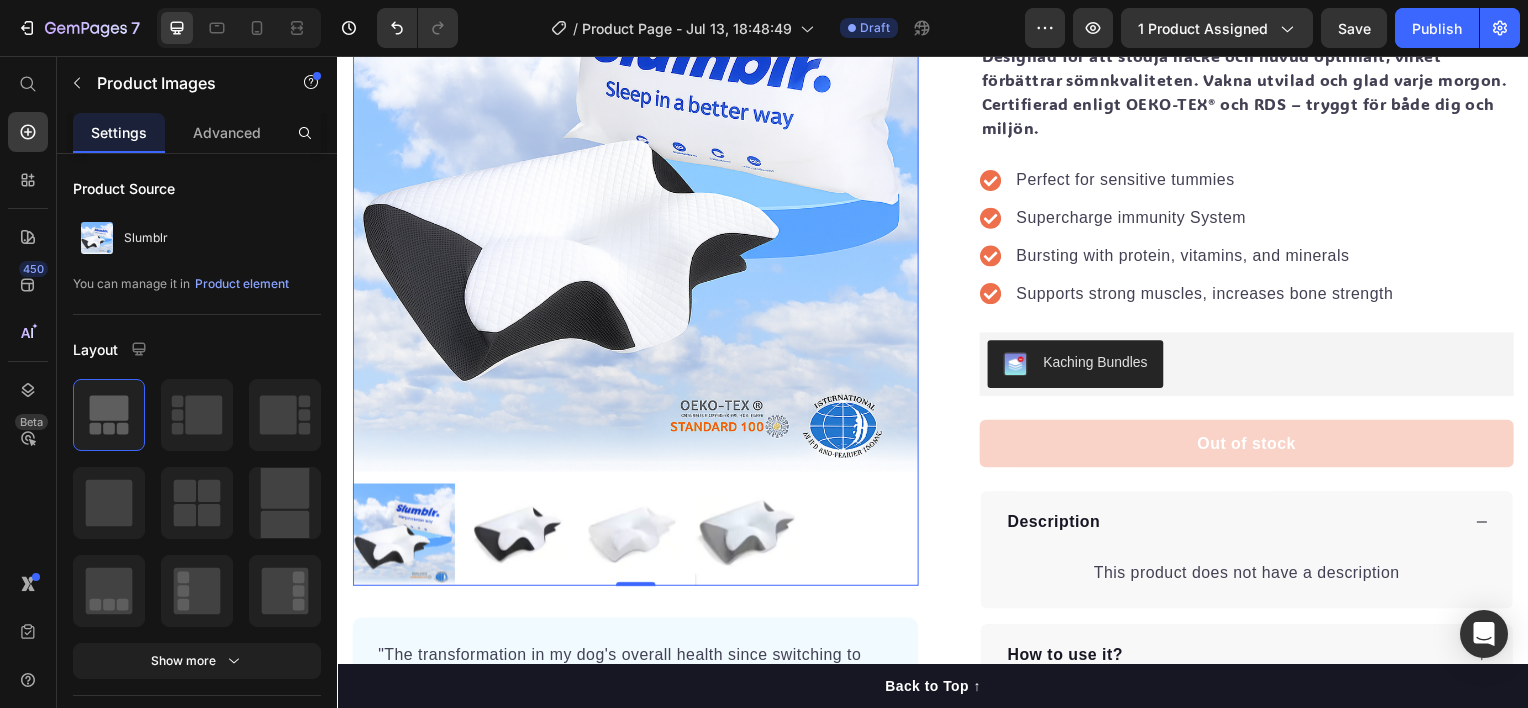 click at bounding box center [518, 537] 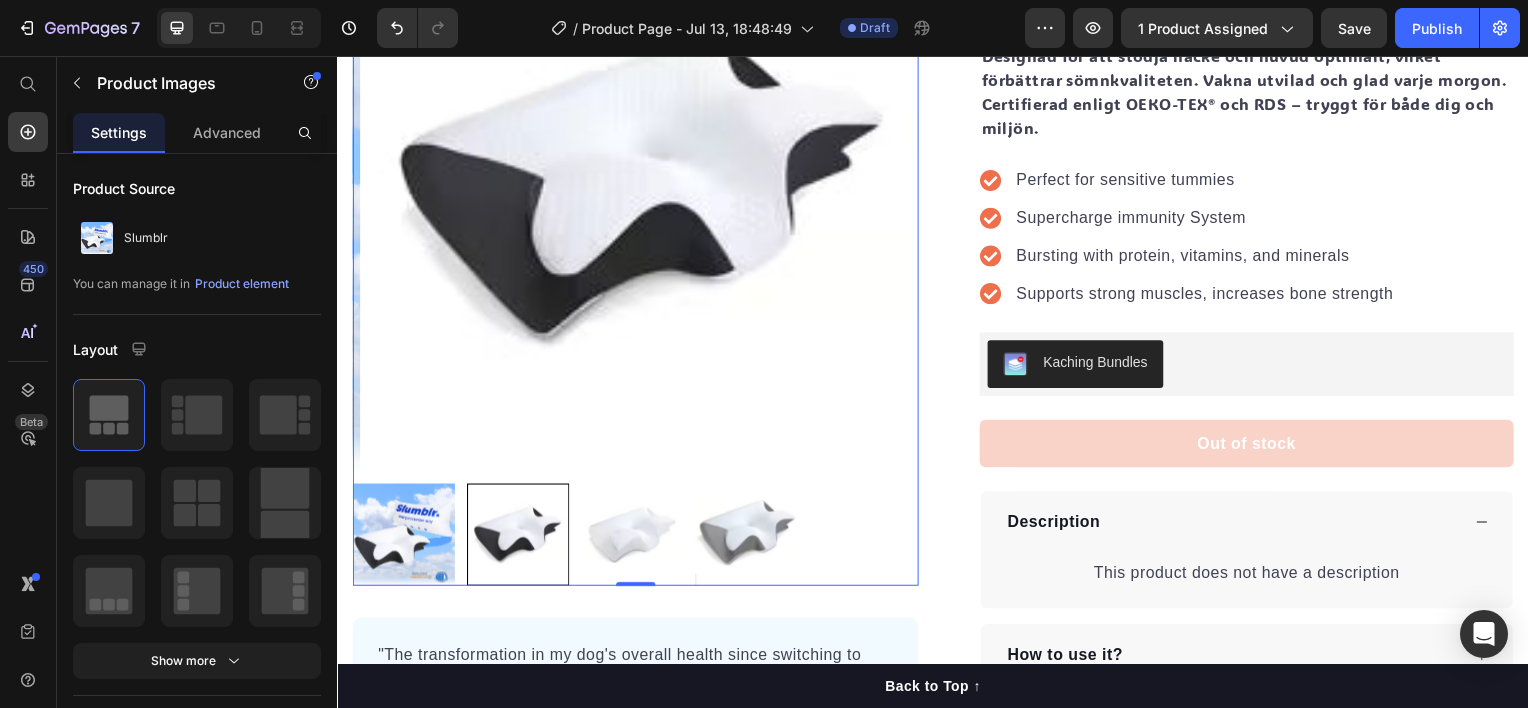 click at bounding box center [633, 537] 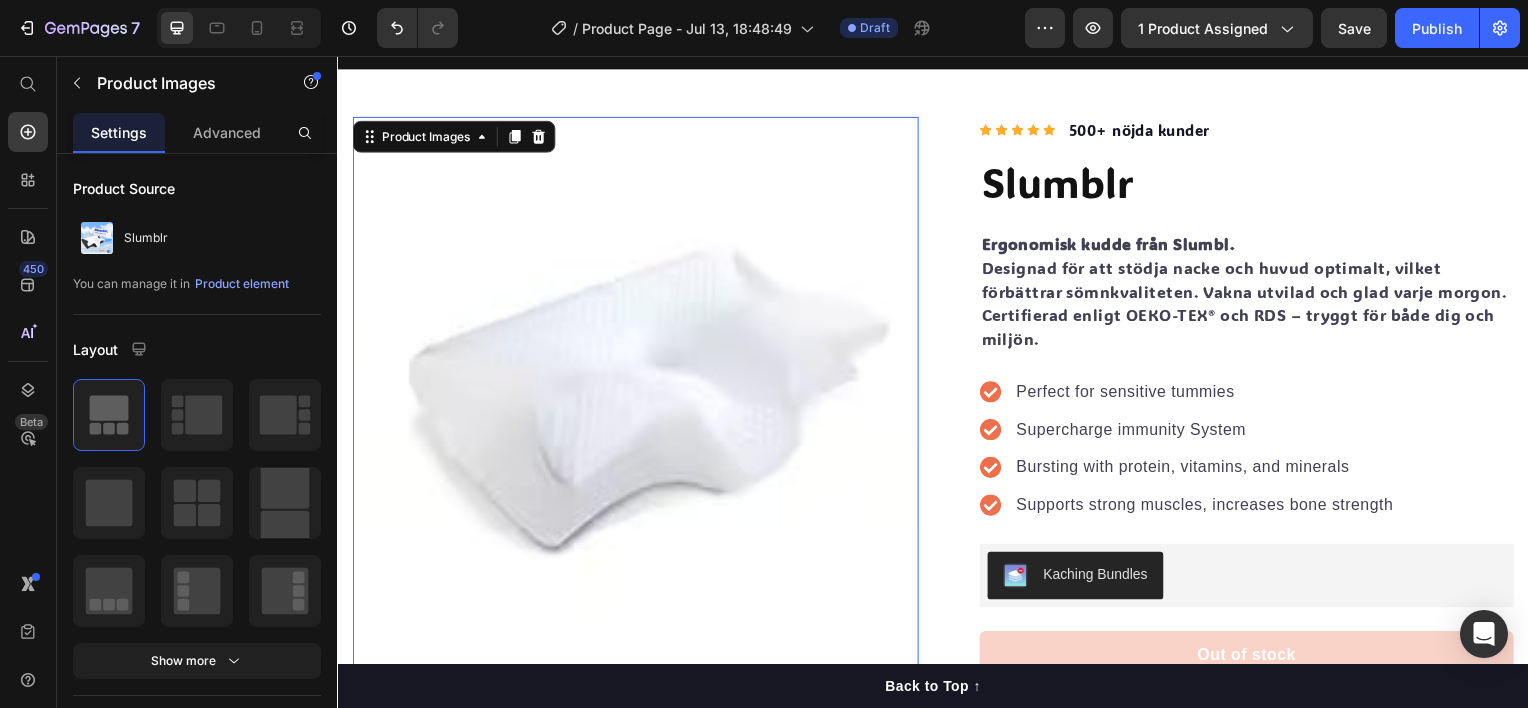 scroll, scrollTop: 200, scrollLeft: 0, axis: vertical 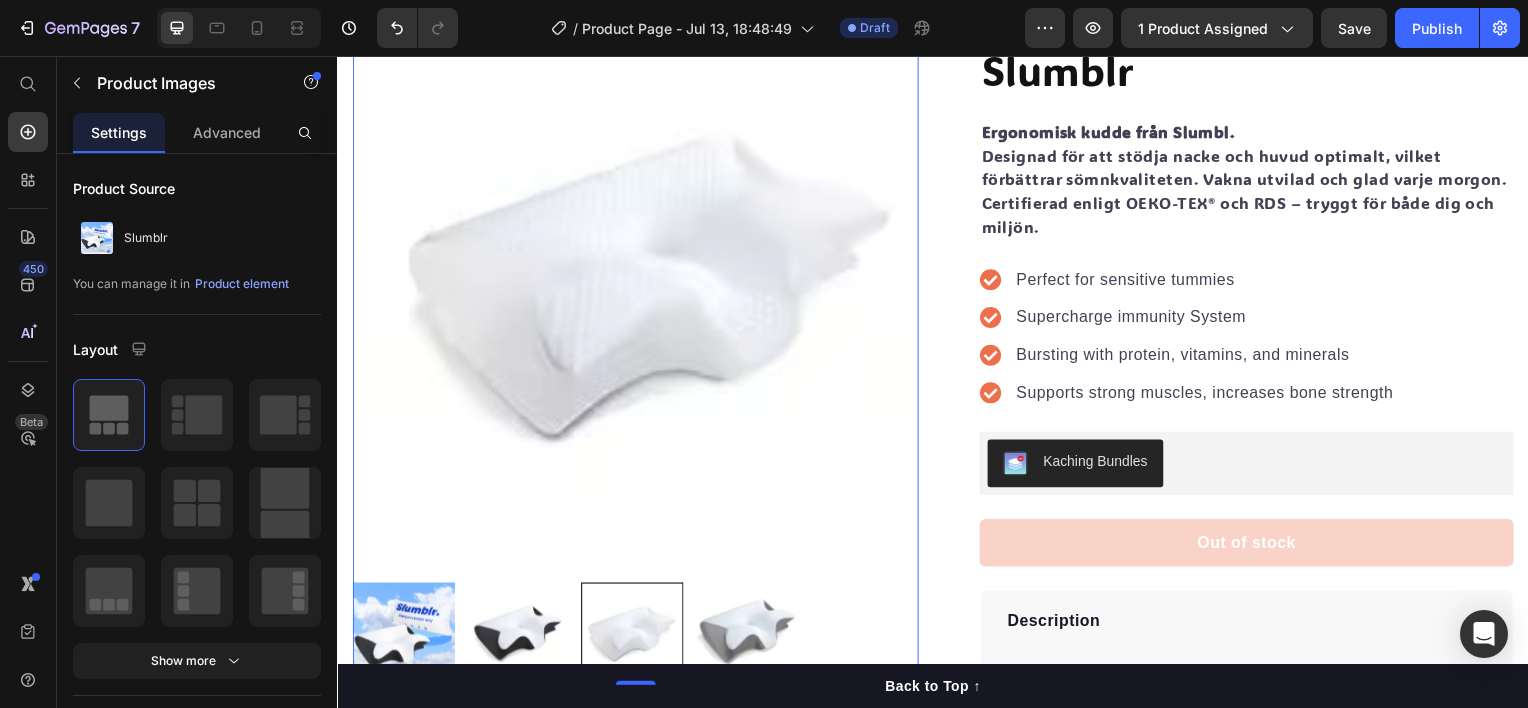 click at bounding box center [748, 637] 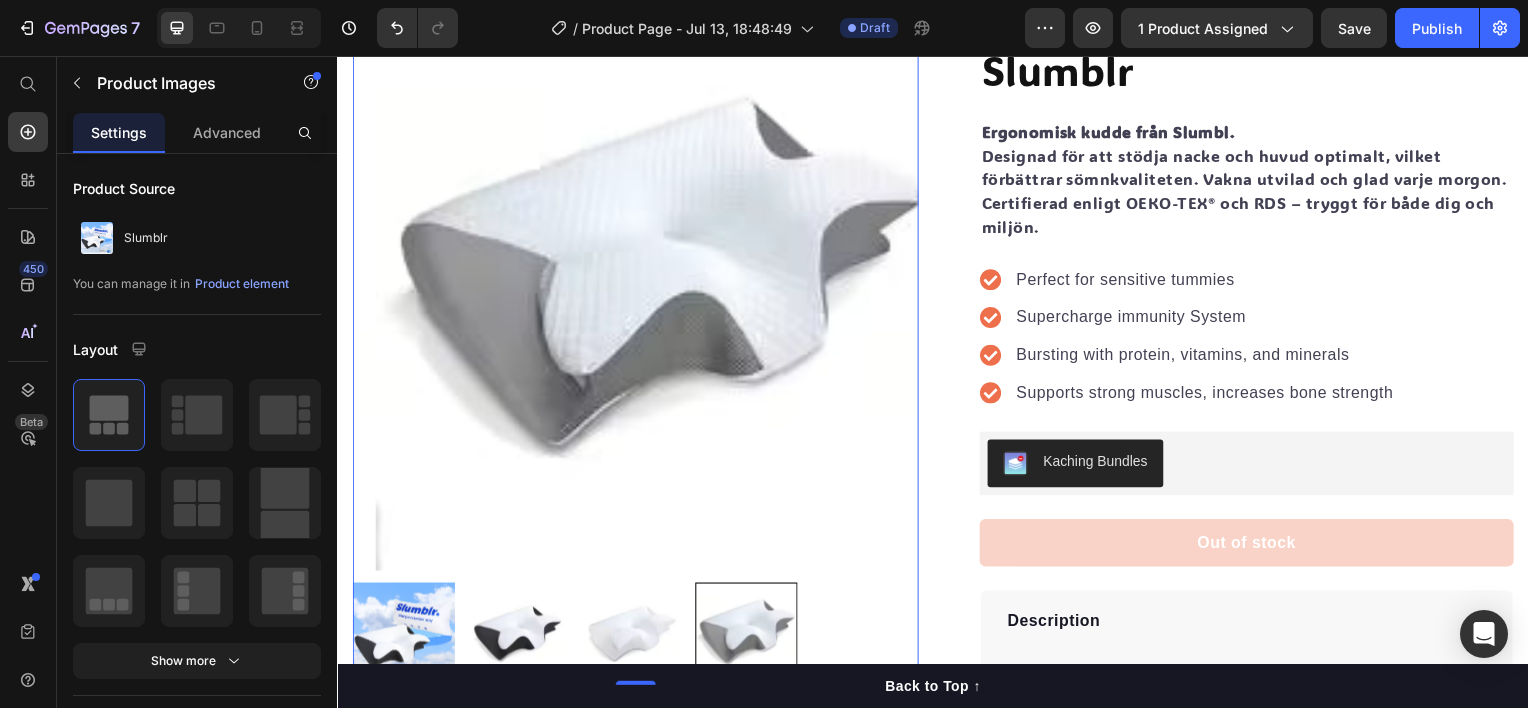 click at bounding box center [633, 637] 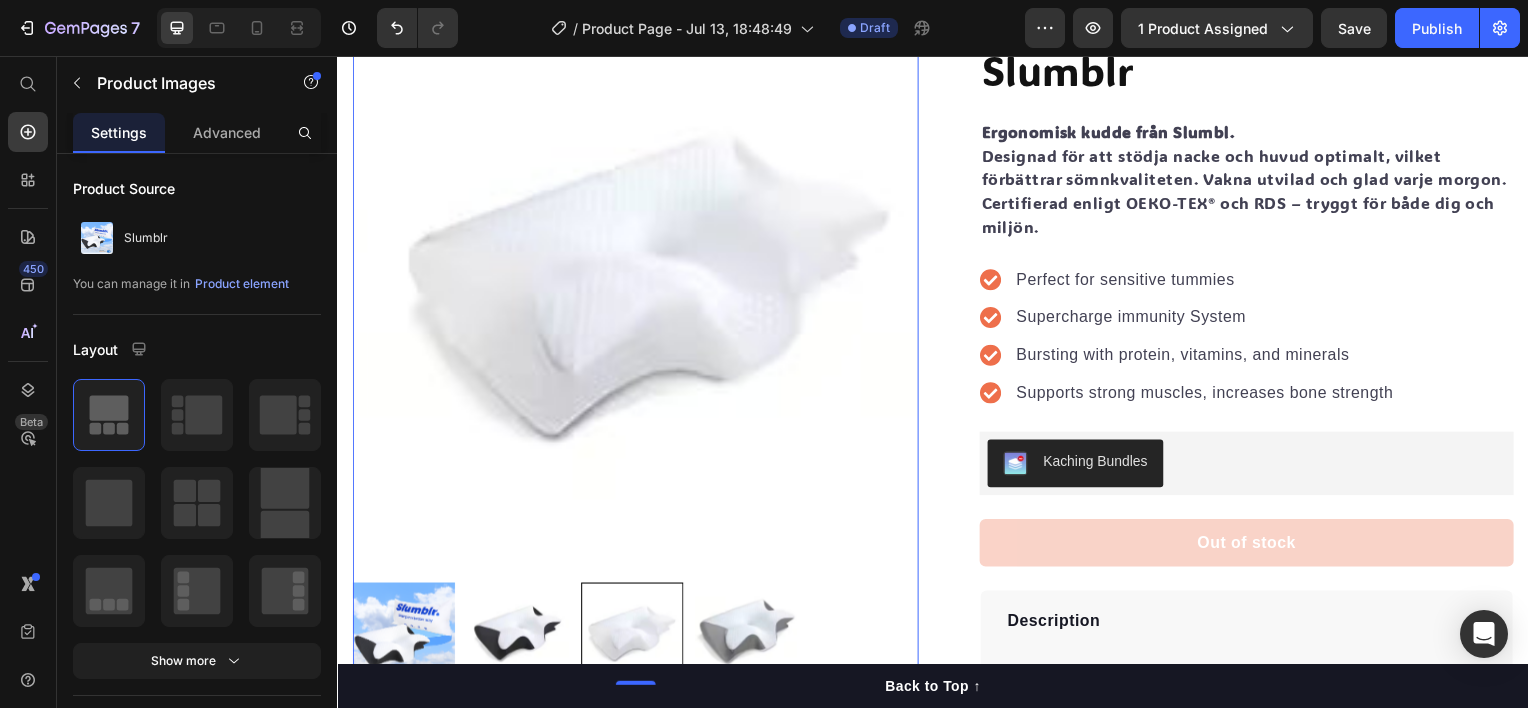click at bounding box center (518, 637) 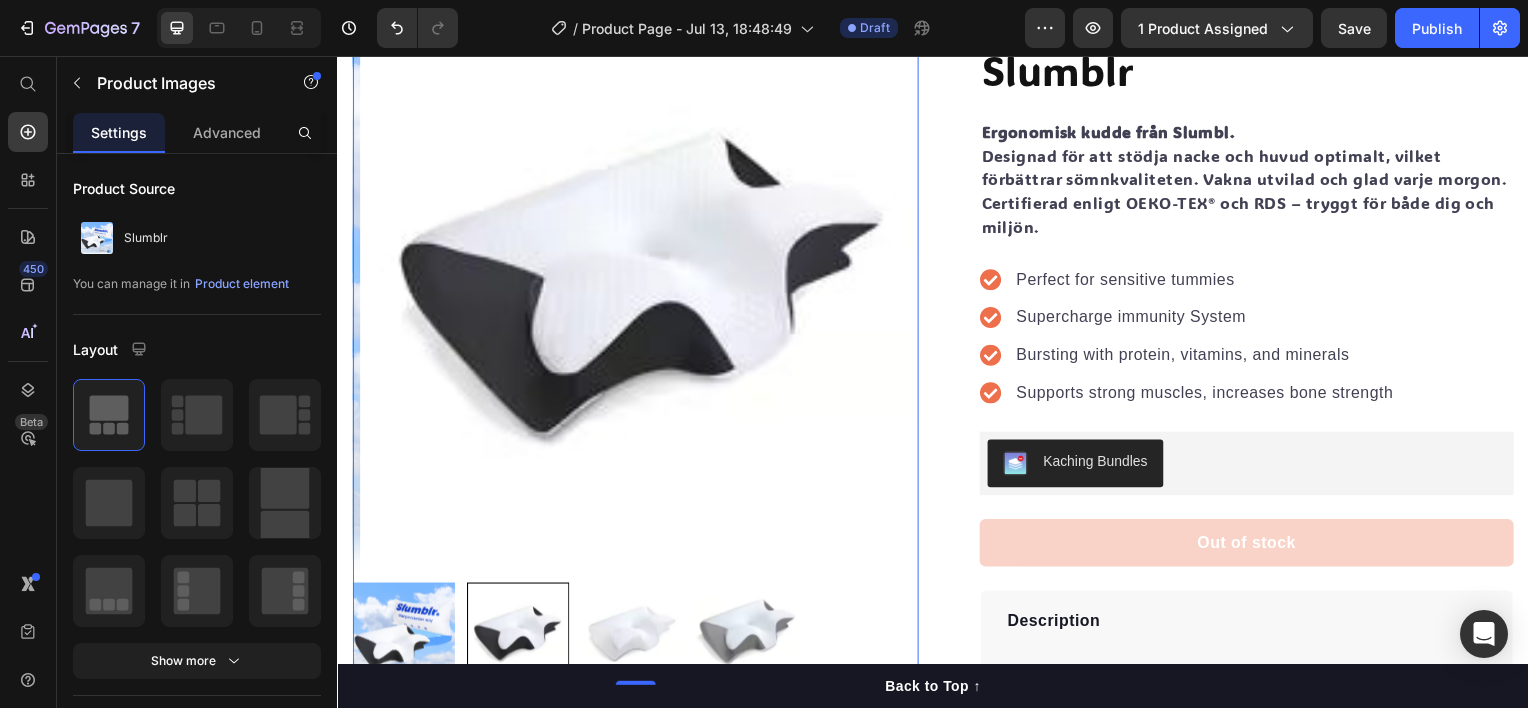 click at bounding box center [403, 637] 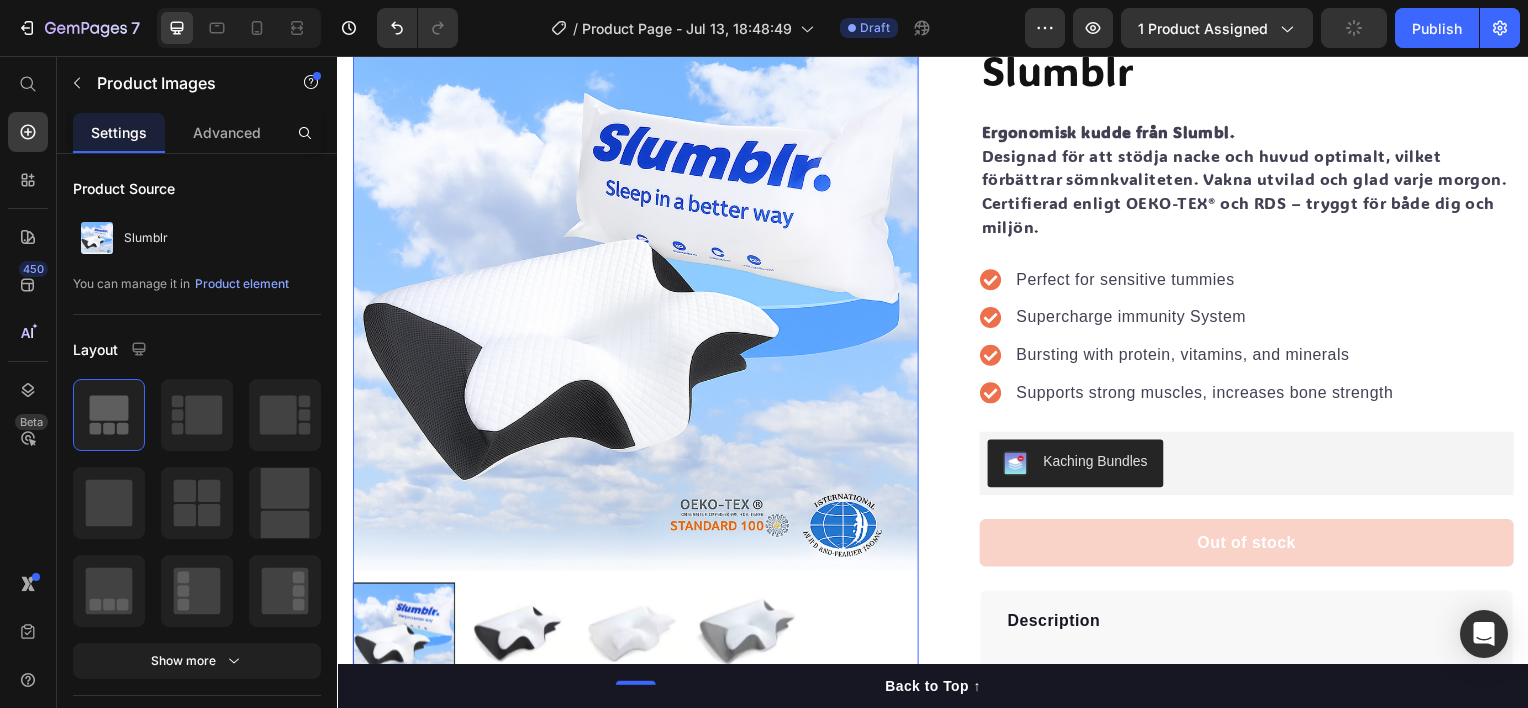 click at bounding box center [518, 637] 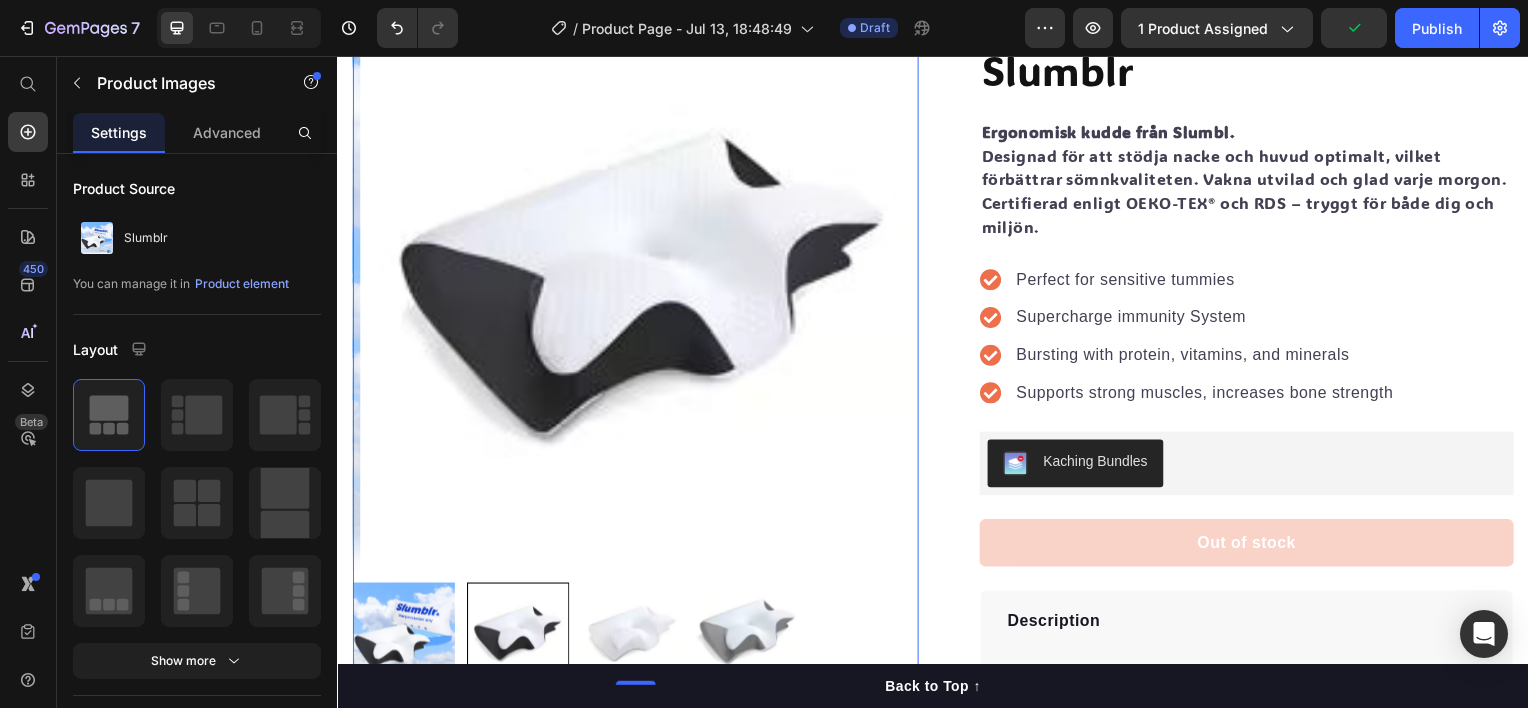 click at bounding box center (403, 637) 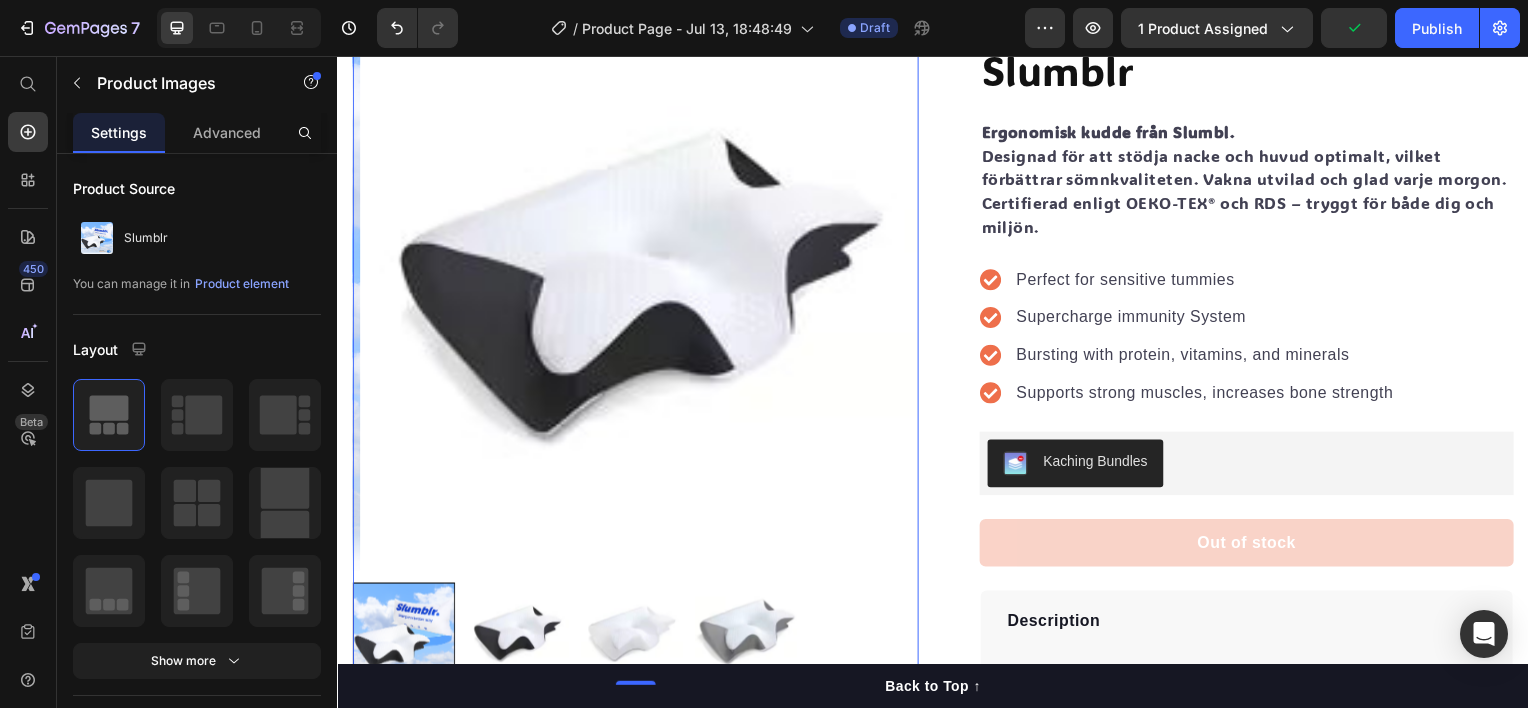 click at bounding box center (518, 637) 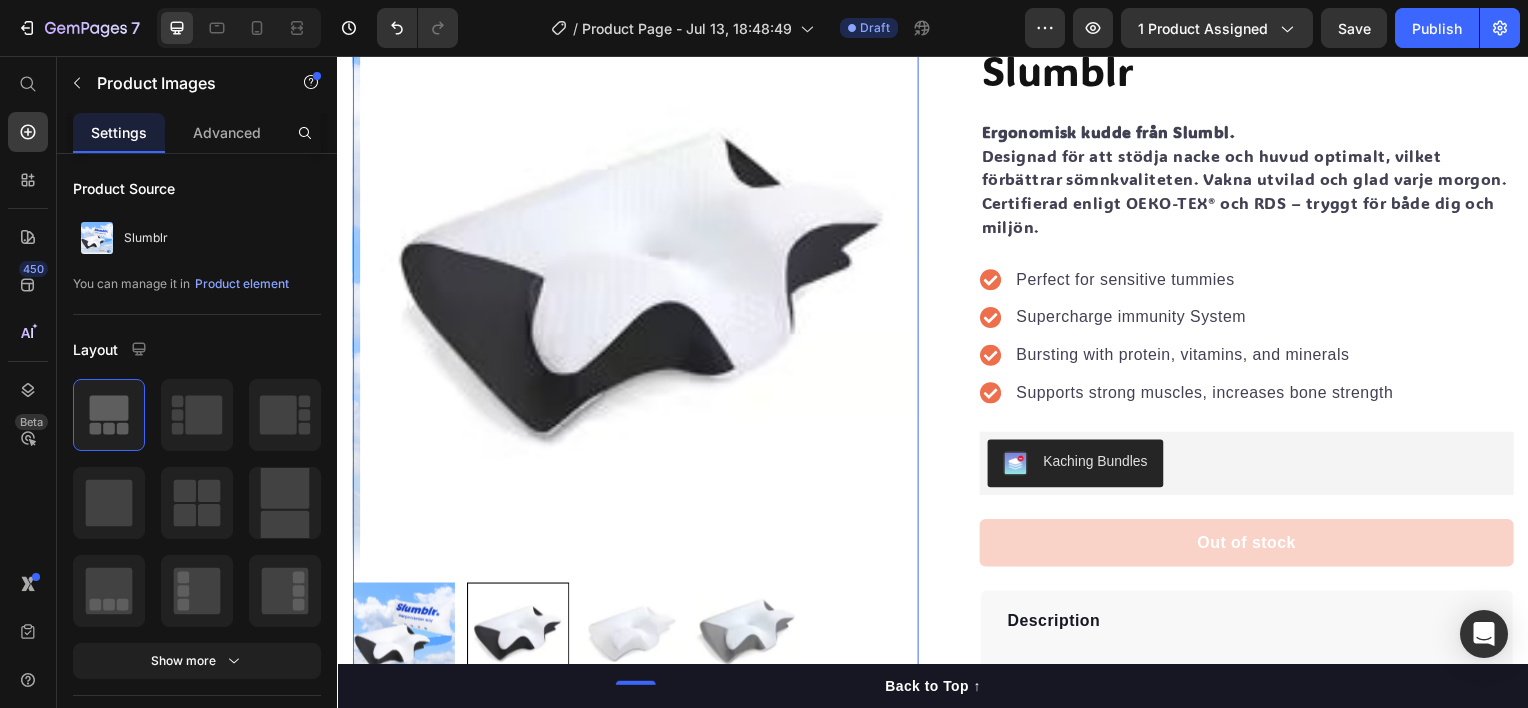 click at bounding box center [633, 637] 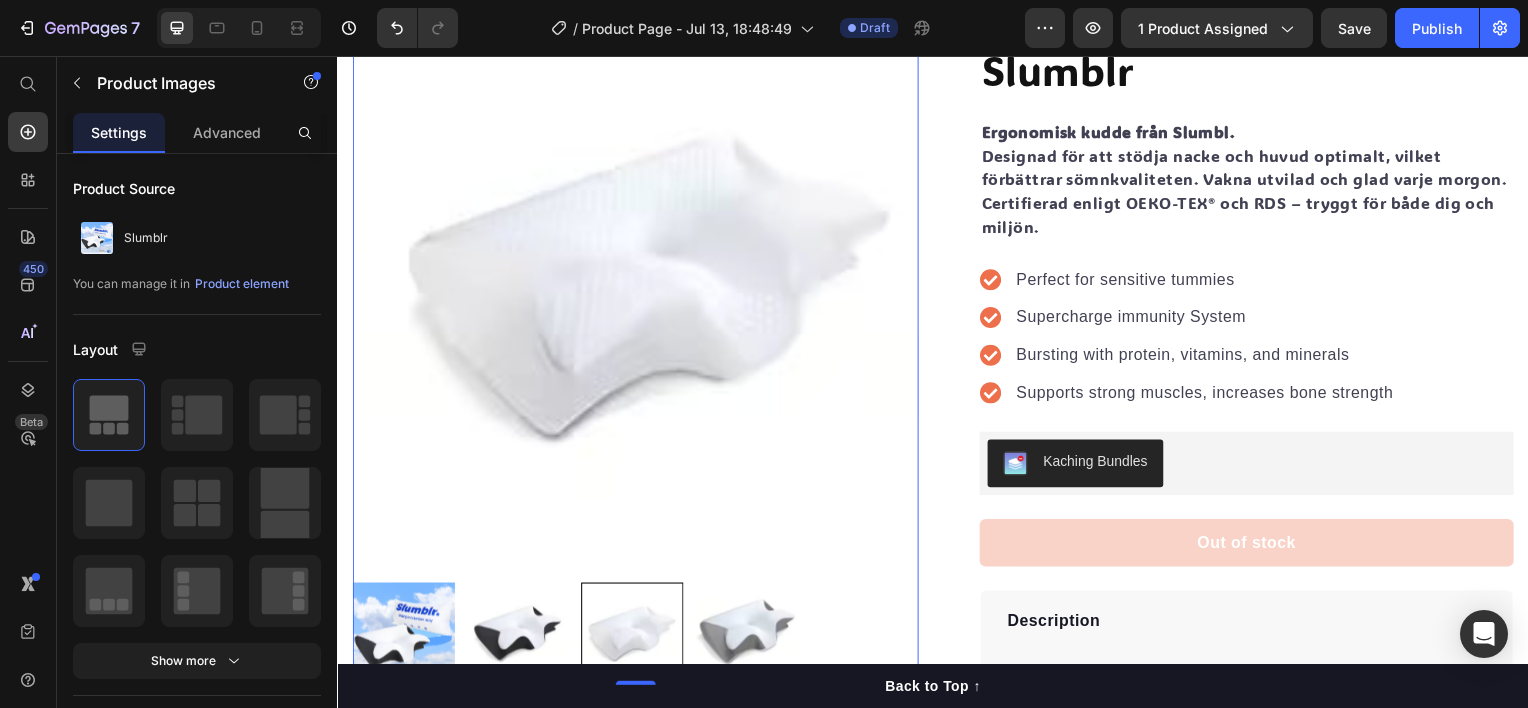 click at bounding box center (748, 637) 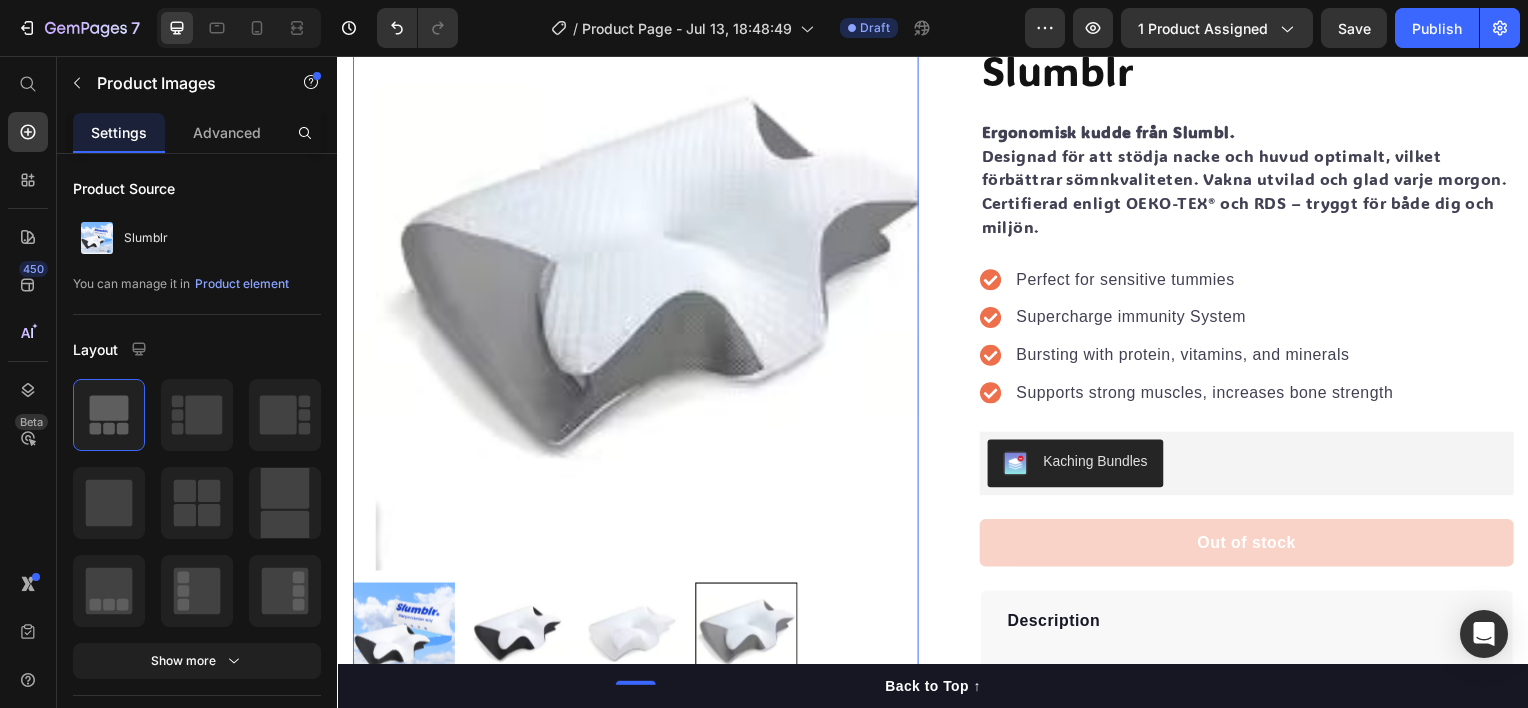 click at bounding box center (518, 637) 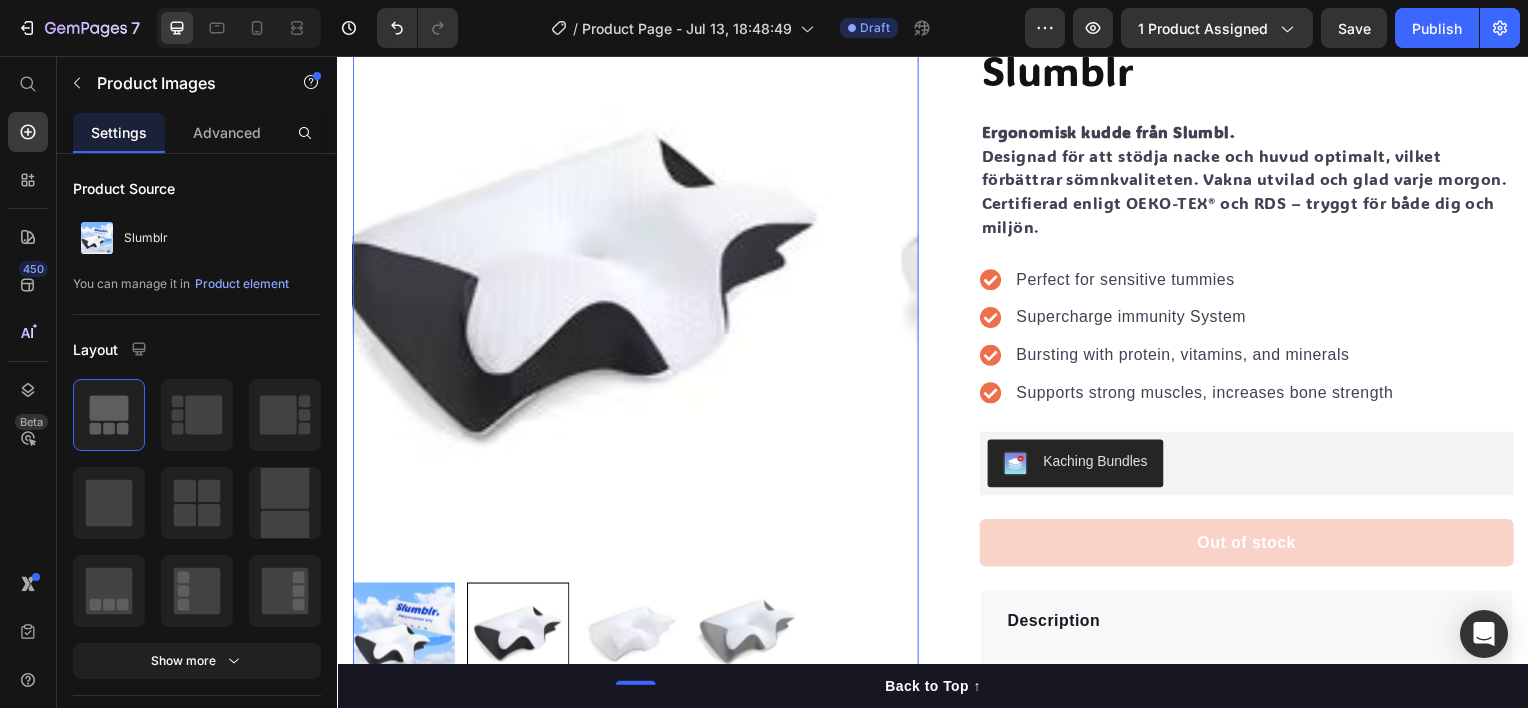 click at bounding box center (403, 637) 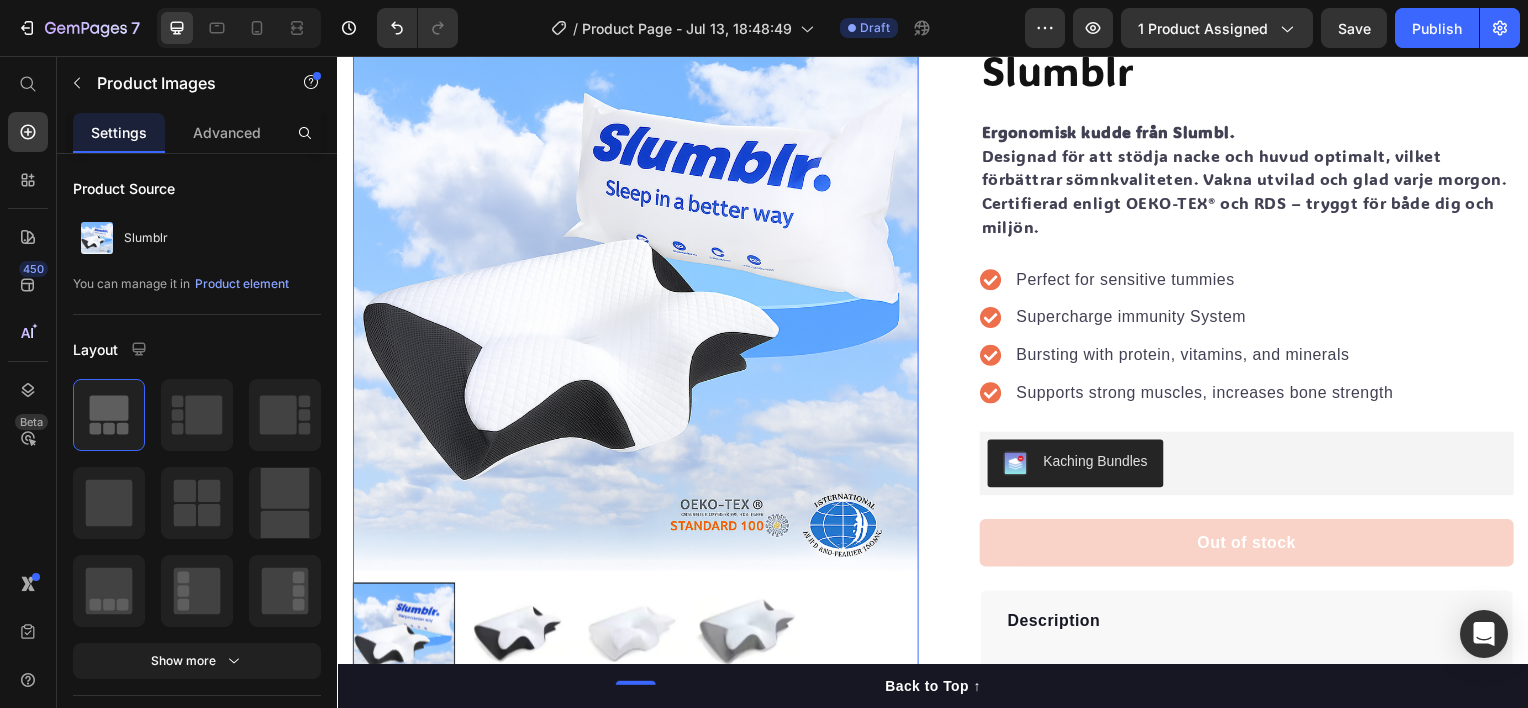 scroll, scrollTop: 300, scrollLeft: 0, axis: vertical 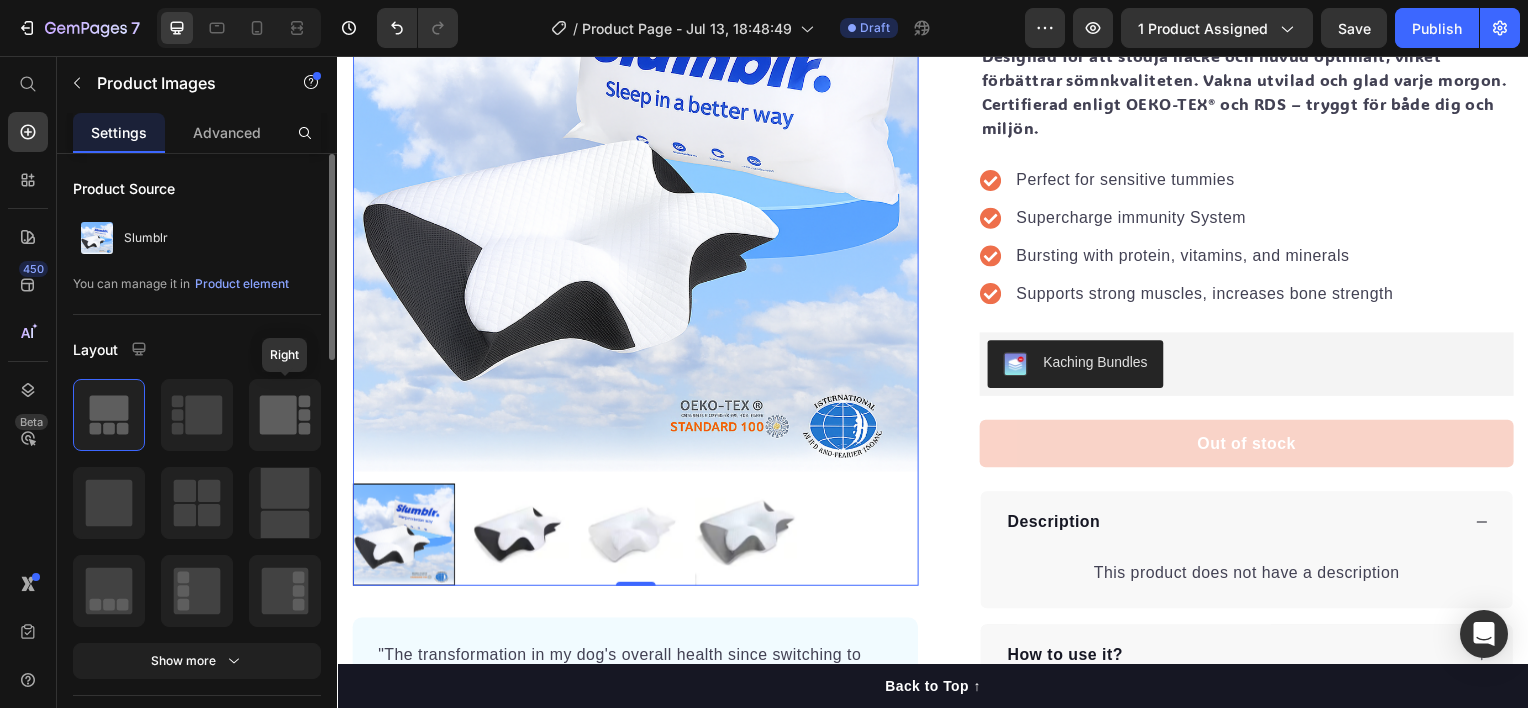click 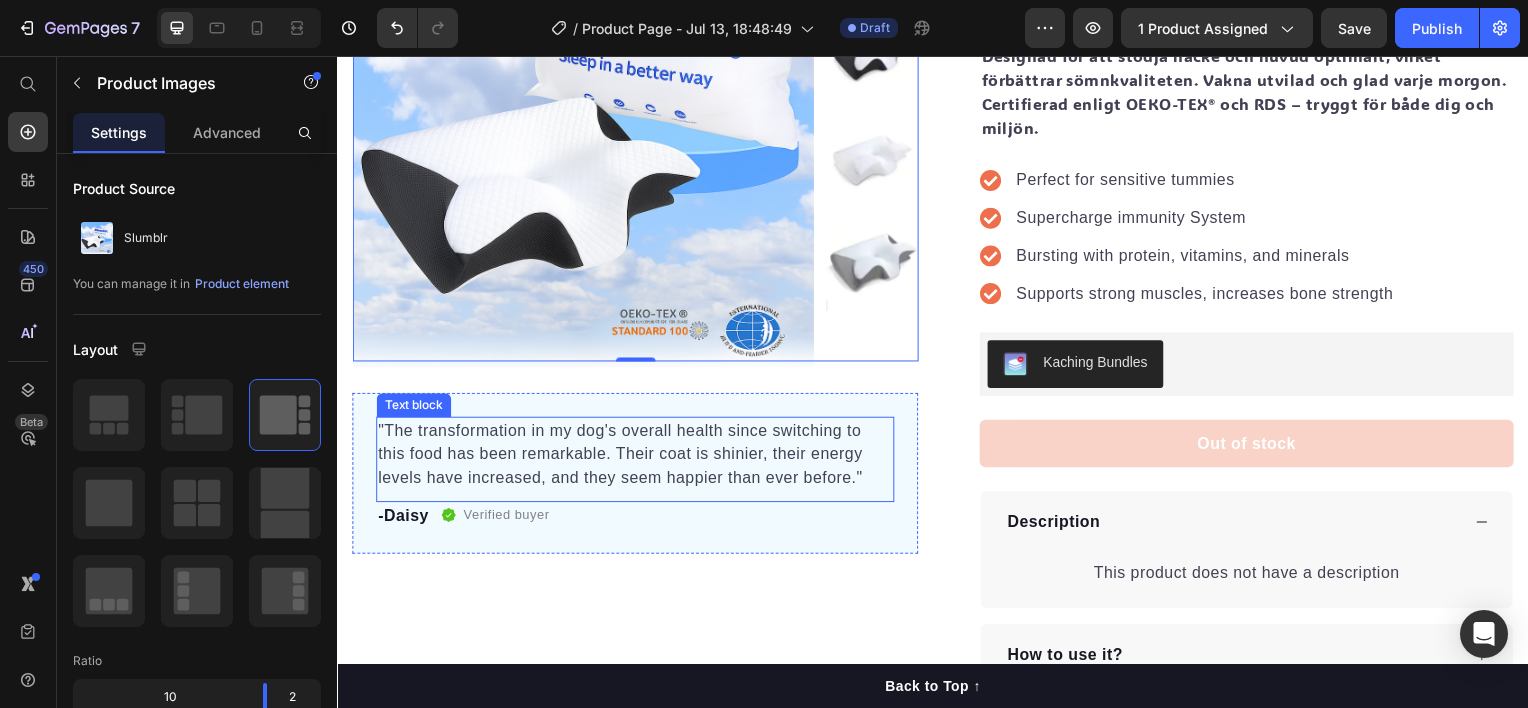 scroll, scrollTop: 200, scrollLeft: 0, axis: vertical 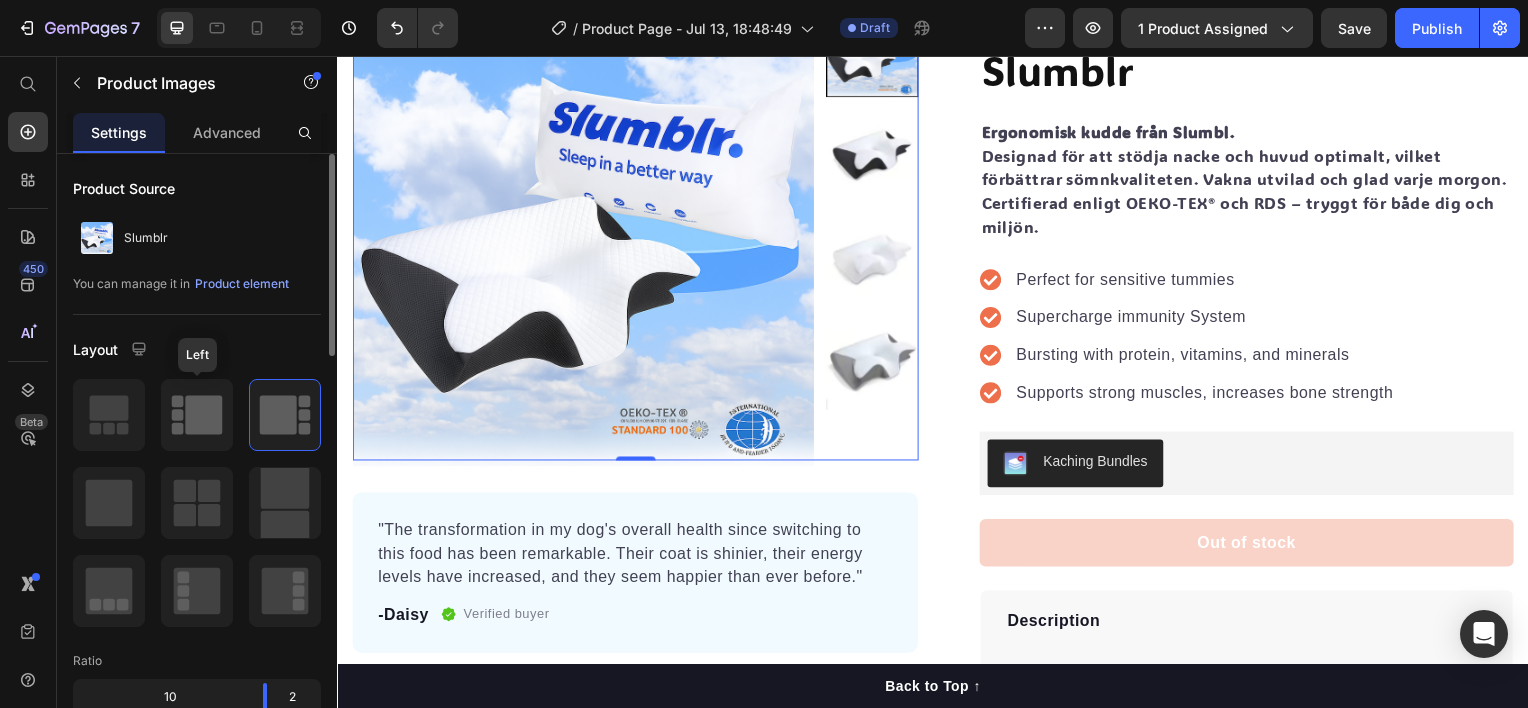 click 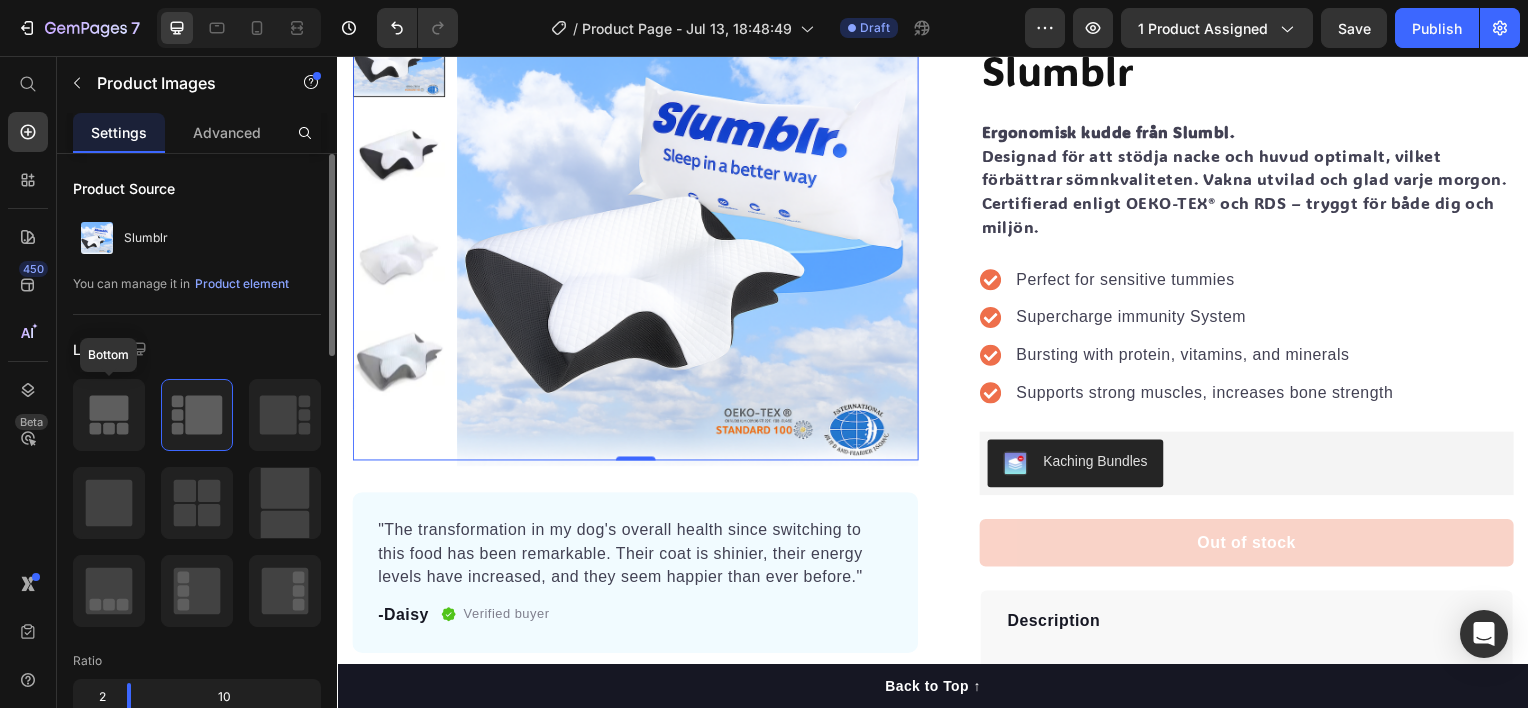 click 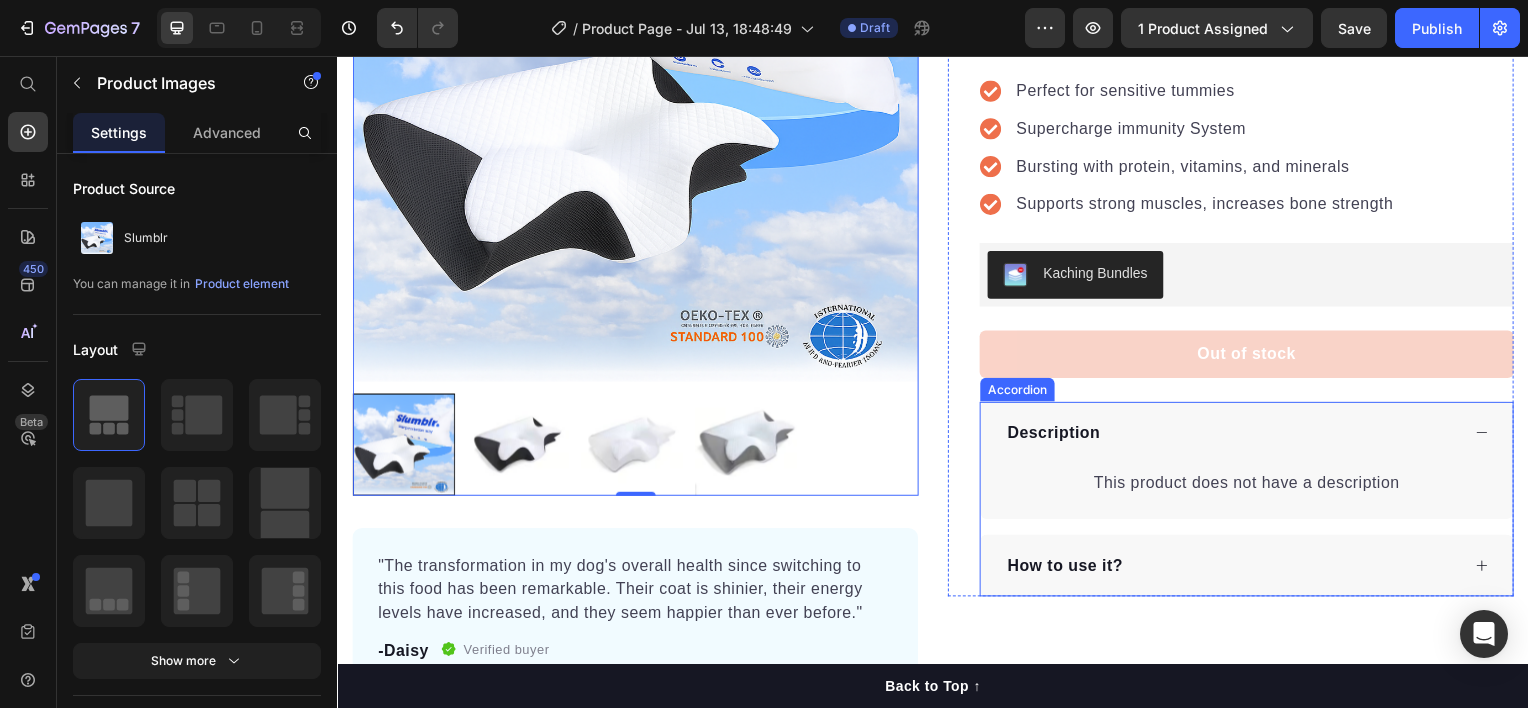 scroll, scrollTop: 400, scrollLeft: 0, axis: vertical 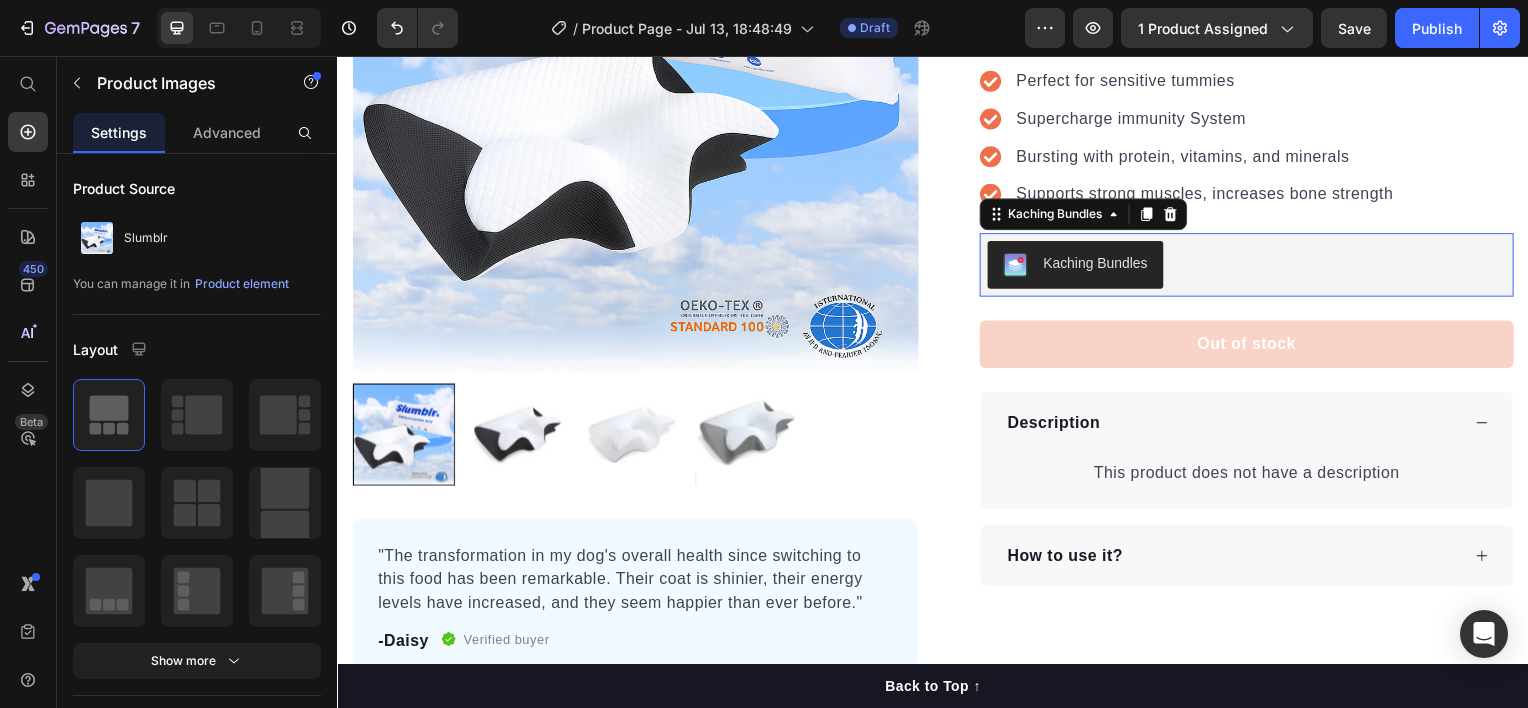 click on "Kaching Bundles" at bounding box center (1253, 266) 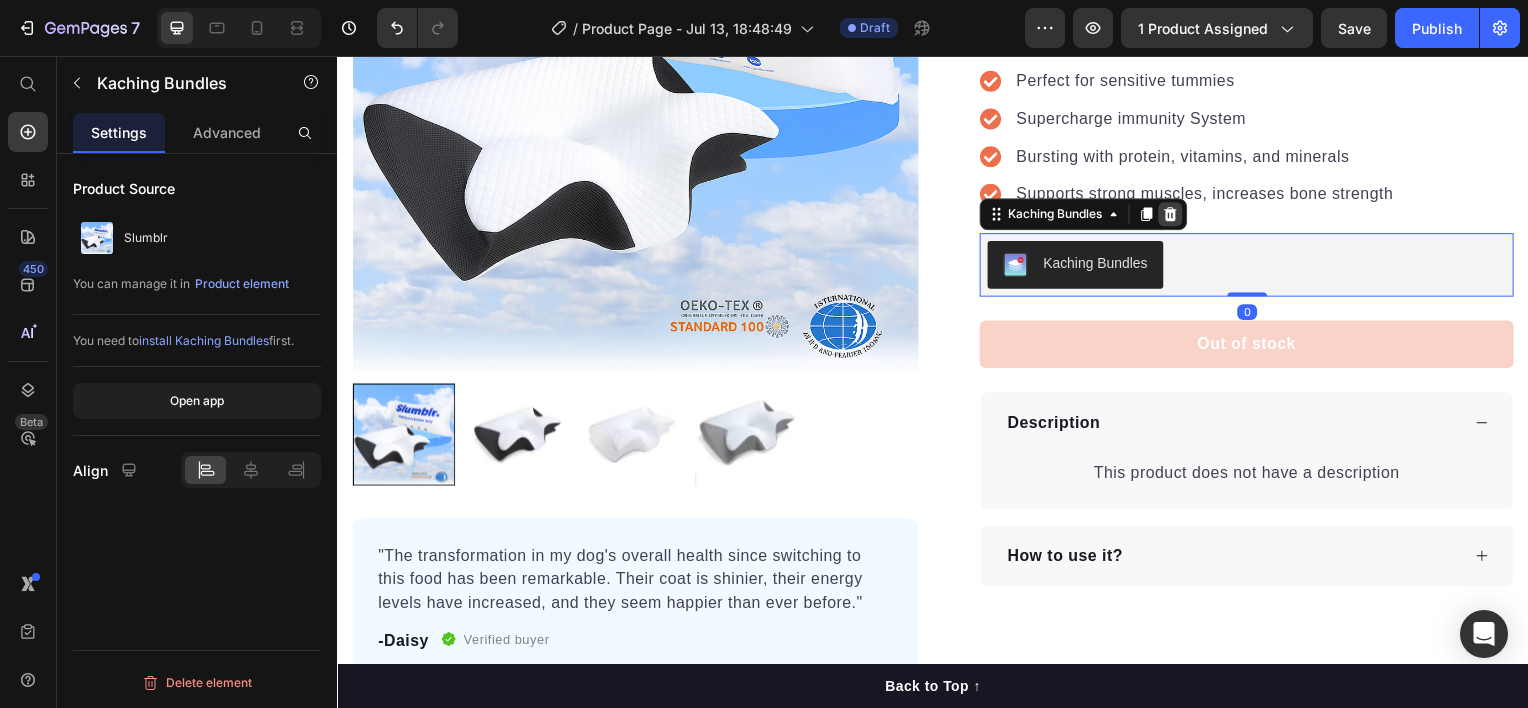 click 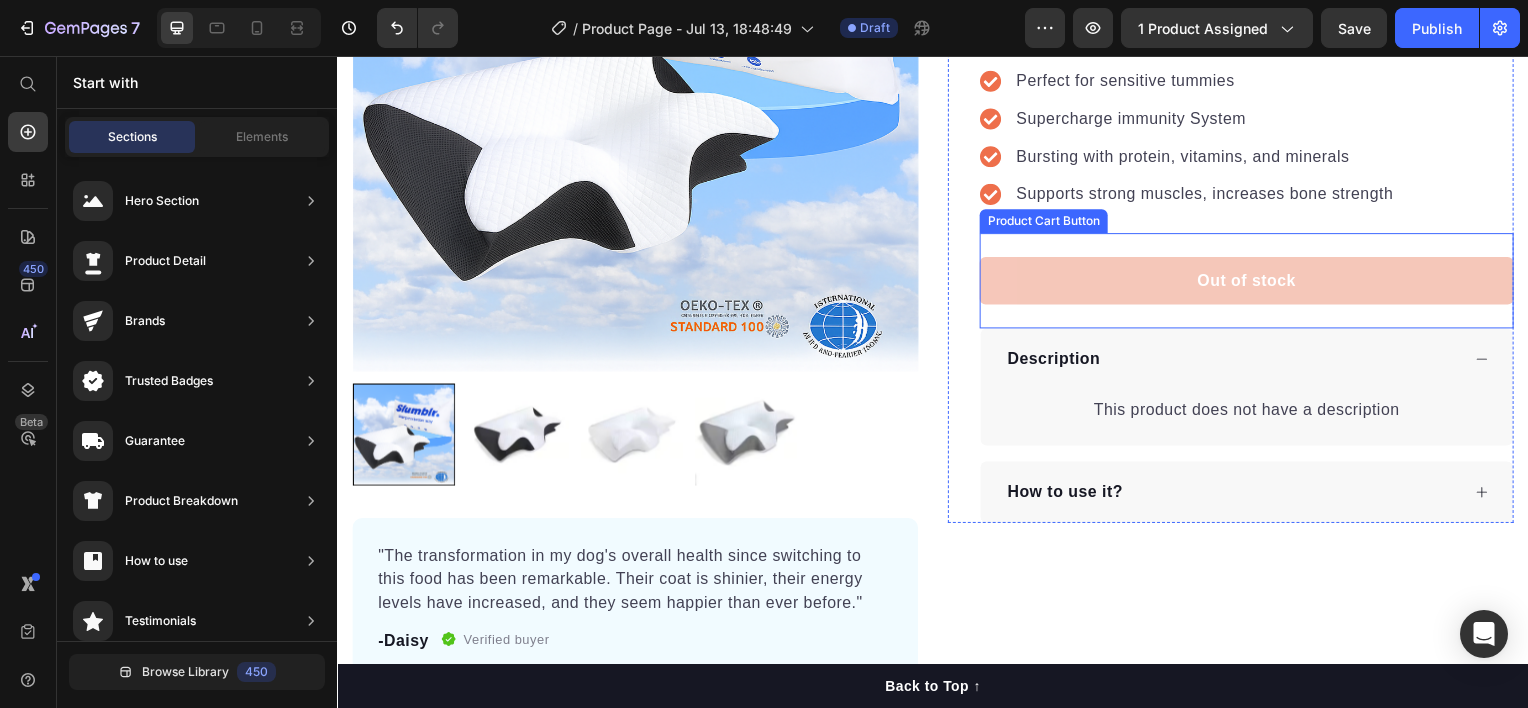 scroll, scrollTop: 200, scrollLeft: 0, axis: vertical 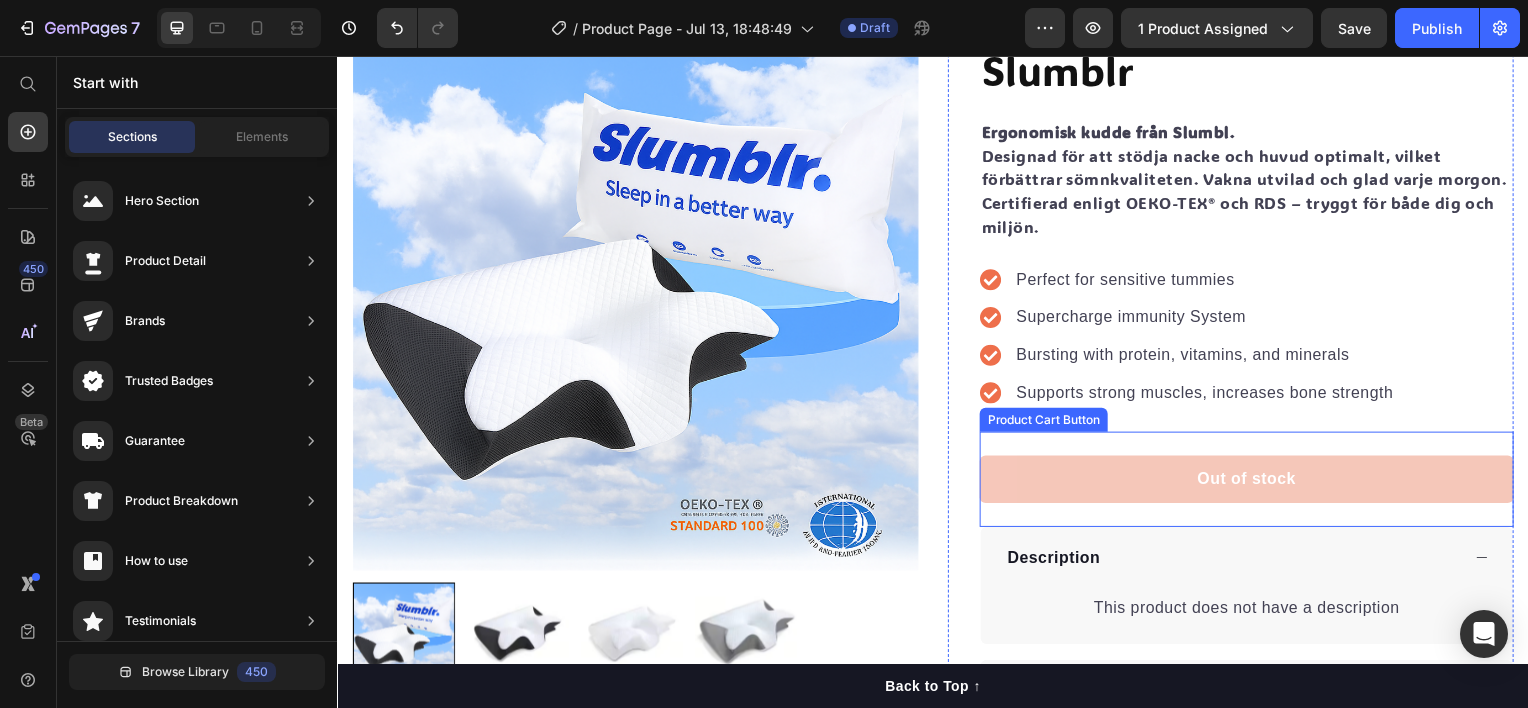 click on "Out of stock" at bounding box center [1253, 482] 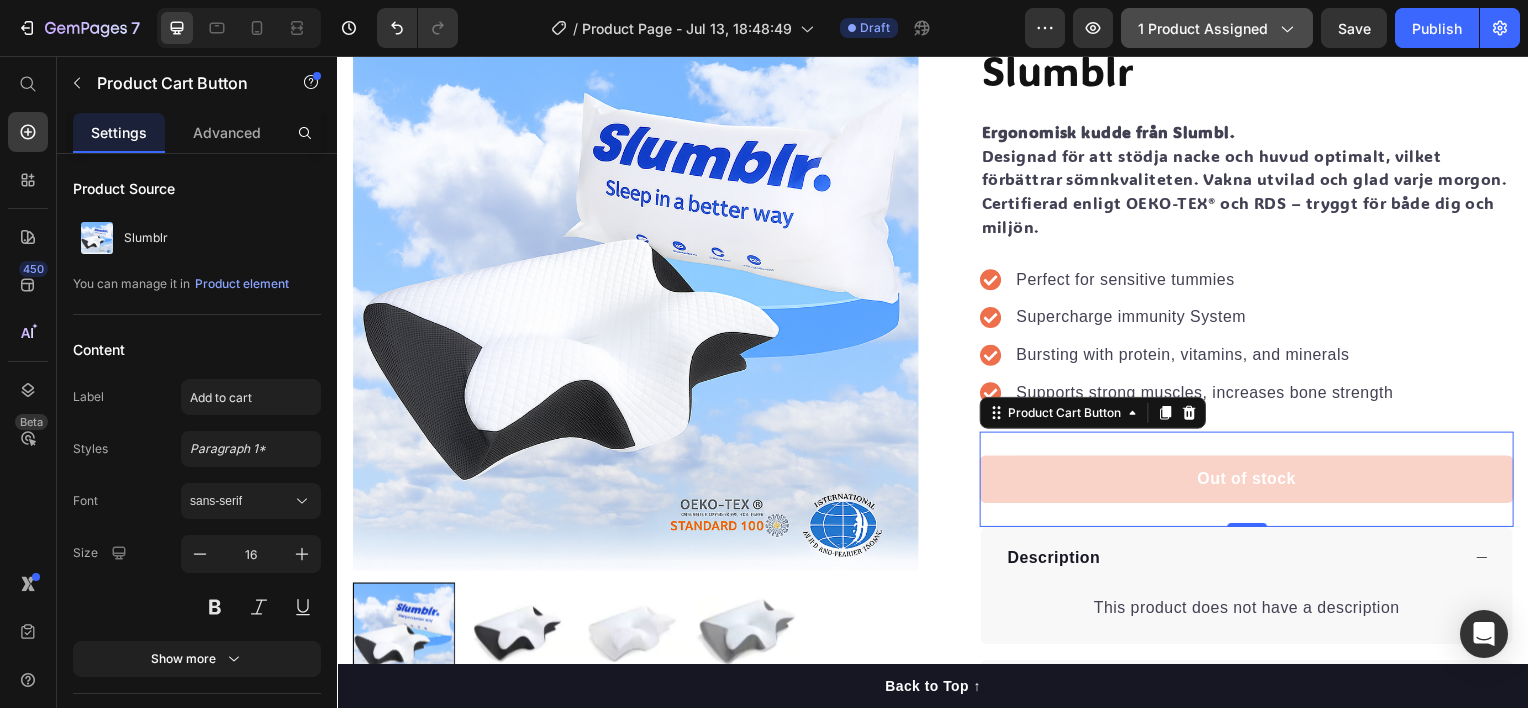 click on "1 product assigned" 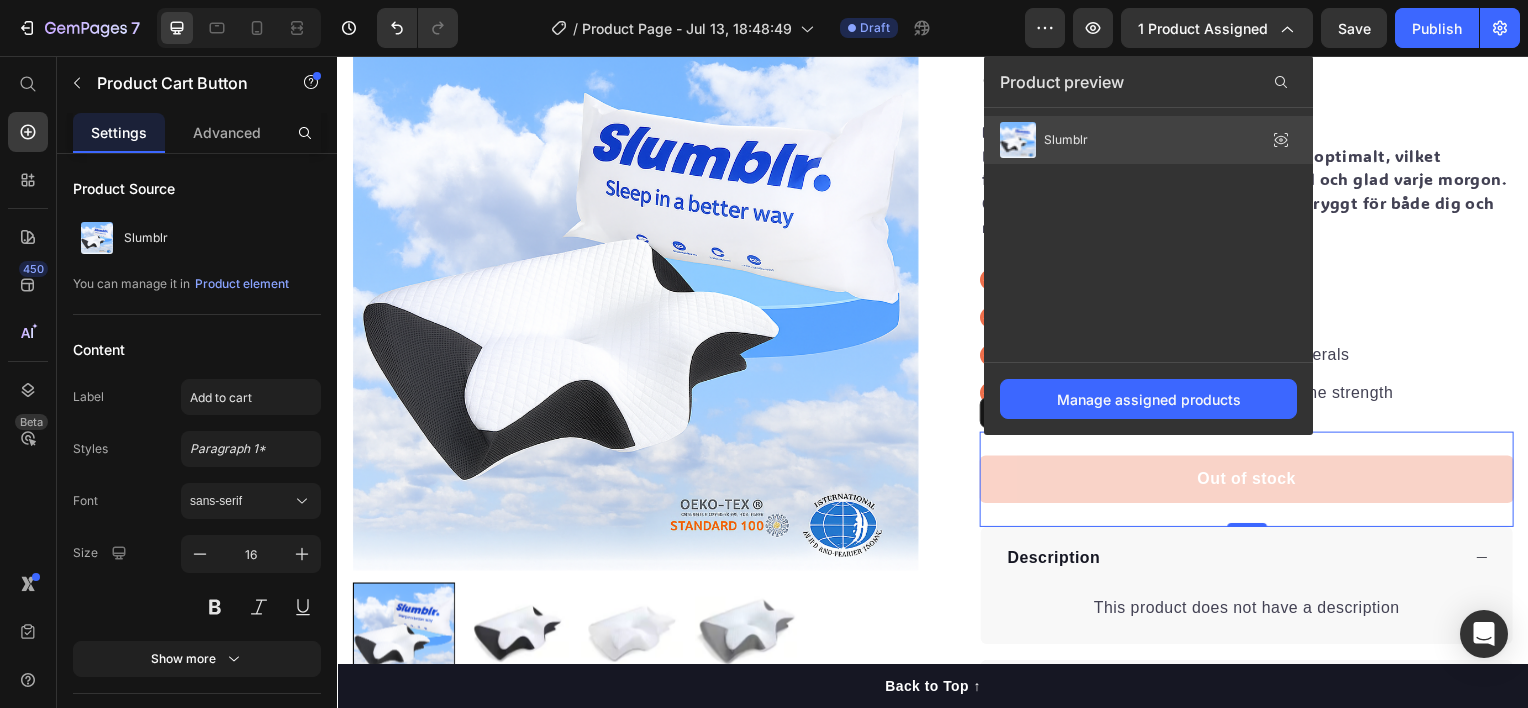 click on "Slumblr" at bounding box center (1066, 140) 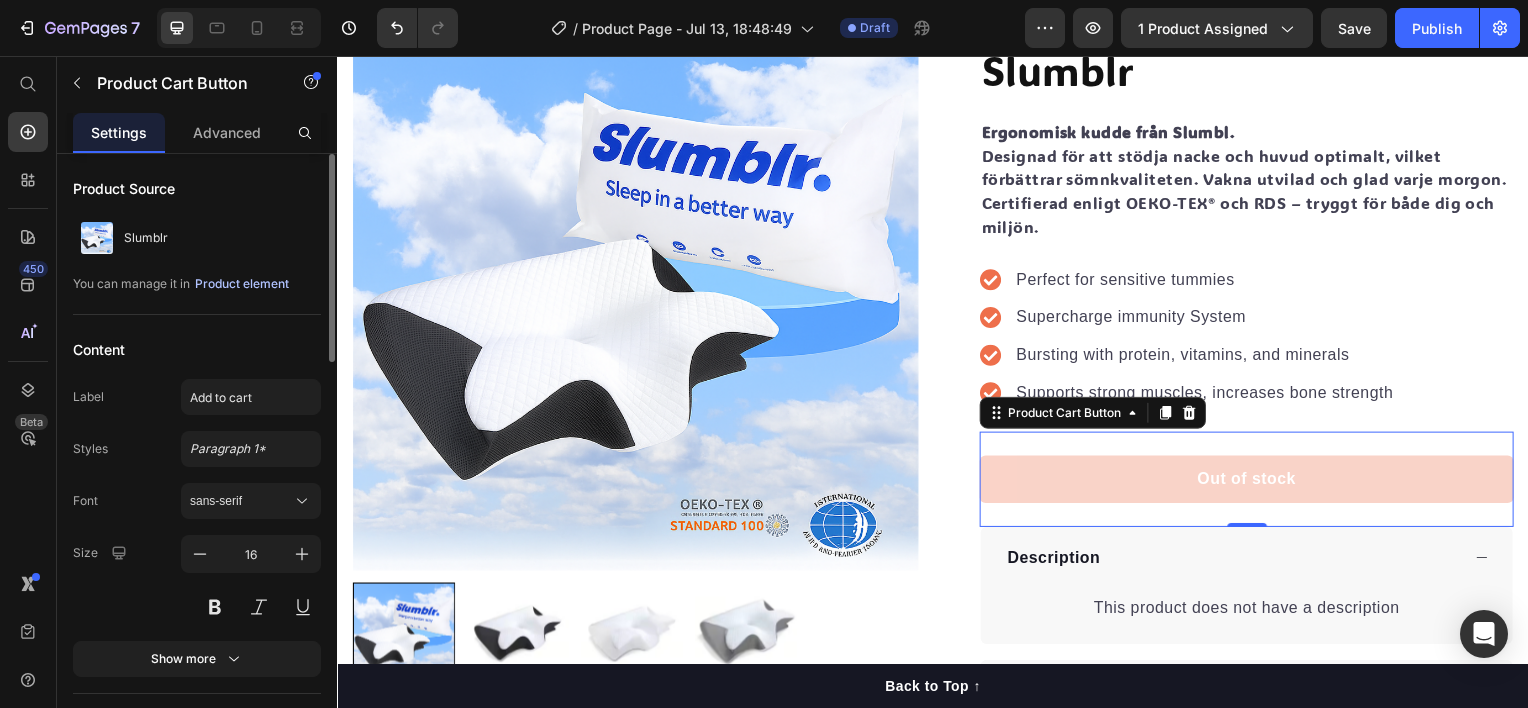 click on "Product element" at bounding box center (242, 284) 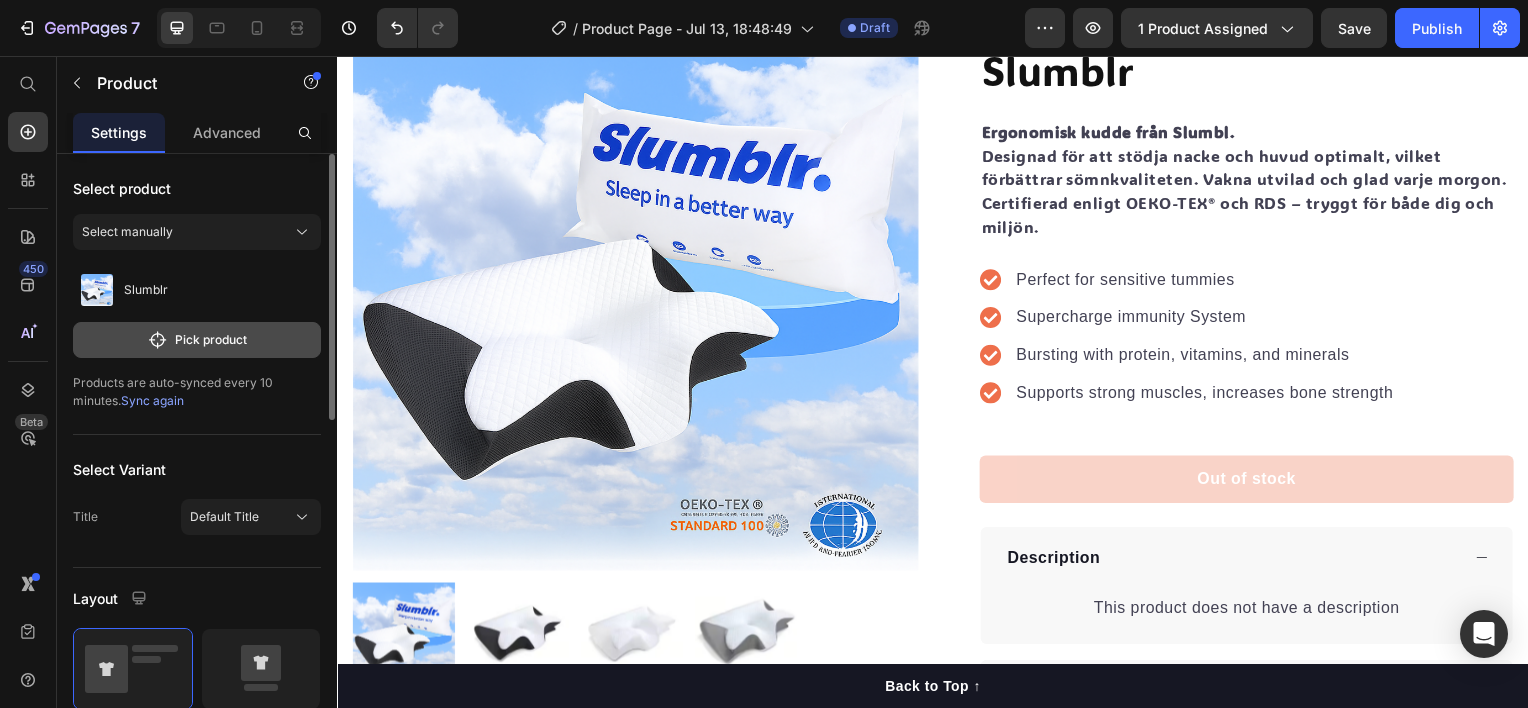 click on "Pick product" at bounding box center [197, 340] 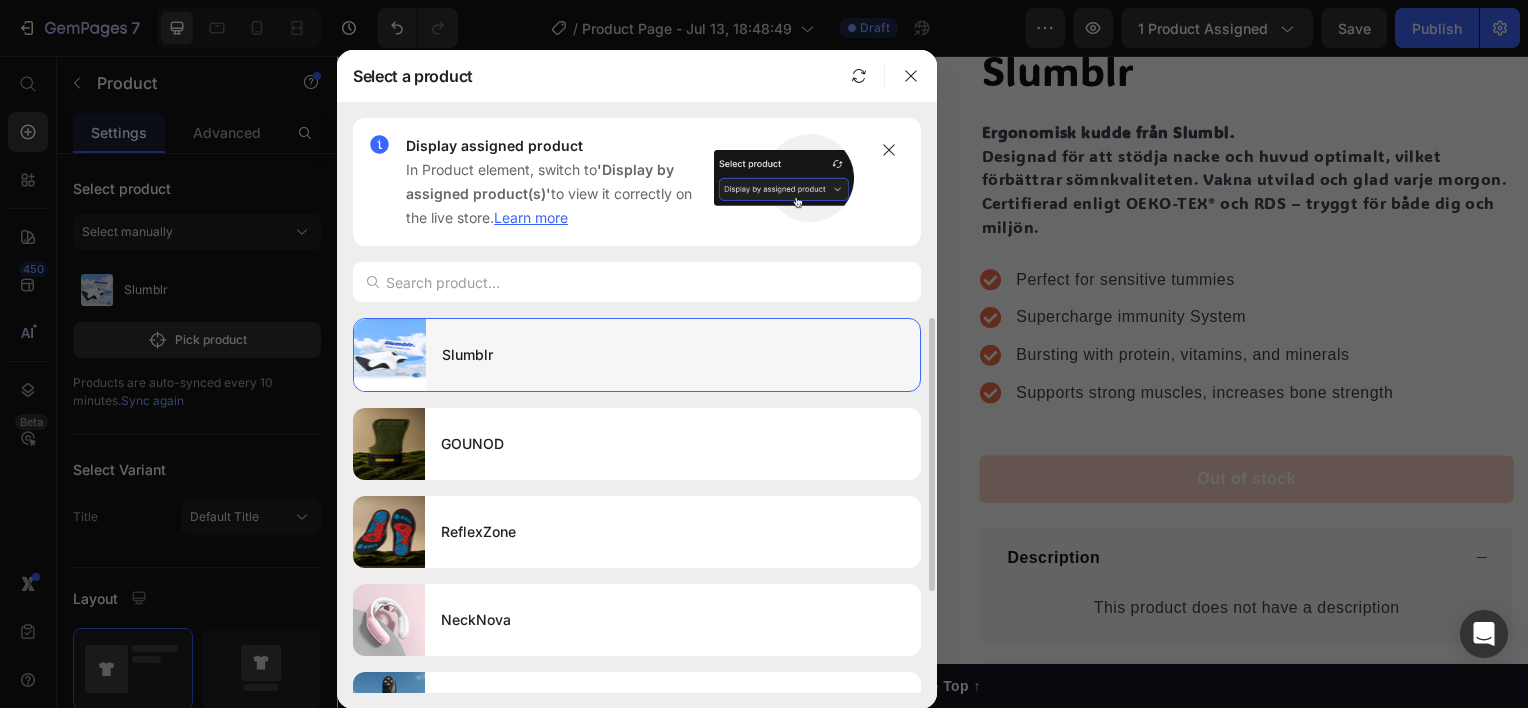 click on "Slumblr" at bounding box center (673, 355) 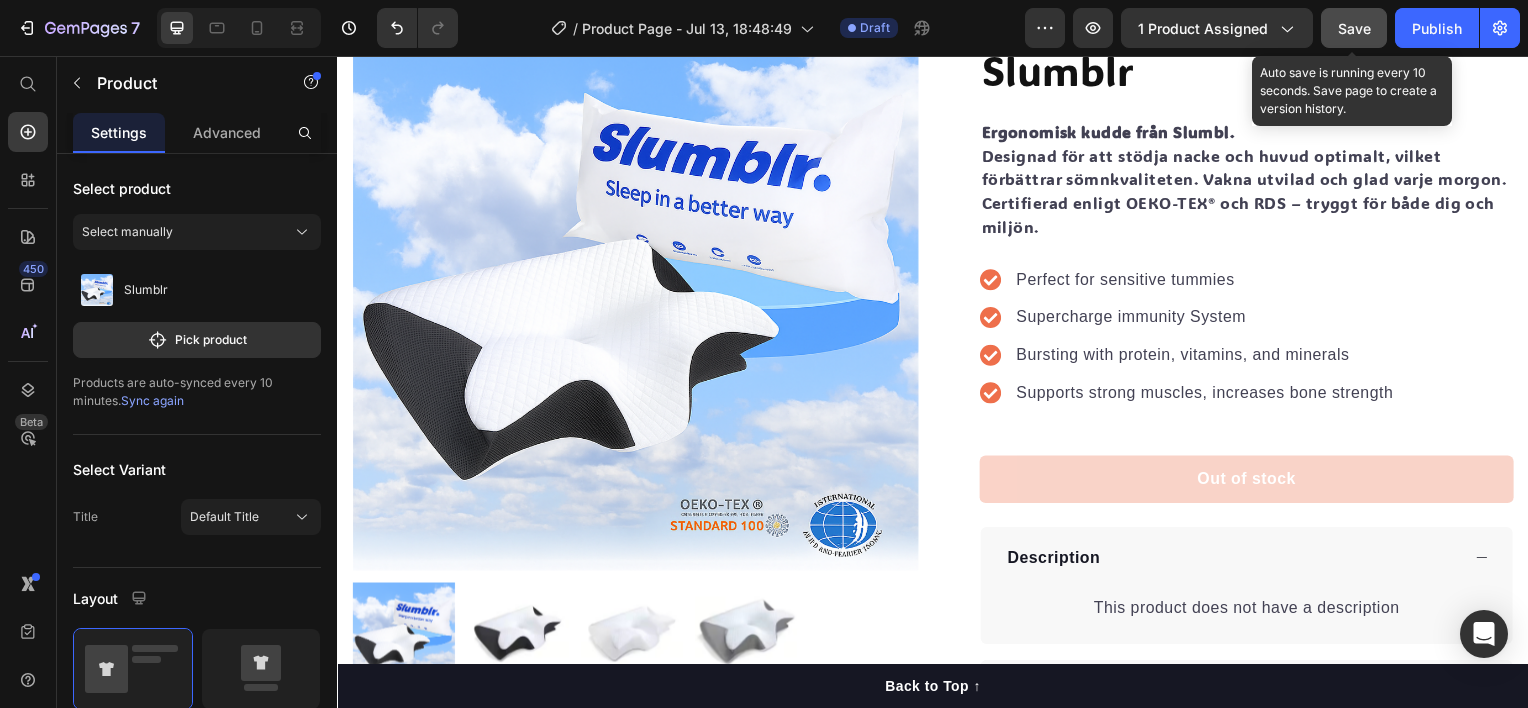 click on "Save" at bounding box center [1354, 28] 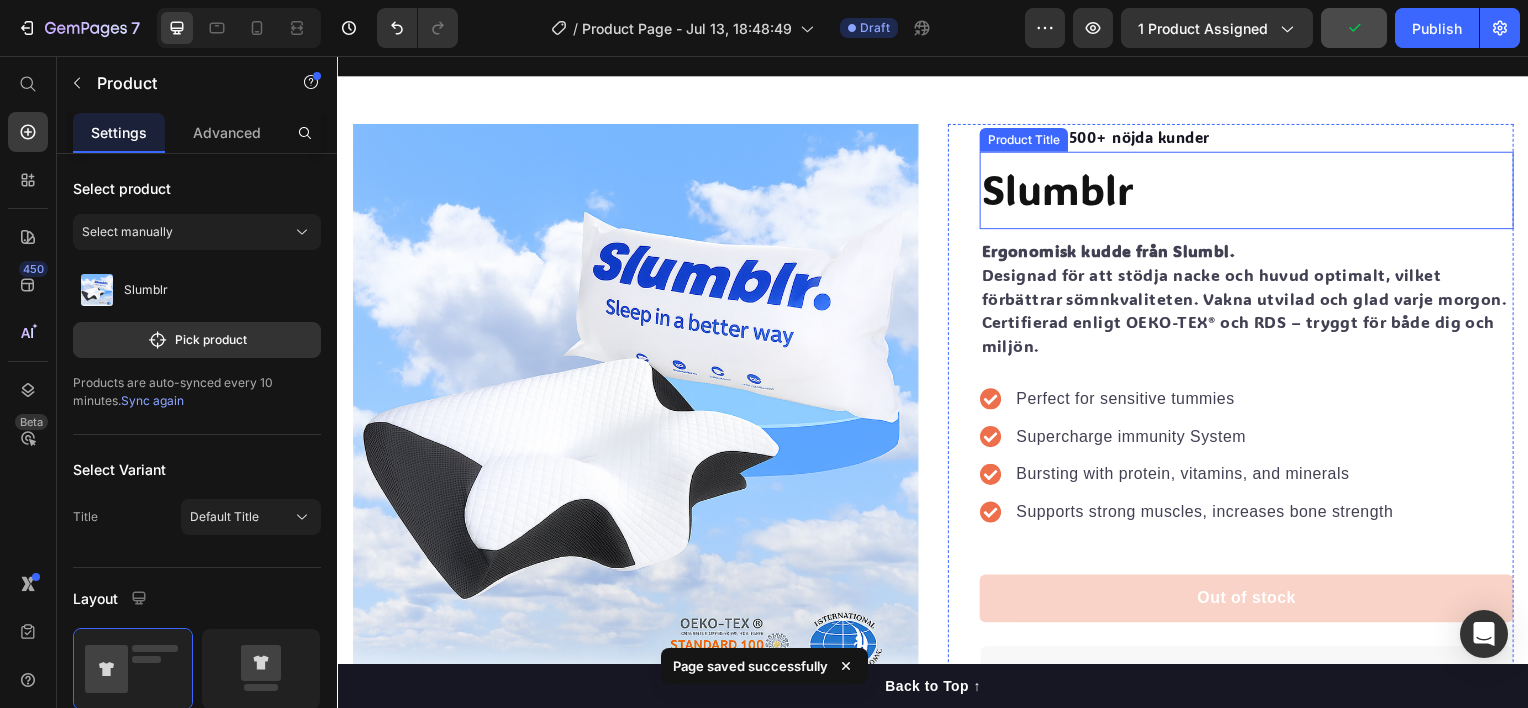 scroll, scrollTop: 200, scrollLeft: 0, axis: vertical 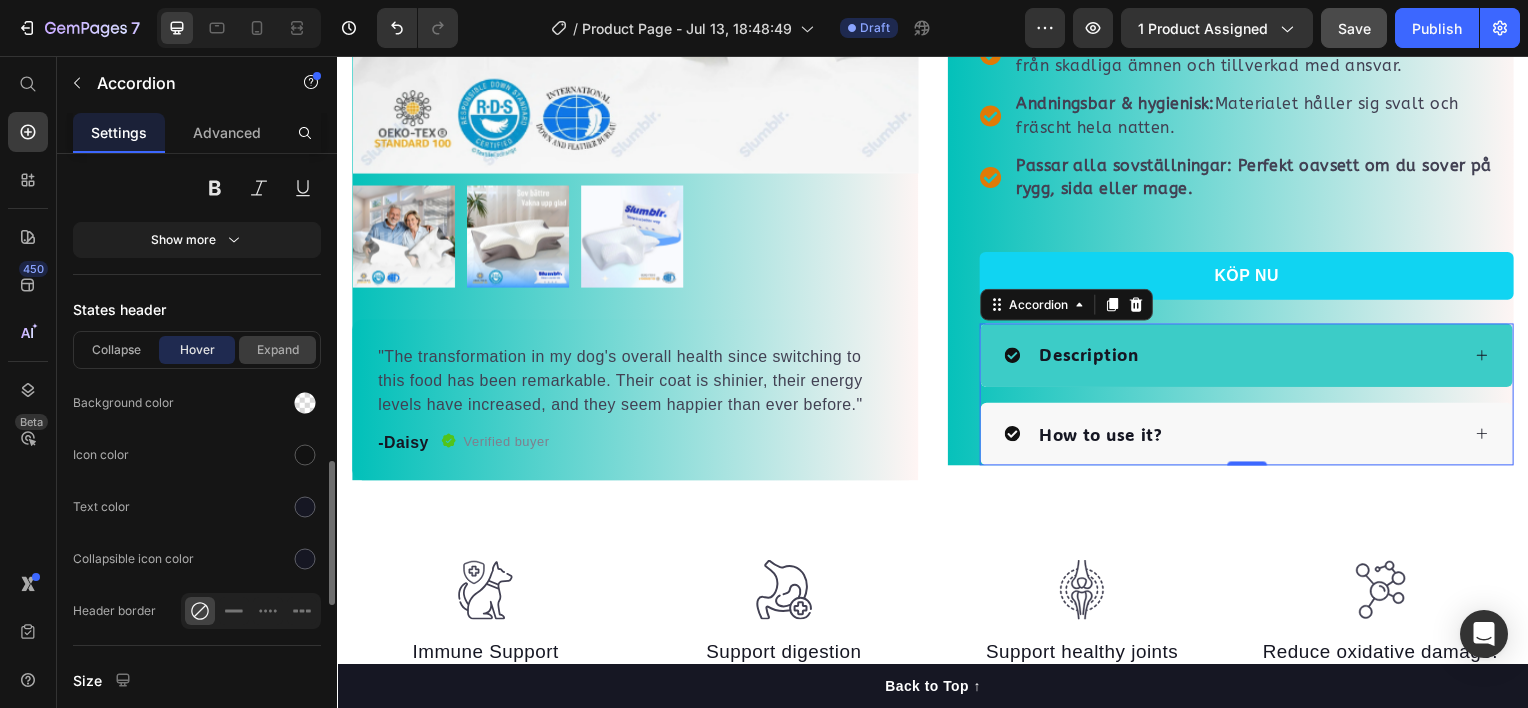 click on "Expand" at bounding box center [277, 350] 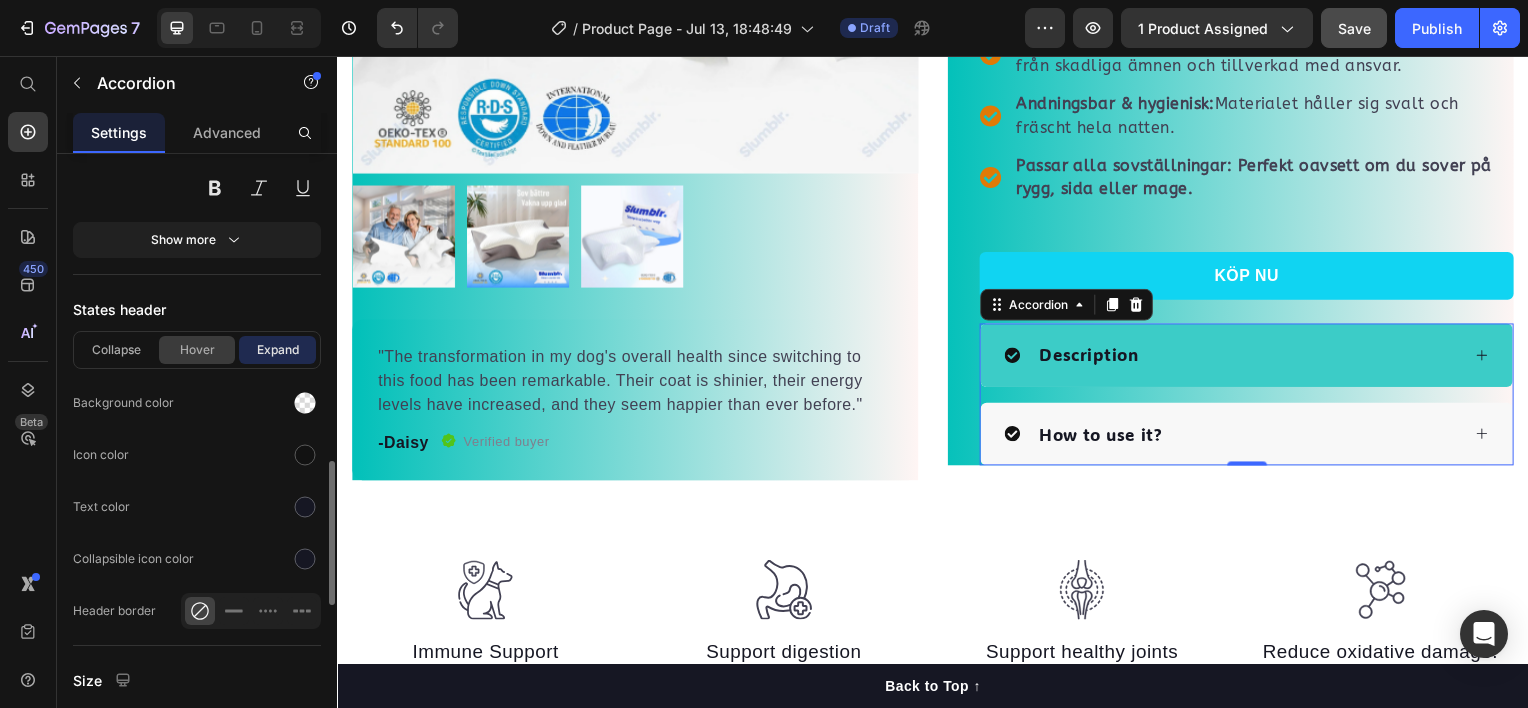 click on "Hover" at bounding box center (197, 350) 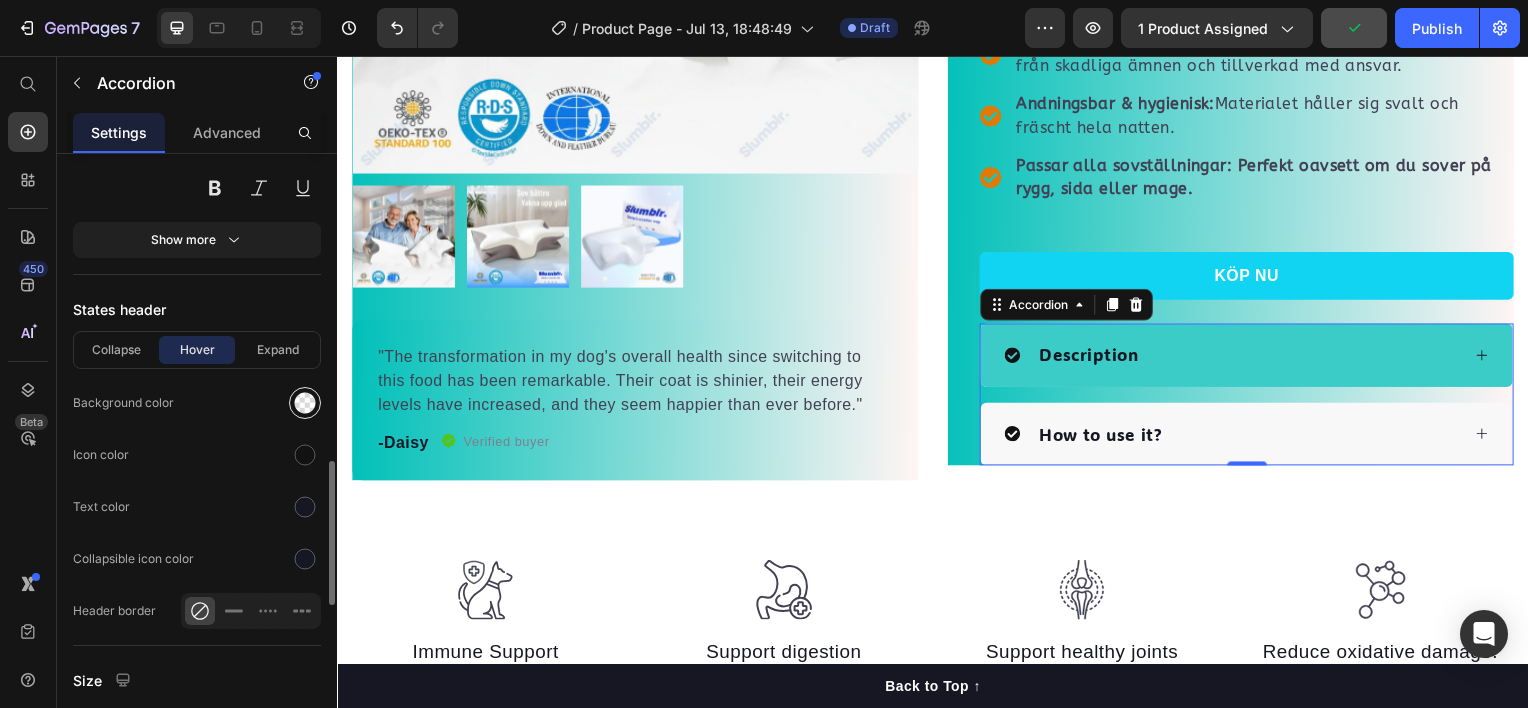click at bounding box center [305, 403] 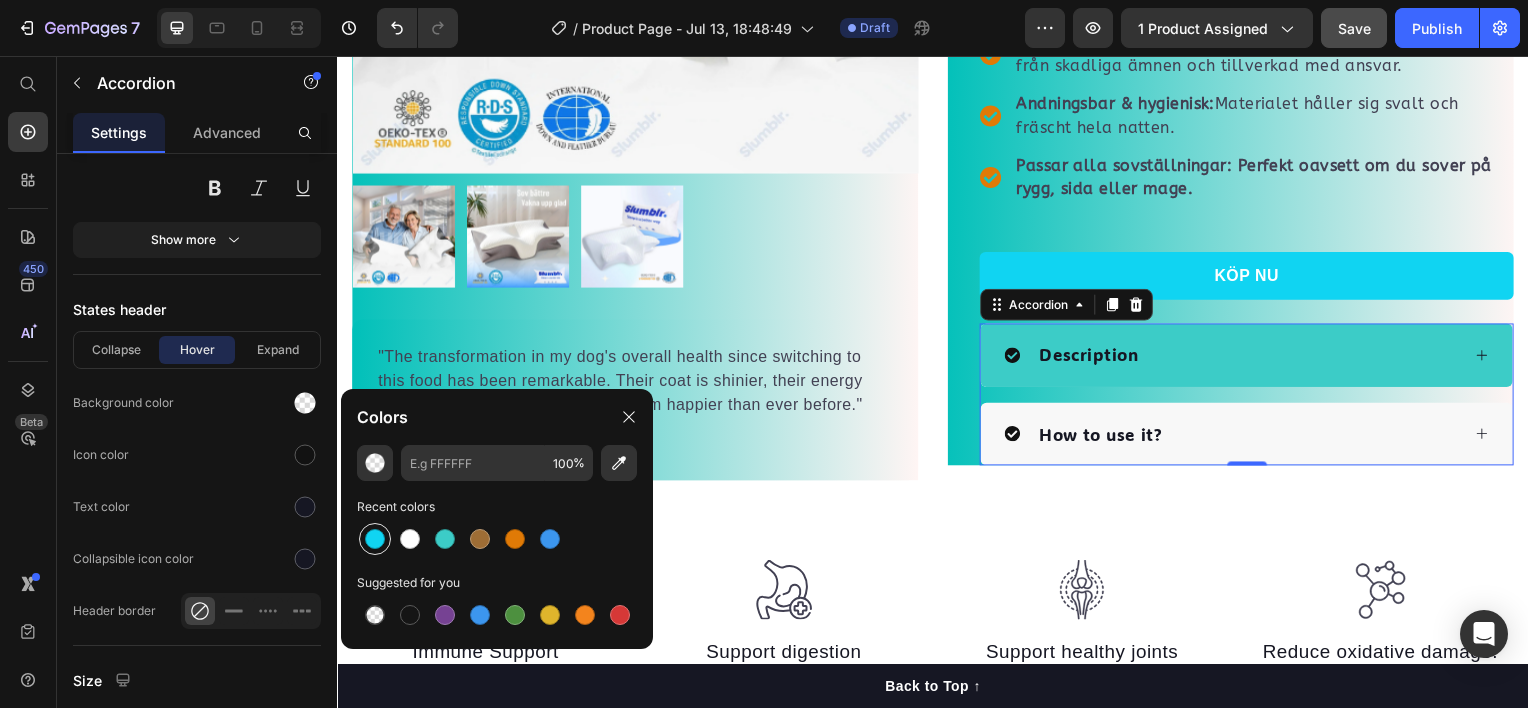 click at bounding box center (375, 539) 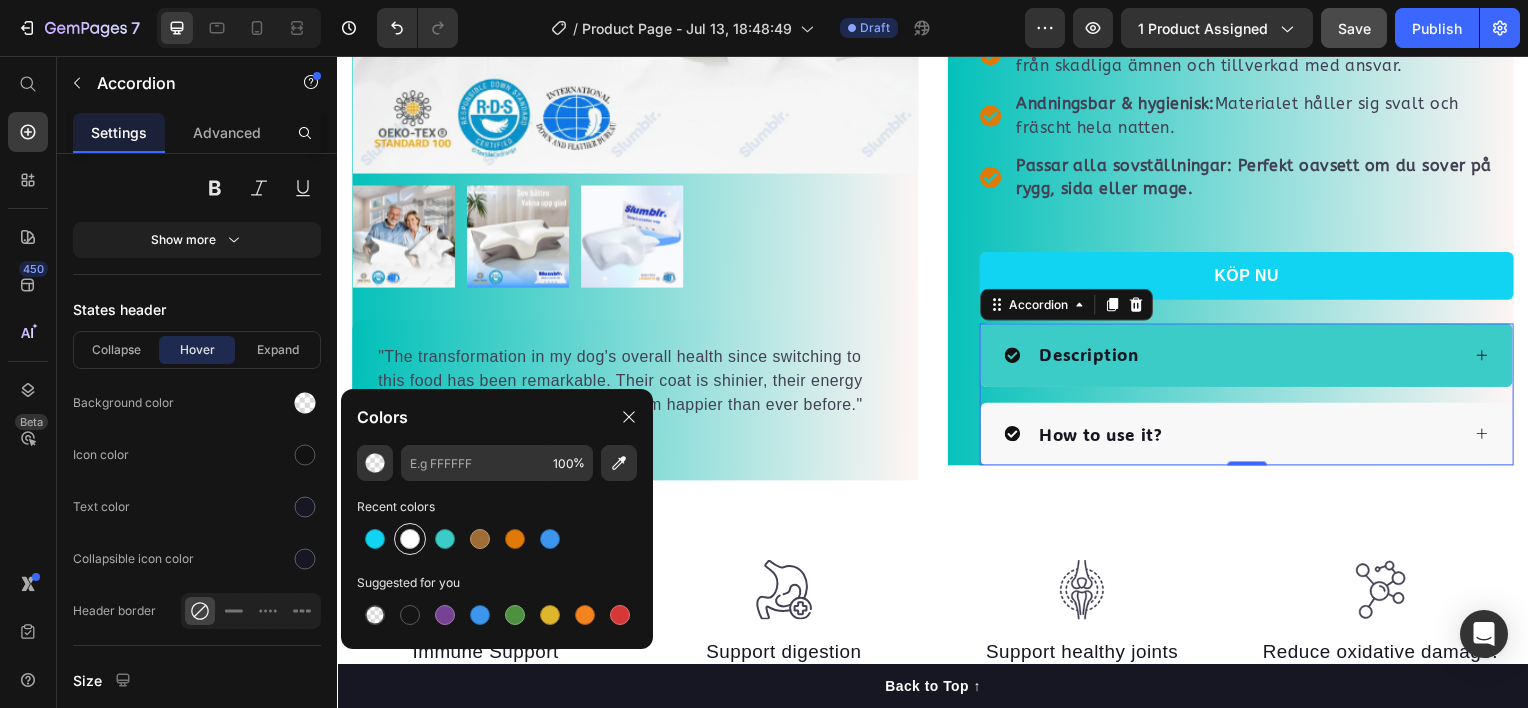 type on "10D4F2" 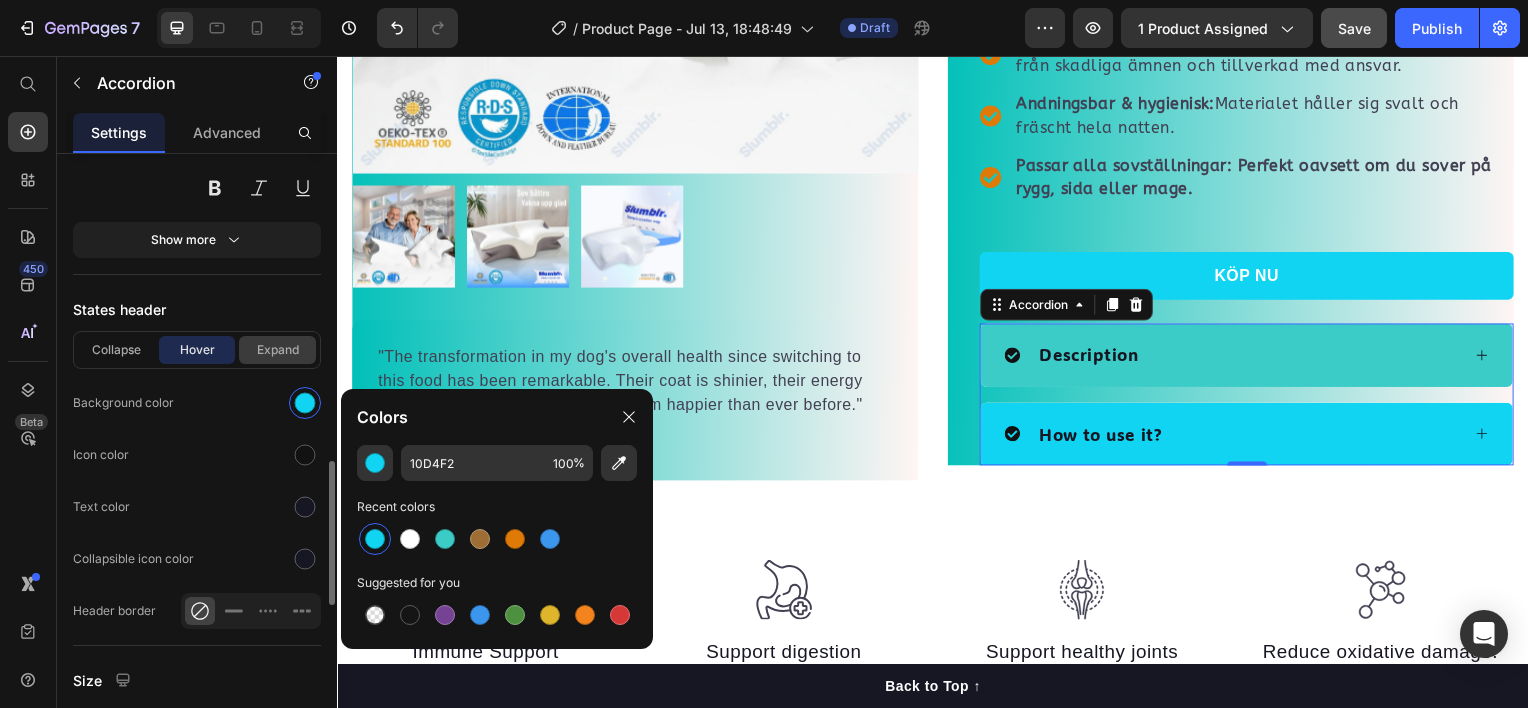 click on "Expand" at bounding box center (277, 350) 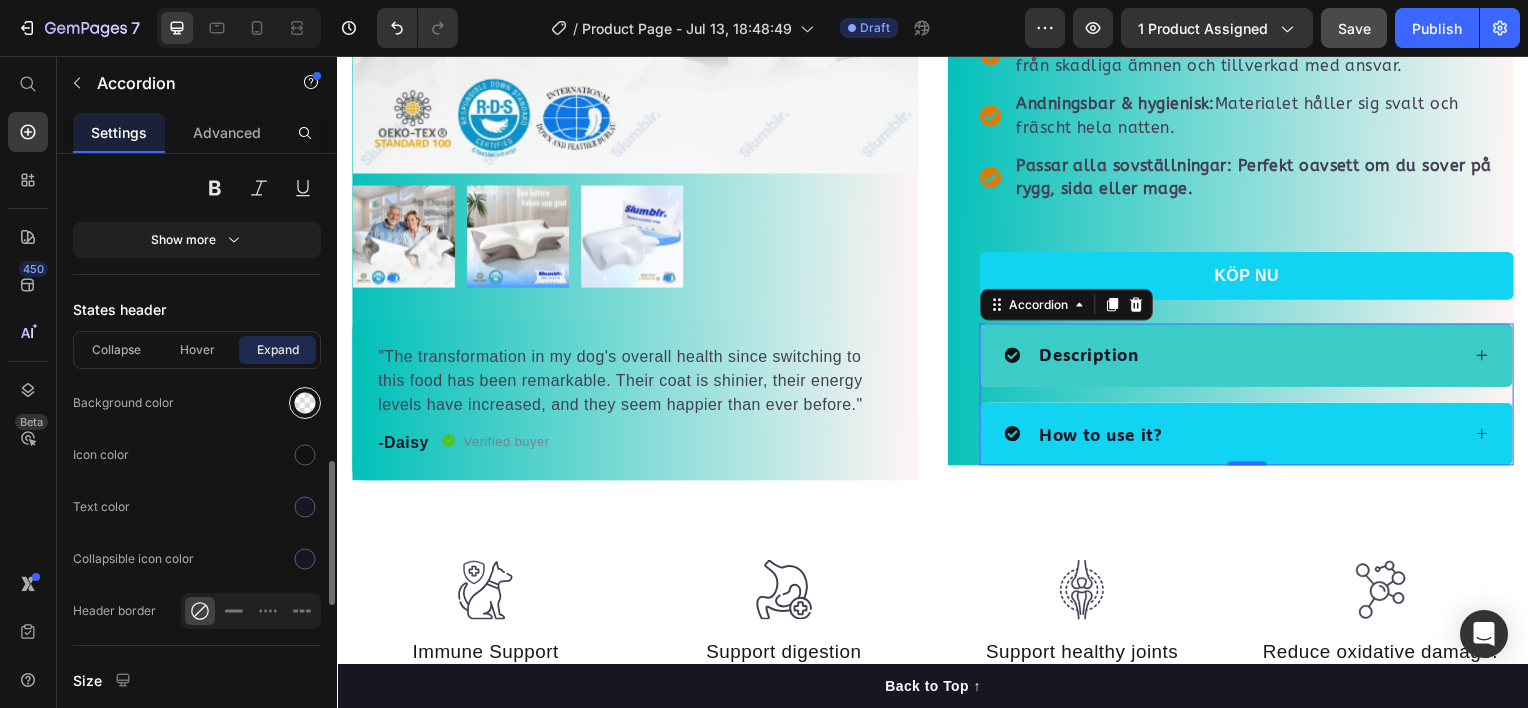 click at bounding box center [305, 403] 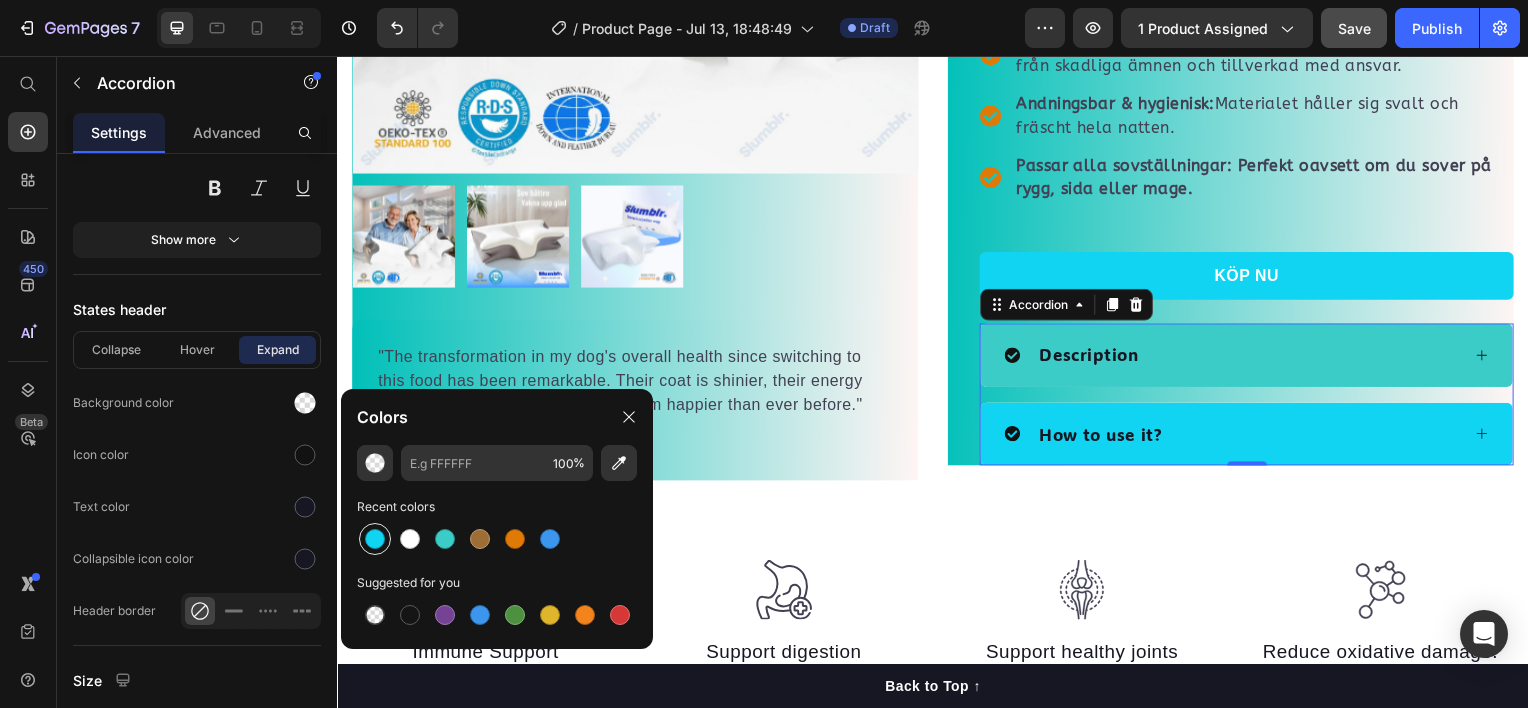 click at bounding box center [375, 539] 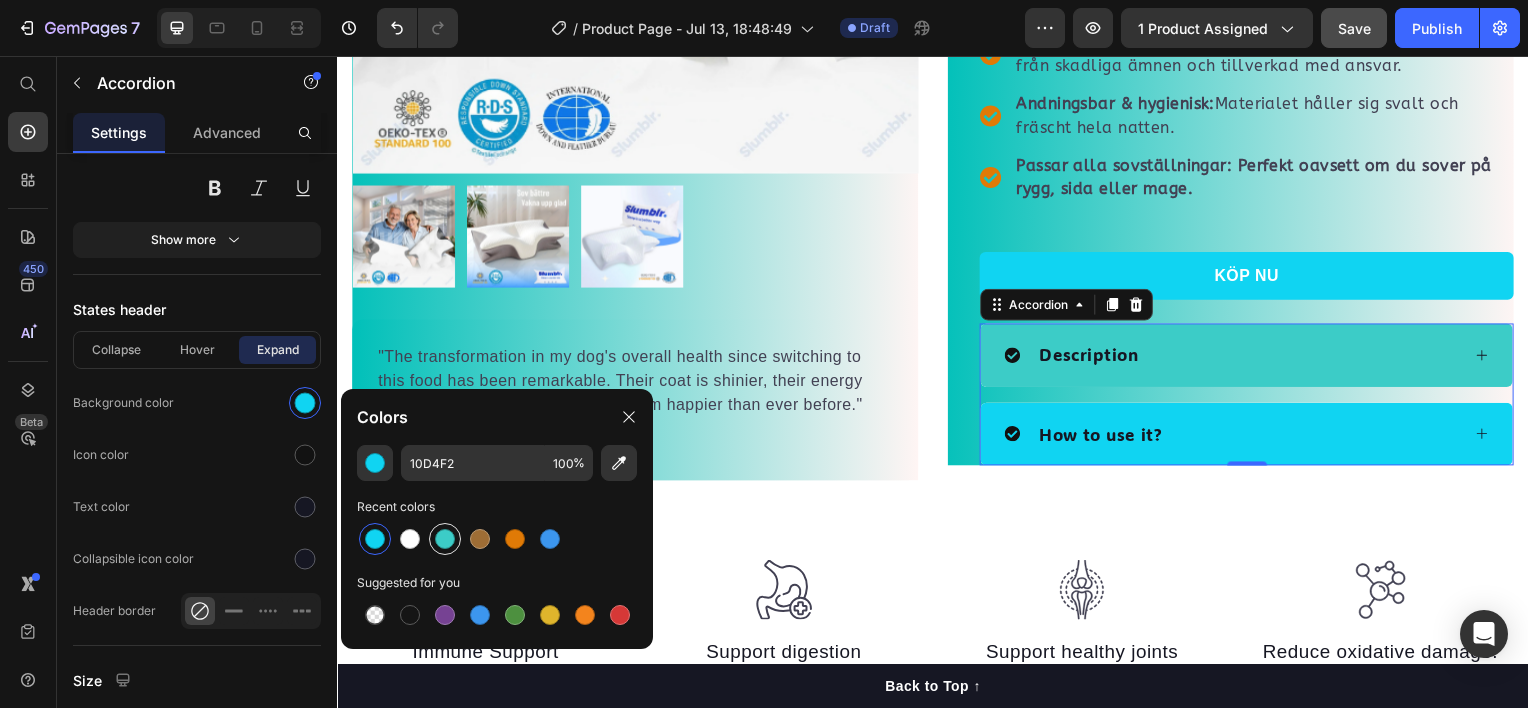 click at bounding box center (445, 539) 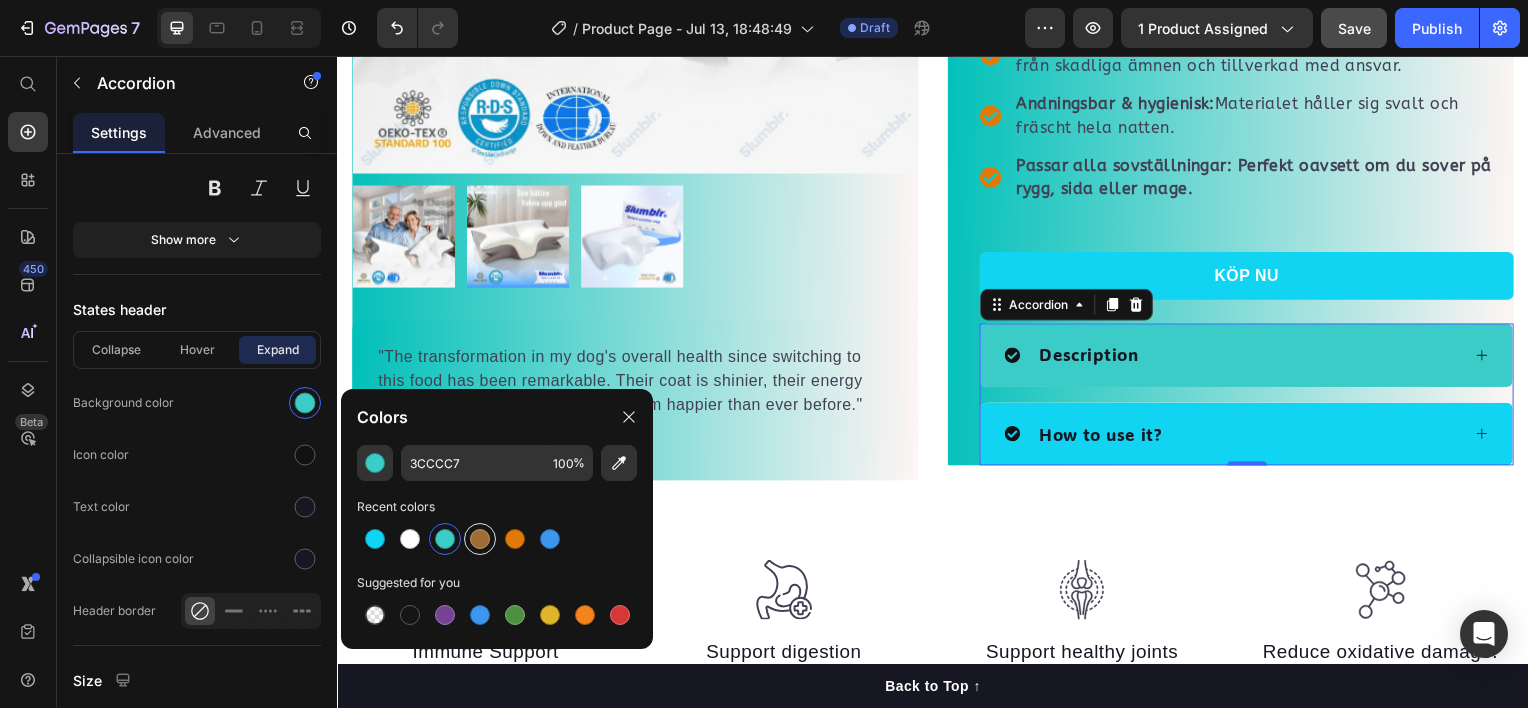 click at bounding box center (480, 539) 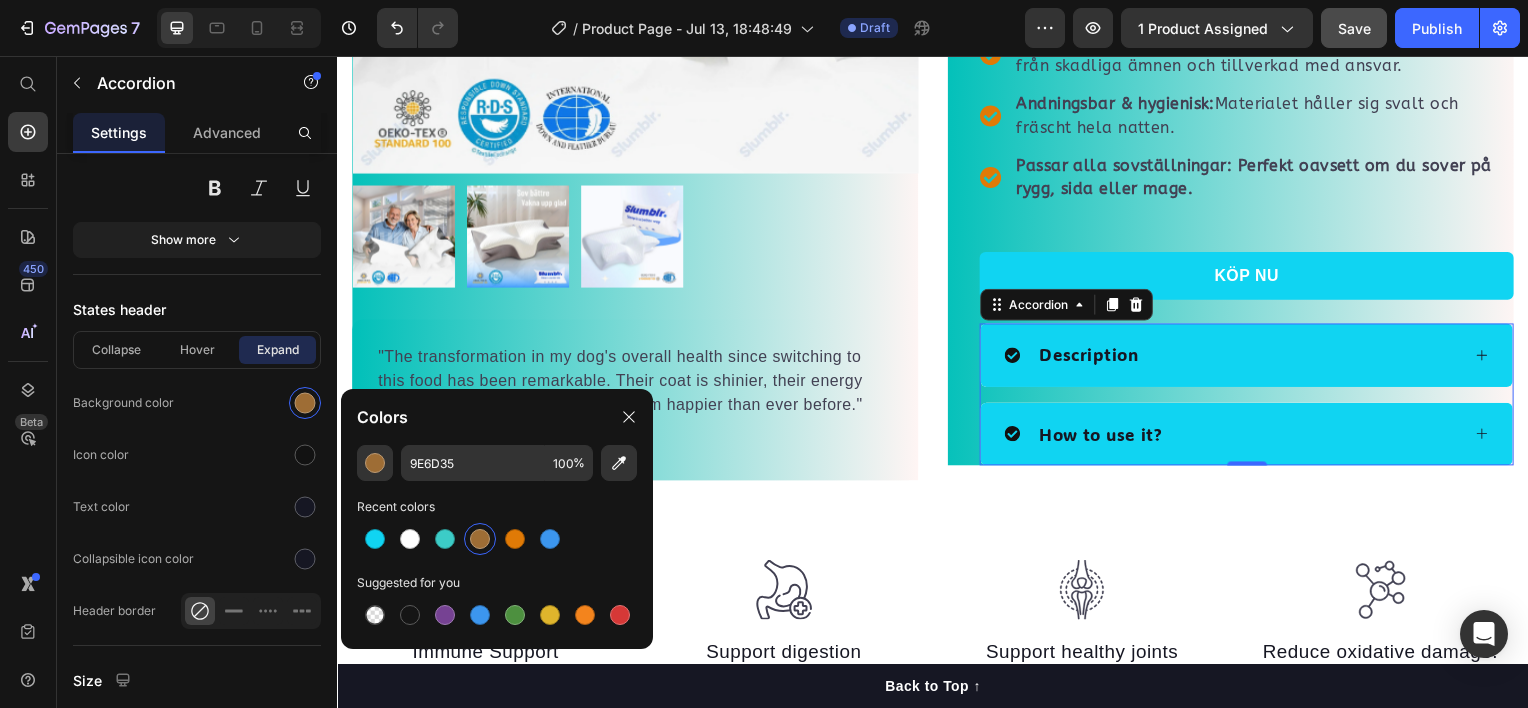 click on "Description" at bounding box center (1238, 357) 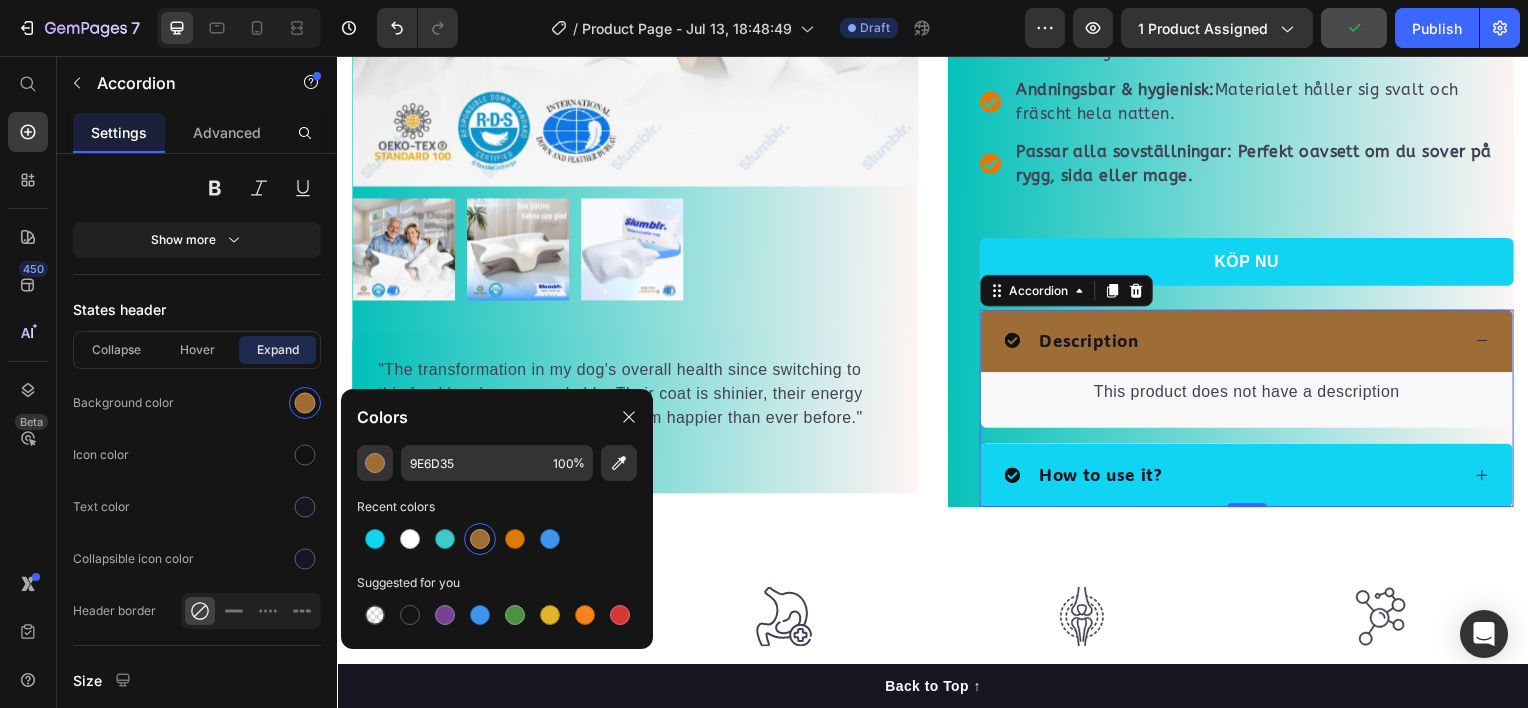 click on "Description" at bounding box center [1238, 343] 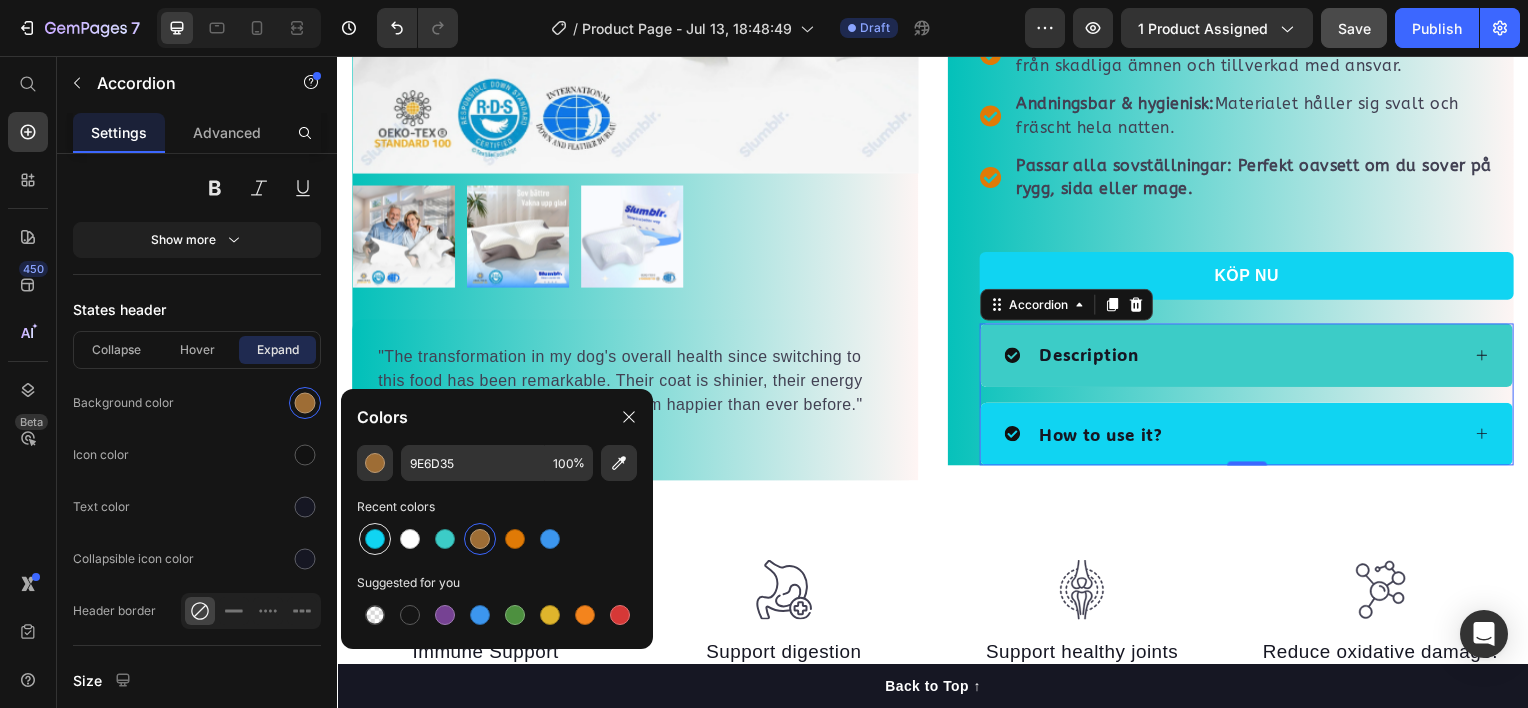 click at bounding box center [375, 539] 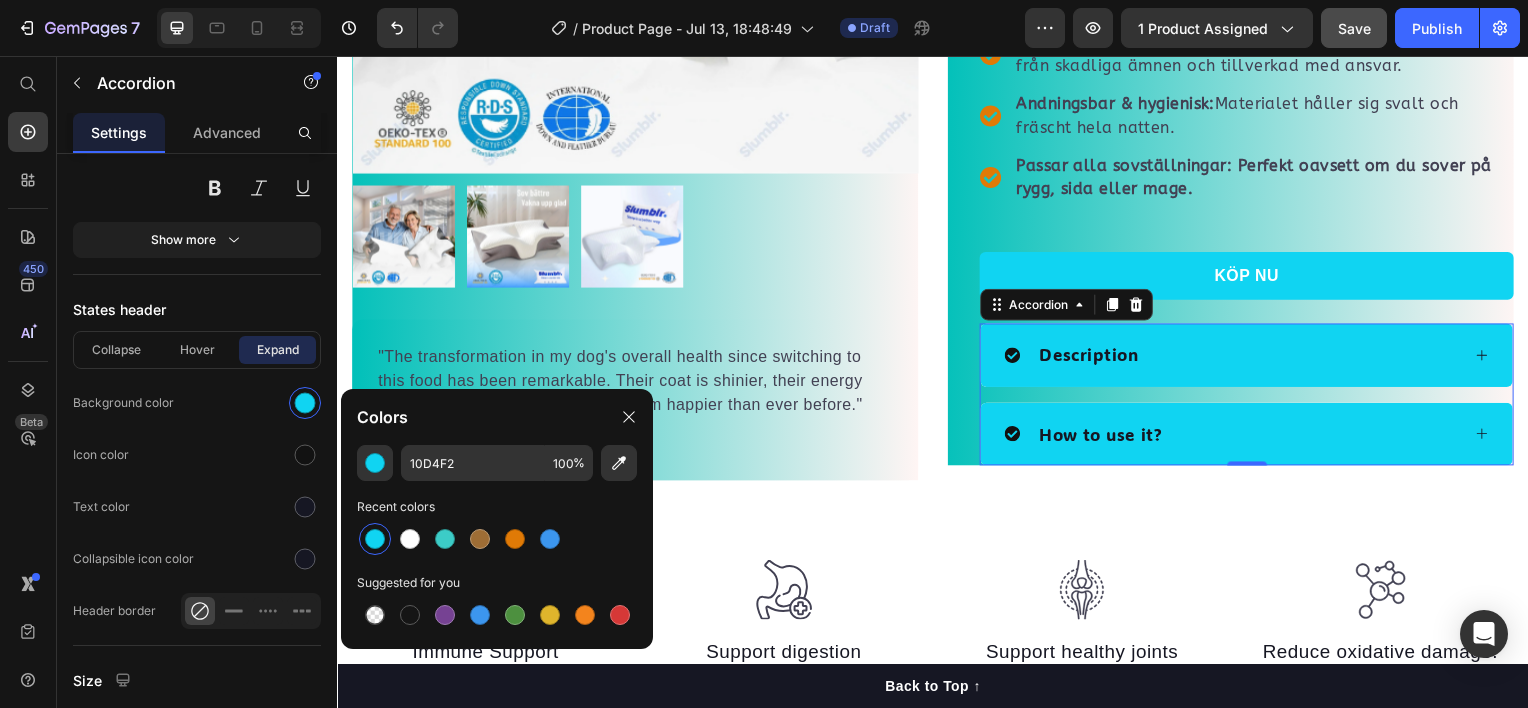 click on "Description" at bounding box center (1253, 357) 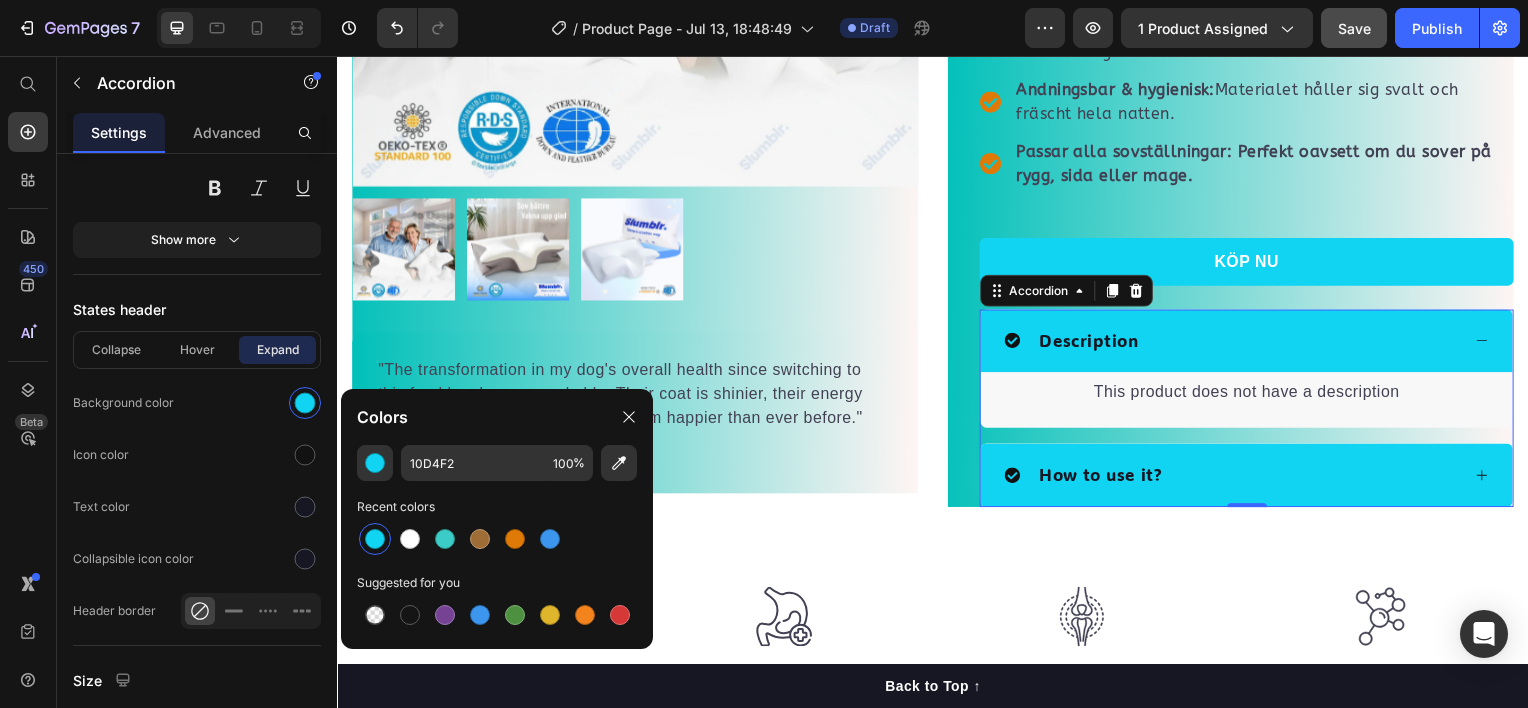 click on "Description" at bounding box center [1238, 343] 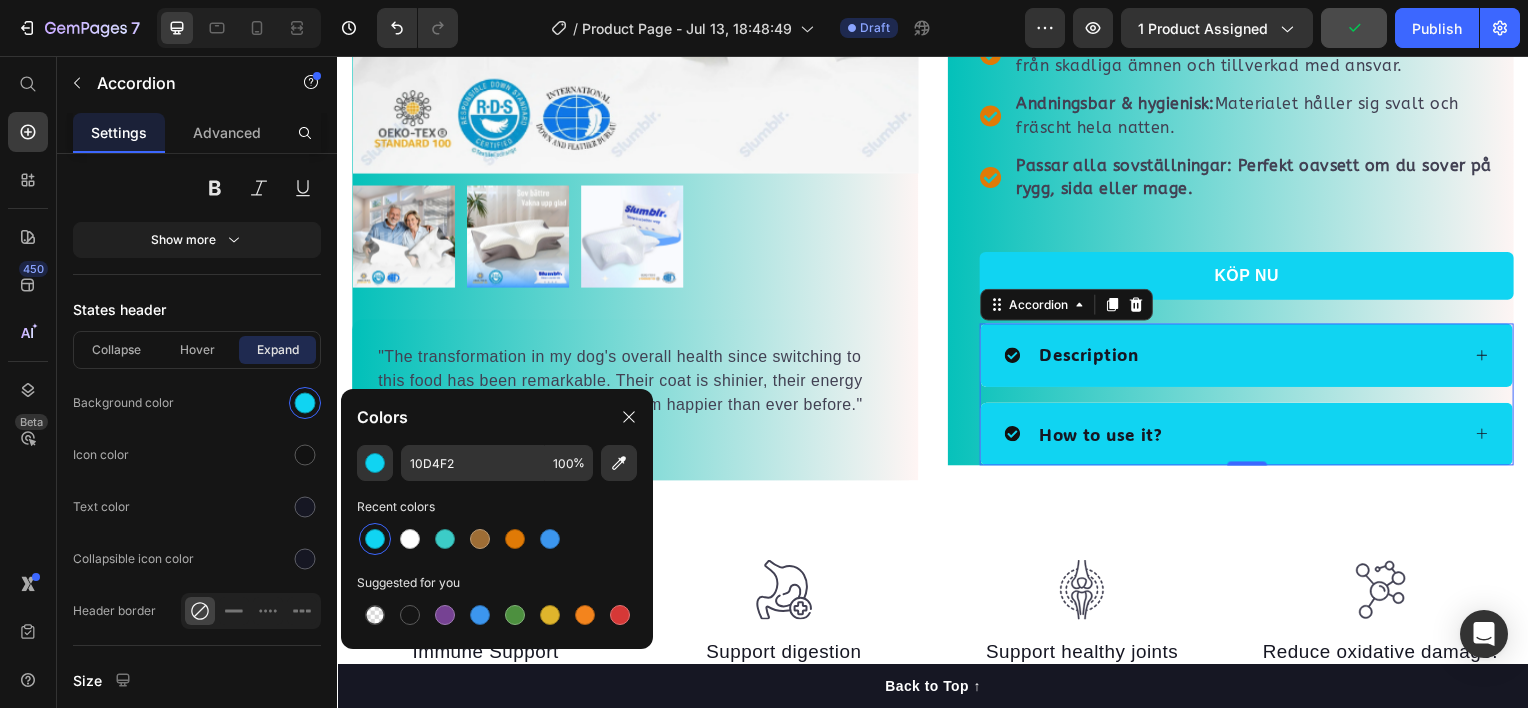 click on "Description" at bounding box center (1238, 357) 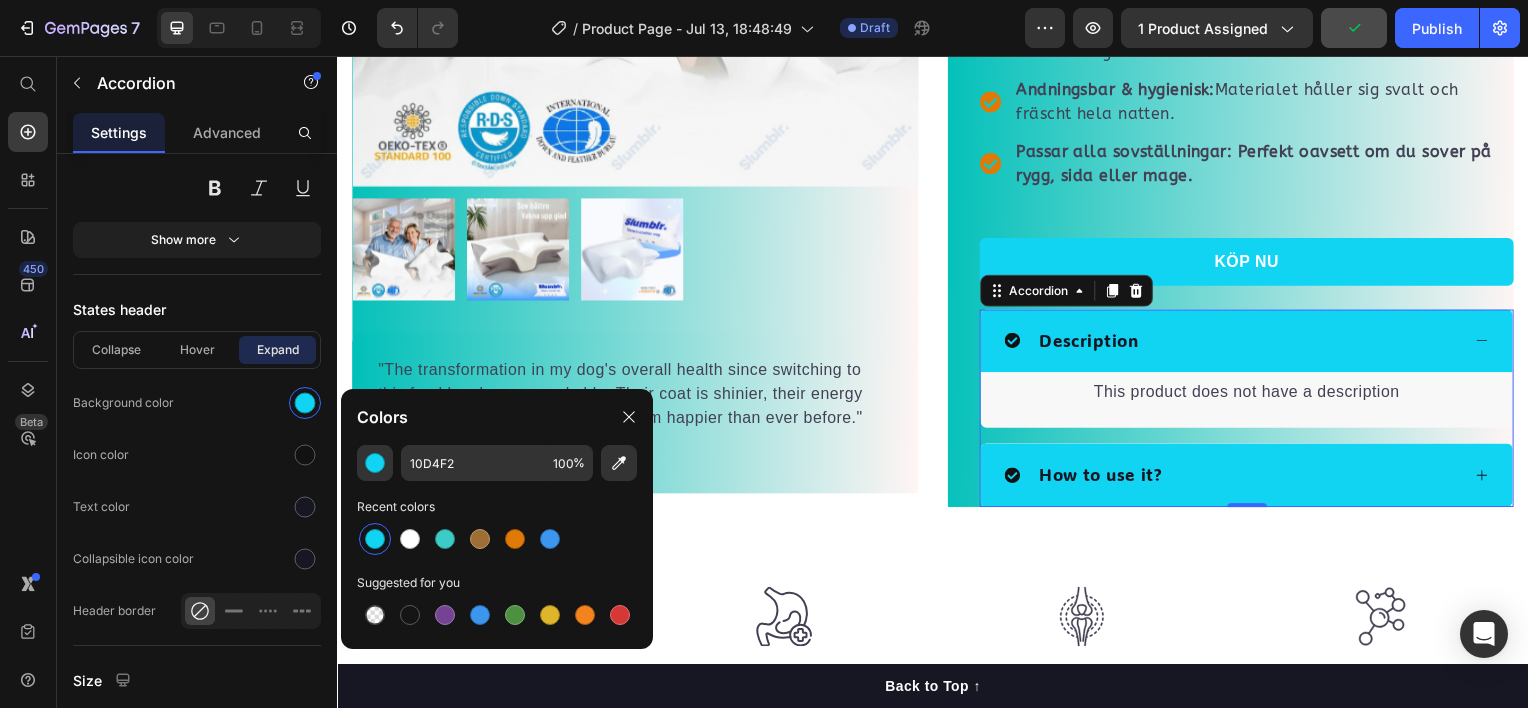 click on "Description" at bounding box center [1253, 343] 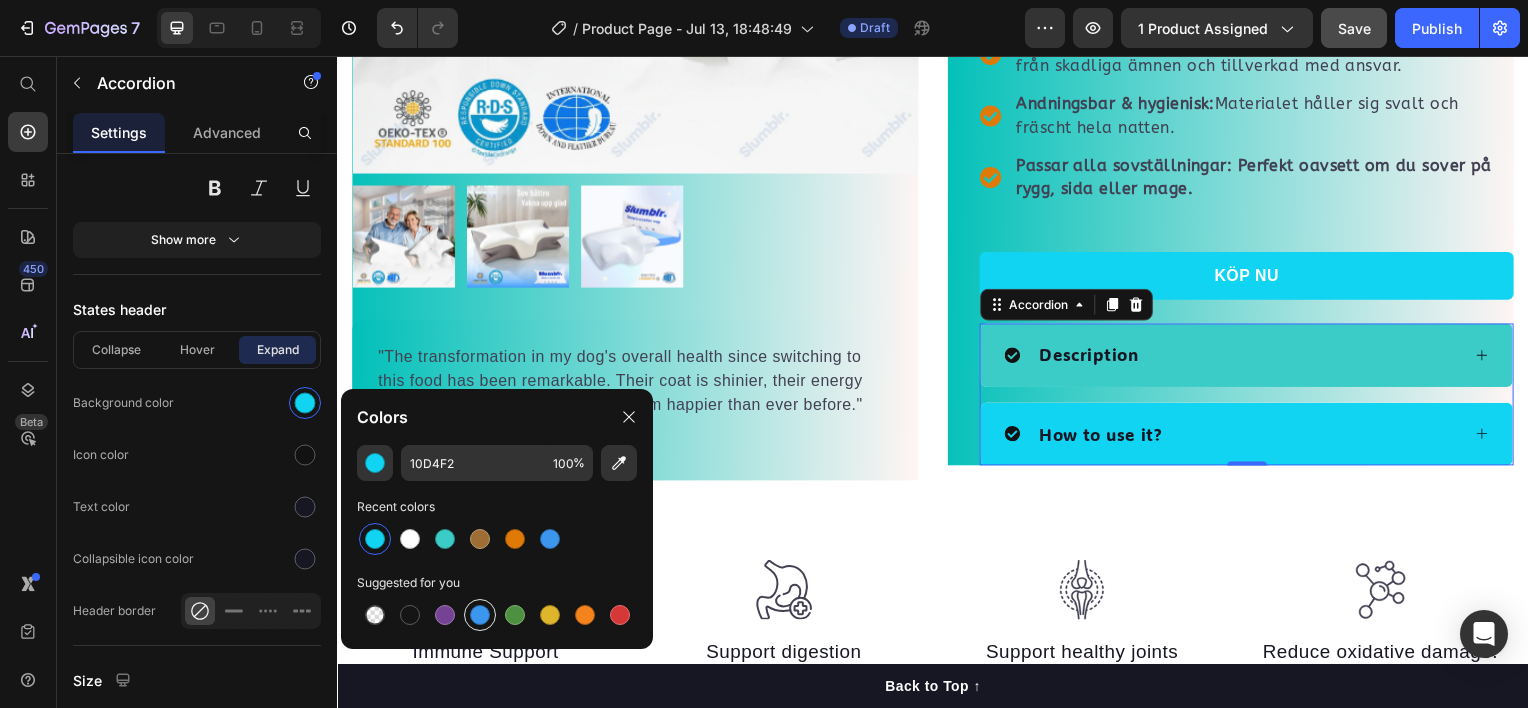 click at bounding box center [480, 615] 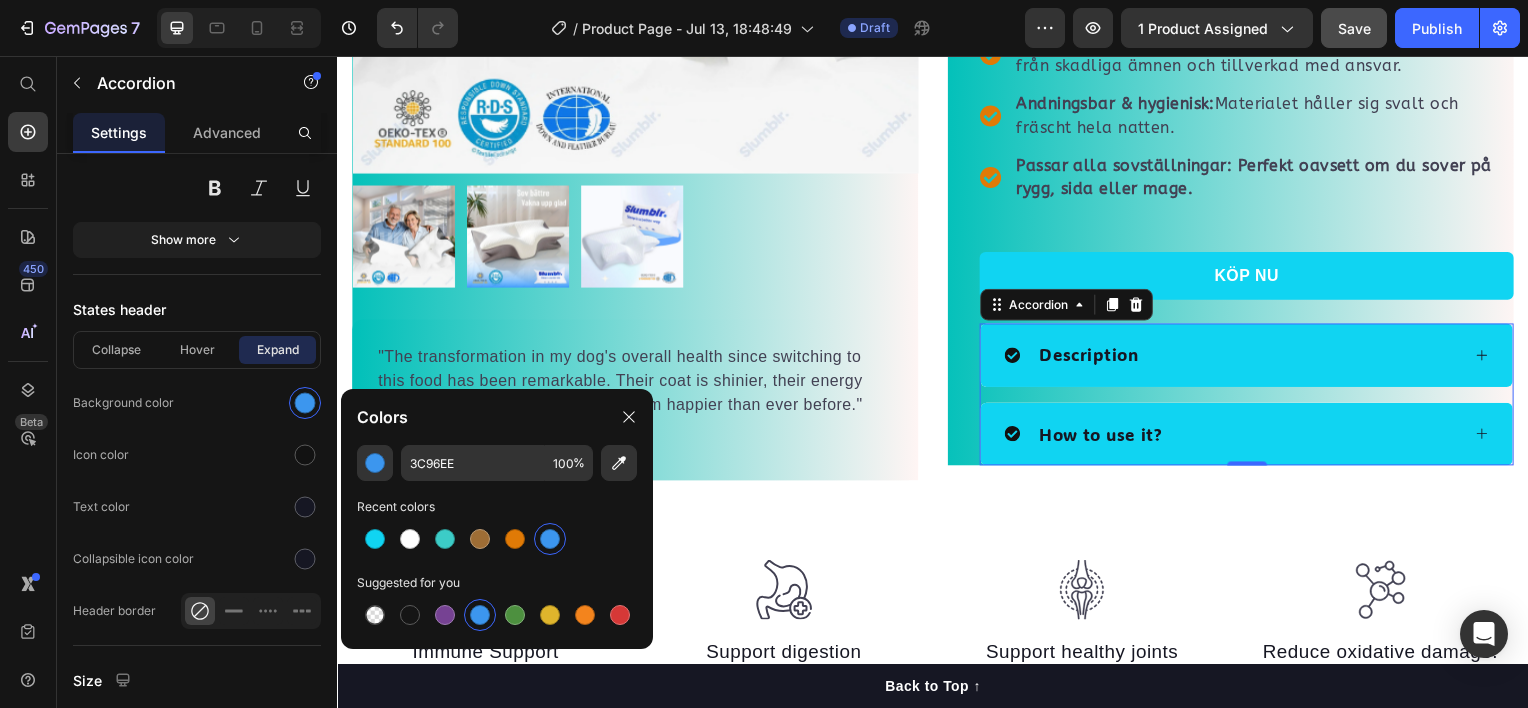 click on "Description" at bounding box center (1238, 357) 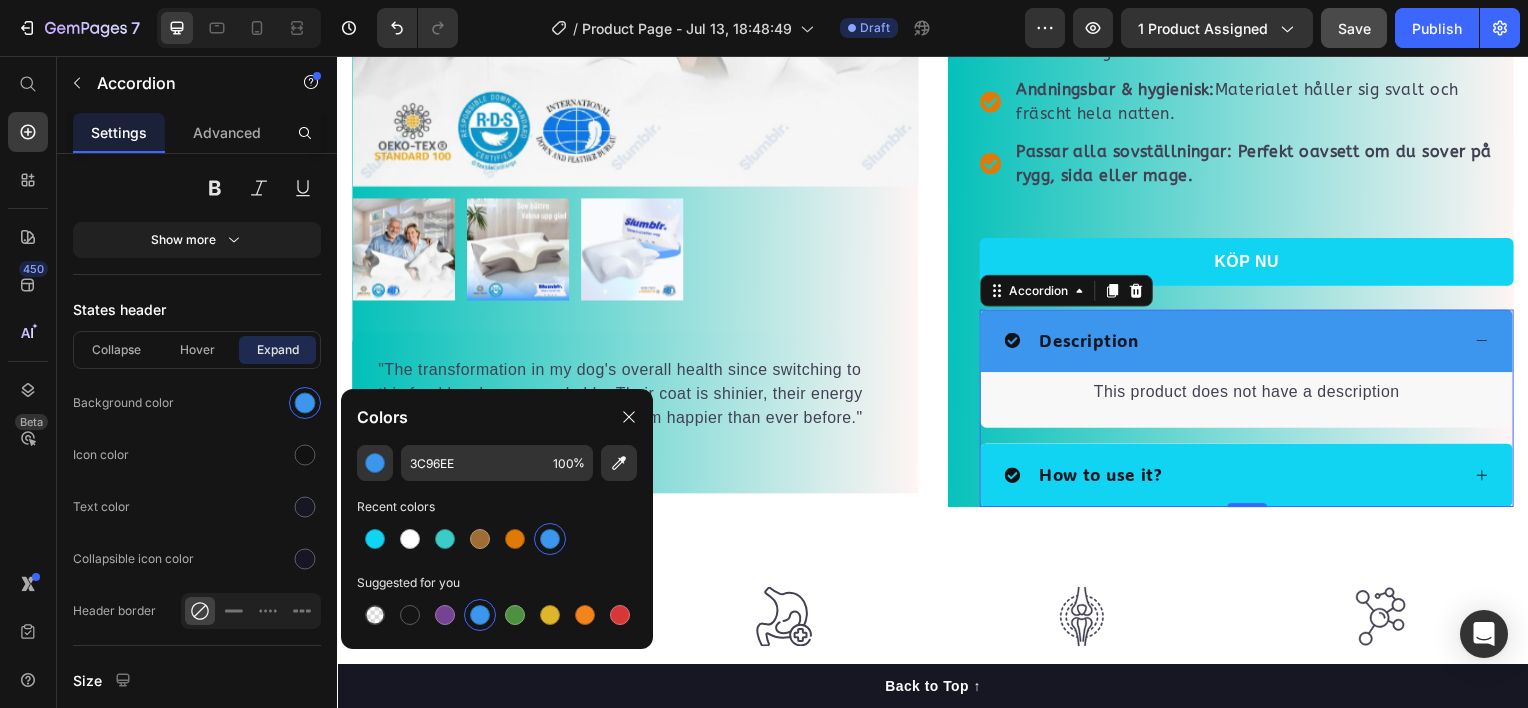 click on "Description" at bounding box center [1238, 343] 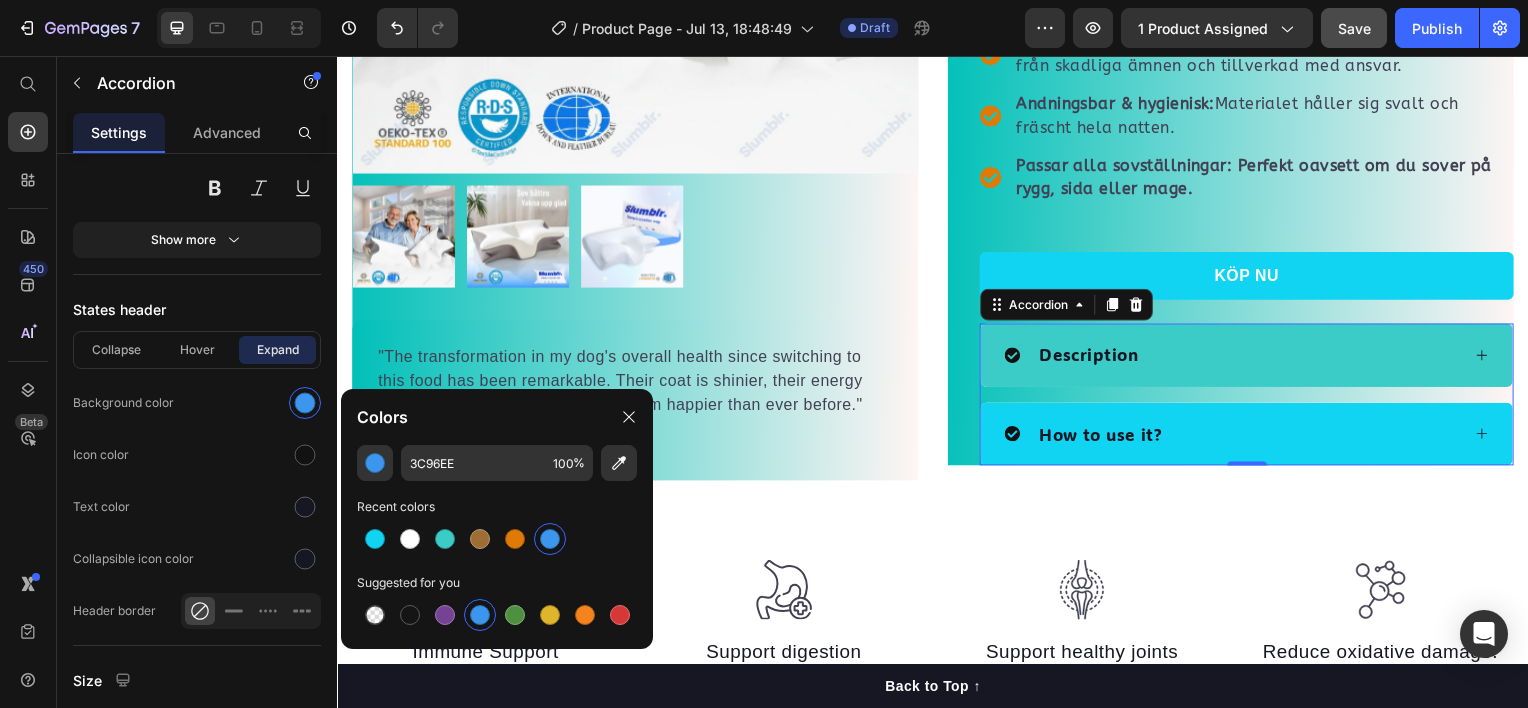 click on "How to use it?" at bounding box center [1105, 437] 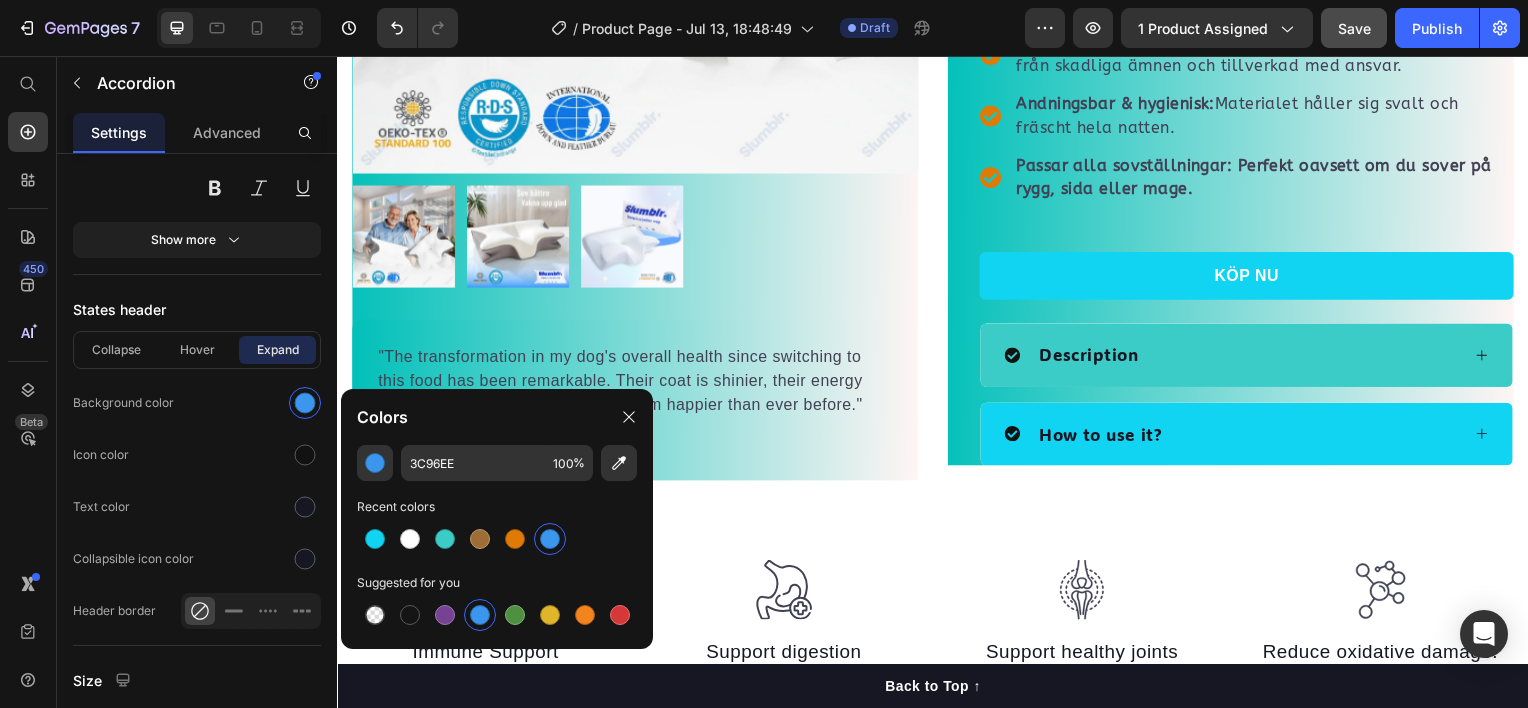 click on "How to use it?" at bounding box center (1253, 437) 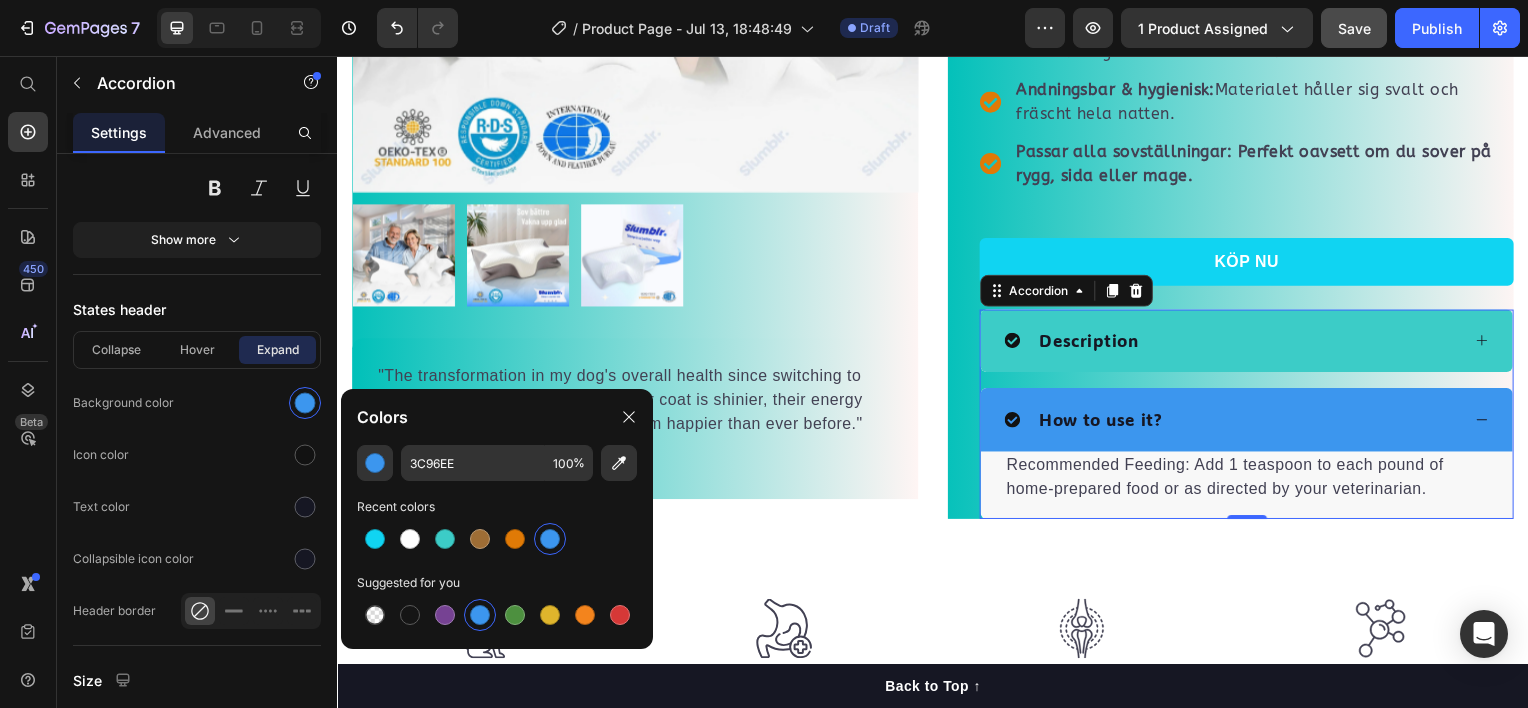click on "How to use it?" at bounding box center [1238, 422] 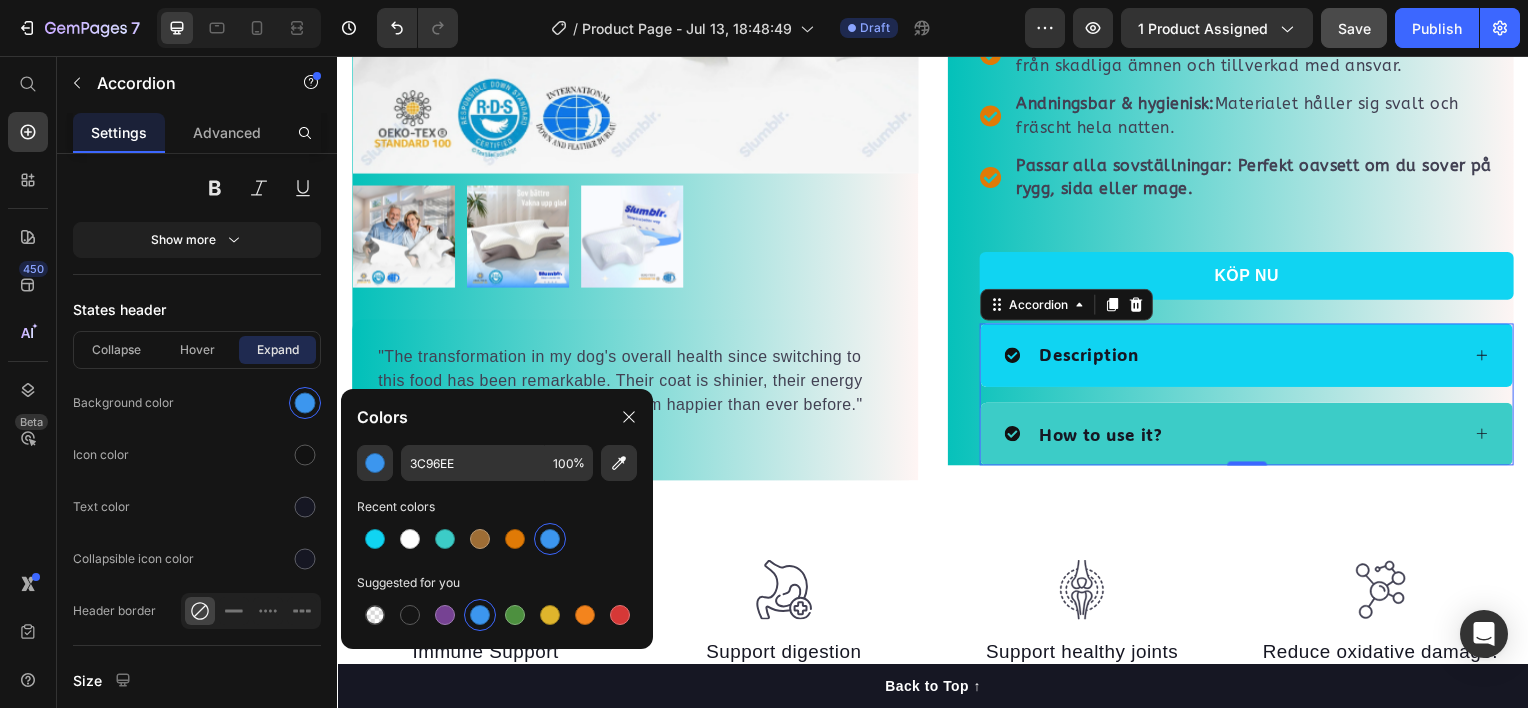 click on "Description" at bounding box center (1238, 357) 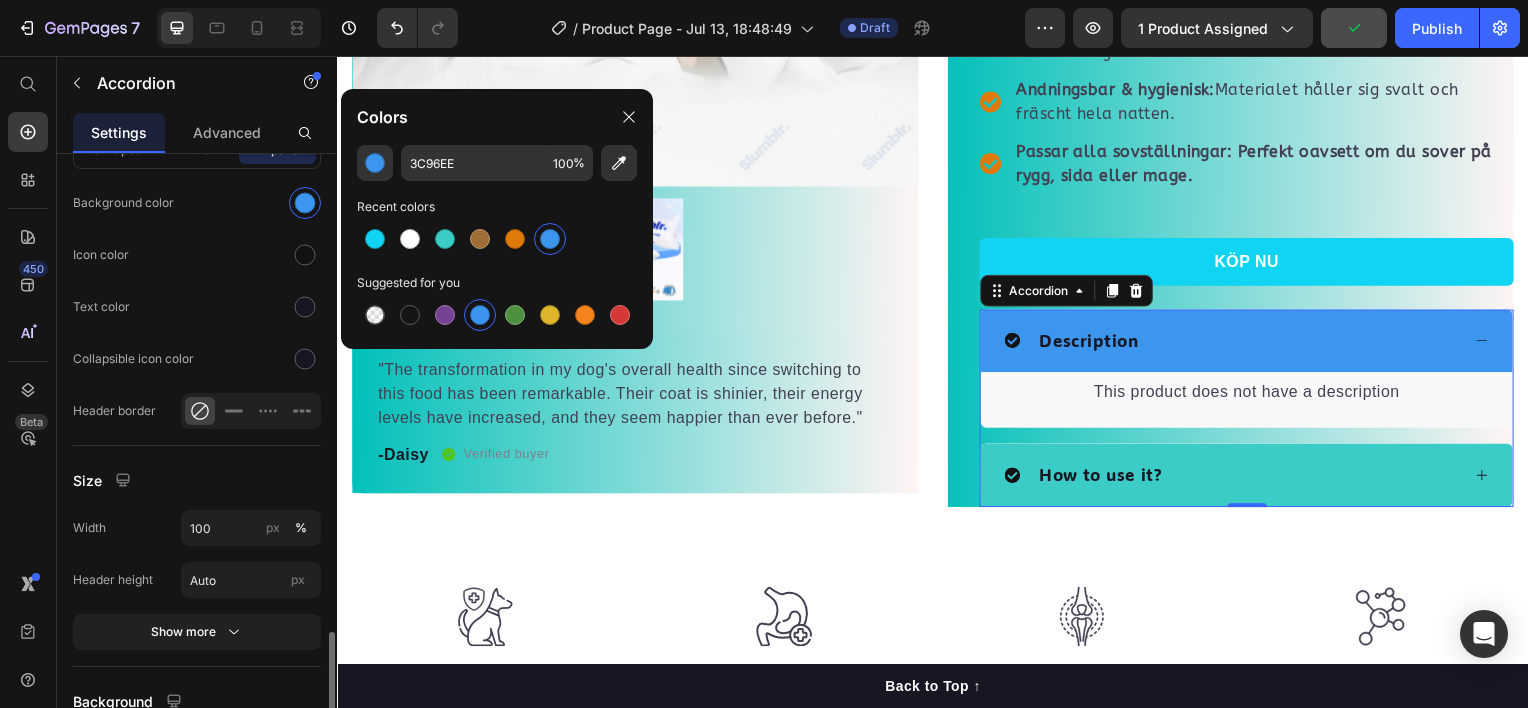 scroll, scrollTop: 1600, scrollLeft: 0, axis: vertical 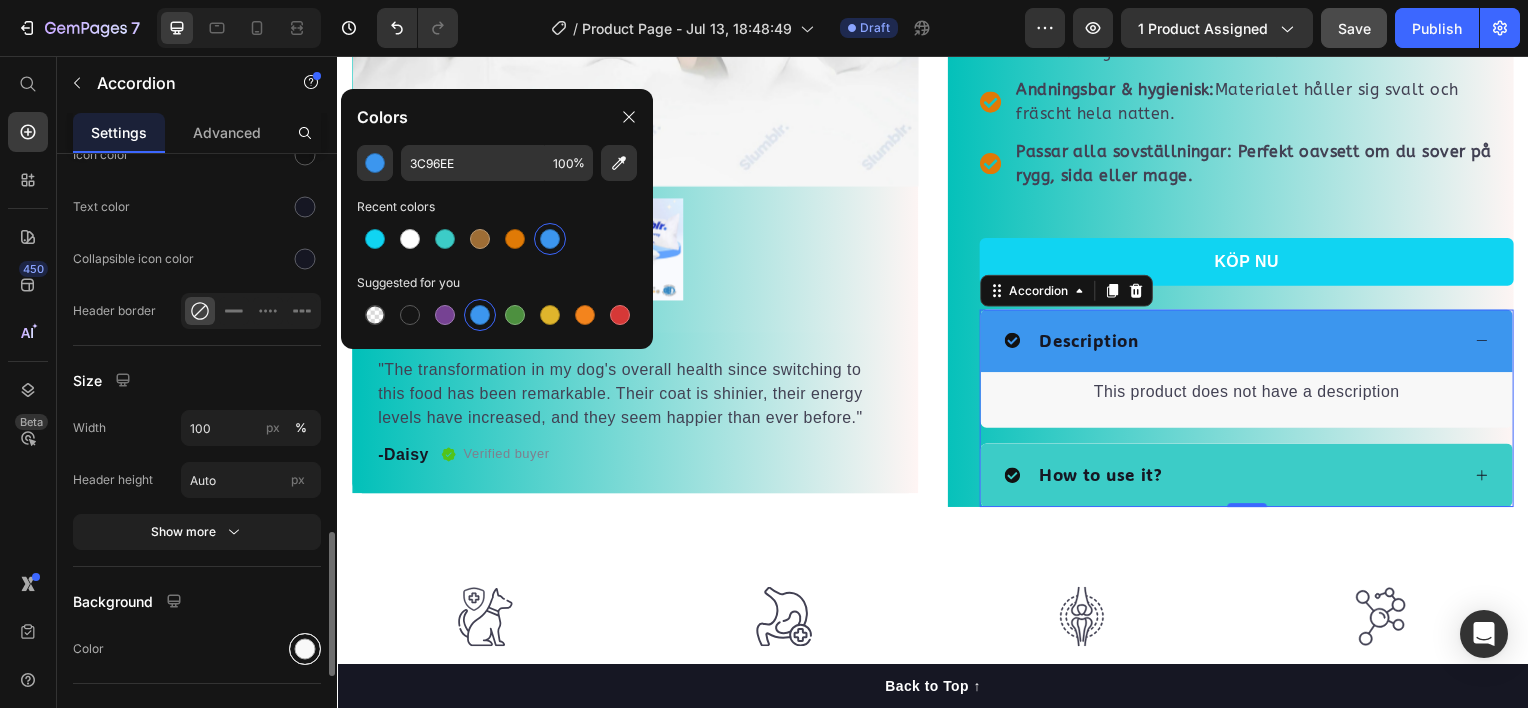 click at bounding box center (305, 649) 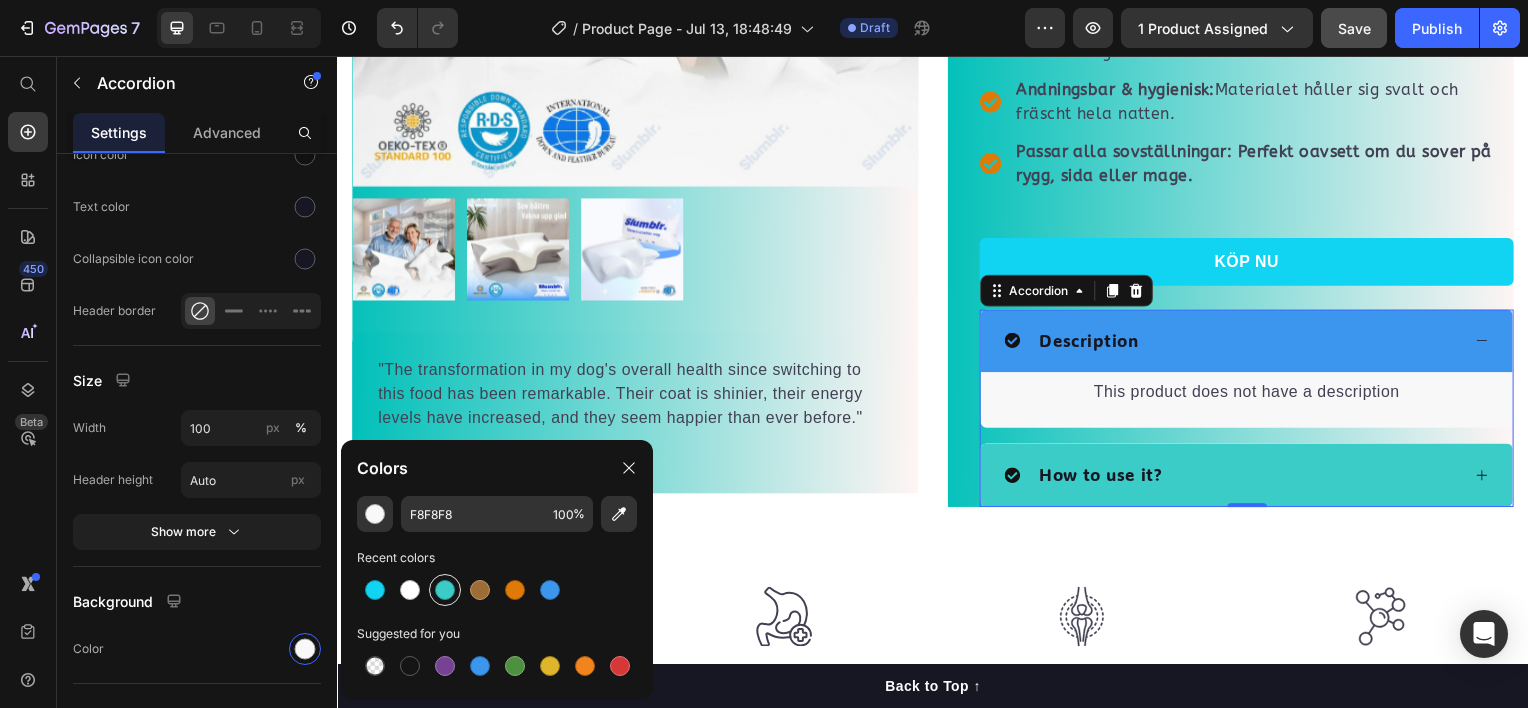 click at bounding box center (445, 590) 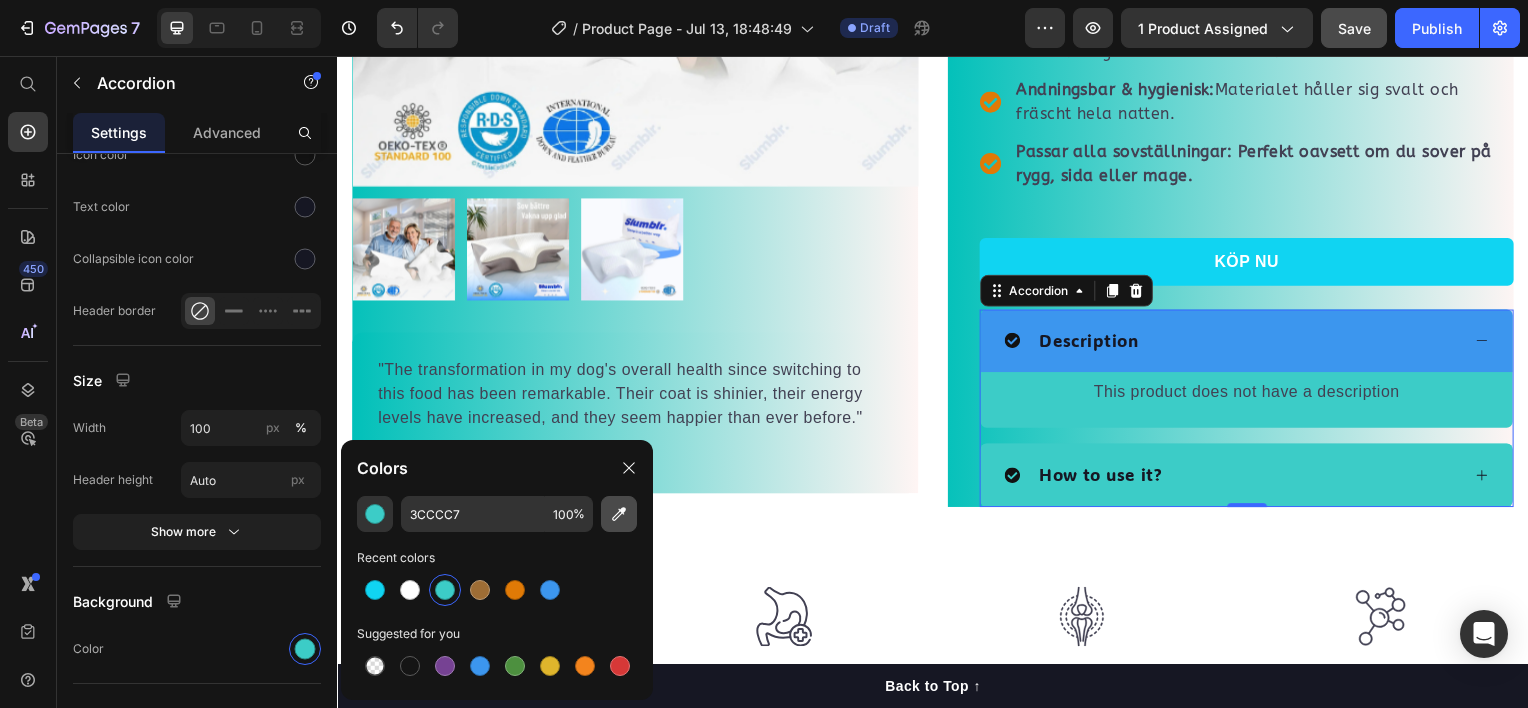click 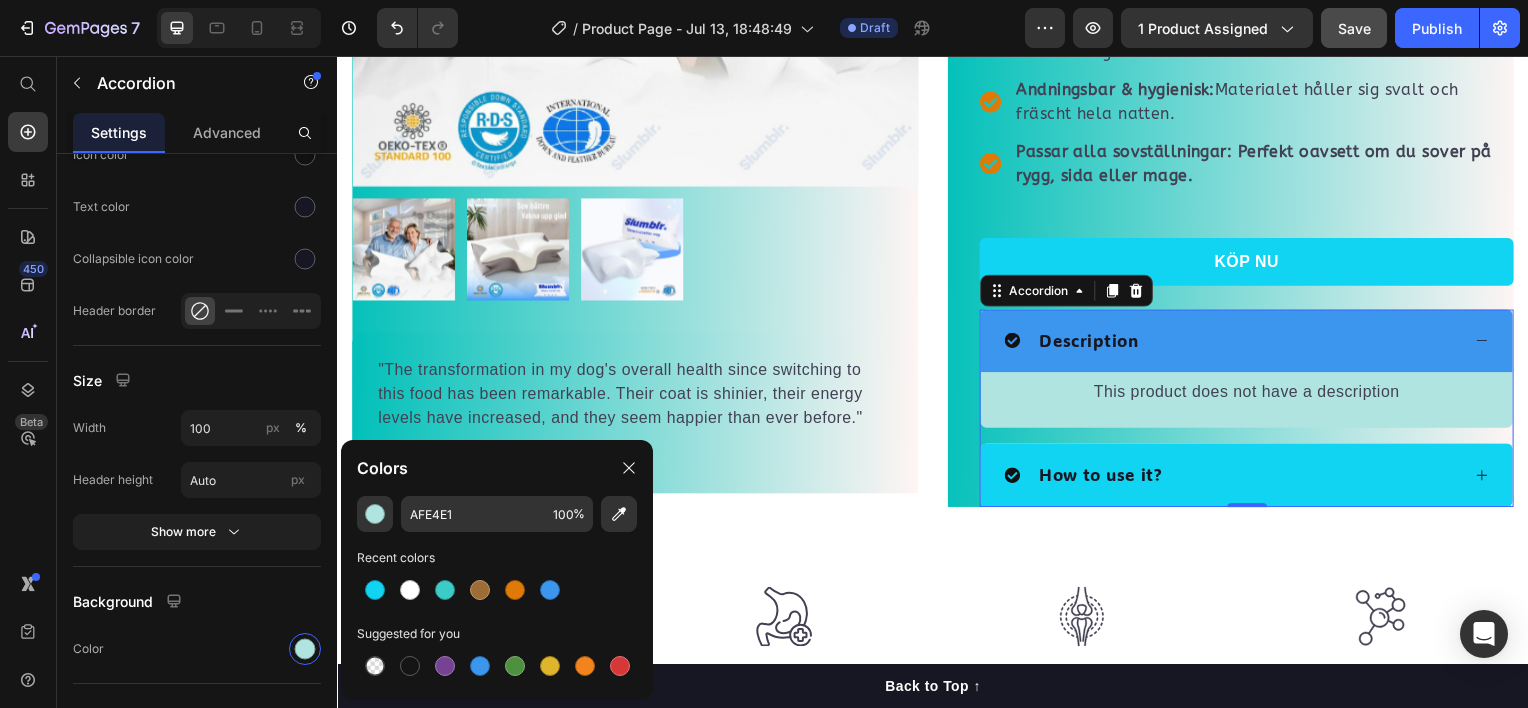 click on "How to use it?" at bounding box center [1253, 478] 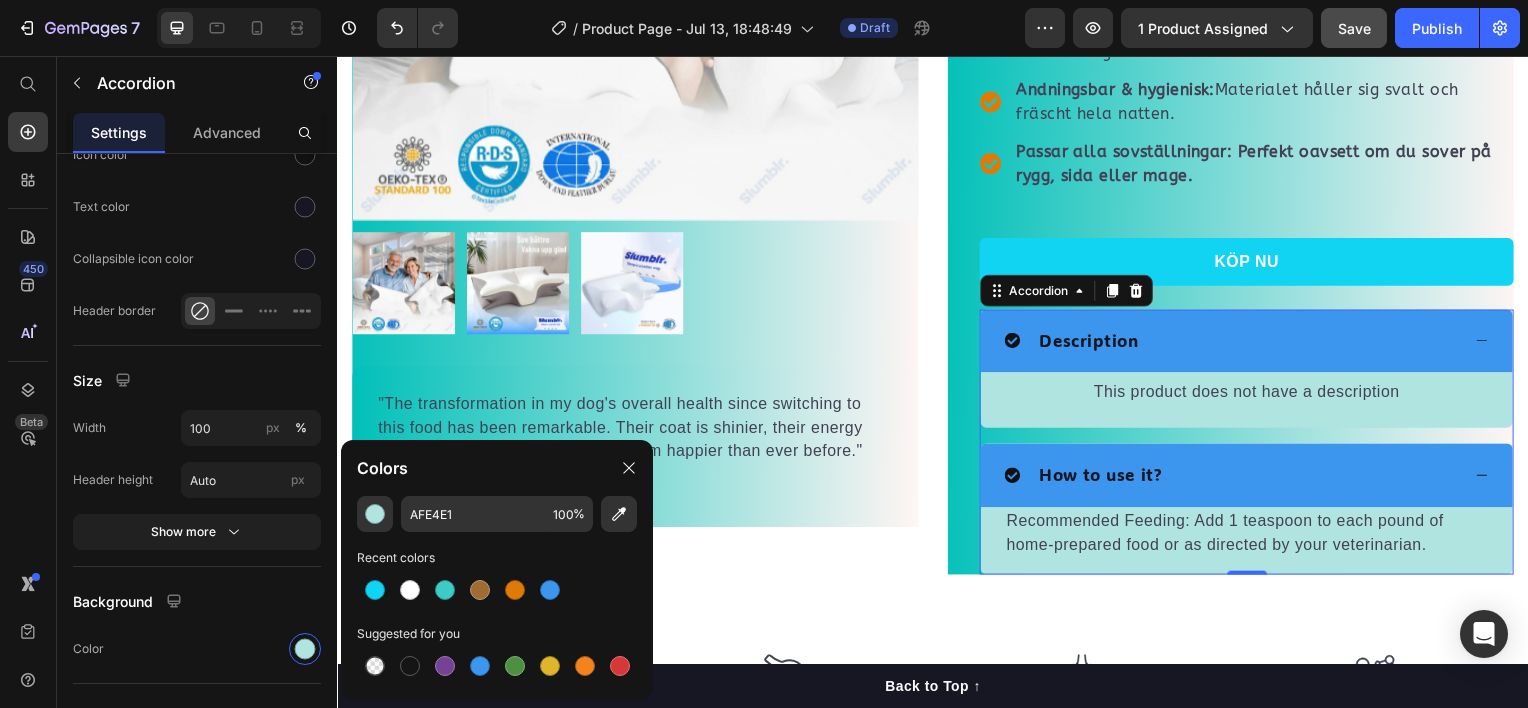 click on "How to use it?" at bounding box center (1238, 478) 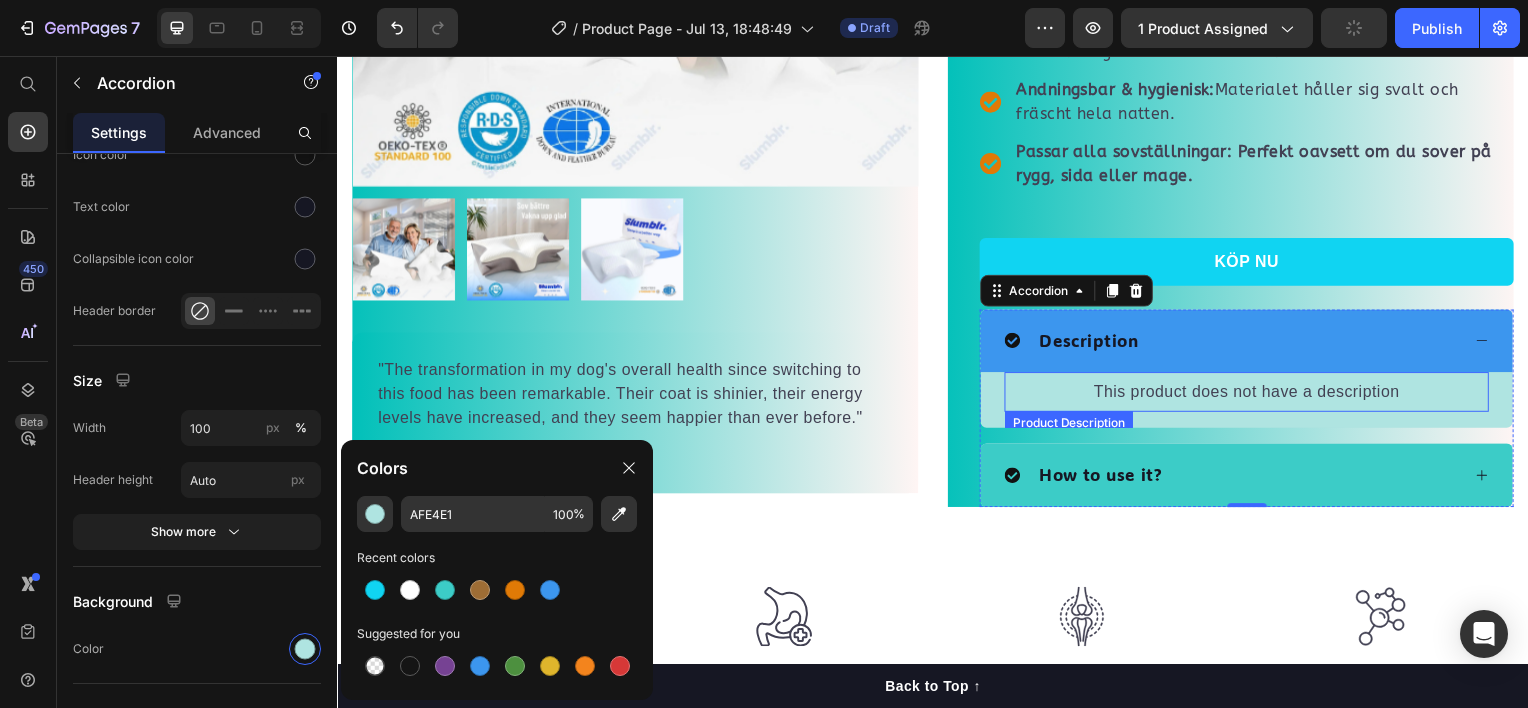 click on "Description" at bounding box center [1238, 343] 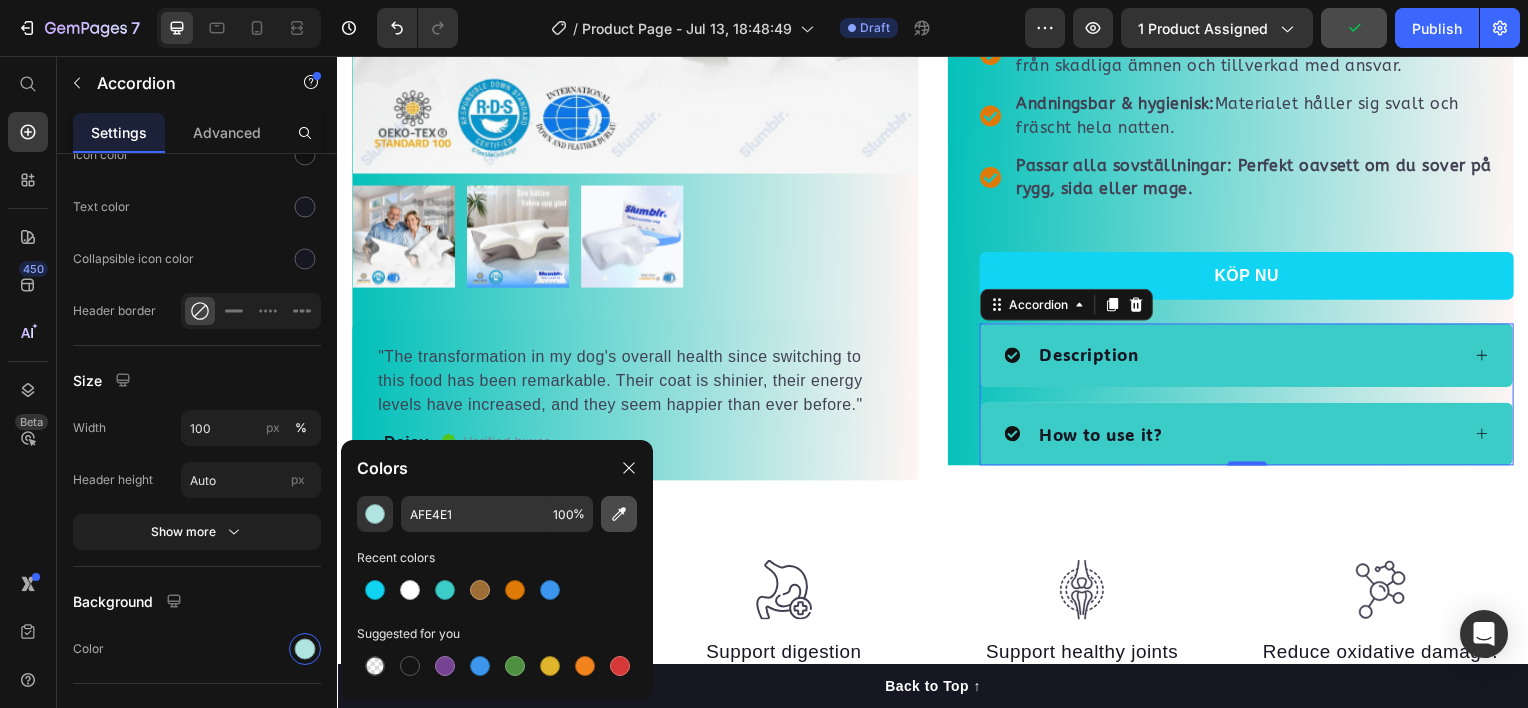 click 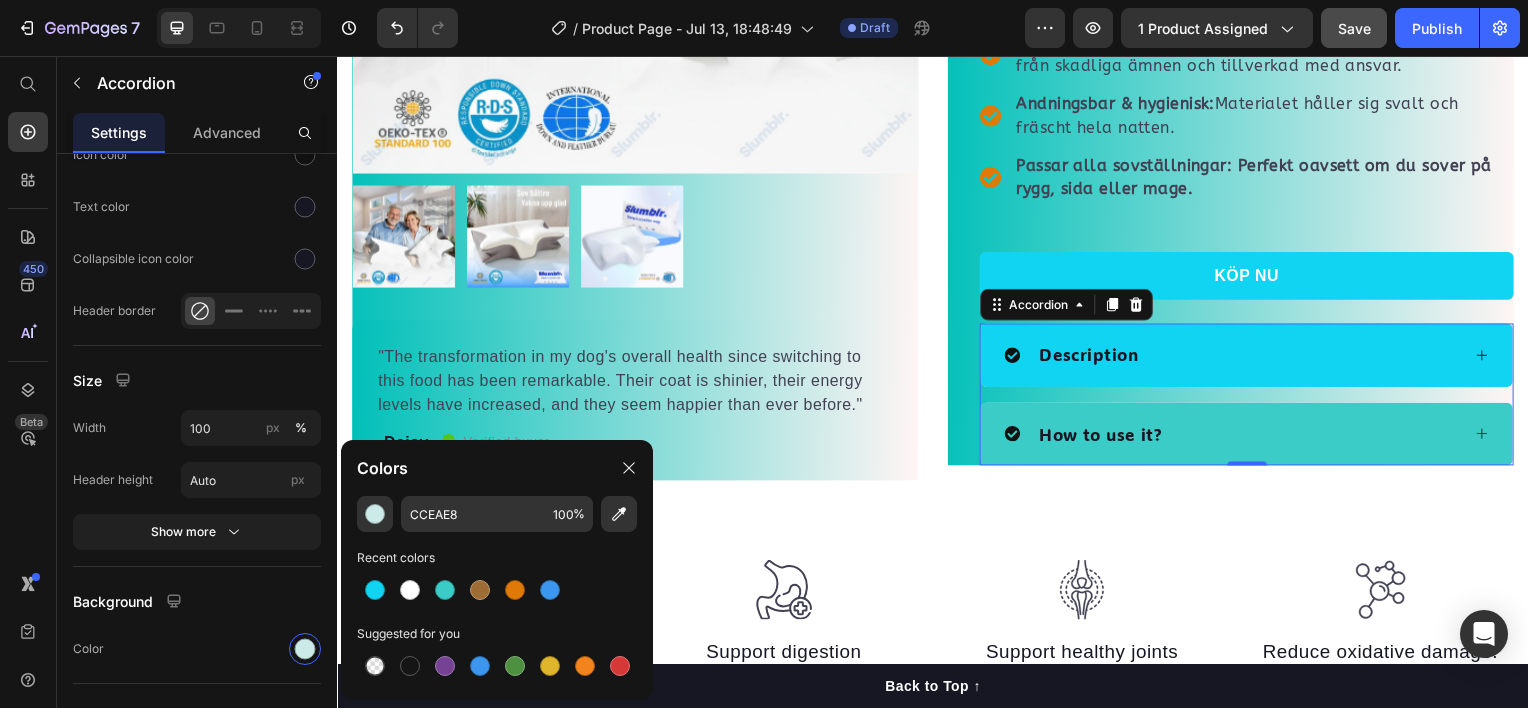 click on "Description" at bounding box center (1253, 357) 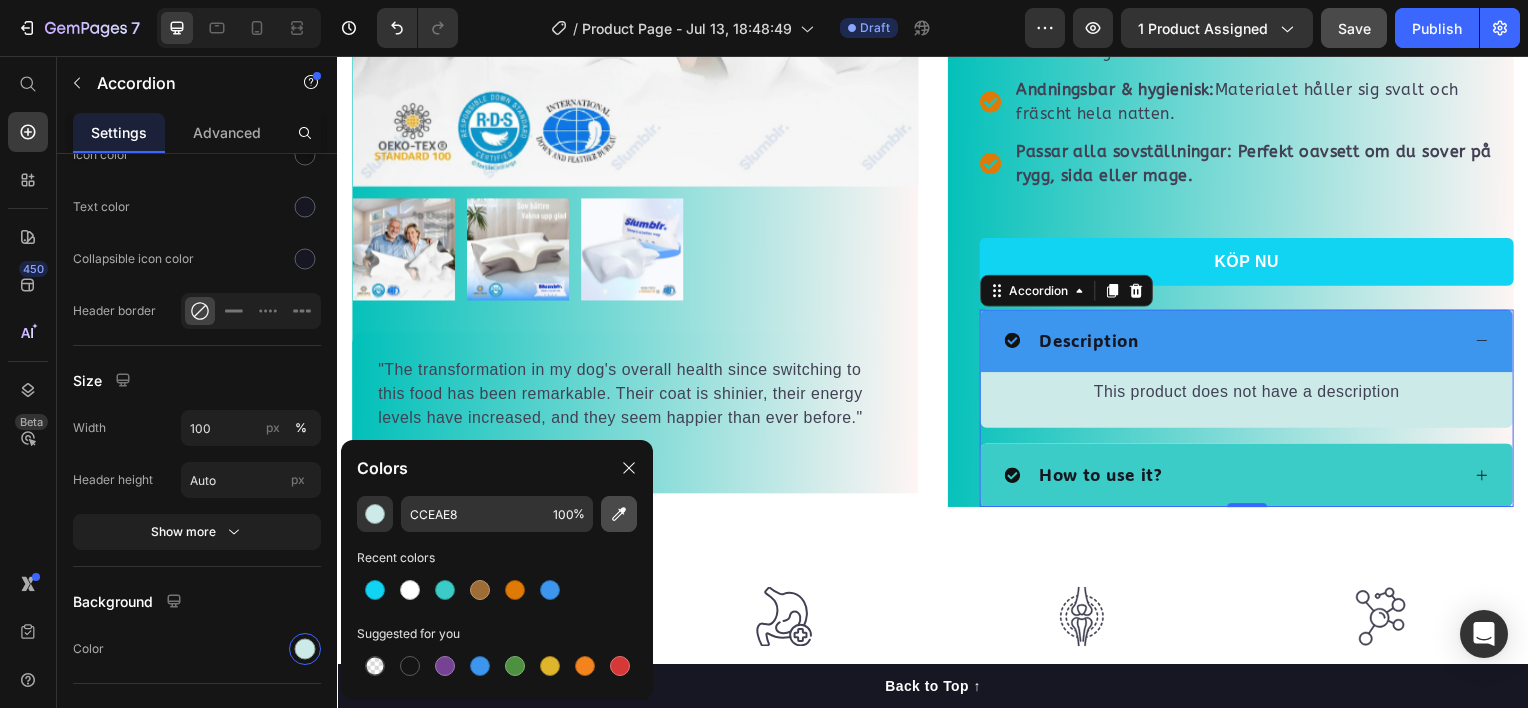 click 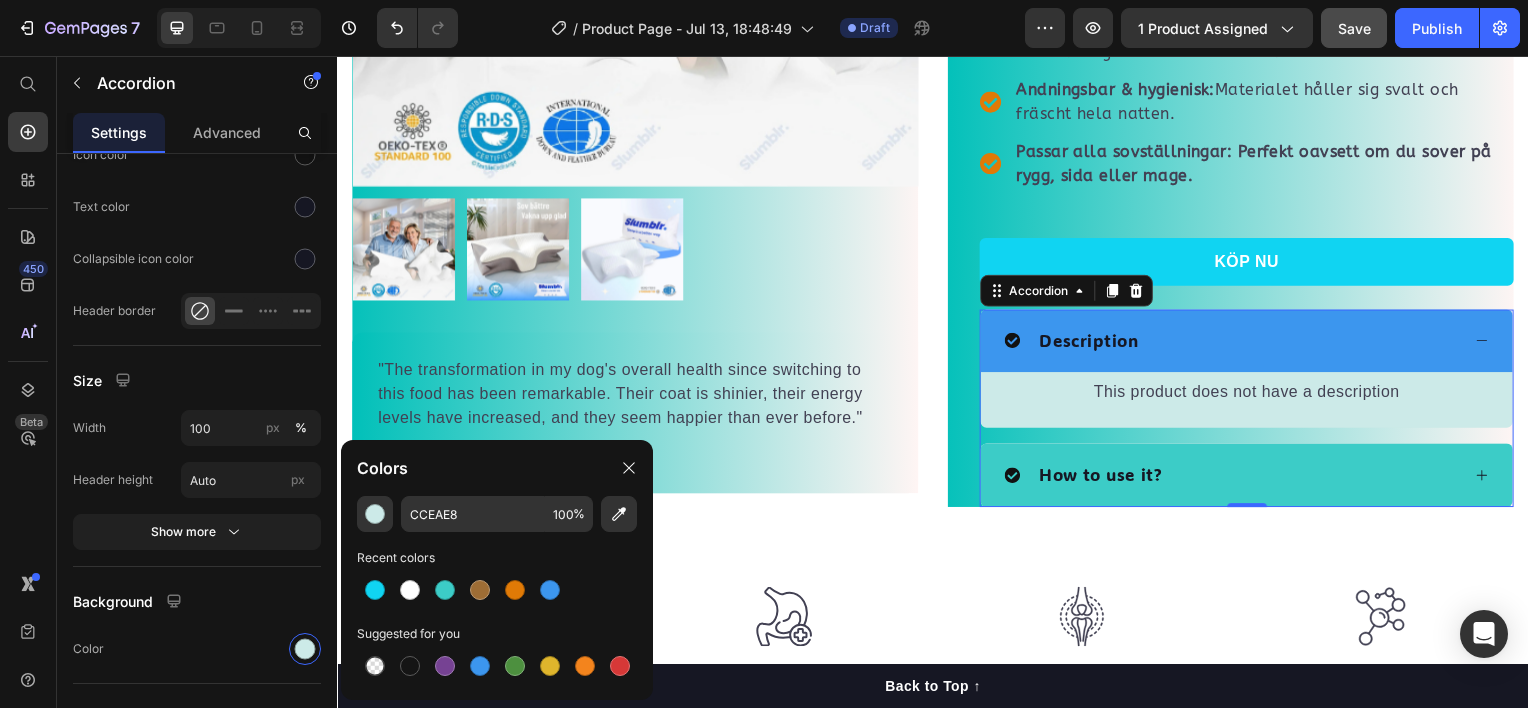 type on "B1E5E2" 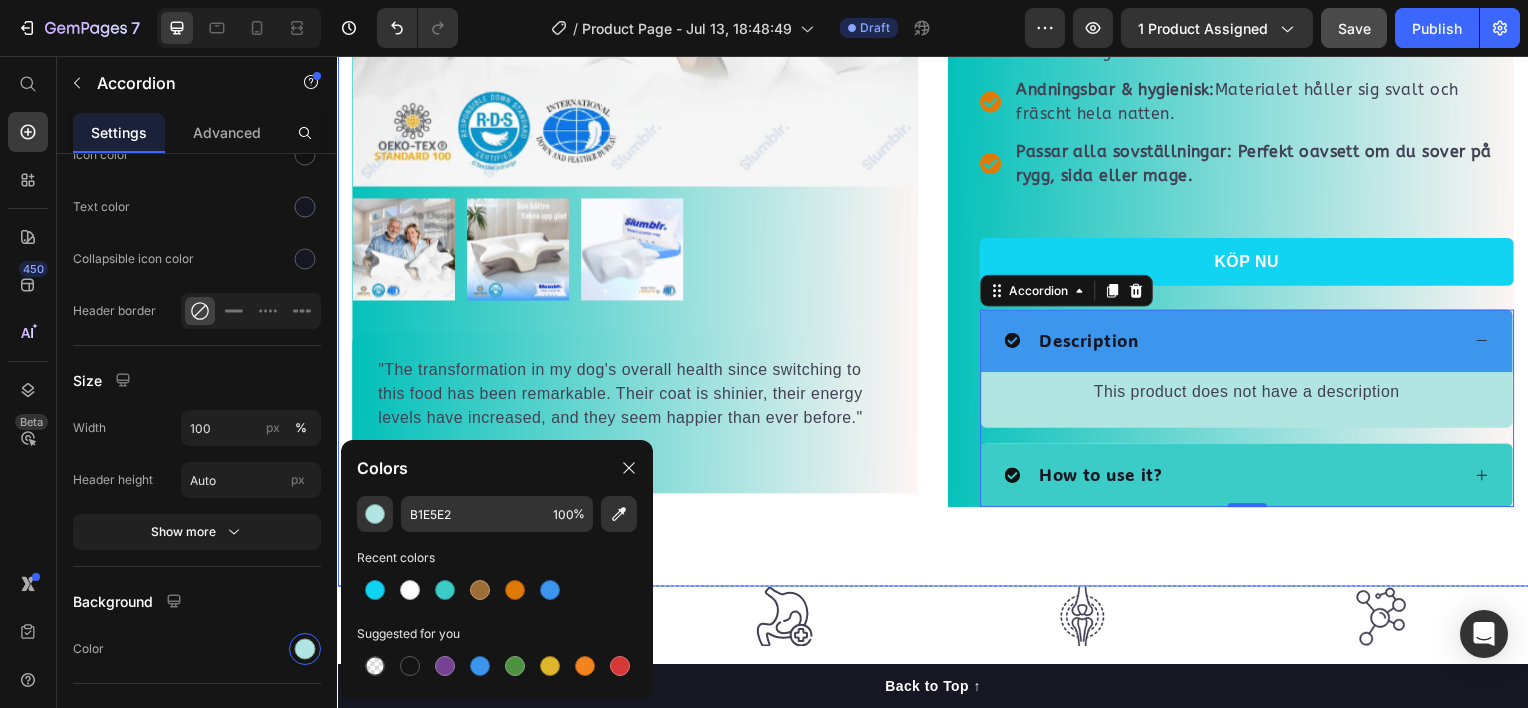 click on "Product Images "The transformation in my dog's overall health since switching to this food has been remarkable. Their coat is shinier, their energy levels have increased, and they seem happier than ever before." Text block -Daisy Text block
Verified buyer Item list Row Row "My dog absolutely loves this food! It's clear that the taste and quality are top-notch."  -Daisy Text block Row Row Icon Icon Icon Icon Icon Icon List Hoz 500+ nöjda kunder Text block Row Slumblr Product Title Ergonomisk kudde från Slumbl. Designad för att stödja nacke och huvud optimalt, vilket förbättrar sömnkvaliteten. Vakna utvilad och glad varje morgon. Certifierad enligt OEKO-TEX® och RDS – tryggt för både dig och miljön. Text block Ergonomisk design:  Formar sig efter huvud och nacke för att ge optimalt stöd hela natten Förbättrad sömnkvalitet:  Hjälper till att minska spänningar i nacke och axlar – vakna utan stelhet. Certifierat material: Andningsbar & hygienisk: Item list KÖP NU" at bounding box center (937, 73) 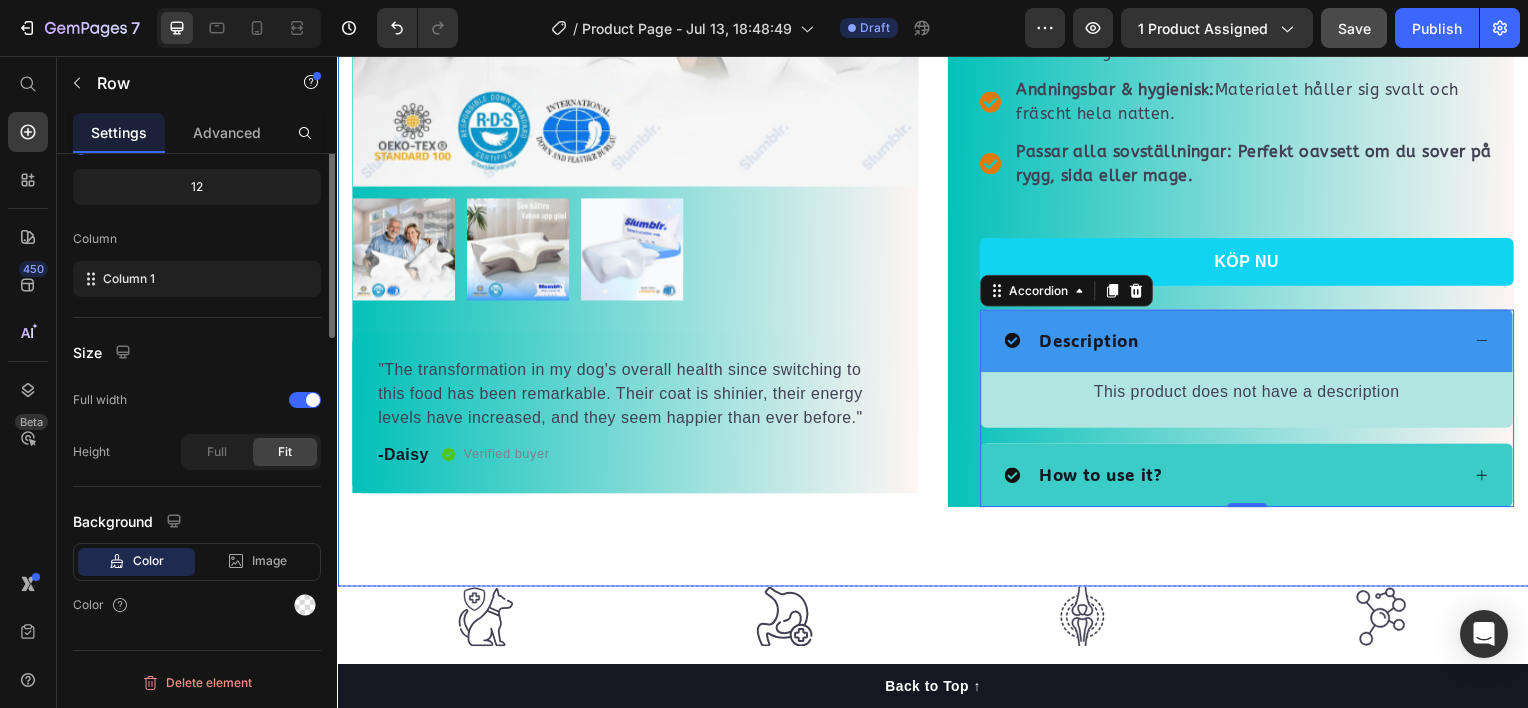 scroll, scrollTop: 0, scrollLeft: 0, axis: both 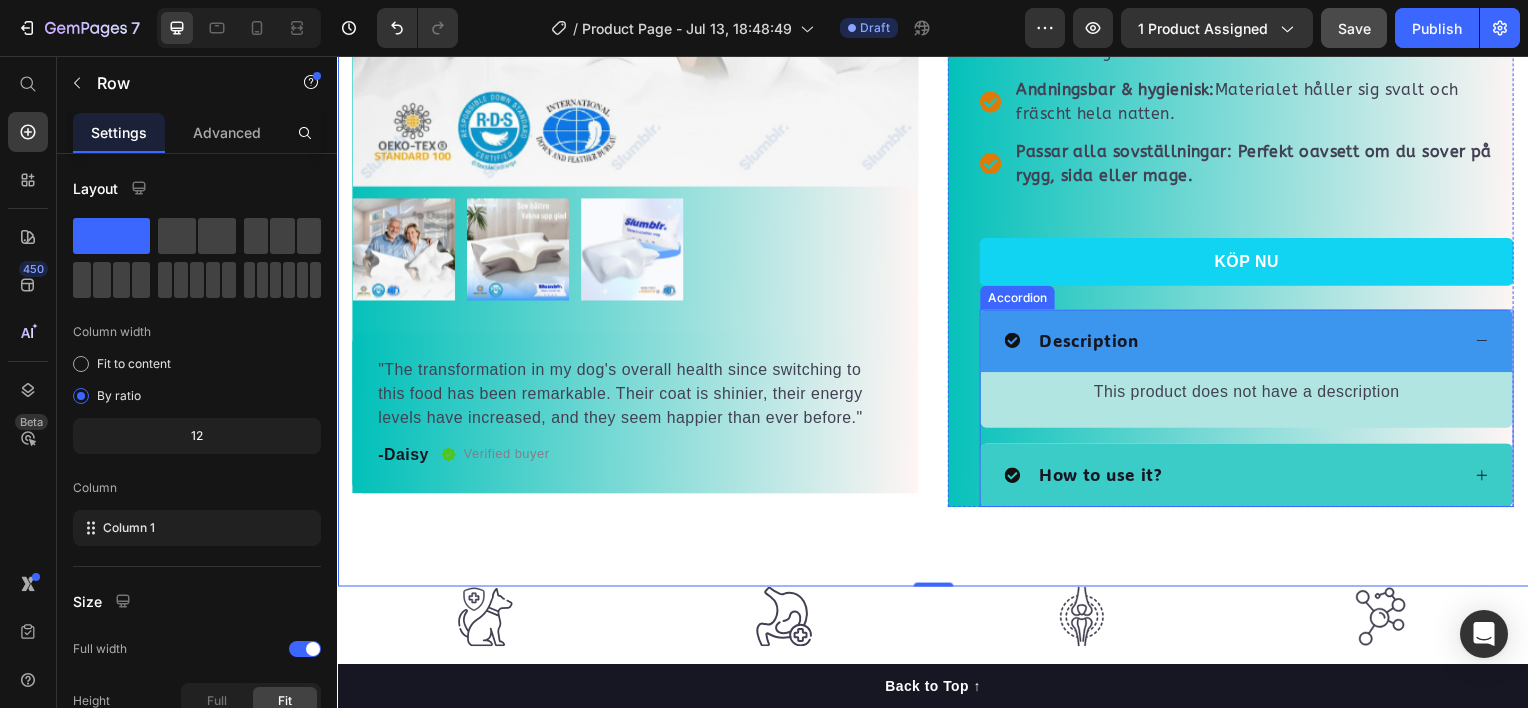 click on "Description" at bounding box center [1094, 343] 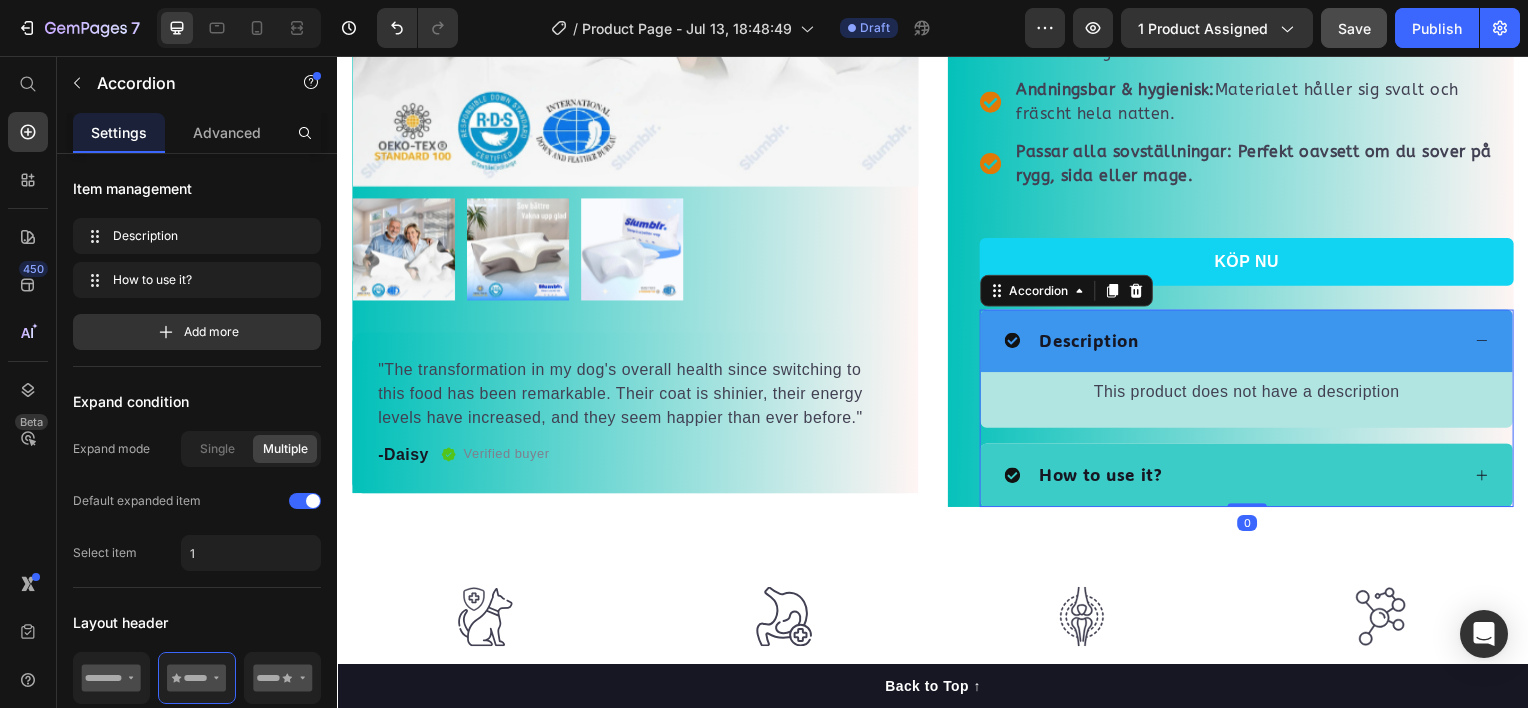 click on "Description" at bounding box center [1238, 343] 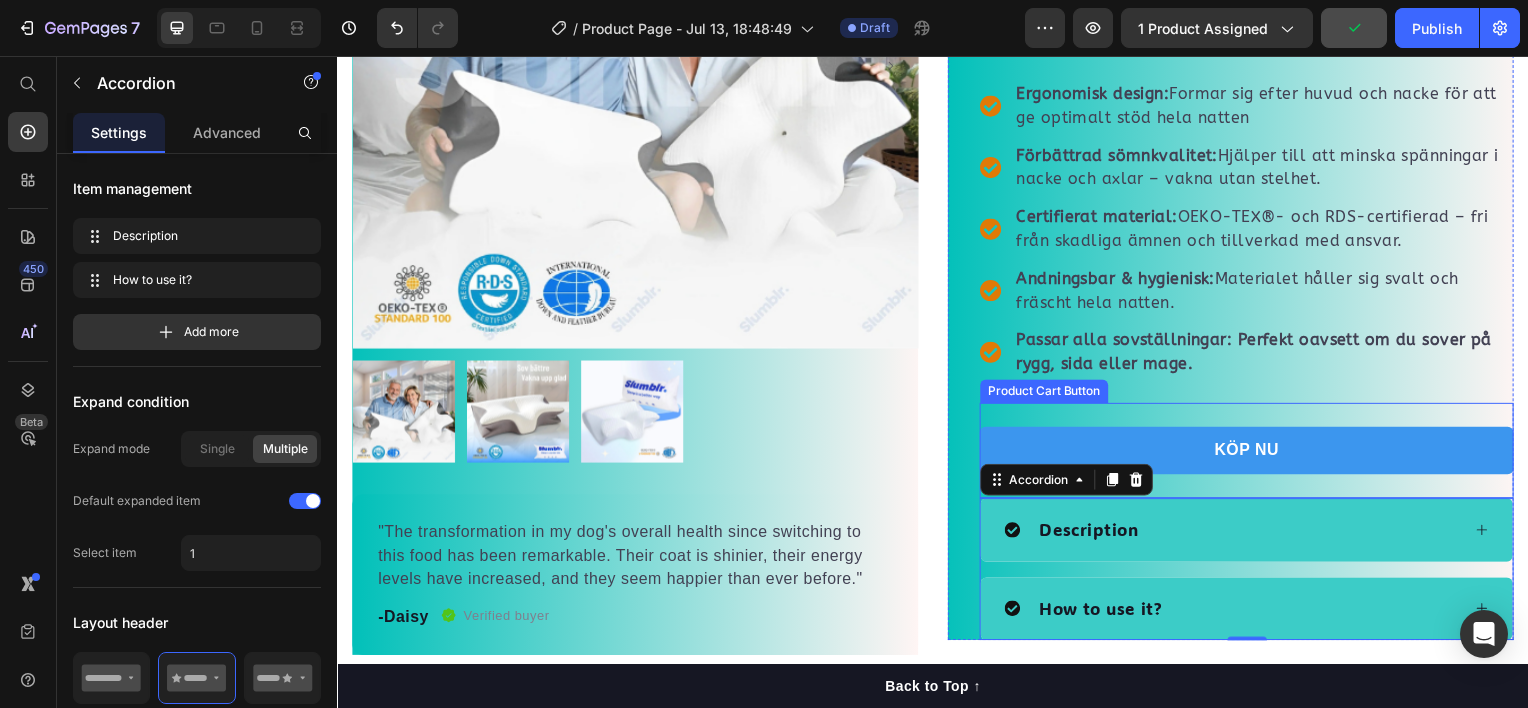scroll, scrollTop: 400, scrollLeft: 0, axis: vertical 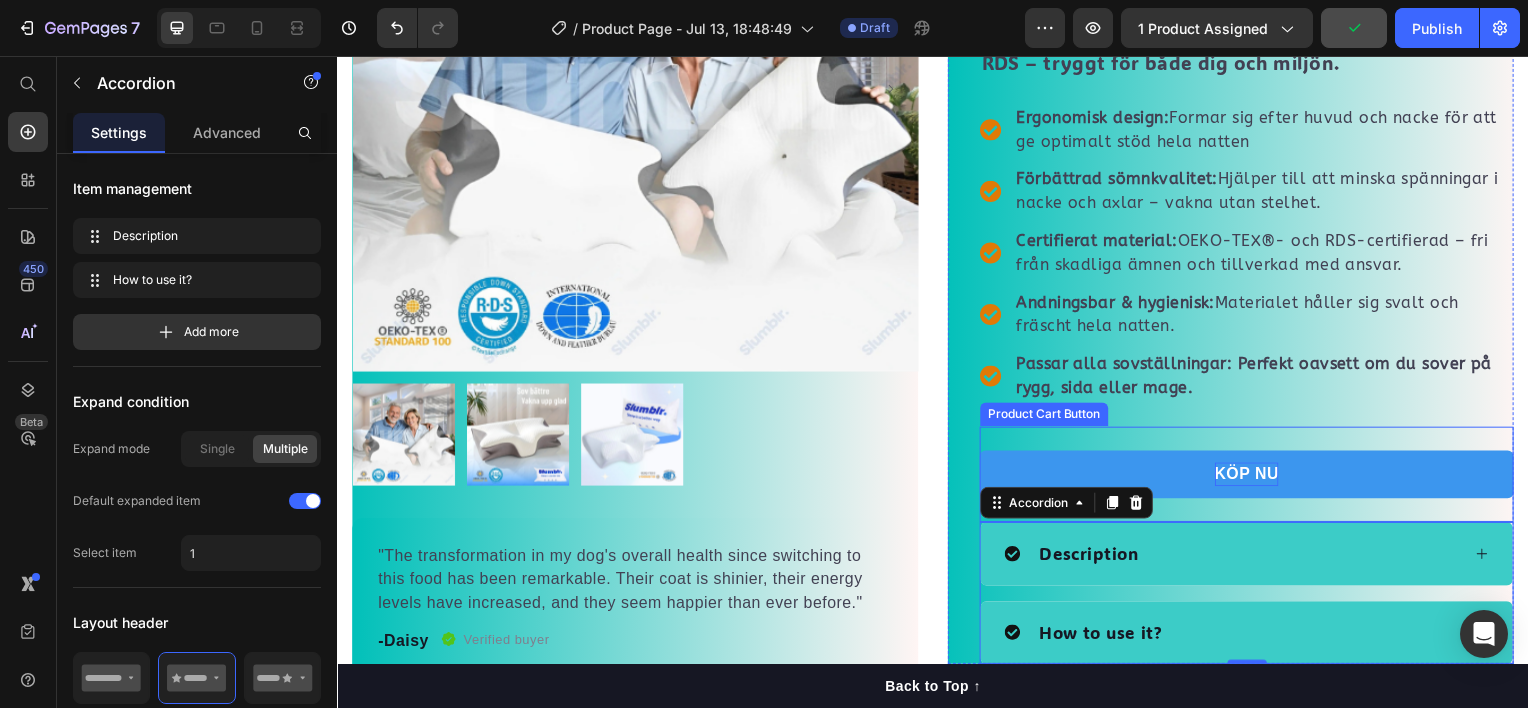 click on "KÖP NU" at bounding box center [1253, 477] 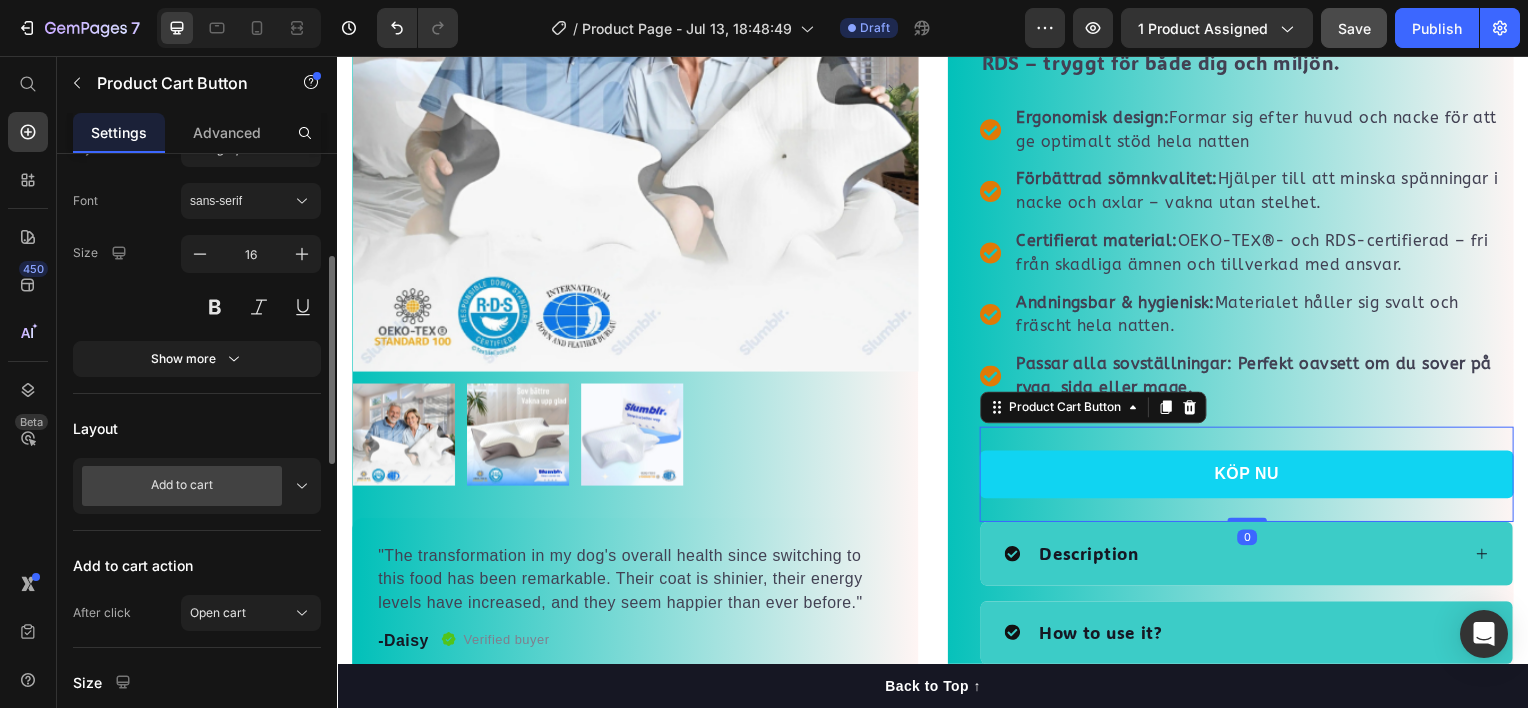 scroll, scrollTop: 100, scrollLeft: 0, axis: vertical 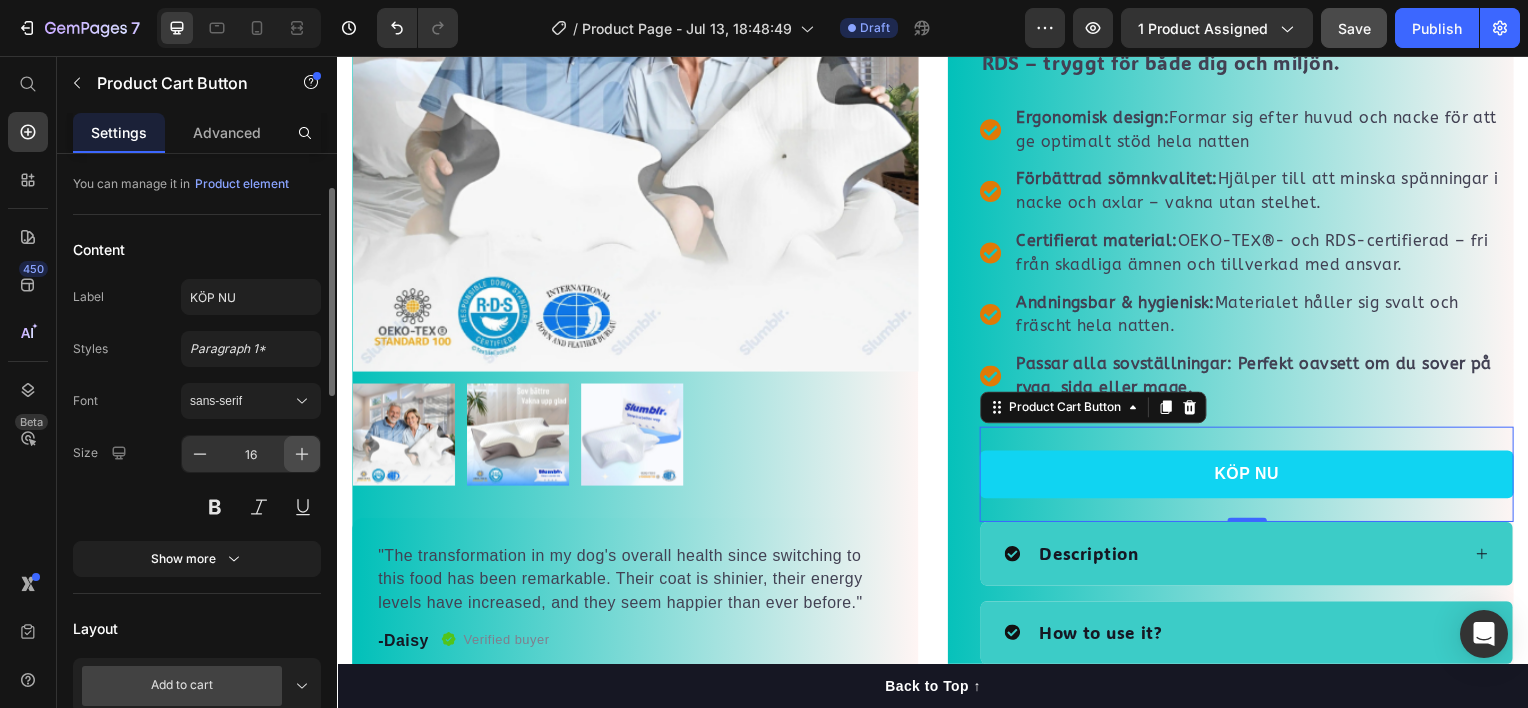 click 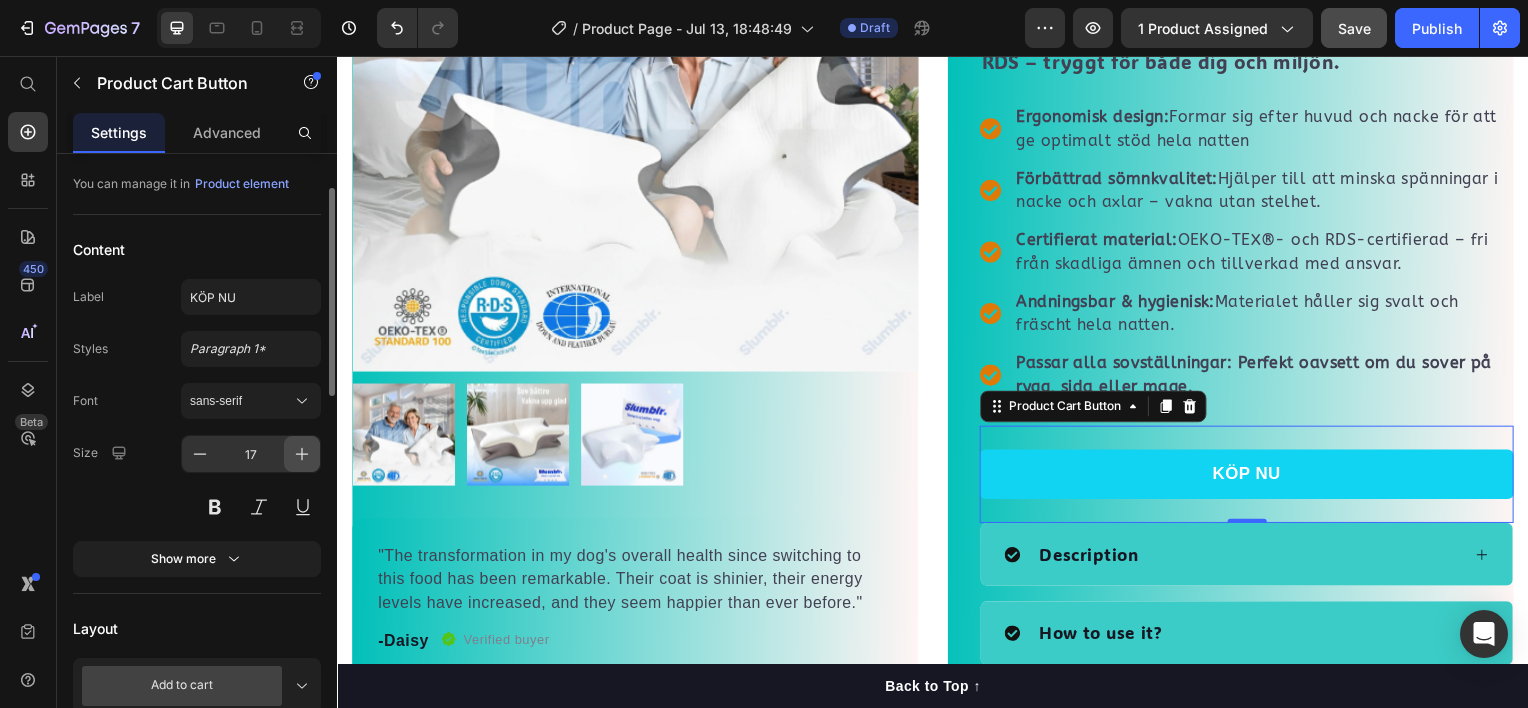 click 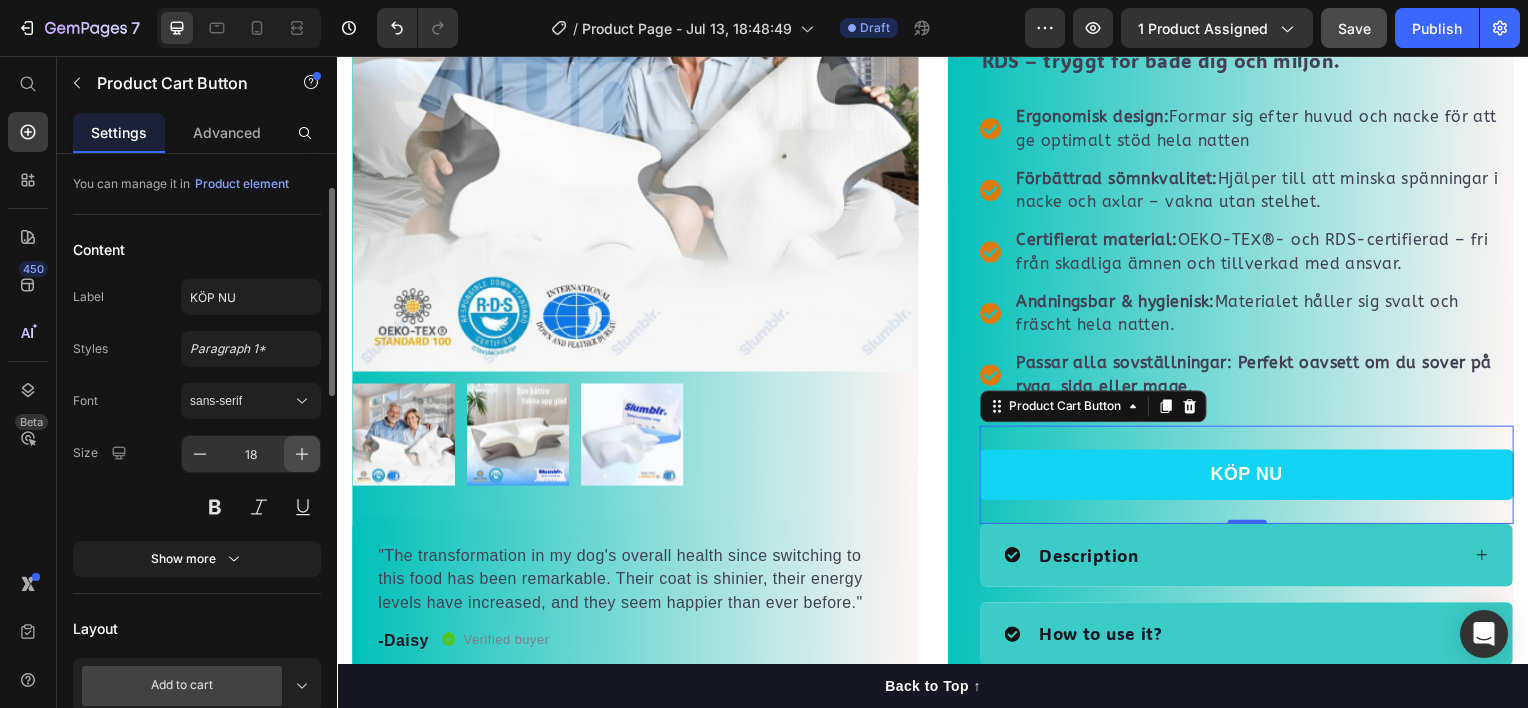 click 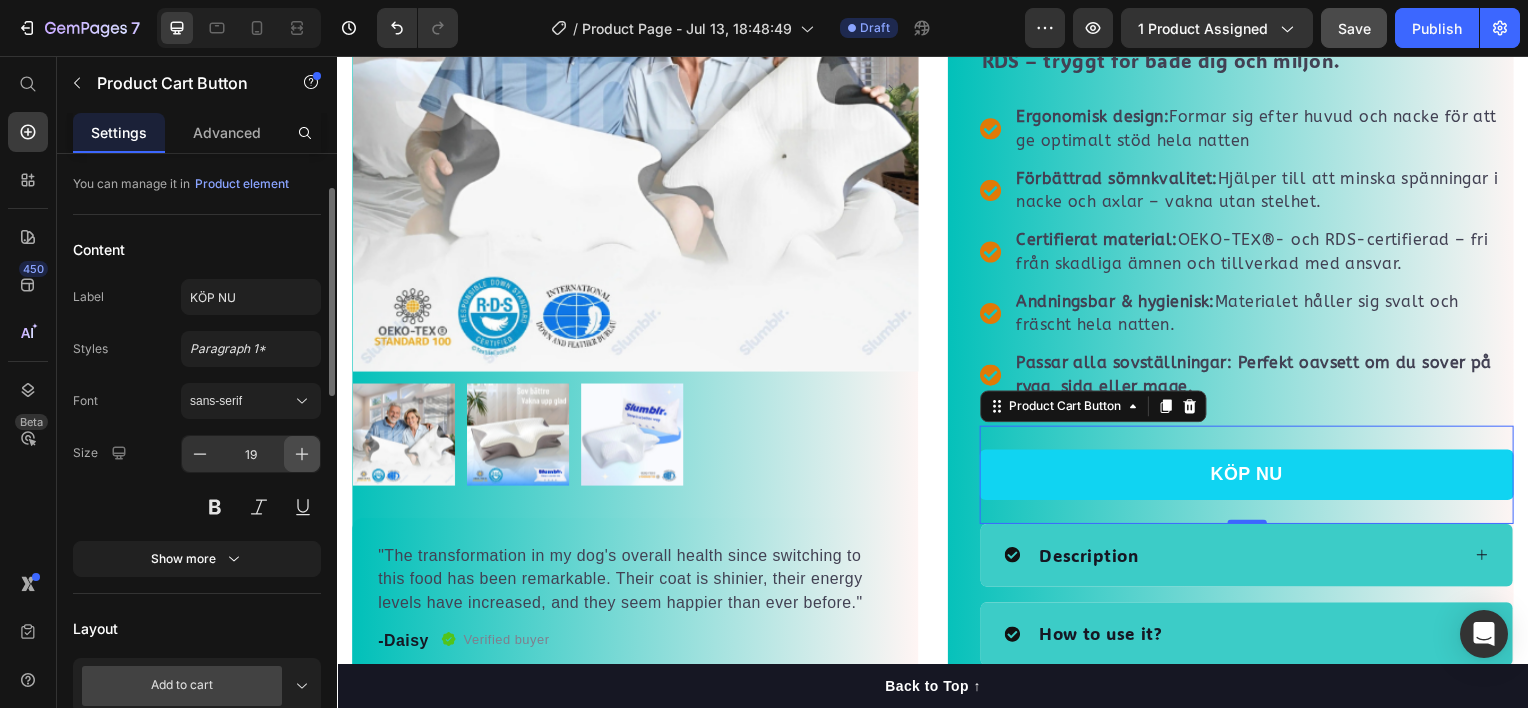 click 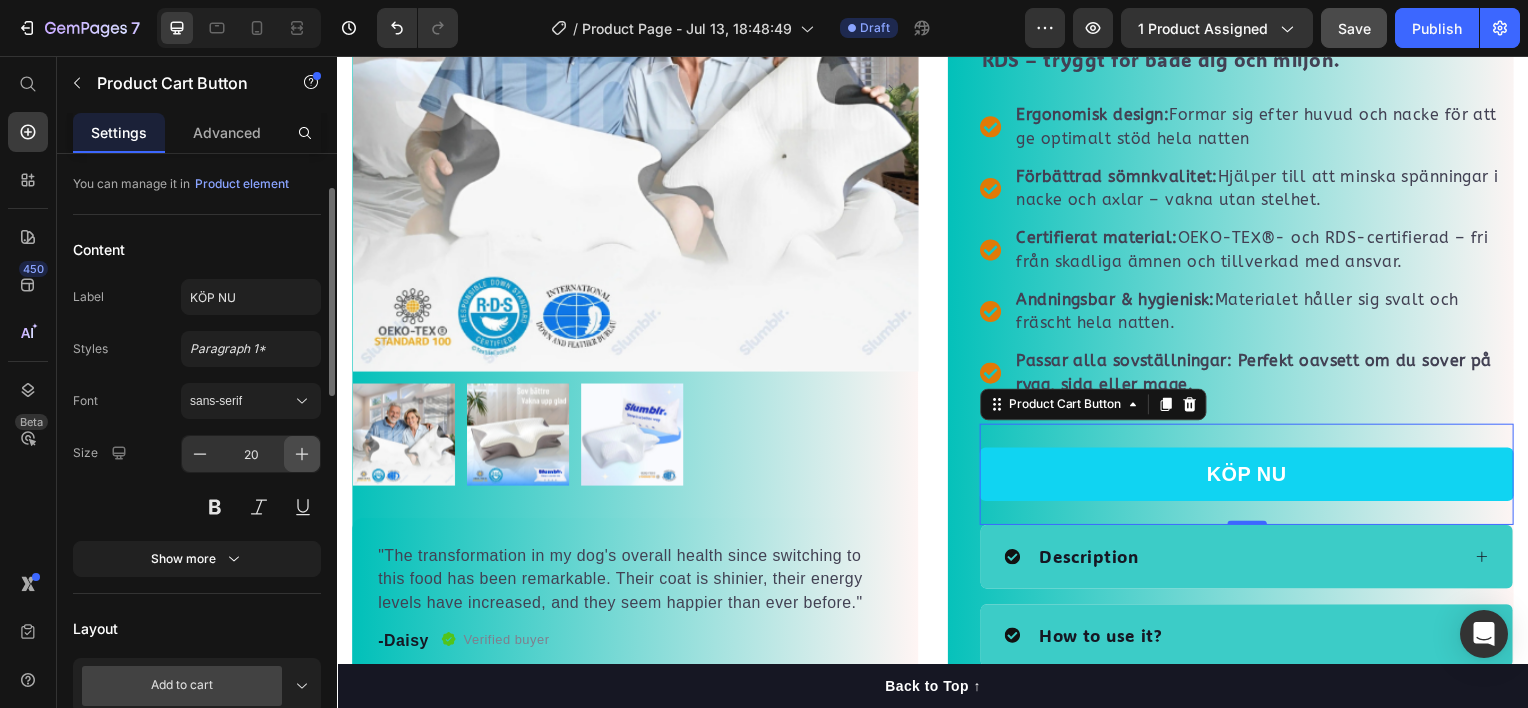click 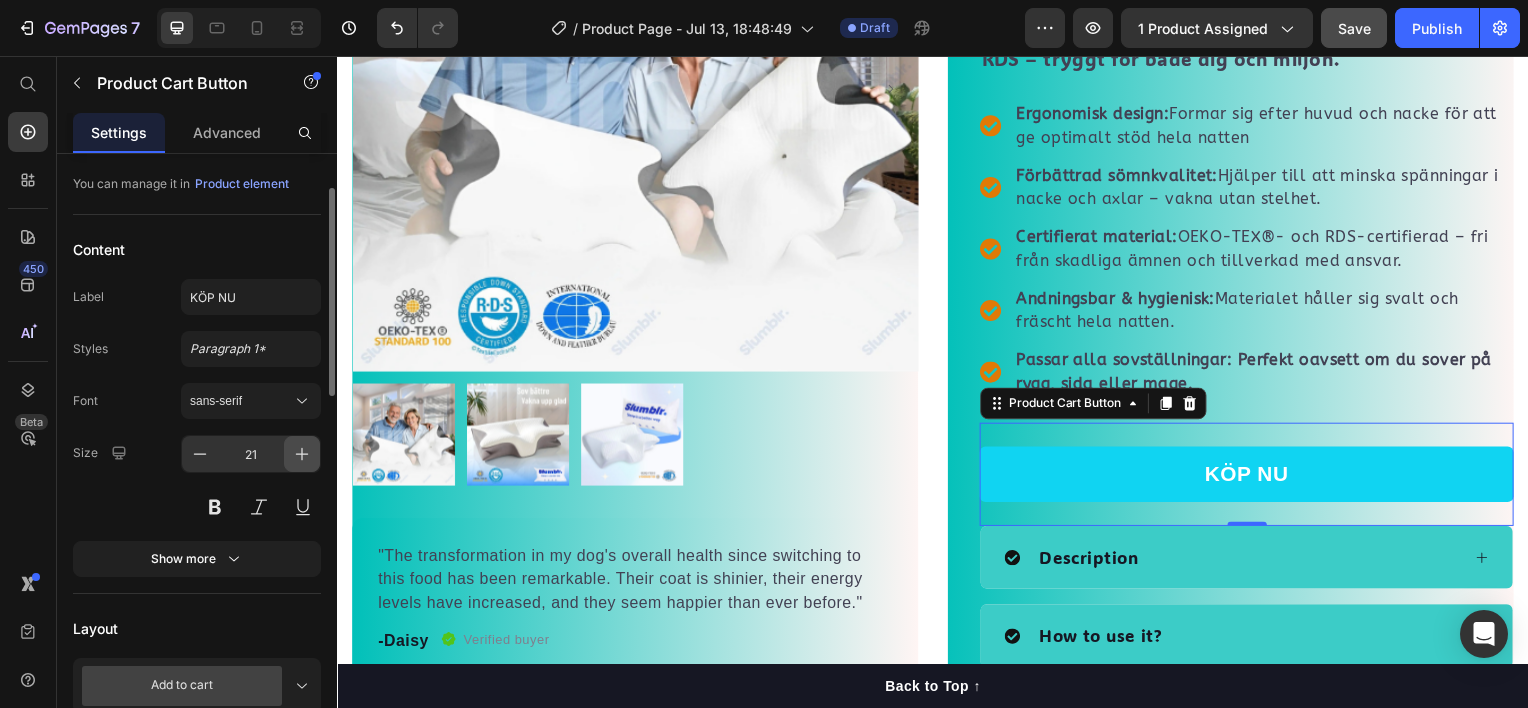 click 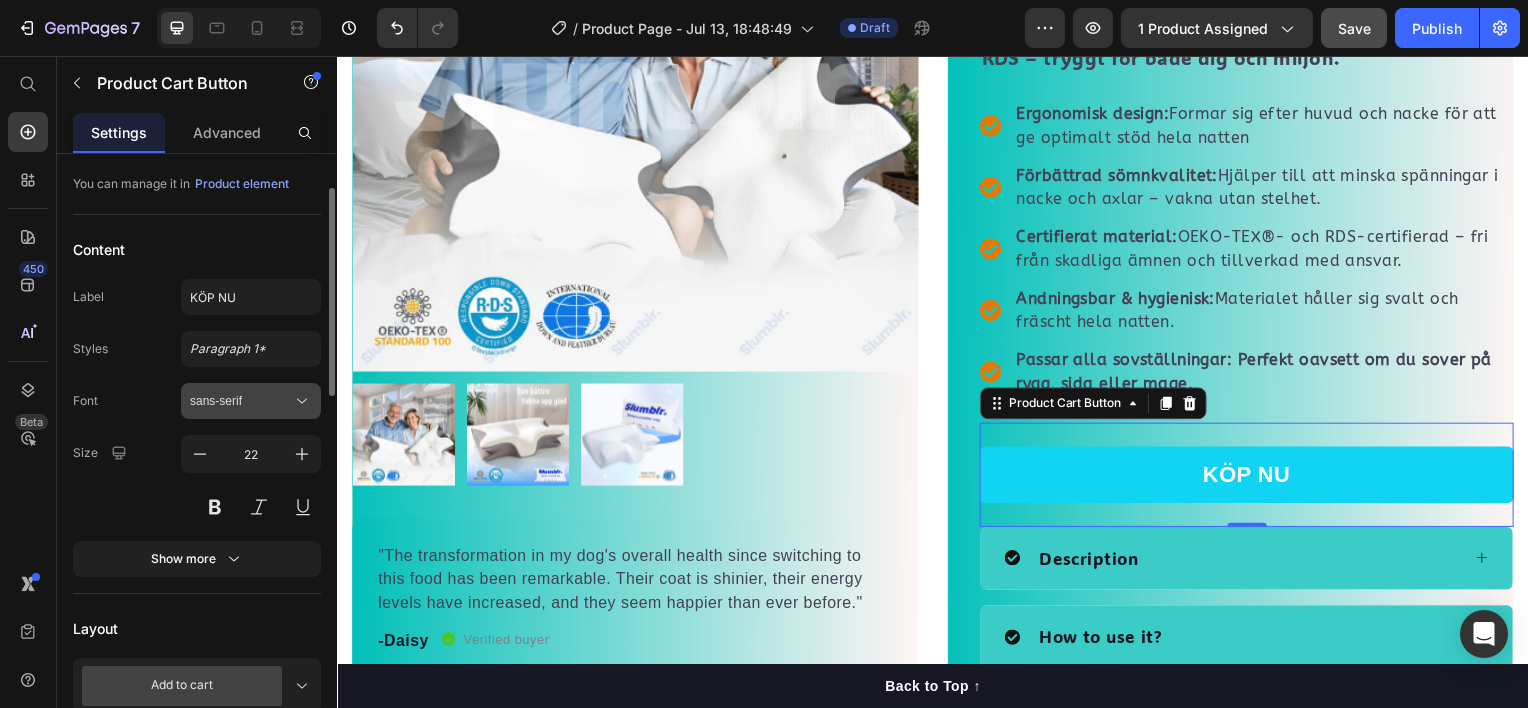 click on "sans-serif" at bounding box center (241, 401) 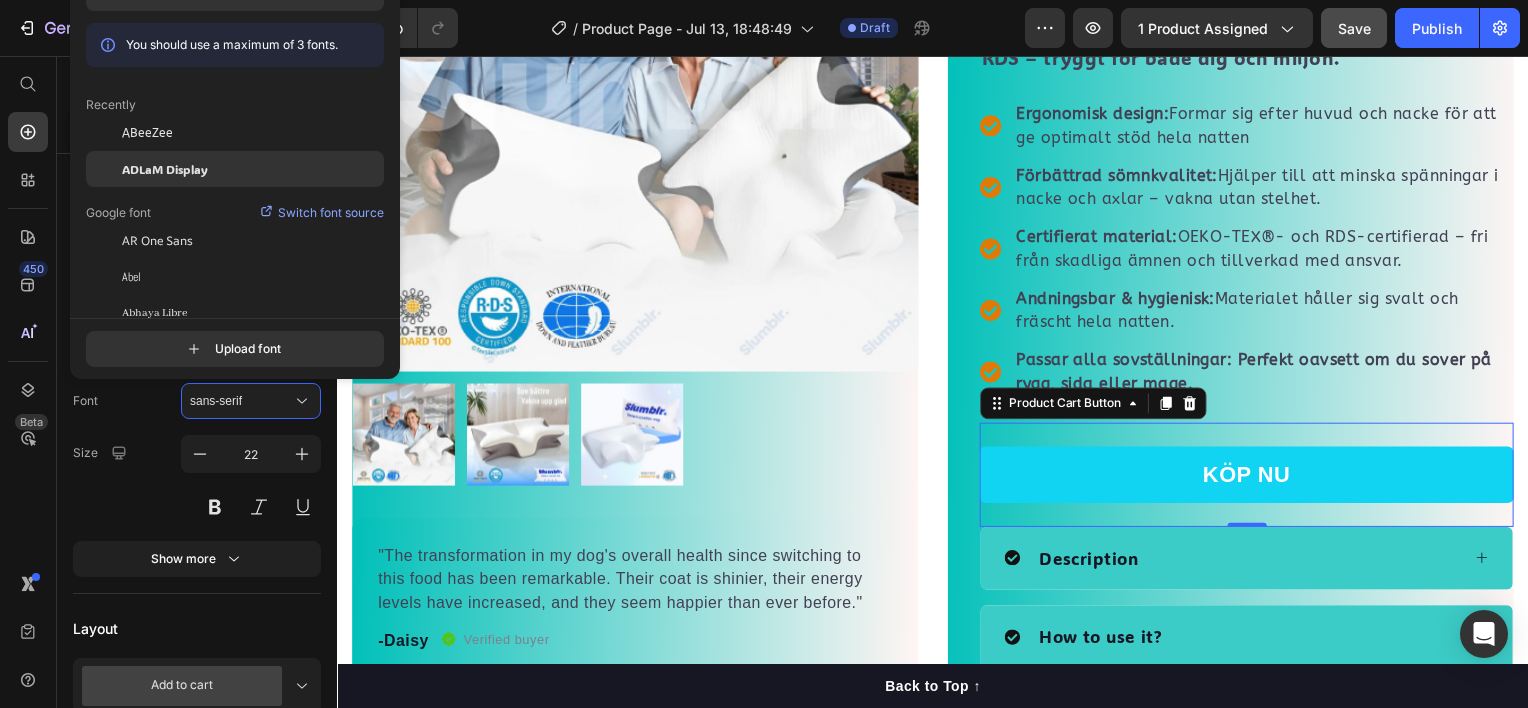 click on "ADLaM Display" at bounding box center [165, 169] 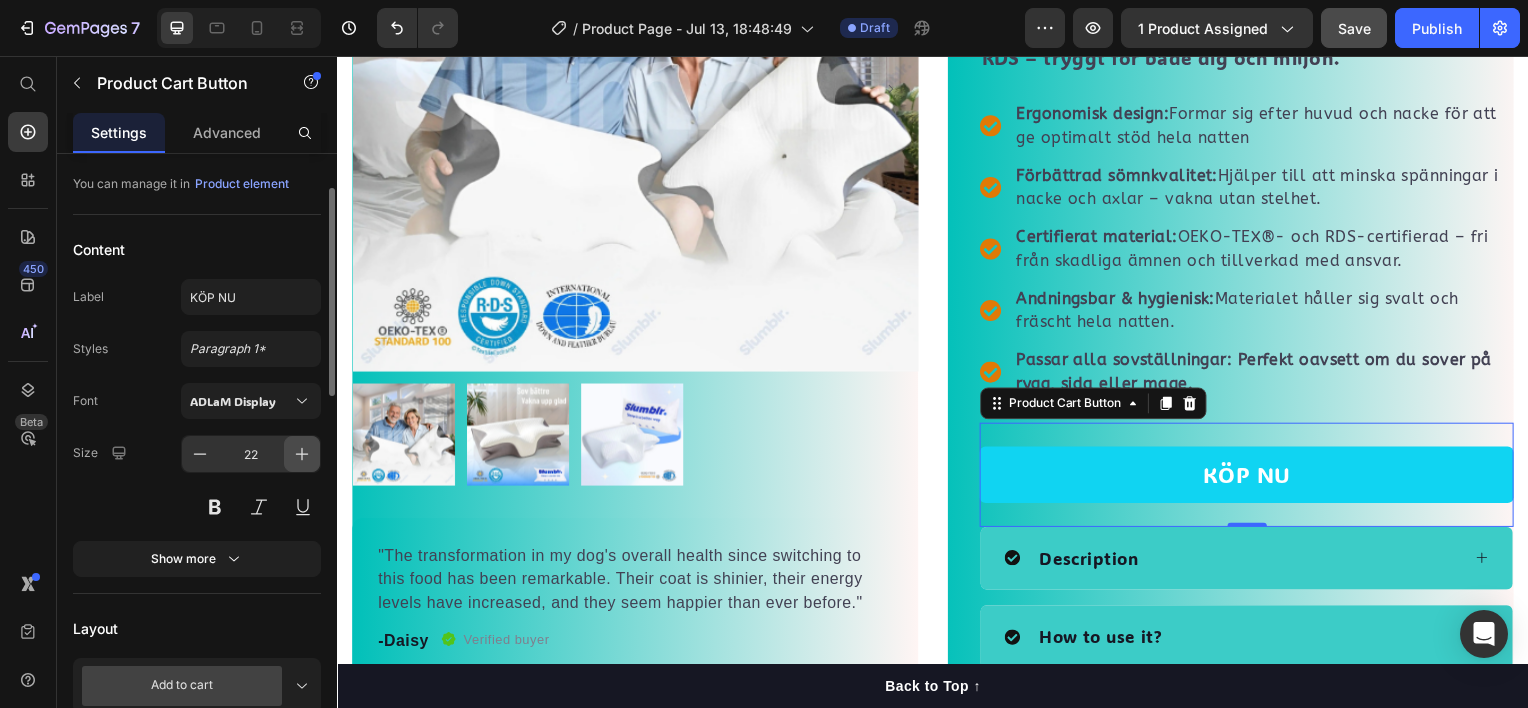 click 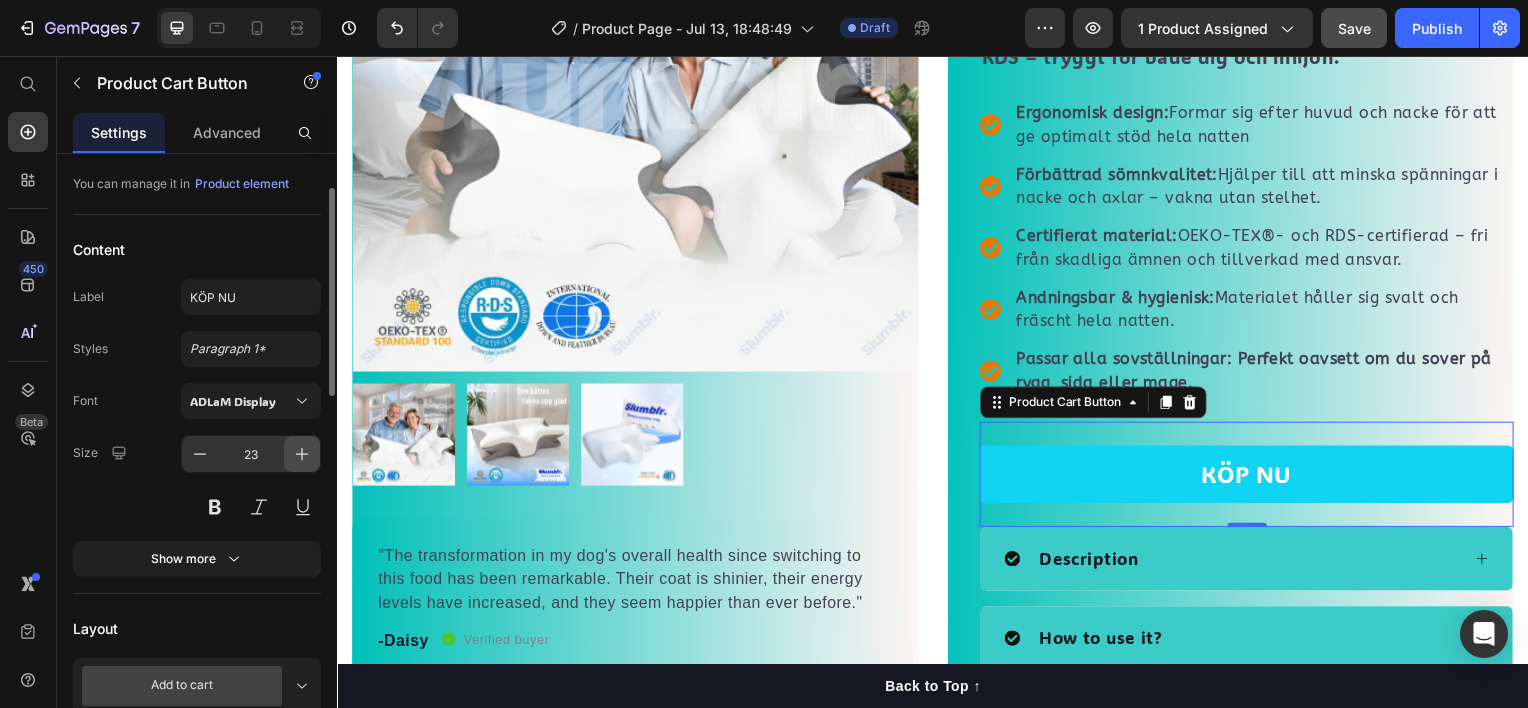click 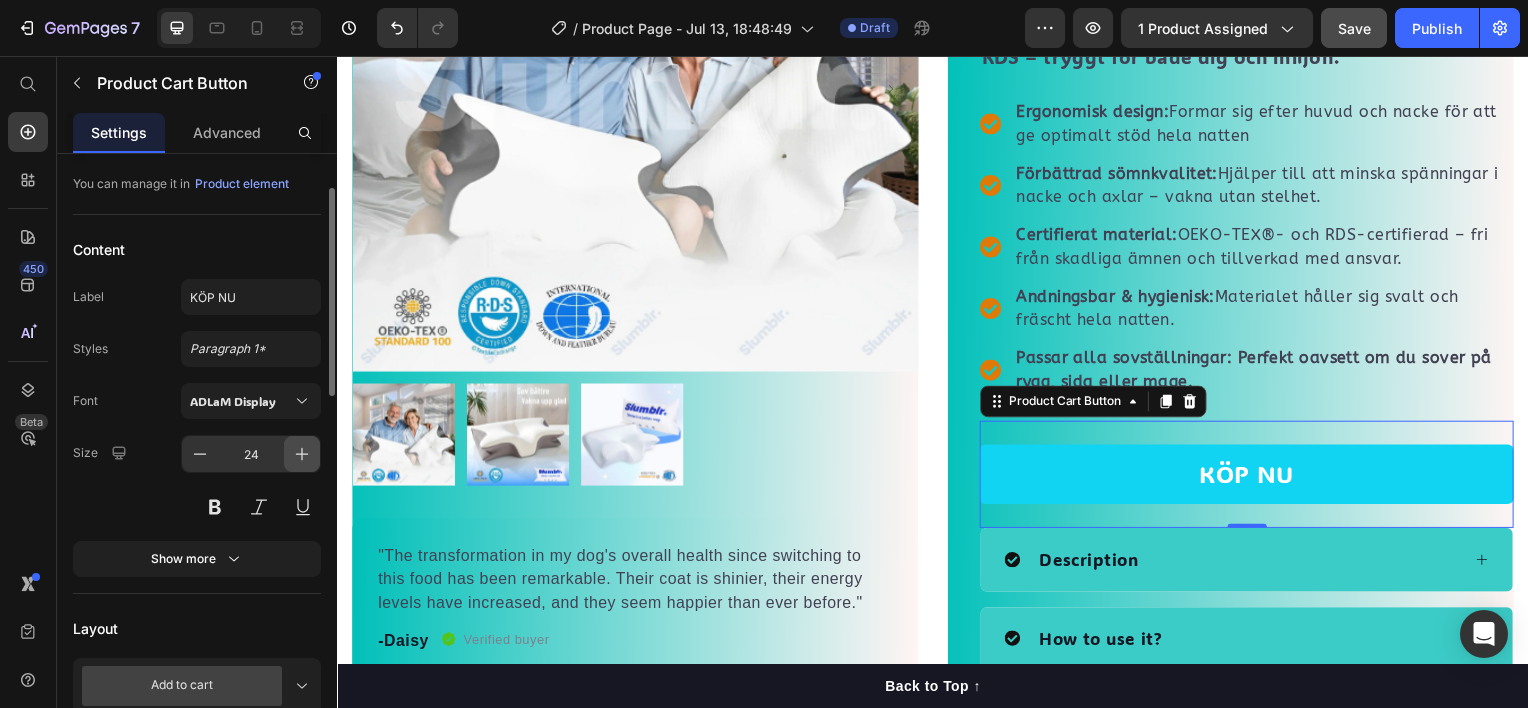 click 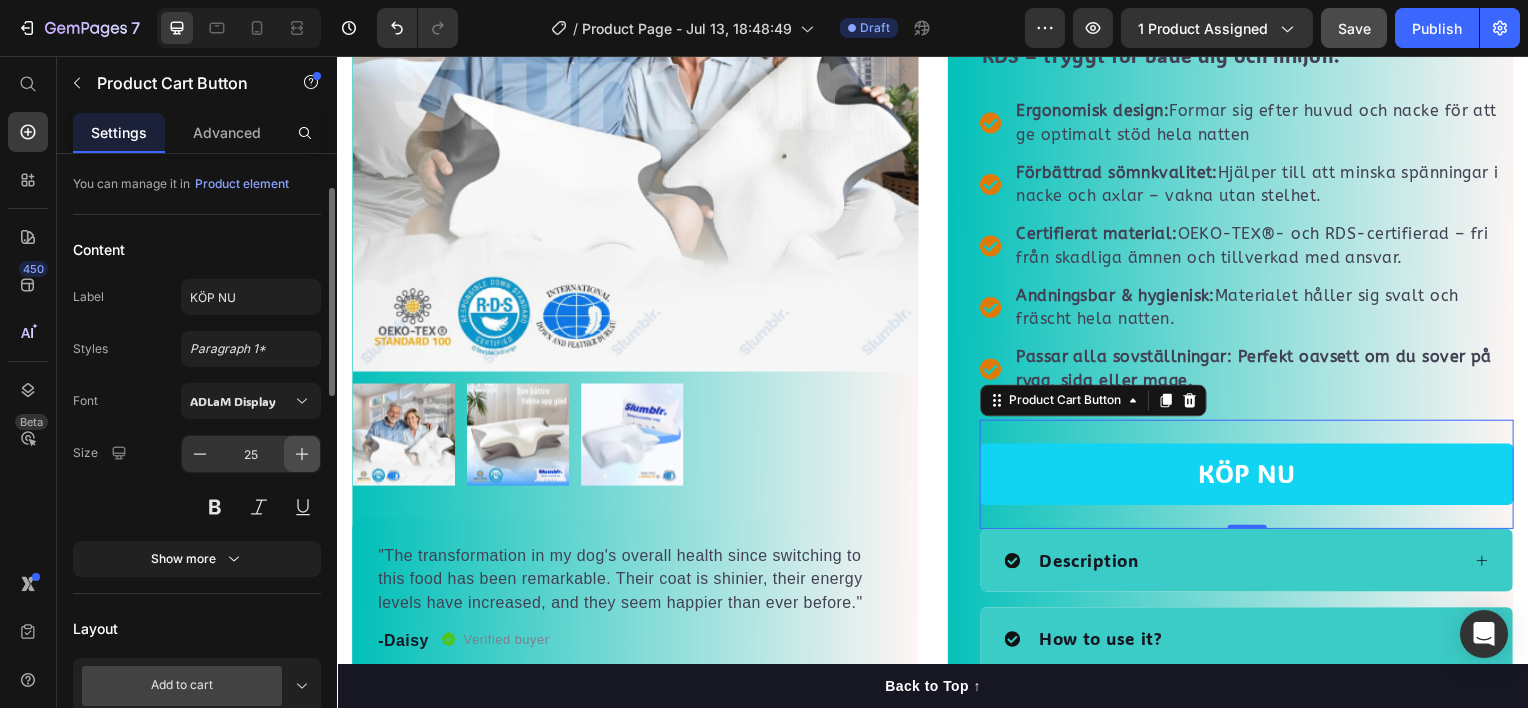 click 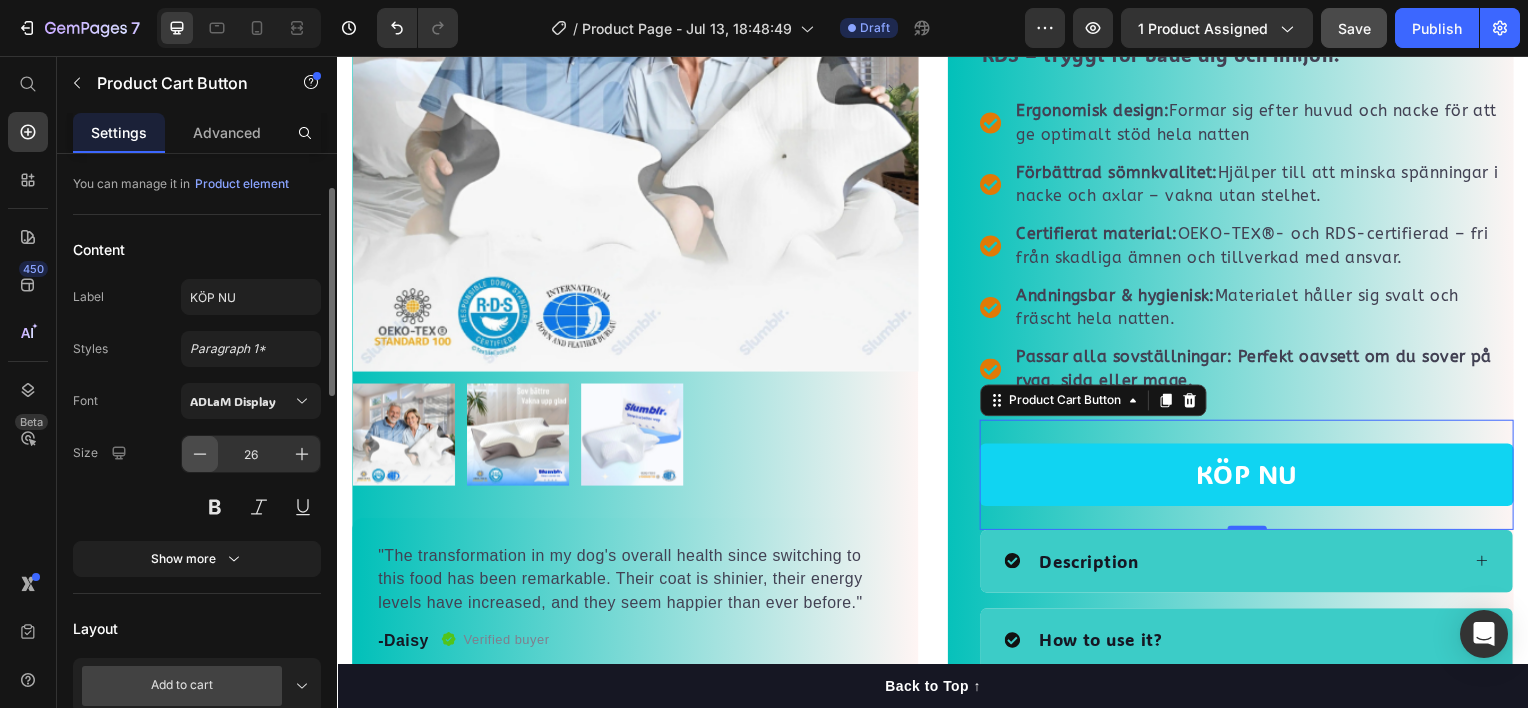 click at bounding box center [200, 454] 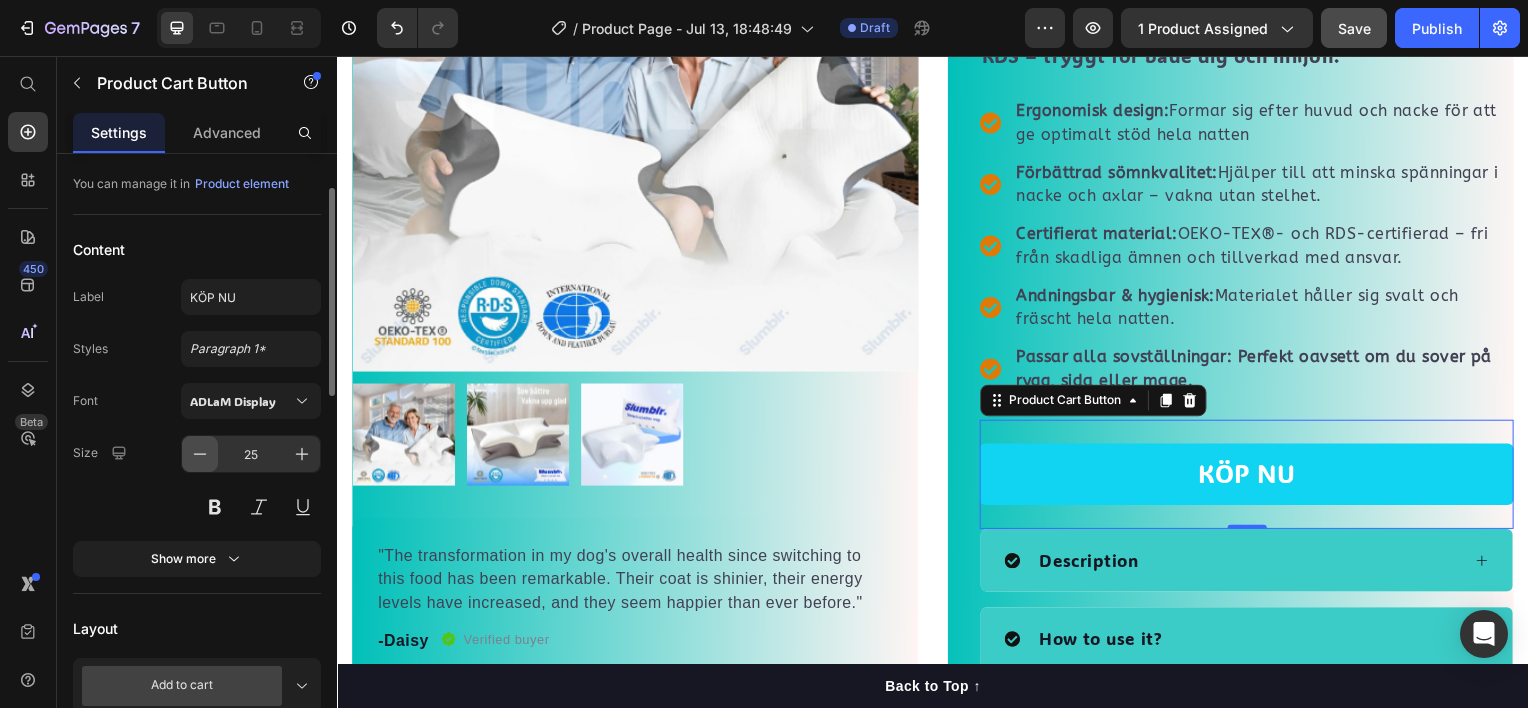 click at bounding box center (200, 454) 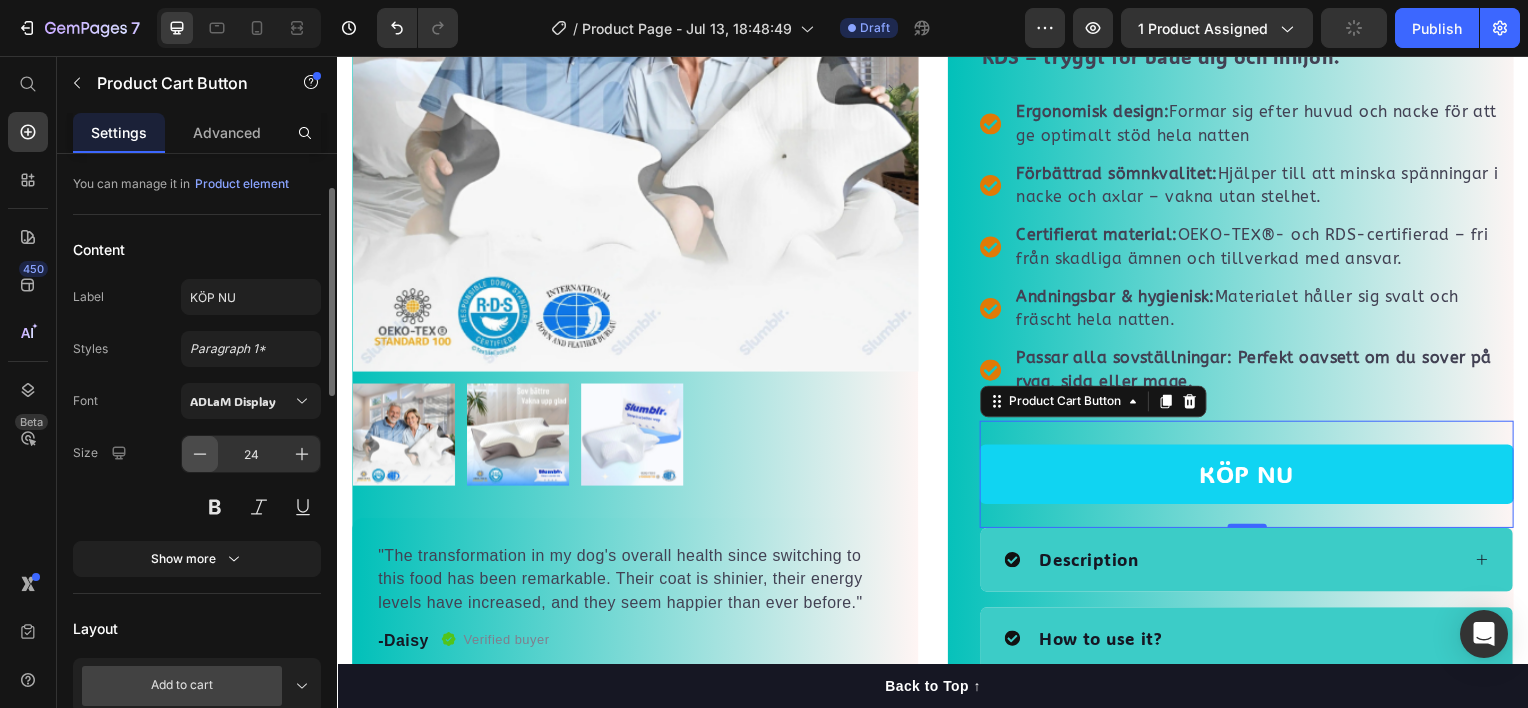 click at bounding box center [200, 454] 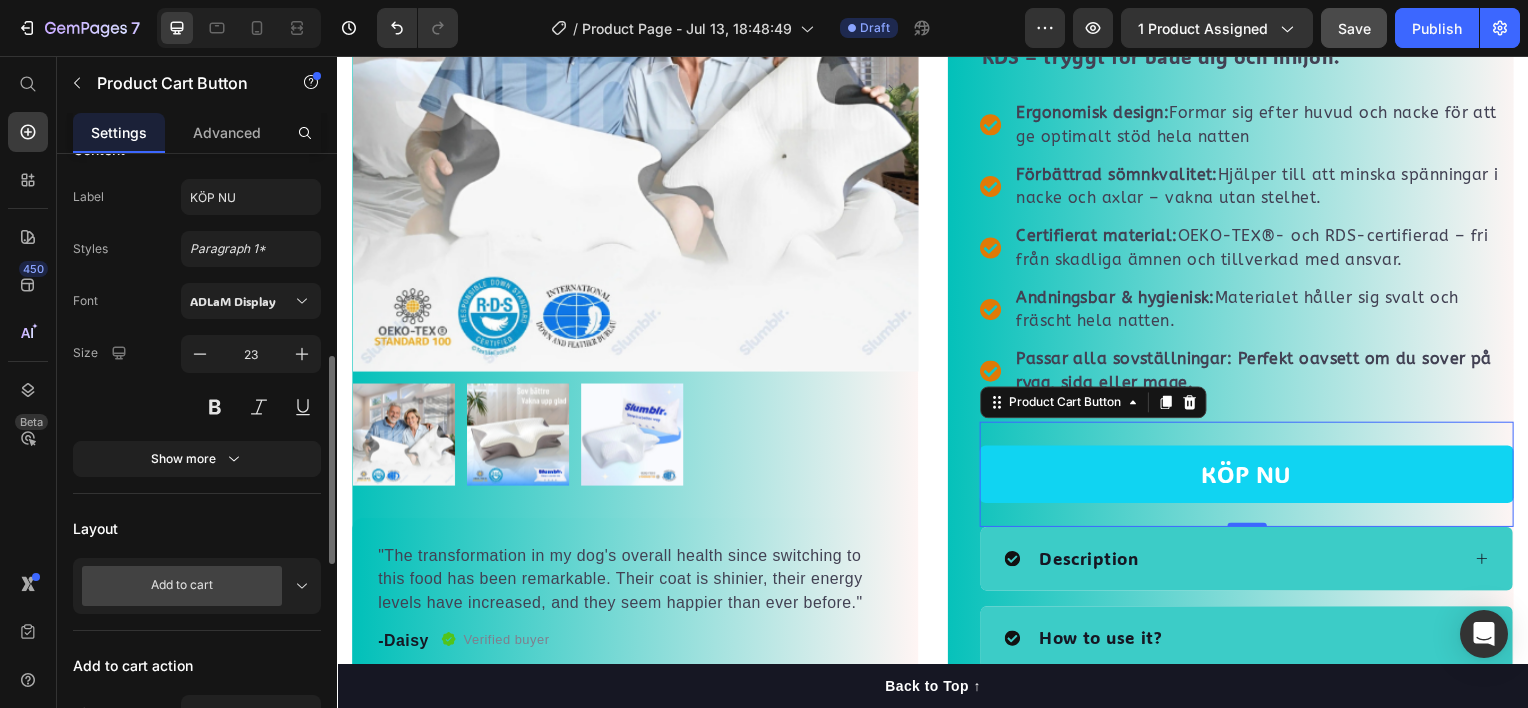 scroll, scrollTop: 300, scrollLeft: 0, axis: vertical 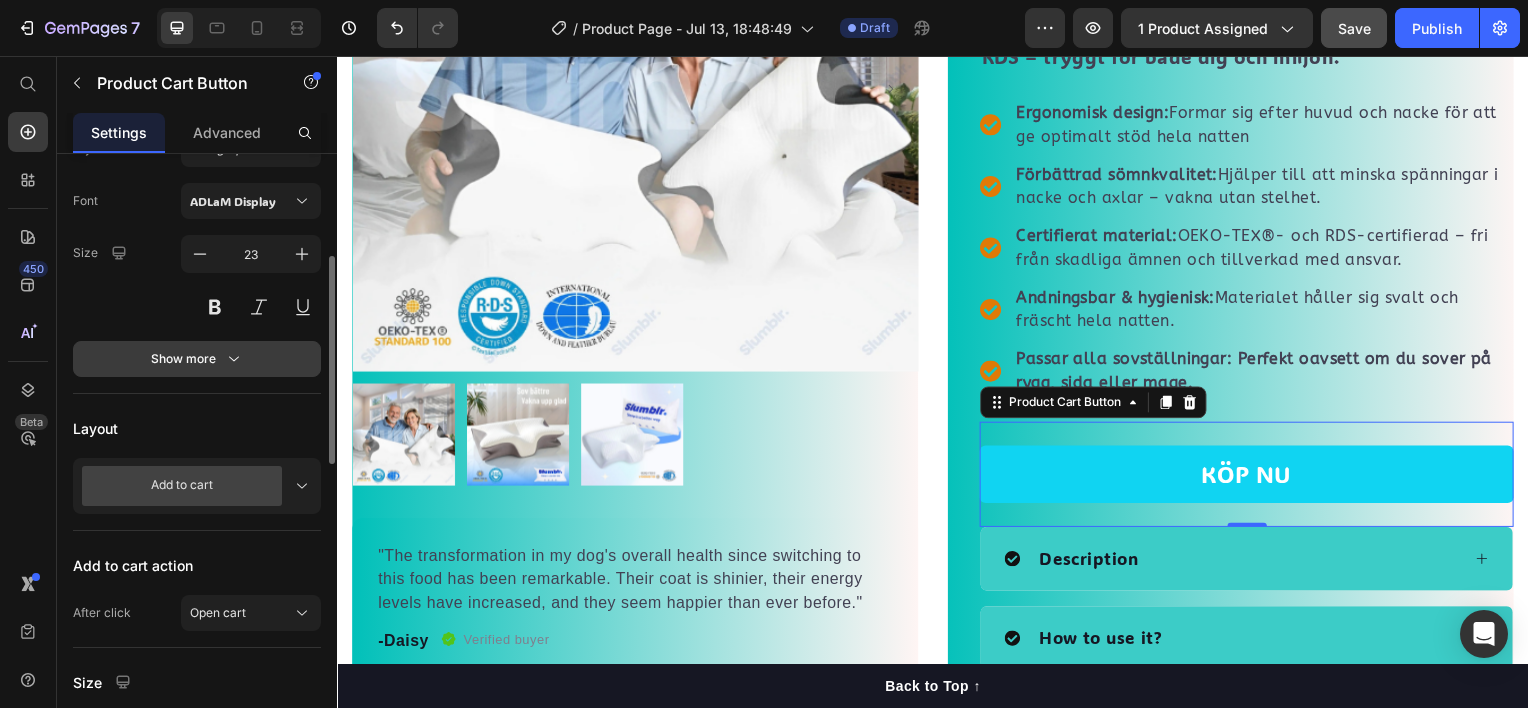 click on "Show more" at bounding box center [197, 359] 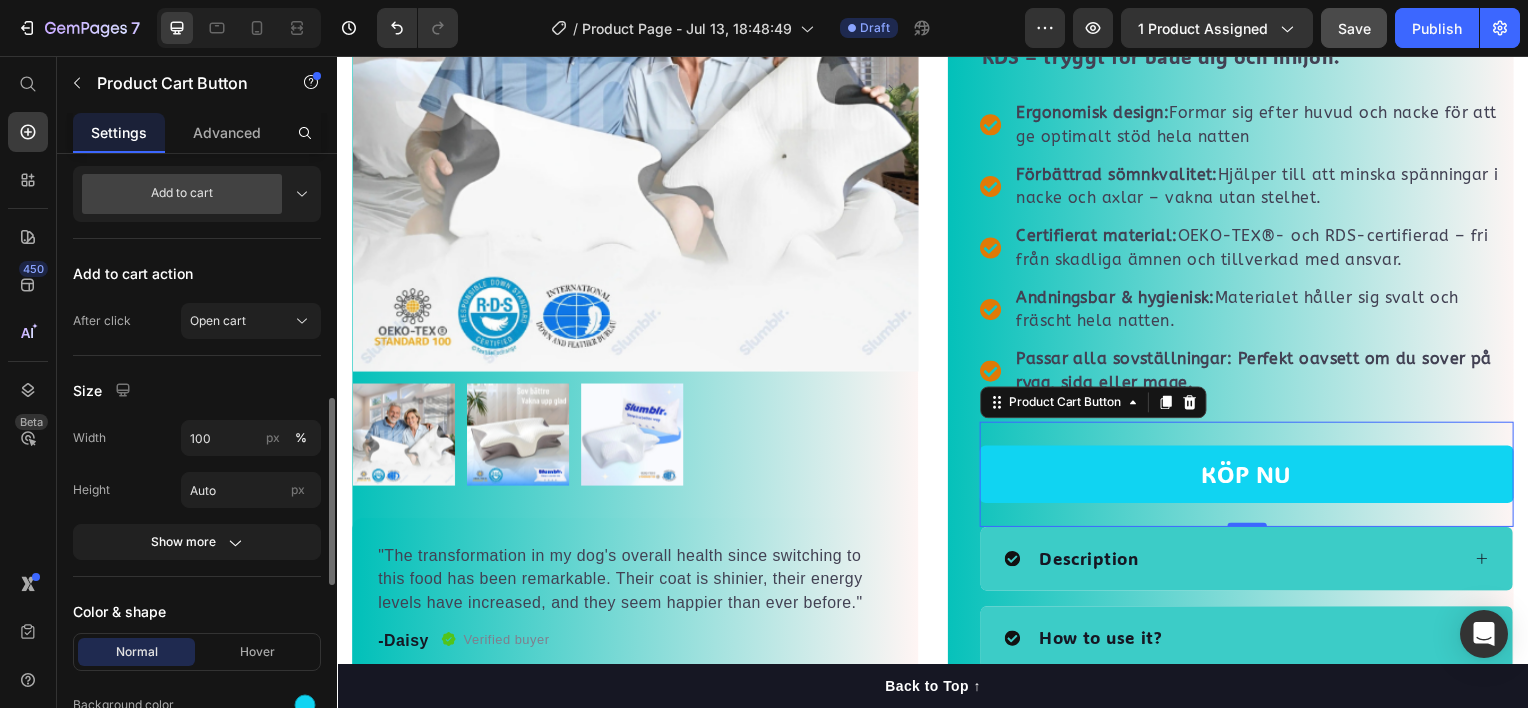 scroll, scrollTop: 1000, scrollLeft: 0, axis: vertical 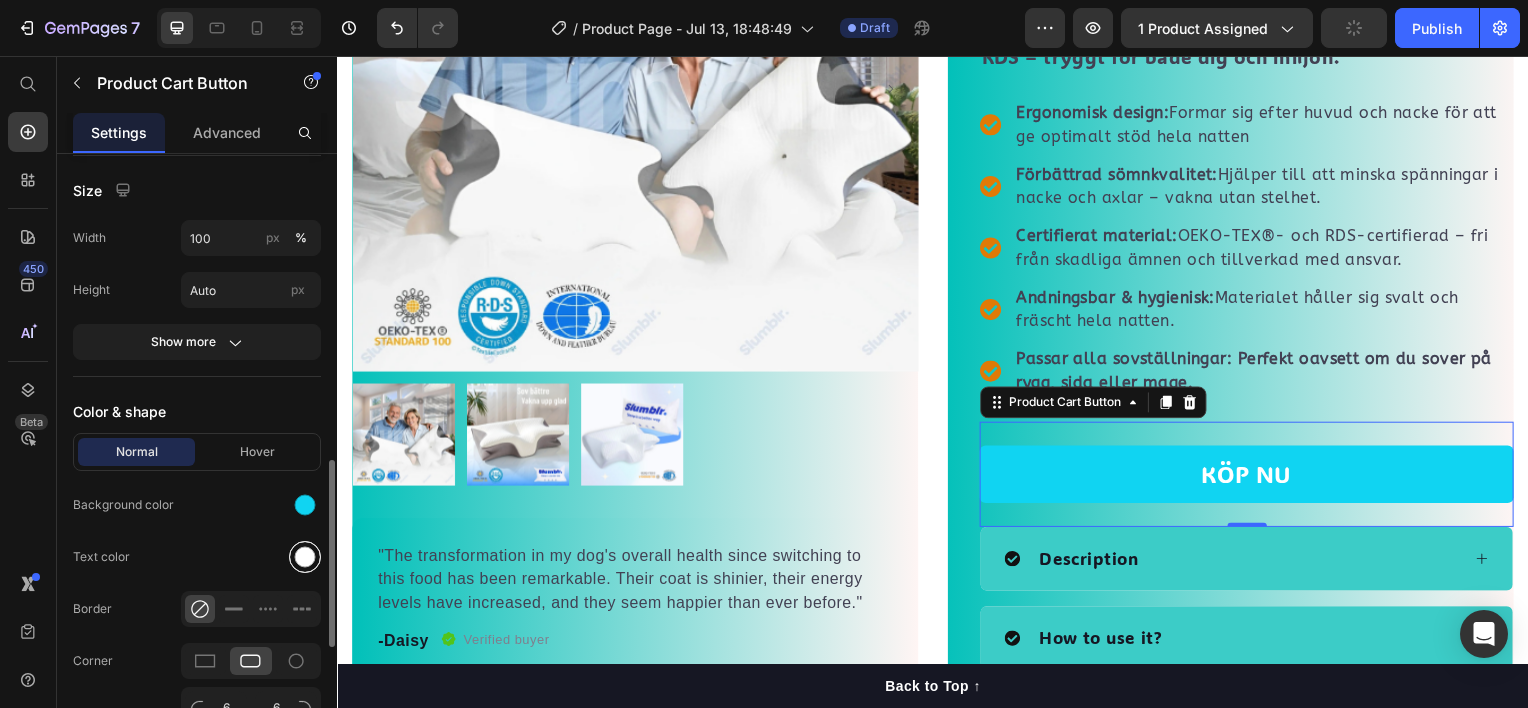 click at bounding box center (305, 557) 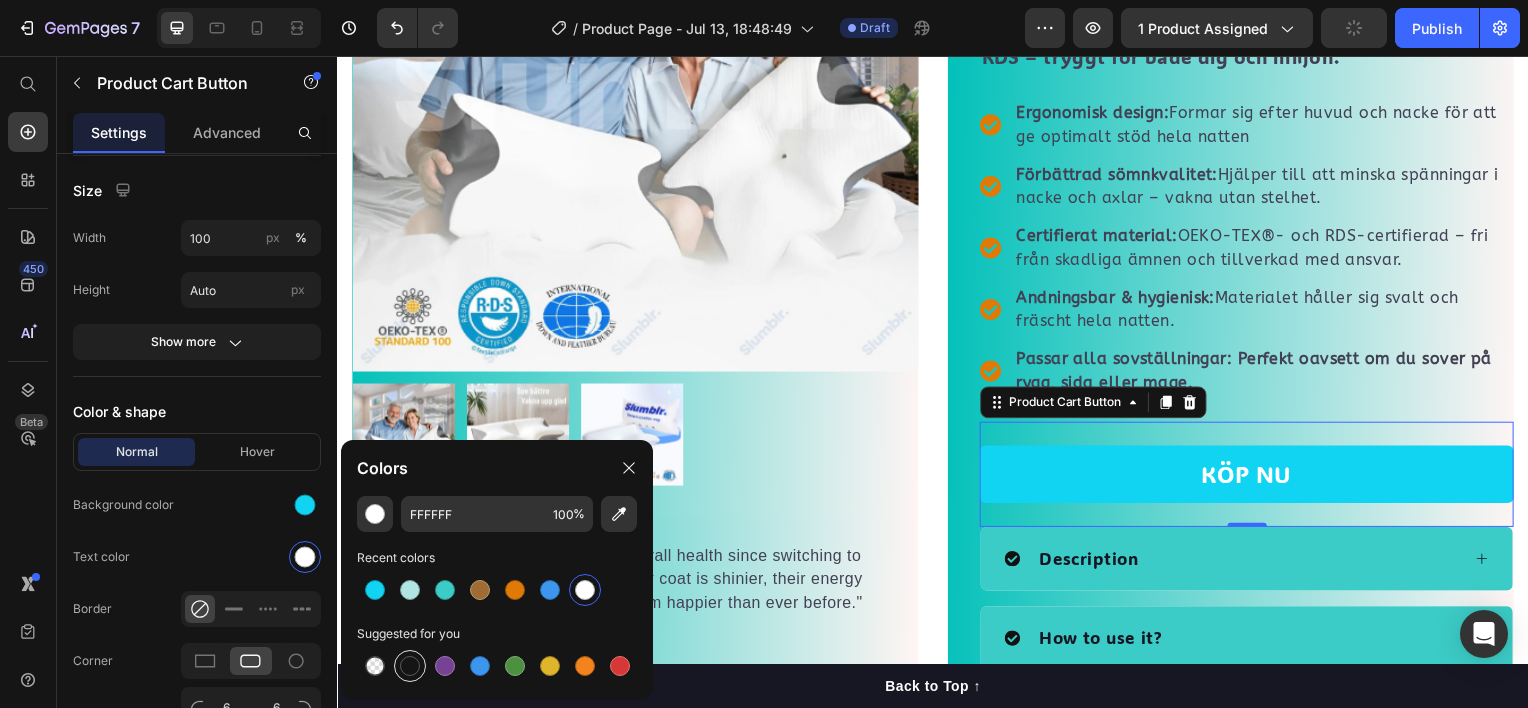 click at bounding box center (410, 666) 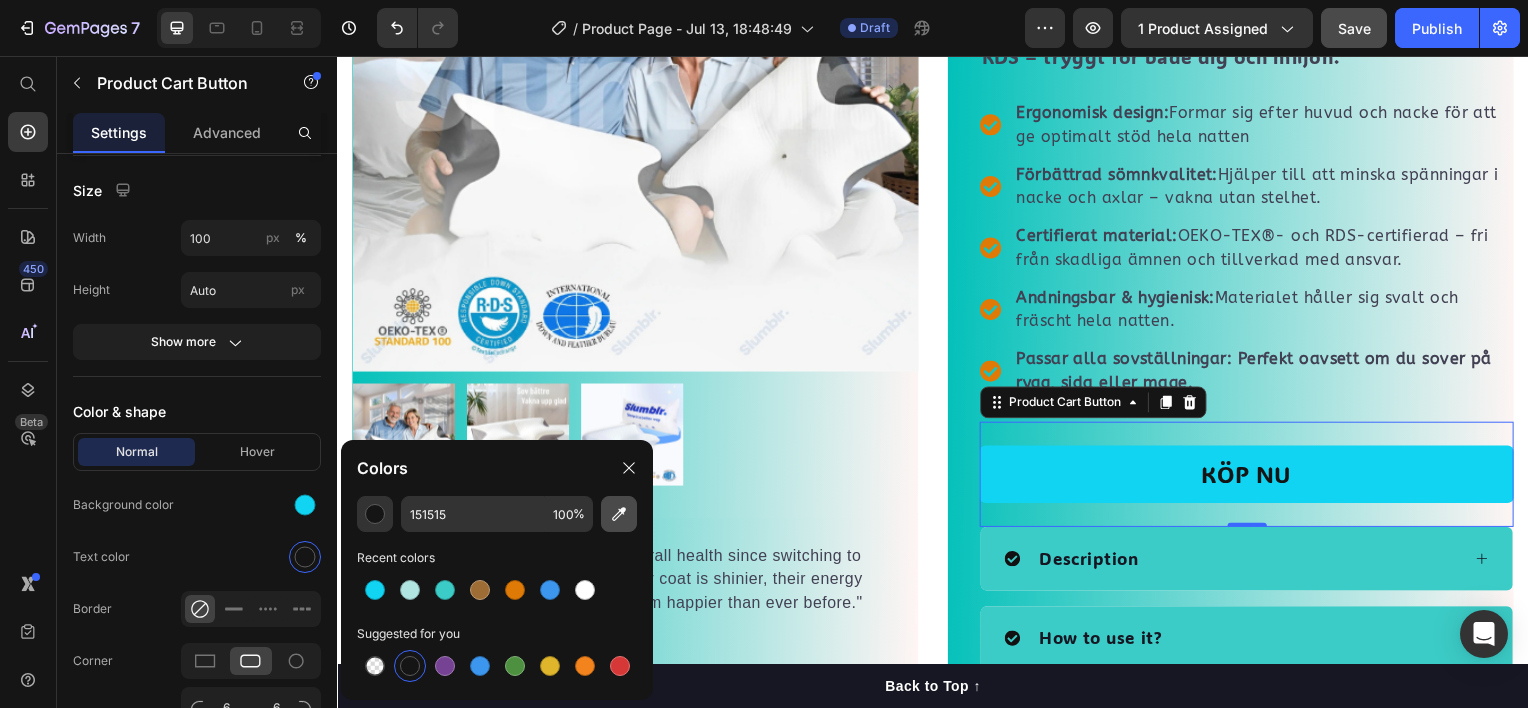 click 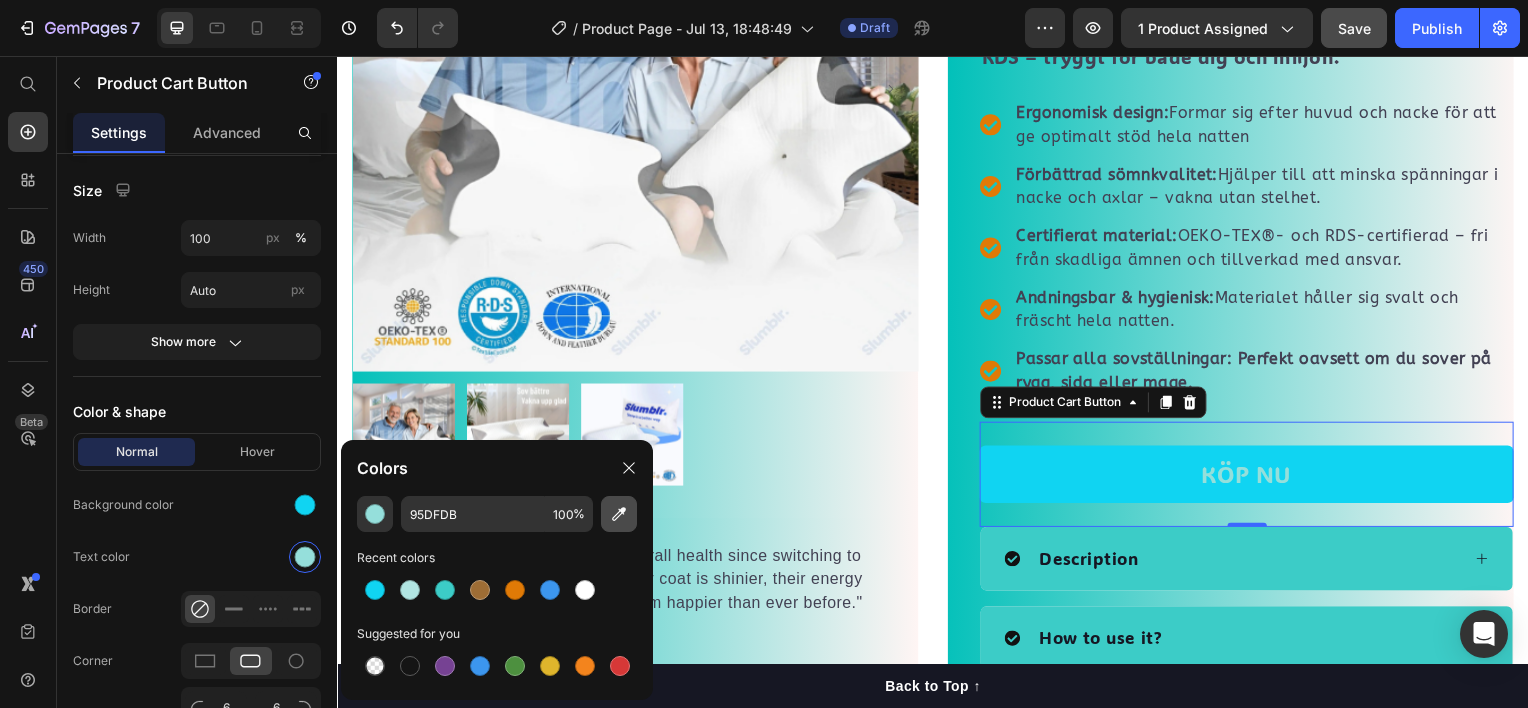 click at bounding box center [619, 514] 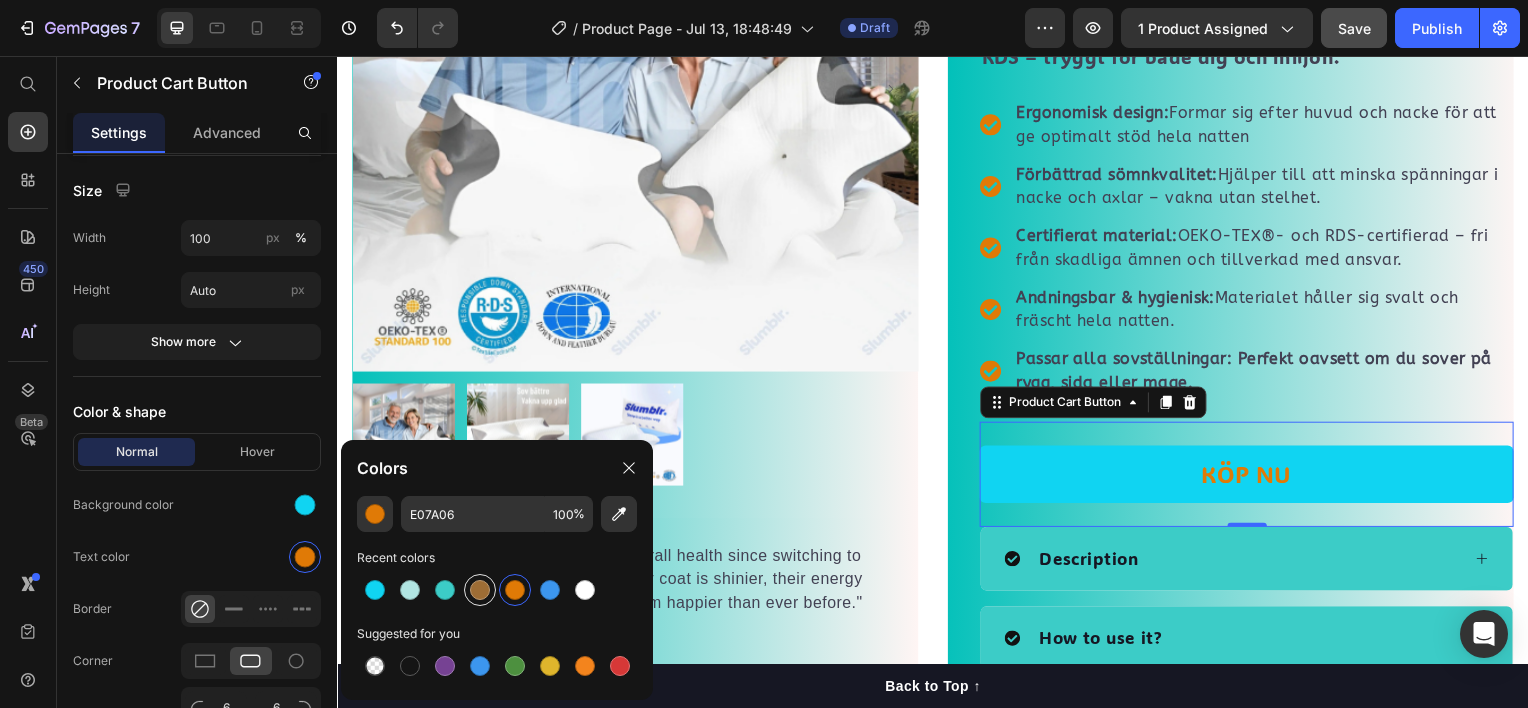 click at bounding box center [480, 590] 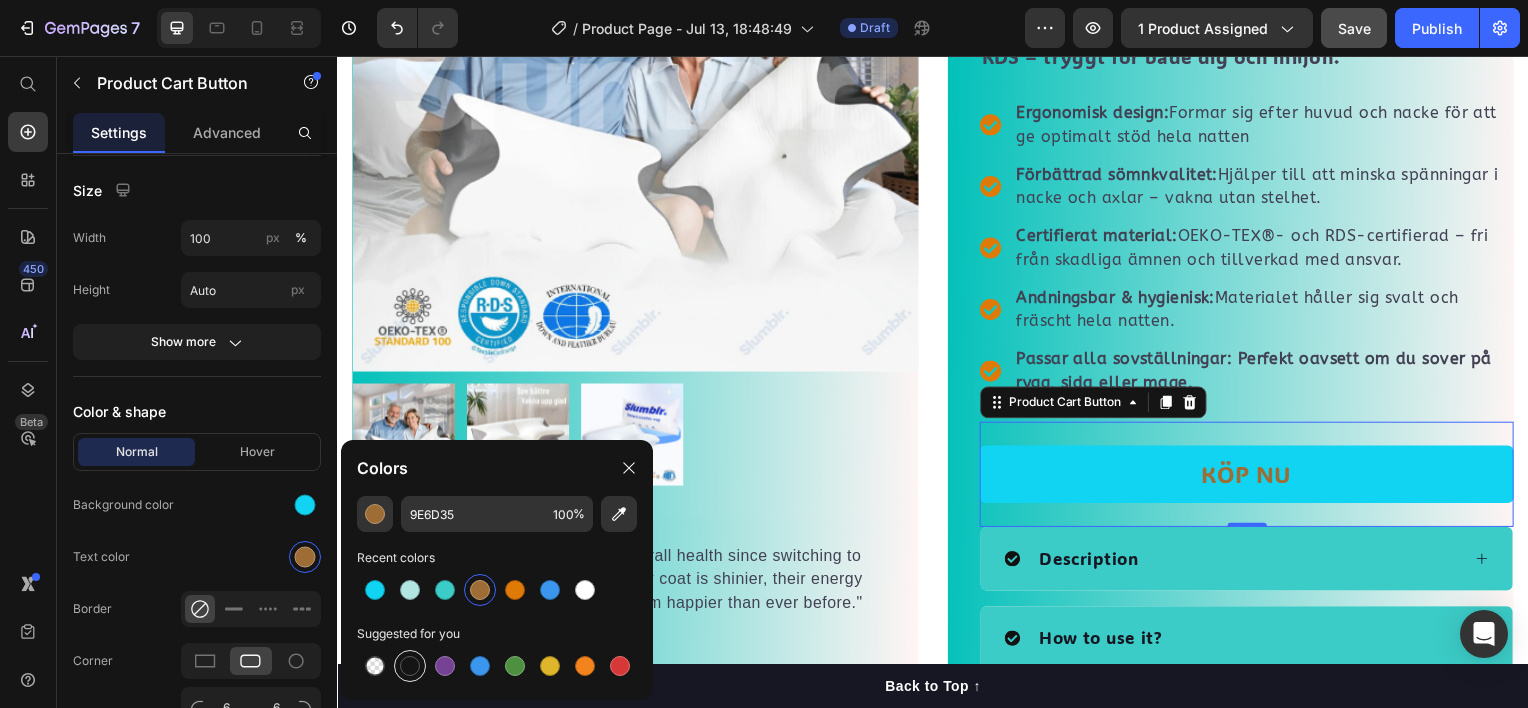 click at bounding box center [410, 666] 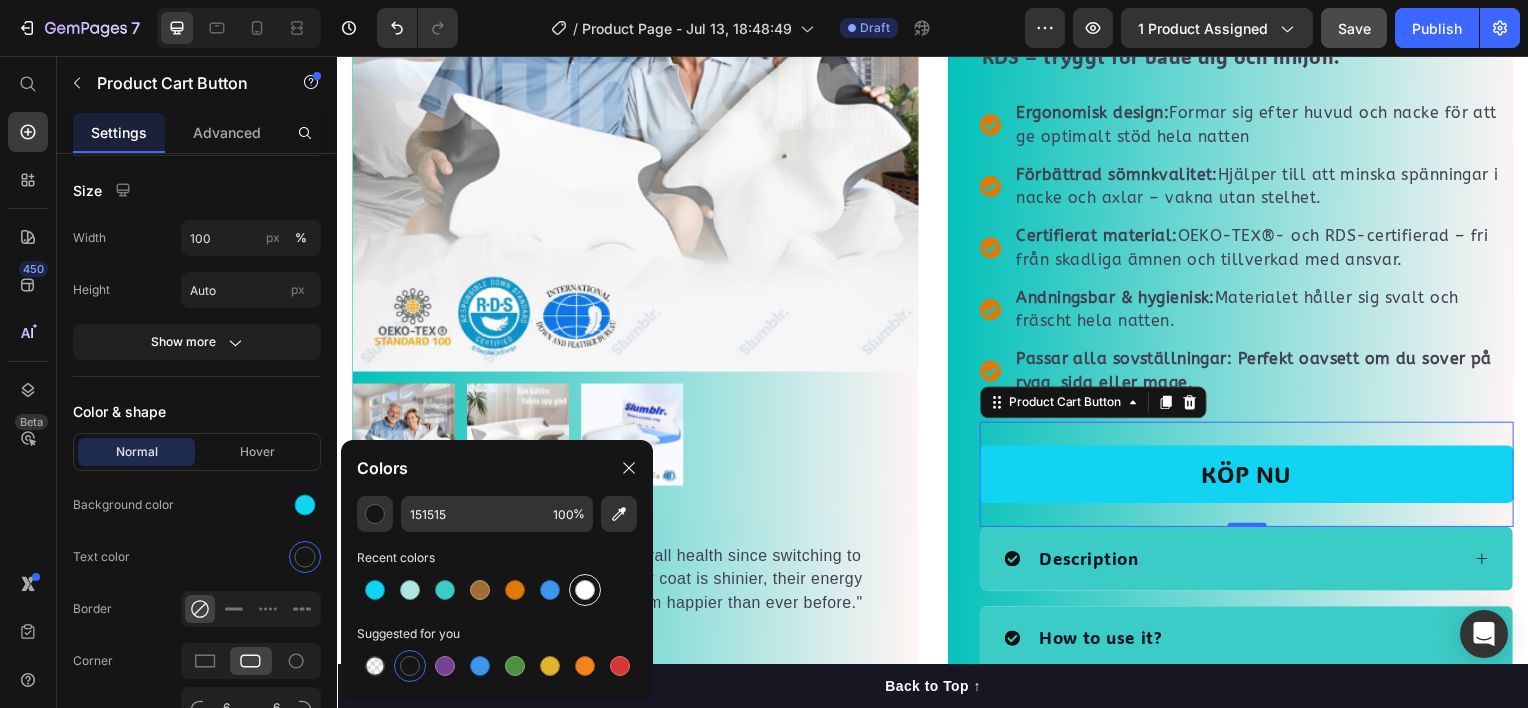 click at bounding box center (585, 590) 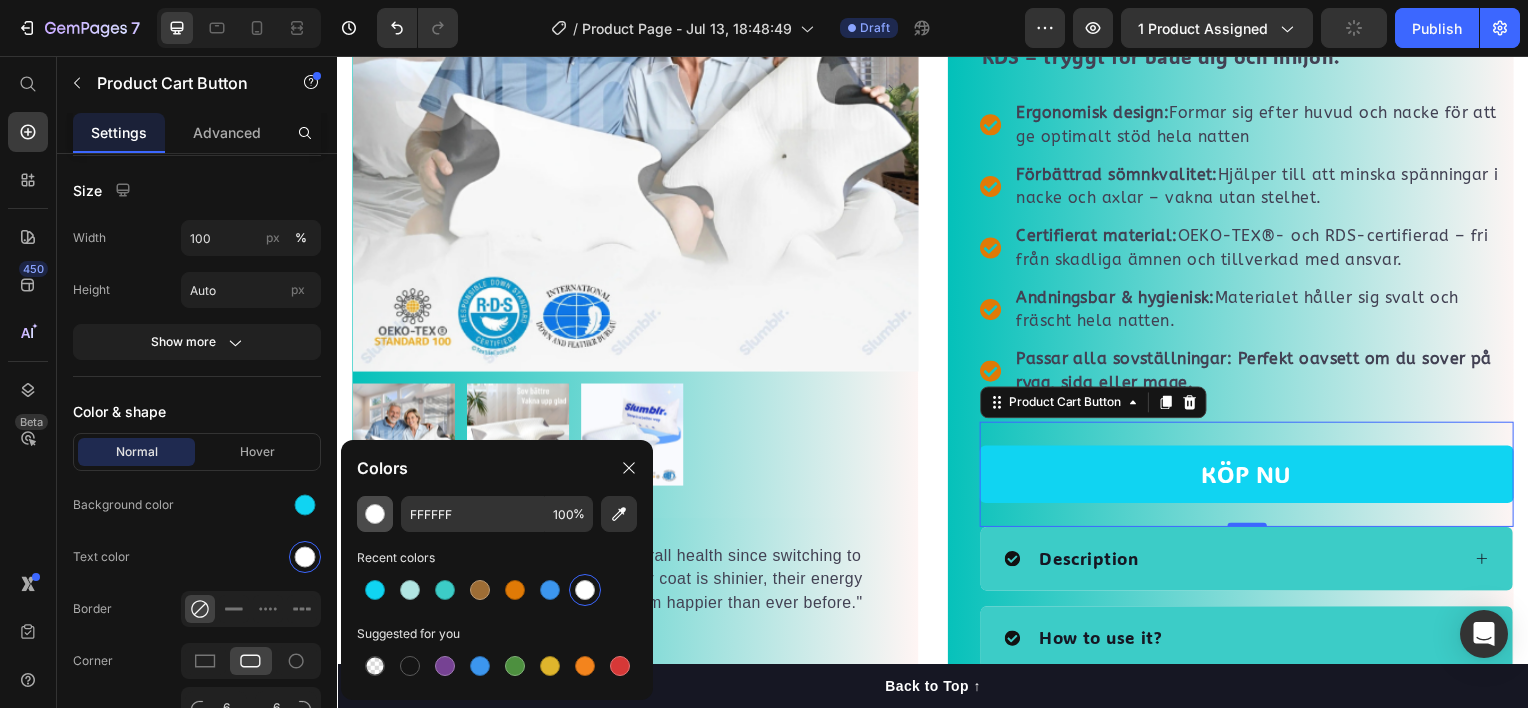 click at bounding box center [375, 514] 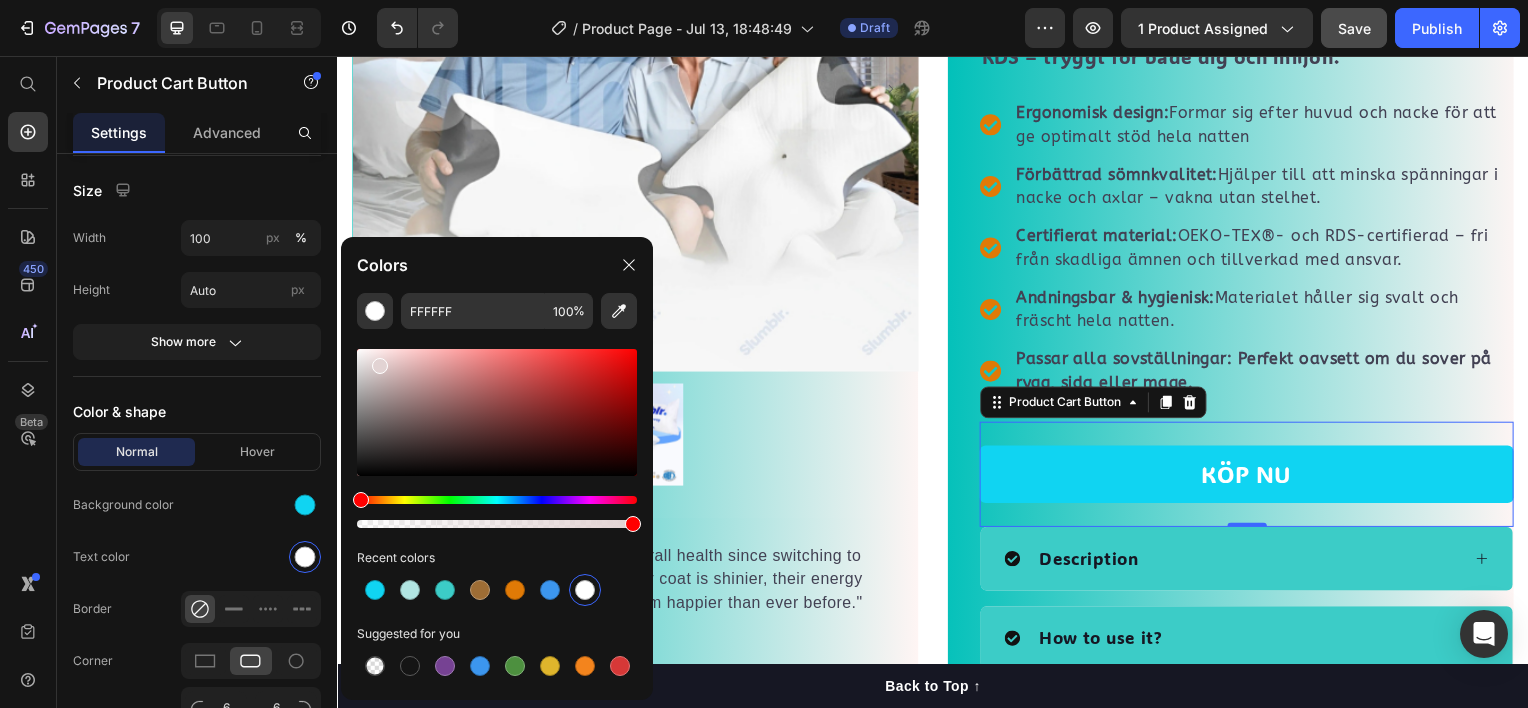 drag, startPoint x: 369, startPoint y: 351, endPoint x: 380, endPoint y: 363, distance: 16.27882 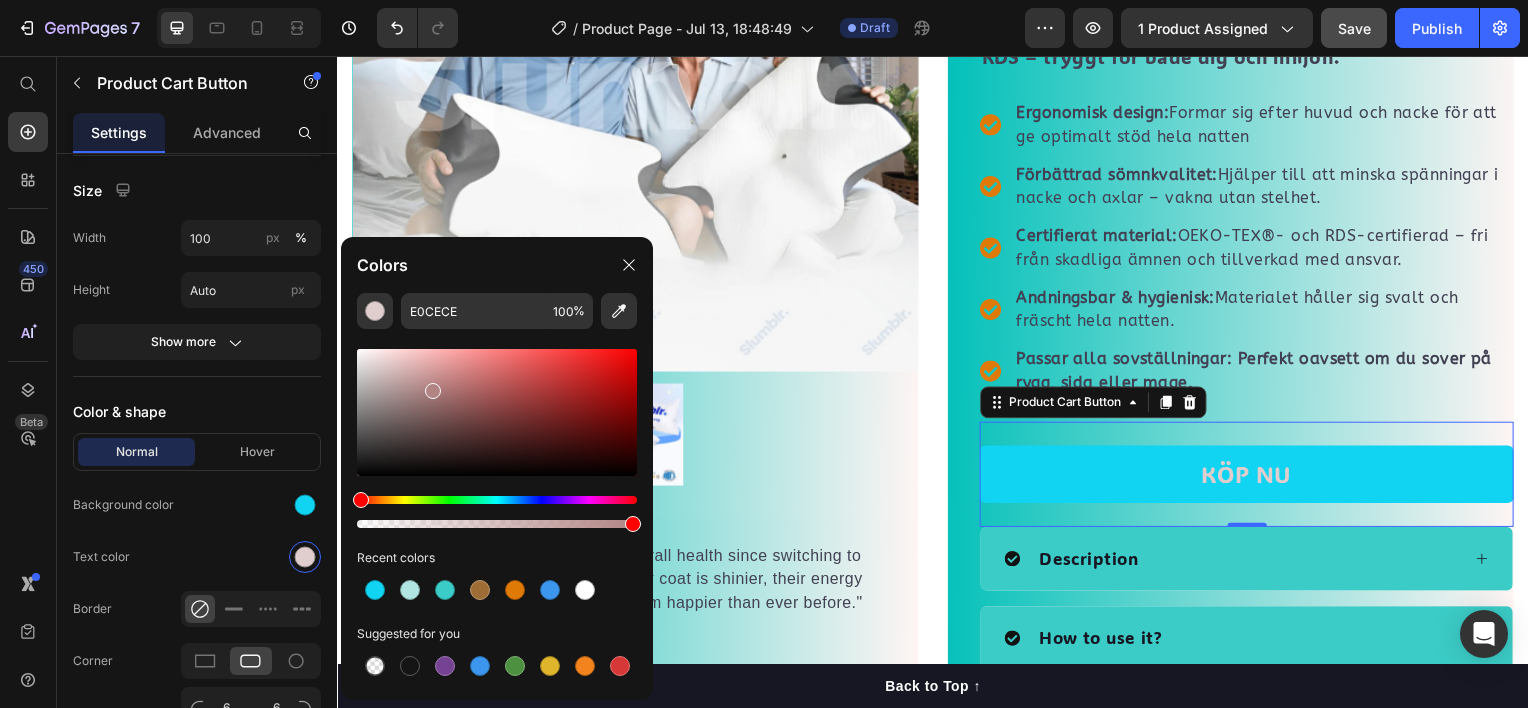 click at bounding box center (497, 412) 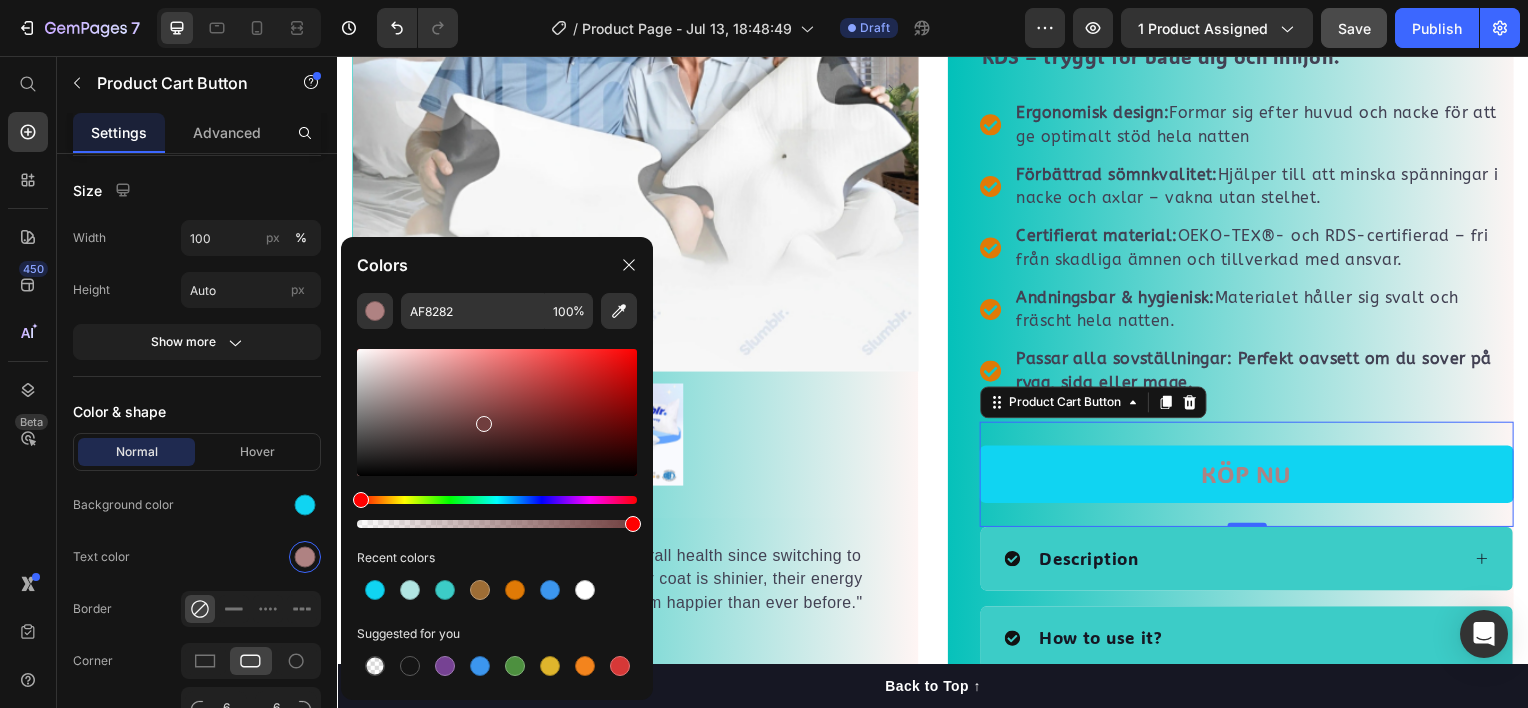 drag, startPoint x: 431, startPoint y: 388, endPoint x: 481, endPoint y: 420, distance: 59.36329 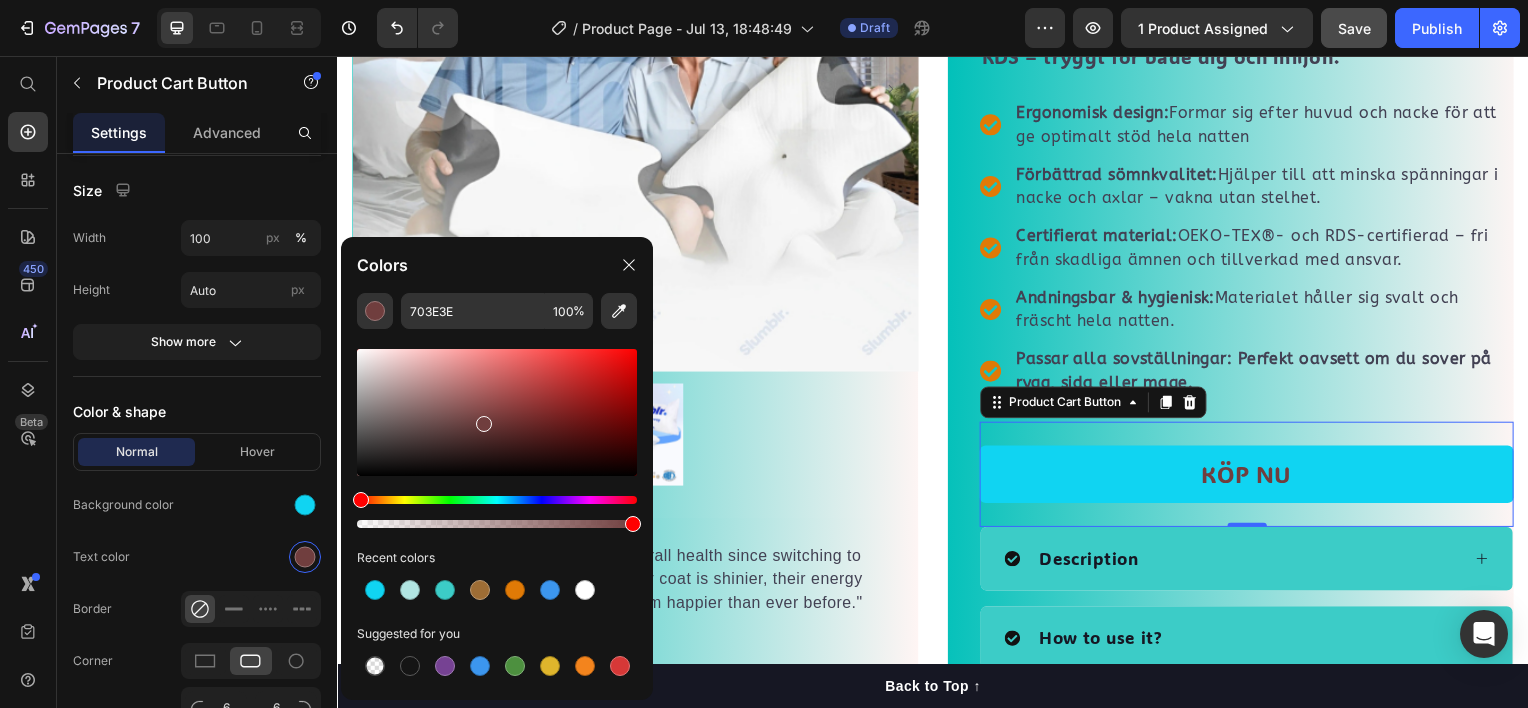 click at bounding box center [484, 424] 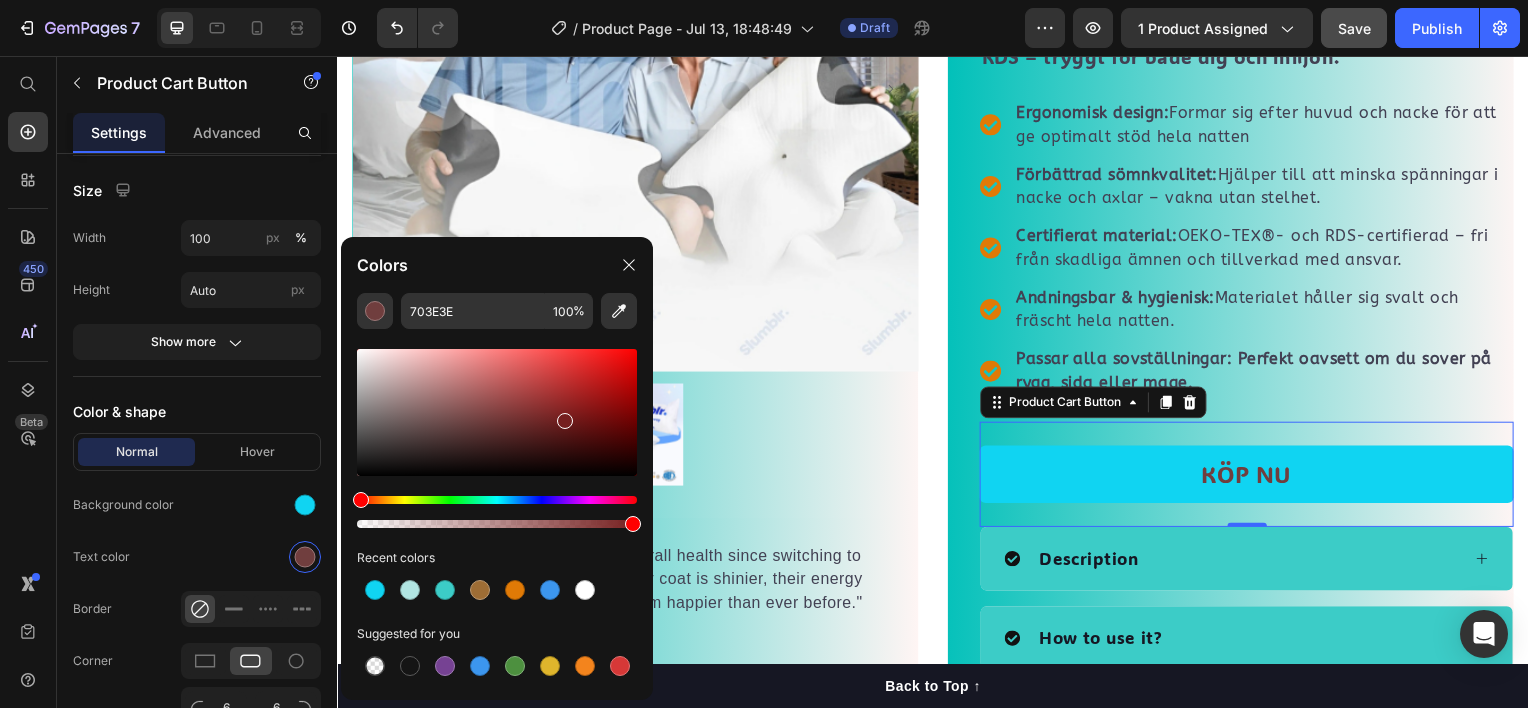 drag, startPoint x: 477, startPoint y: 421, endPoint x: 587, endPoint y: 411, distance: 110.45361 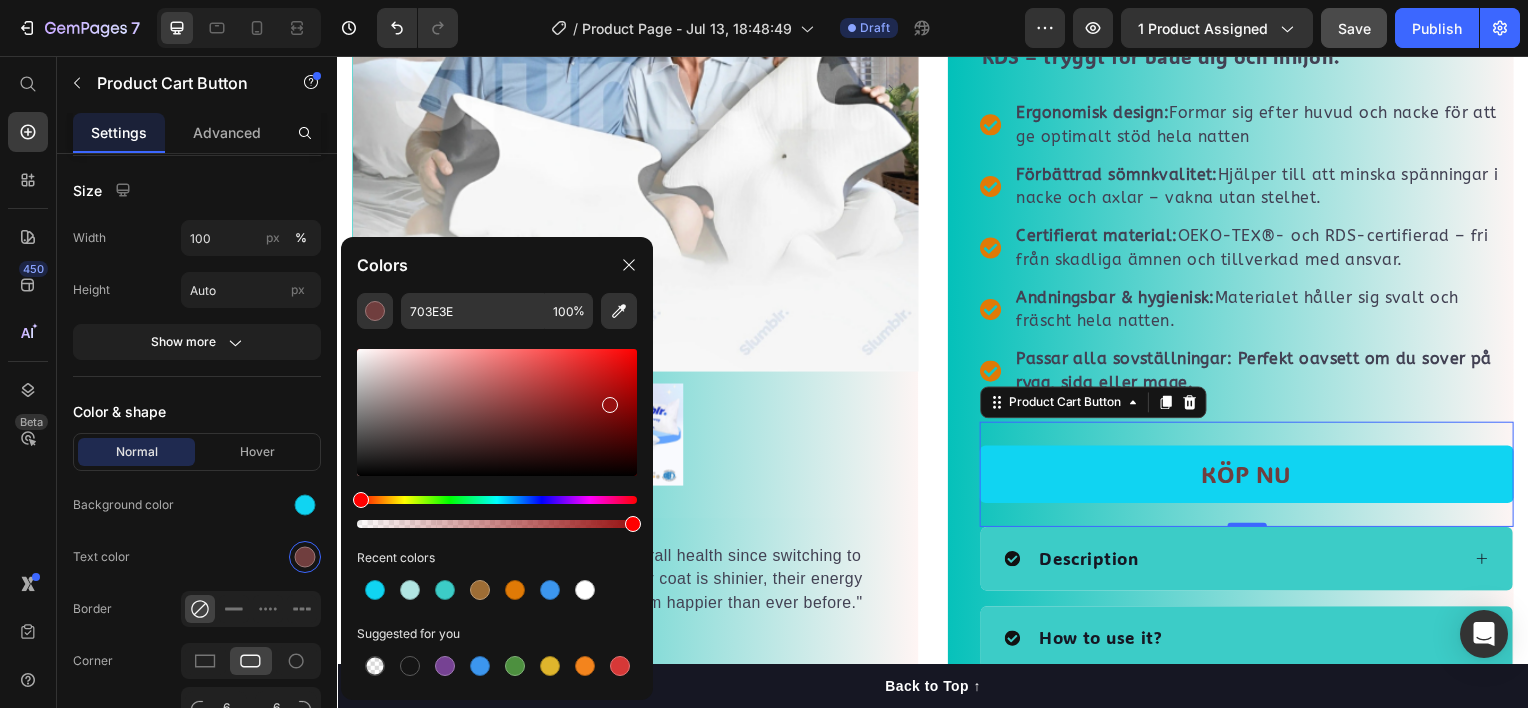 drag, startPoint x: 587, startPoint y: 411, endPoint x: 619, endPoint y: 397, distance: 34.928497 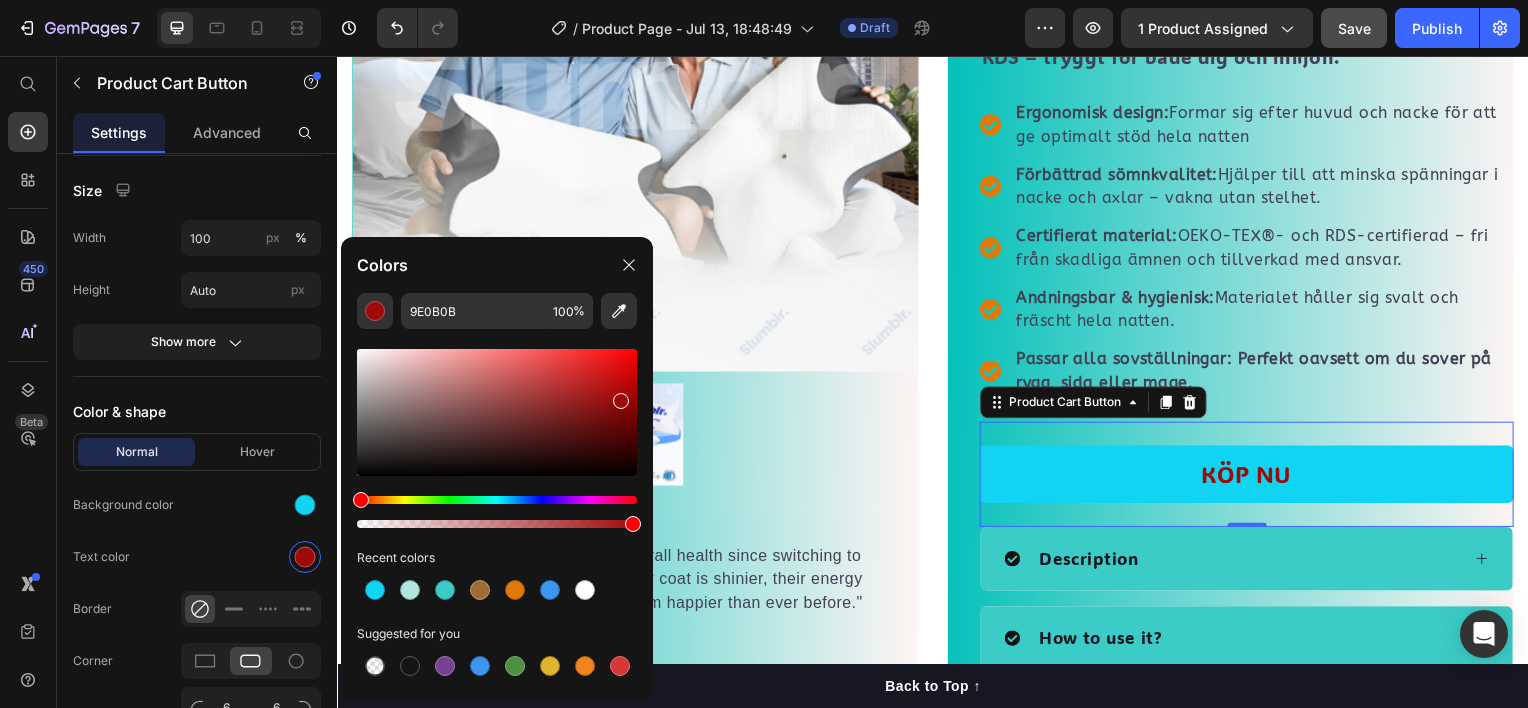 drag, startPoint x: 619, startPoint y: 397, endPoint x: 628, endPoint y: 383, distance: 16.643316 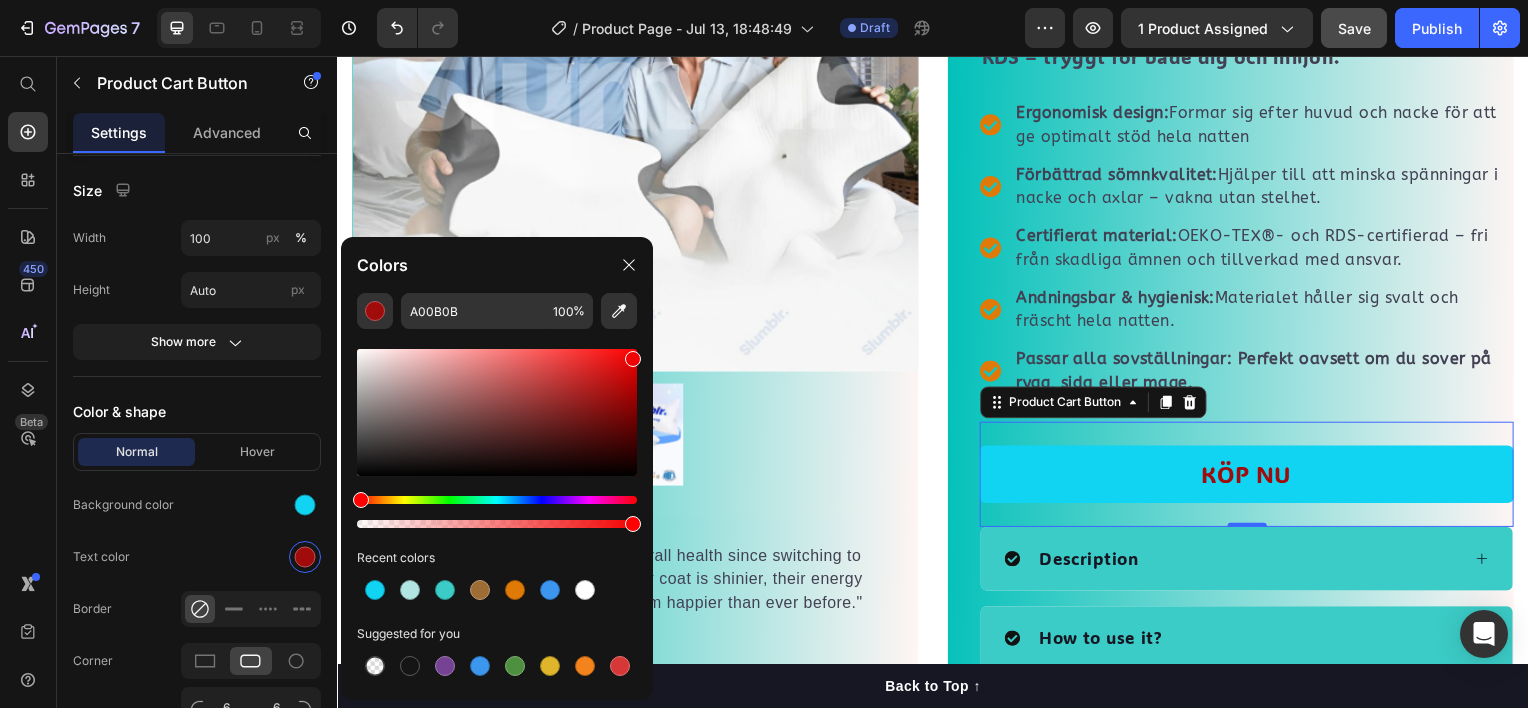 click at bounding box center [497, 412] 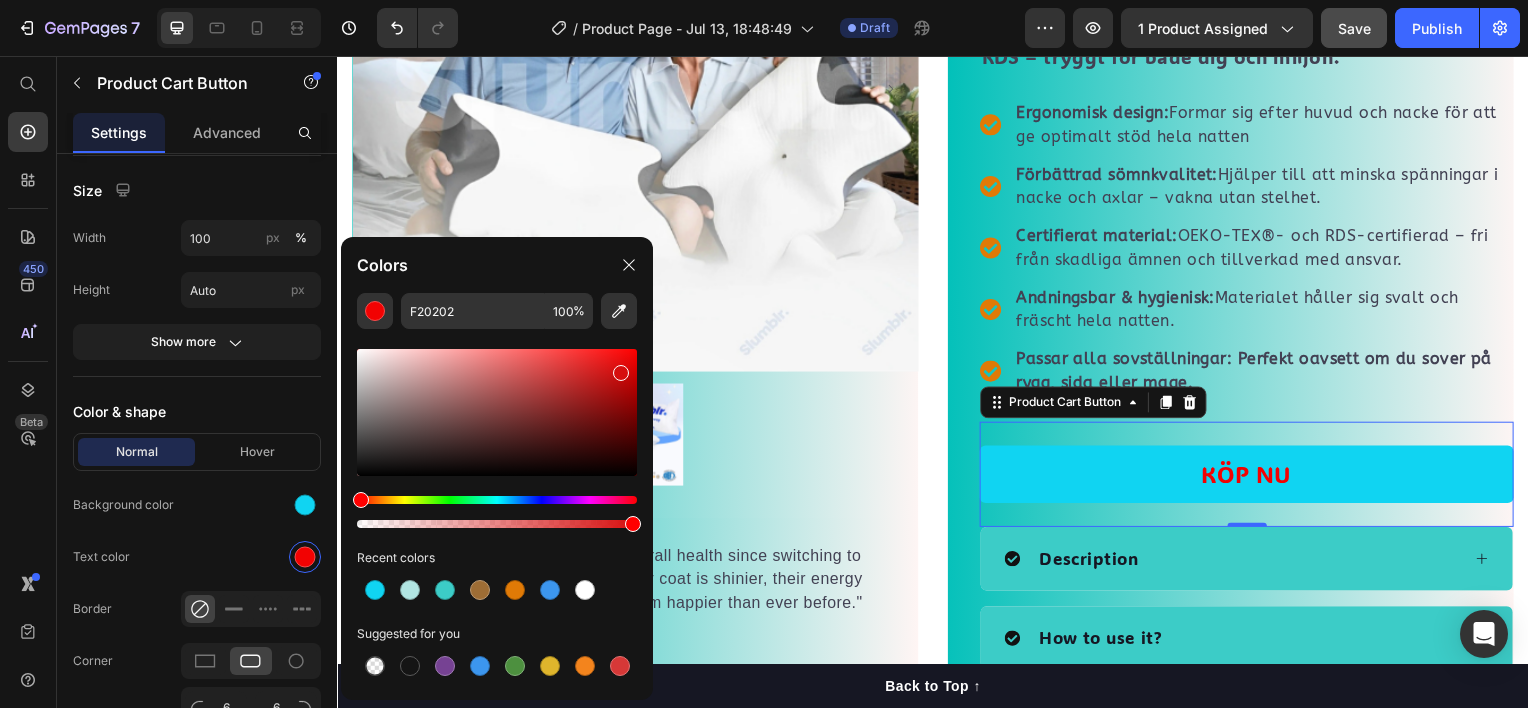 drag, startPoint x: 635, startPoint y: 354, endPoint x: 605, endPoint y: 389, distance: 46.09772 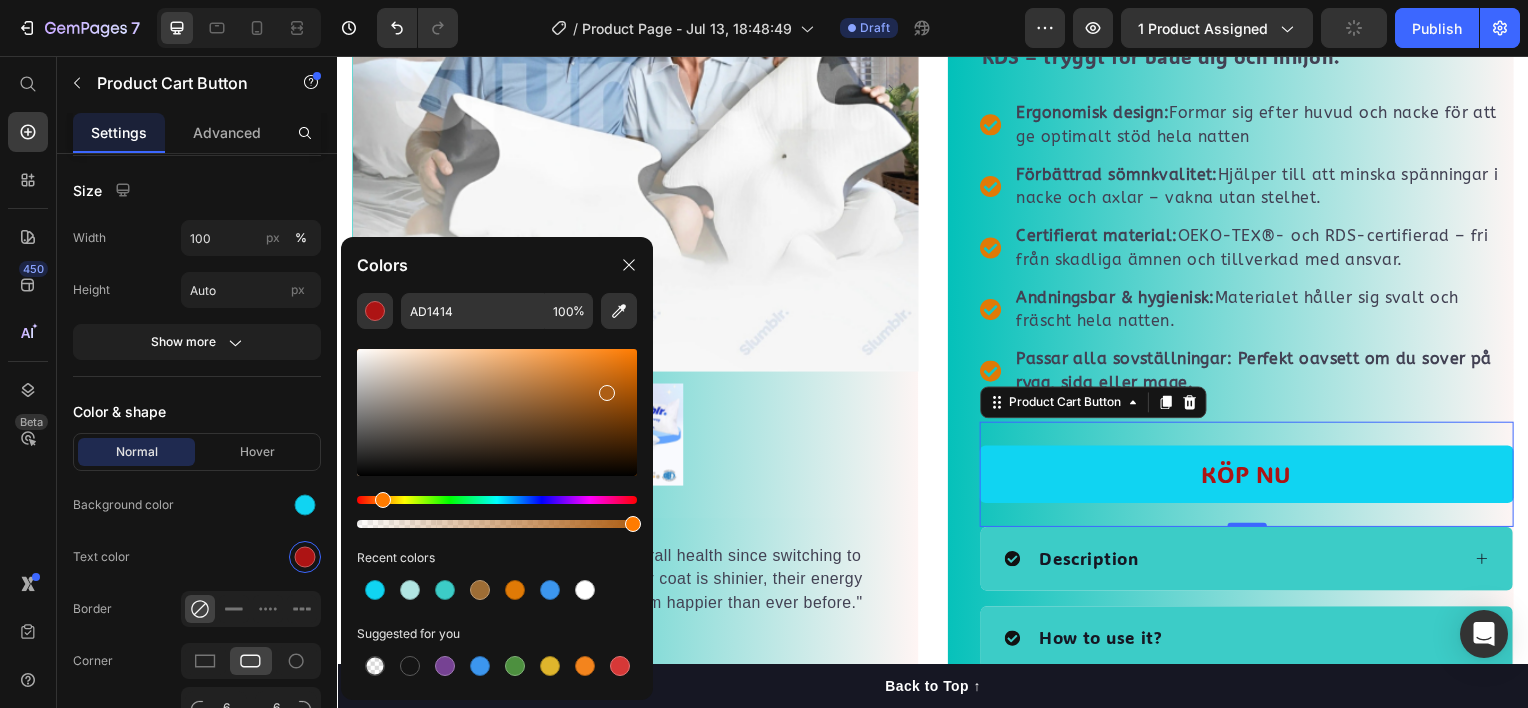 drag, startPoint x: 366, startPoint y: 500, endPoint x: 399, endPoint y: 496, distance: 33.24154 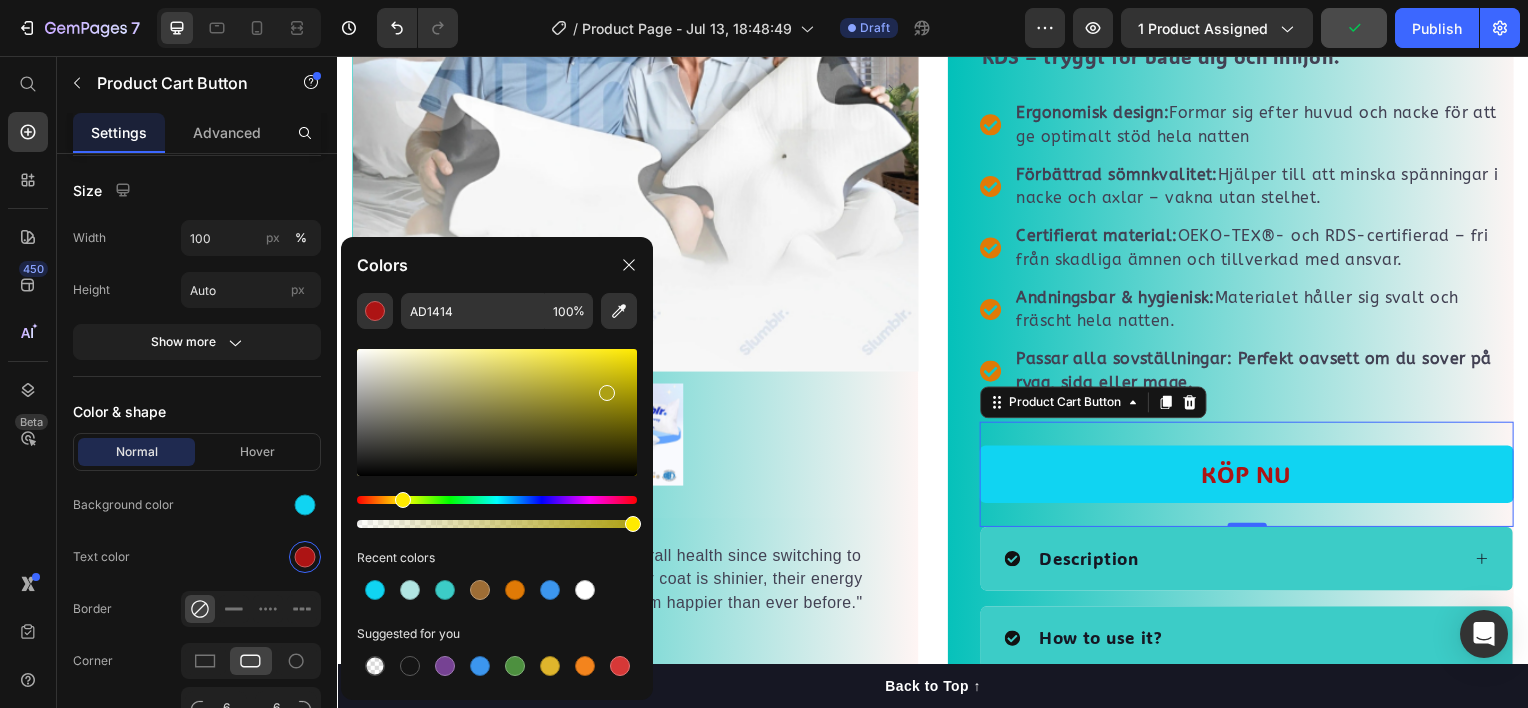 click at bounding box center (403, 500) 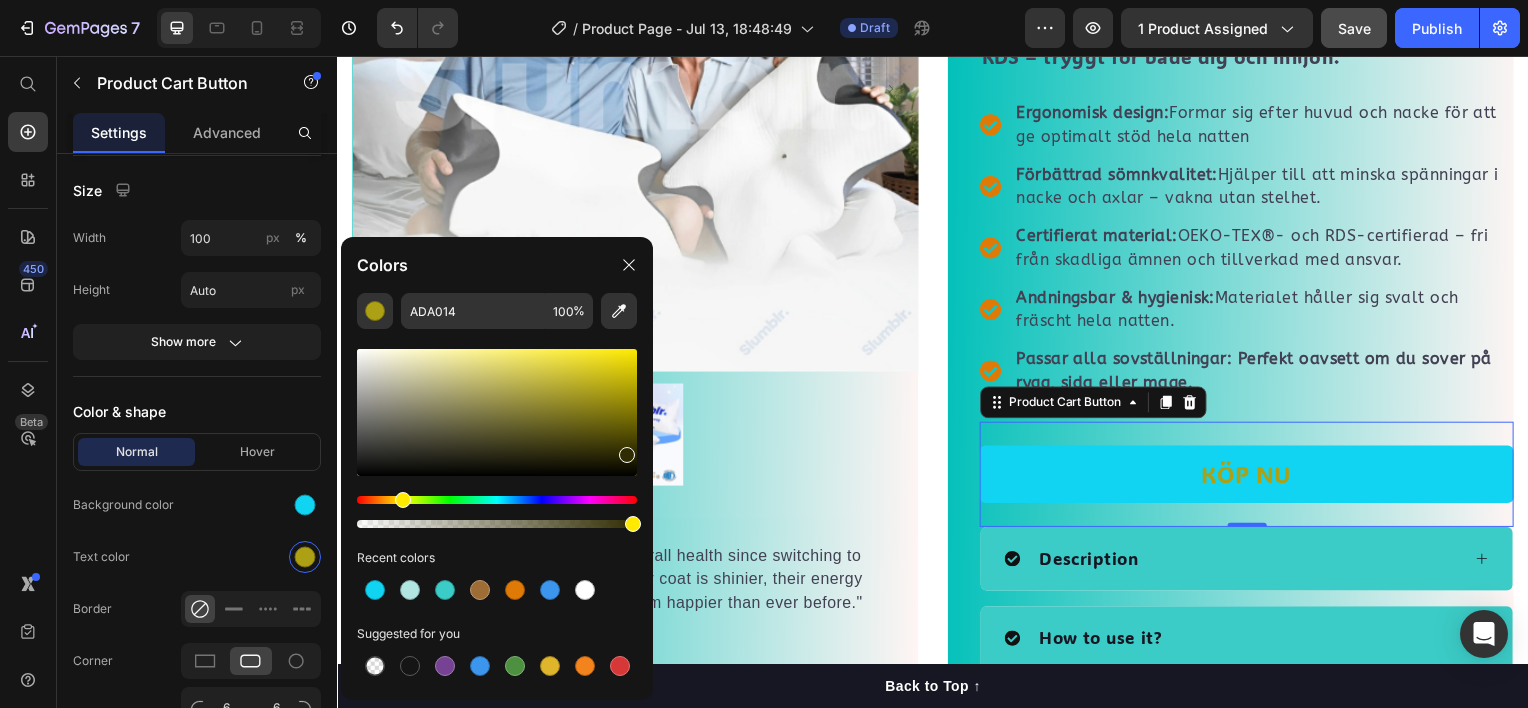 drag, startPoint x: 607, startPoint y: 404, endPoint x: 625, endPoint y: 451, distance: 50.32892 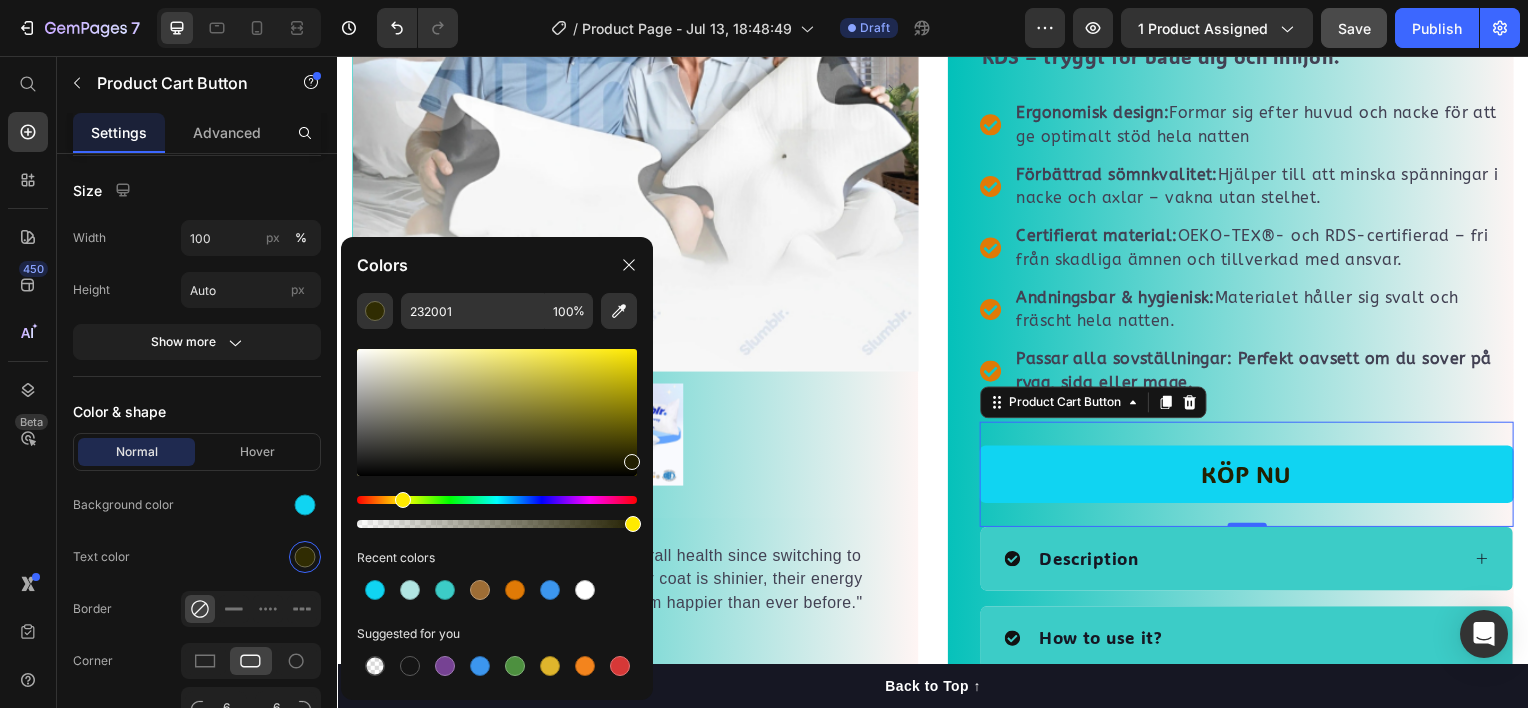 click at bounding box center (632, 462) 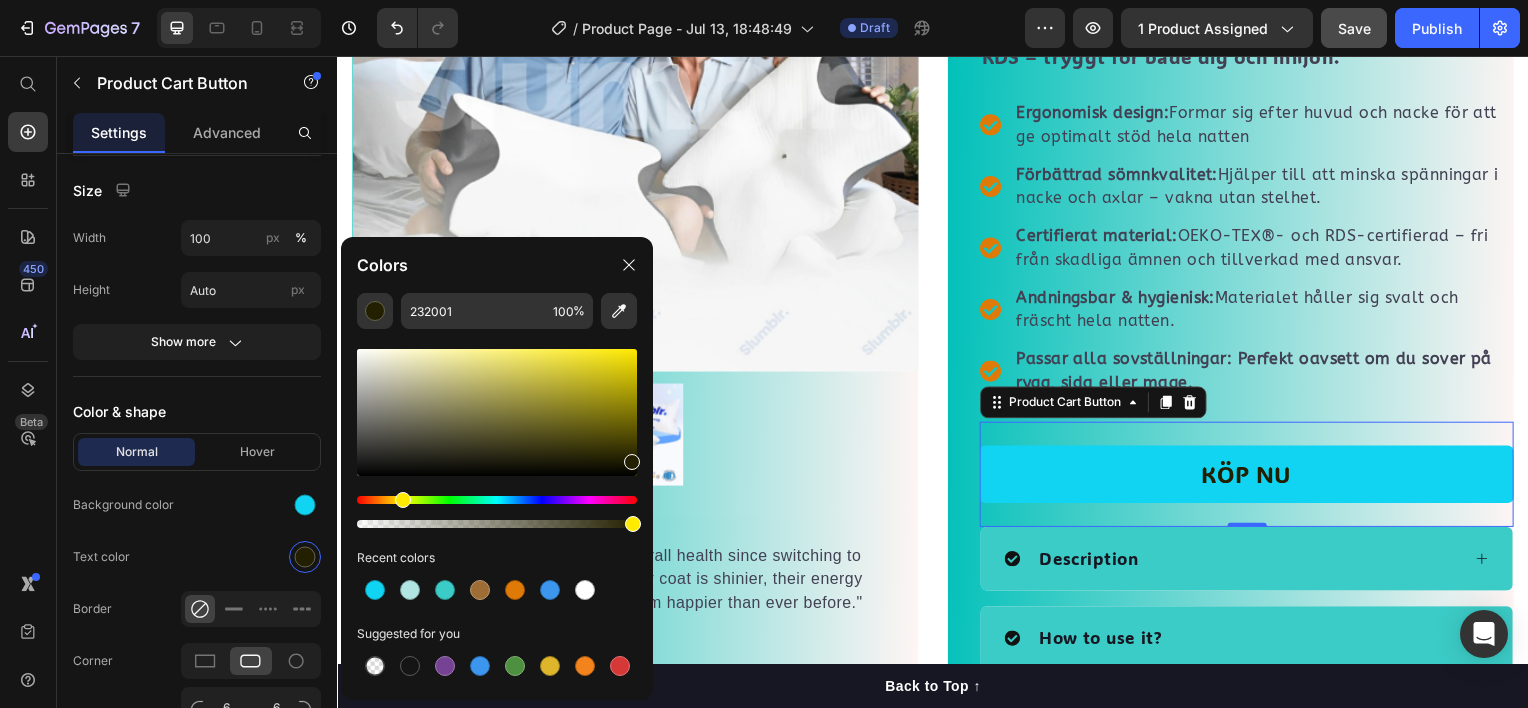 click at bounding box center [497, 412] 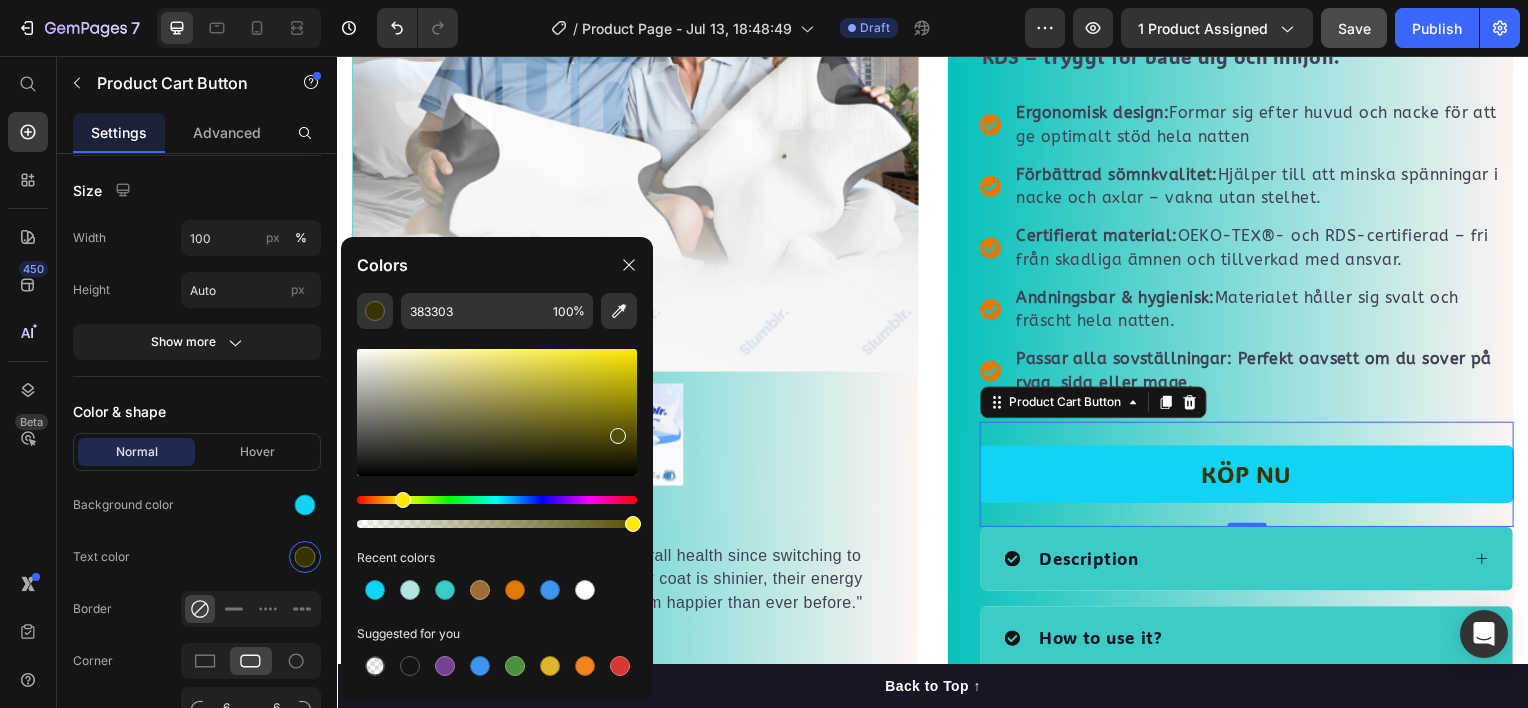 click at bounding box center (497, 412) 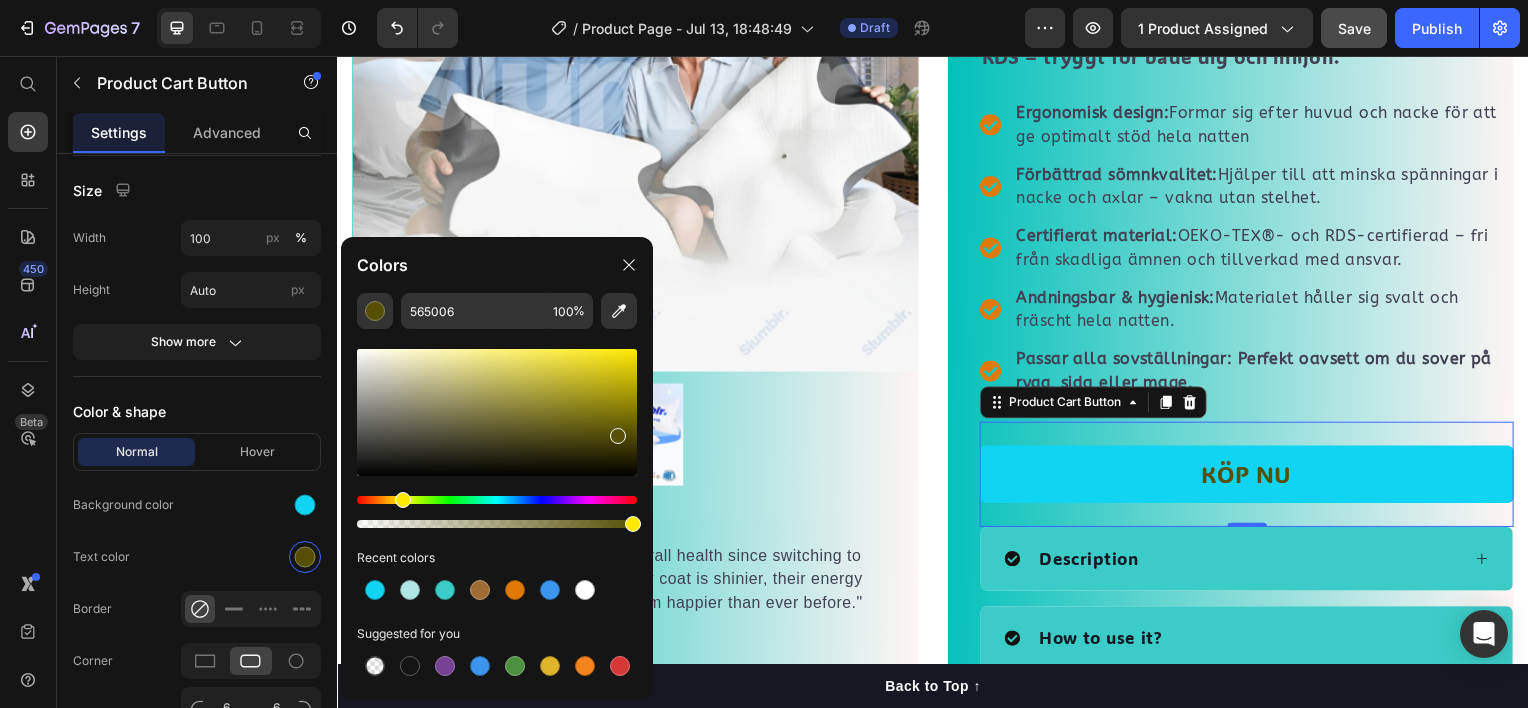 click at bounding box center (618, 436) 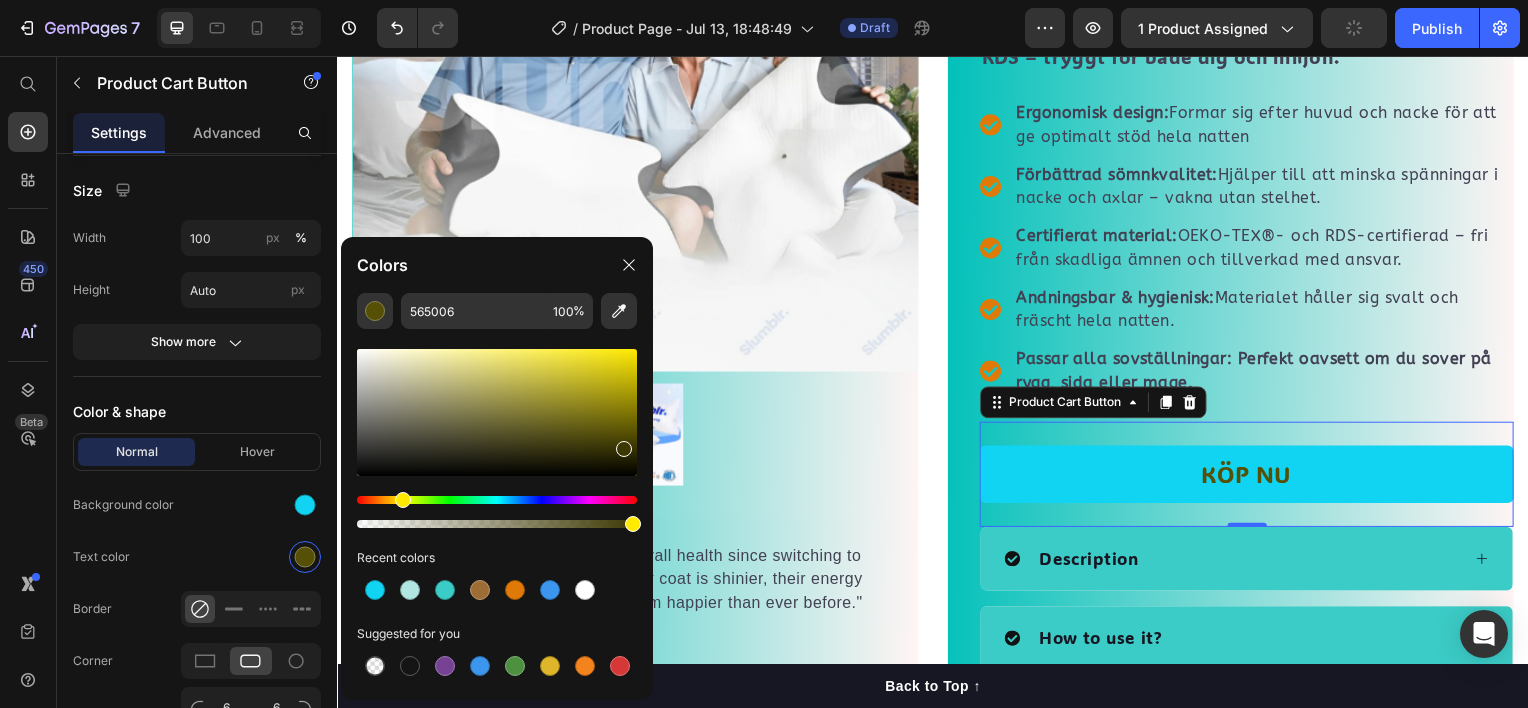 click at bounding box center [624, 449] 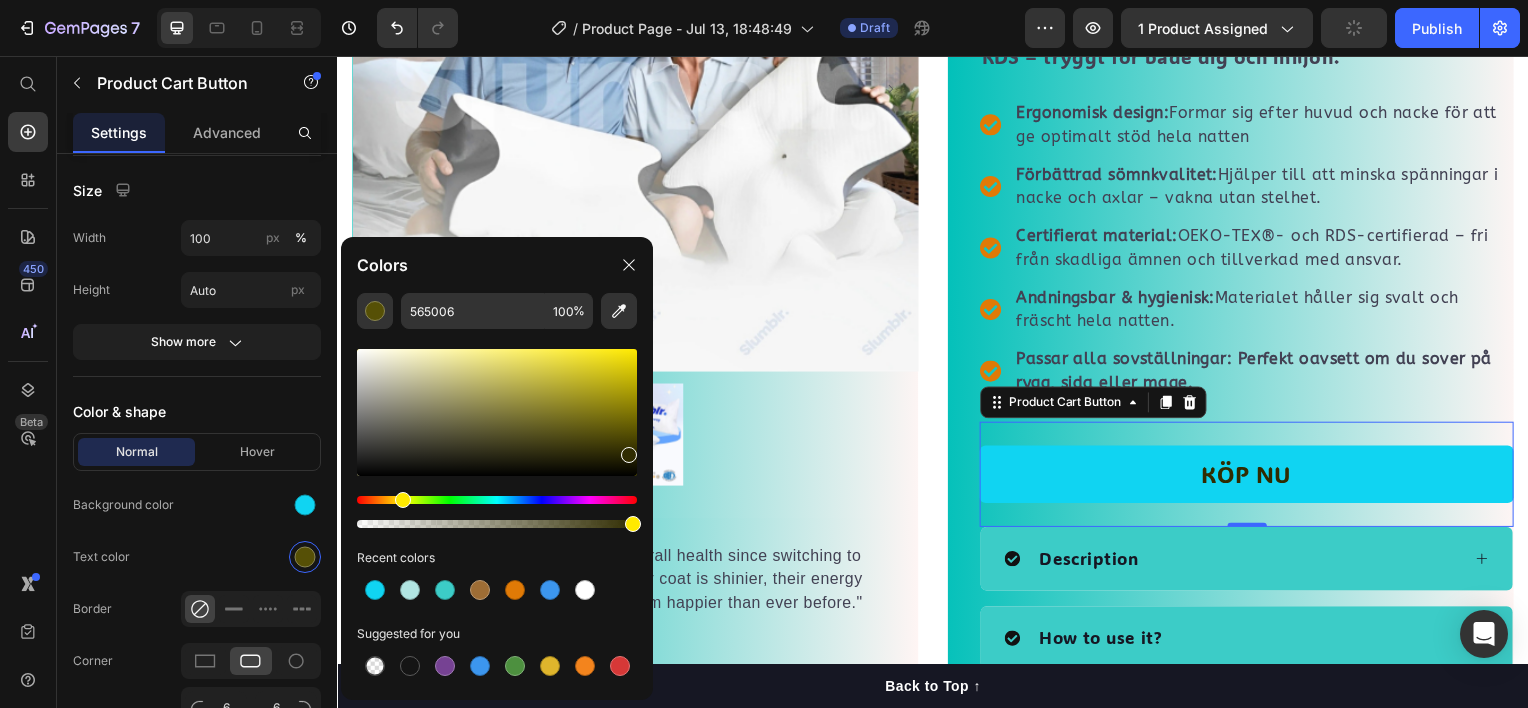 type on "302C01" 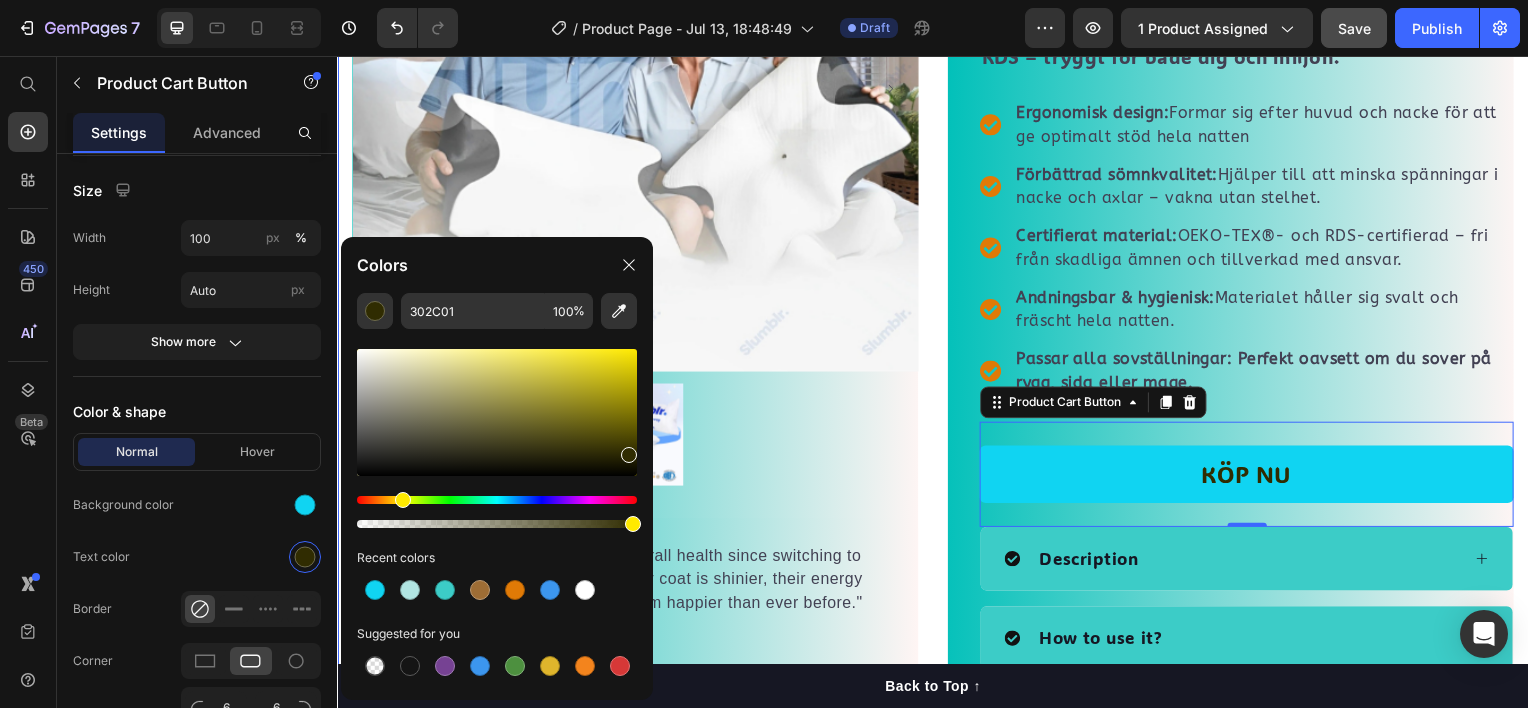 click on "Product Images "The transformation in my dog's overall health since switching to this food has been remarkable. Their coat is shinier, their energy levels have increased, and they seem happier than ever before." Text block -Daisy Text block
Verified buyer Item list Row Row "My dog absolutely loves this food! It's clear that the taste and quality are top-notch."  -Daisy Text block Row Row Icon Icon Icon Icon Icon Icon List Hoz 500+ nöjda kunder Text block Row Slumblr Product Title Ergonomisk kudde från Slumbl. Designad för att stödja nacke och huvud optimalt, vilket förbättrar sömnkvaliteten. Vakna utvilad och glad varje morgon. Certifierad enligt OEKO-TEX® och RDS – tryggt för både dig och miljön. Text block Ergonomisk design:  Formar sig efter huvud och nacke för att ge optimalt stöd hela natten Förbättrad sömnkvalitet:  Hjälper till att minska spänningar i nacke och axlar – vakna utan stelhet. Certifierat material: Andningsbar & hygienisk: Item list KÖP NU" at bounding box center [937, 243] 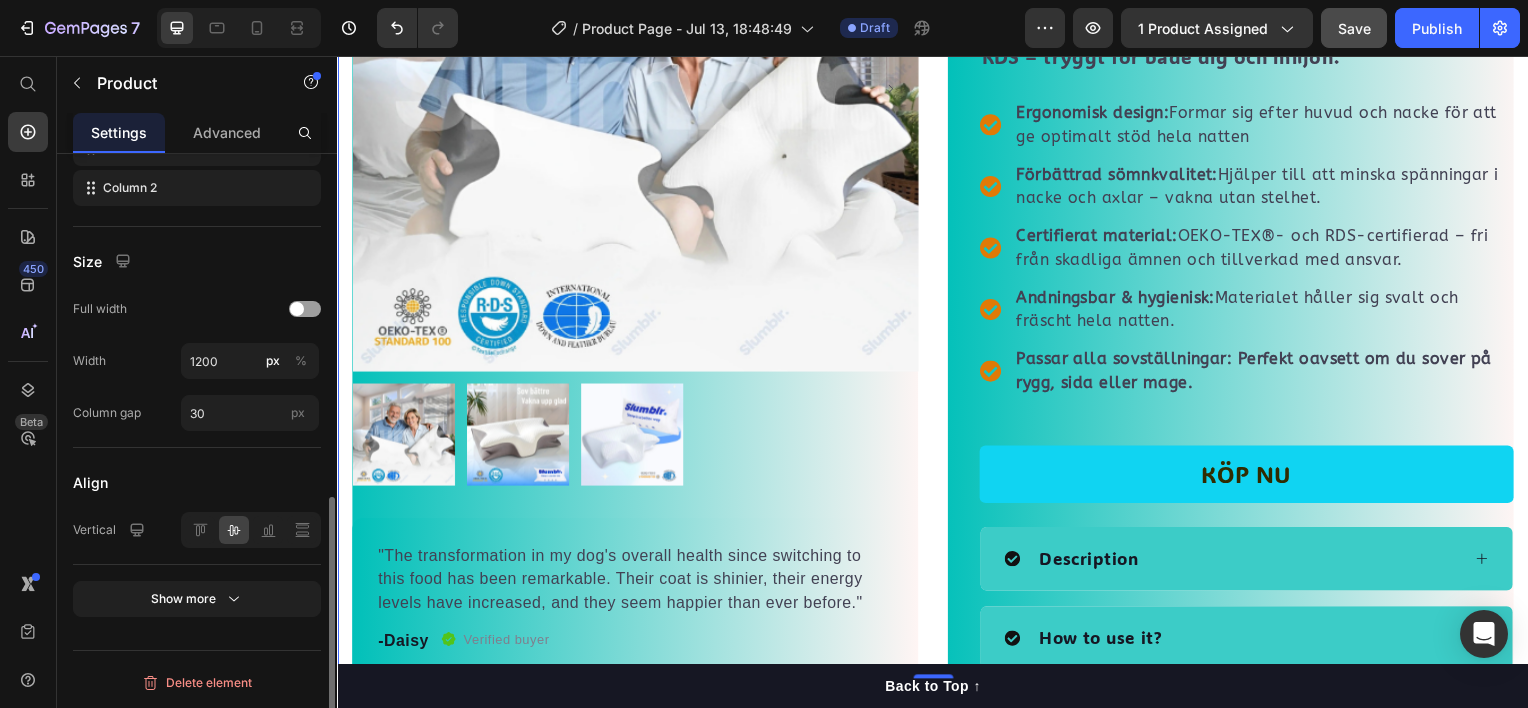 scroll, scrollTop: 0, scrollLeft: 0, axis: both 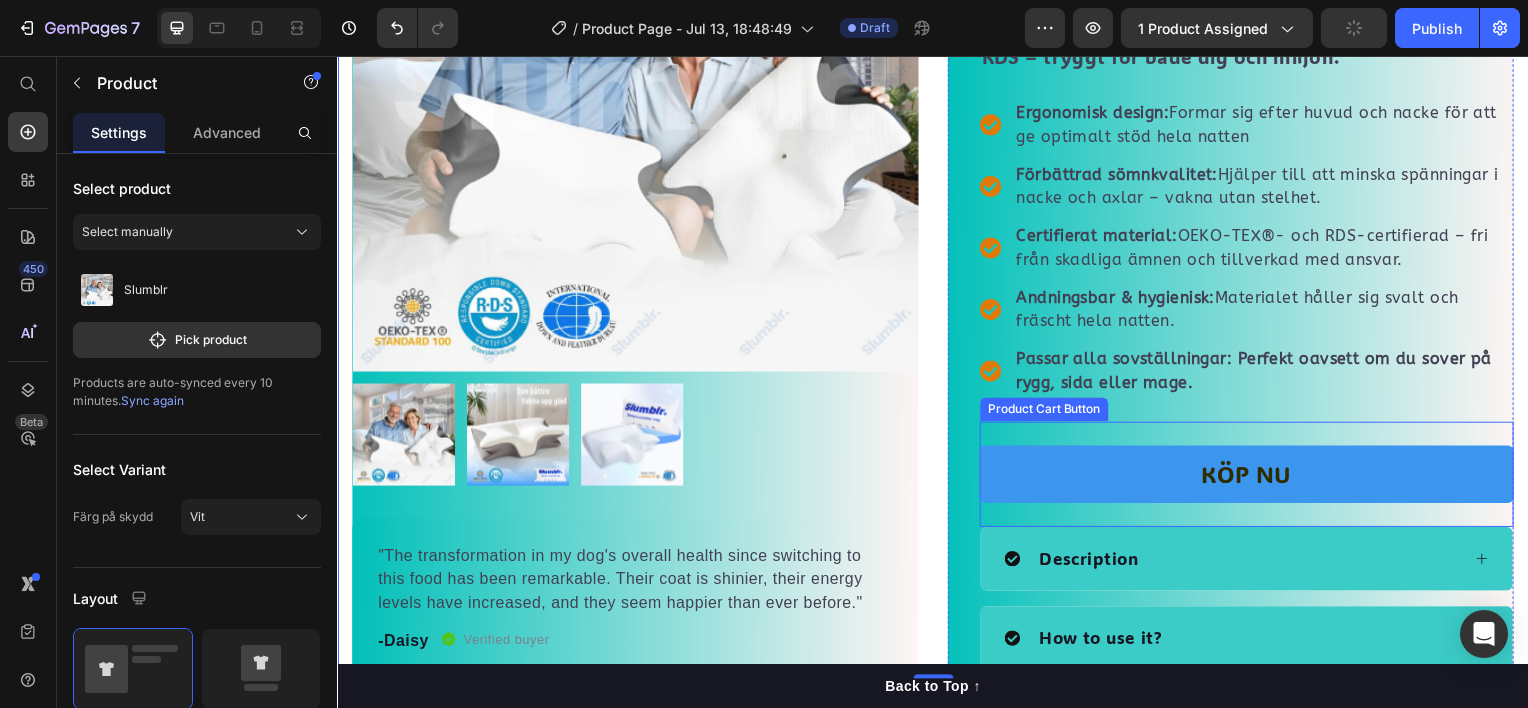 click on "KÖP NU" at bounding box center [1253, 477] 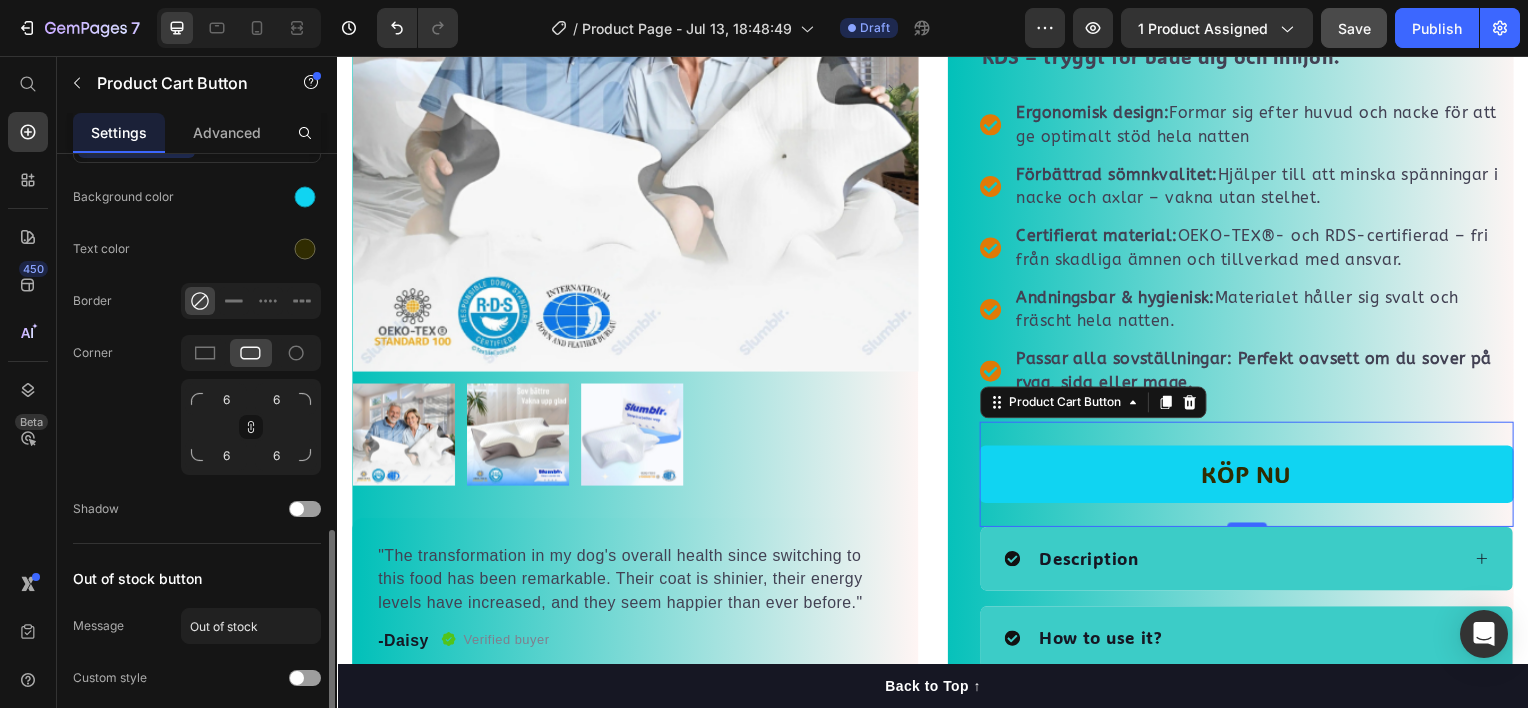 scroll, scrollTop: 1176, scrollLeft: 0, axis: vertical 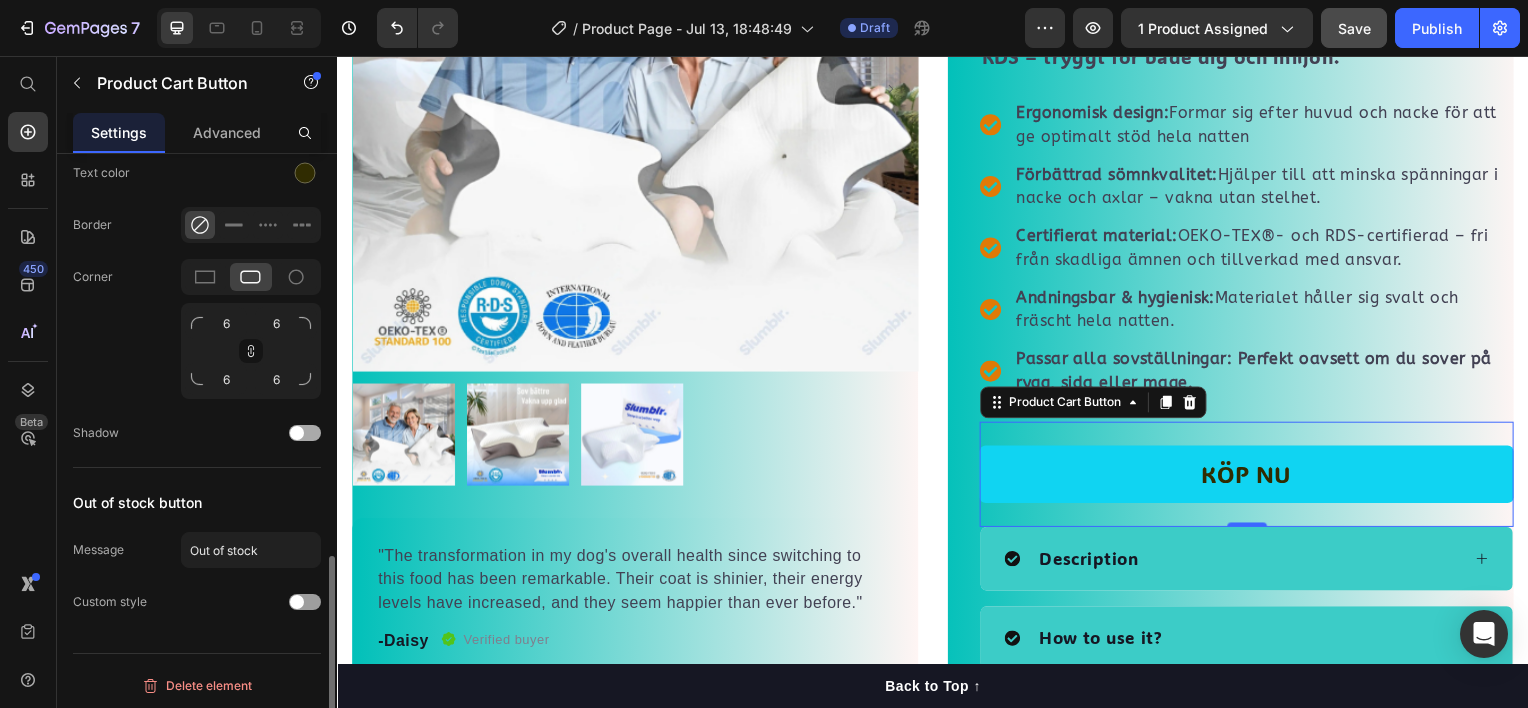 click at bounding box center (305, 433) 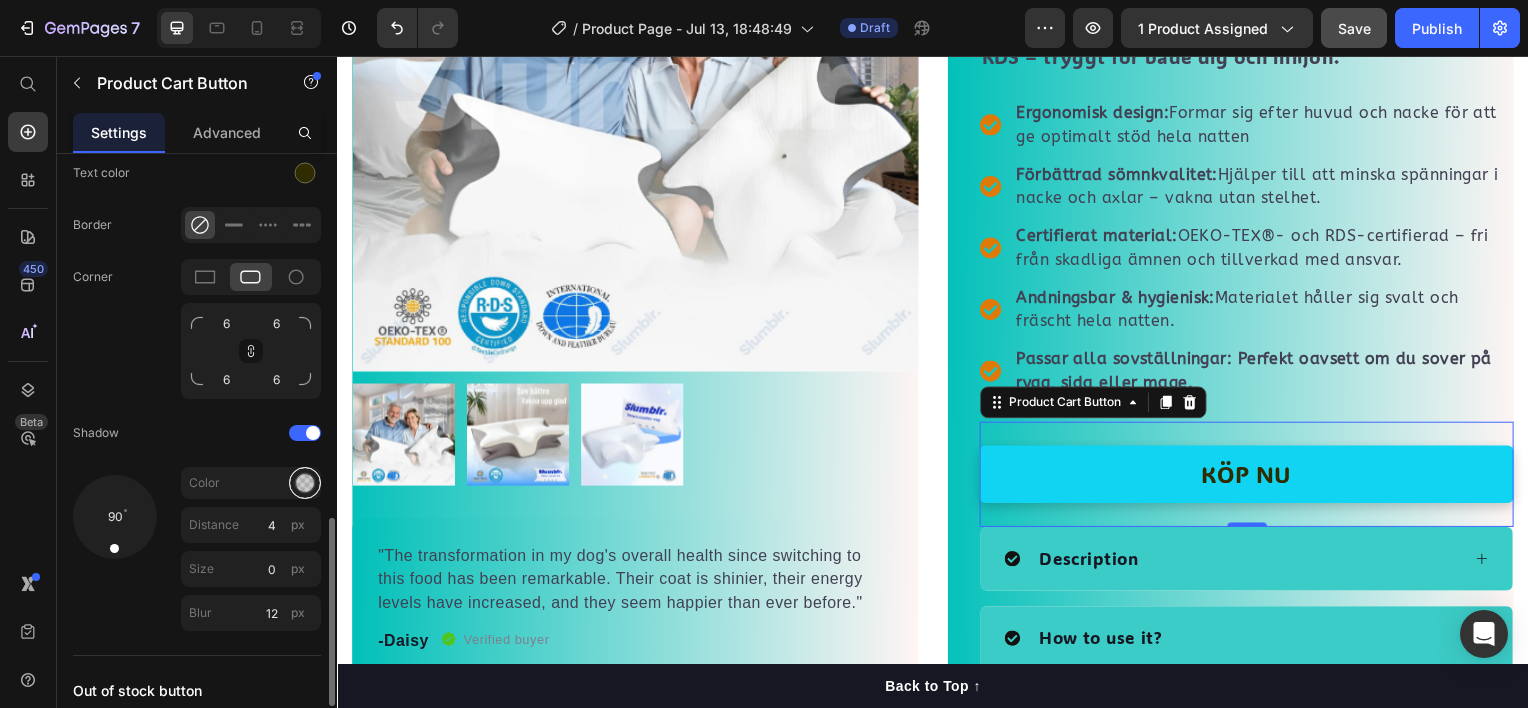 click at bounding box center [305, 483] 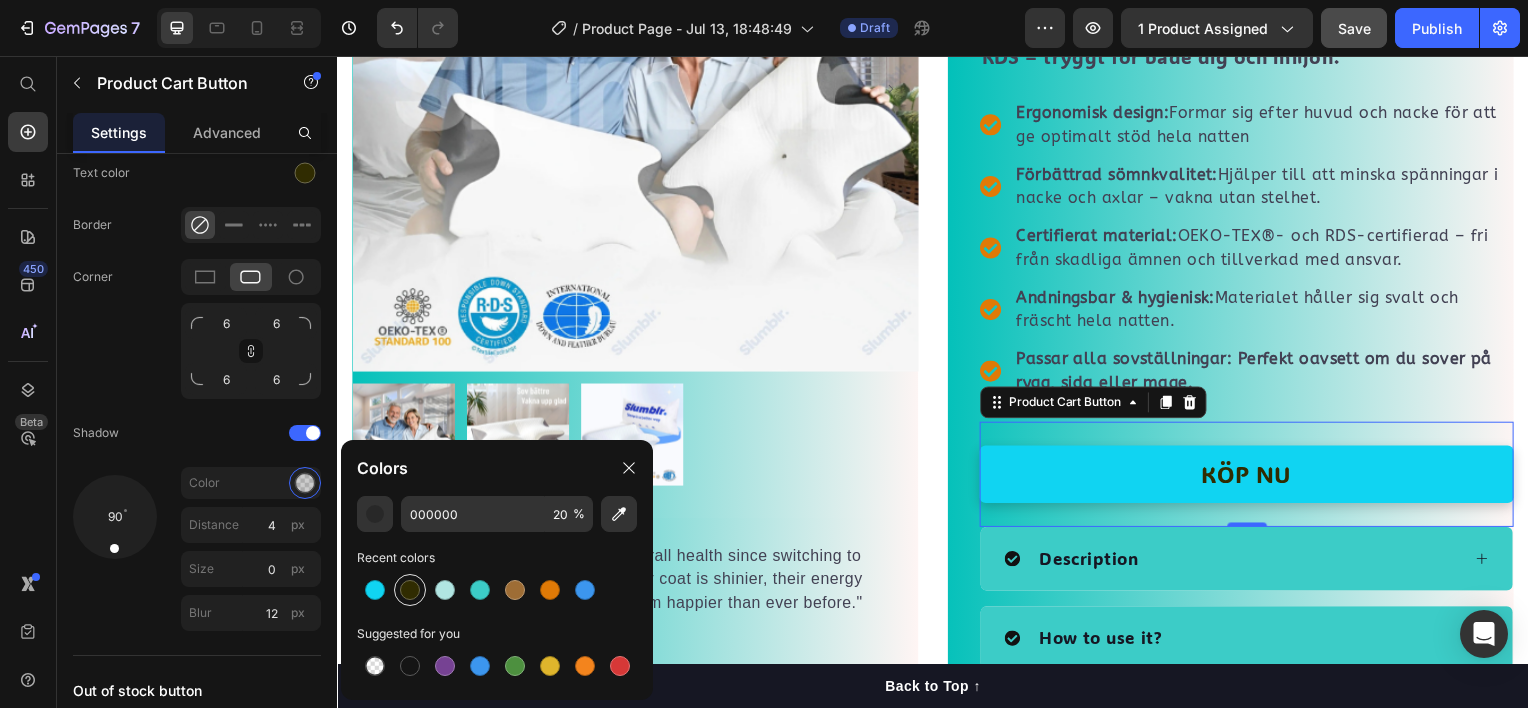 click at bounding box center [410, 590] 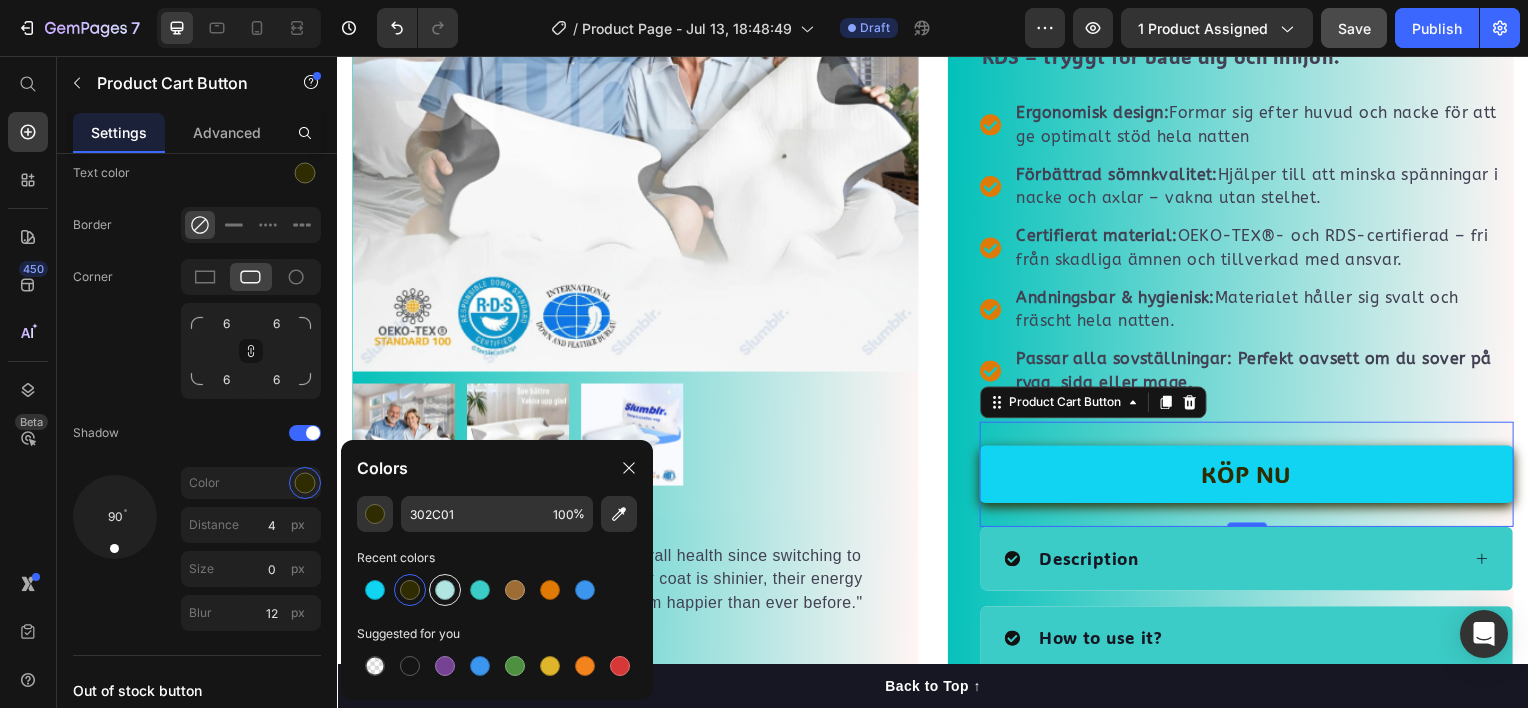 click at bounding box center [445, 590] 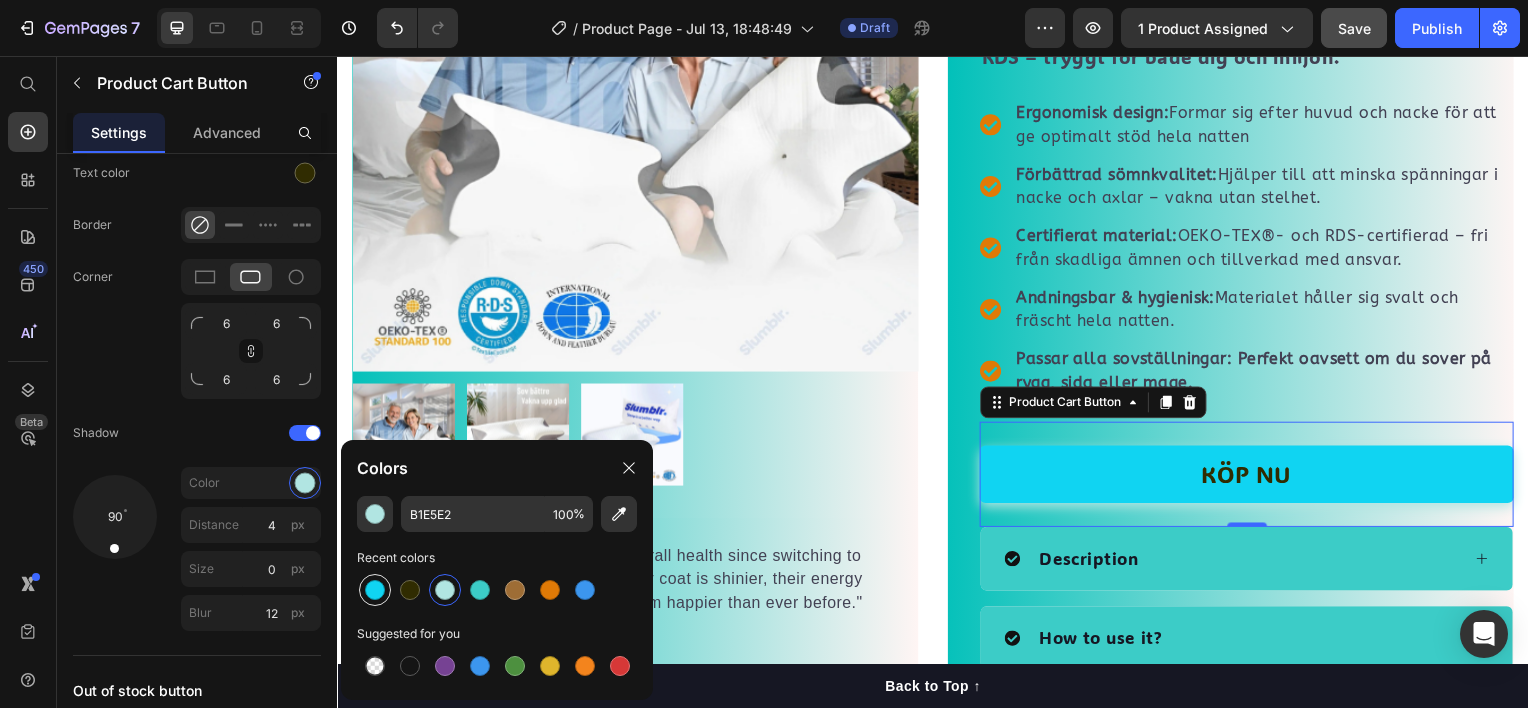 click at bounding box center [375, 590] 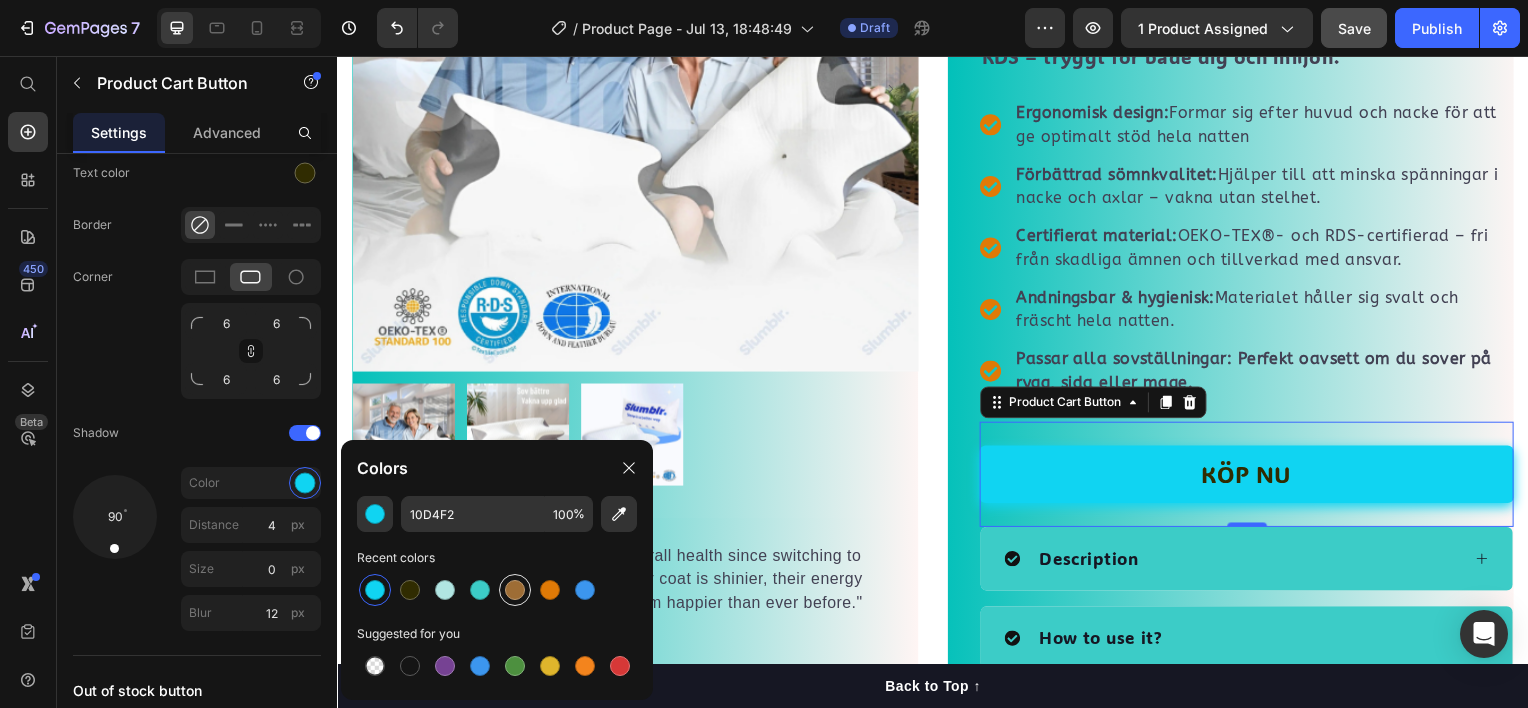 click at bounding box center [515, 590] 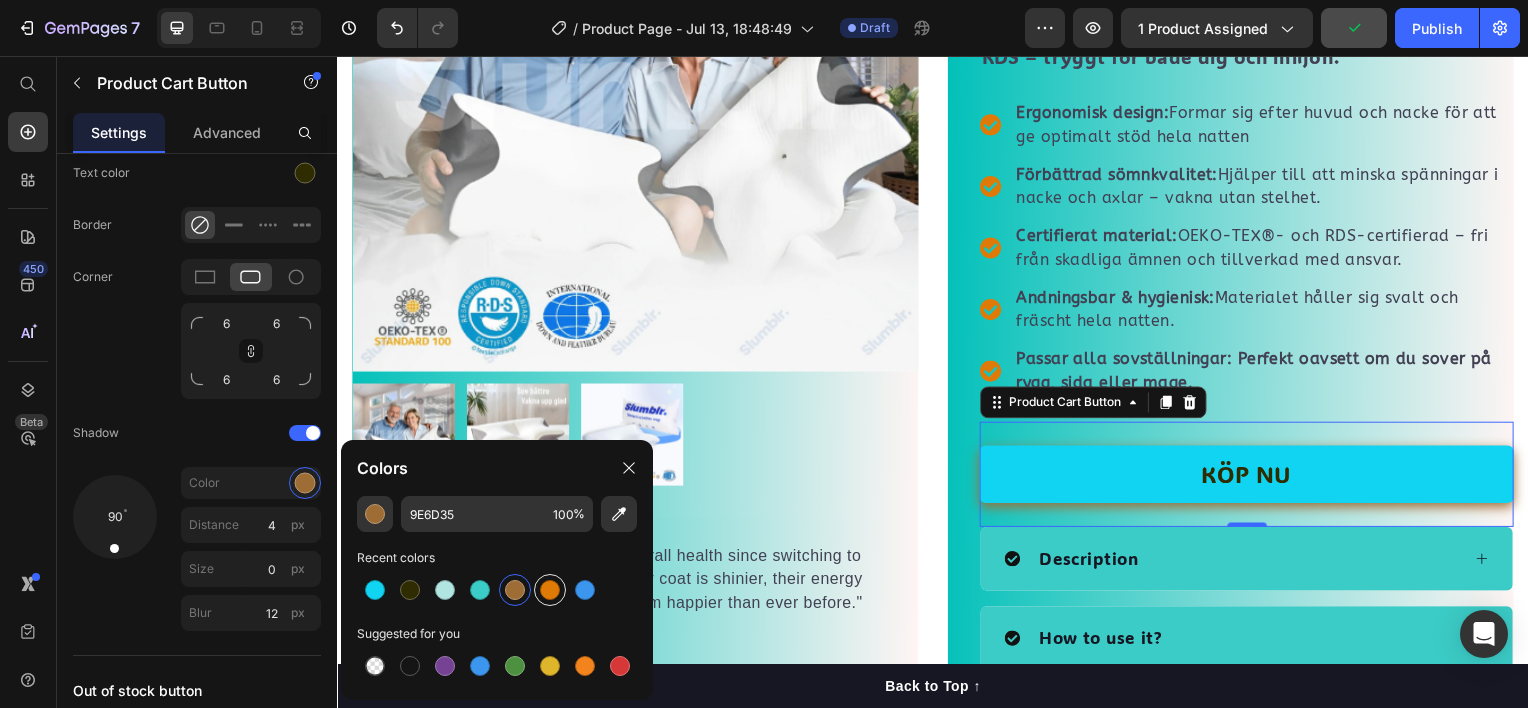 click at bounding box center [550, 590] 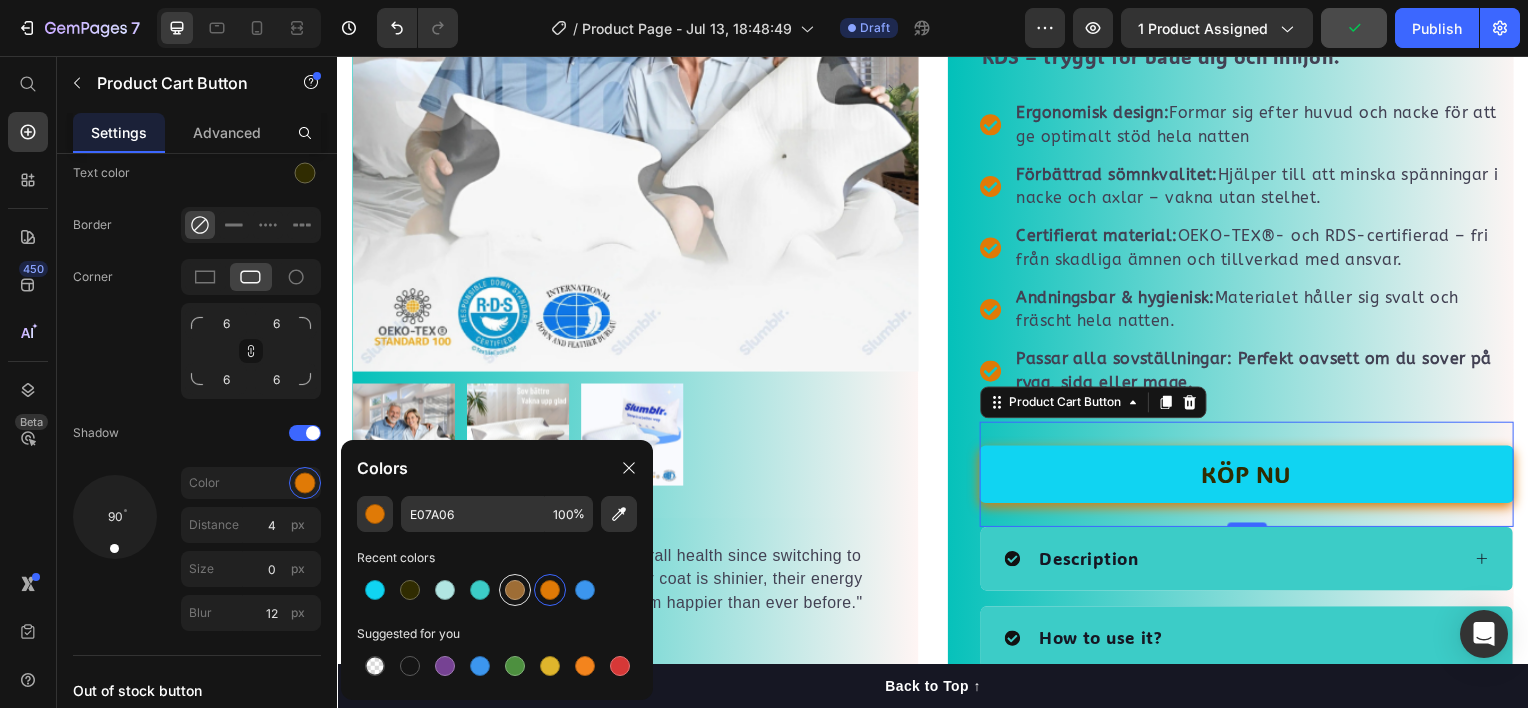 click at bounding box center (515, 590) 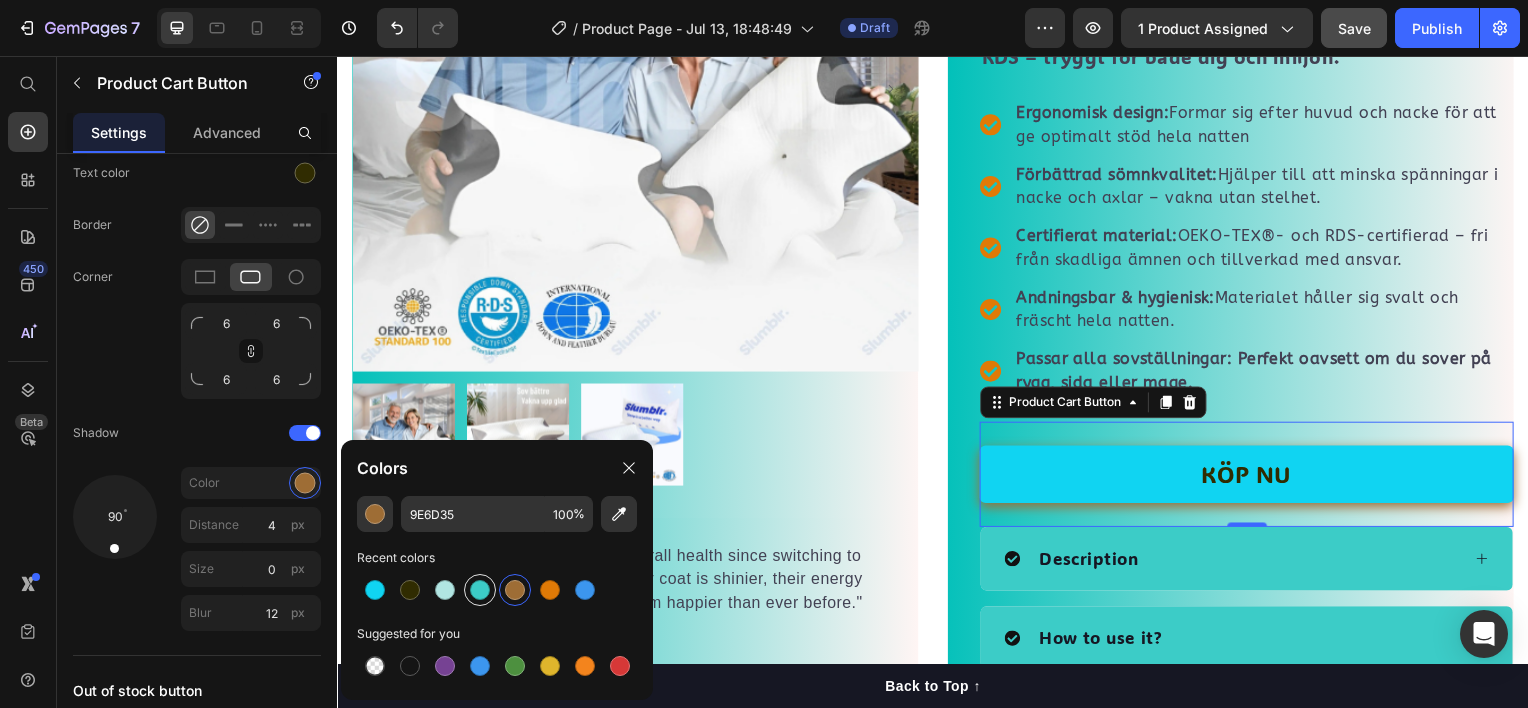 click at bounding box center [480, 590] 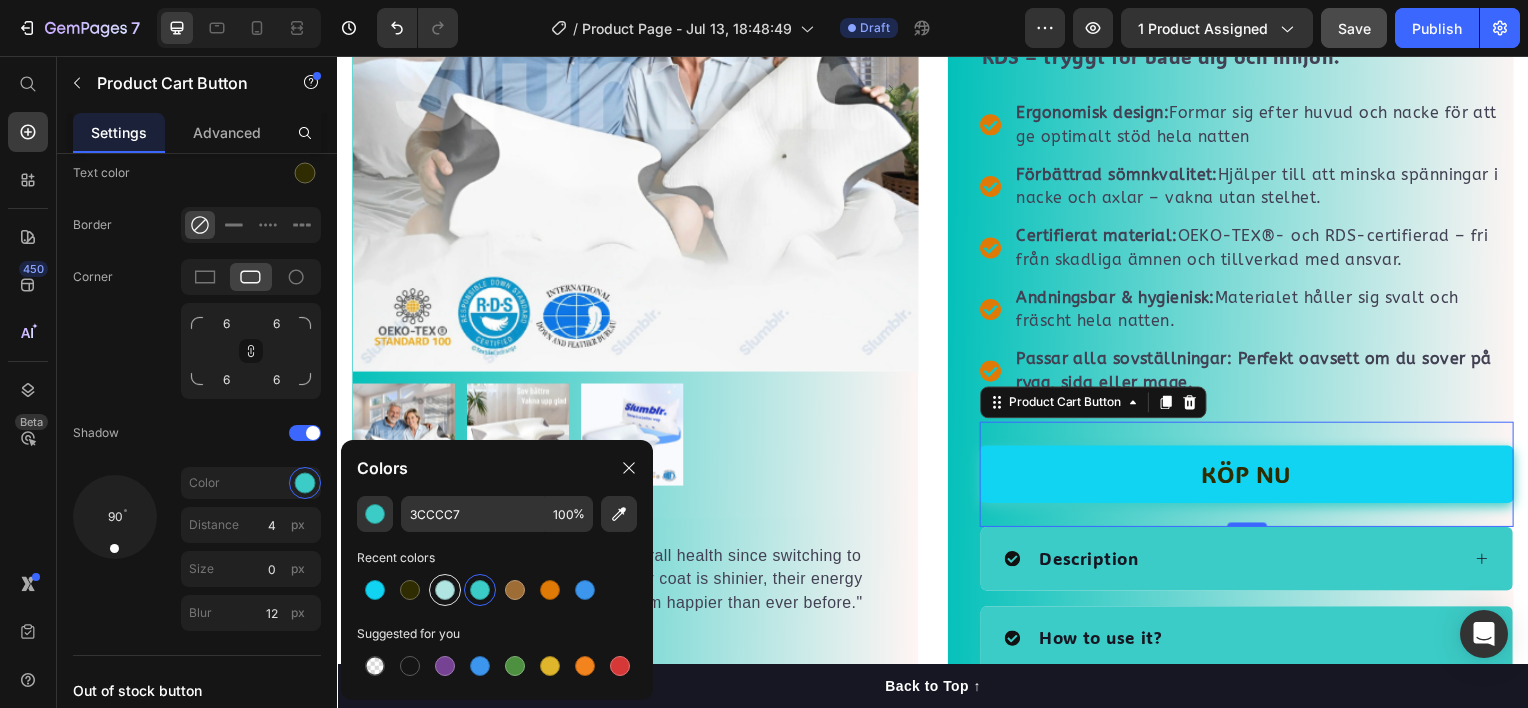 click at bounding box center (445, 590) 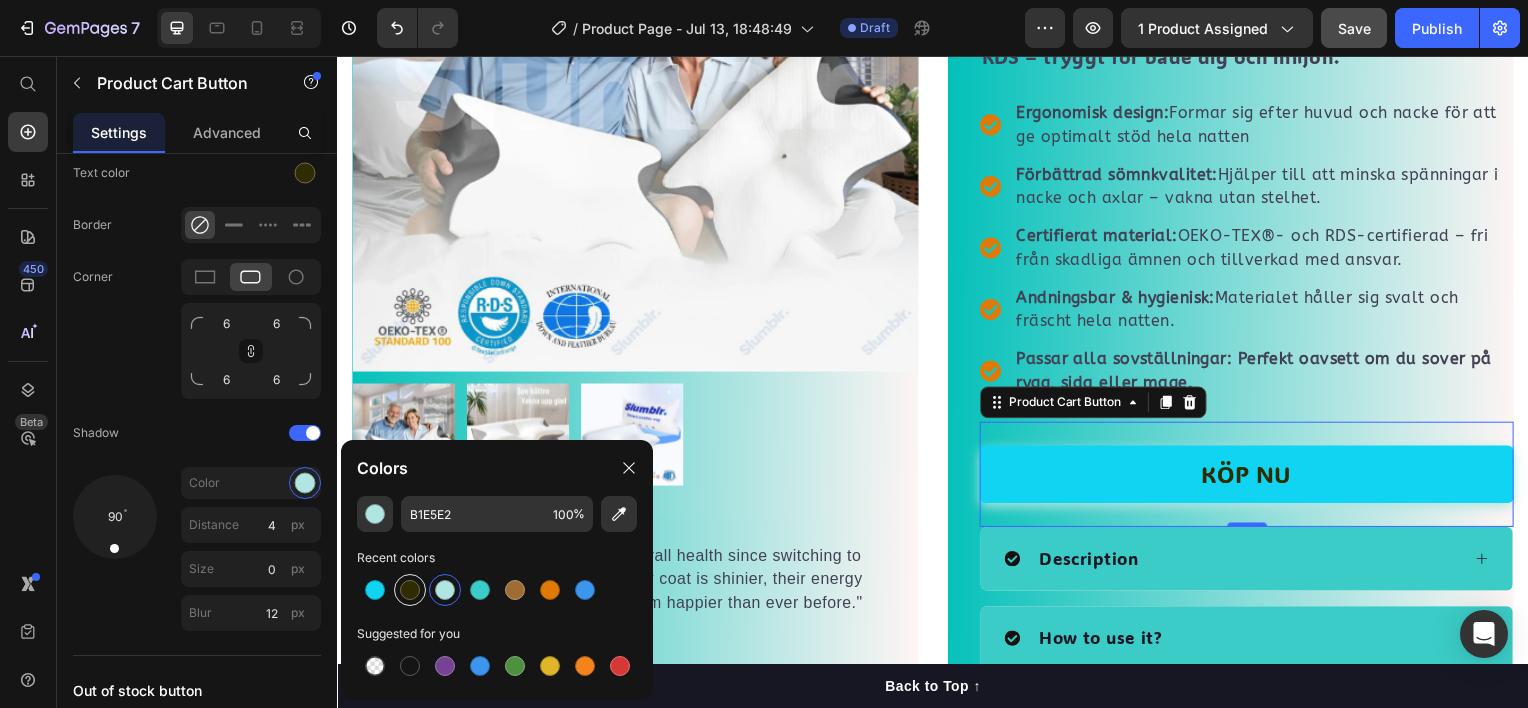 click at bounding box center (410, 590) 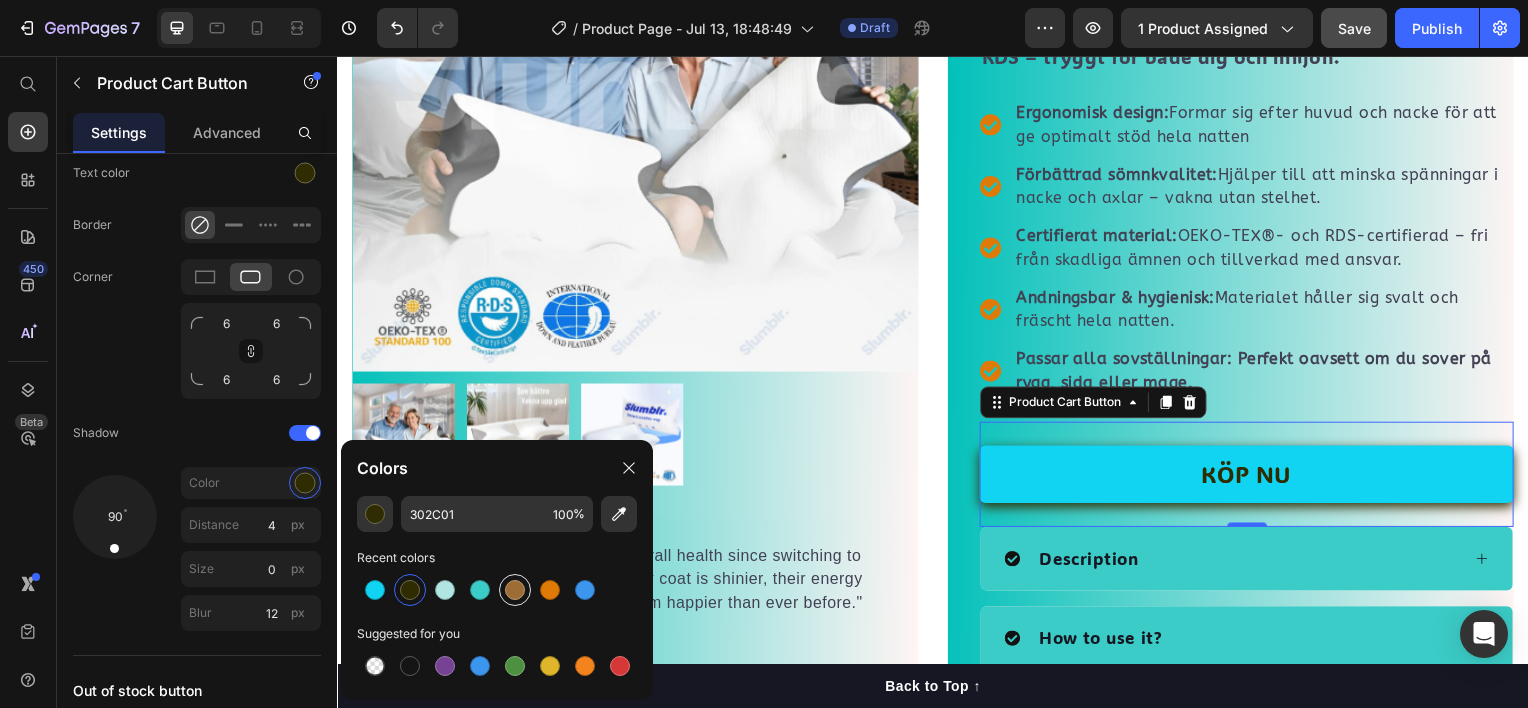 click at bounding box center (515, 590) 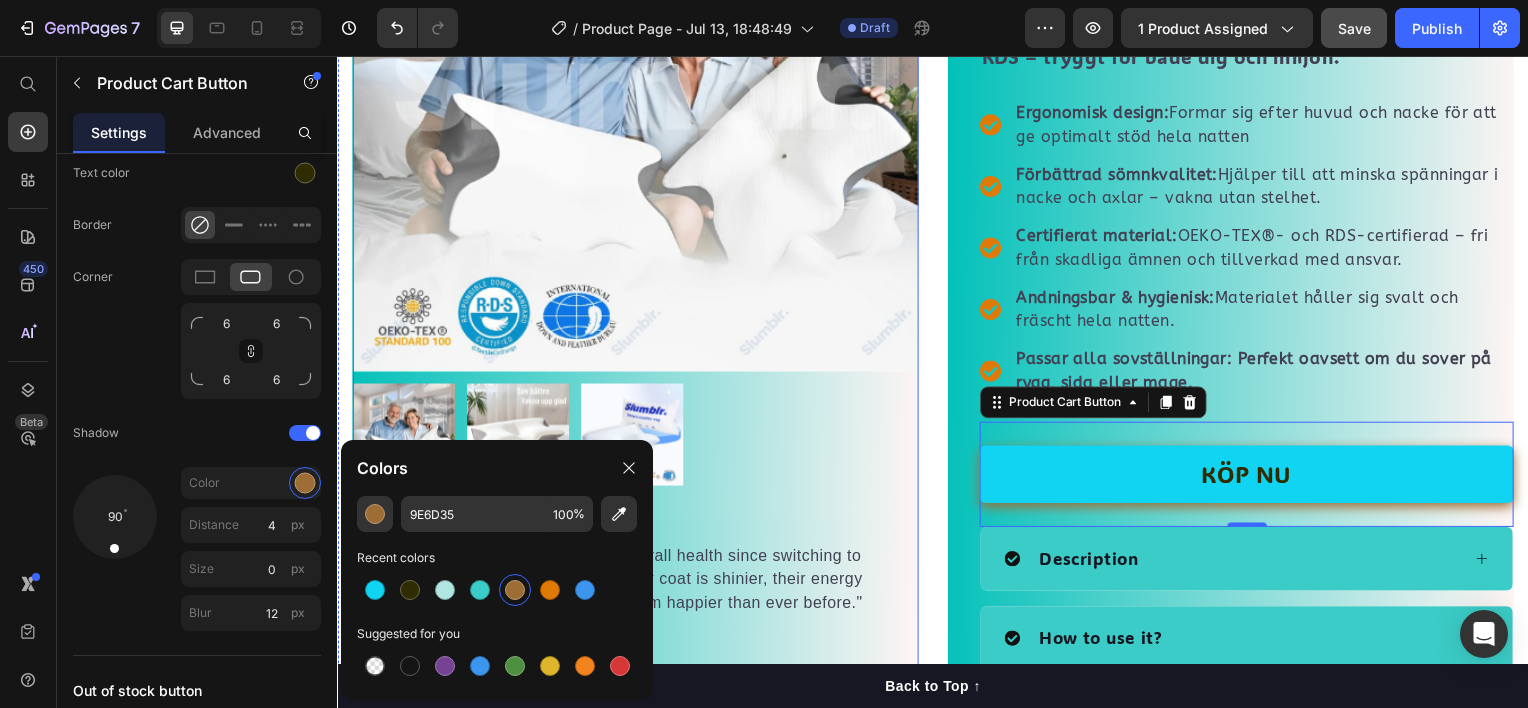click at bounding box center [637, 437] 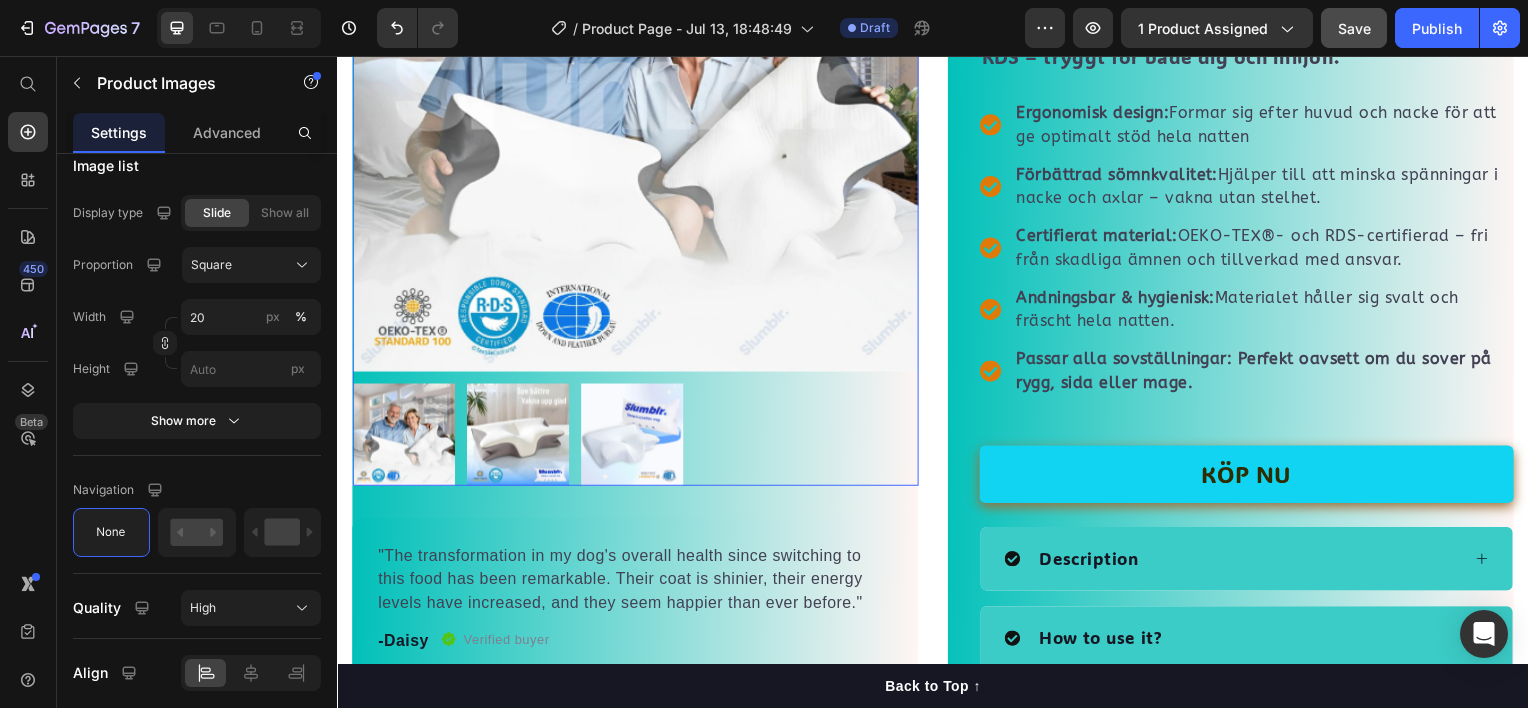 scroll, scrollTop: 0, scrollLeft: 0, axis: both 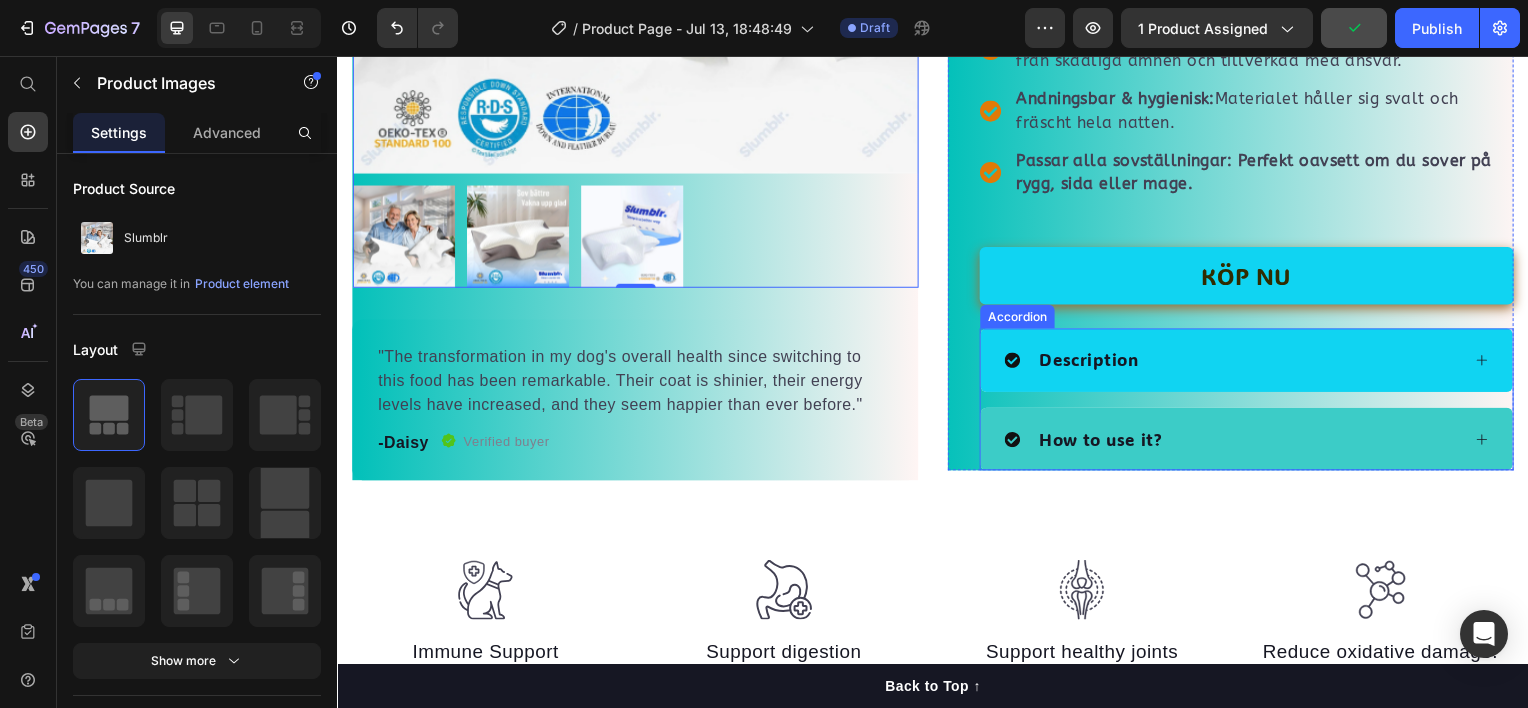 click on "Description" at bounding box center (1238, 362) 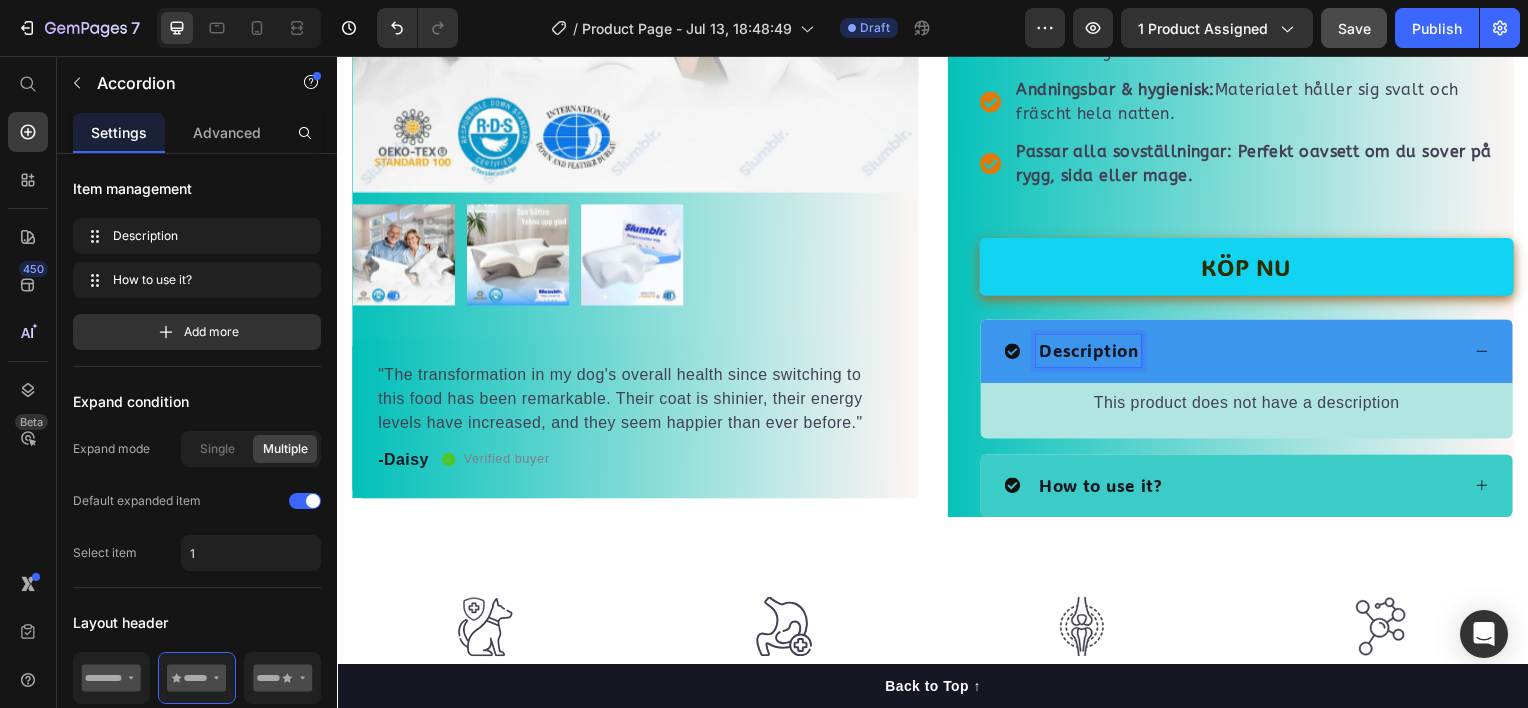 click on "Description" at bounding box center [1094, 353] 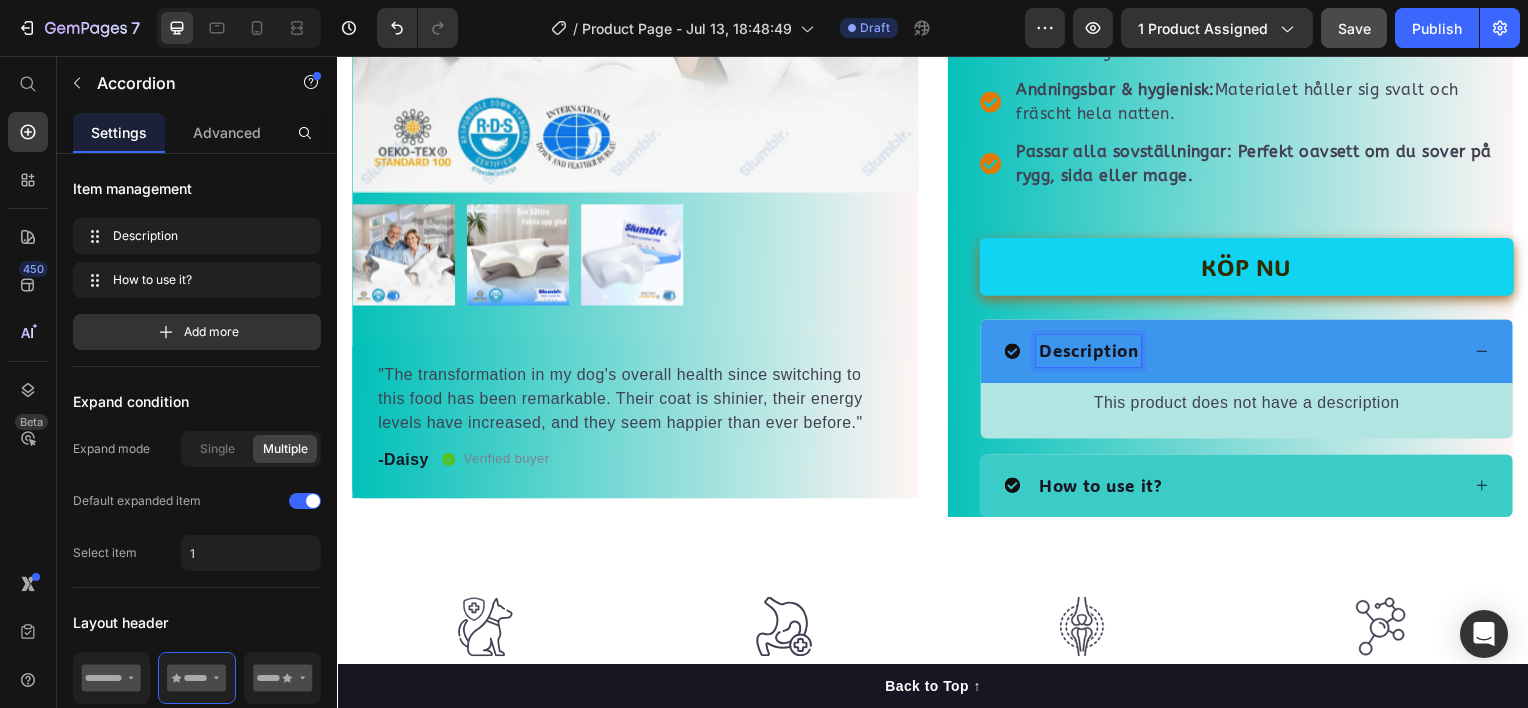 click on "Description" at bounding box center [1094, 353] 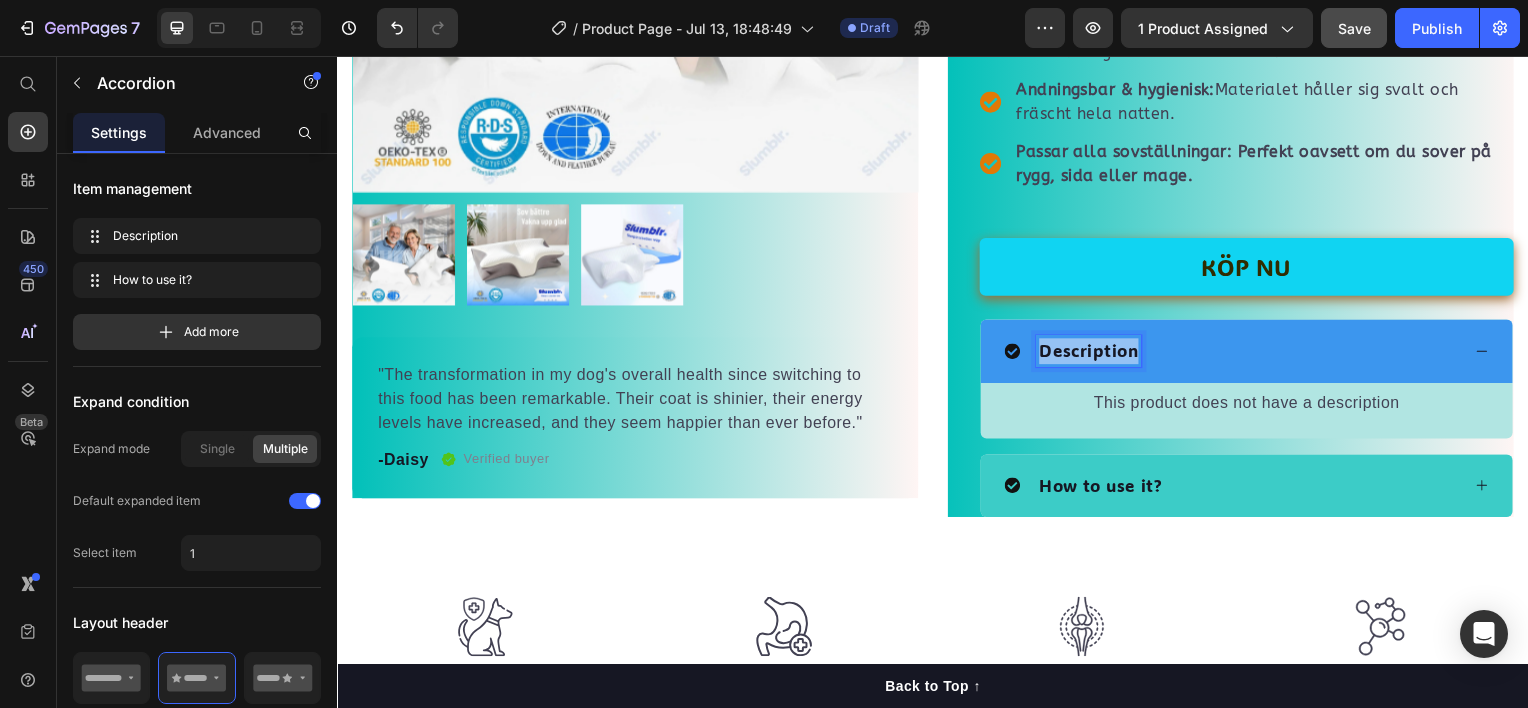click on "Description" at bounding box center (1094, 353) 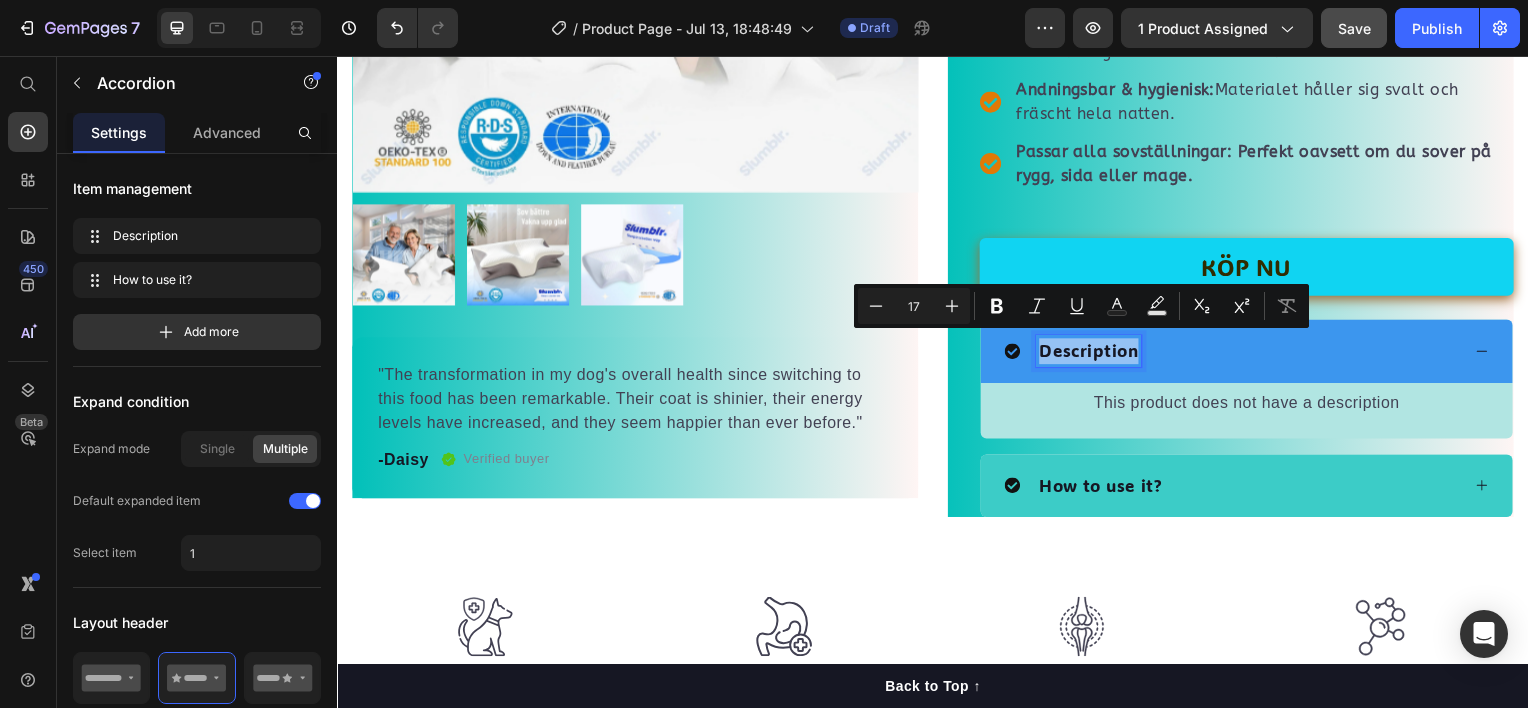 copy on "Description" 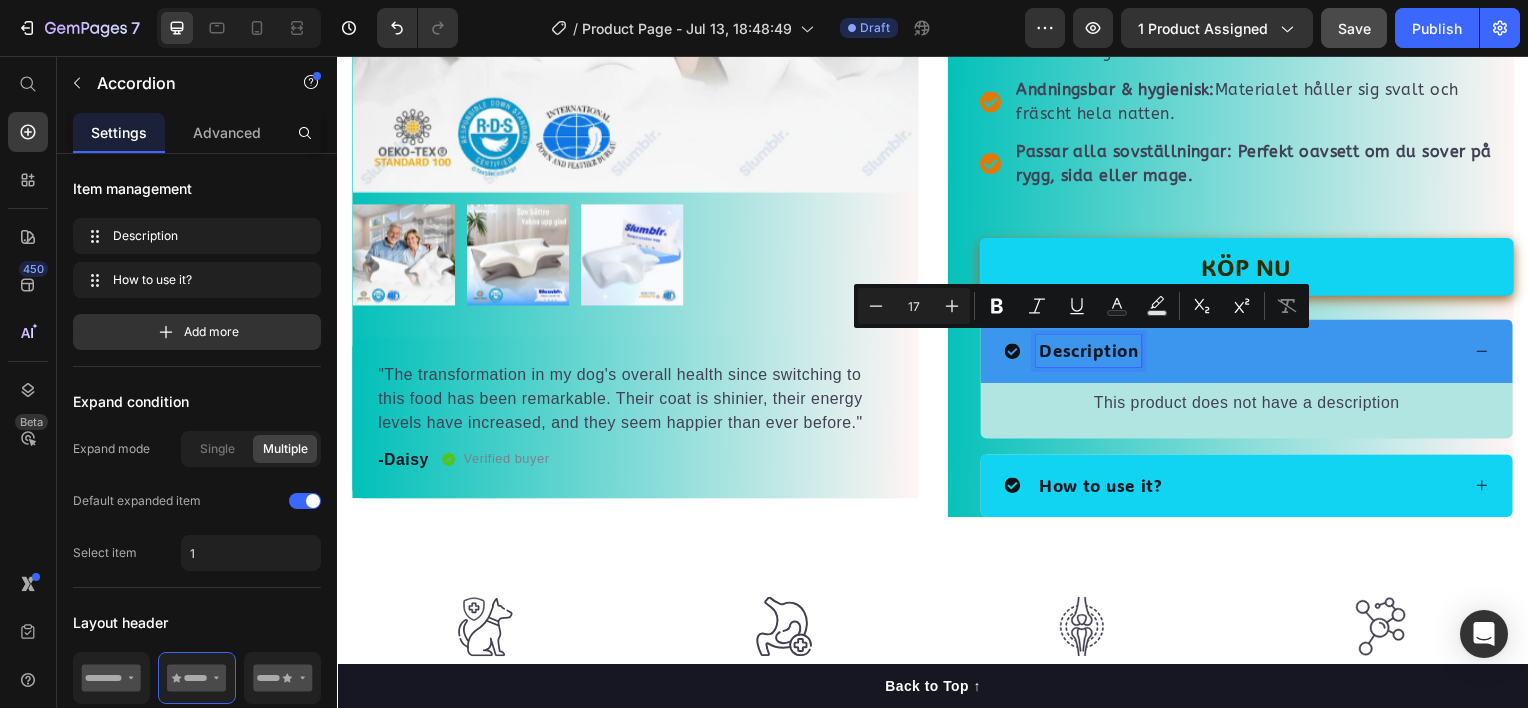click on "How to use it?" at bounding box center [1105, 489] 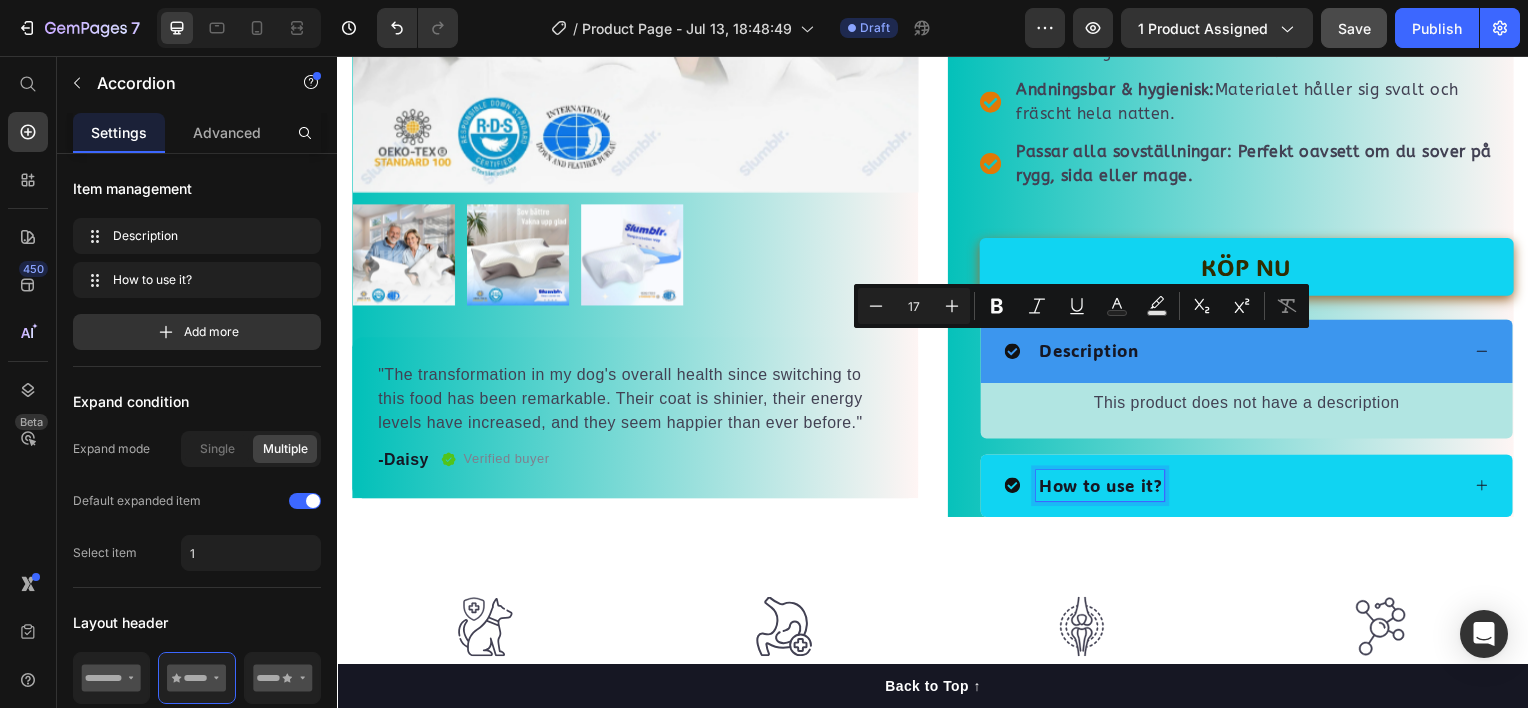 click on "How to use it?" at bounding box center (1105, 489) 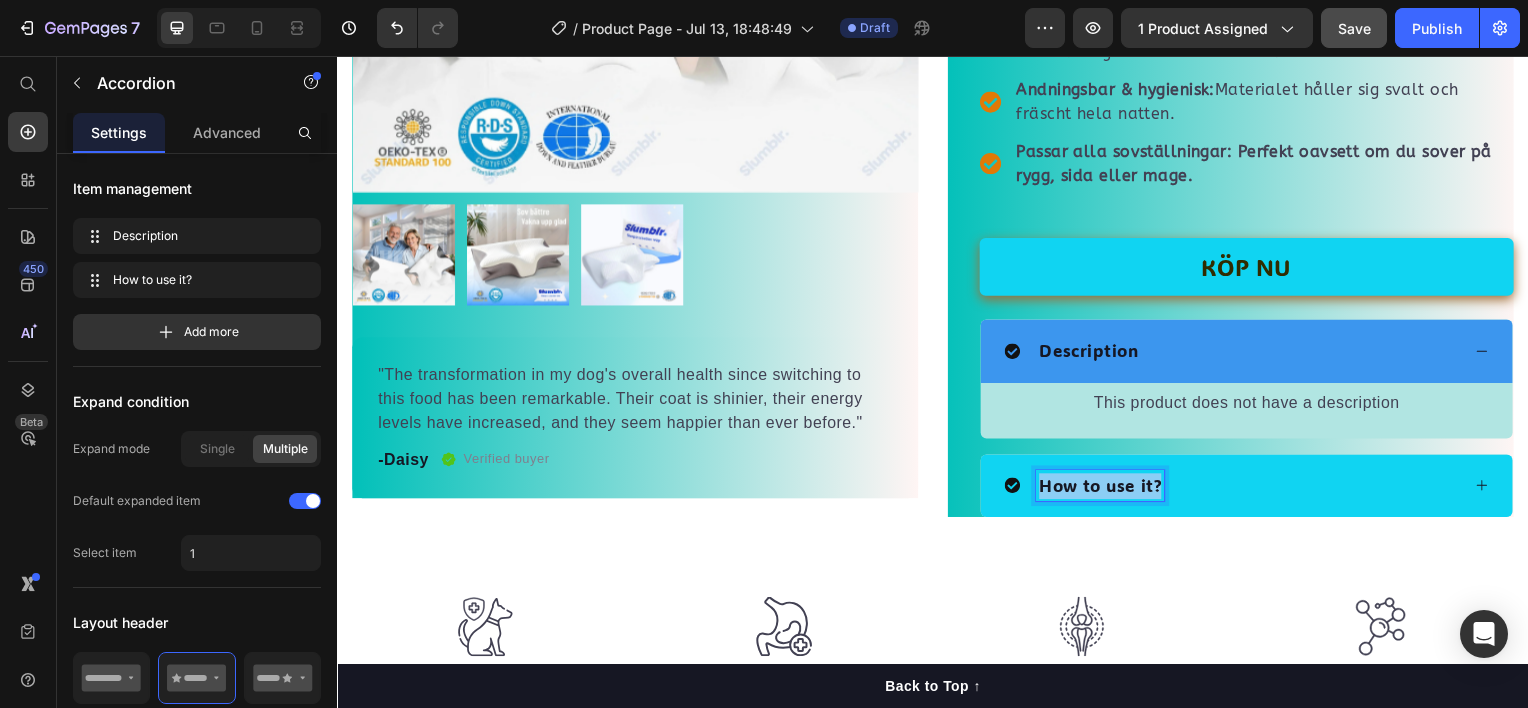 click on "How to use it?" at bounding box center [1105, 489] 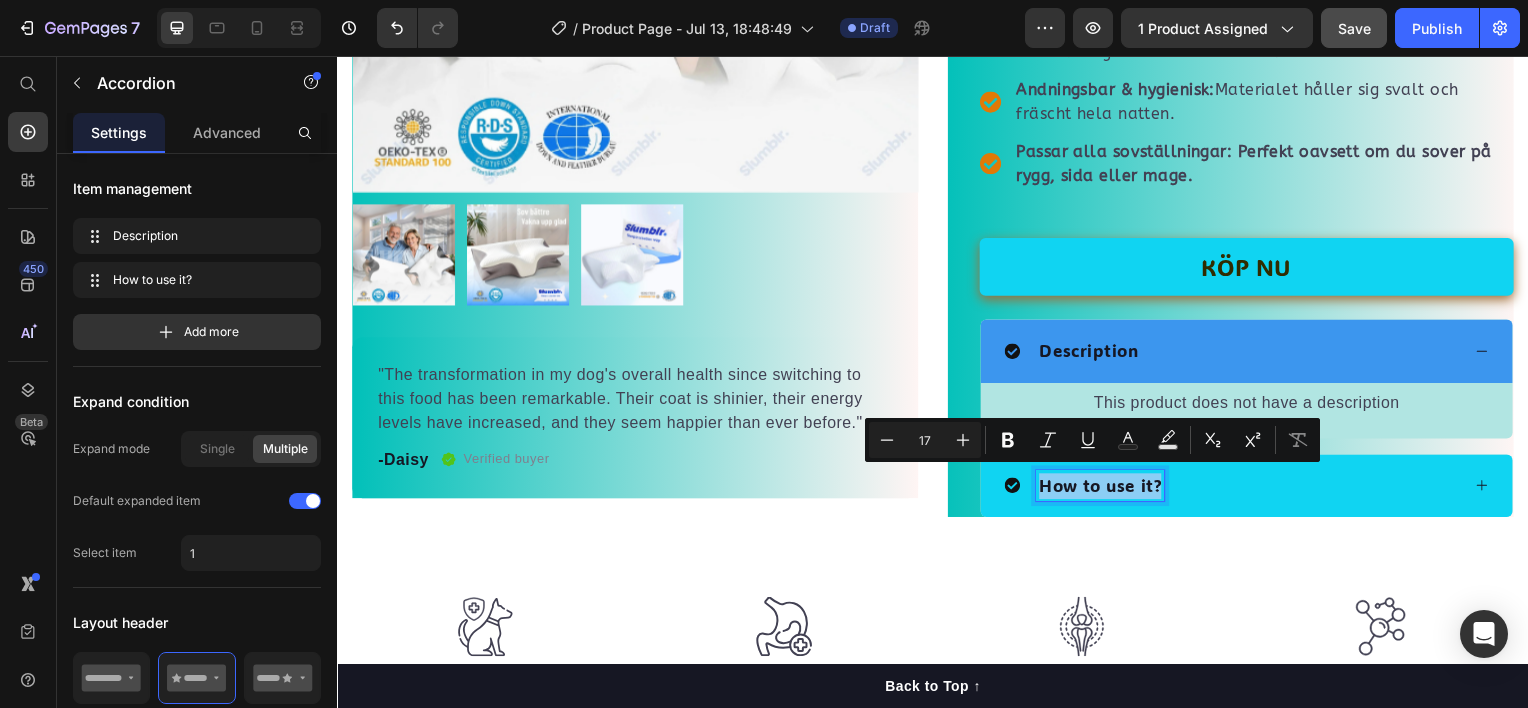 copy on "How to use it?" 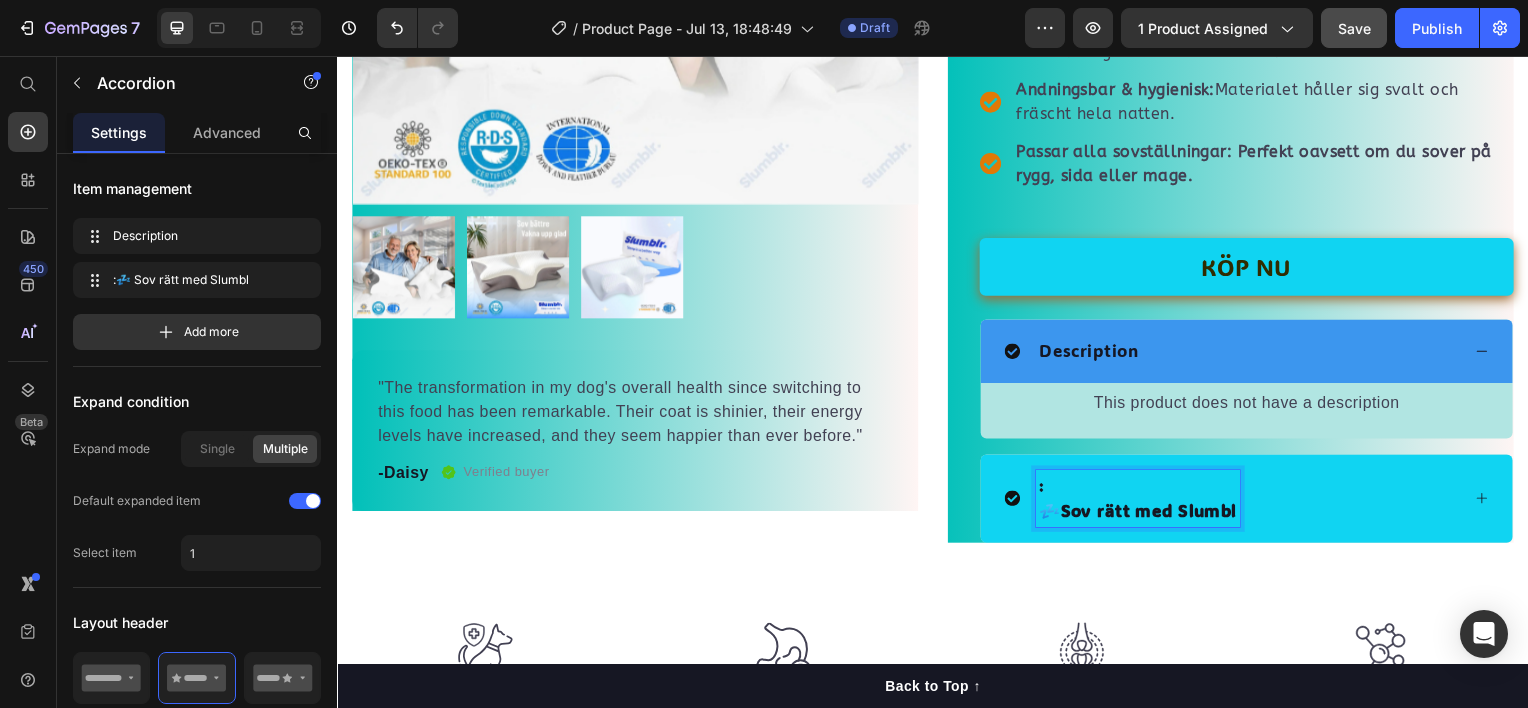 click on ":" at bounding box center [1143, 489] 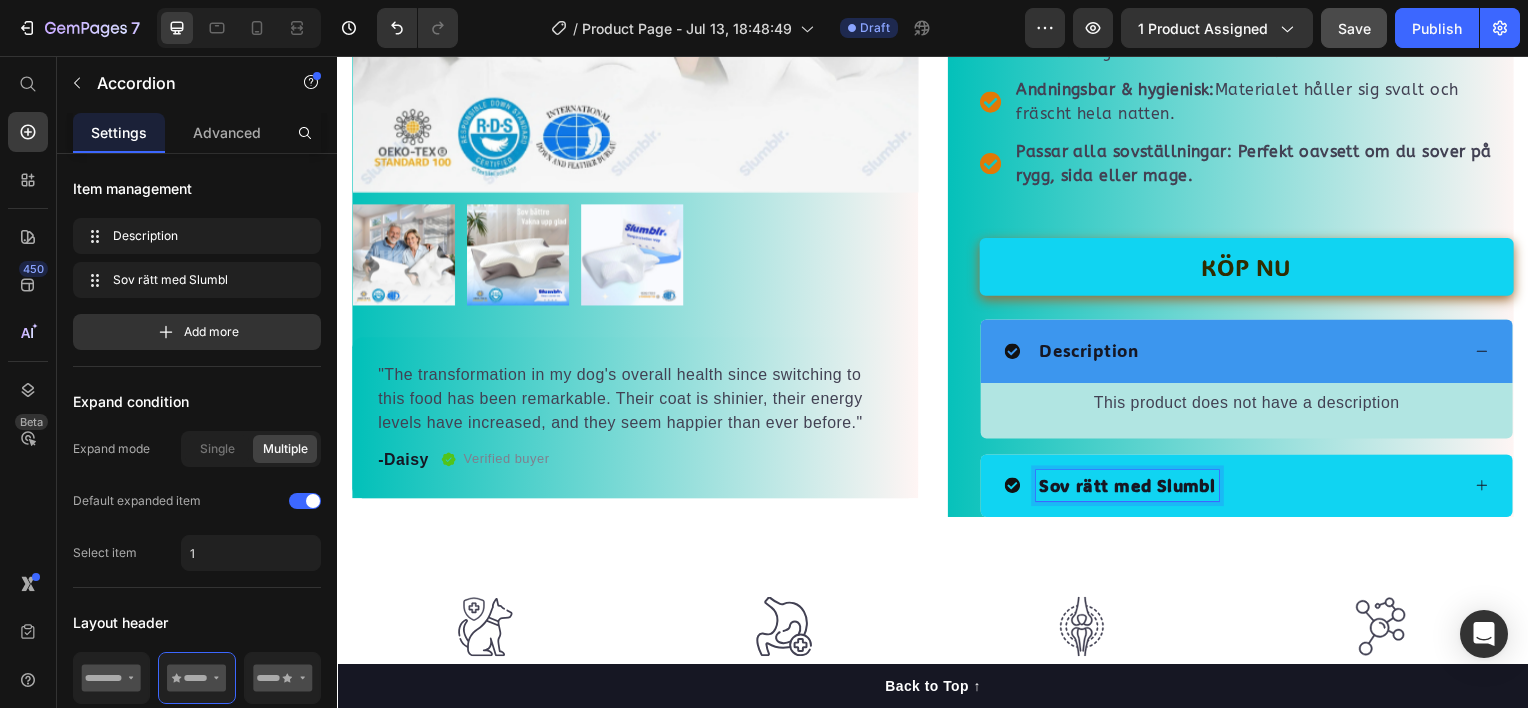 click on "Description" at bounding box center [1094, 353] 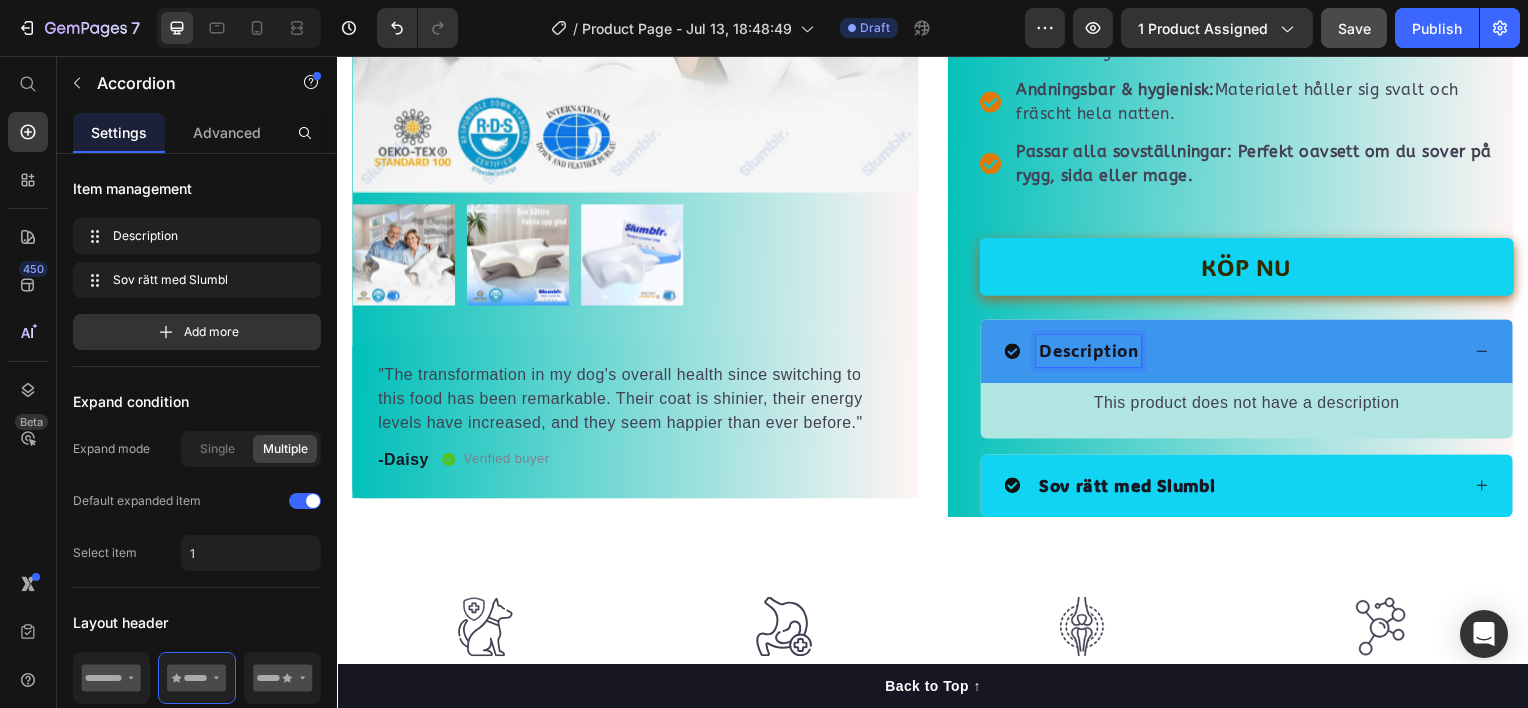 click on "Description" at bounding box center (1094, 353) 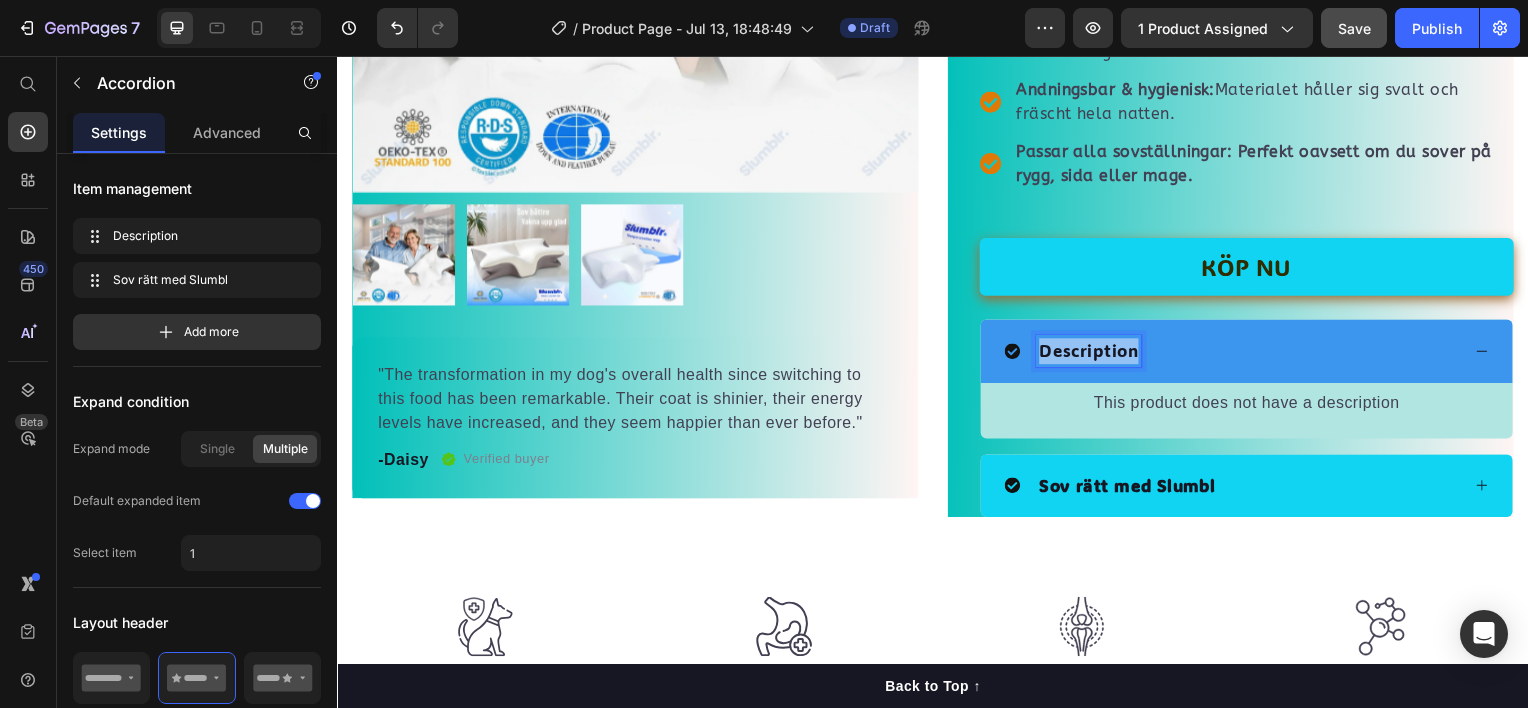 click on "Description" at bounding box center [1094, 353] 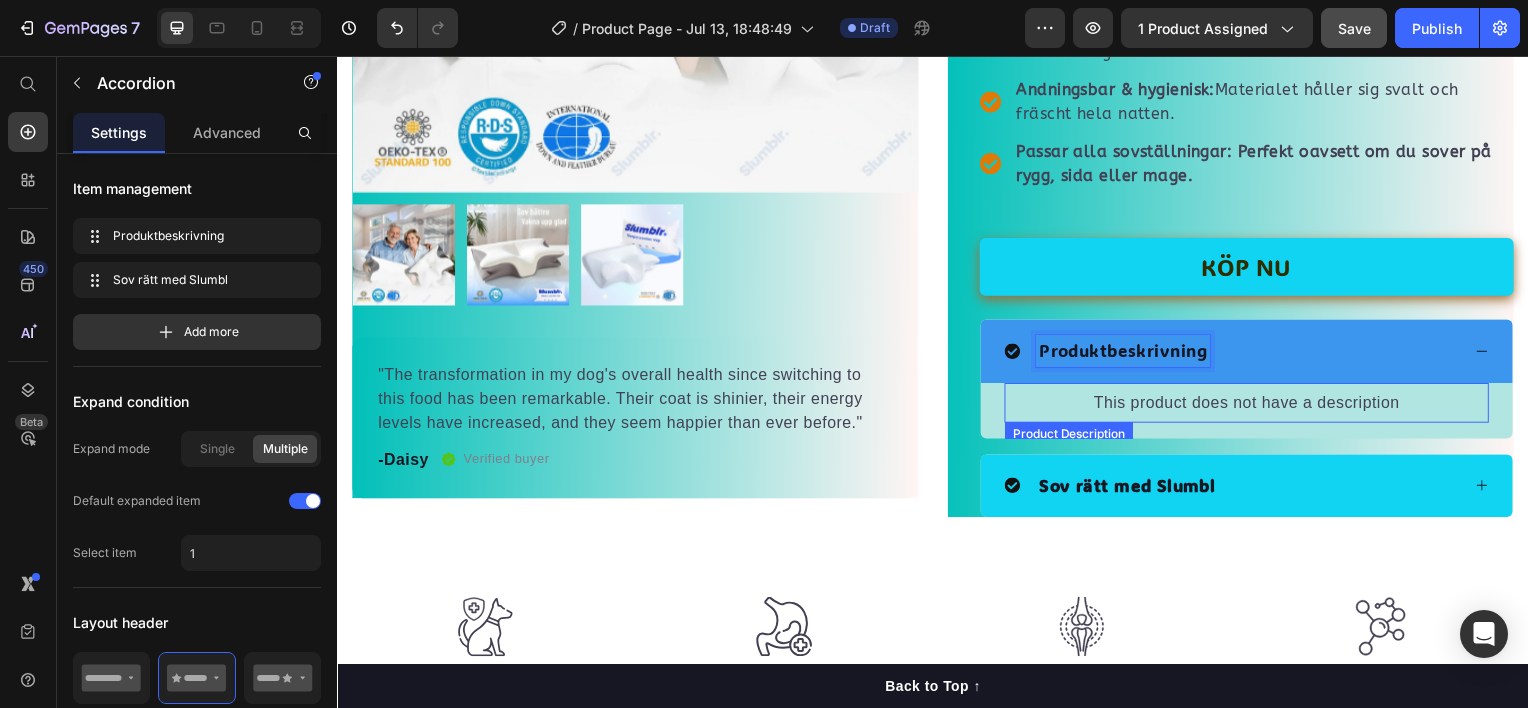 click on "This product does not have a description" at bounding box center (1253, 405) 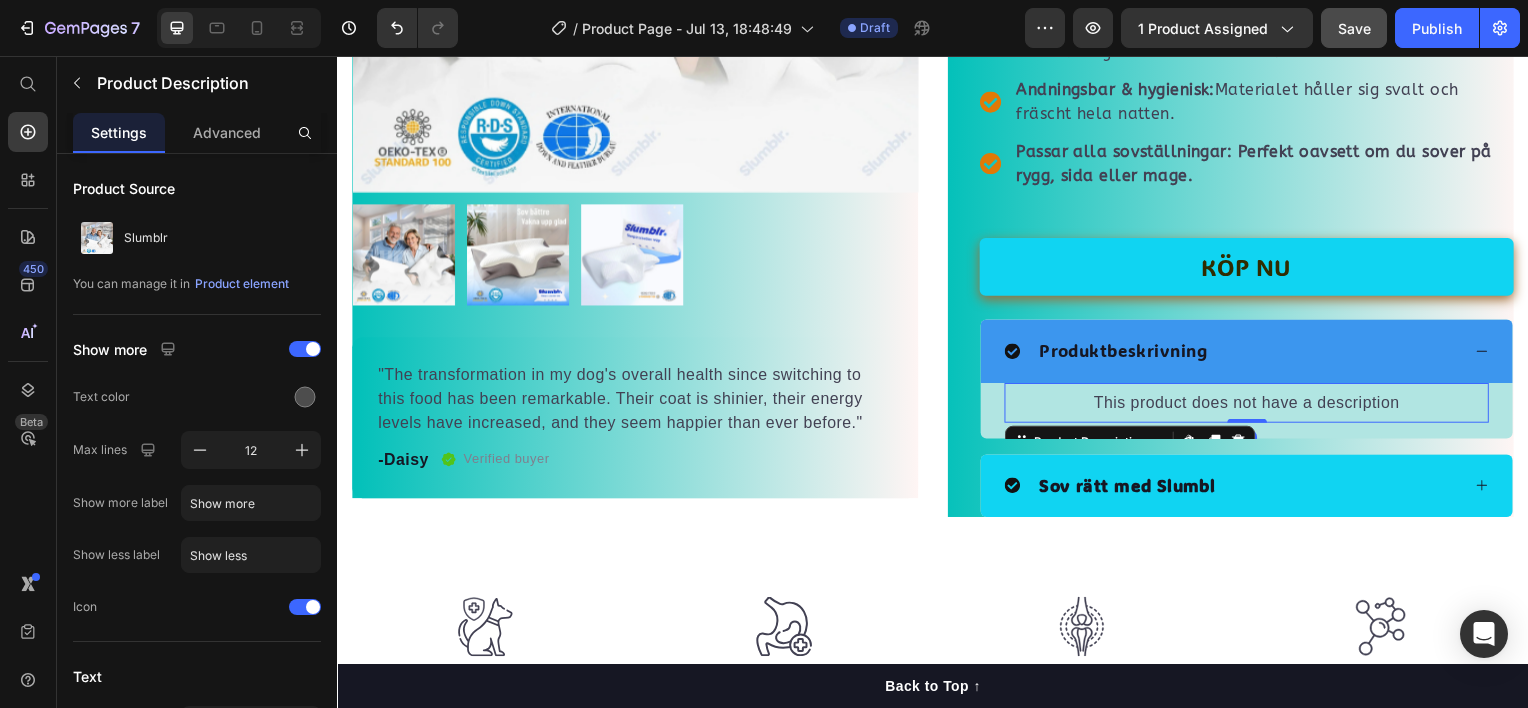 click on "This product does not have a description" at bounding box center (1253, 405) 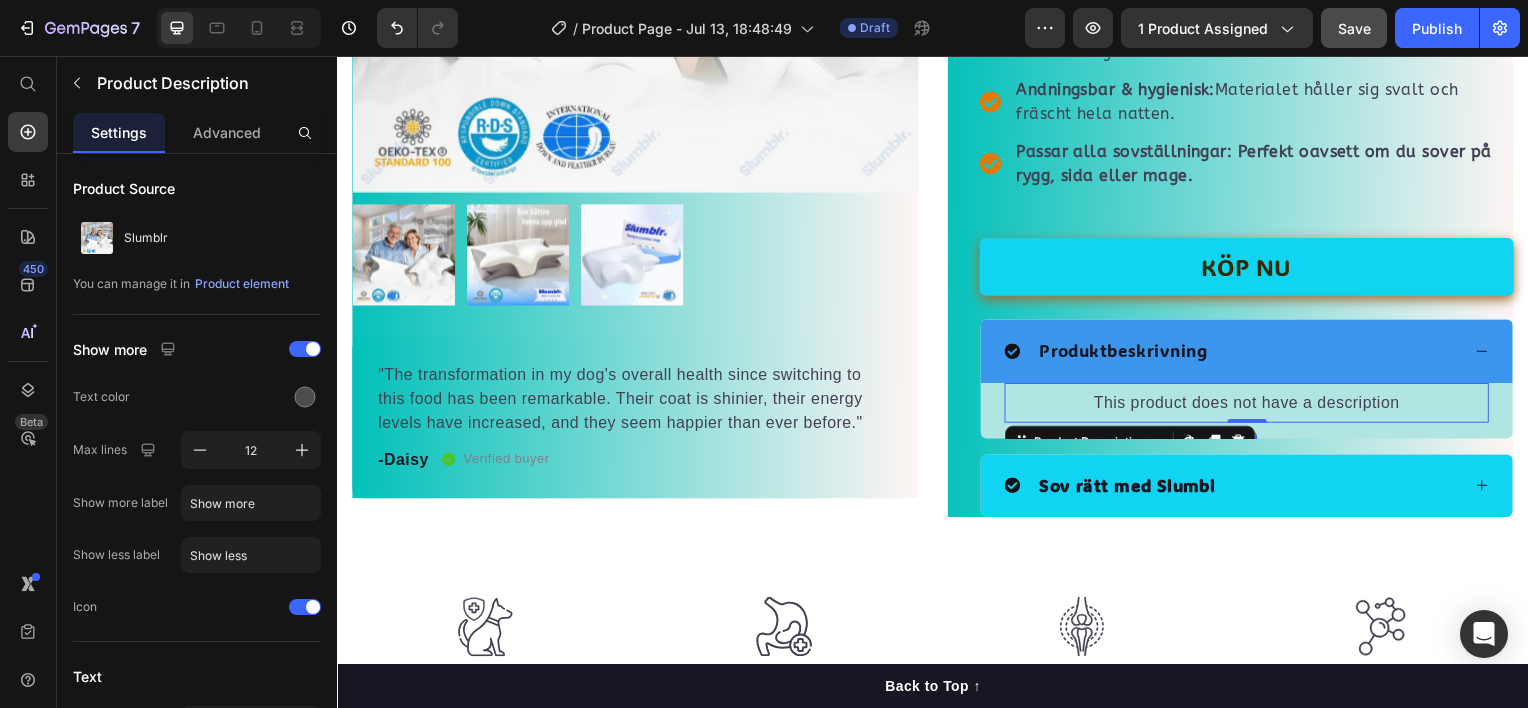 click on "This product does not have a description" at bounding box center [1253, 405] 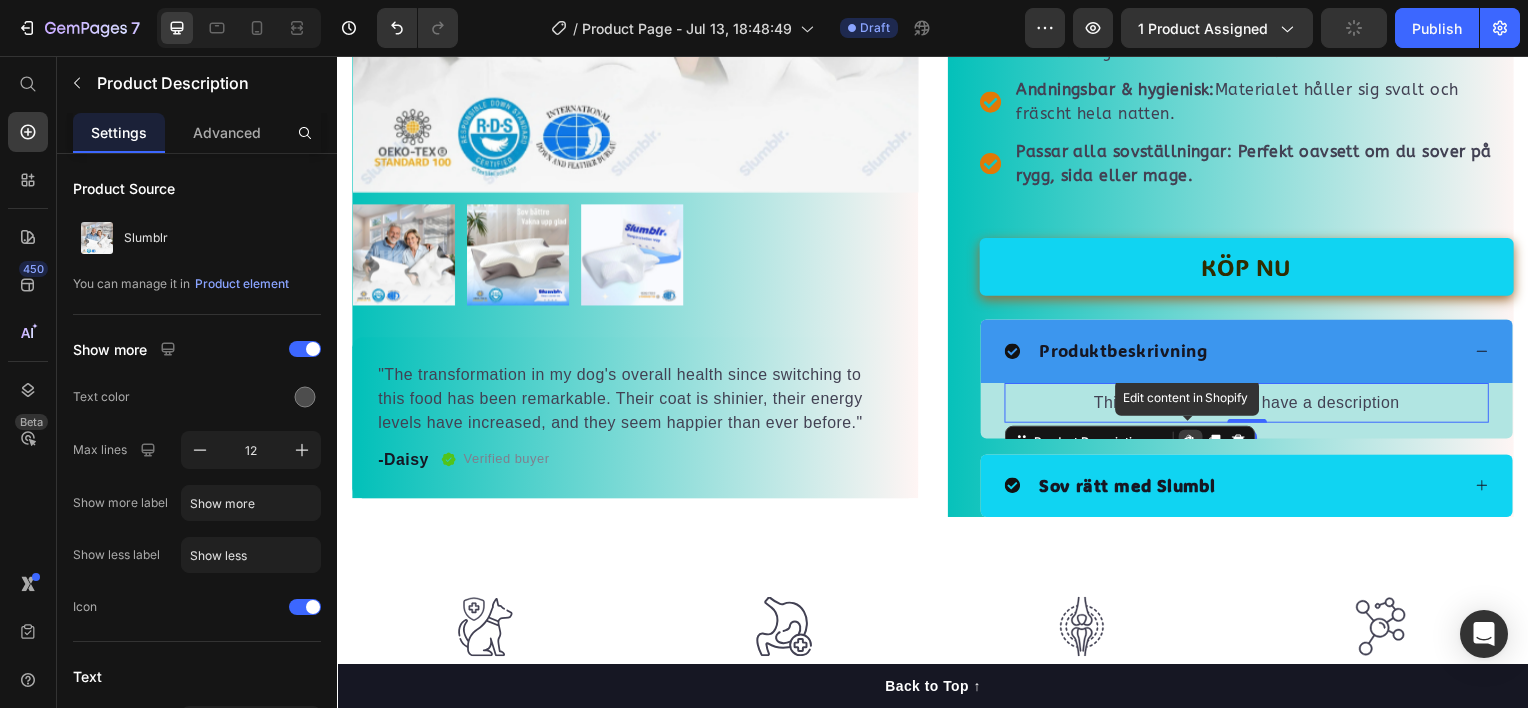 click on "This product does not have a description" at bounding box center [1253, 405] 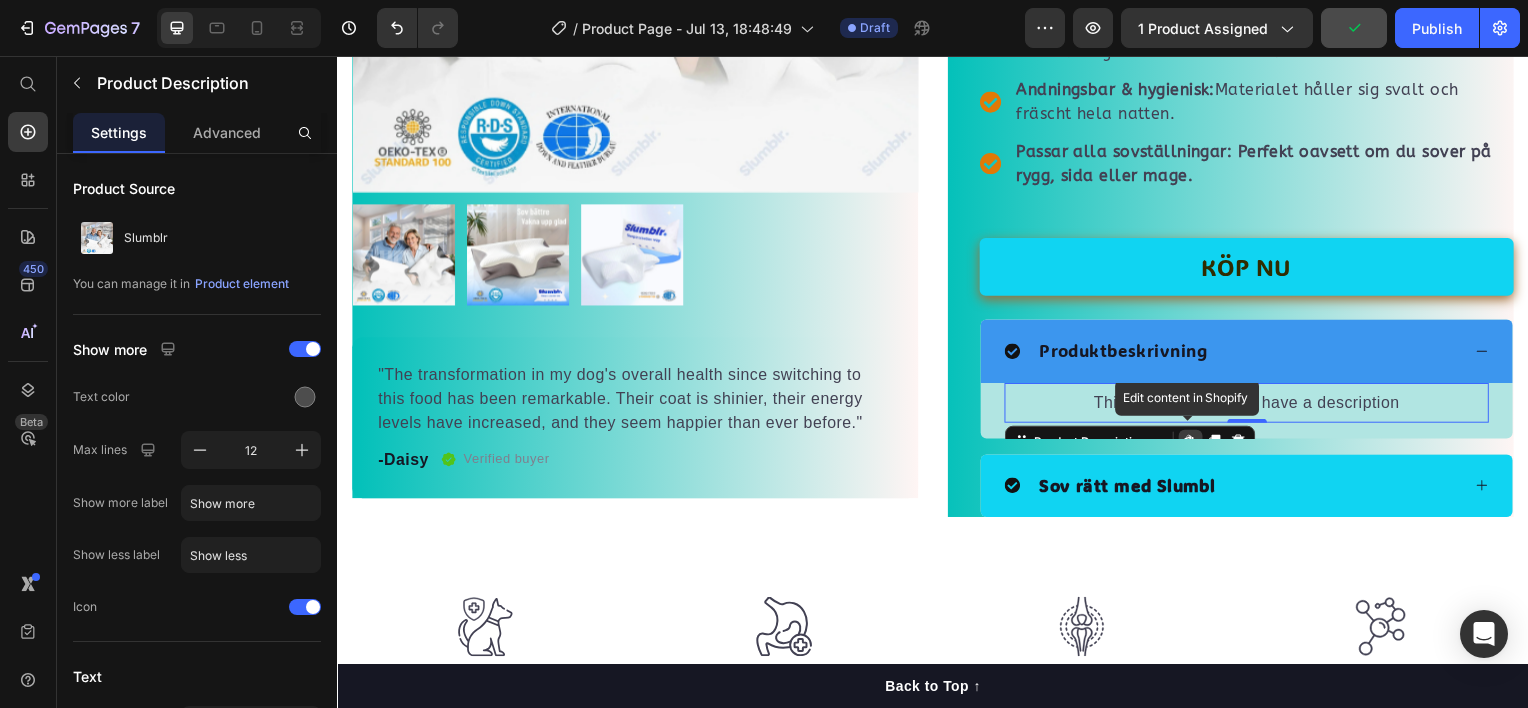 click on "This product does not have a description" at bounding box center (1253, 405) 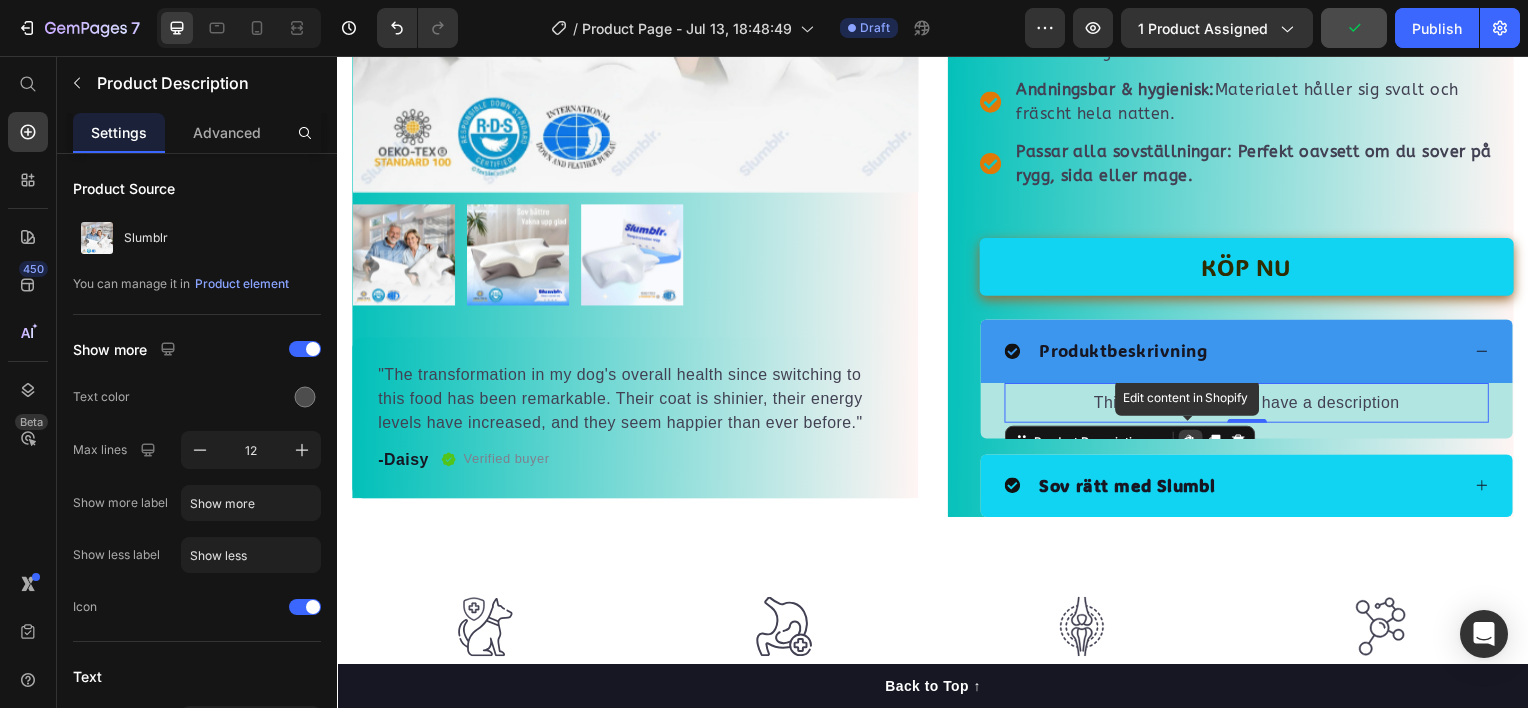 scroll, scrollTop: 700, scrollLeft: 0, axis: vertical 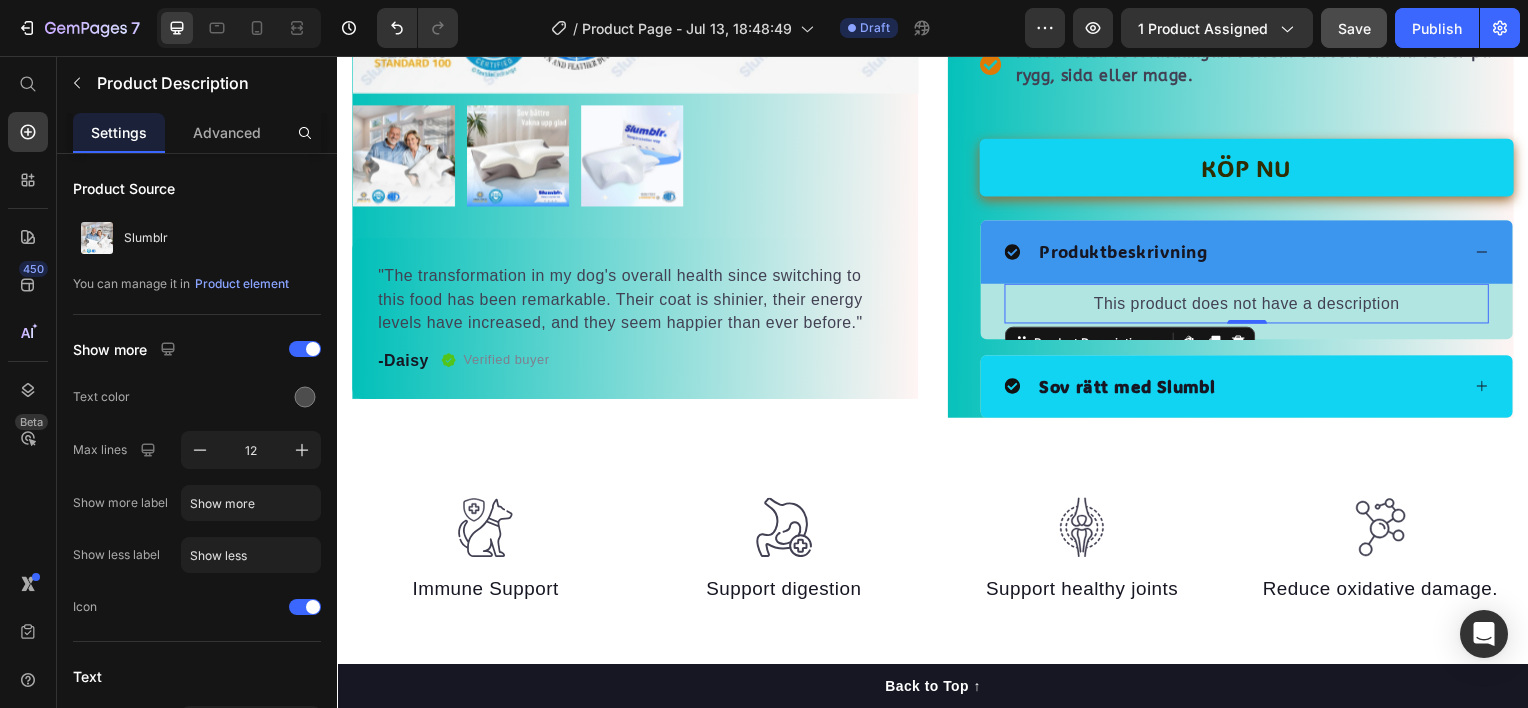 click on "This product does not have a description" at bounding box center [1253, 305] 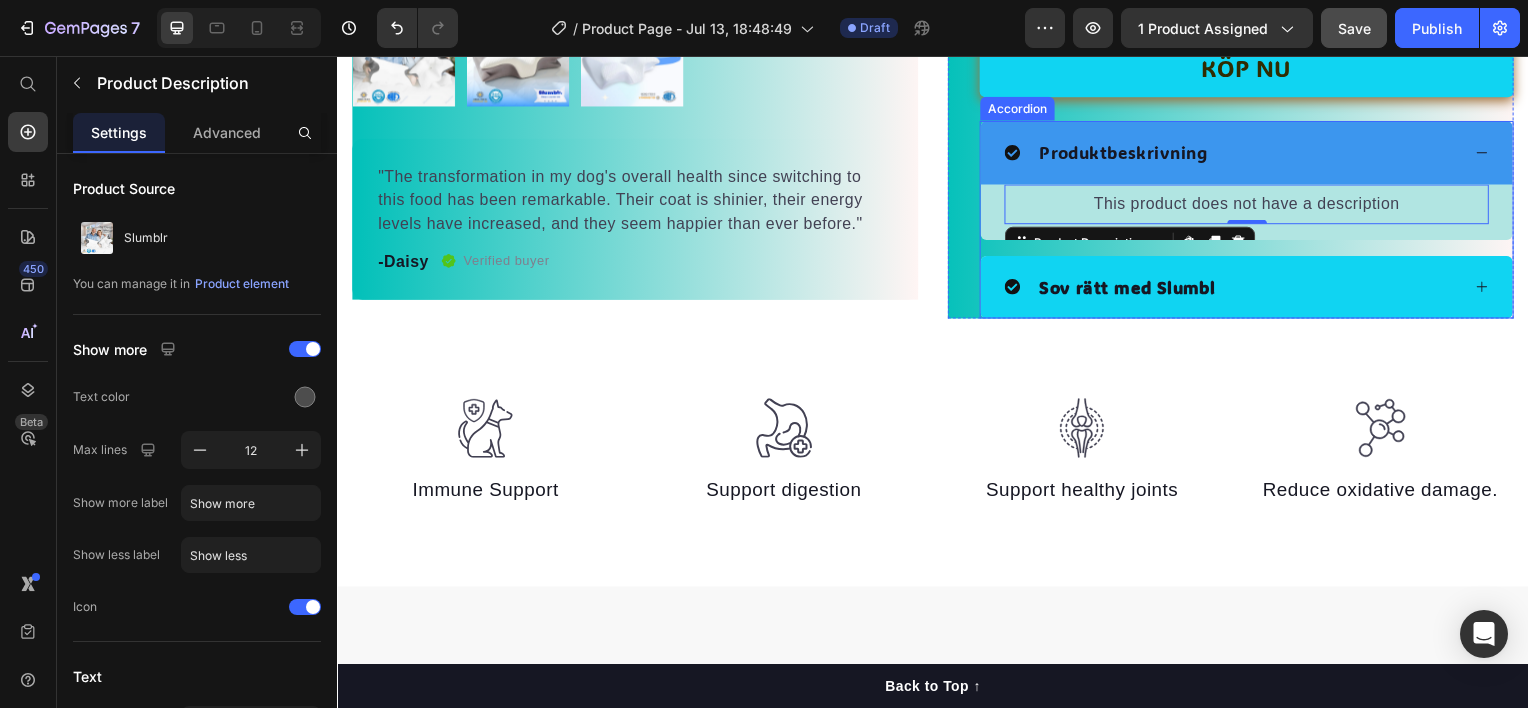 scroll, scrollTop: 700, scrollLeft: 0, axis: vertical 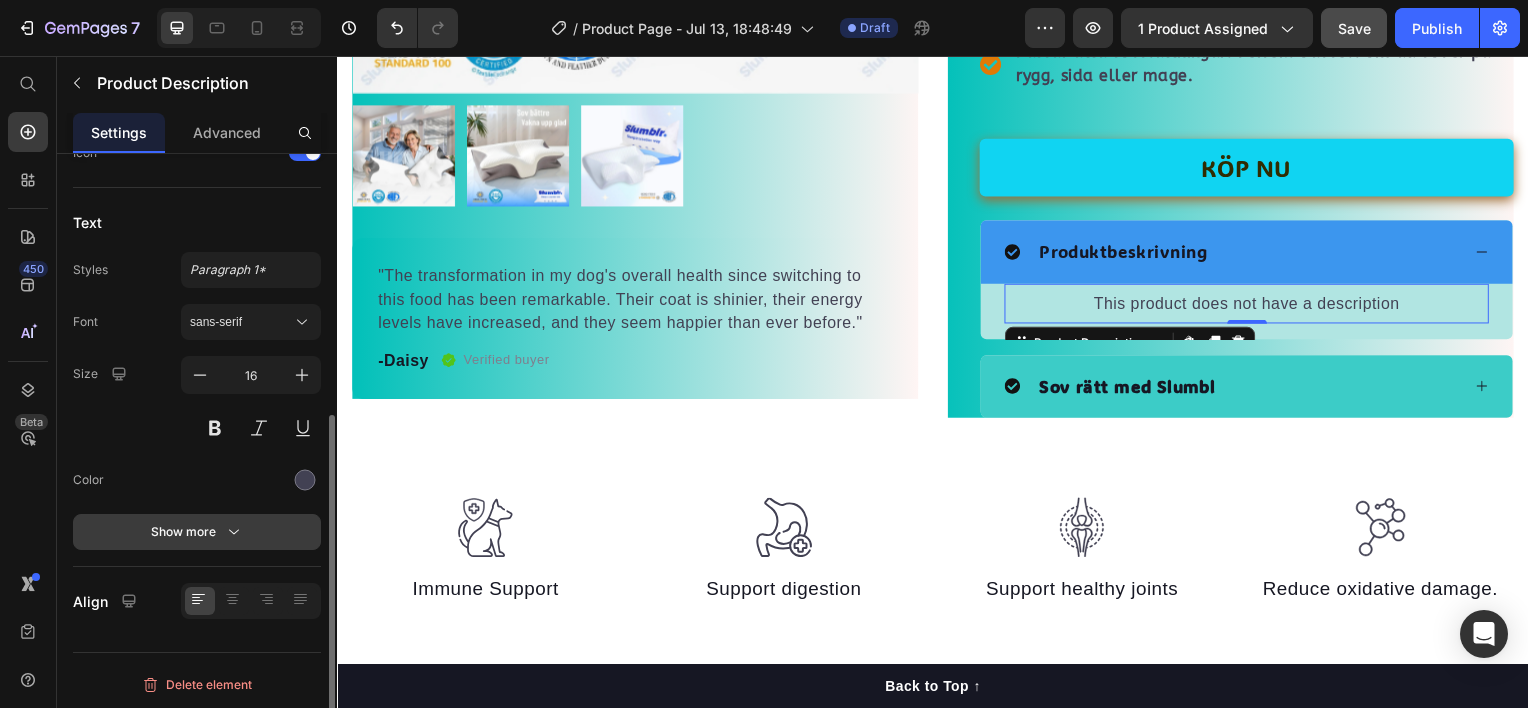 click on "Show more" at bounding box center [197, 532] 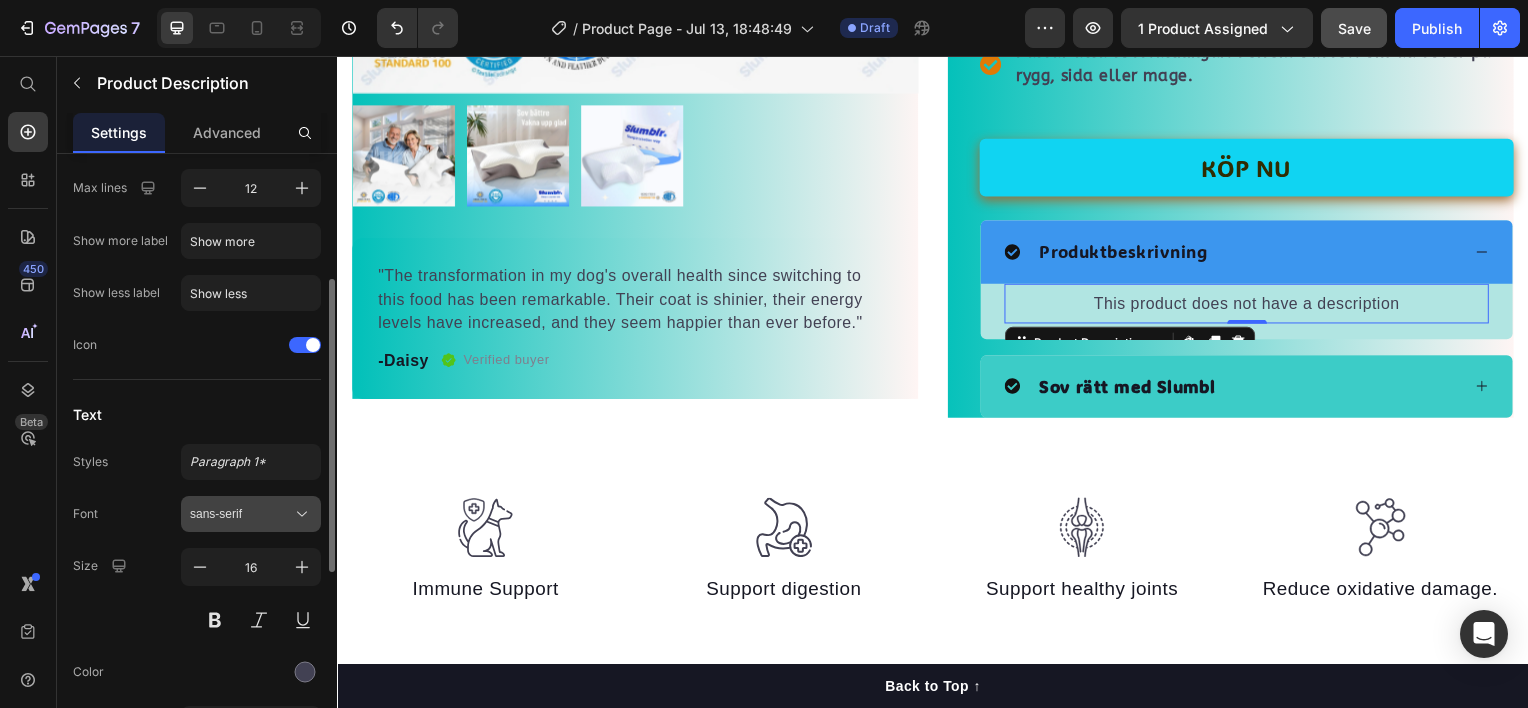 scroll, scrollTop: 0, scrollLeft: 0, axis: both 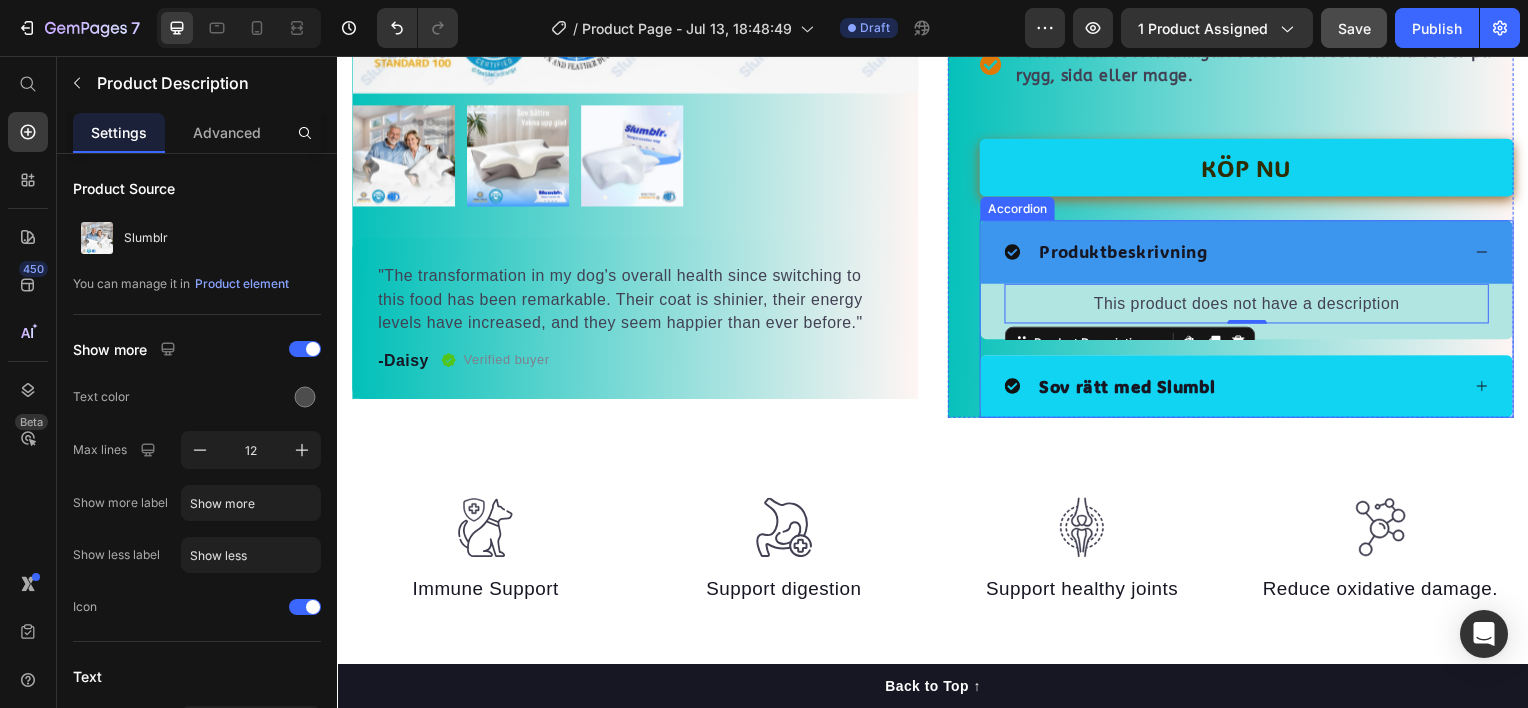 click on "Sov rätt med Slumbl" at bounding box center [1238, 389] 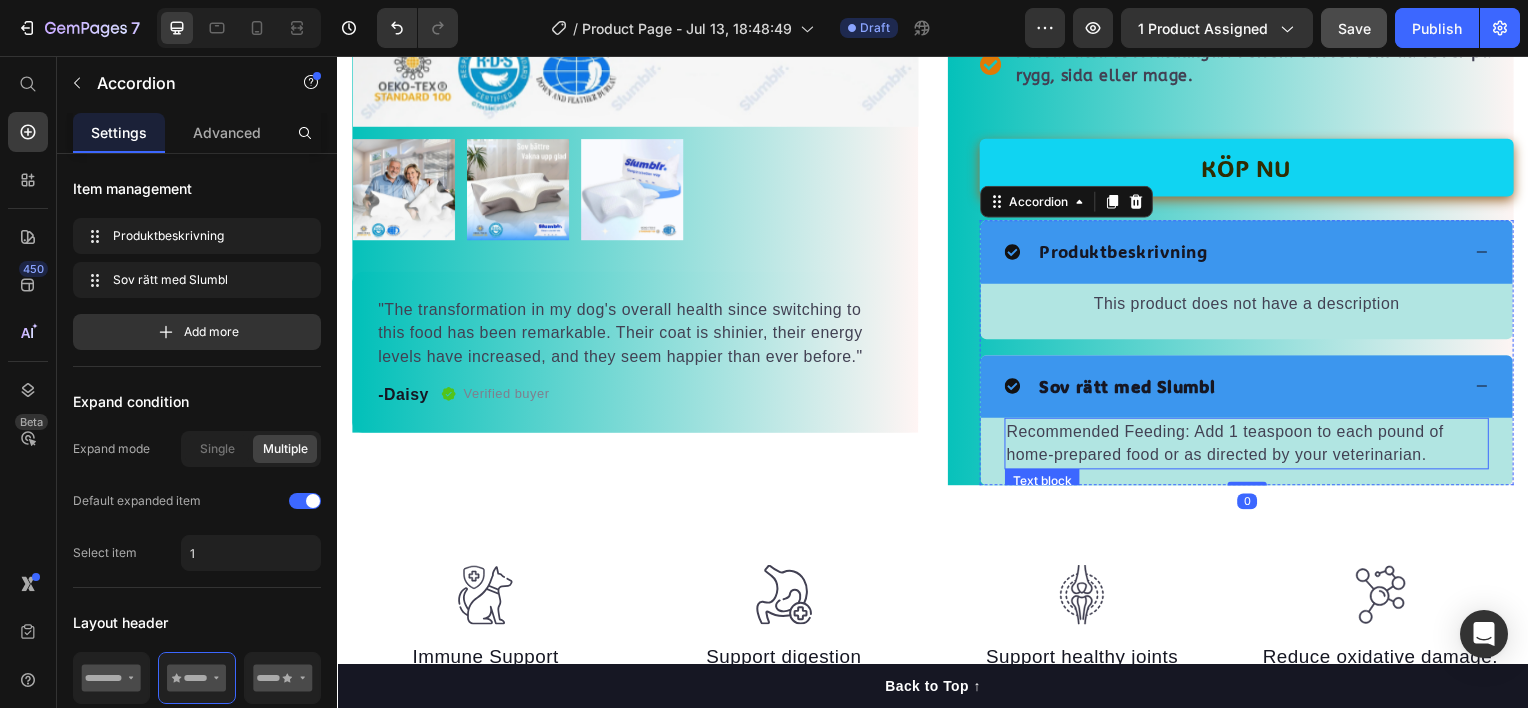 click on "Recommended Feeding: Add 1 teaspoon to each pound of home-prepared food or as directed by your veterinarian." at bounding box center (1253, 446) 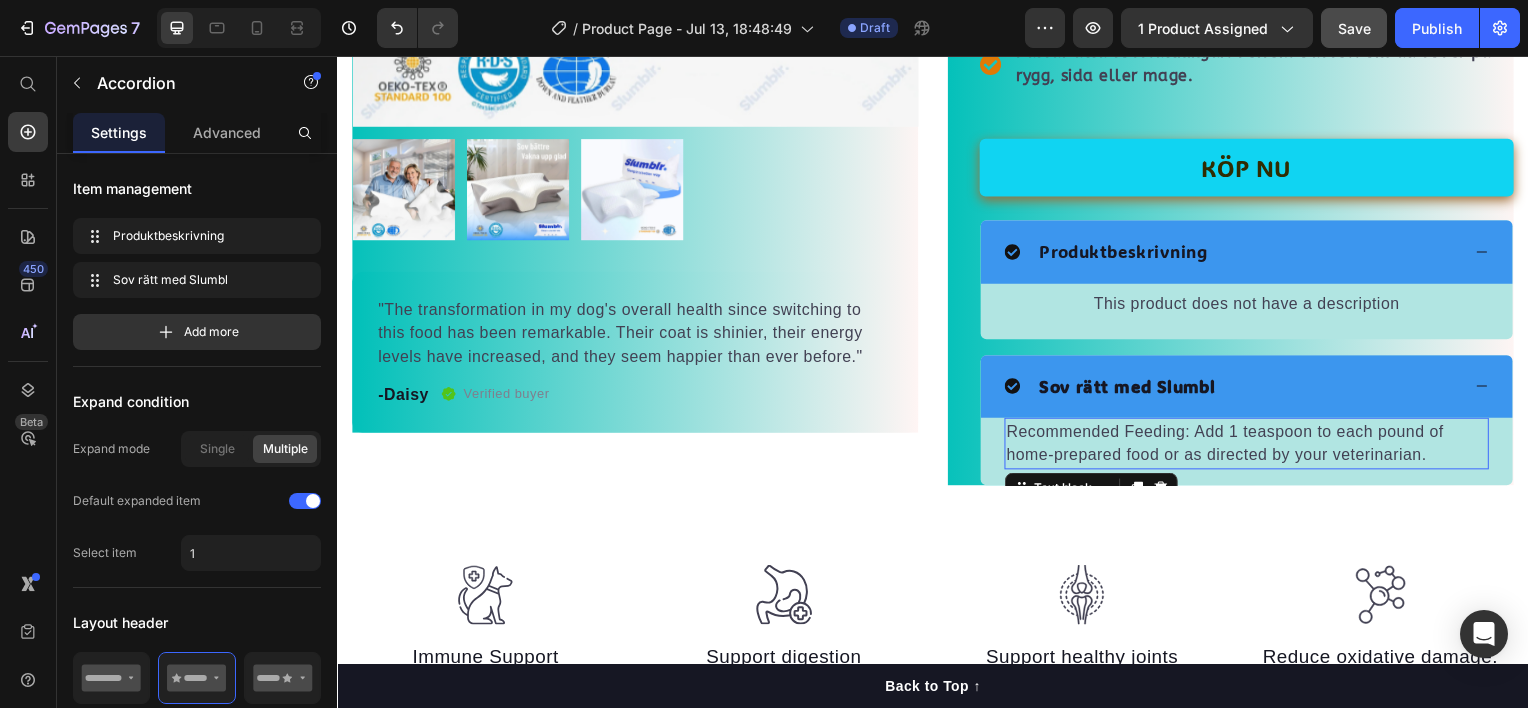 click on "Recommended Feeding: Add 1 teaspoon to each pound of home-prepared food or as directed by your veterinarian." at bounding box center (1253, 446) 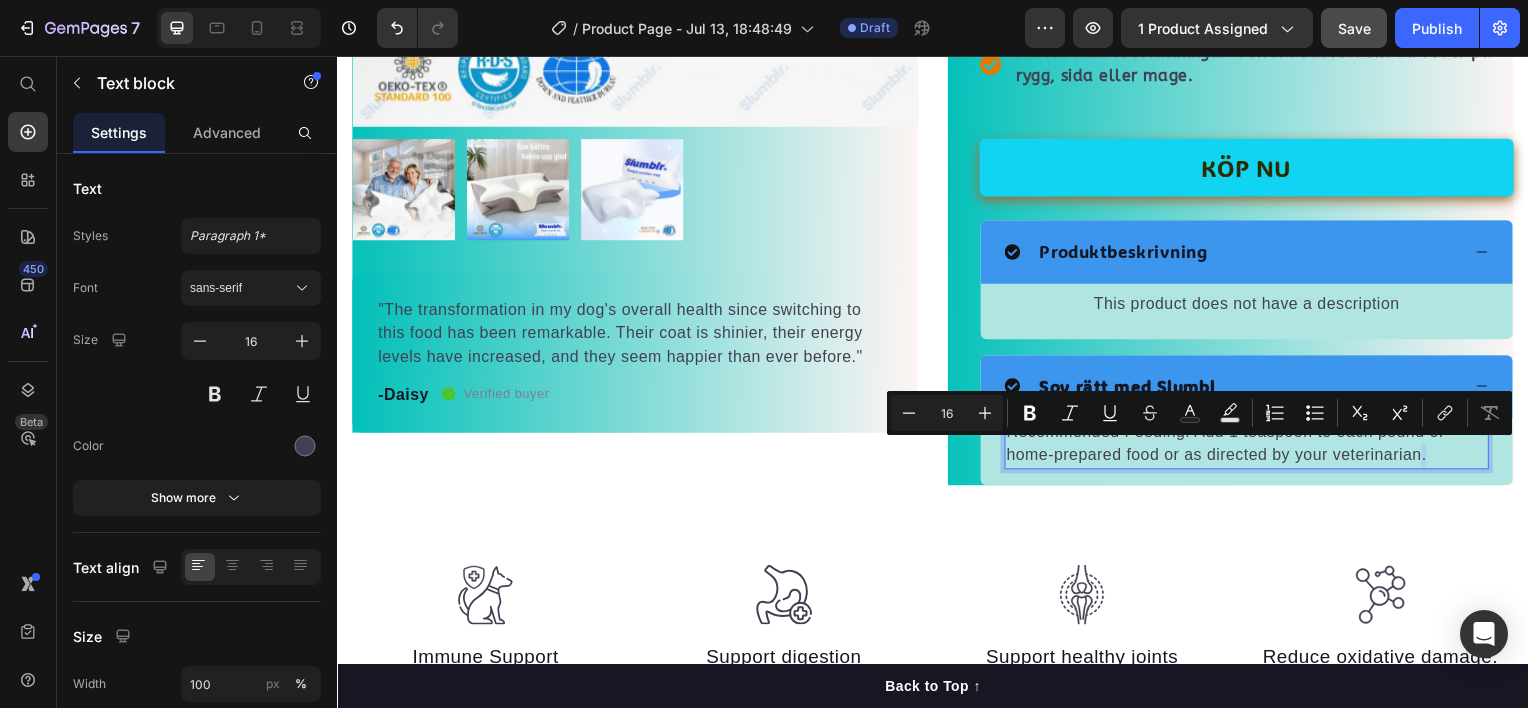 click on "Recommended Feeding: Add 1 teaspoon to each pound of home-prepared food or as directed by your veterinarian." at bounding box center (1253, 446) 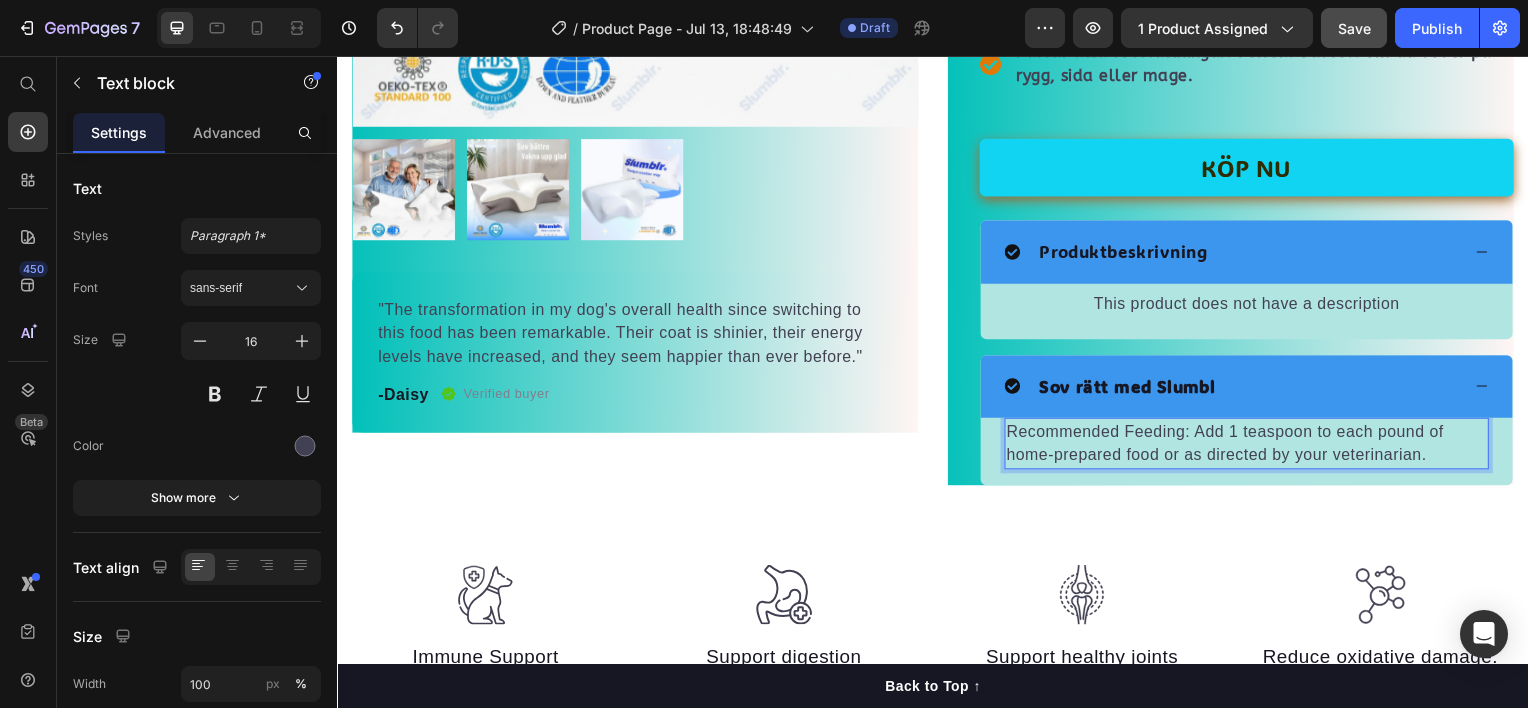 click on "Recommended Feeding: Add 1 teaspoon to each pound of home-prepared food or as directed by your veterinarian." at bounding box center [1253, 446] 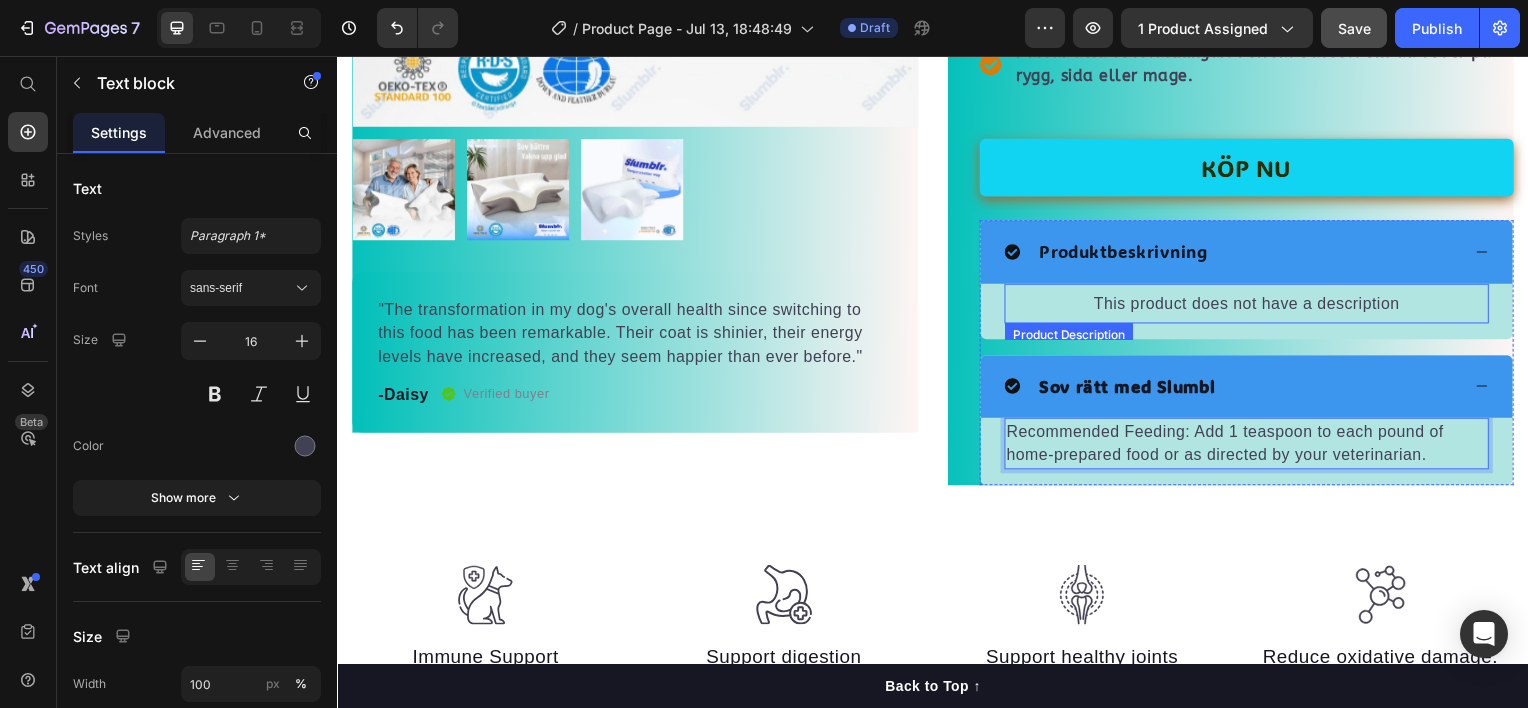 click on "This product does not have a description" at bounding box center [1253, 305] 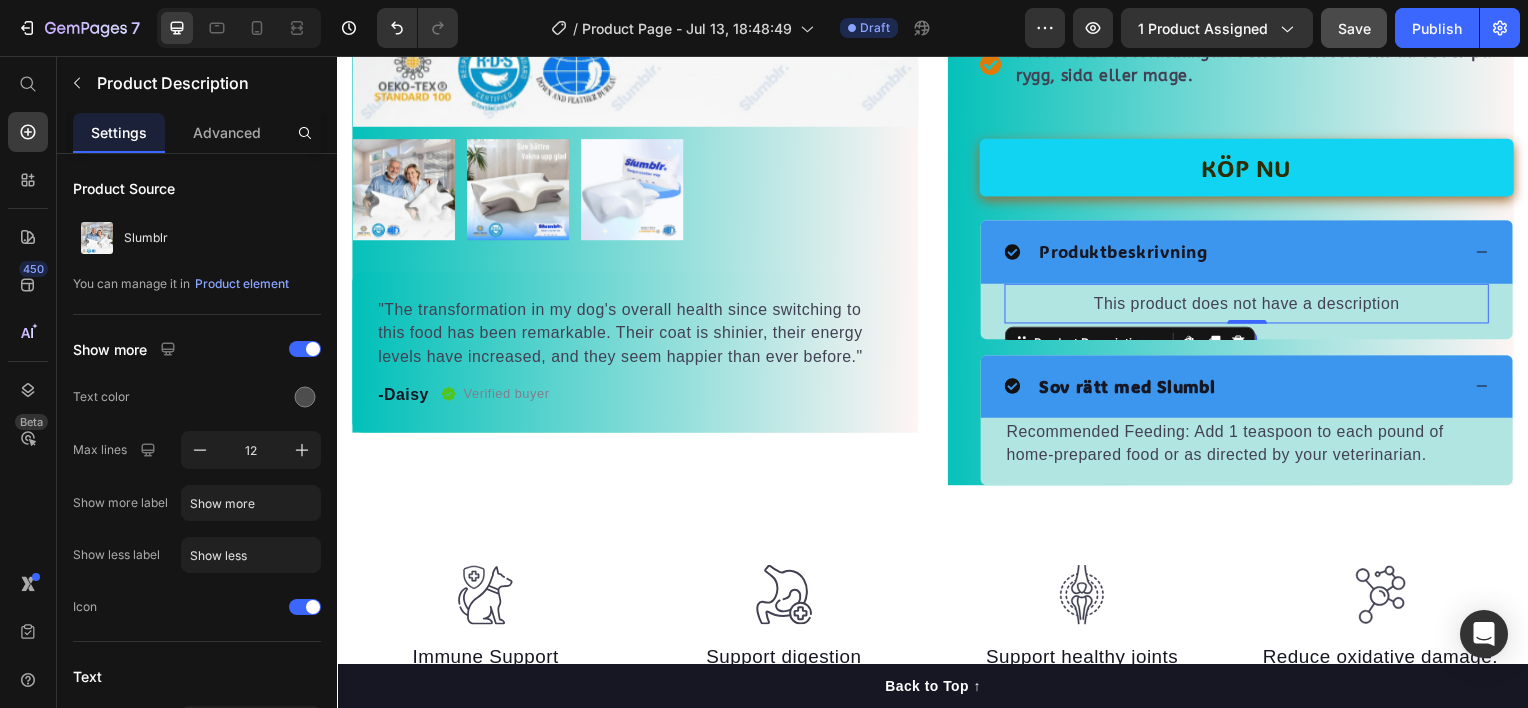 click on "This product does not have a description" at bounding box center (1253, 305) 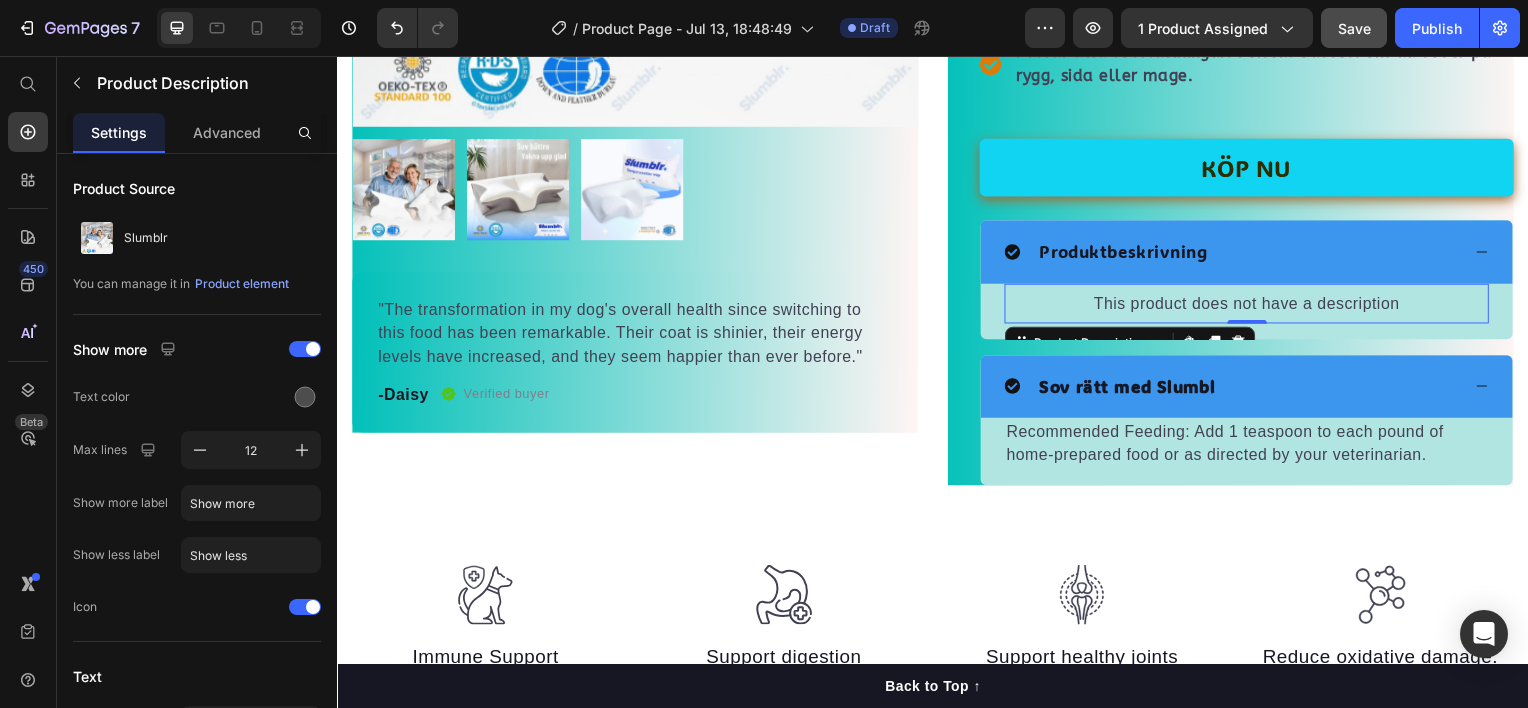 click on "This product does not have a description" at bounding box center [1253, 305] 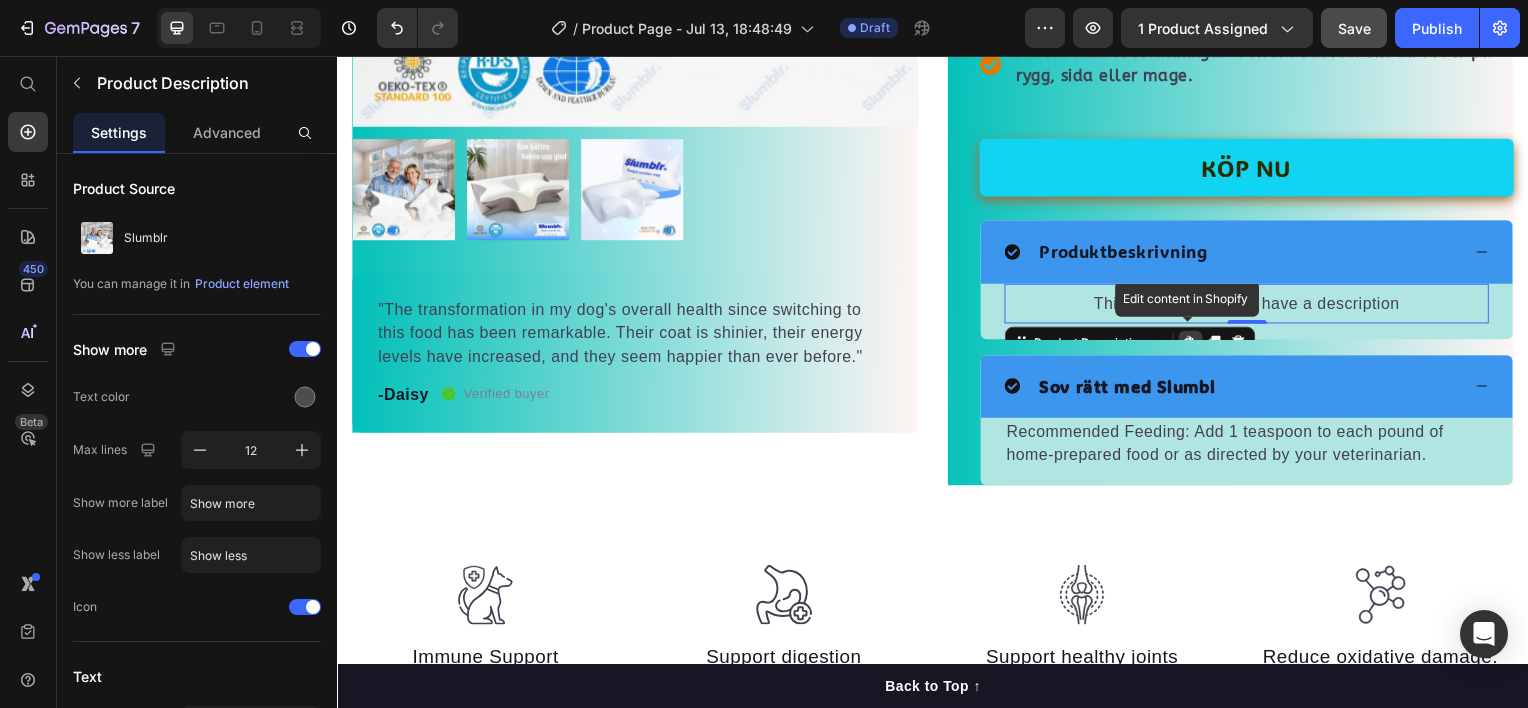 click on "This product does not have a description" at bounding box center (1253, 305) 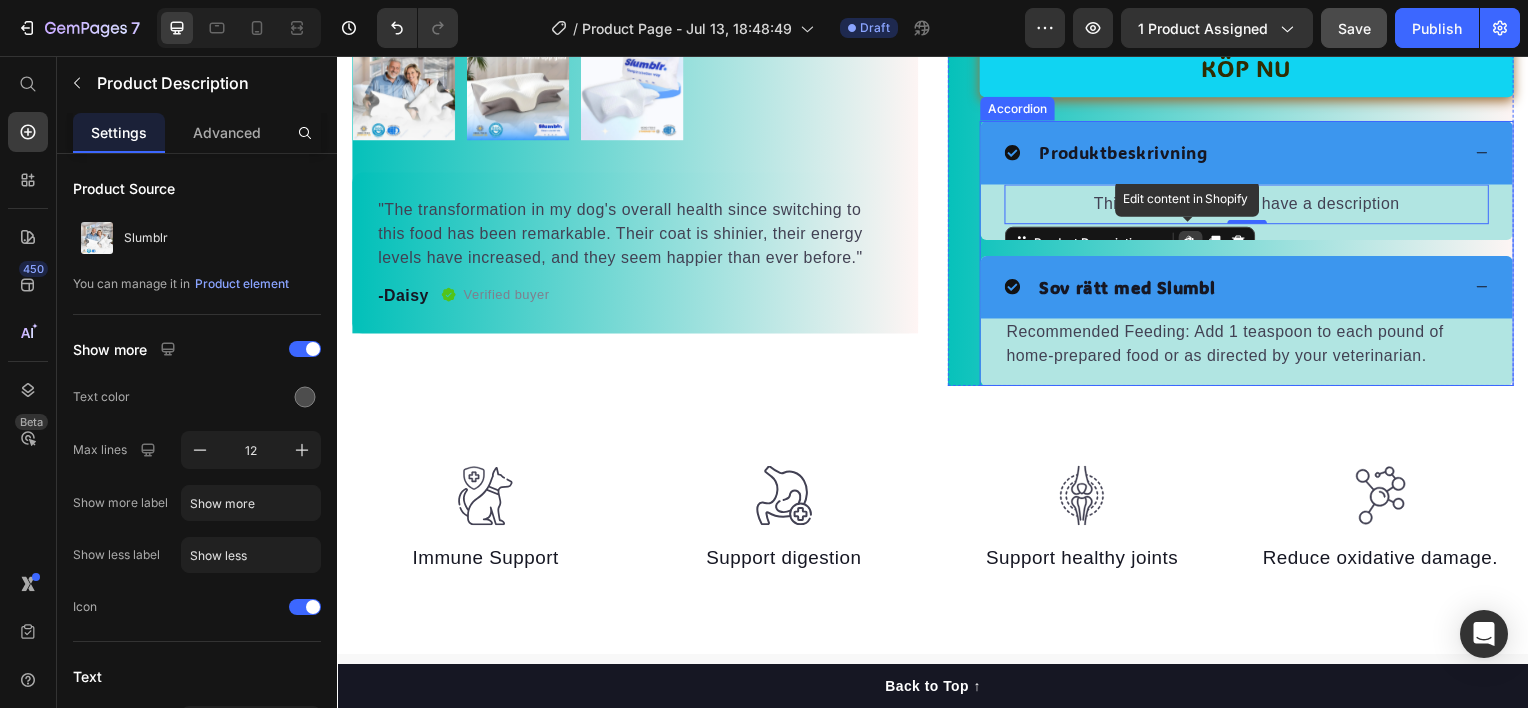 click on "Produktbeskrivning" at bounding box center [1238, 153] 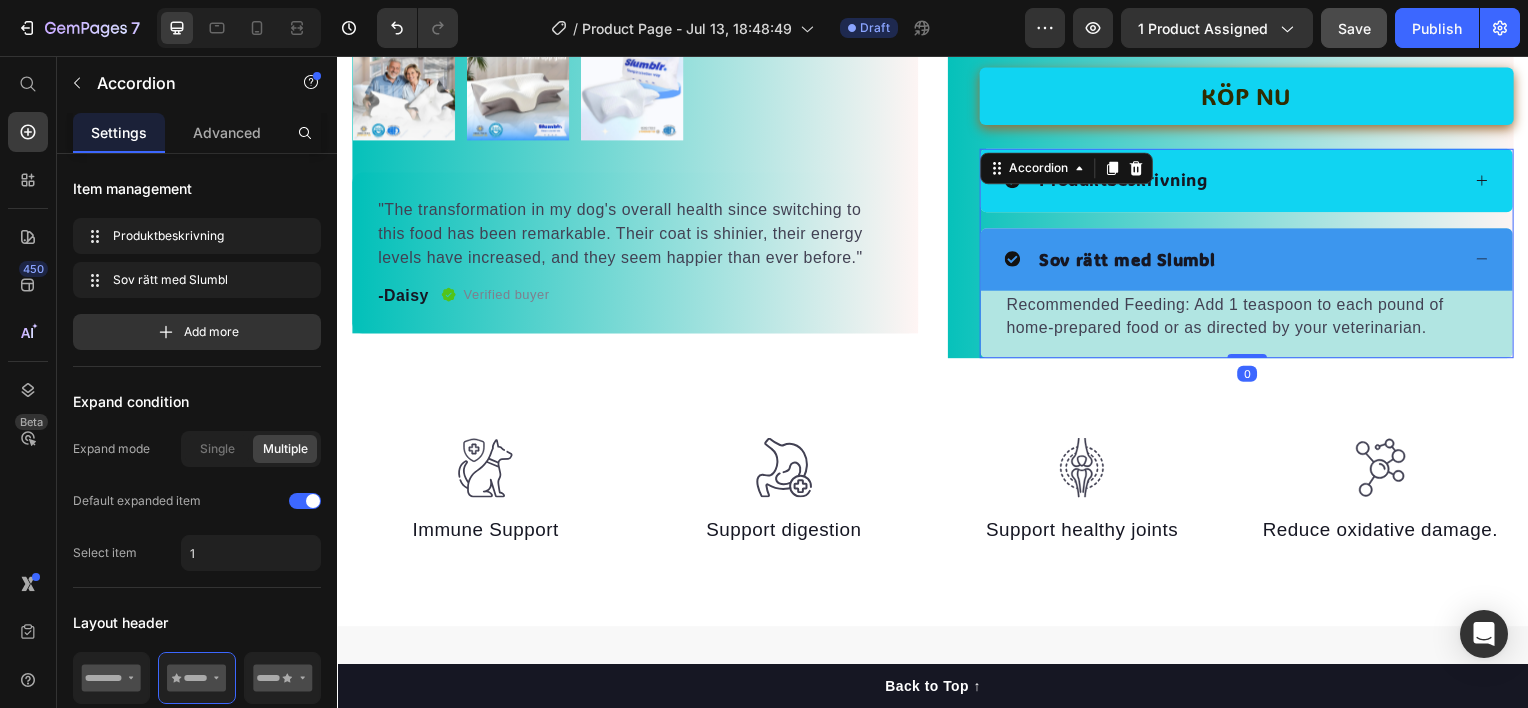 click on "Produktbeskrivning" at bounding box center (1238, 181) 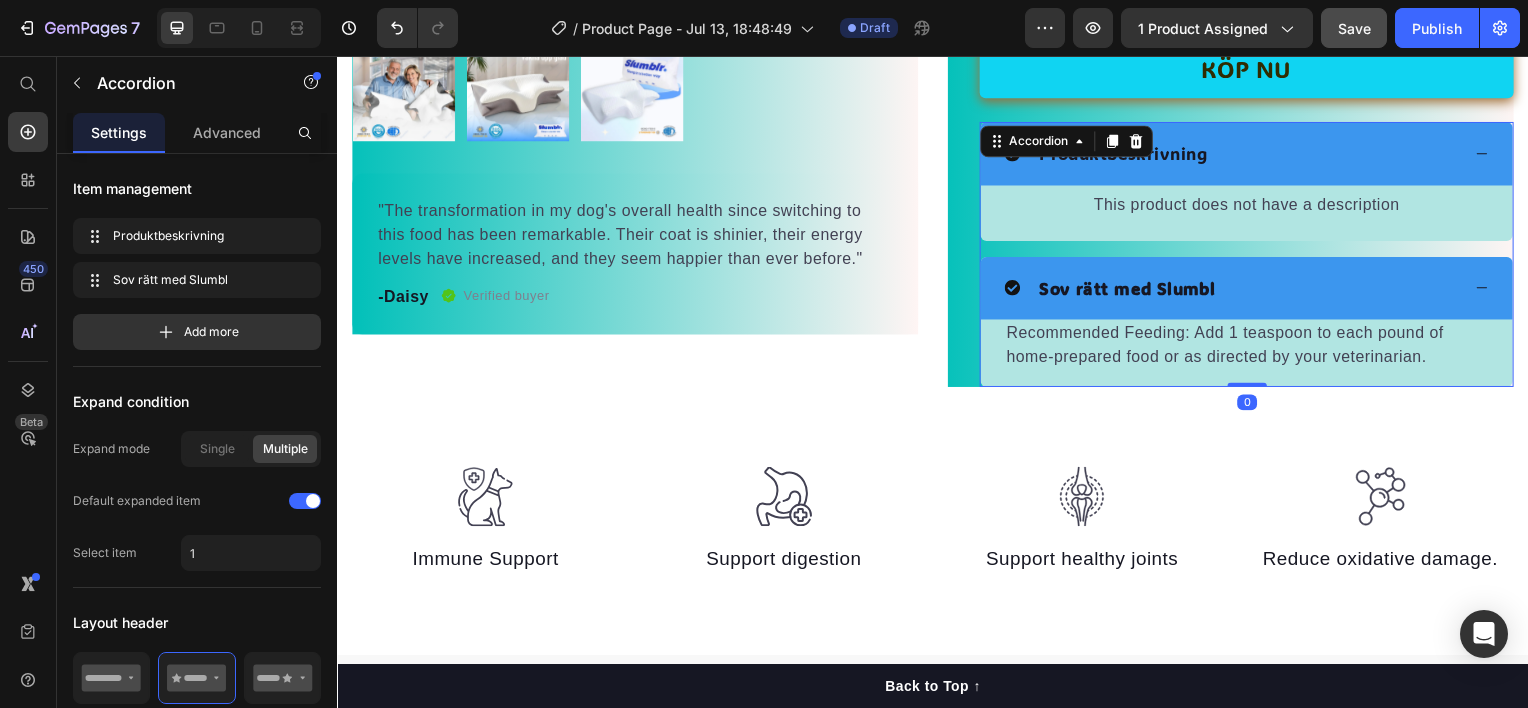 scroll, scrollTop: 800, scrollLeft: 0, axis: vertical 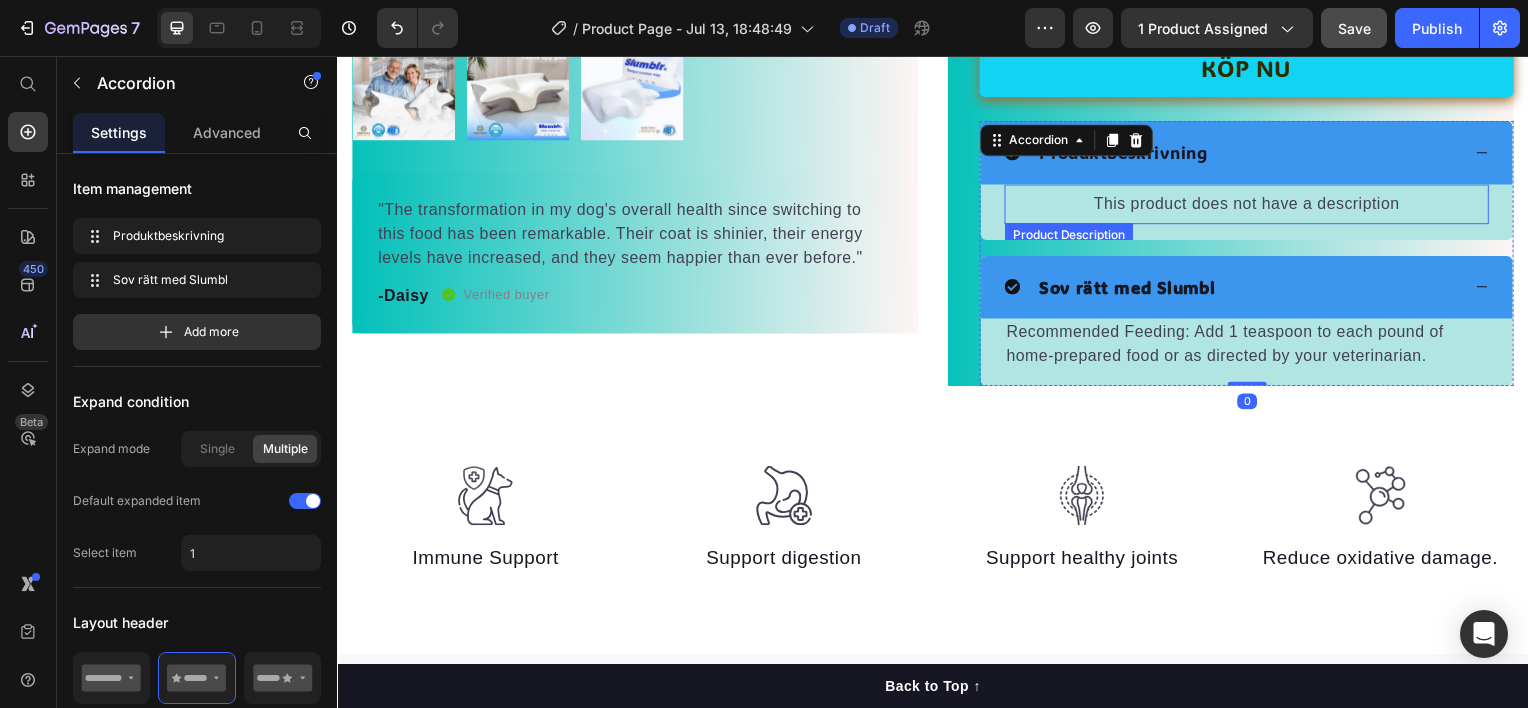 click on "This product does not have a description" at bounding box center [1253, 205] 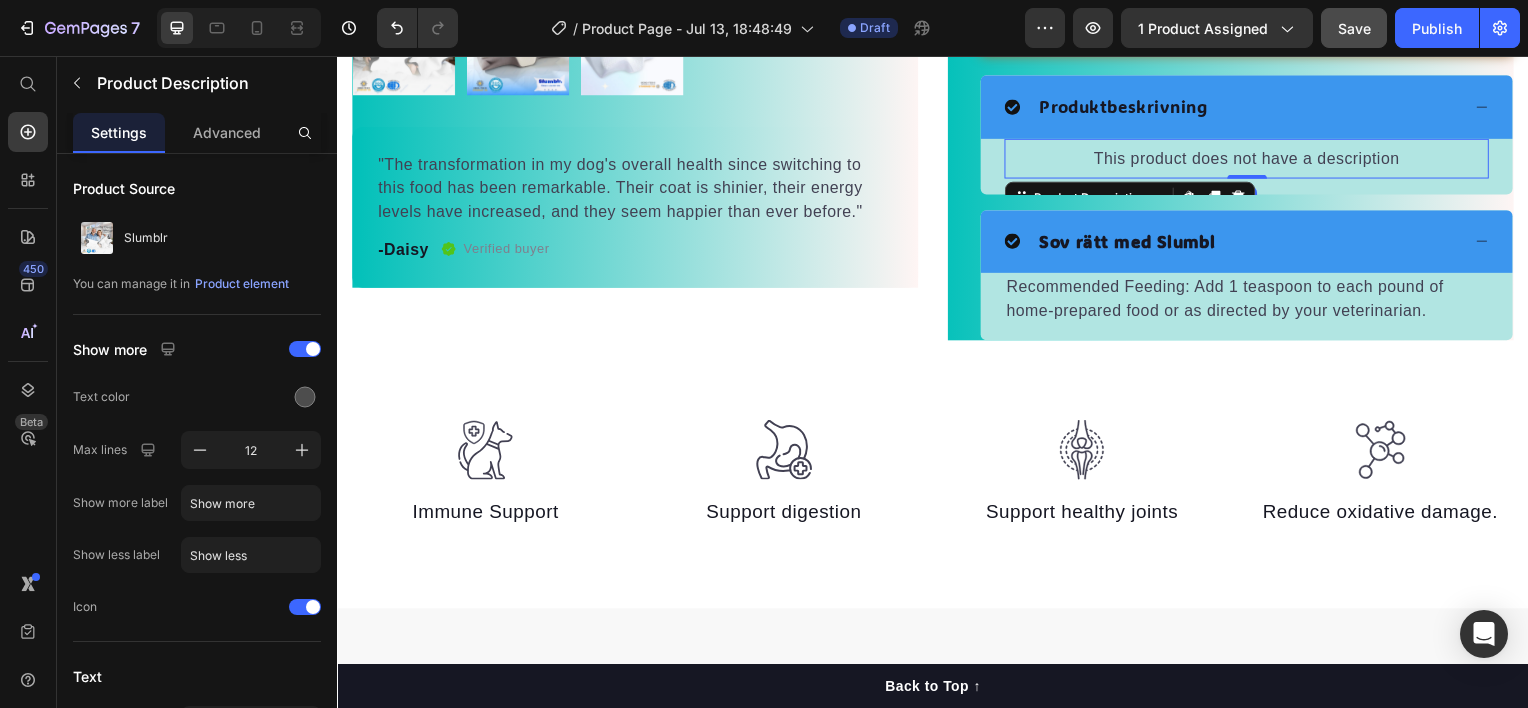 scroll, scrollTop: 800, scrollLeft: 0, axis: vertical 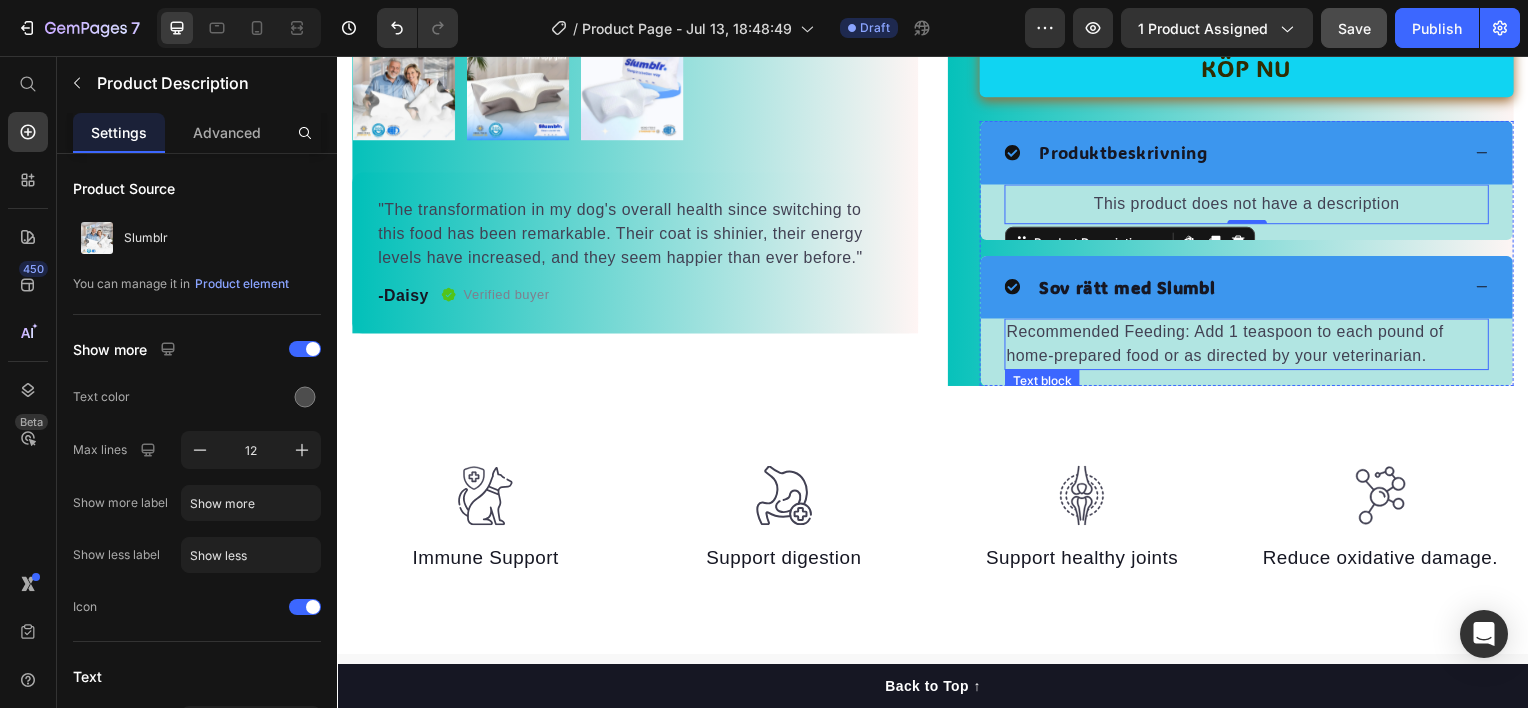 click on "Recommended Feeding: Add 1 teaspoon to each pound of home-prepared food or as directed by your veterinarian." at bounding box center [1253, 346] 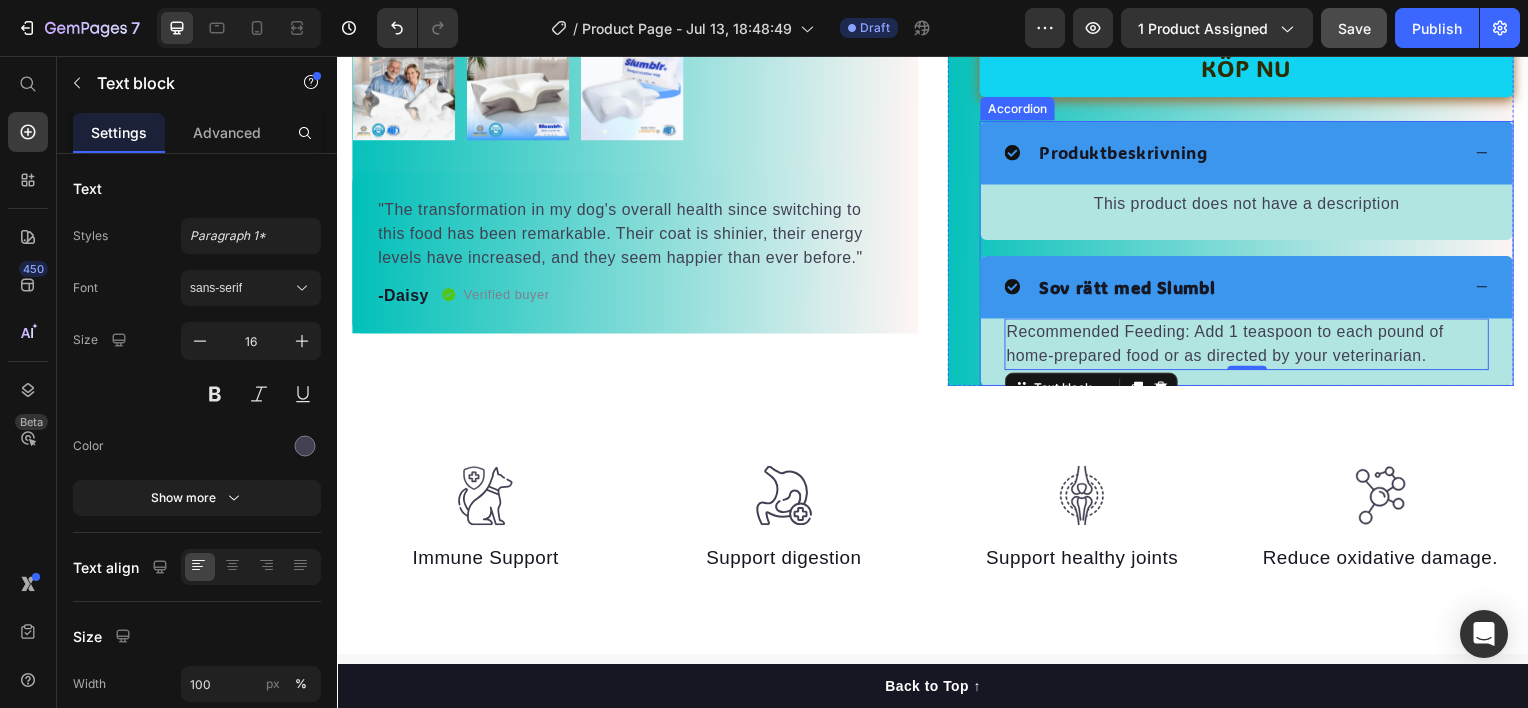 click on "This product does not have a description" at bounding box center [1253, 205] 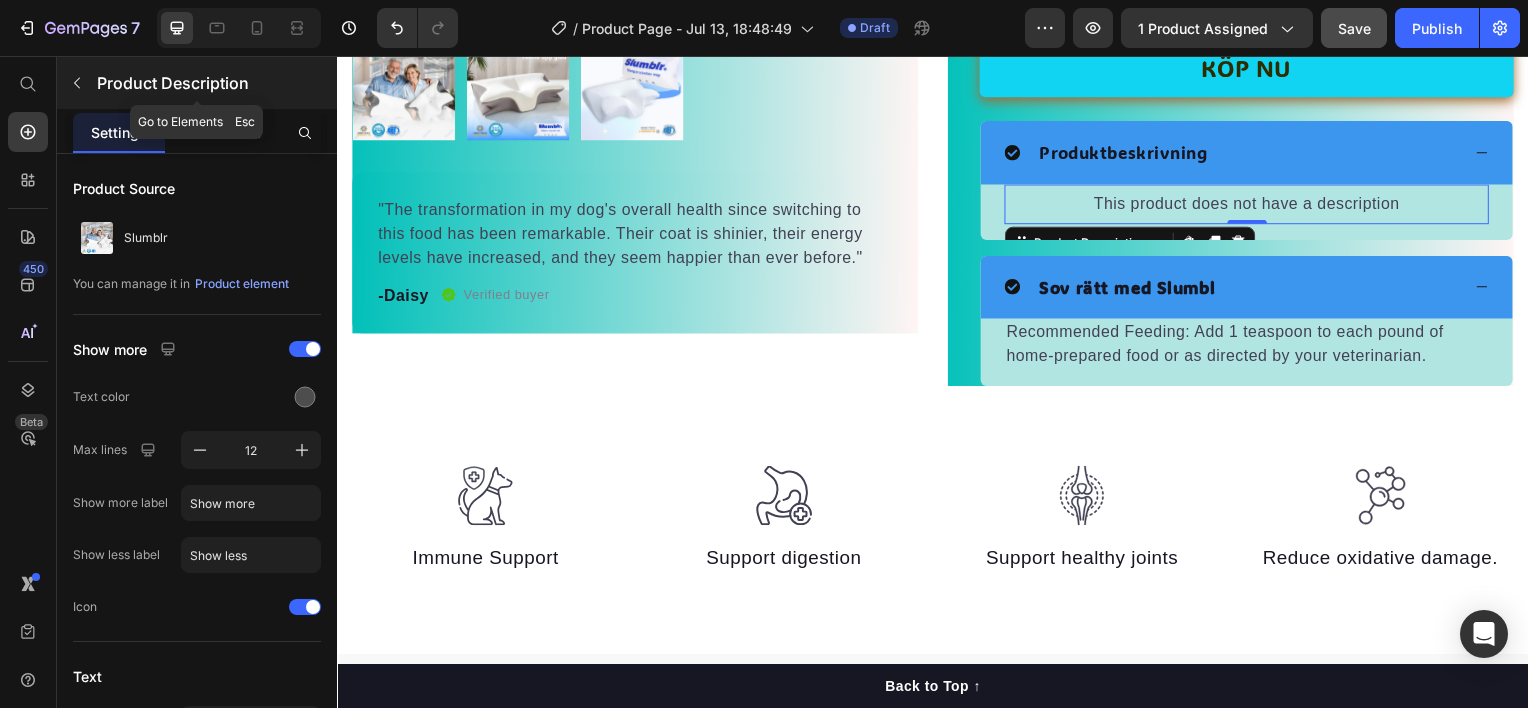 click 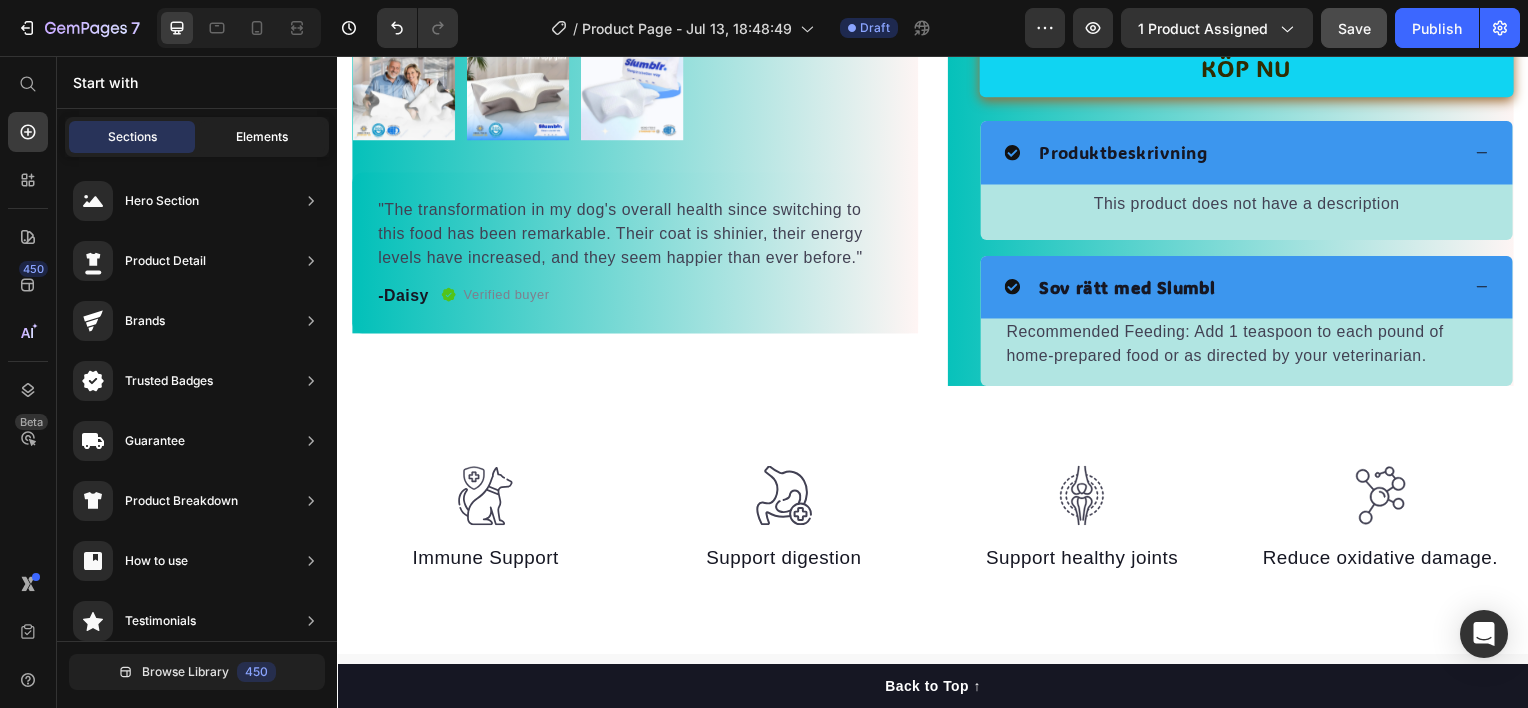 click on "Elements" 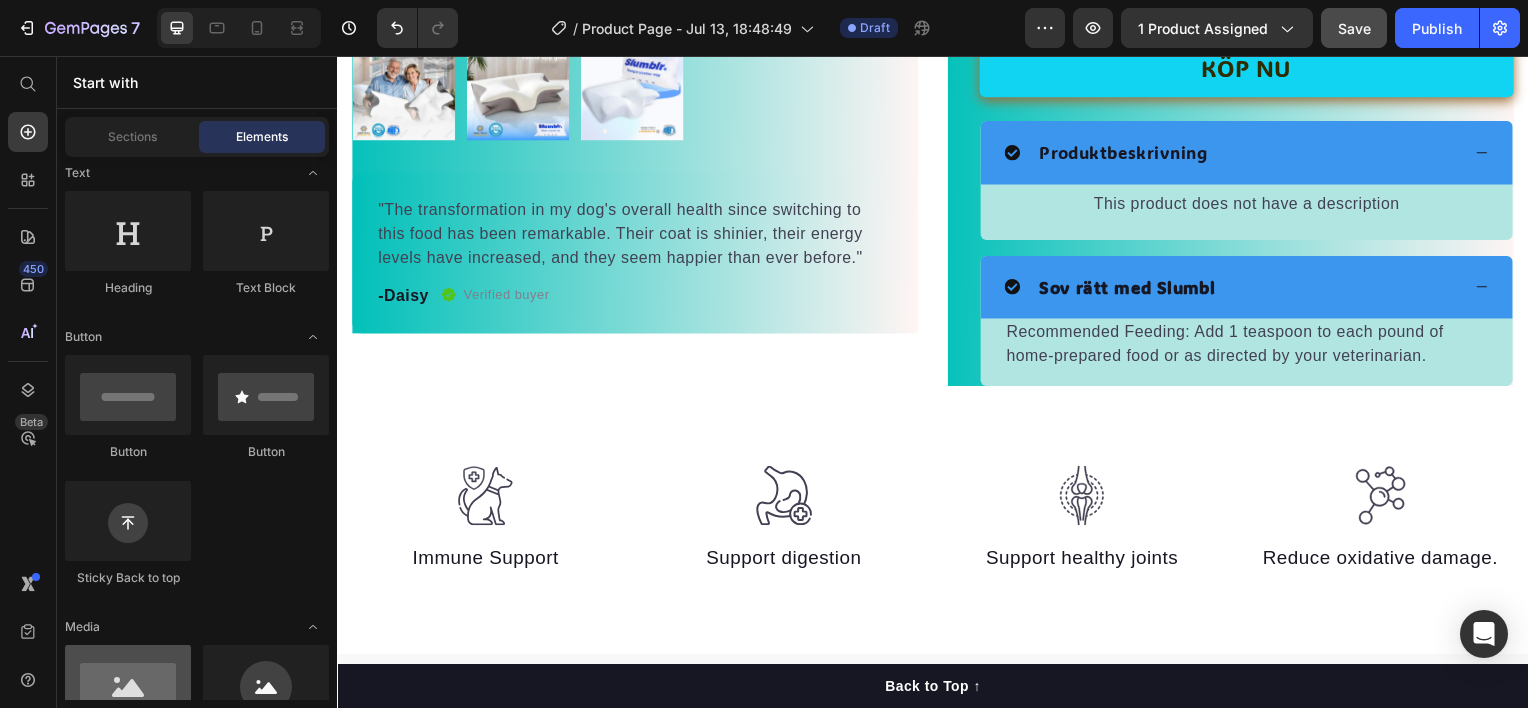scroll, scrollTop: 0, scrollLeft: 0, axis: both 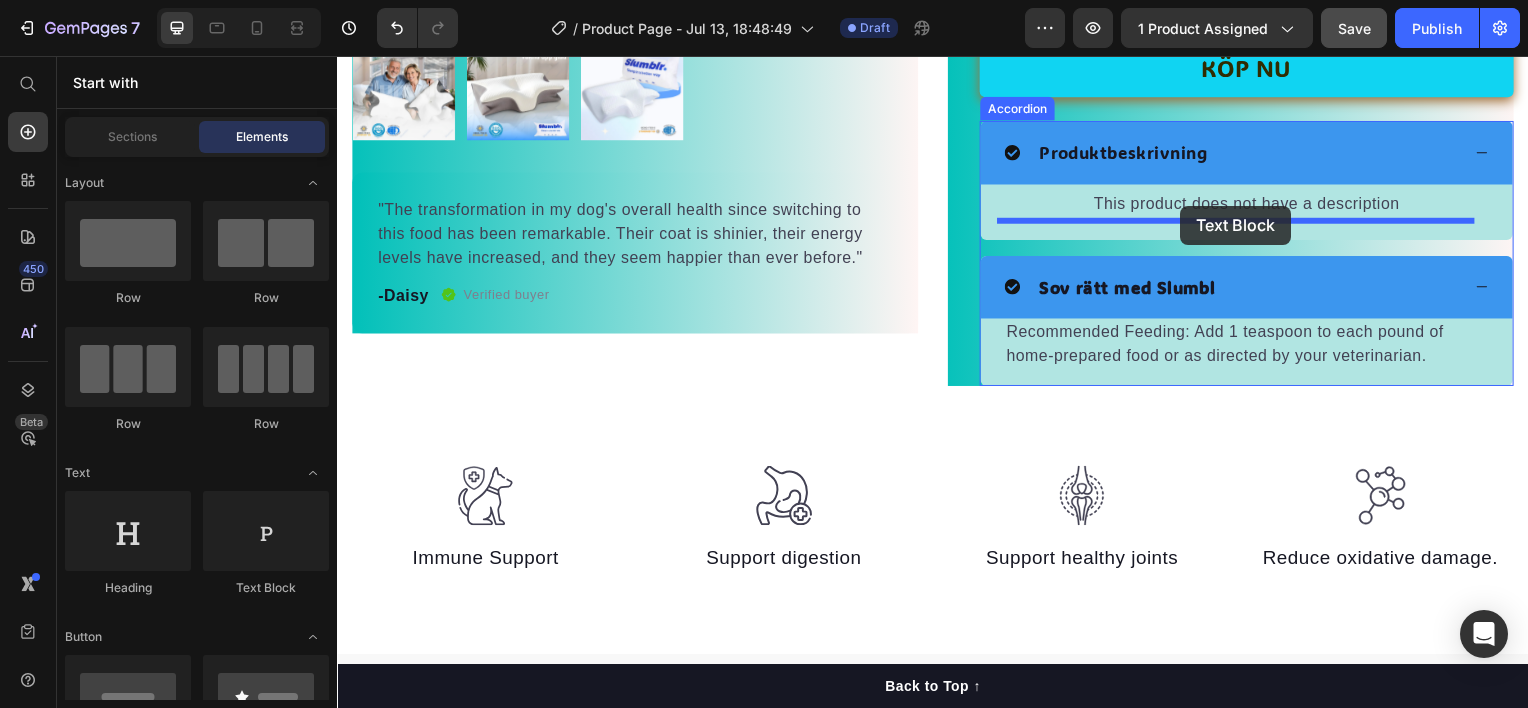 drag, startPoint x: 569, startPoint y: 593, endPoint x: 1186, endPoint y: 207, distance: 727.7946 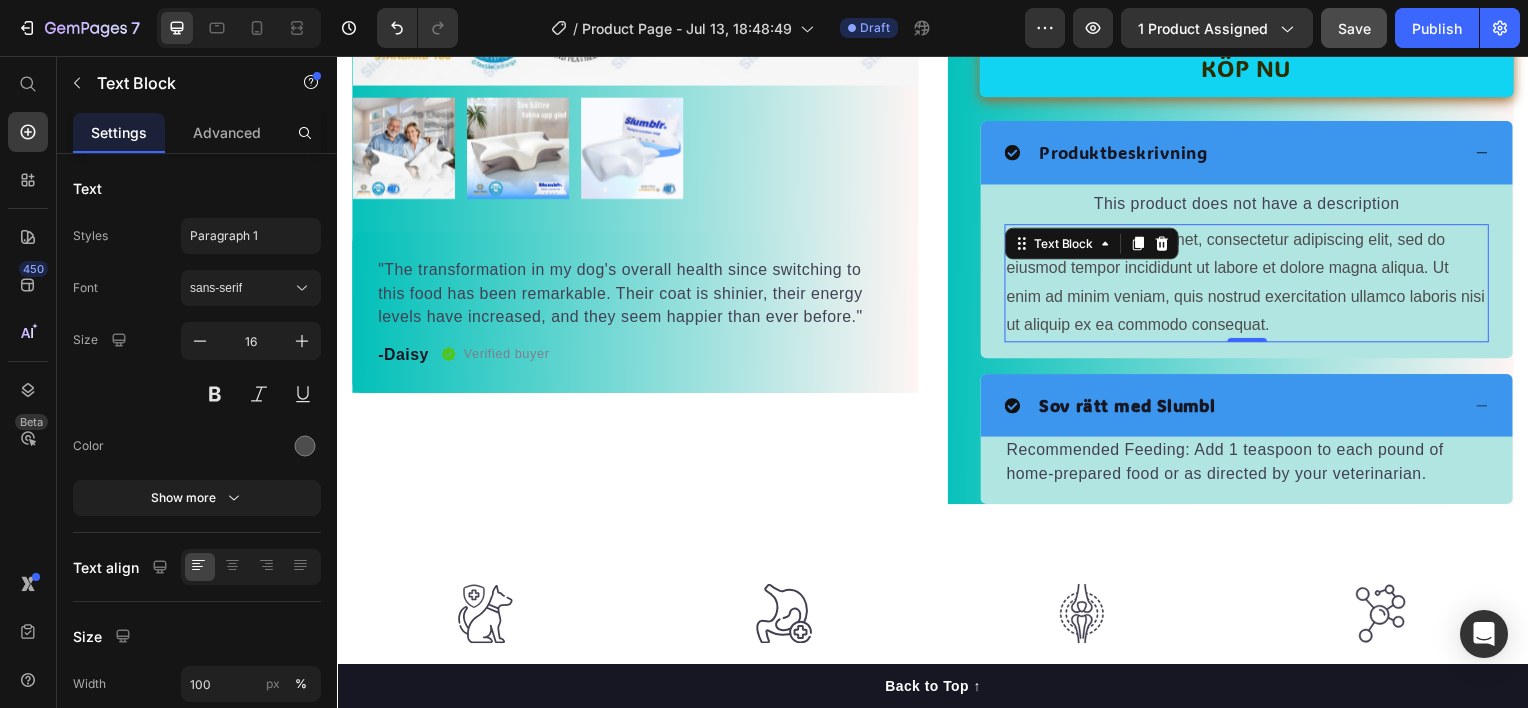 scroll, scrollTop: 859, scrollLeft: 0, axis: vertical 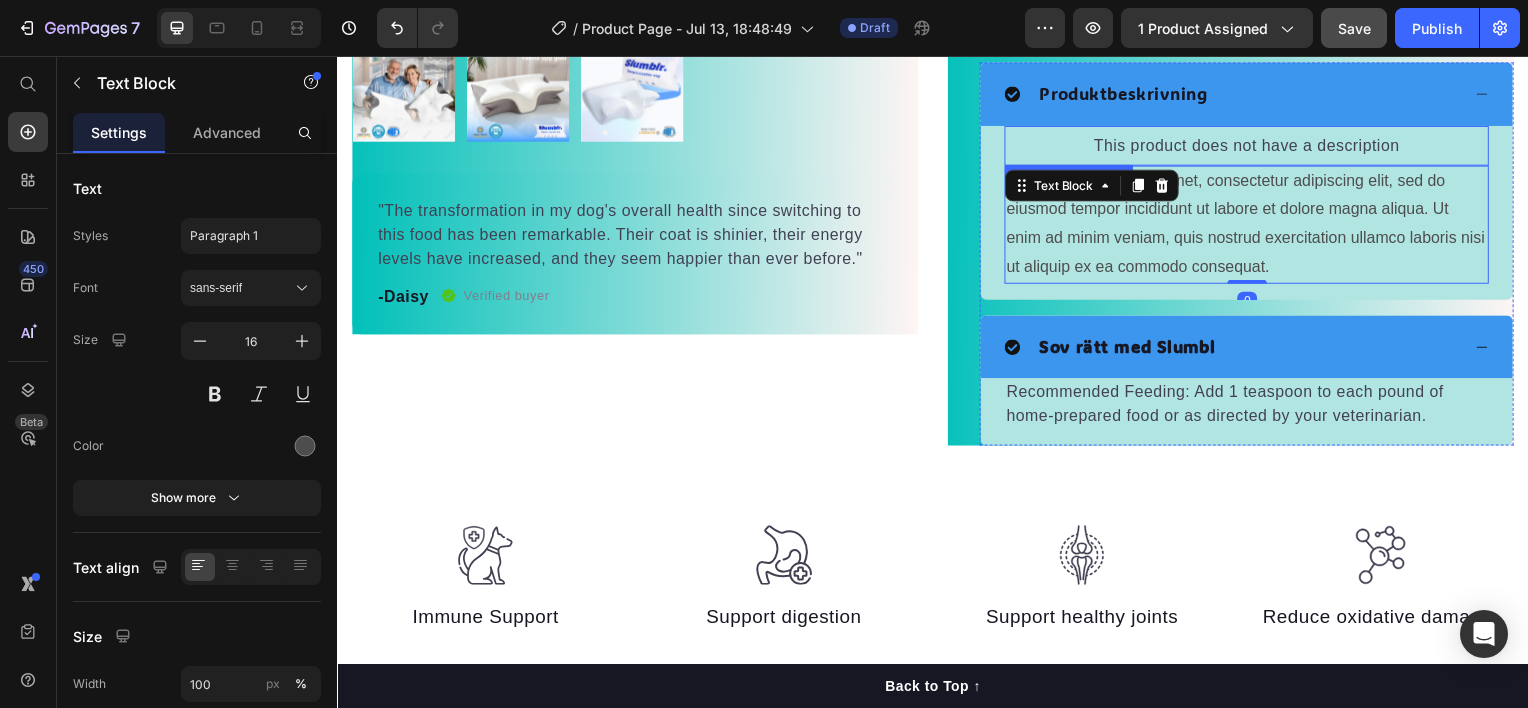 click on "This product does not have a description" at bounding box center (1253, 146) 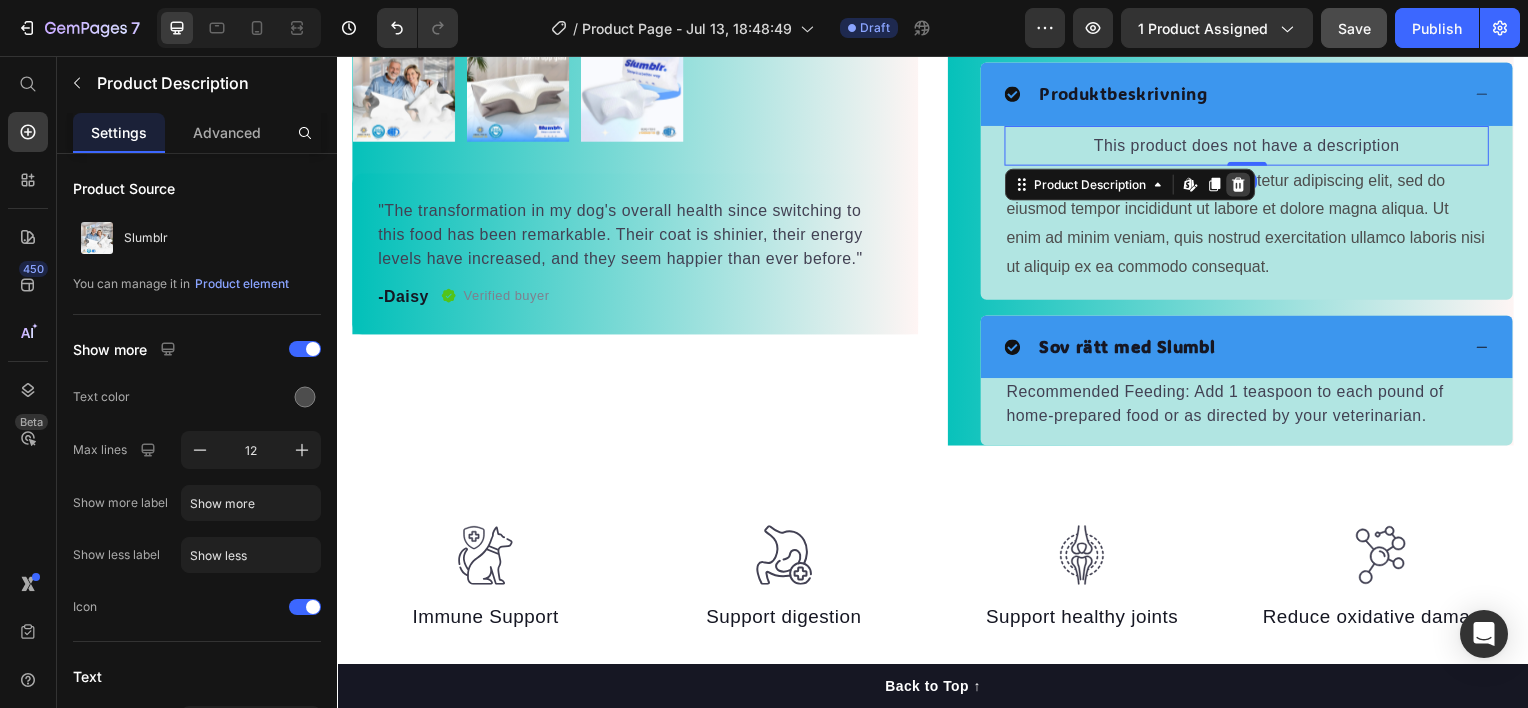 click 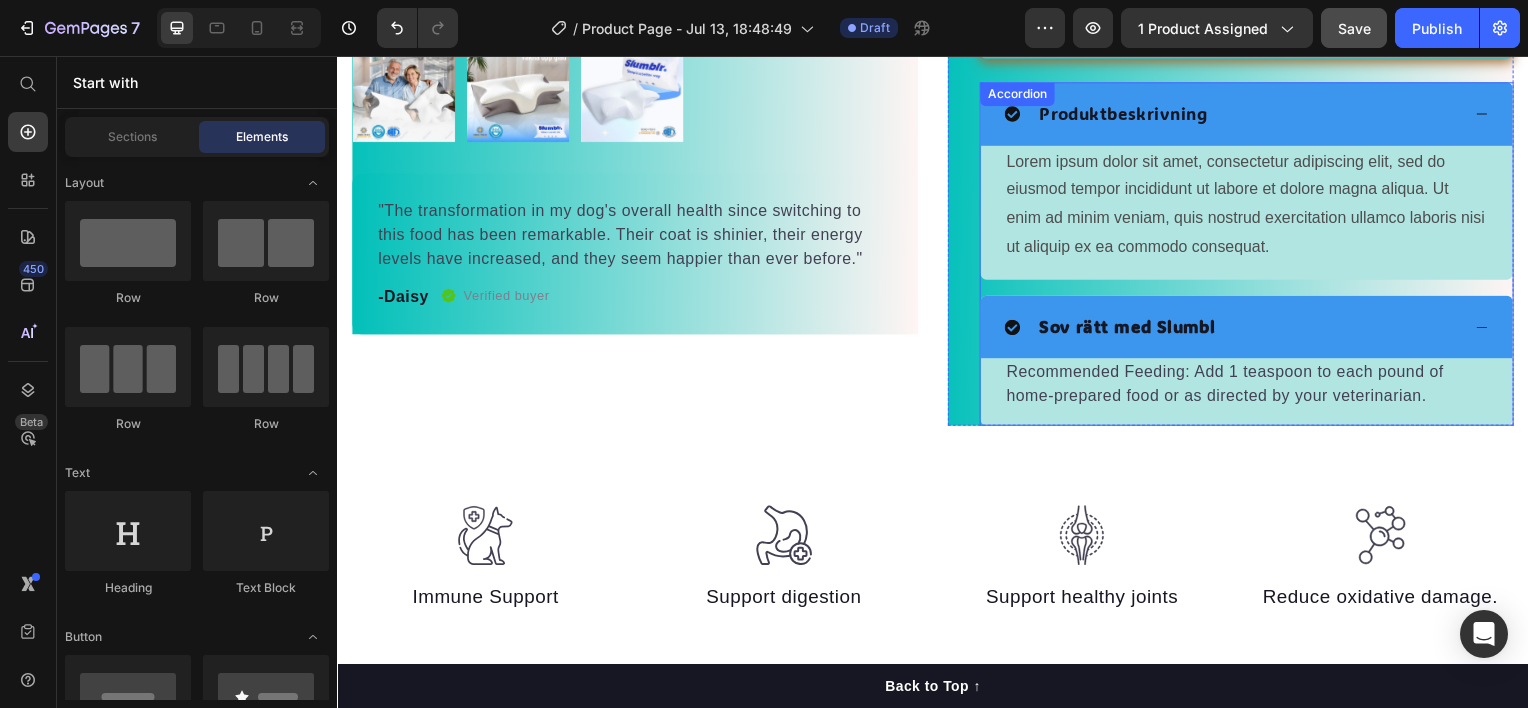click on "Produktbeskrivning" at bounding box center (1238, 114) 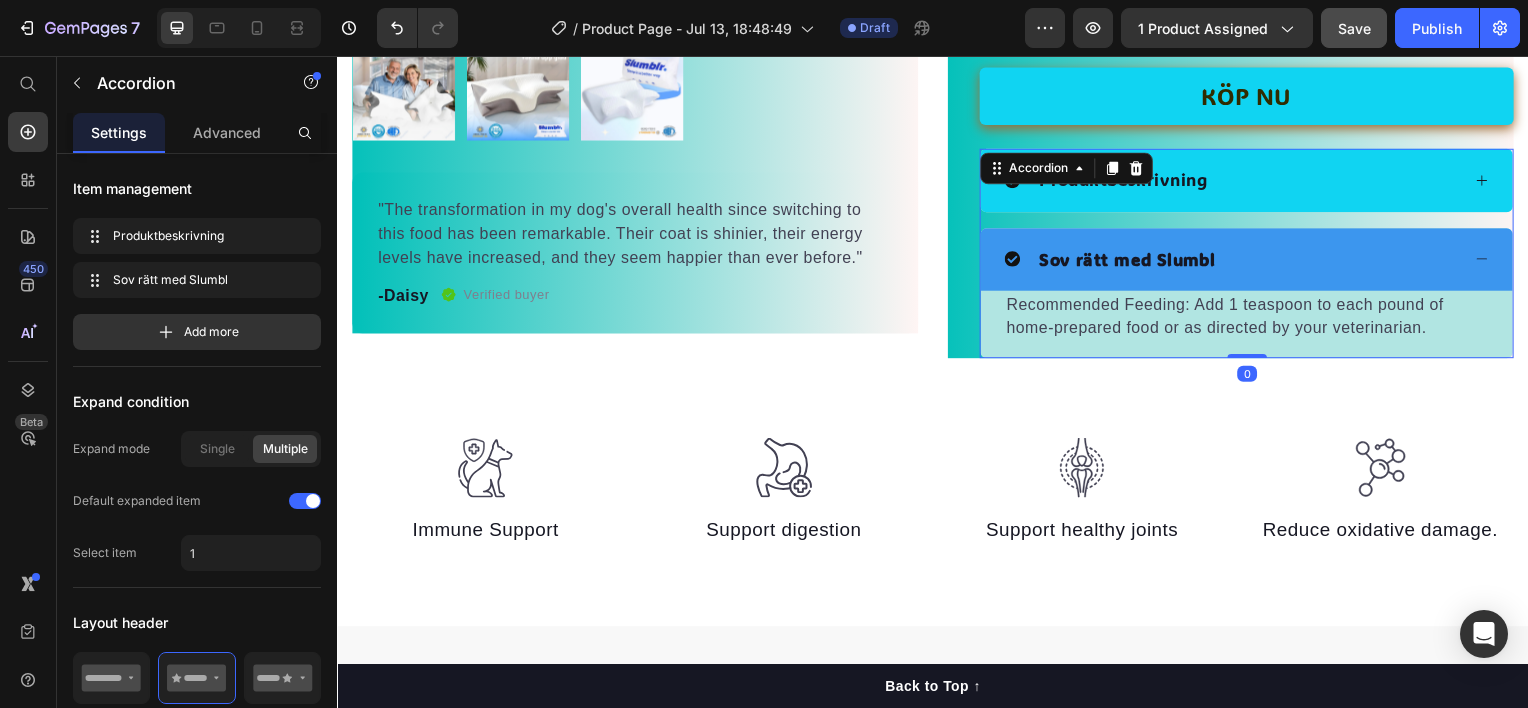 click on "Produktbeskrivning" at bounding box center [1238, 181] 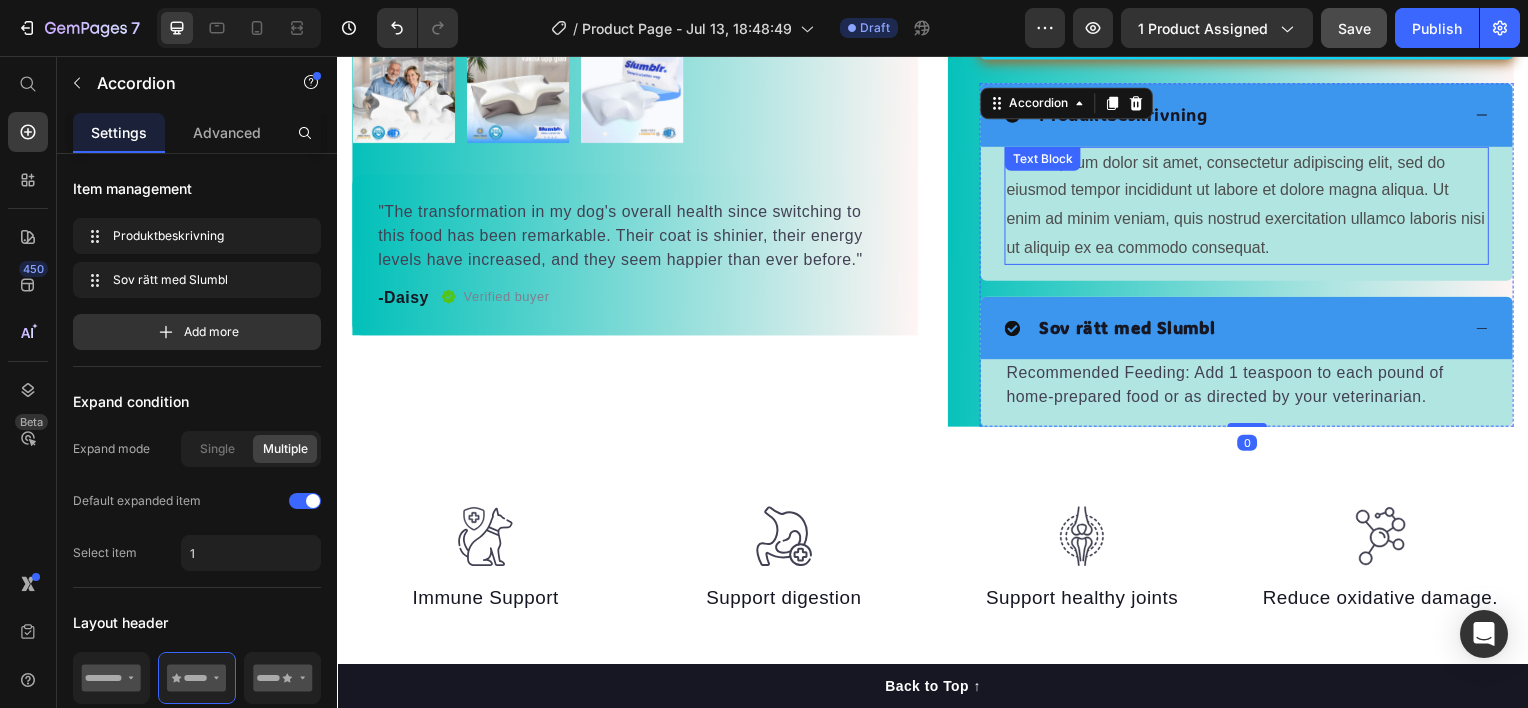 scroll, scrollTop: 839, scrollLeft: 0, axis: vertical 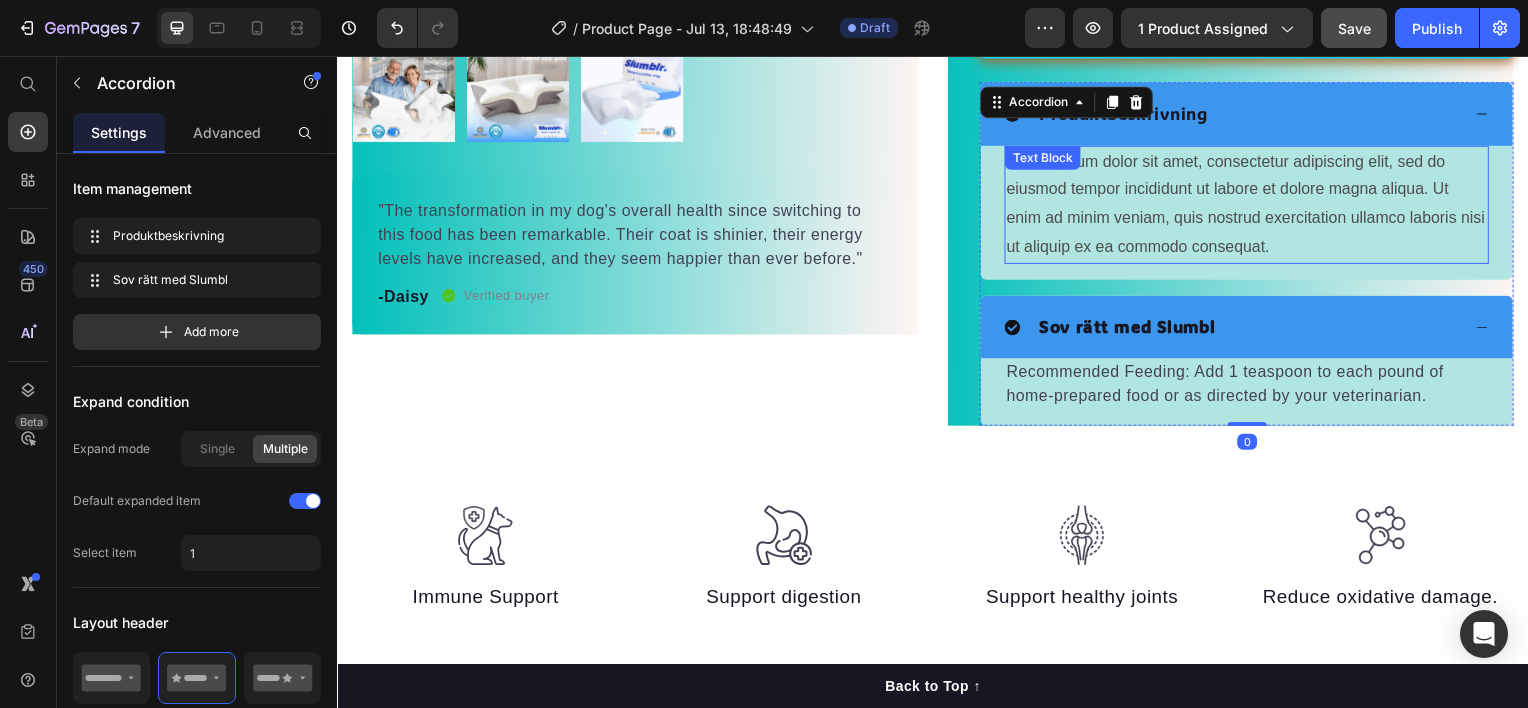 click on "Lorem ipsum dolor sit amet, consectetur adipiscing elit, sed do eiusmod tempor incididunt ut labore et dolore magna aliqua. Ut enim ad minim veniam, quis nostrud exercitation ullamco laboris nisi ut aliquip ex ea commodo consequat." at bounding box center (1253, 205) 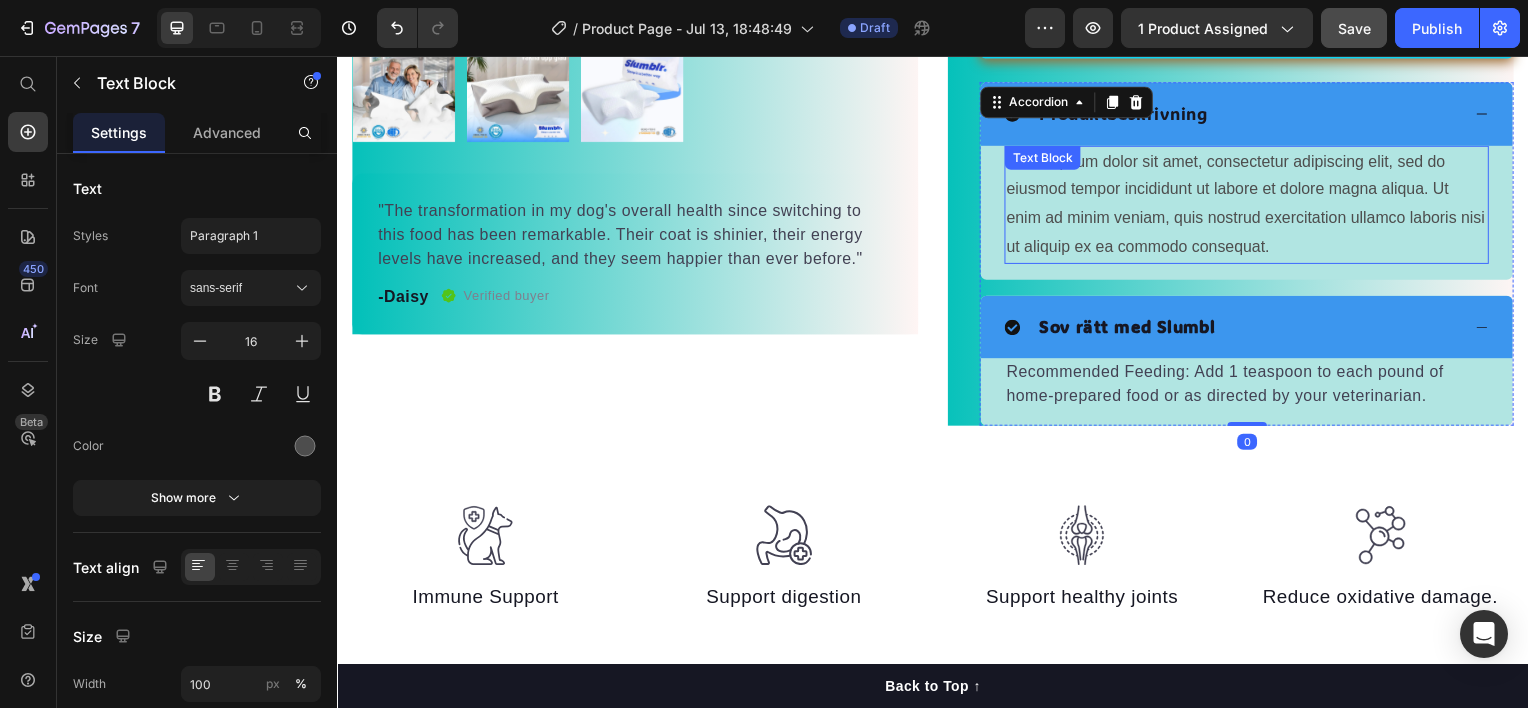 click on "Lorem ipsum dolor sit amet, consectetur adipiscing elit, sed do eiusmod tempor incididunt ut labore et dolore magna aliqua. Ut enim ad minim veniam, quis nostrud exercitation ullamco laboris nisi ut aliquip ex ea commodo consequat." at bounding box center [1253, 205] 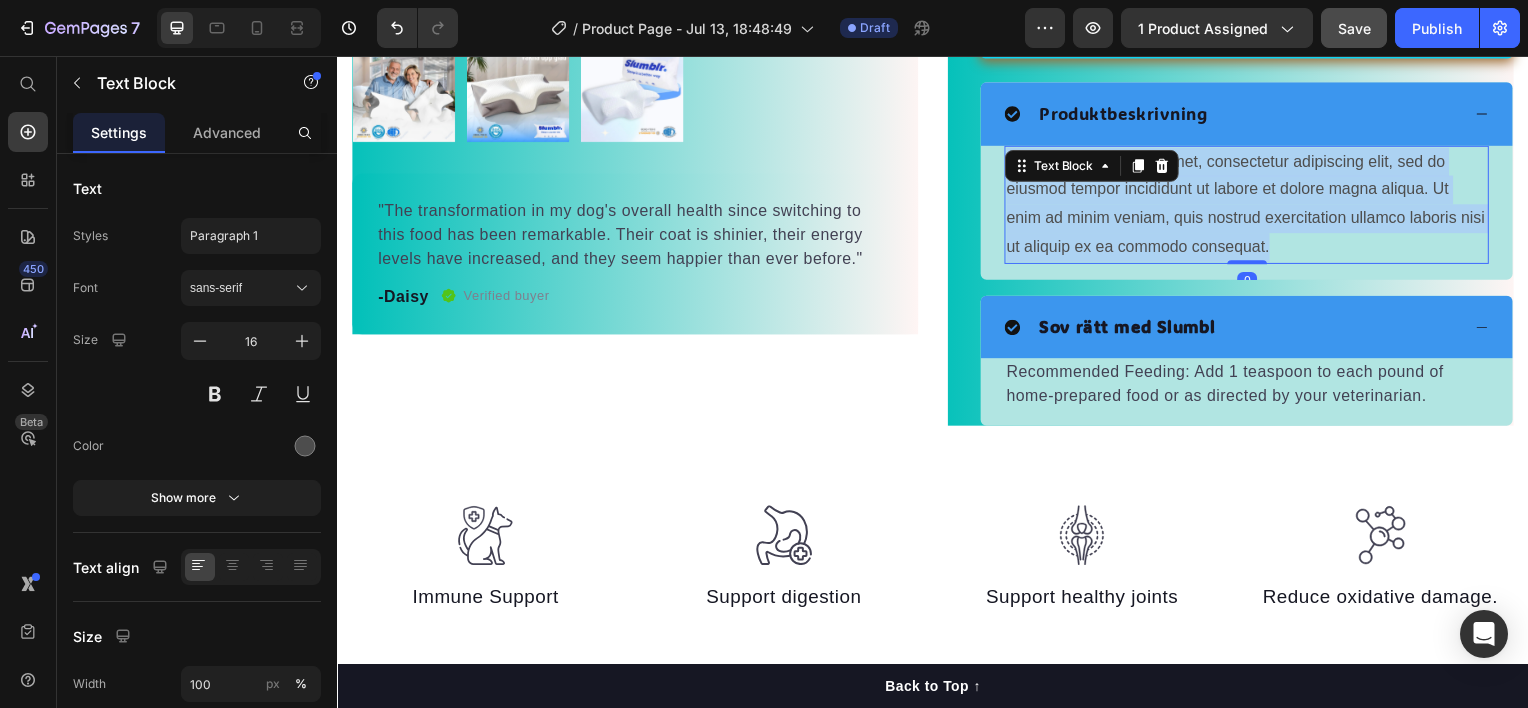 click on "Lorem ipsum dolor sit amet, consectetur adipiscing elit, sed do eiusmod tempor incididunt ut labore et dolore magna aliqua. Ut enim ad minim veniam, quis nostrud exercitation ullamco laboris nisi ut aliquip ex ea commodo consequat." at bounding box center (1253, 205) 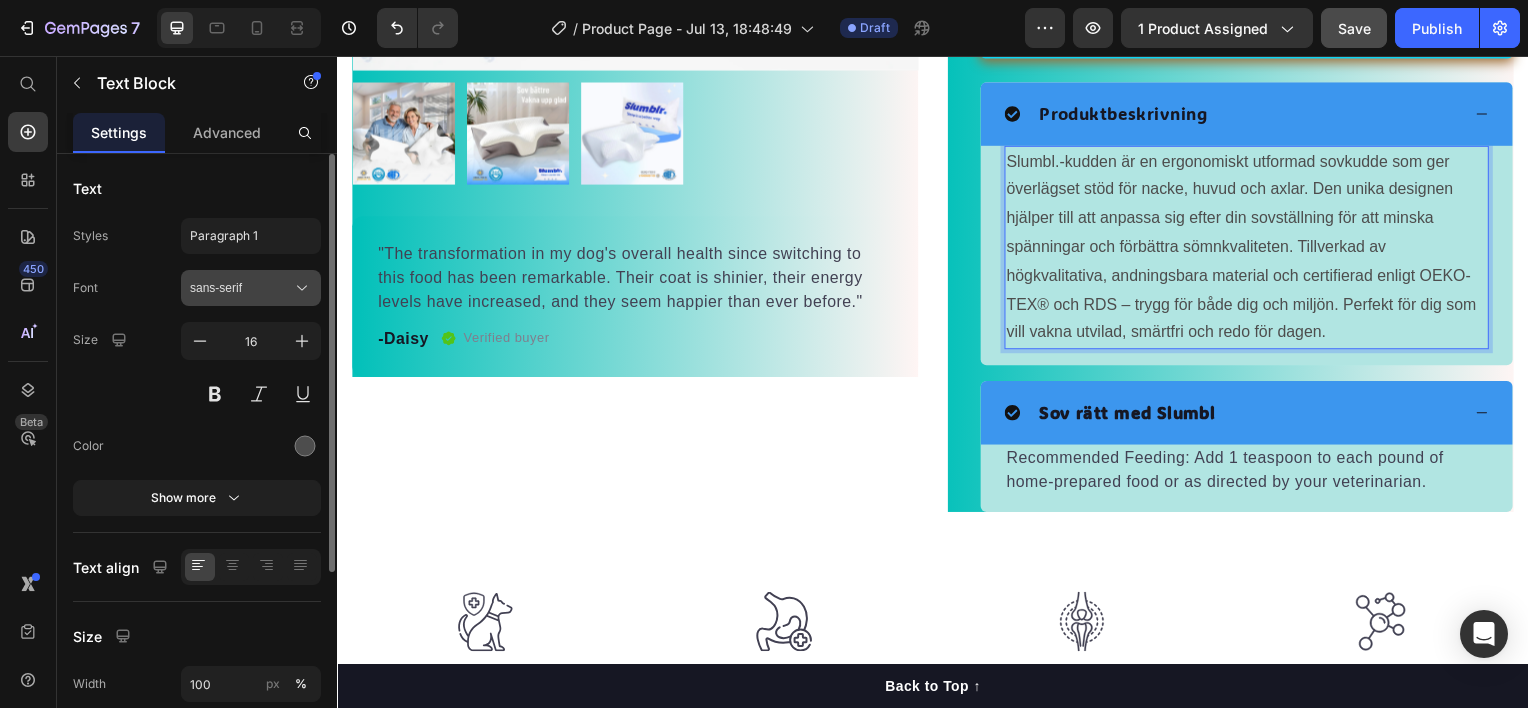 click on "sans-serif" at bounding box center (241, 288) 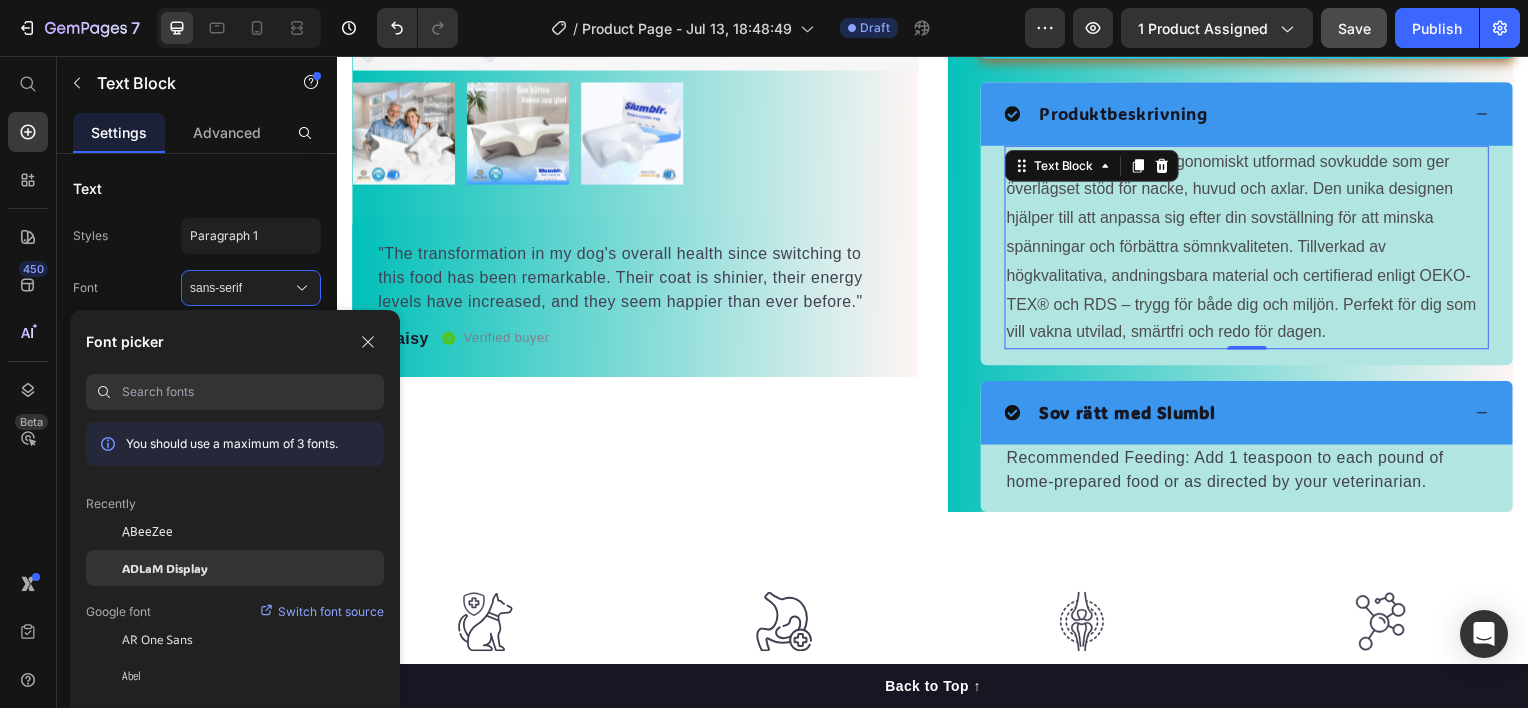 click on "ADLaM Display" at bounding box center (165, 568) 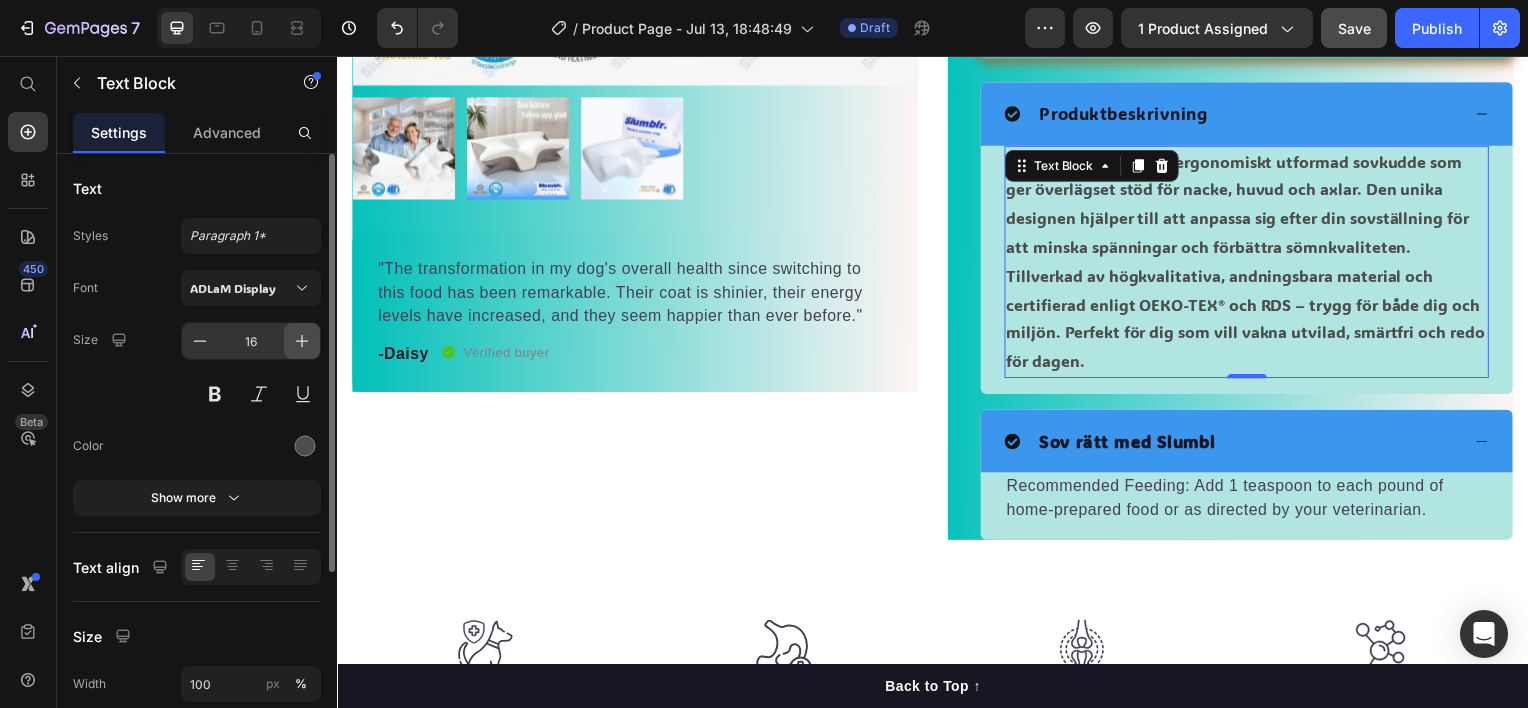 click at bounding box center [302, 341] 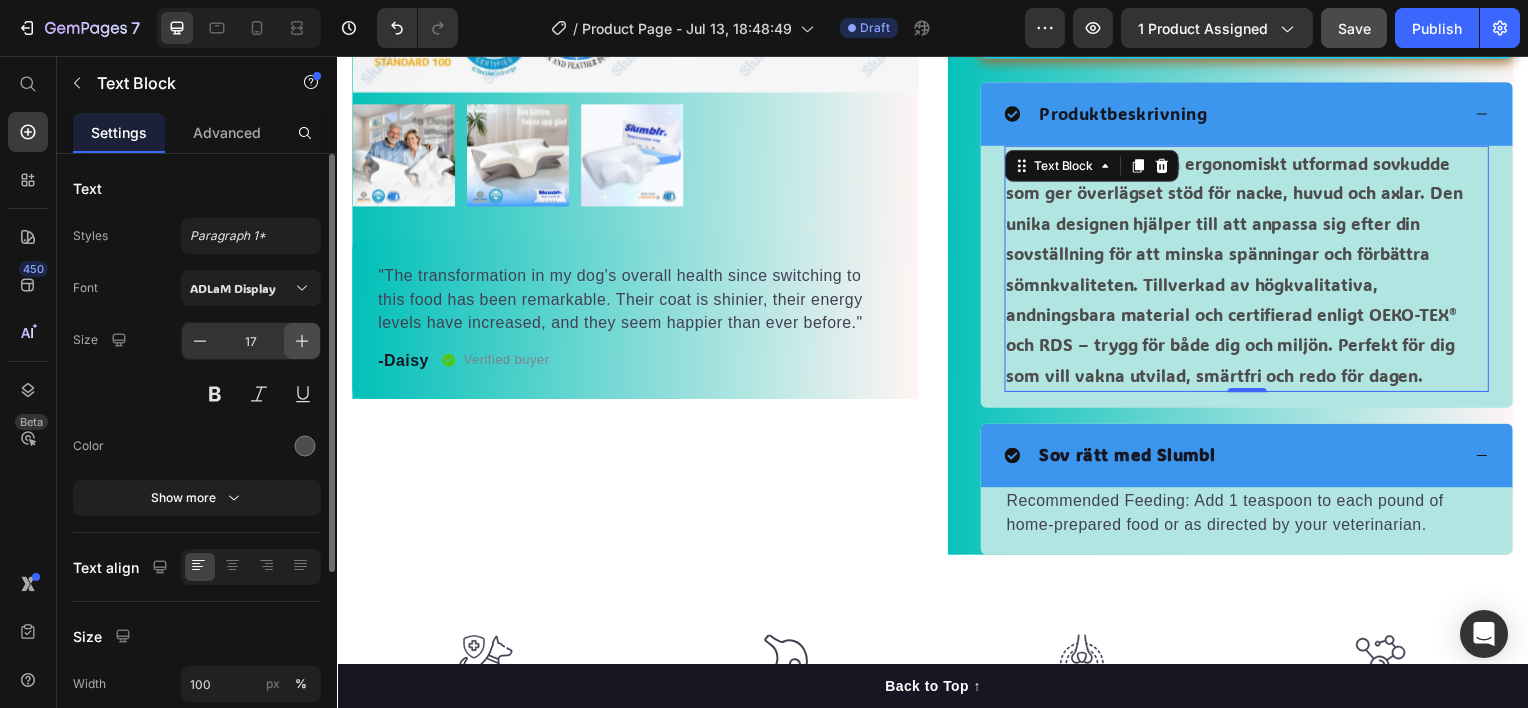click at bounding box center [302, 341] 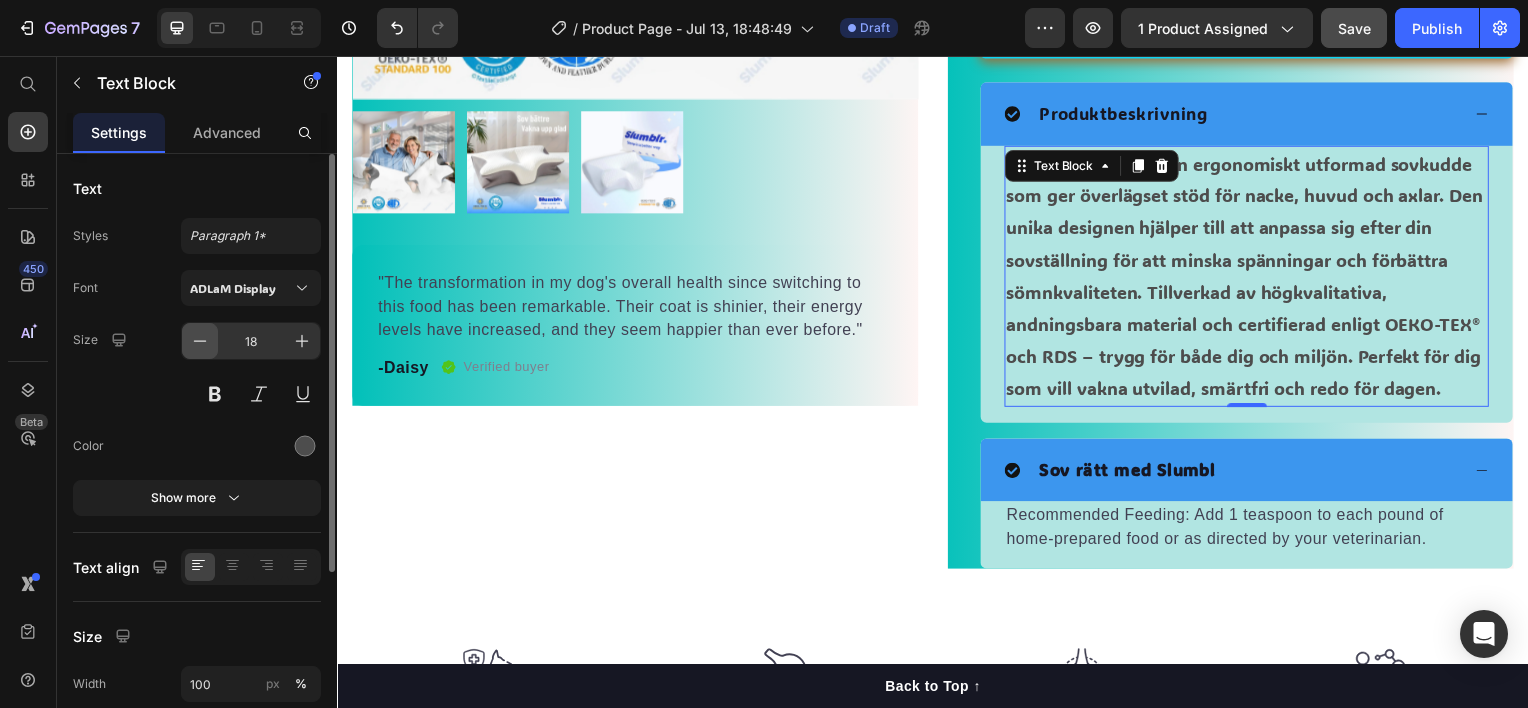 click 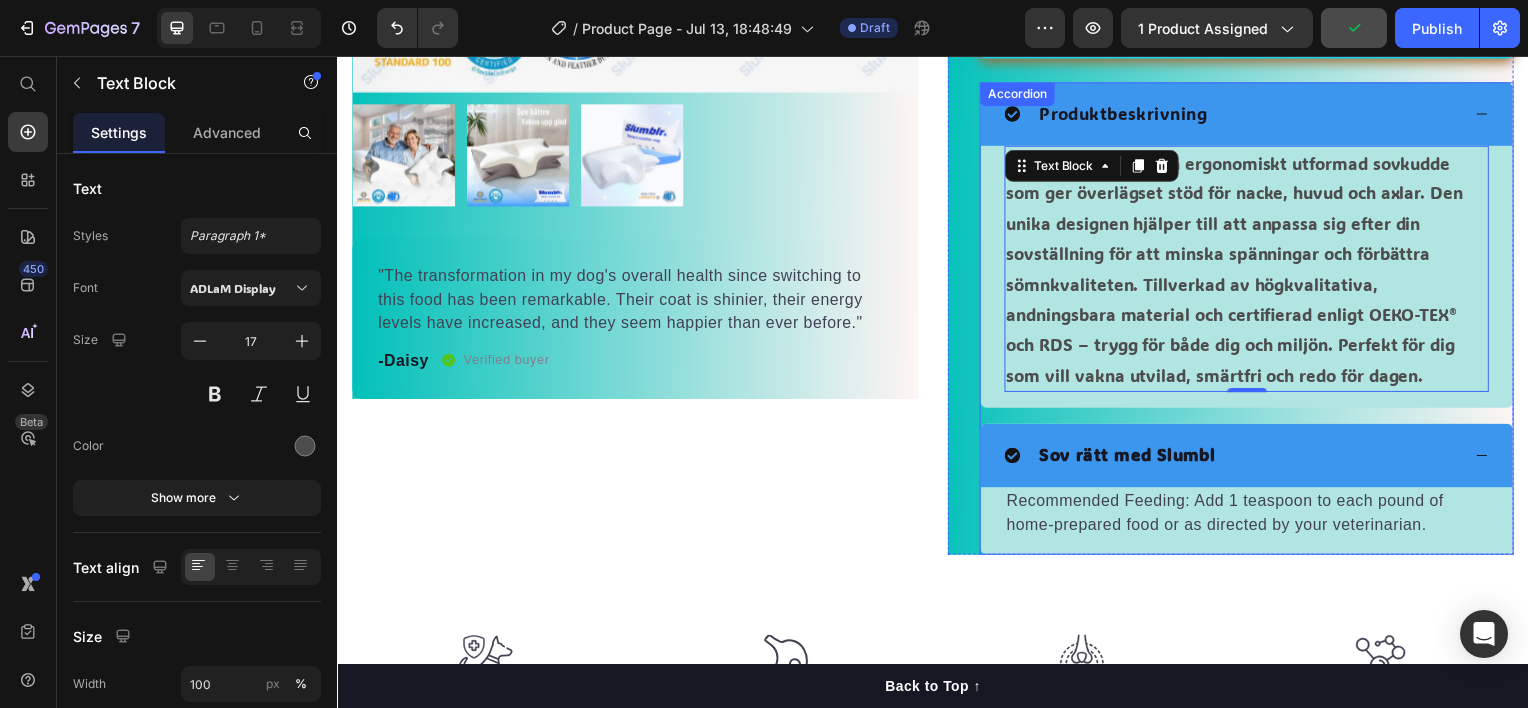 click on "Produktbeskrivning" at bounding box center (1238, 114) 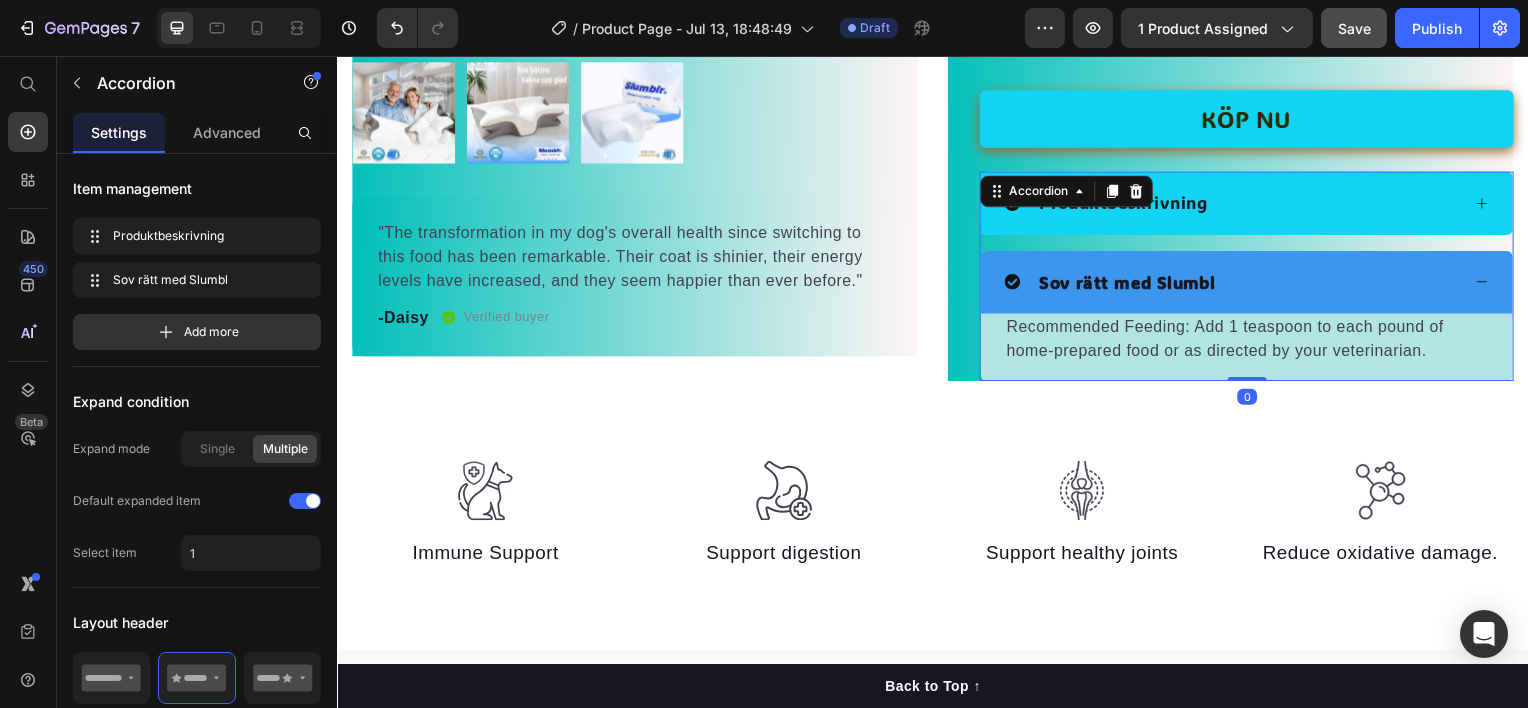 scroll, scrollTop: 743, scrollLeft: 0, axis: vertical 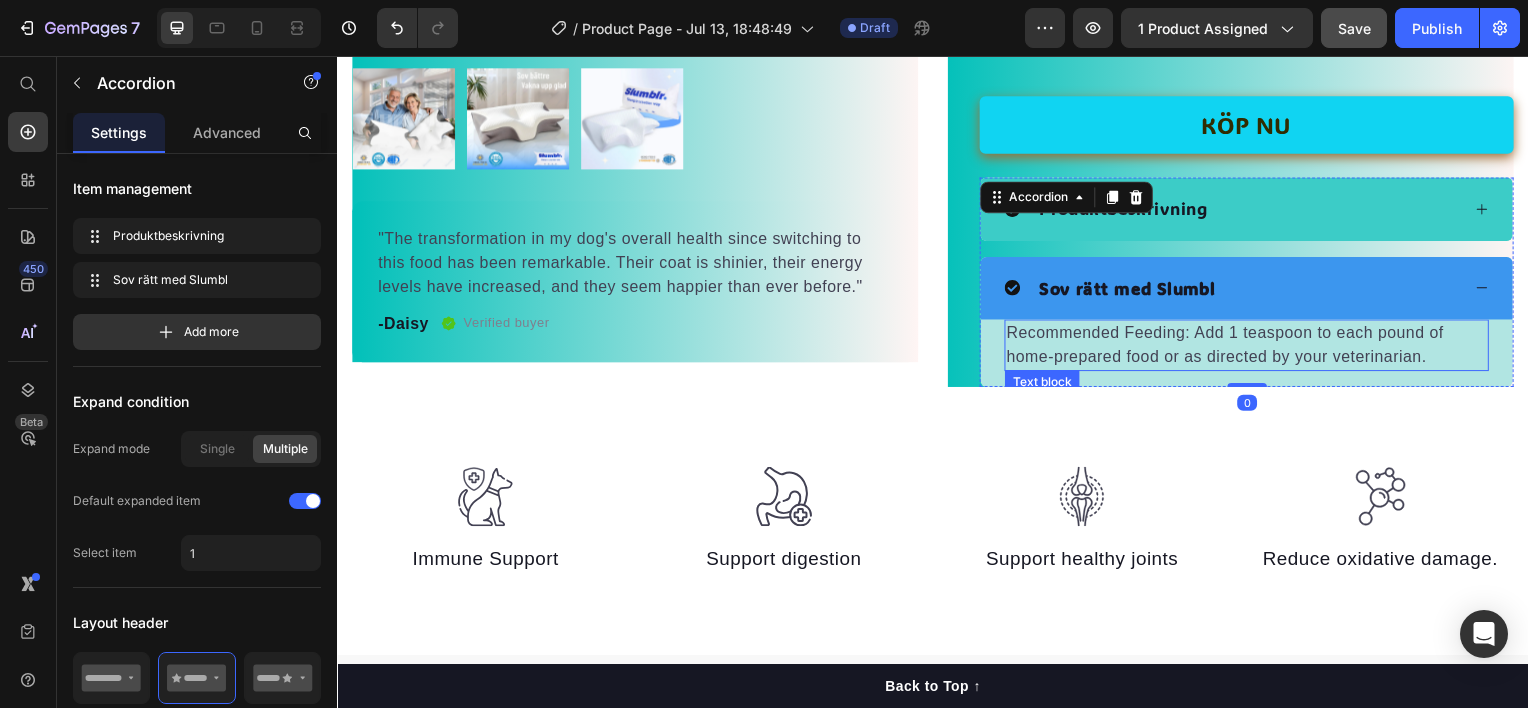 click on "Recommended Feeding: Add 1 teaspoon to each pound of home-prepared food or as directed by your veterinarian." at bounding box center [1253, 347] 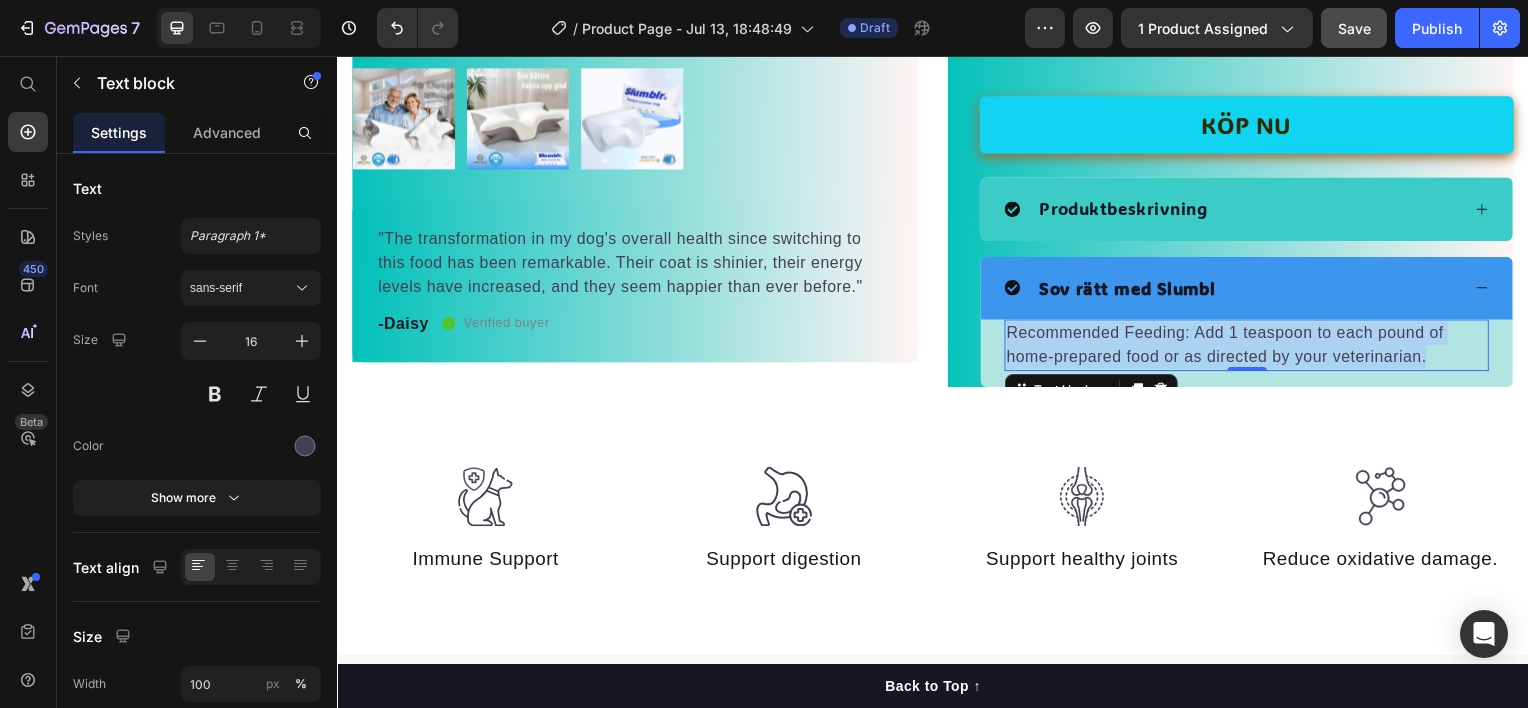 click on "Recommended Feeding: Add 1 teaspoon to each pound of home-prepared food or as directed by your veterinarian." at bounding box center (1253, 347) 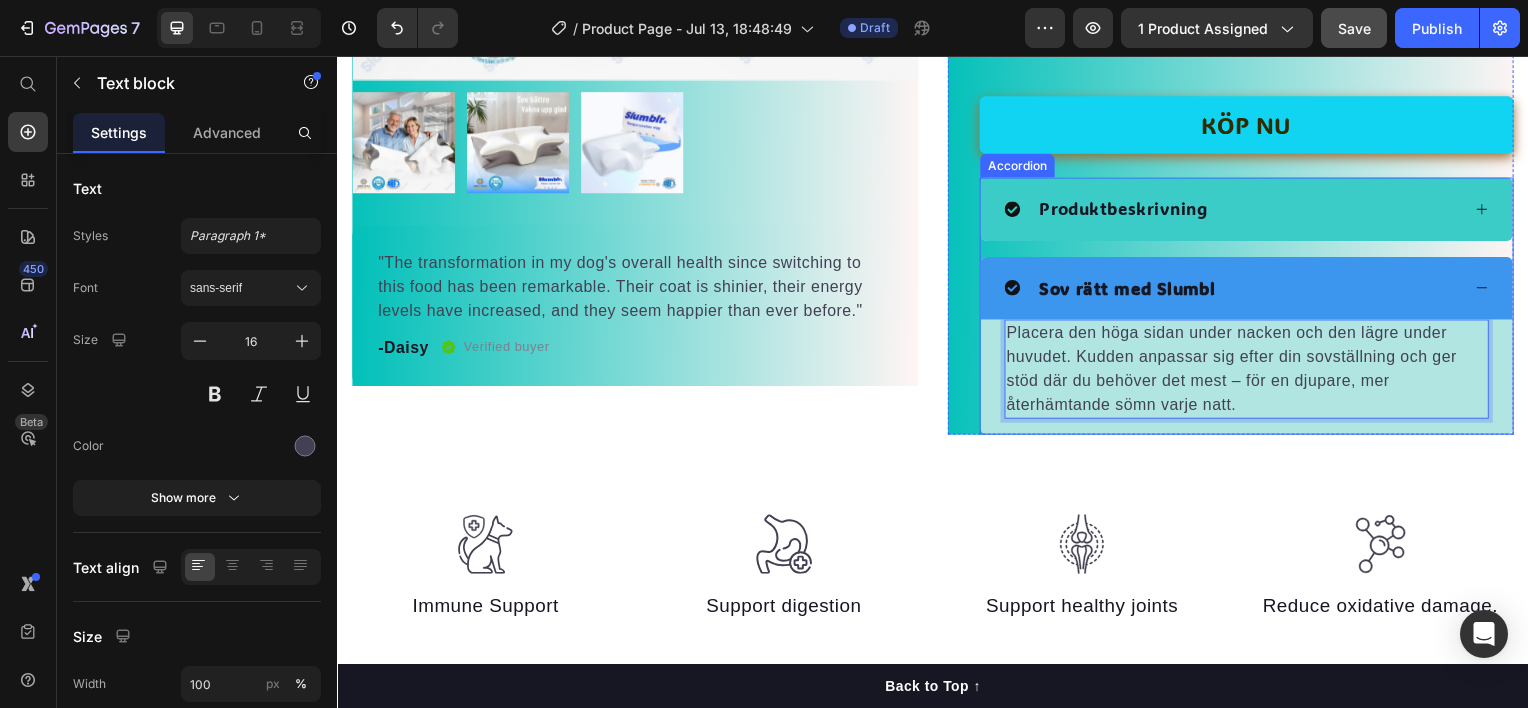 click on "Sov rätt med Slumbl" at bounding box center (1253, 290) 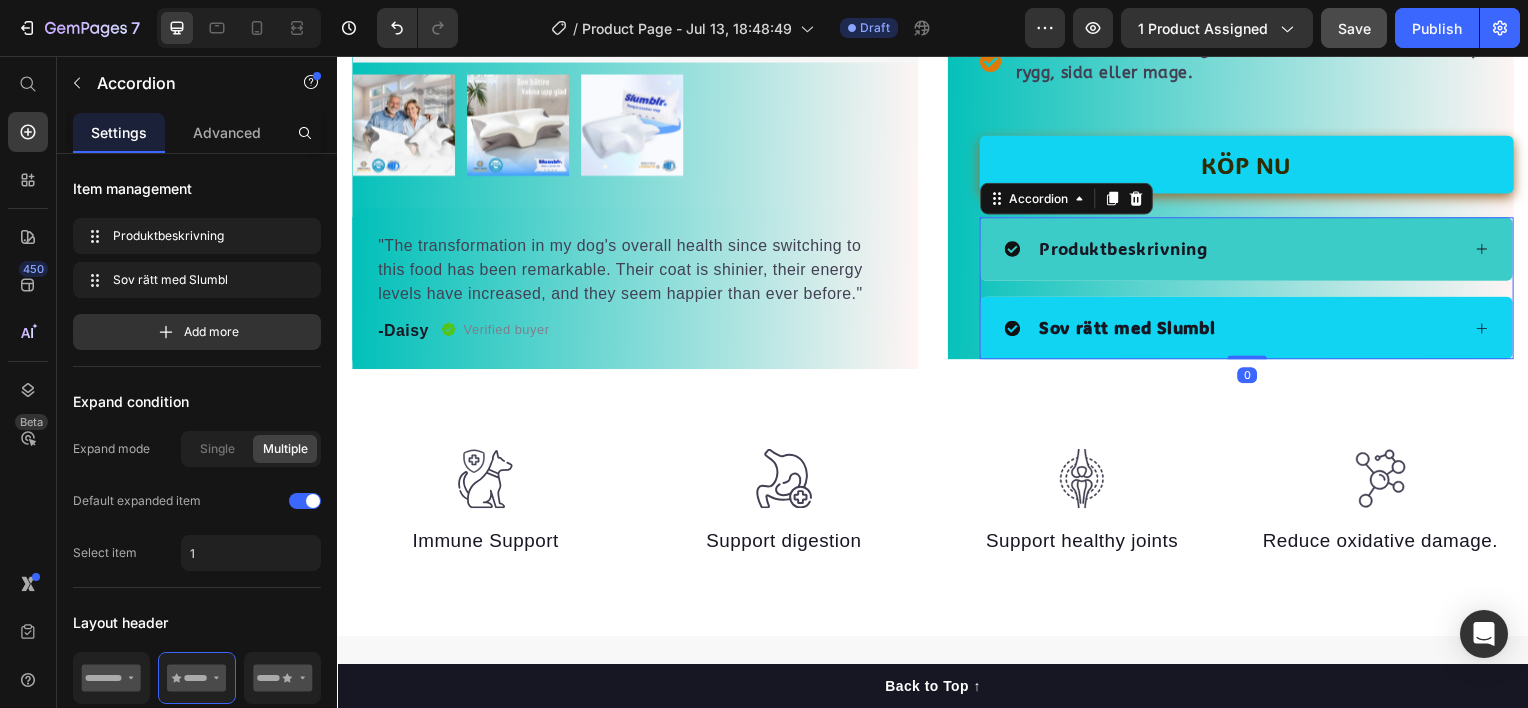 click on "Sov rätt med Slumbl" at bounding box center (1253, 330) 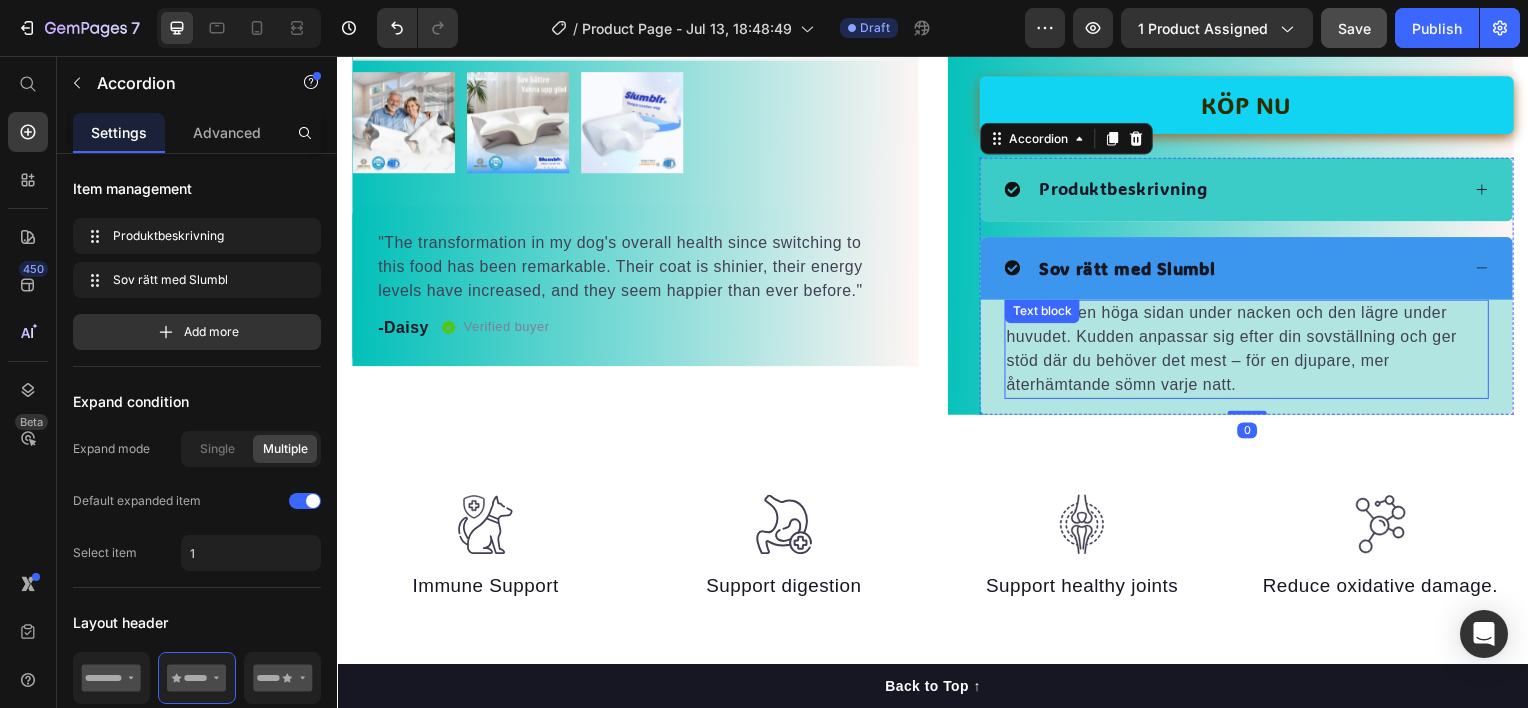 scroll, scrollTop: 764, scrollLeft: 0, axis: vertical 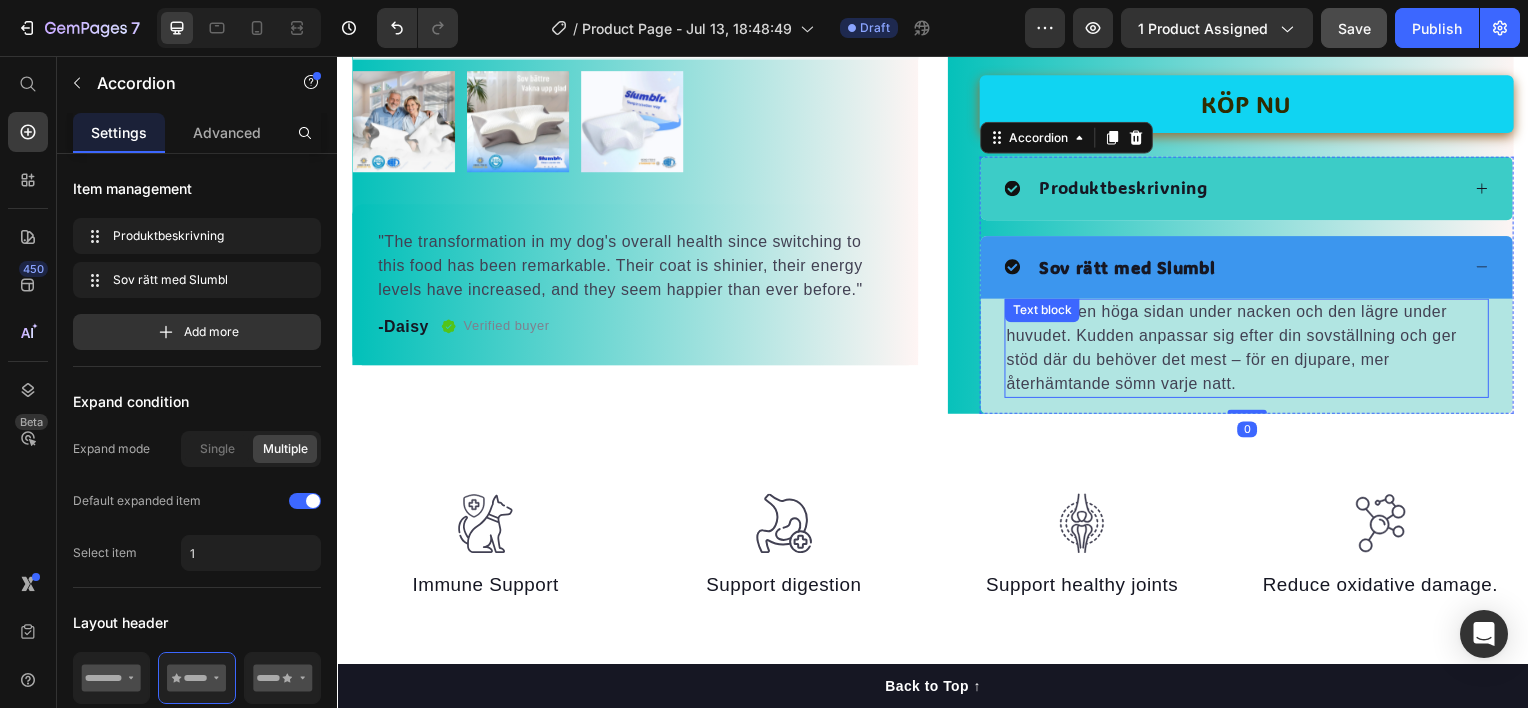 click on "Placera den höga sidan under nacken och den lägre under huvudet. Kudden anpassar sig efter din sovställning och ger stöd där du behöver det mest – för en djupare, mer återhämtande sömn varje natt." at bounding box center (1253, 350) 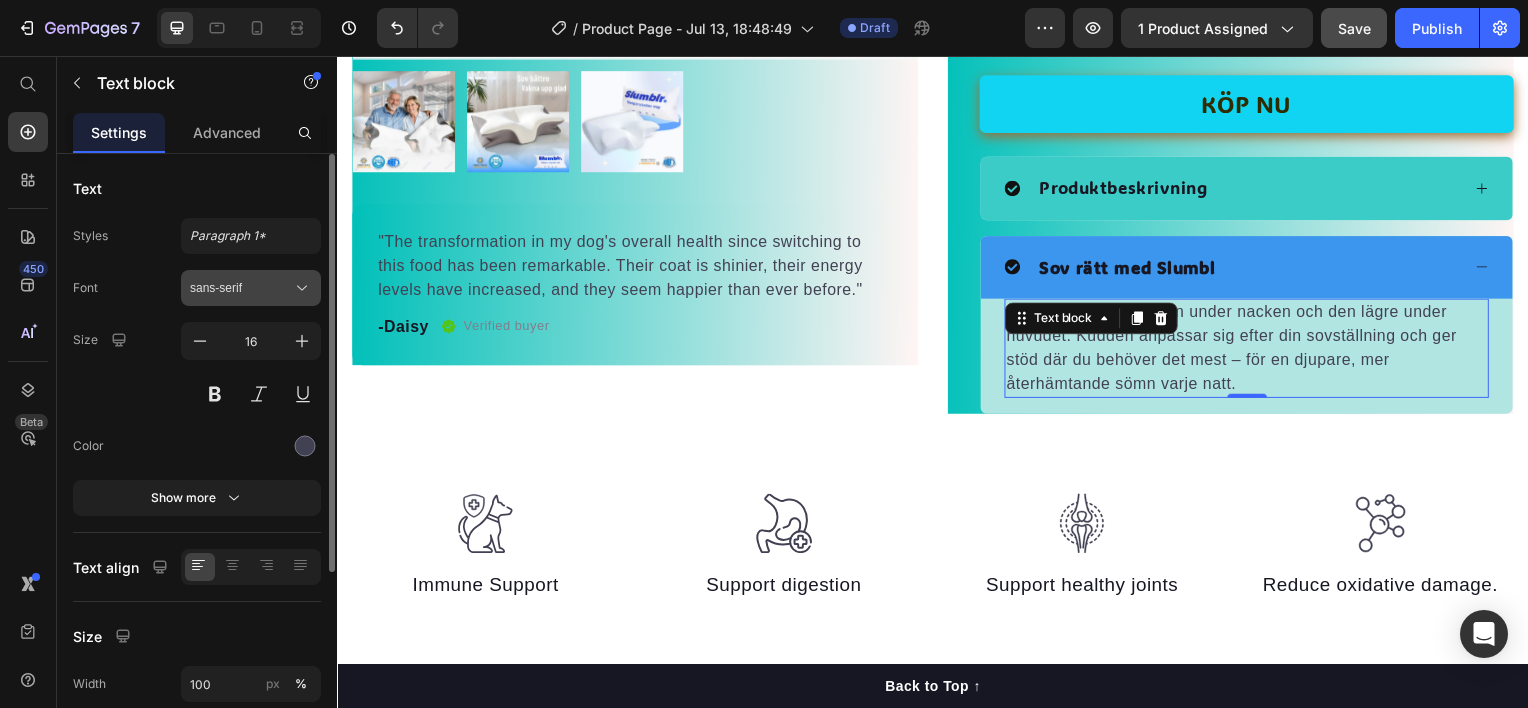 click on "sans-serif" at bounding box center [251, 288] 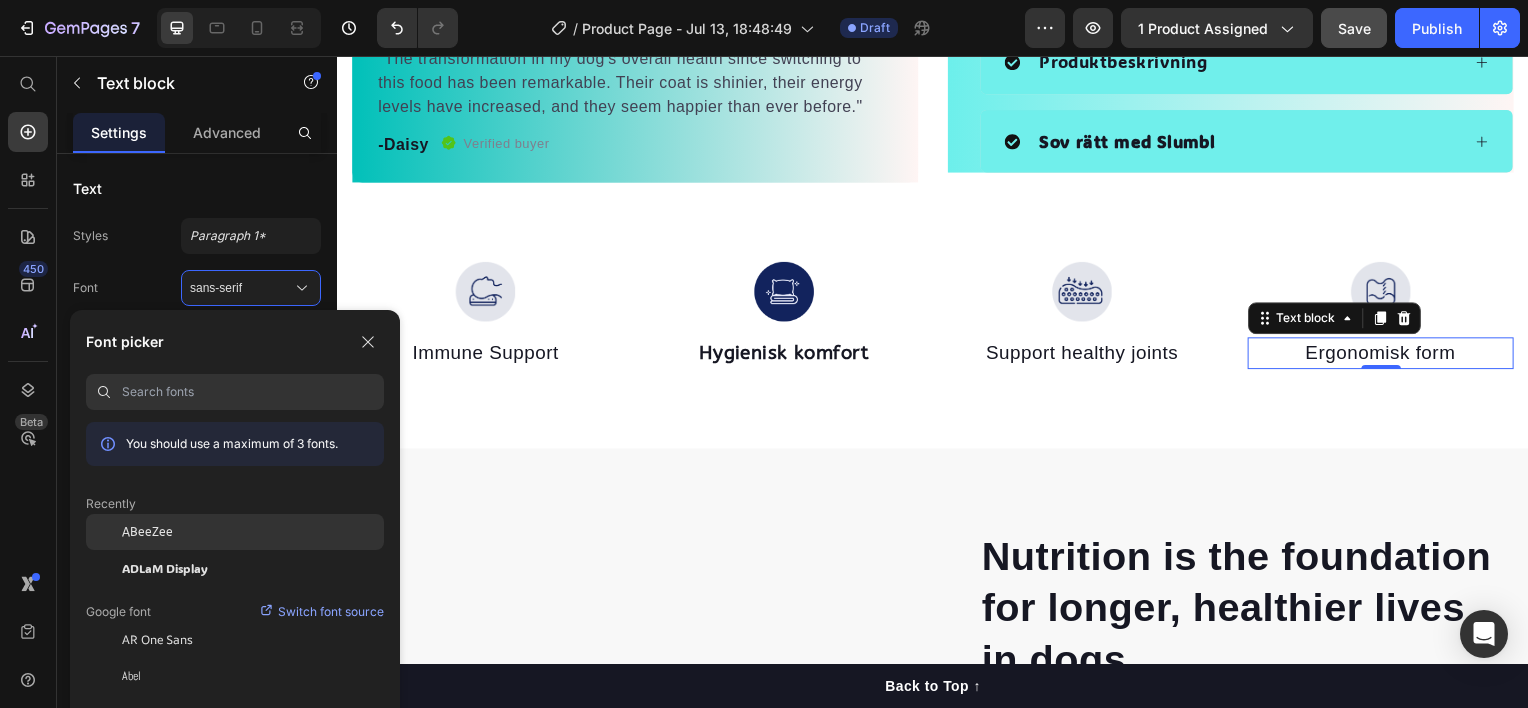 click on "ABeeZee" 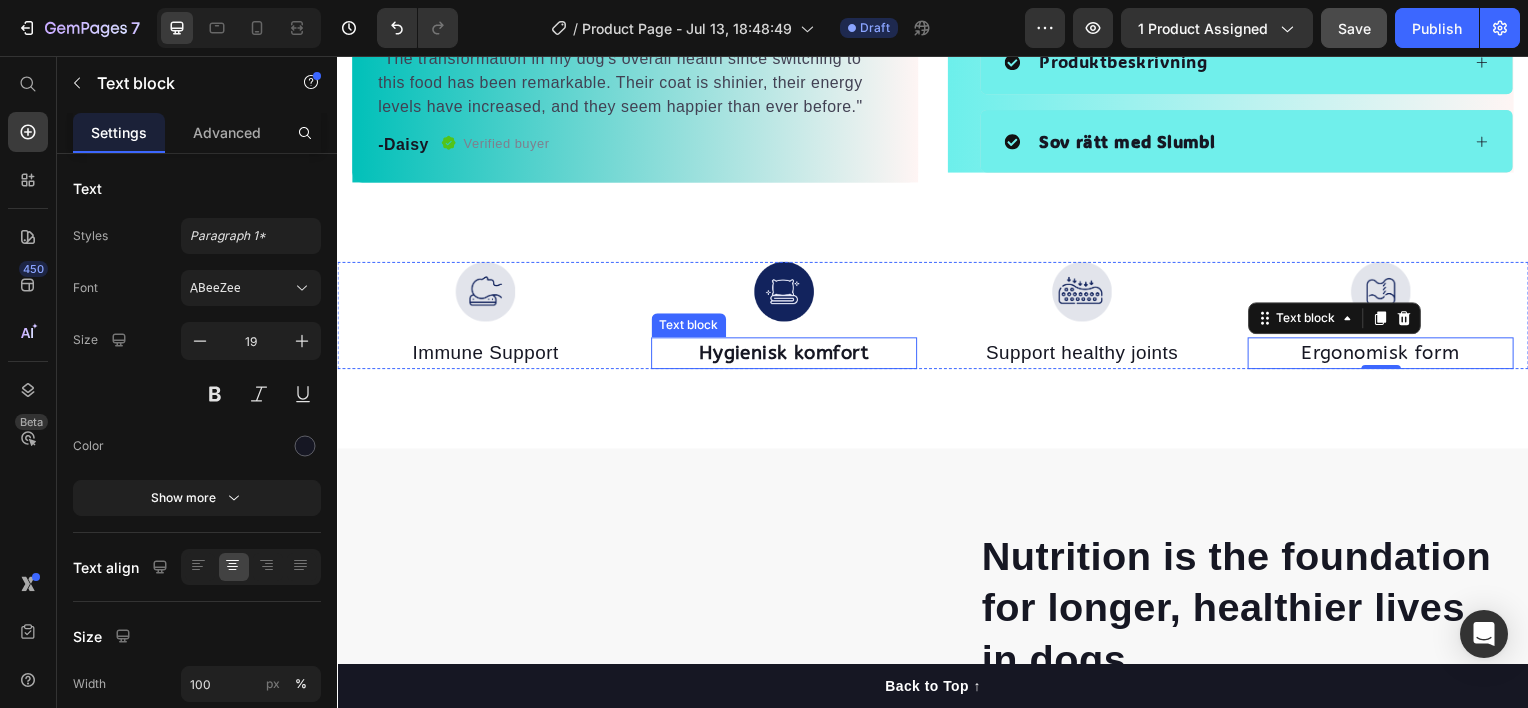 click on "Hygienisk komfort" at bounding box center (787, 355) 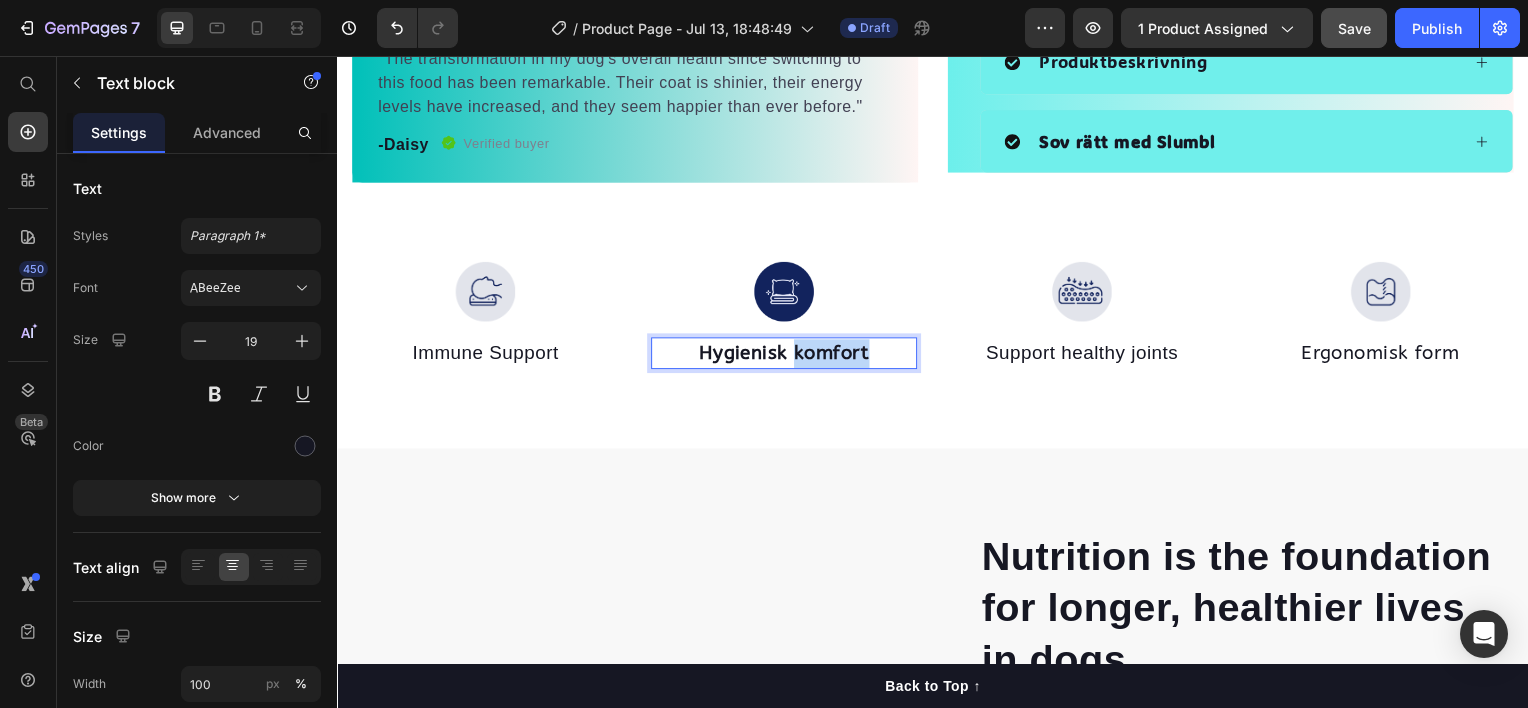 click on "Hygienisk komfort" at bounding box center [787, 355] 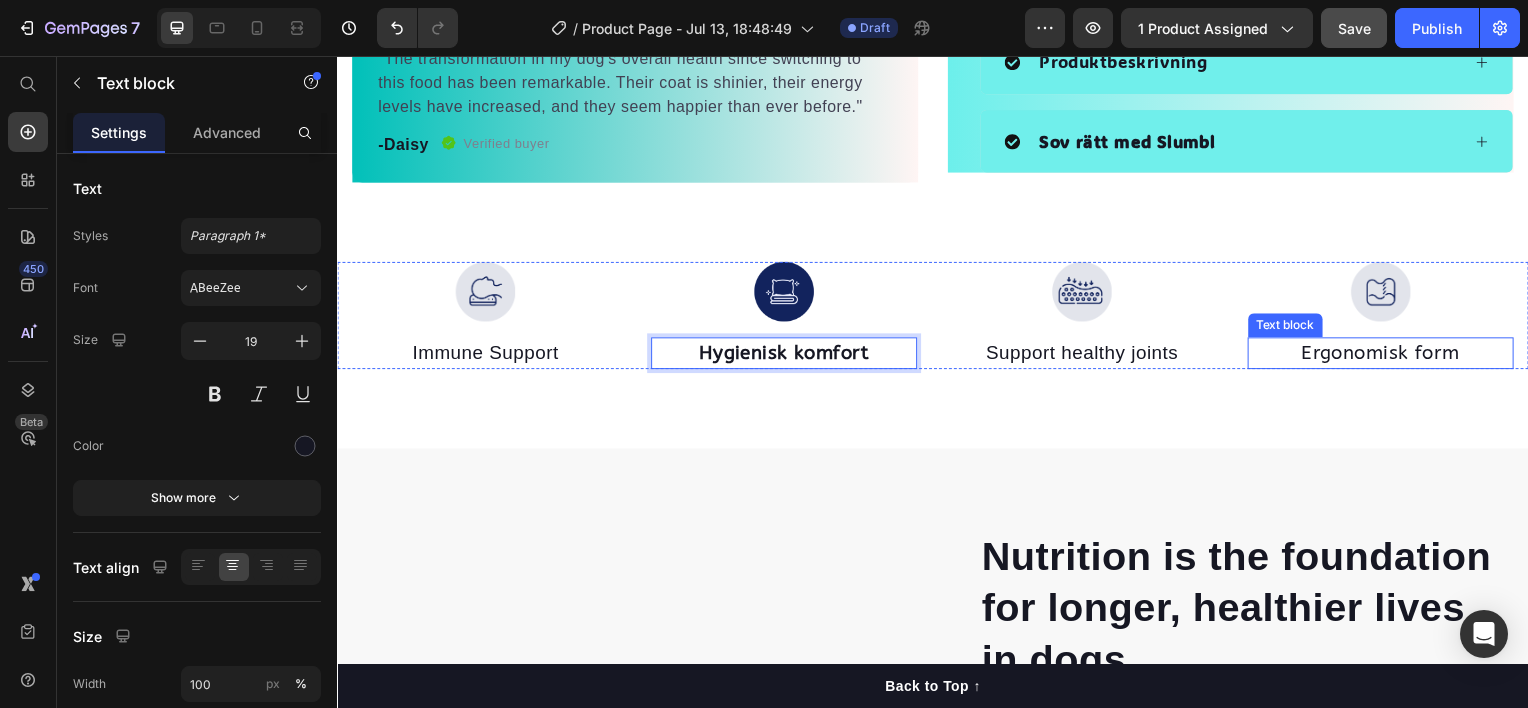 click on "Ergonomisk form" at bounding box center [1388, 355] 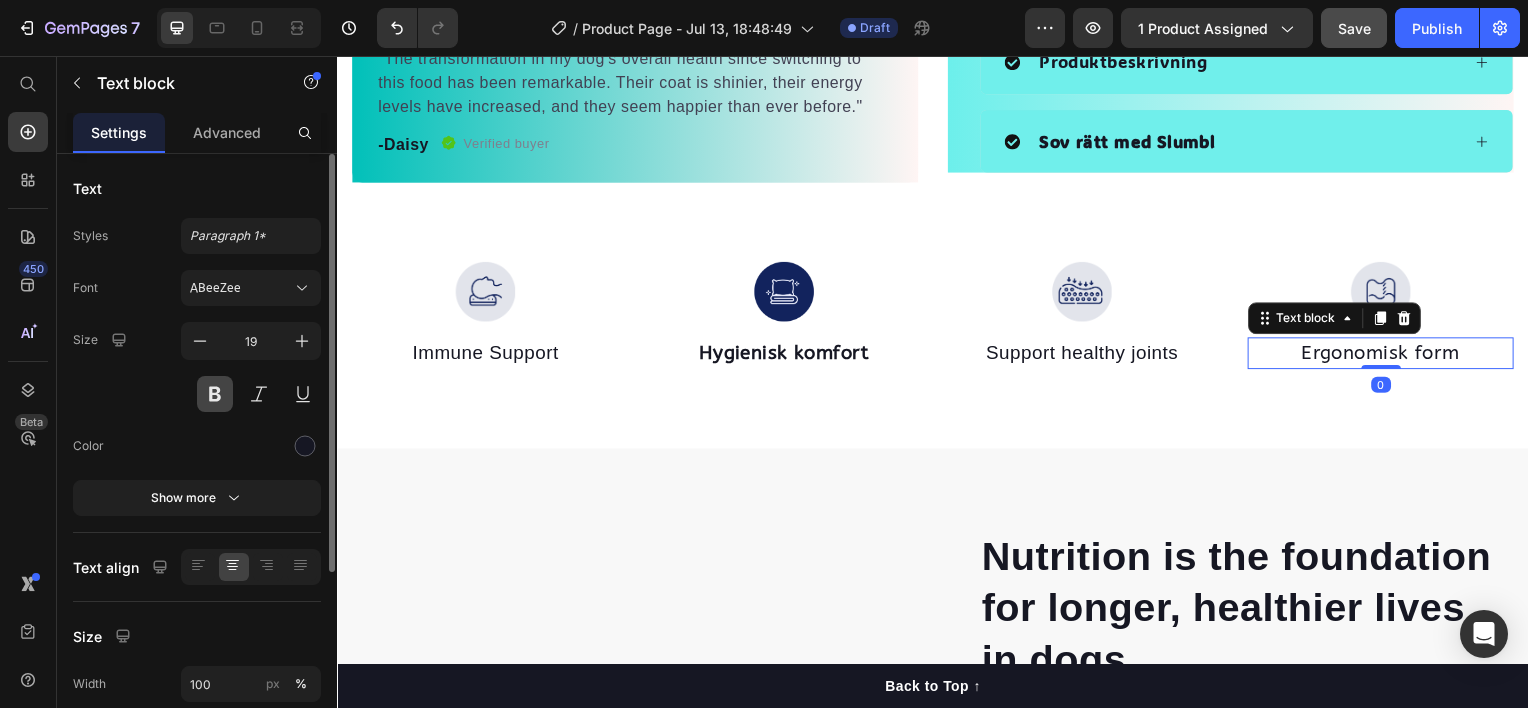 click at bounding box center (215, 394) 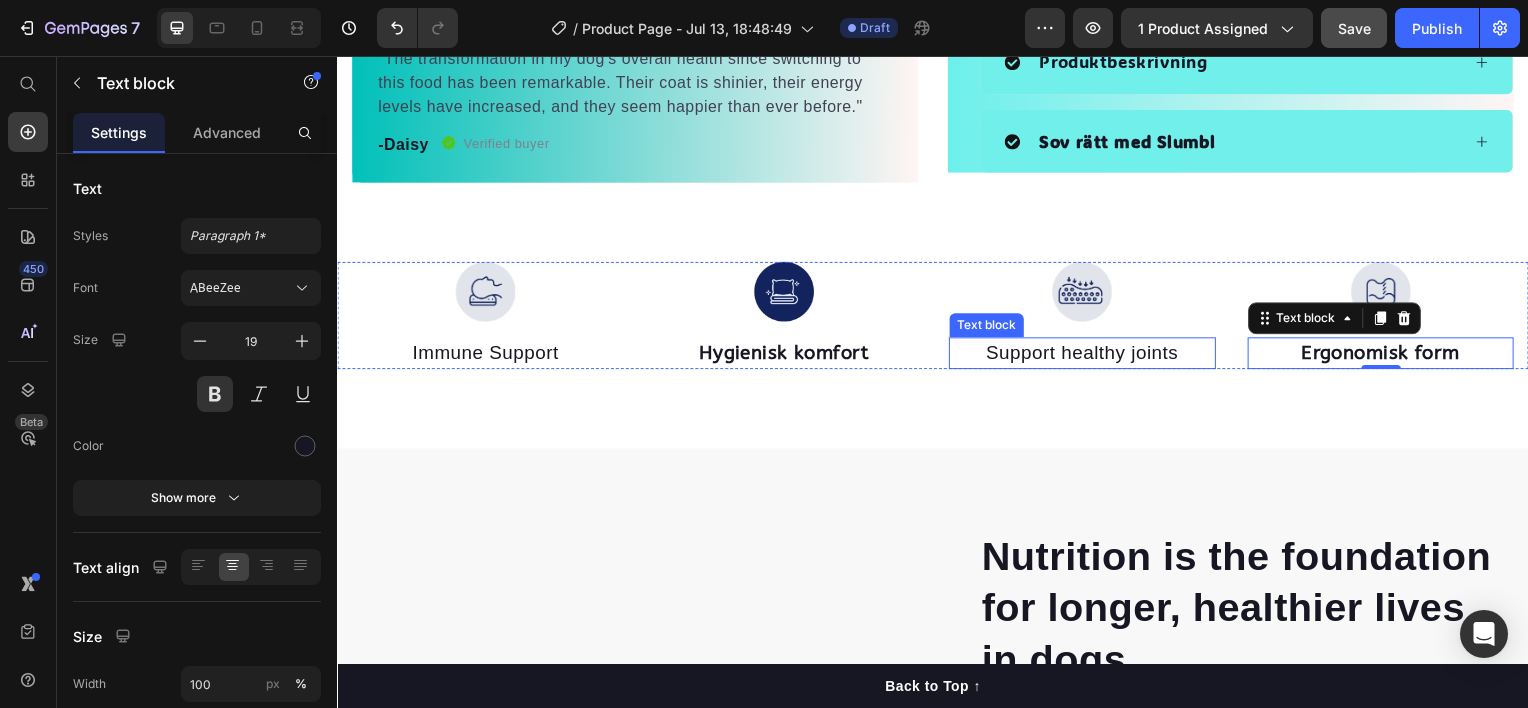click on "Support healthy joints" at bounding box center (1087, 355) 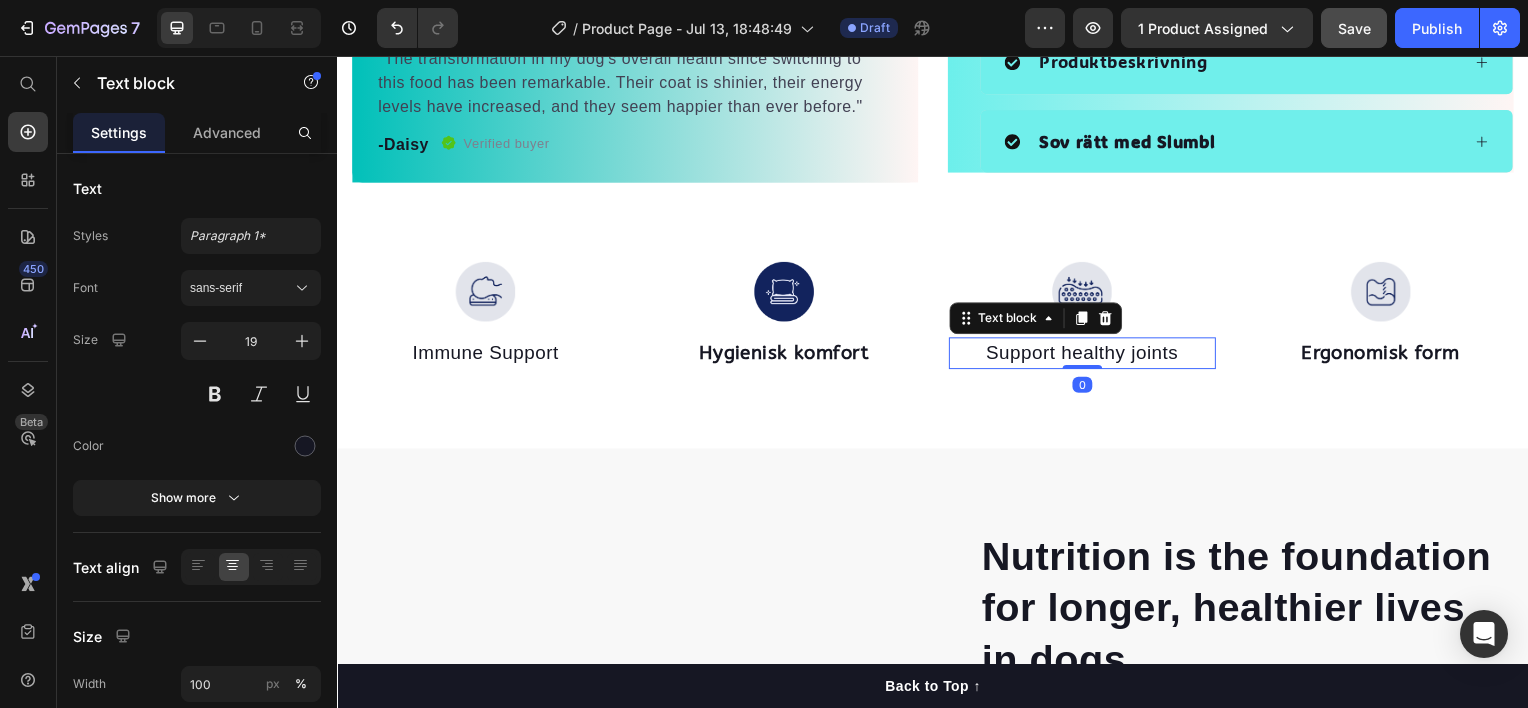 click on "Support healthy joints" at bounding box center (1087, 355) 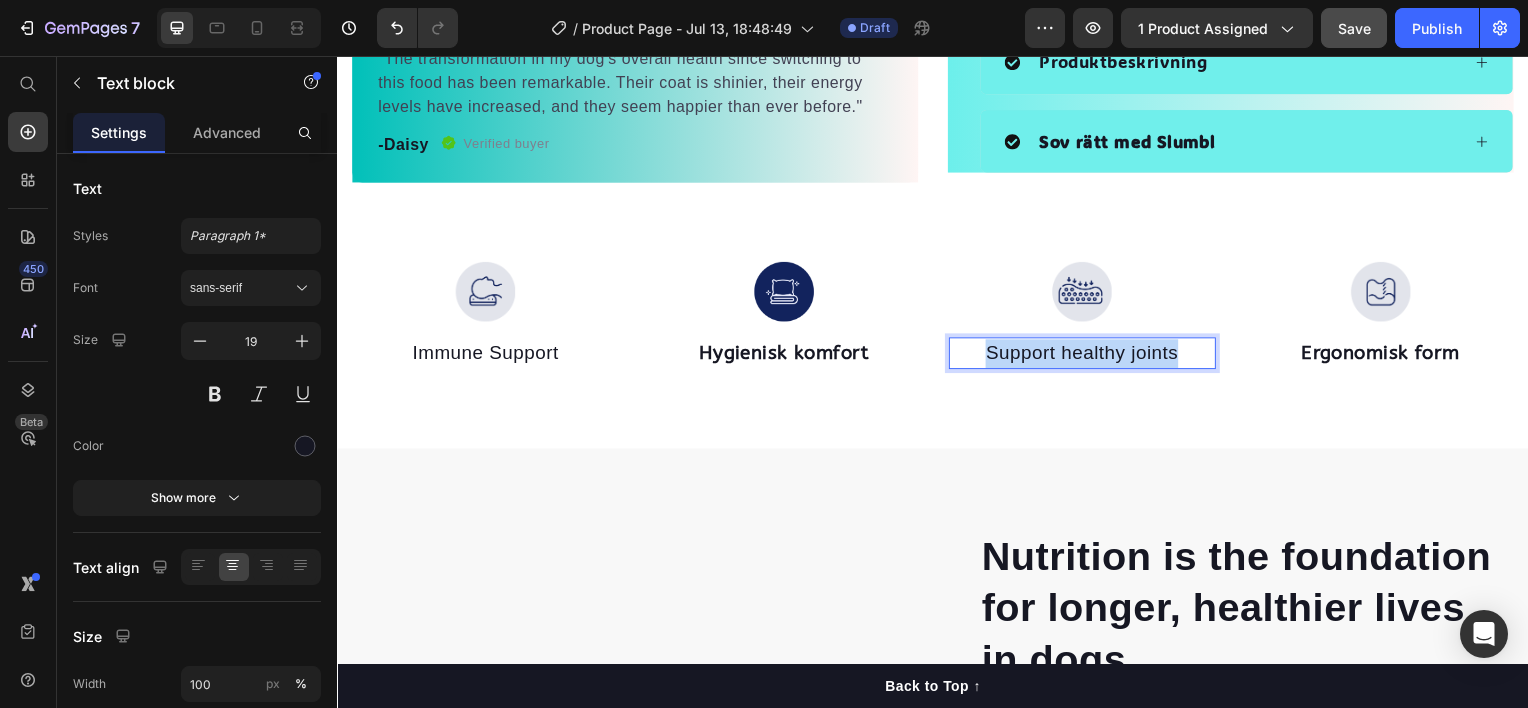 click on "Support healthy joints" at bounding box center [1087, 355] 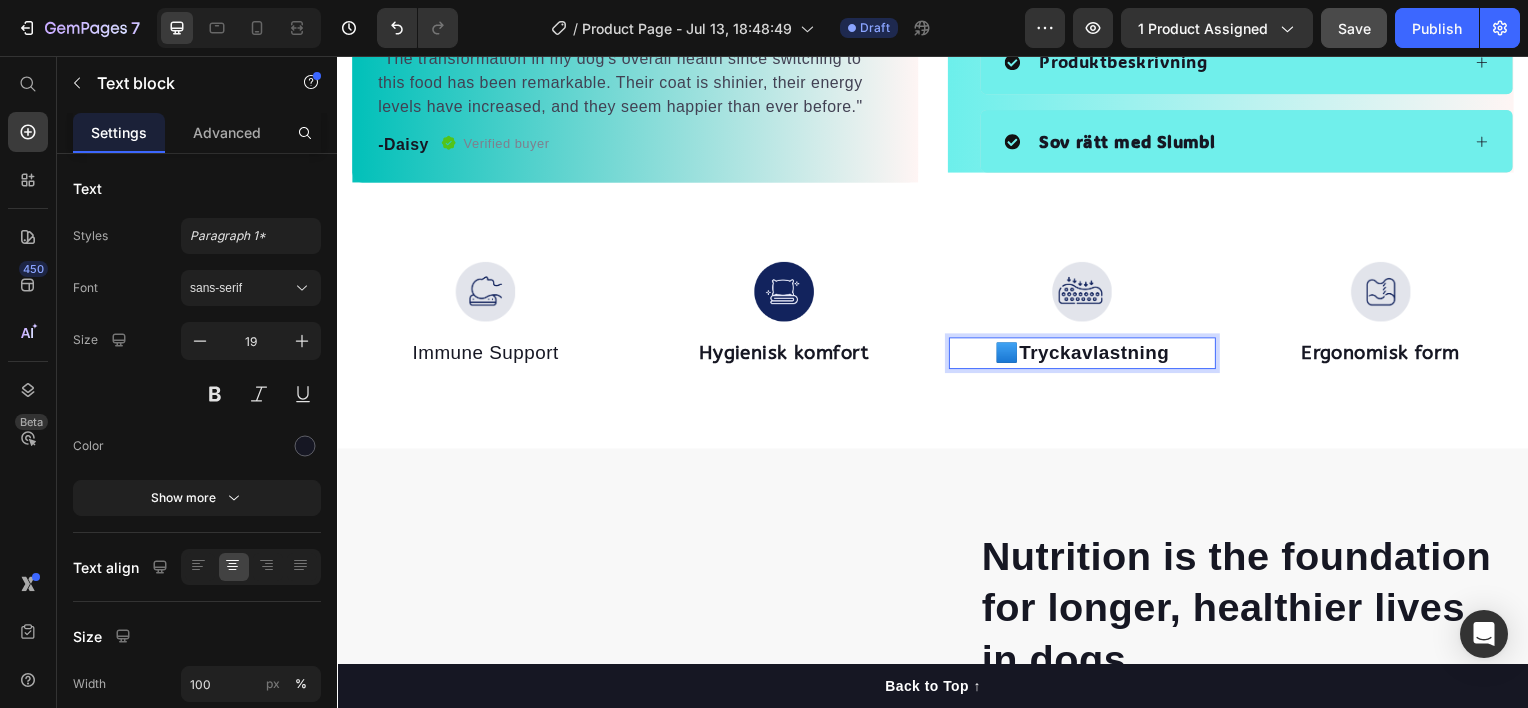 click on "Tryckavlastning" at bounding box center (1099, 354) 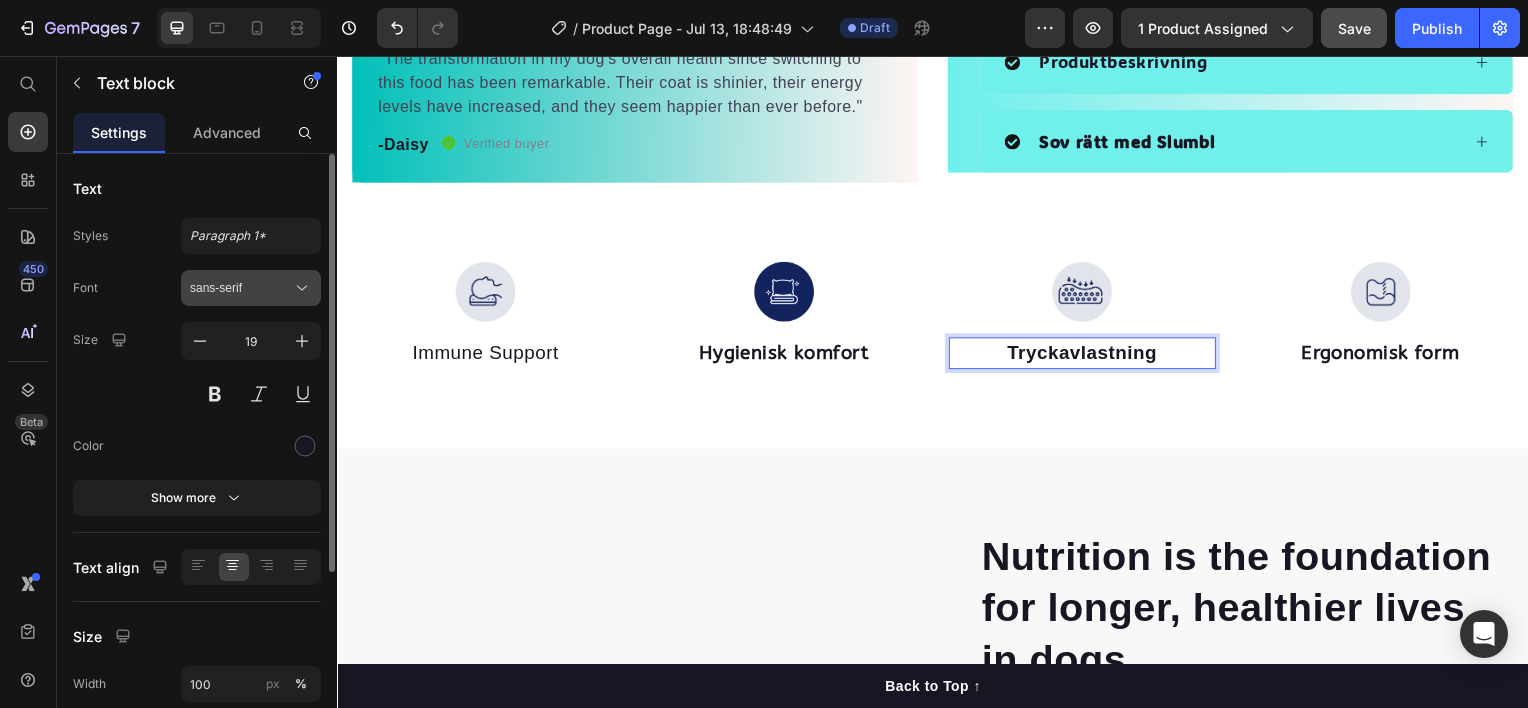 click on "sans-serif" at bounding box center [241, 288] 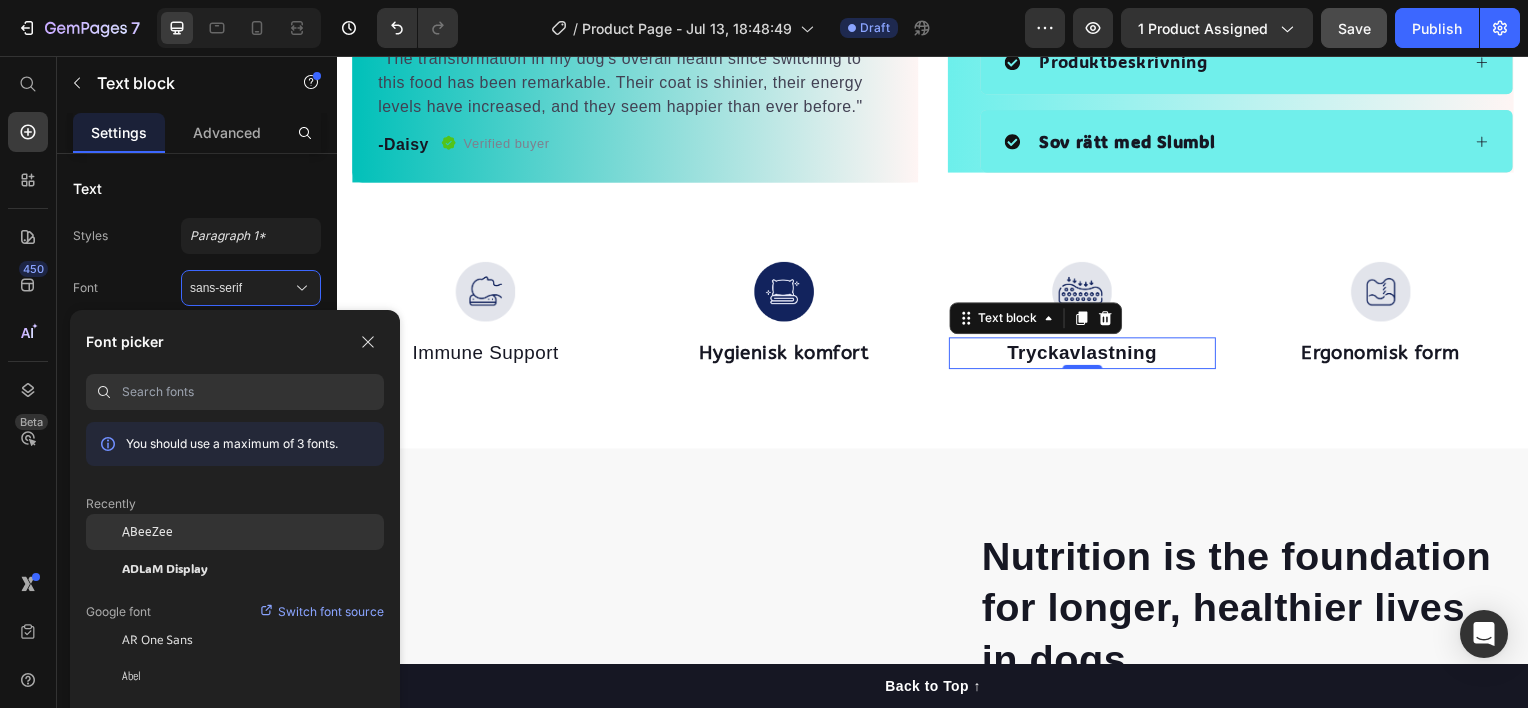 click on "ABeeZee" at bounding box center [147, 532] 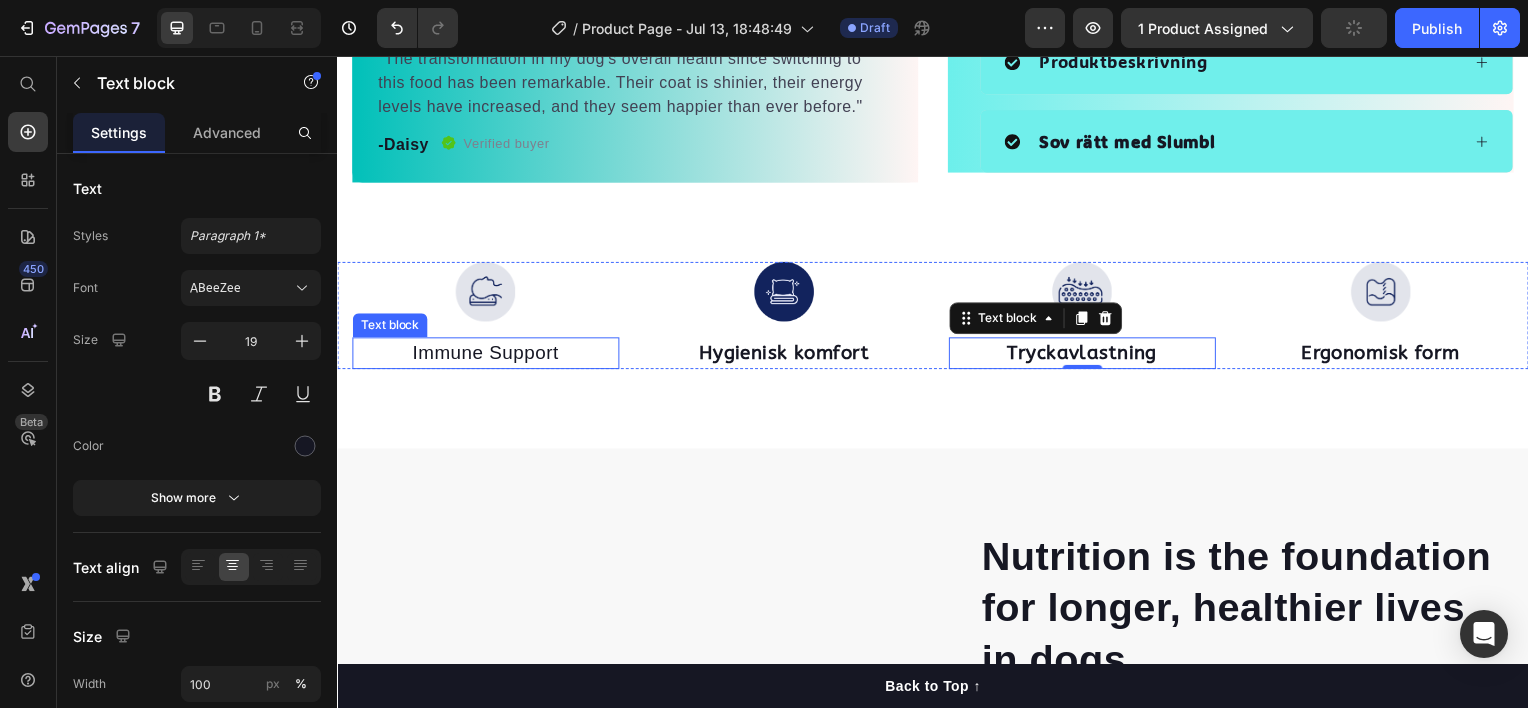 click on "Immune Support" at bounding box center [486, 355] 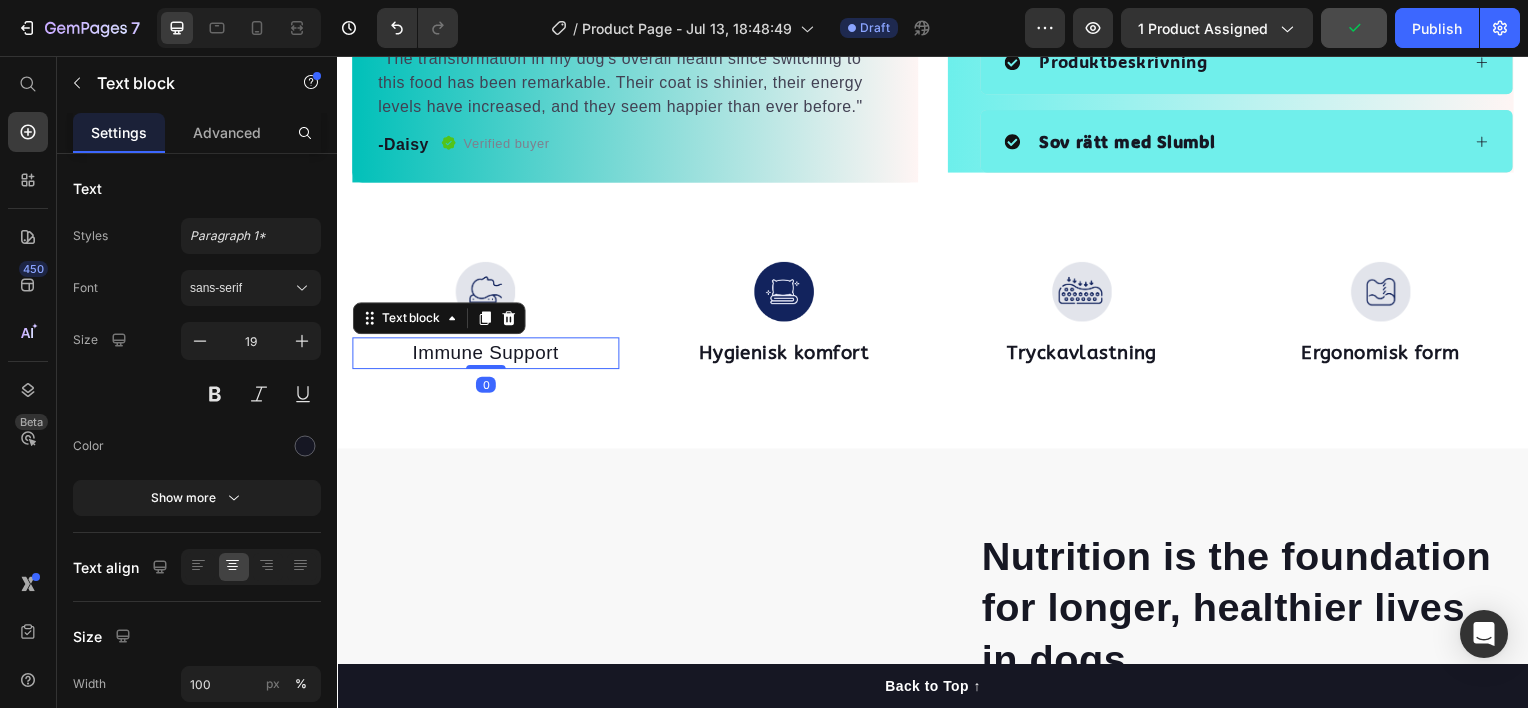 click on "Immune Support" at bounding box center [486, 355] 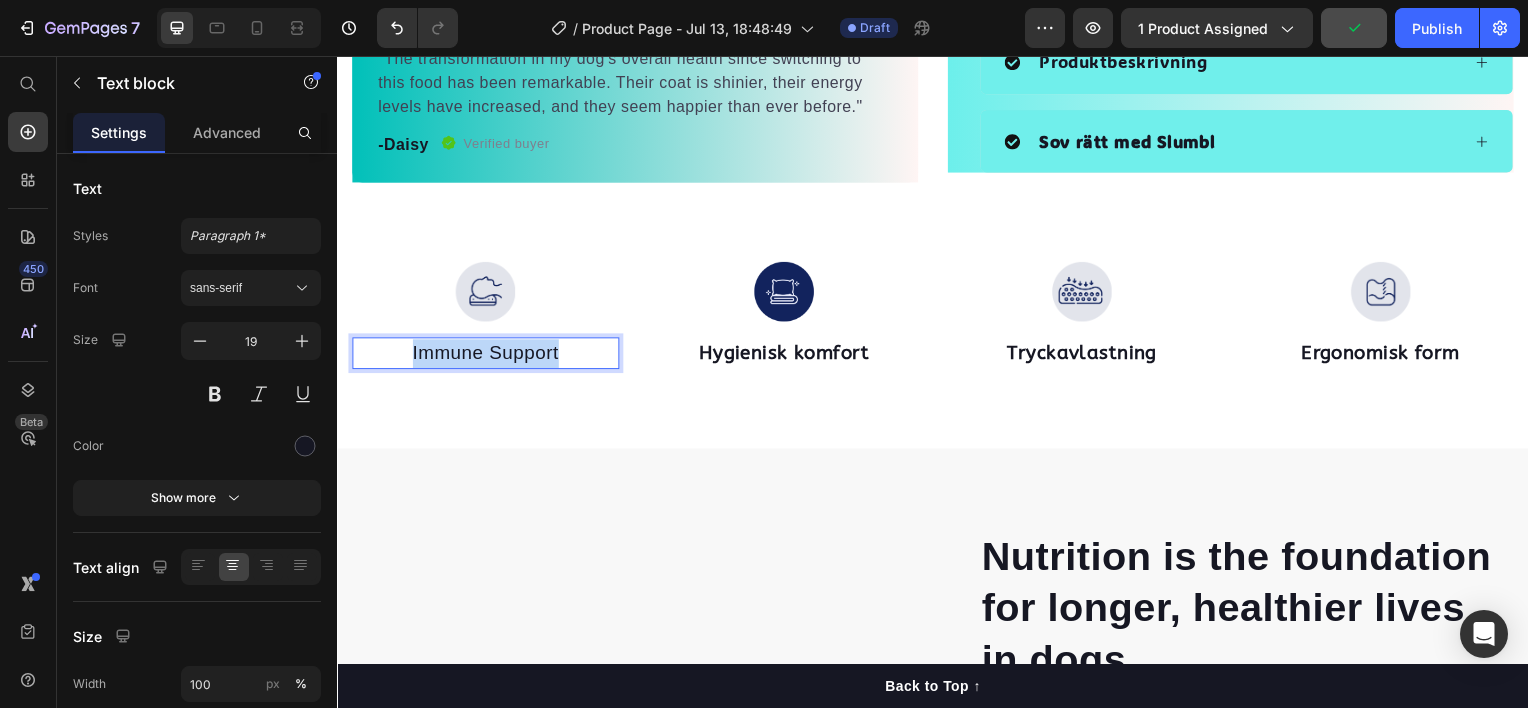 click on "Immune Support" at bounding box center [486, 355] 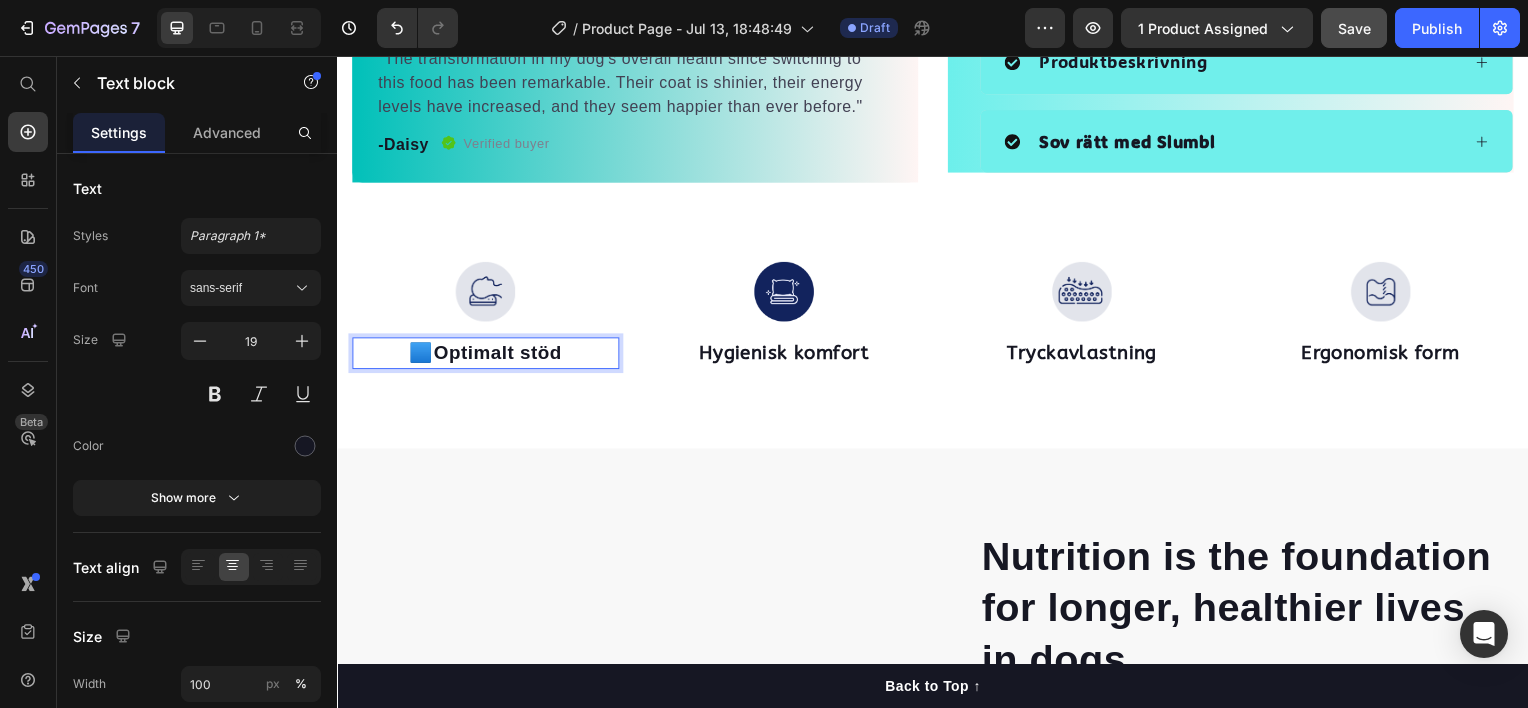 click on "🟦  Optimalt stöd" at bounding box center (486, 355) 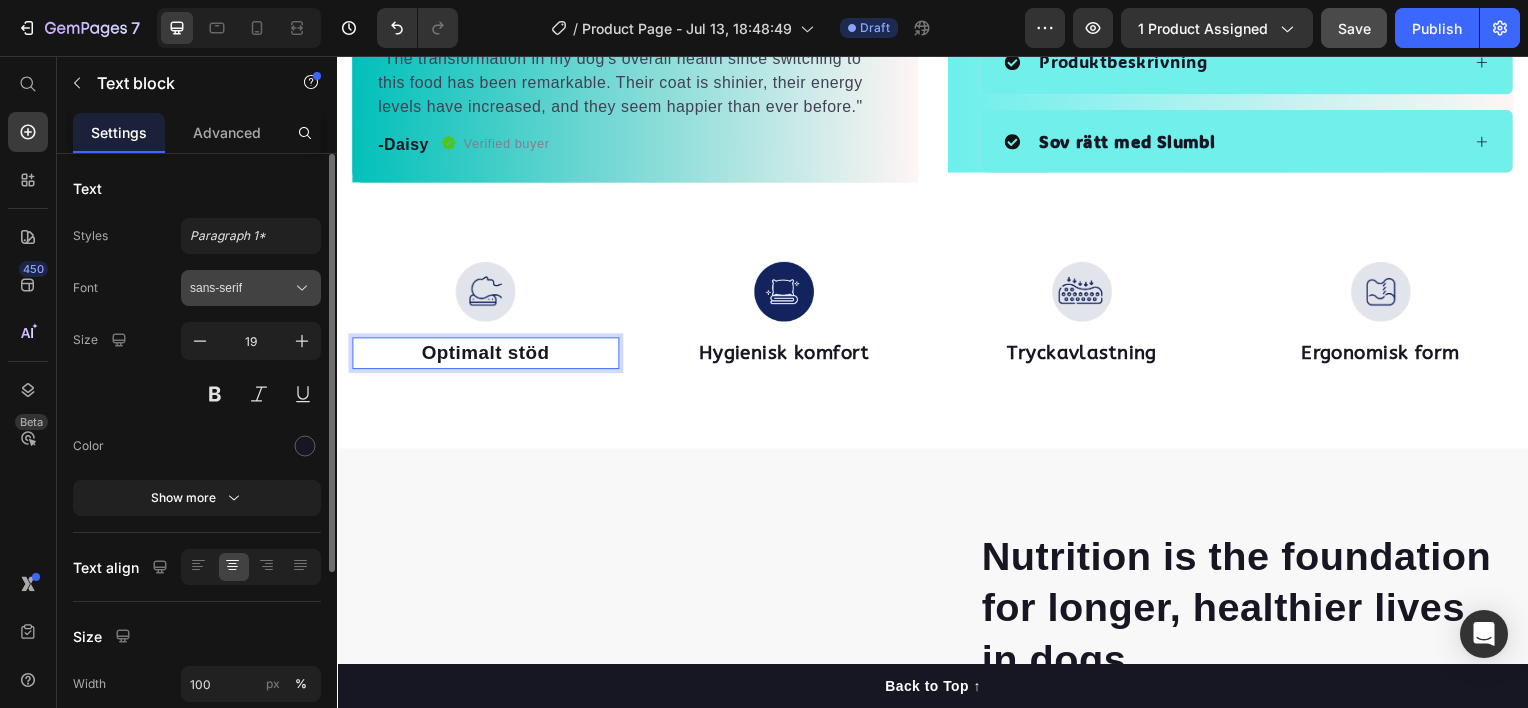 click on "sans-serif" at bounding box center (241, 288) 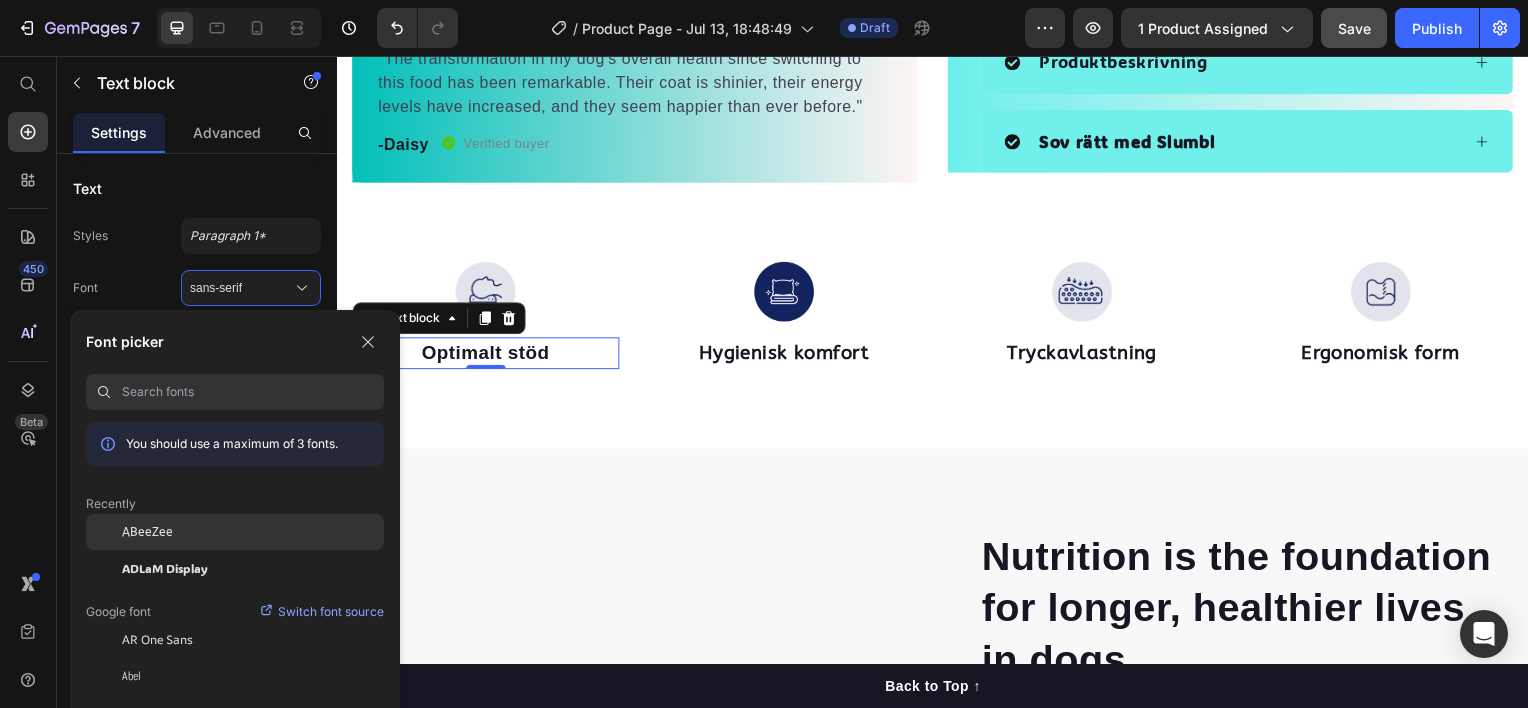 click on "ABeeZee" 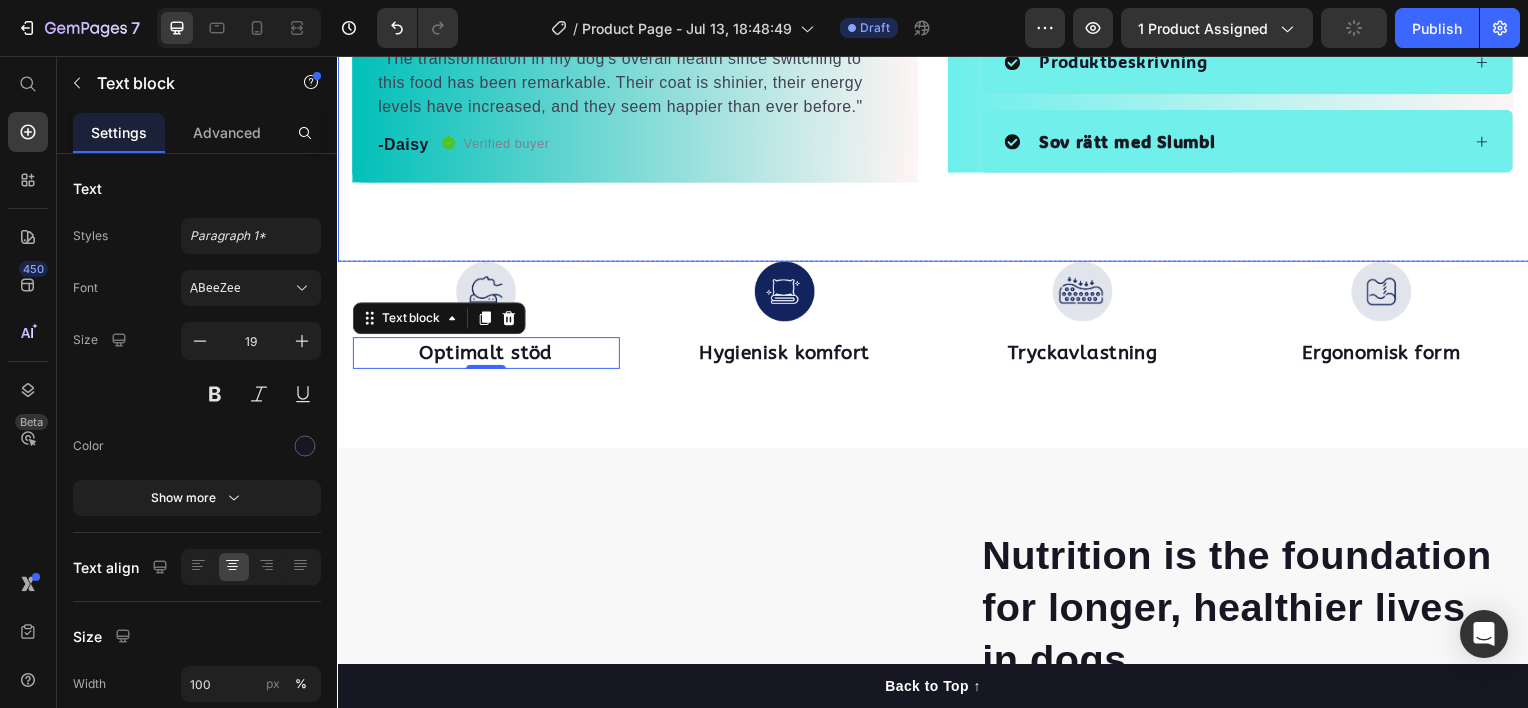 click on "Product Images "The transformation in my dog's overall health since switching to this food has been remarkable. Their coat is shinier, their energy levels have increased, and they seem happier than ever before." Text block -Daisy Text block
Verified buyer Item list Row Row "My dog absolutely loves this food! It's clear that the taste and quality are top-notch."  -Daisy Text block Row Row Icon Icon Icon Icon Icon Icon List Hoz 500+ nöjda kunder Text block Row Slumblr Product Title Ergonomisk kudde från Slumbl. Designad för att stödja nacke och huvud optimalt, vilket förbättrar sömnkvaliteten. Vakna utvilad och glad varje morgon. Certifierad enligt OEKO-TEX® och RDS – tryggt för både dig och miljön. Text block Ergonomisk design:  Formar sig efter huvud och nacke för att ge optimalt stöd hela natten Förbättrad sömnkvalitet:  Hjälper till att minska spänningar i nacke och axlar – vakna utan stelhet. Certifierat material: Andningsbar & hygienisk: Item list KÖP NU" at bounding box center [937, -241] 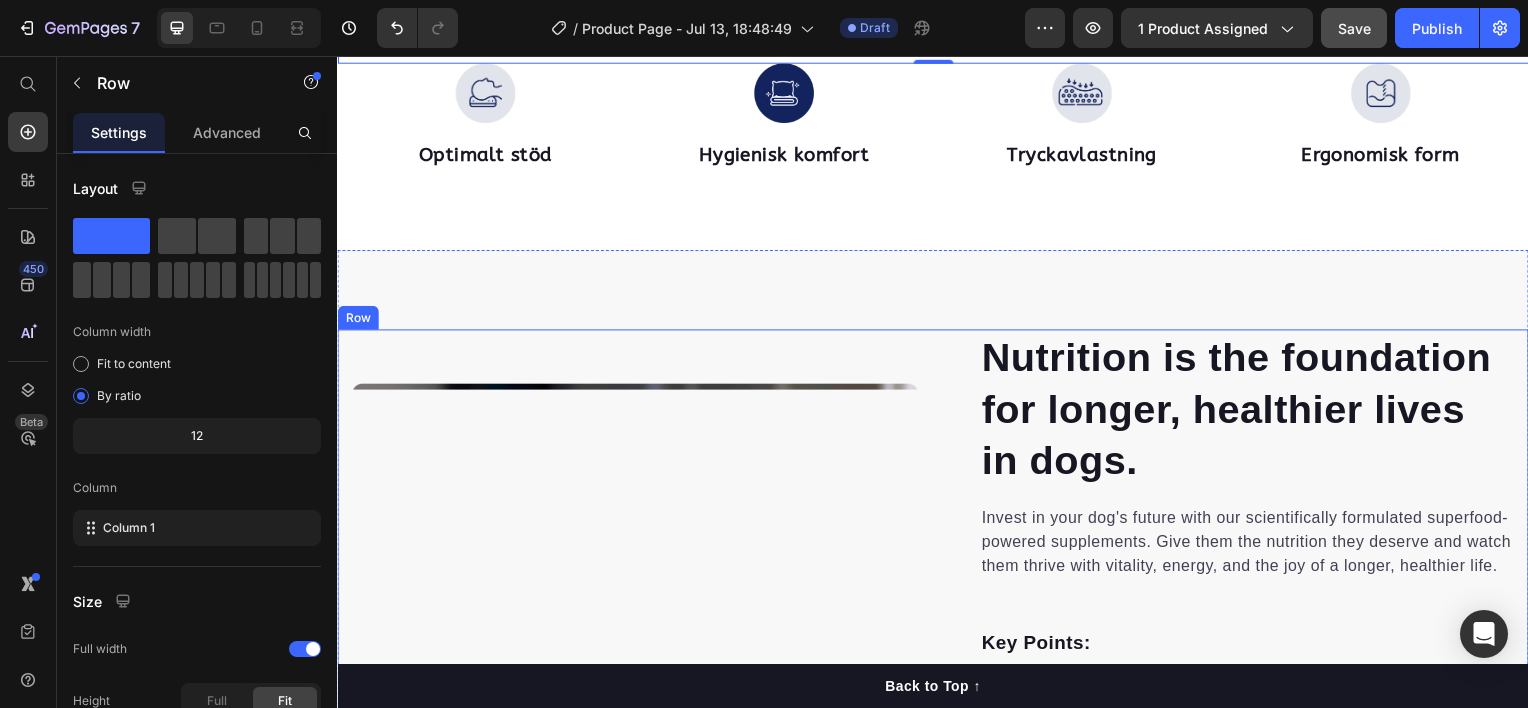 scroll, scrollTop: 1000, scrollLeft: 0, axis: vertical 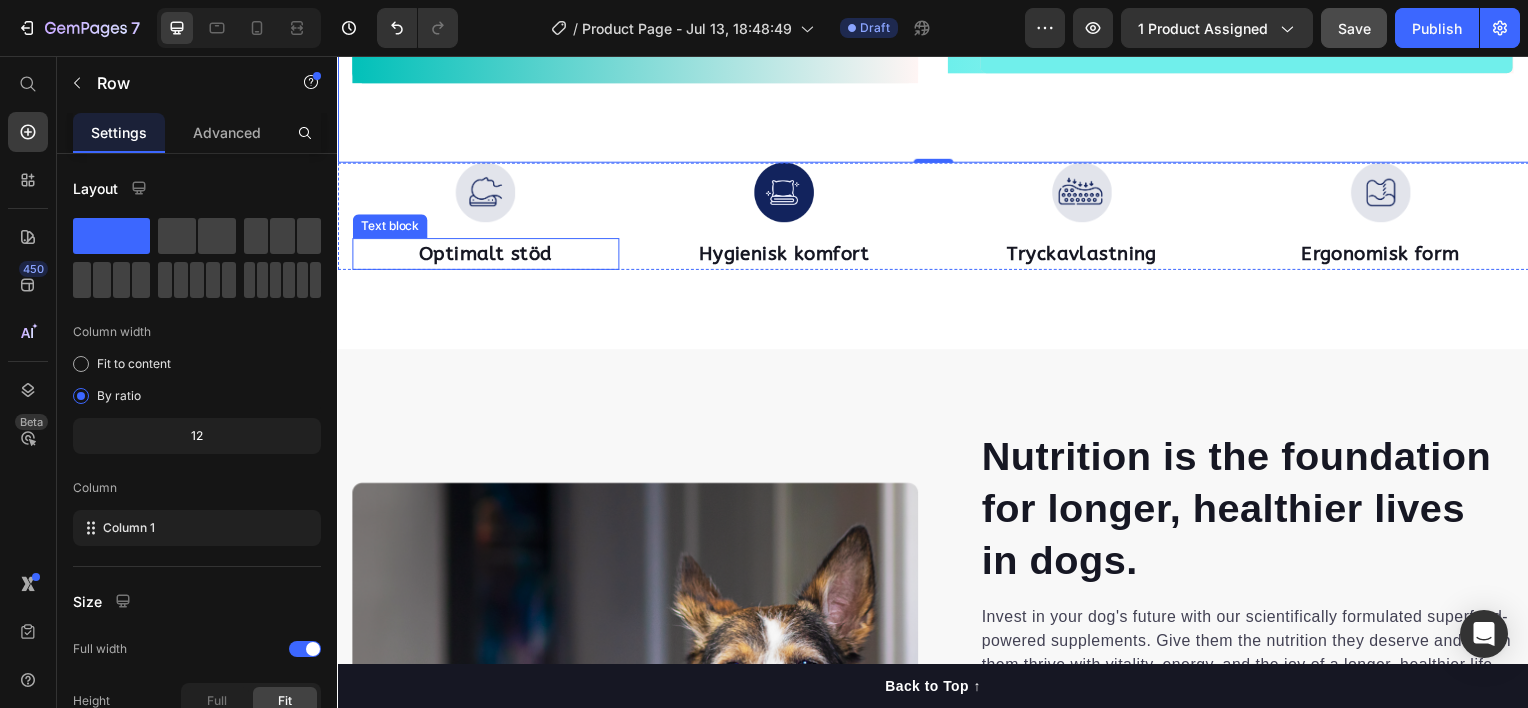 click on "Optimalt stöd" at bounding box center [486, 255] 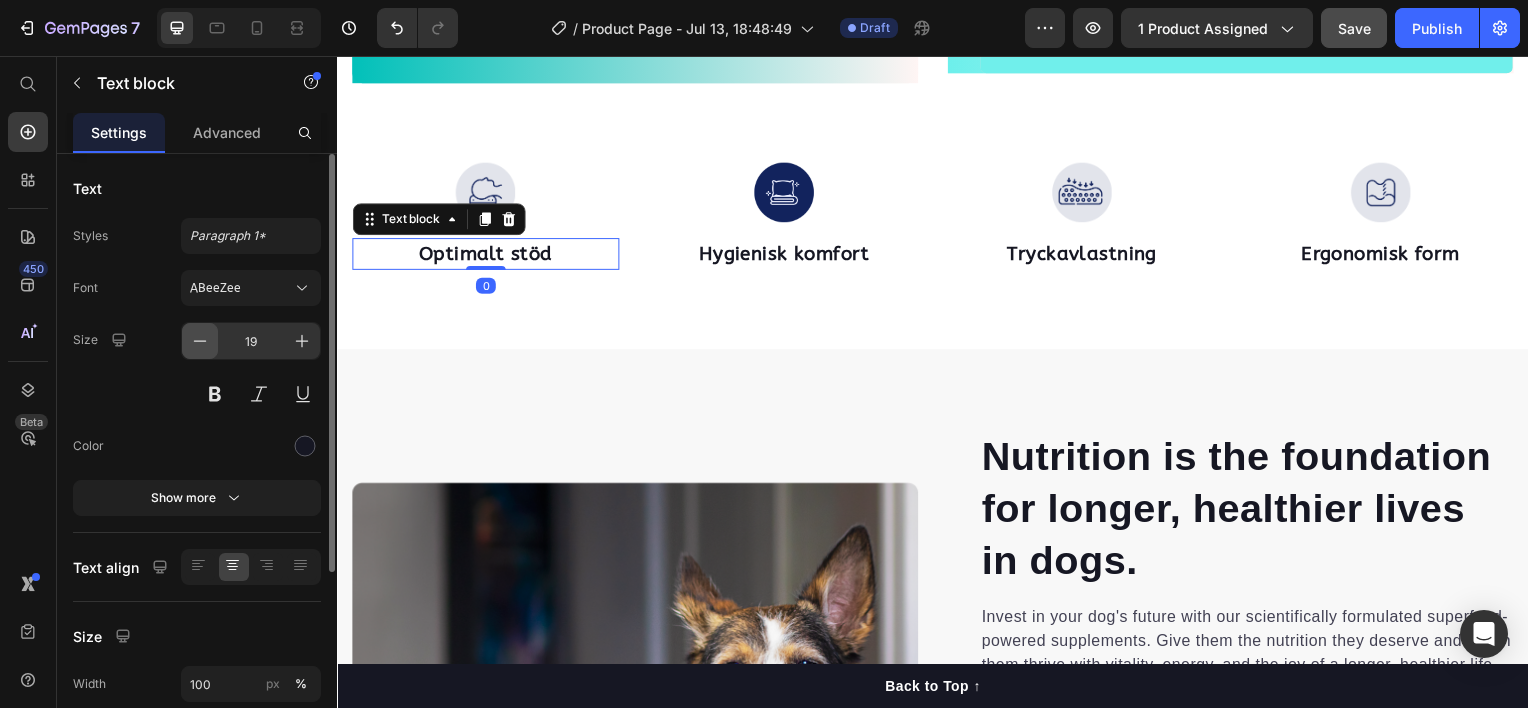 click 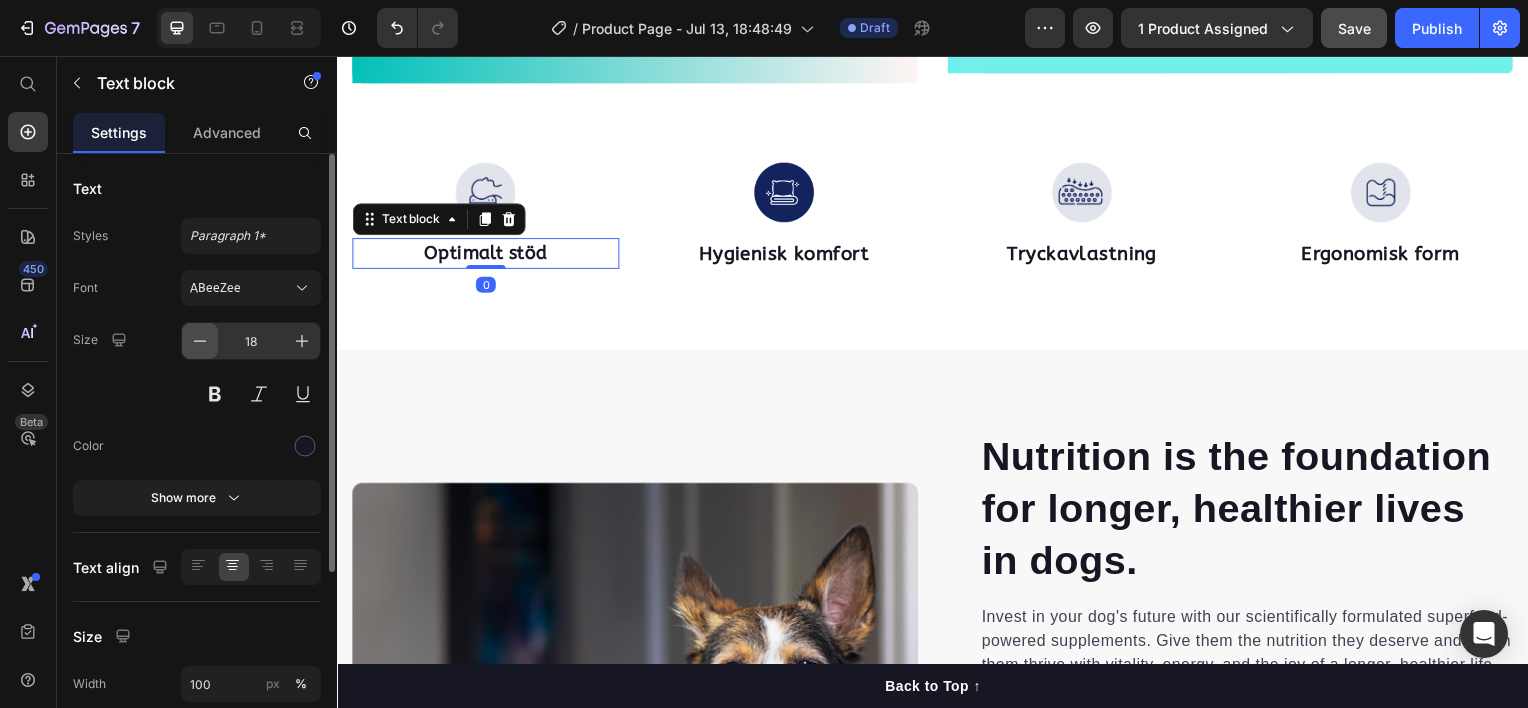 click 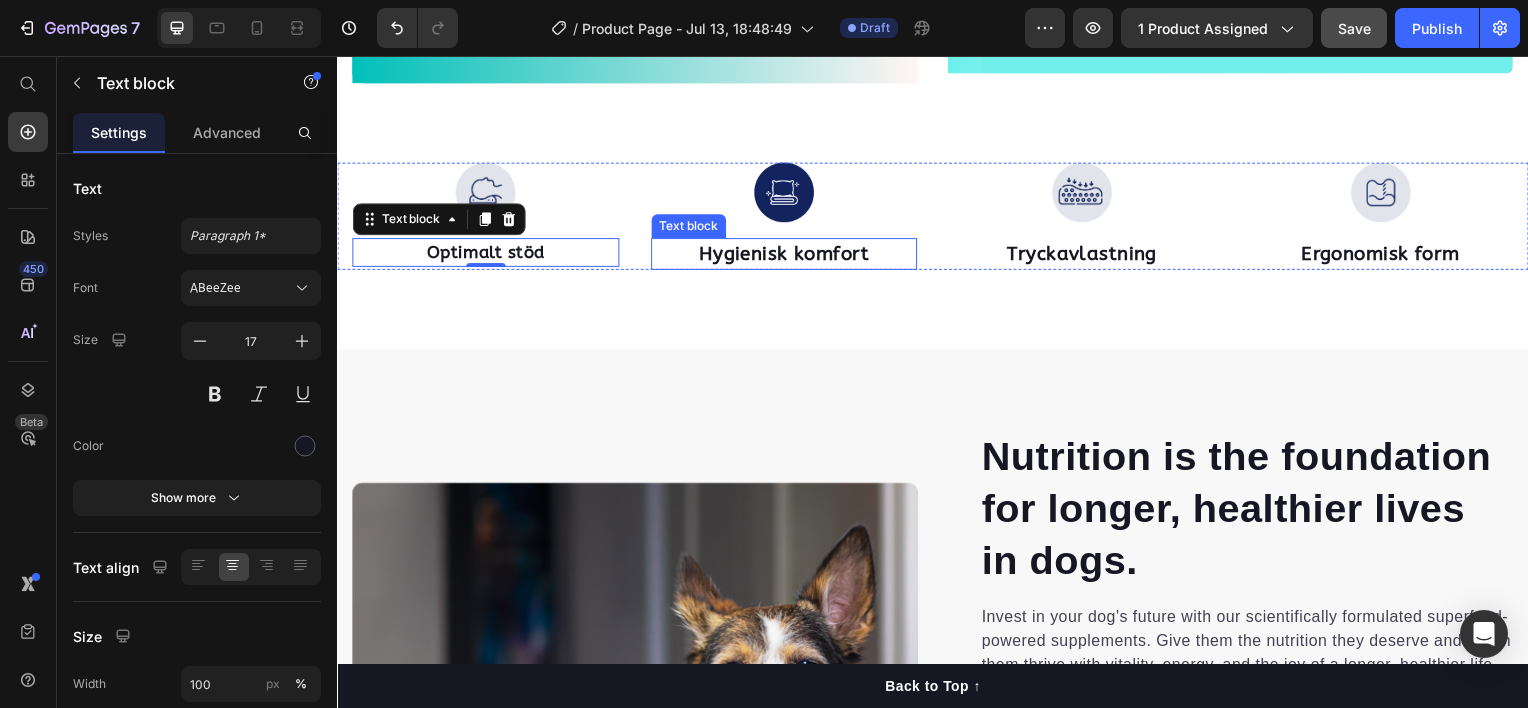 click on "Hygienisk komfort" at bounding box center (787, 255) 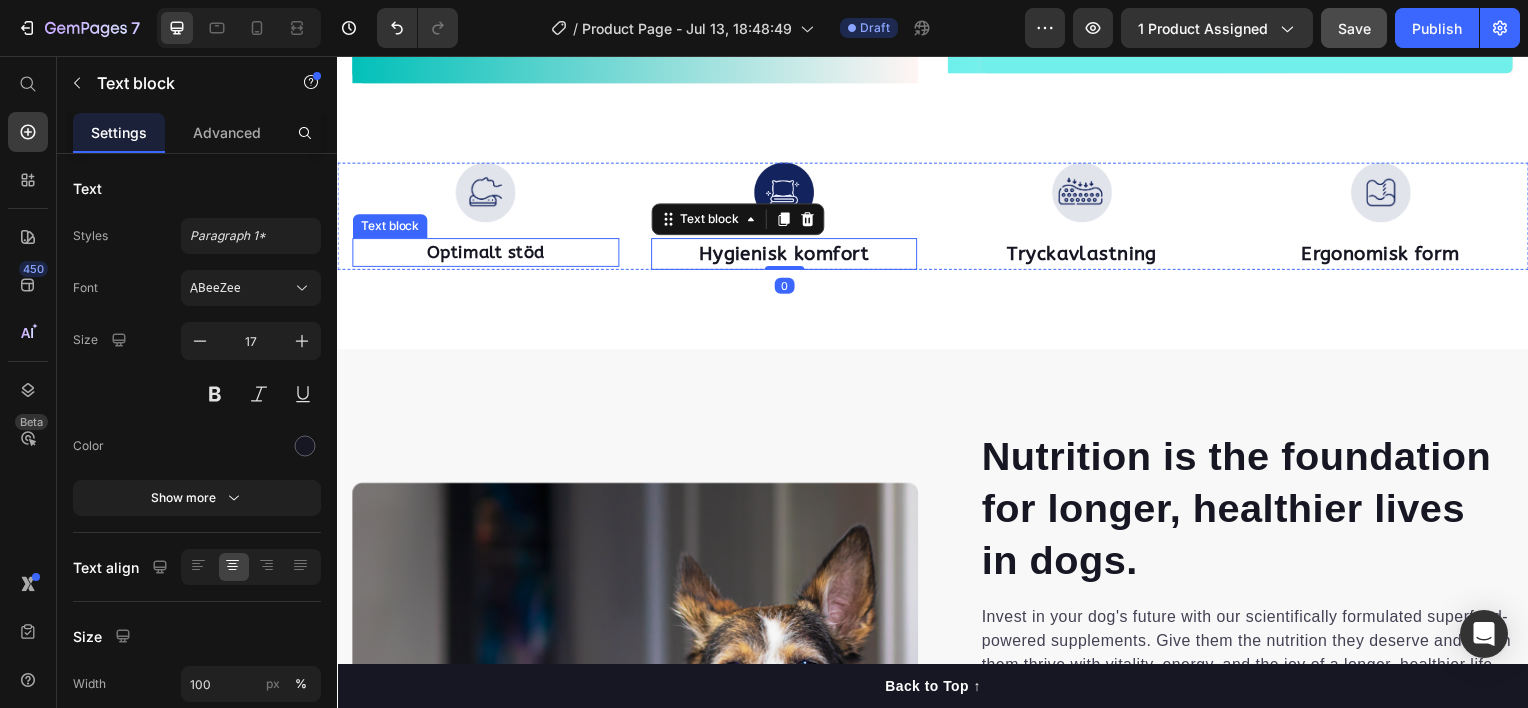 click on "Optimalt stöd" at bounding box center [486, 253] 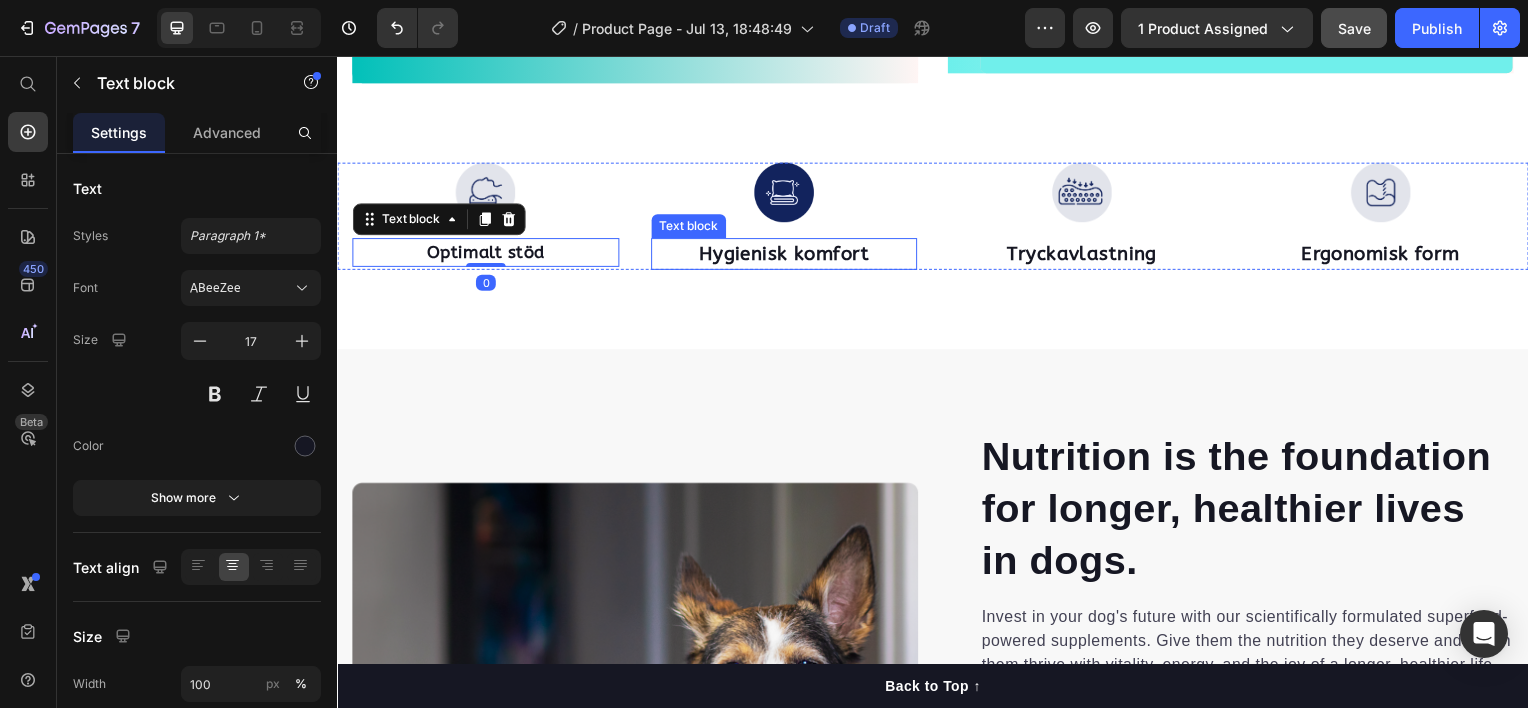 click on "Hygienisk komfort" at bounding box center (787, 255) 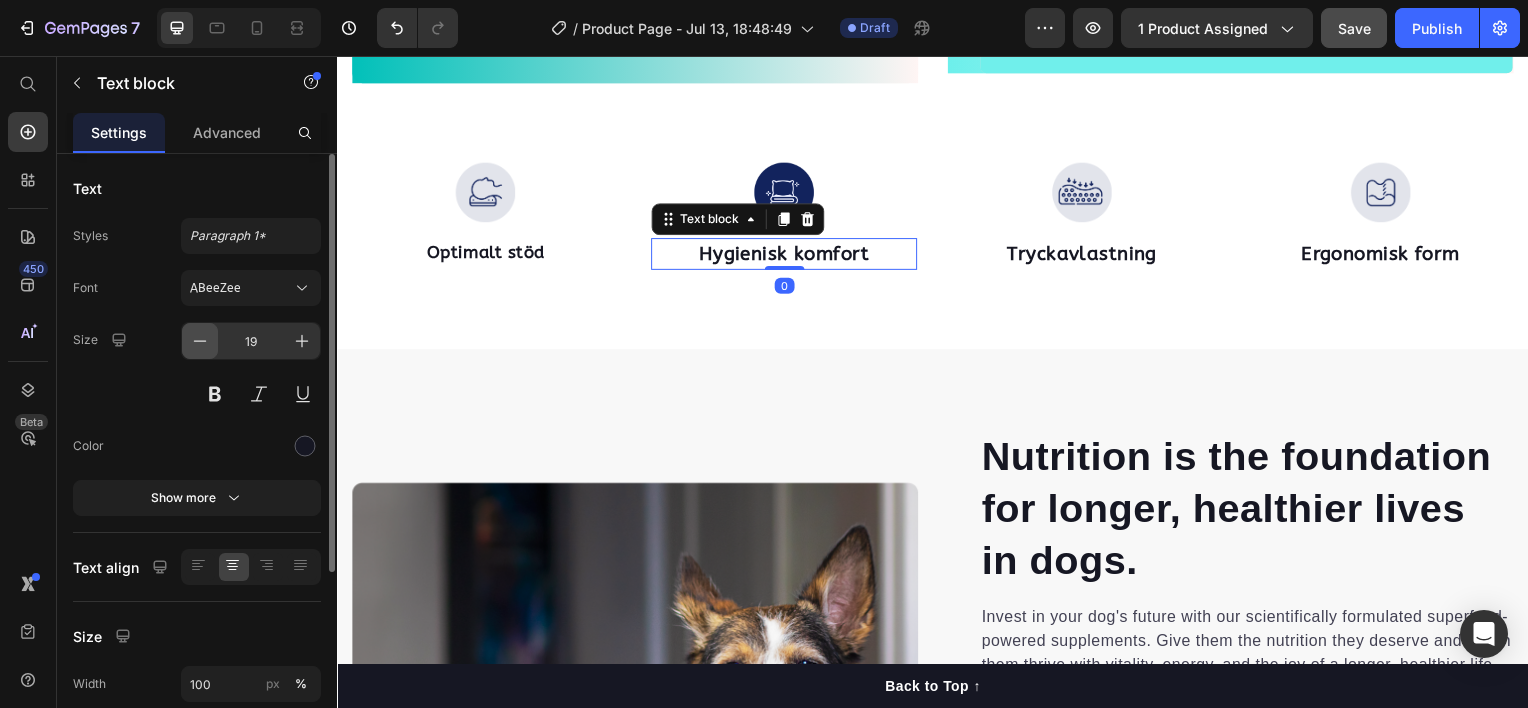 click 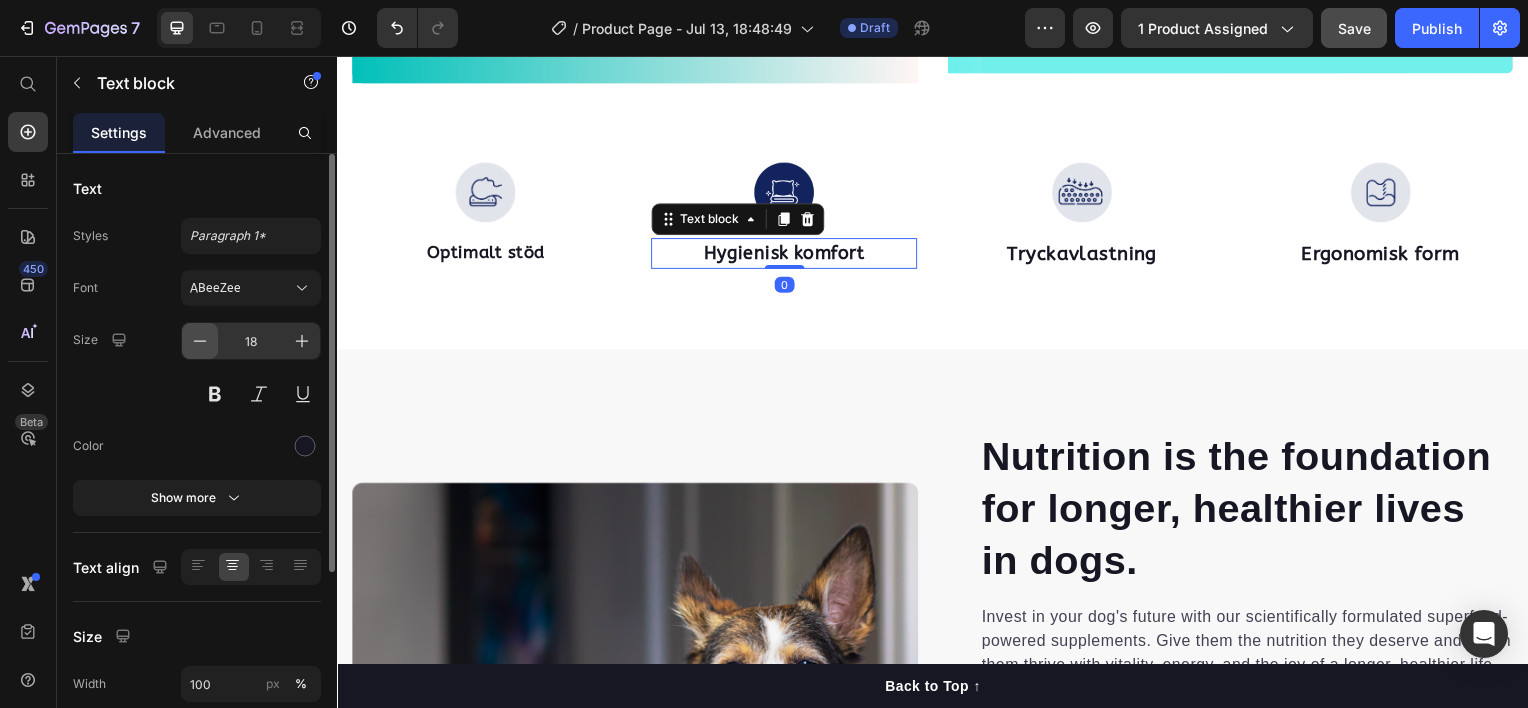 click 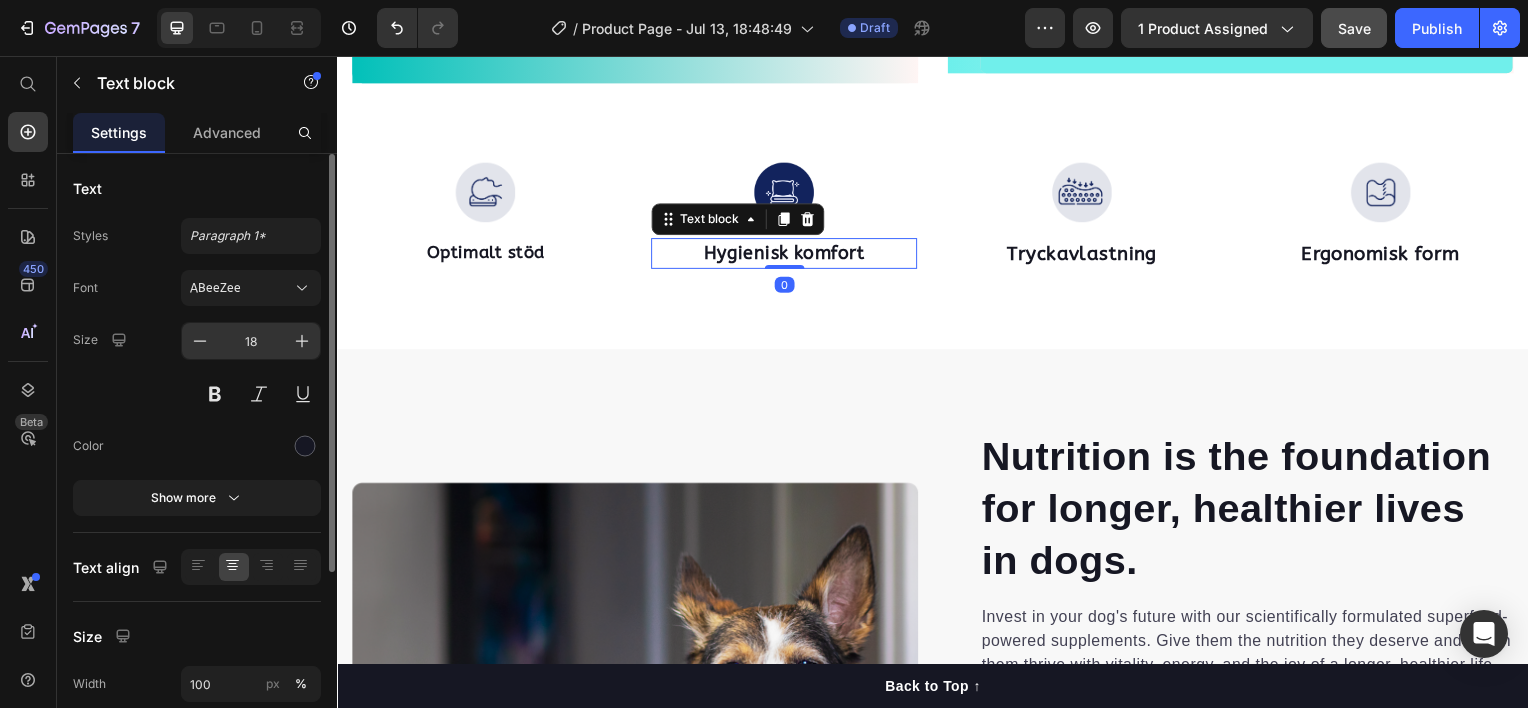 type on "17" 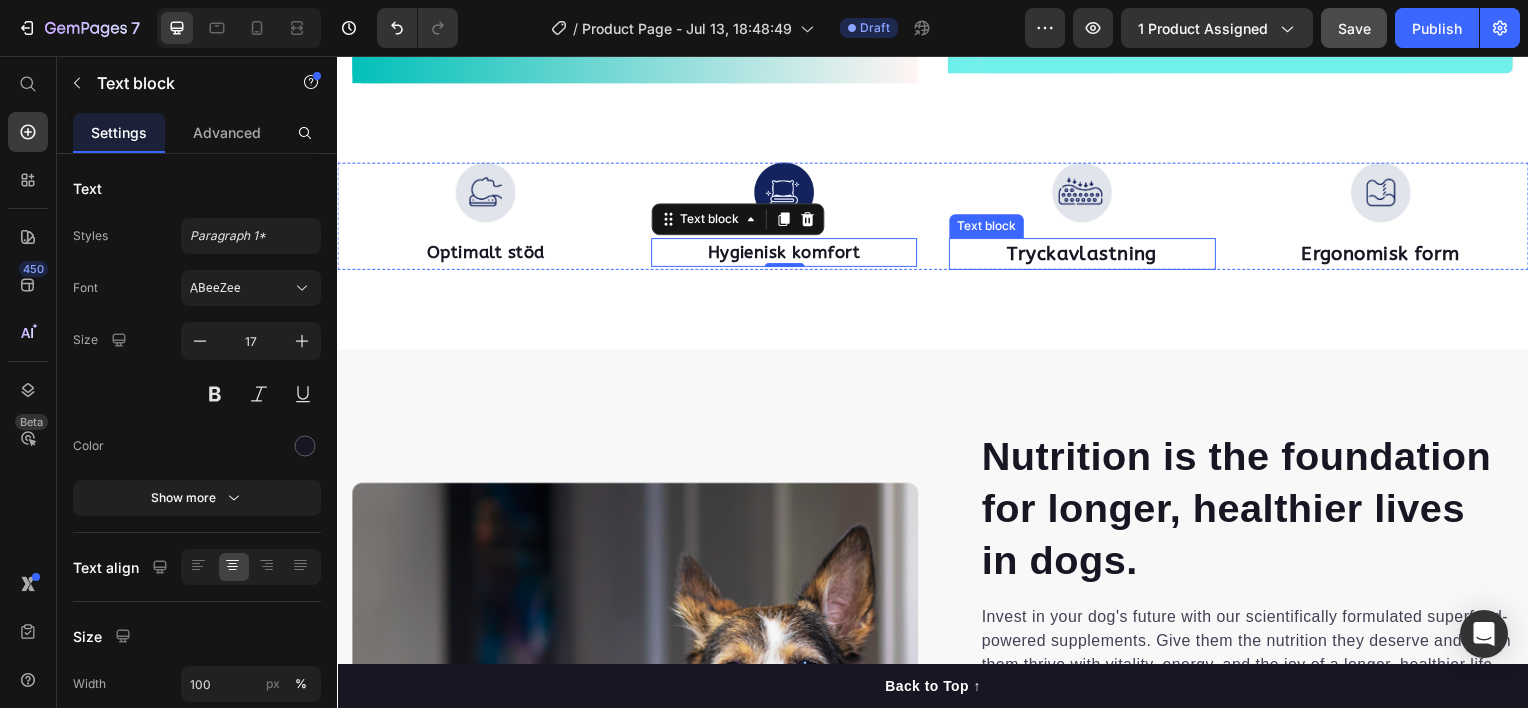 click on "Tryckavlastning" at bounding box center [1087, 255] 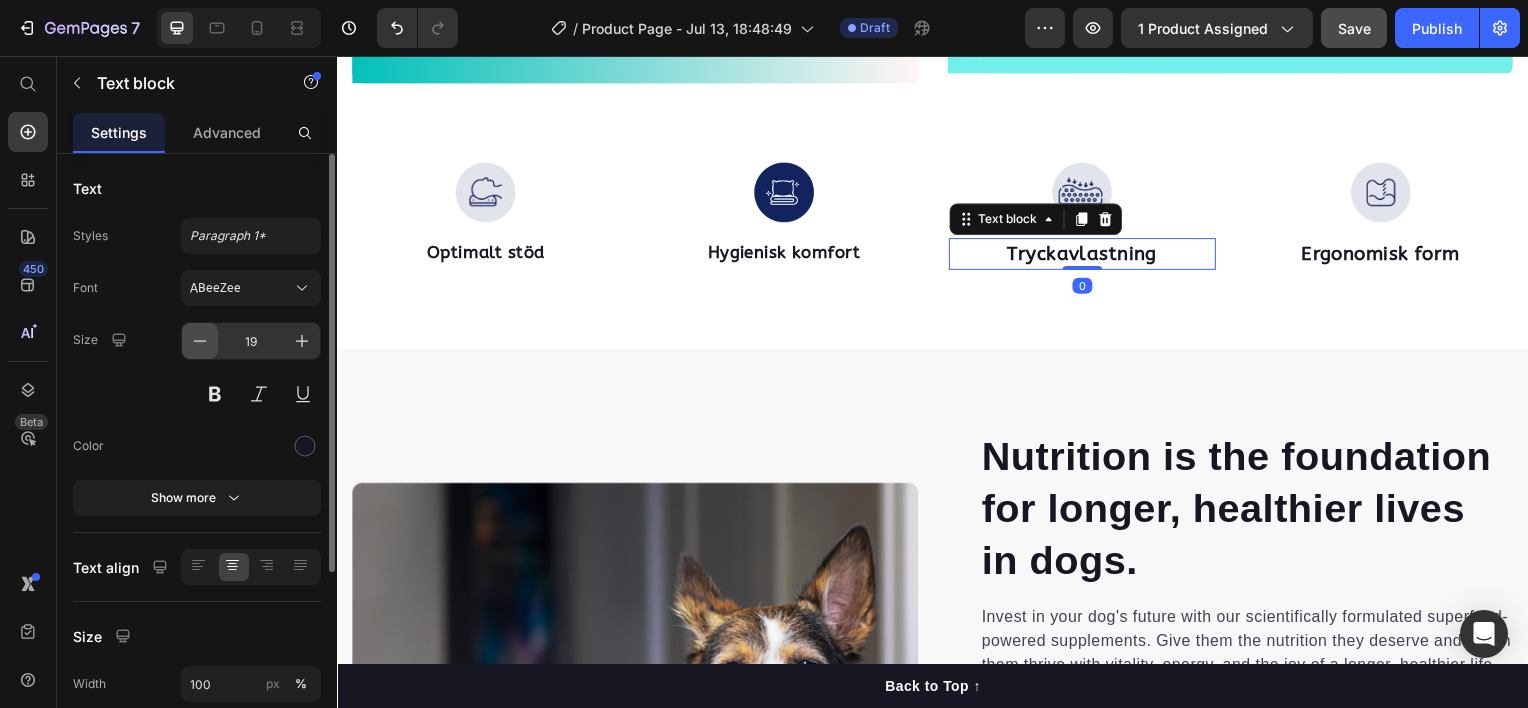 click at bounding box center (200, 341) 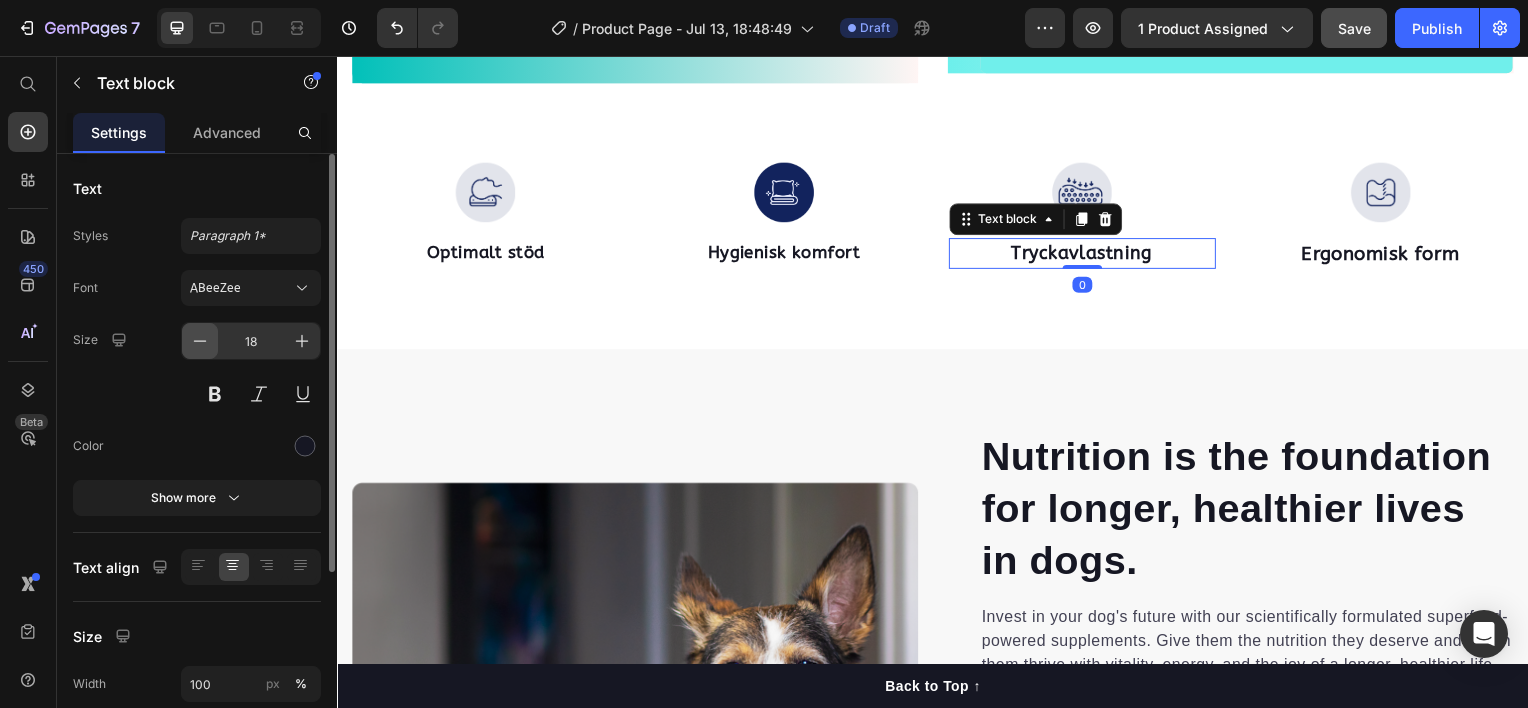 click at bounding box center [200, 341] 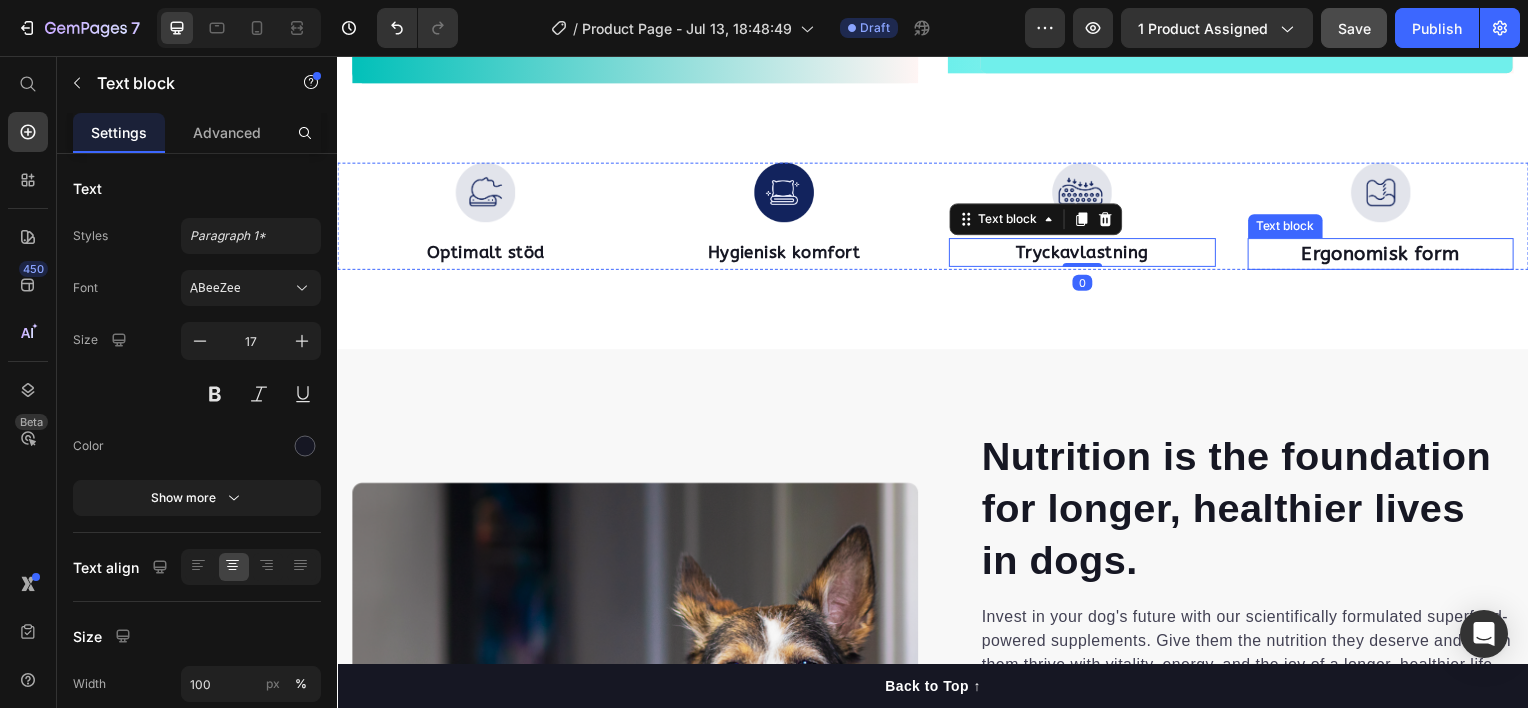 click on "Ergonomisk form" at bounding box center [1388, 255] 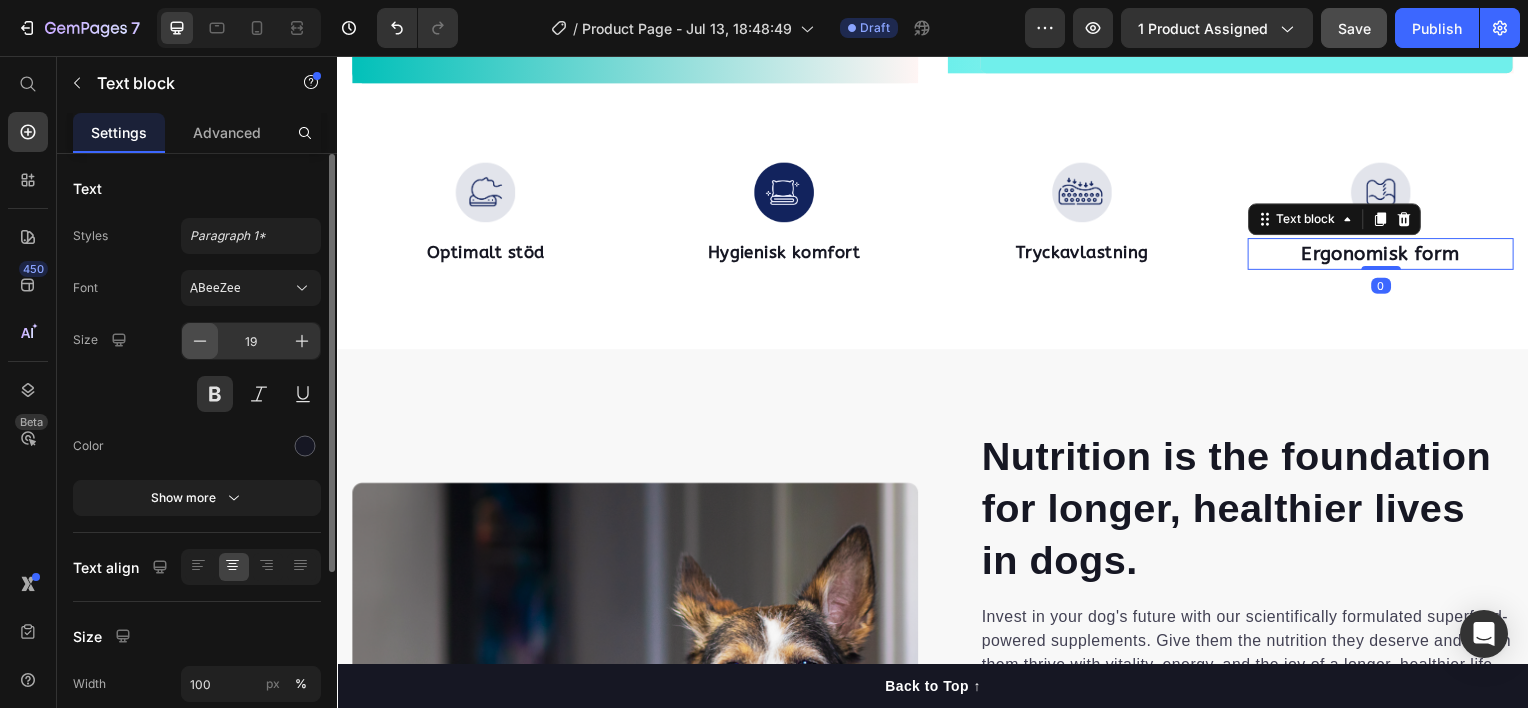 click 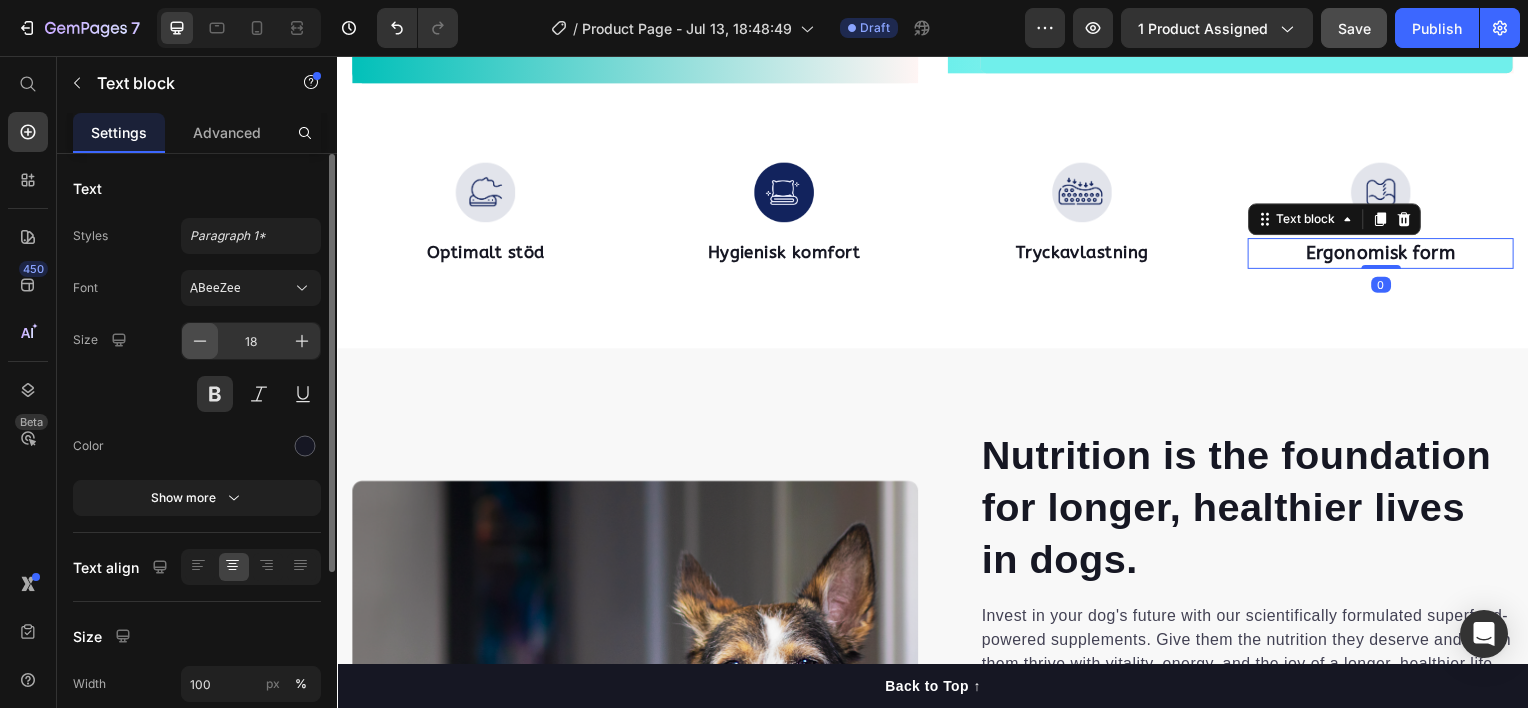 click 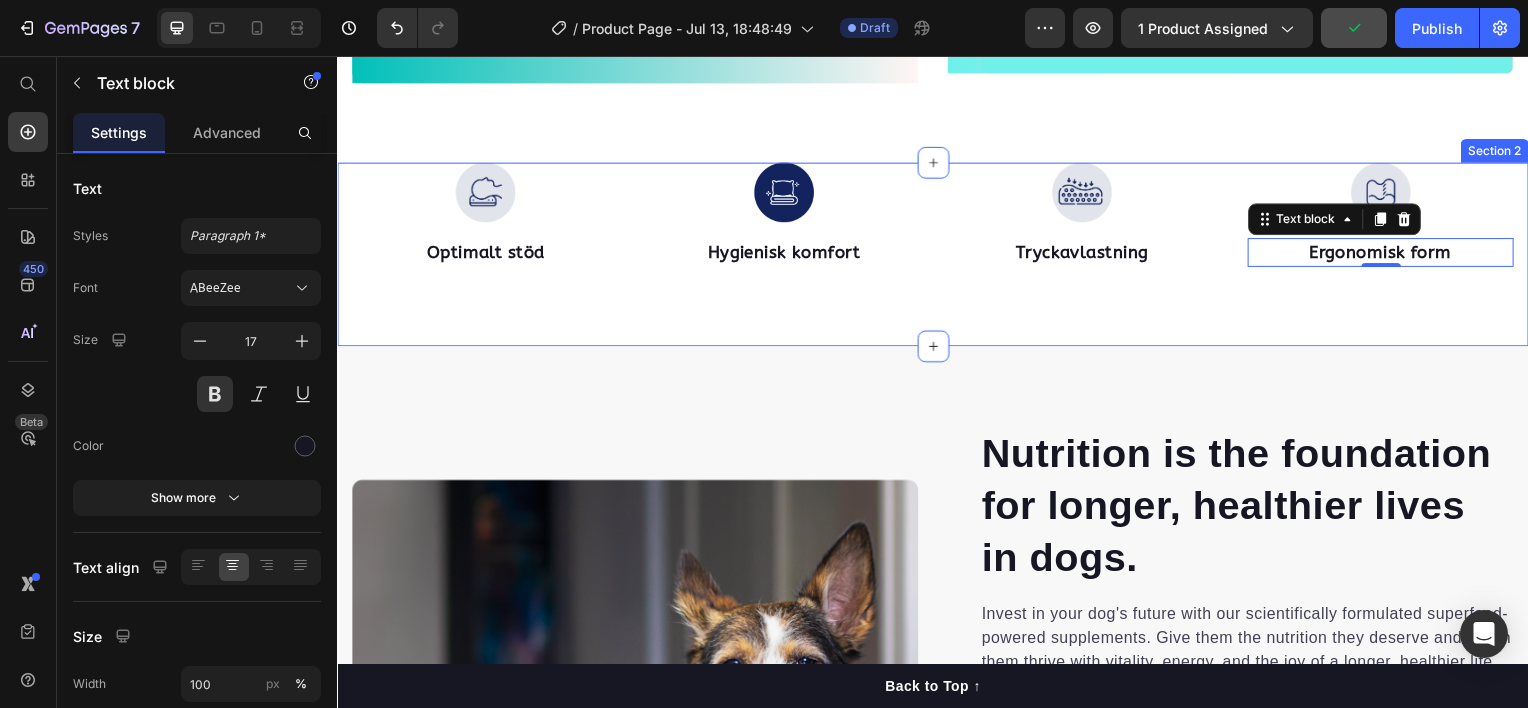 click on "Image Optimalt stöd Text block Image Hygienisk komfort Text block Image Tryckavlastning Text block Image Ergonomisk form Text block   0 Row Section 2" at bounding box center (937, 256) 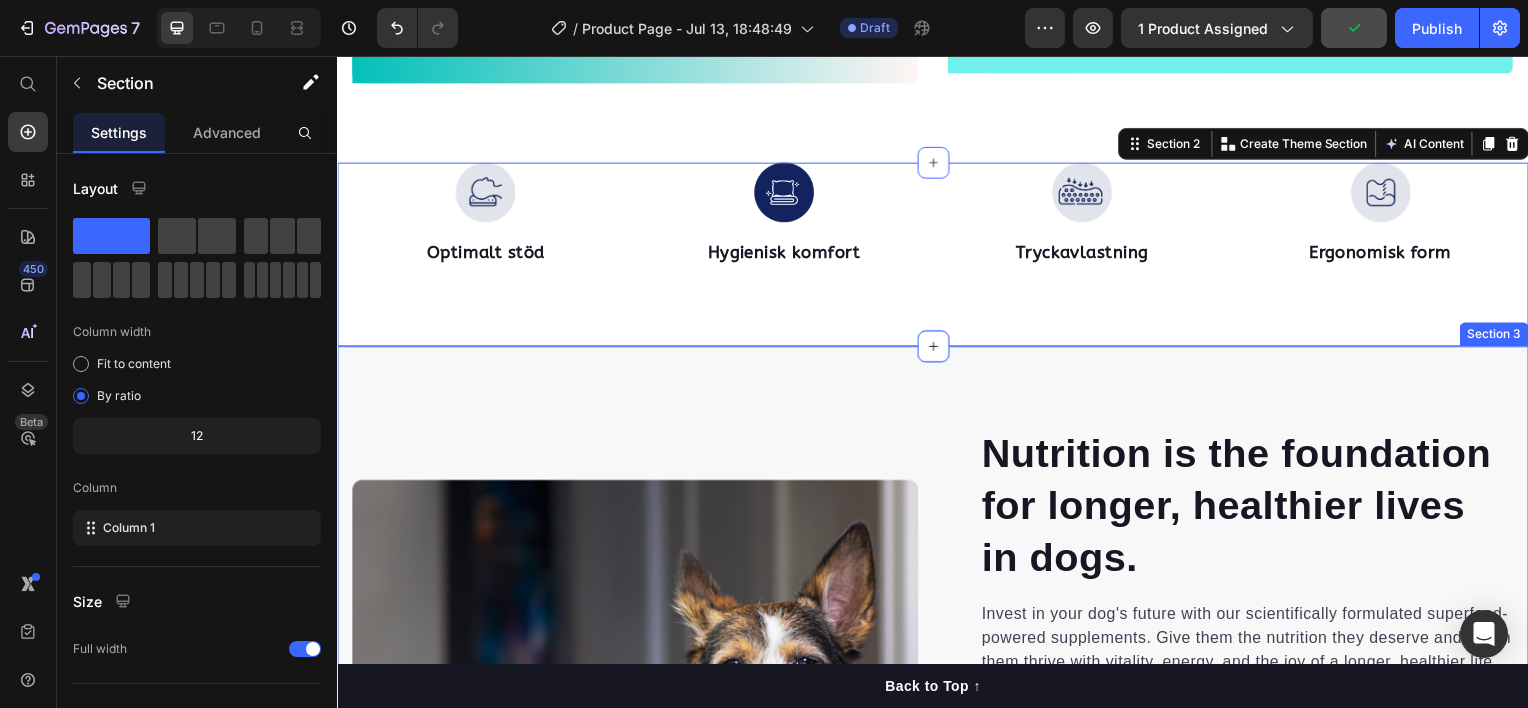 scroll, scrollTop: 1100, scrollLeft: 0, axis: vertical 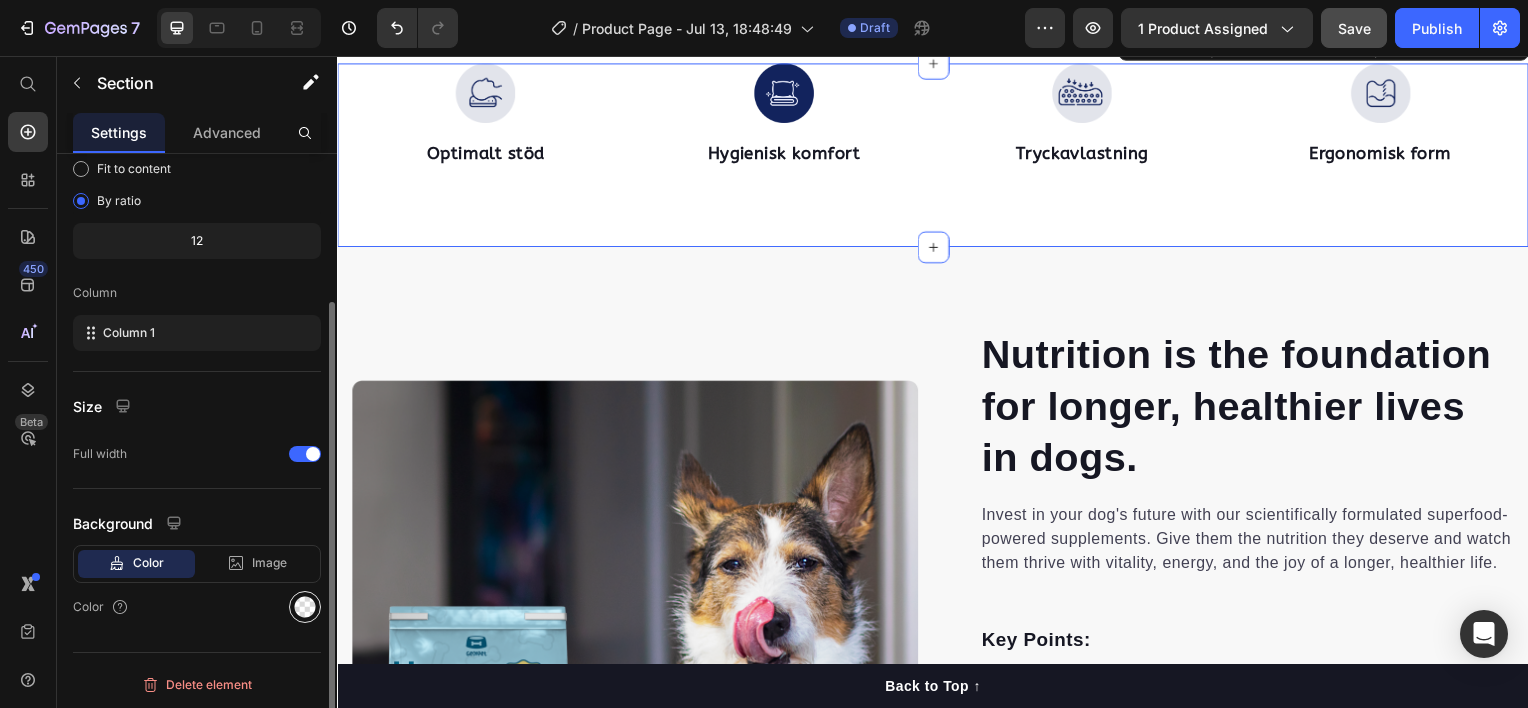 click at bounding box center (305, 607) 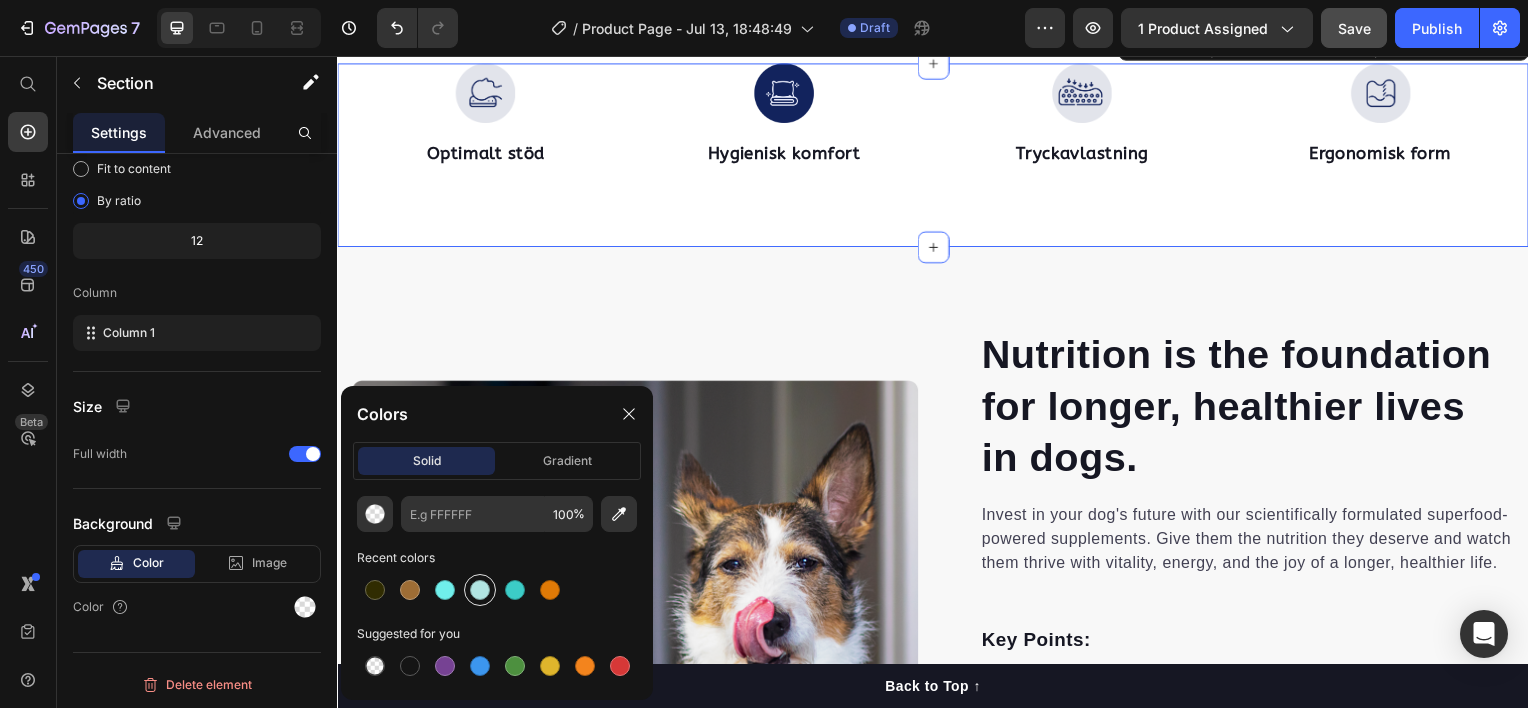 click at bounding box center (480, 590) 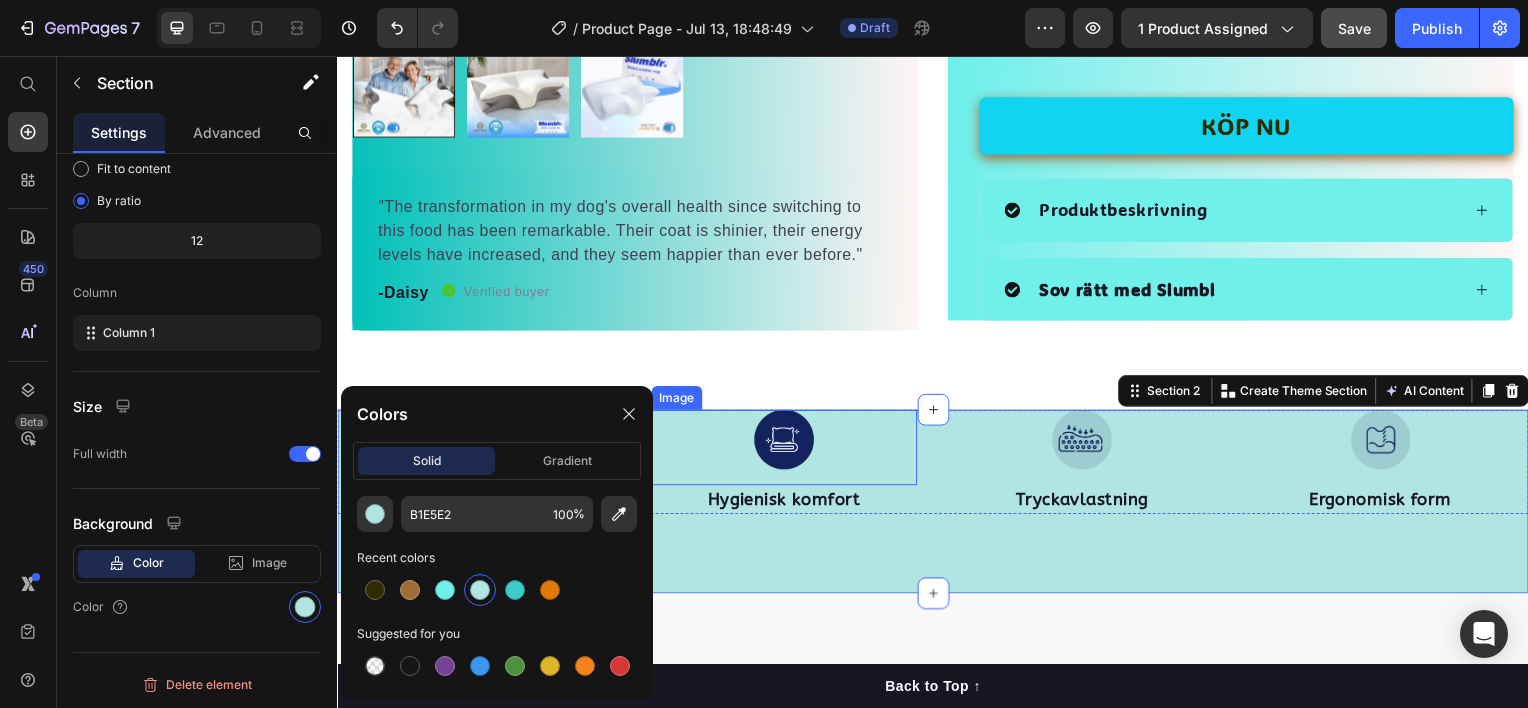 scroll, scrollTop: 800, scrollLeft: 0, axis: vertical 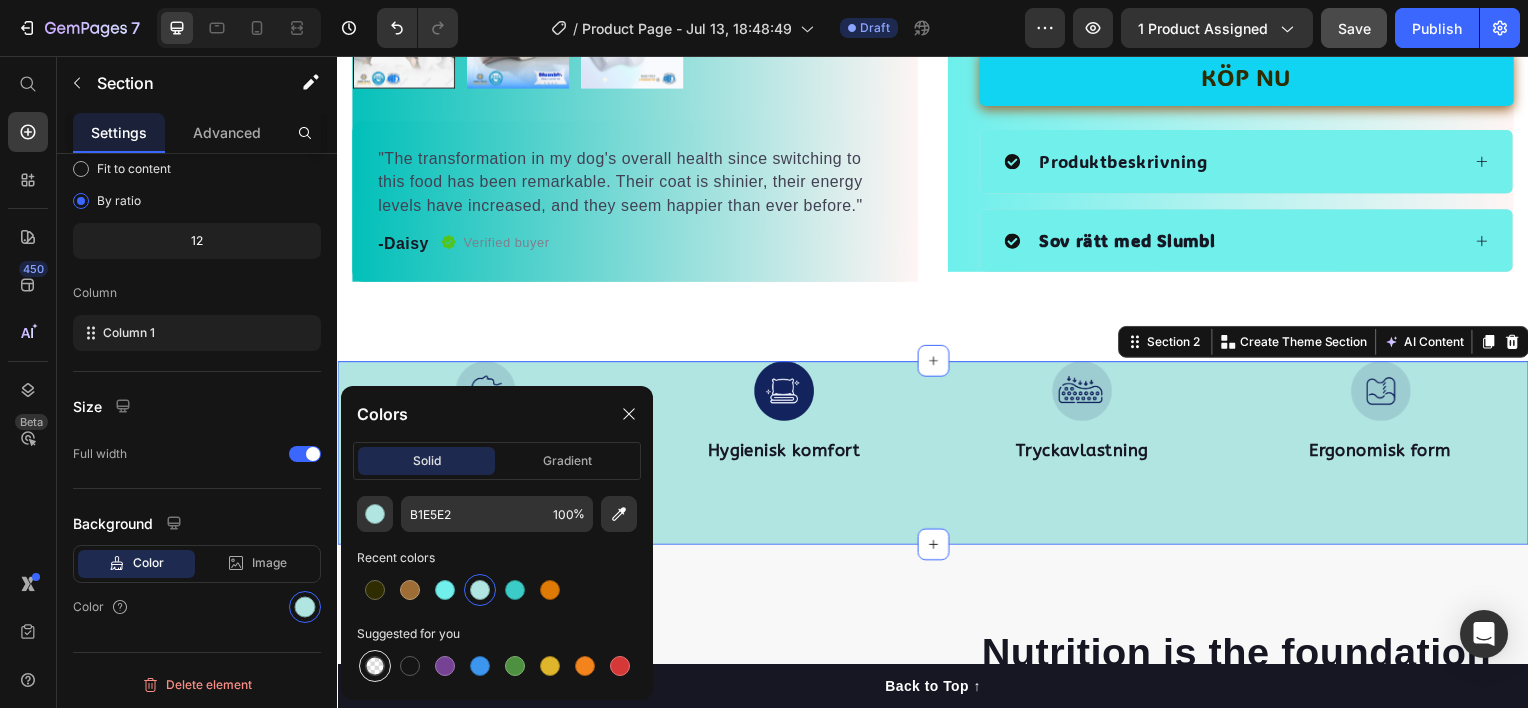 click at bounding box center (375, 666) 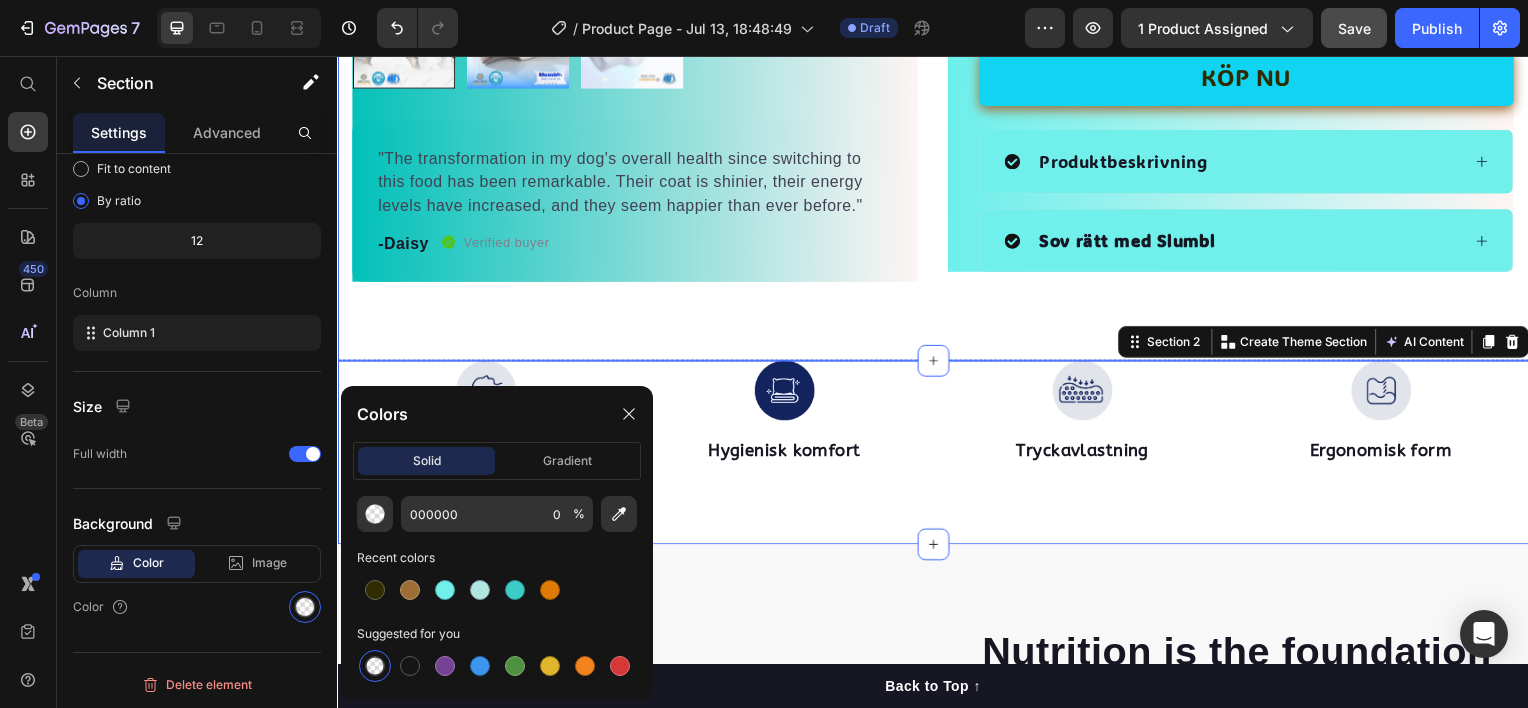 click on "Product Images "The transformation in my dog's overall health since switching to this food has been remarkable. Their coat is shinier, their energy levels have increased, and they seem happier than ever before." Text block -Daisy Text block
Verified buyer Item list Row Row "My dog absolutely loves this food! It's clear that the taste and quality are top-notch."  -Daisy Text block Row Row Icon Icon Icon Icon Icon Icon List Hoz 500+ nöjda kunder Text block Row Slumblr Product Title Ergonomisk kudde från Slumbl. Designad för att stödja nacke och huvud optimalt, vilket förbättrar sömnkvaliteten. Vakna utvilad och glad varje morgon. Certifierad enligt OEKO-TEX® och RDS – tryggt för både dig och miljön. Text block Ergonomisk design:  Formar sig efter huvud och nacke för att ge optimalt stöd hela natten Förbättrad sömnkvalitet:  Hjälper till att minska spänningar i nacke och axlar – vakna utan stelhet. Certifierat material: Andningsbar & hygienisk: Item list KÖP NU" at bounding box center [937, -141] 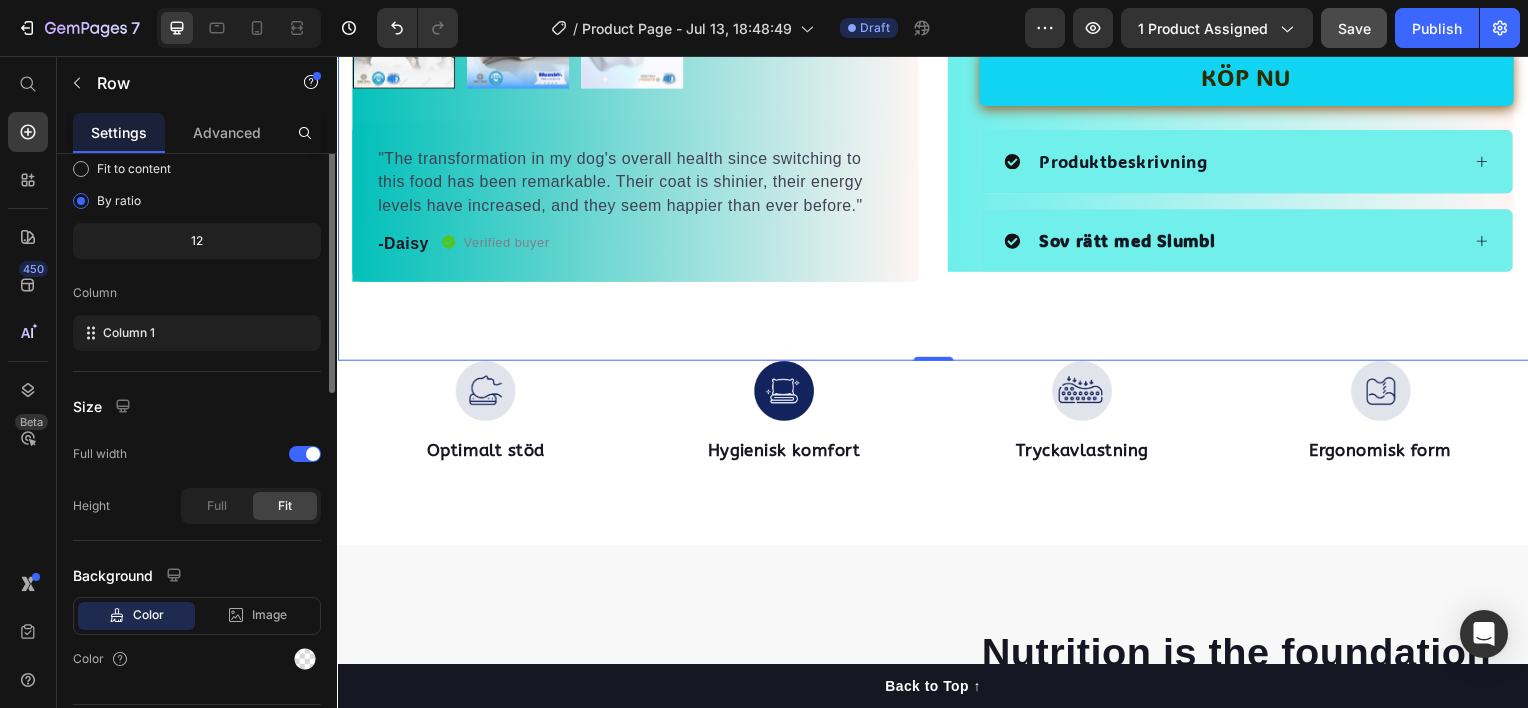 scroll, scrollTop: 0, scrollLeft: 0, axis: both 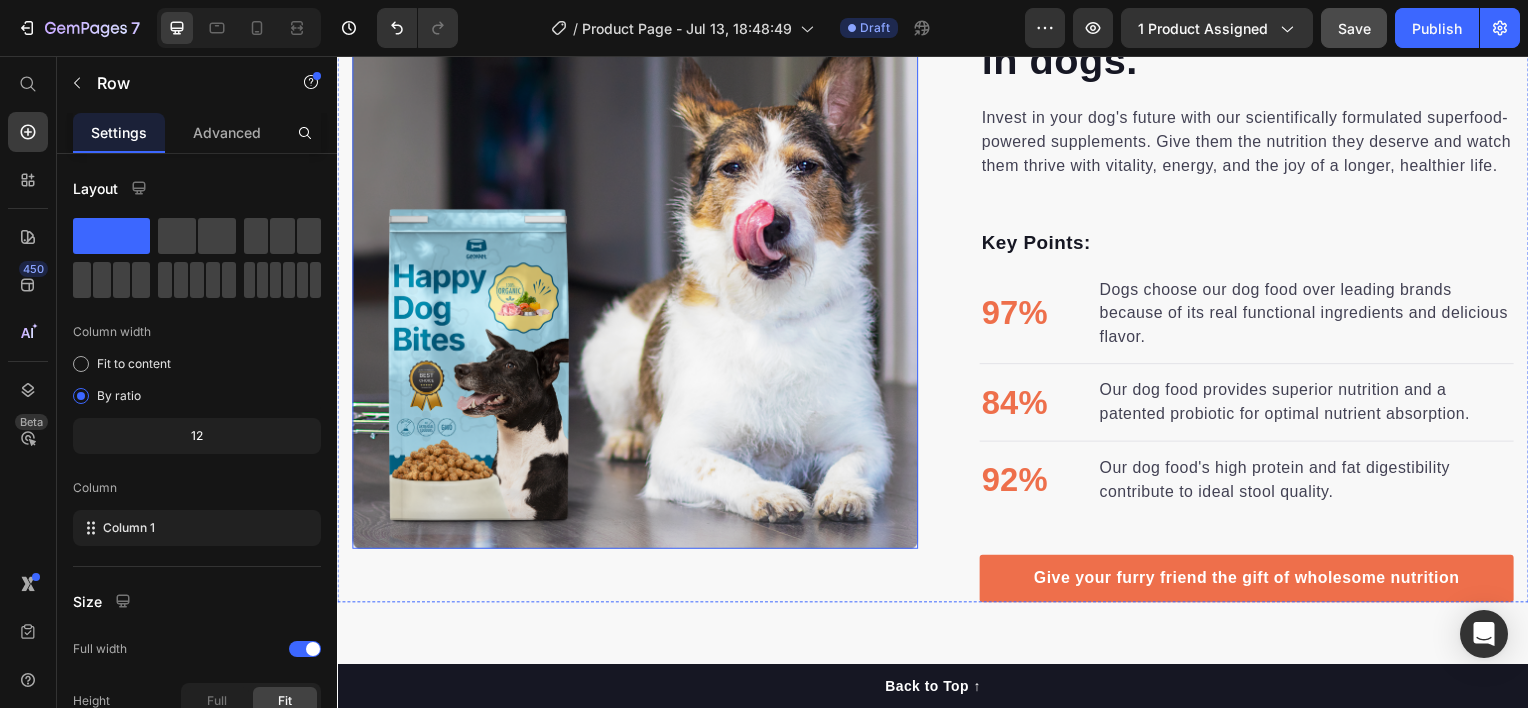 click at bounding box center [637, 267] 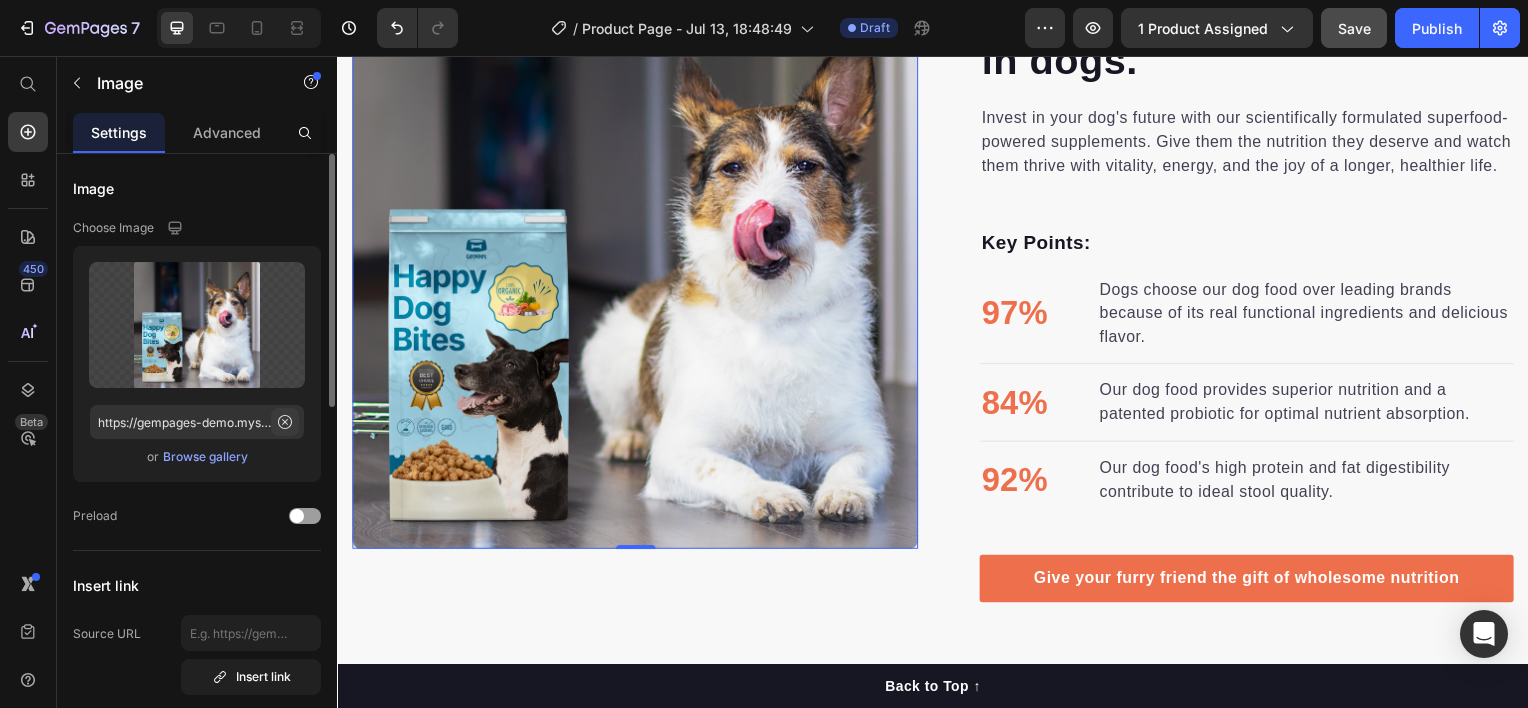click 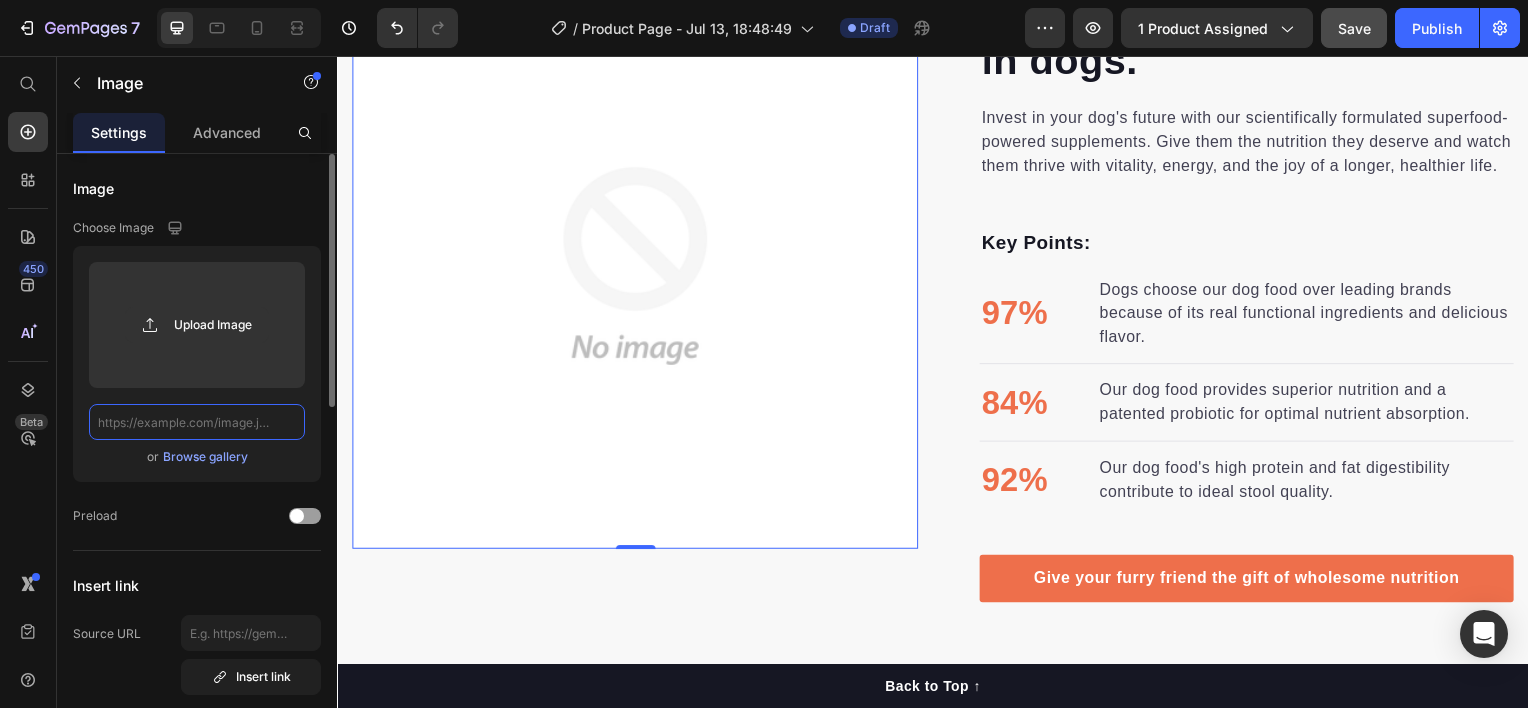 scroll, scrollTop: 0, scrollLeft: 0, axis: both 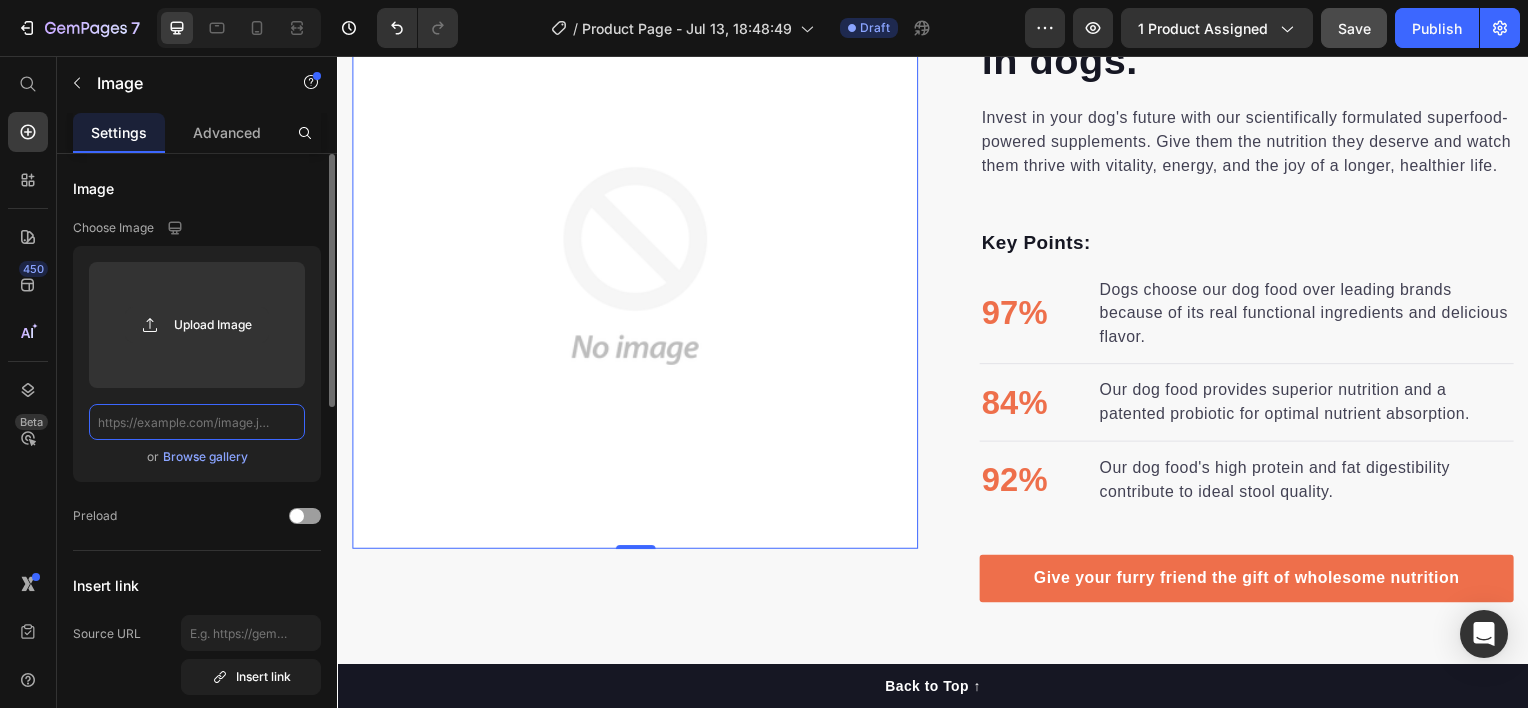 paste on "https://cdn.shopify.com/s/files/1/0885/6082/8759/files/gempages_560087909269504880-8aba94ea-973d-4252-97f5-6779669adf2c.png?v=1752422827" 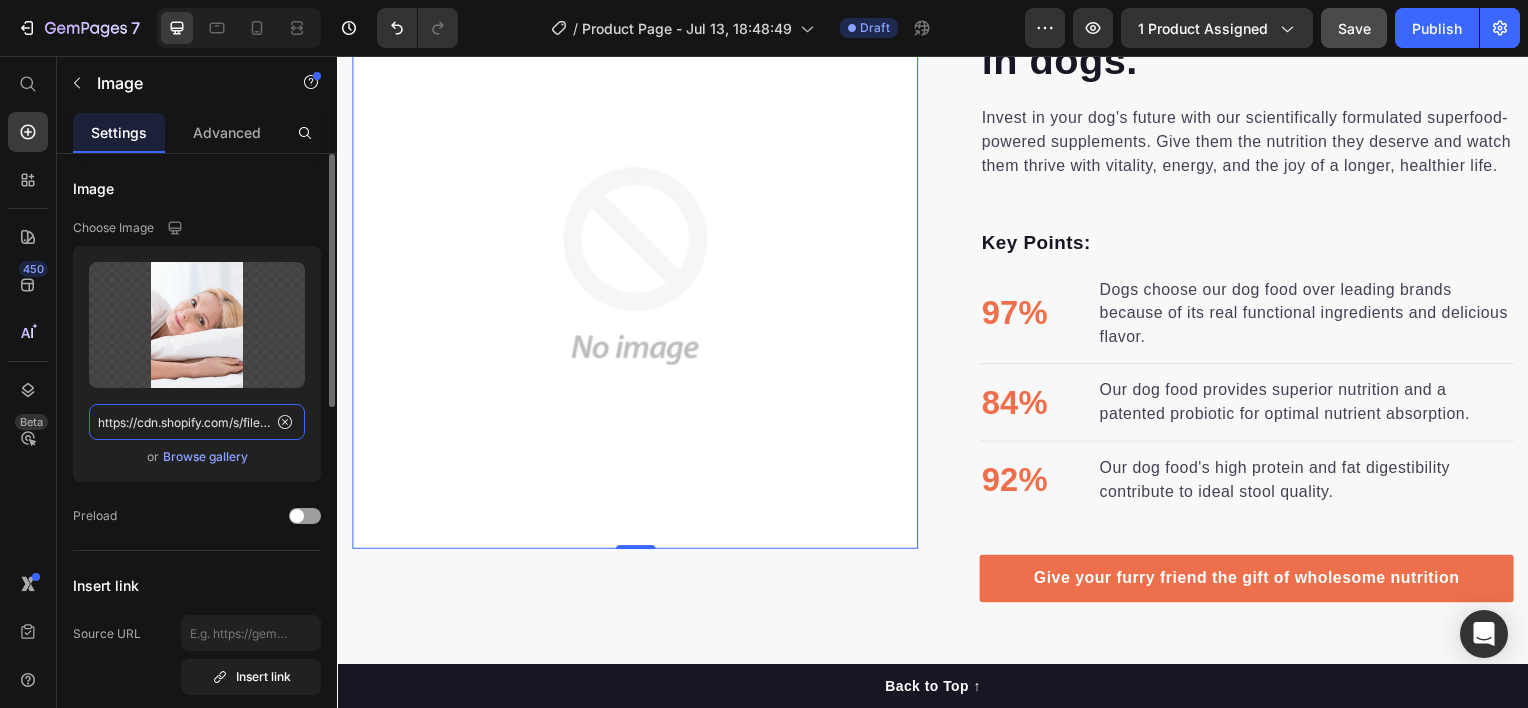 scroll, scrollTop: 0, scrollLeft: 707, axis: horizontal 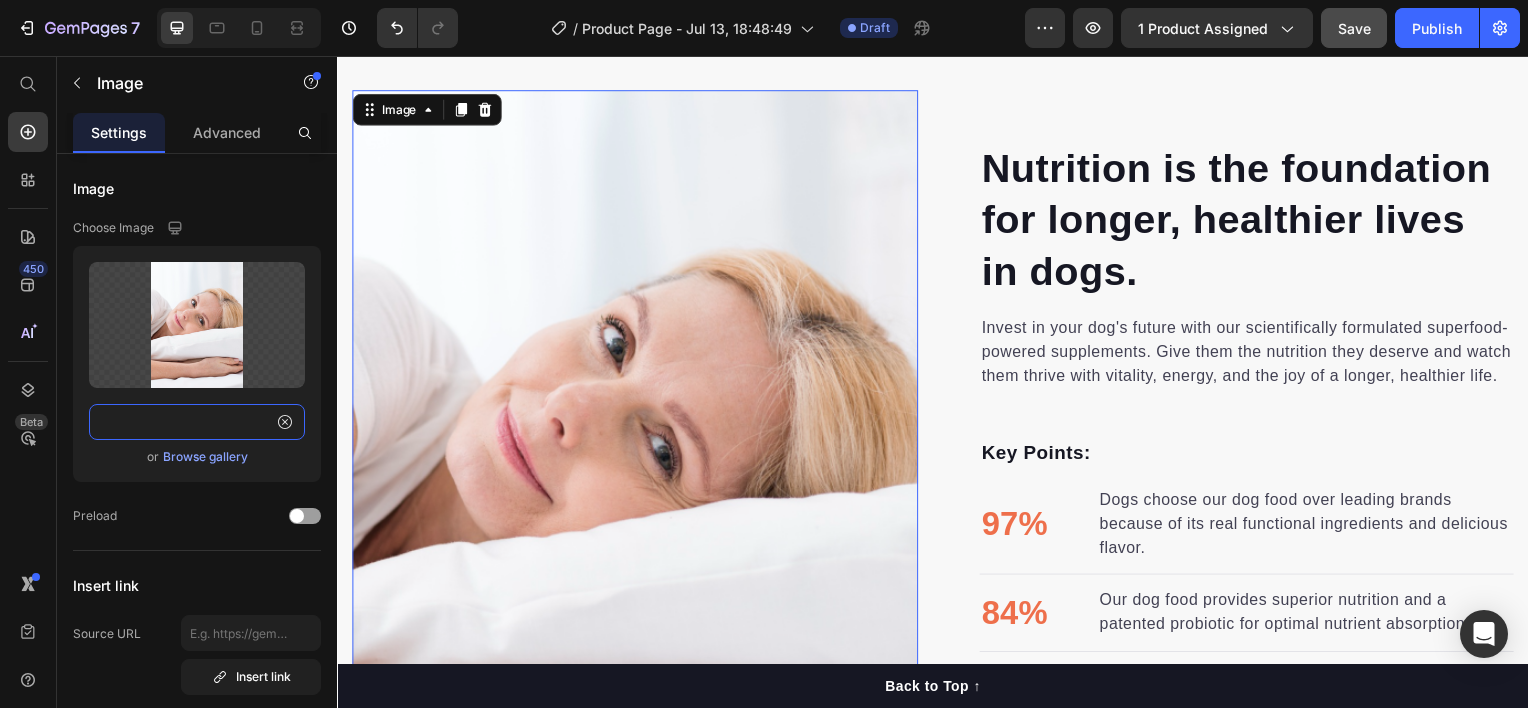 type on "https://cdn.shopify.com/s/files/1/0885/6082/8759/files/gempages_560087909269504880-8aba94ea-973d-4252-97f5-6779669adf2c.png?v=1752422827" 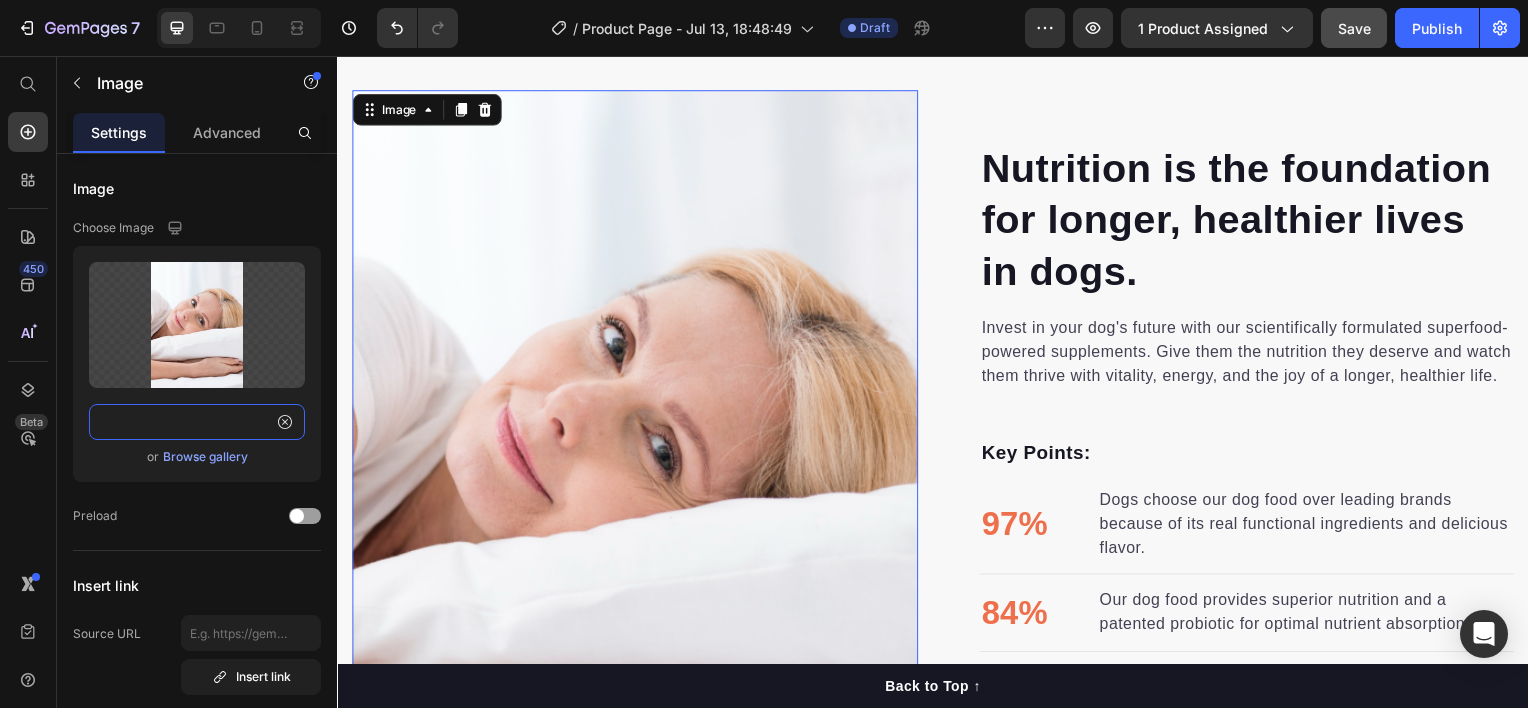 scroll, scrollTop: 0, scrollLeft: 0, axis: both 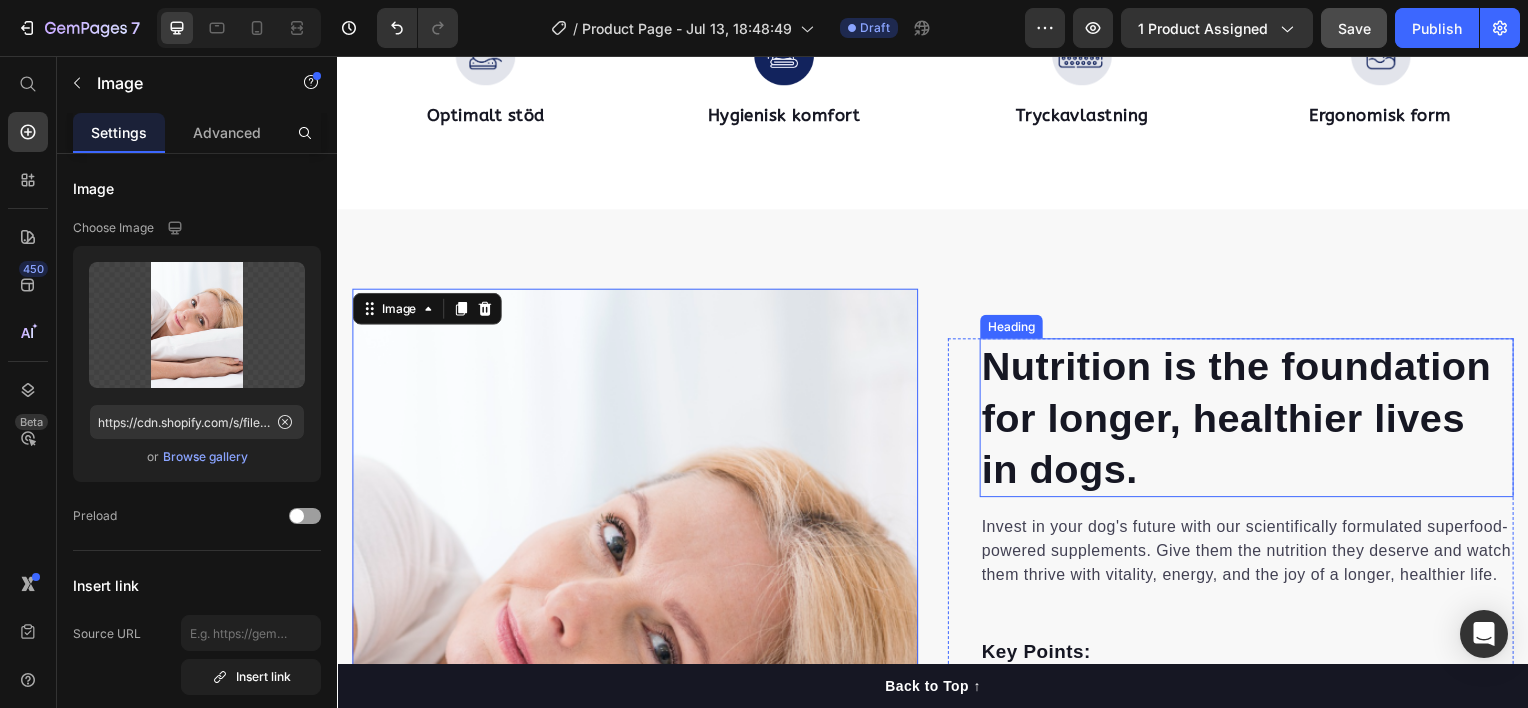 click on "Nutrition is the foundation for longer, healthier lives in dogs." at bounding box center (1253, 420) 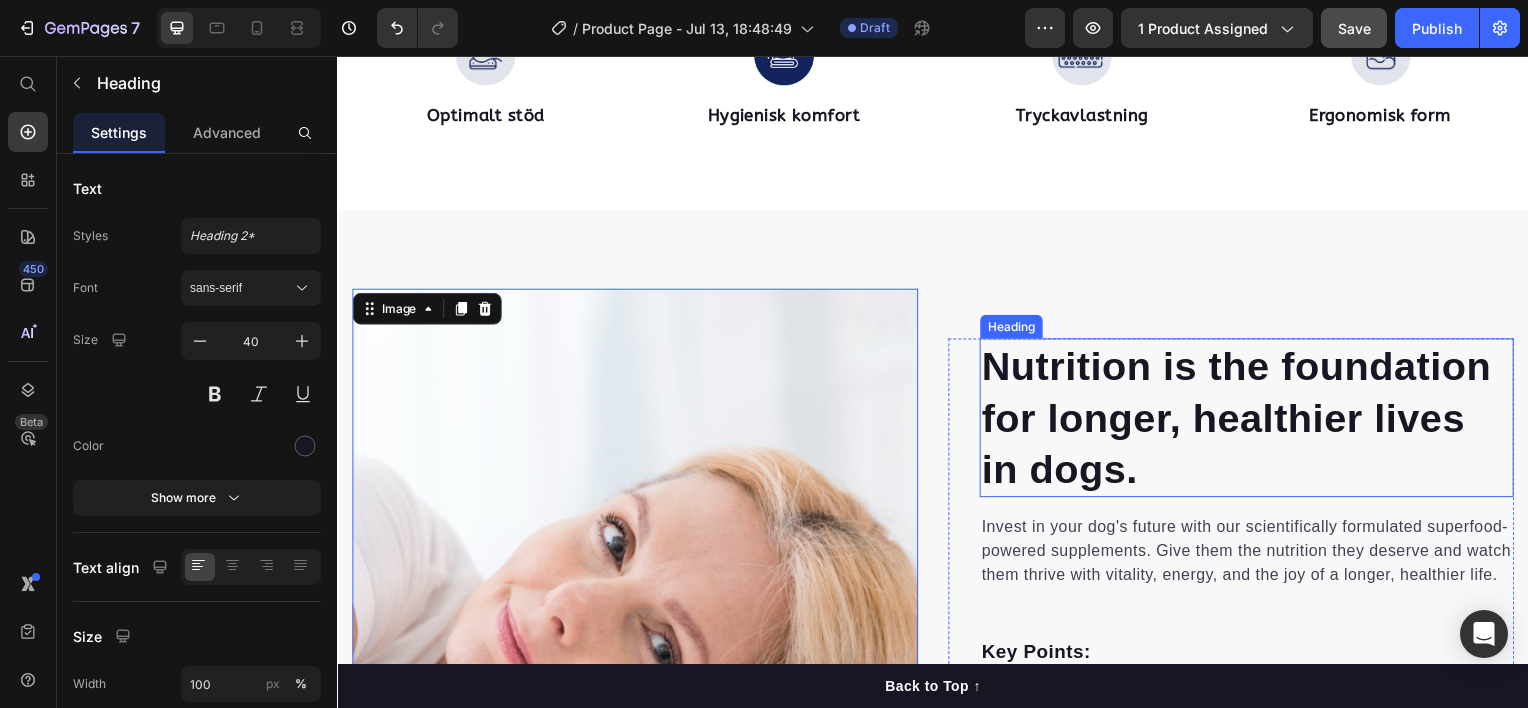 click on "Nutrition is the foundation for longer, healthier lives in dogs." at bounding box center [1253, 420] 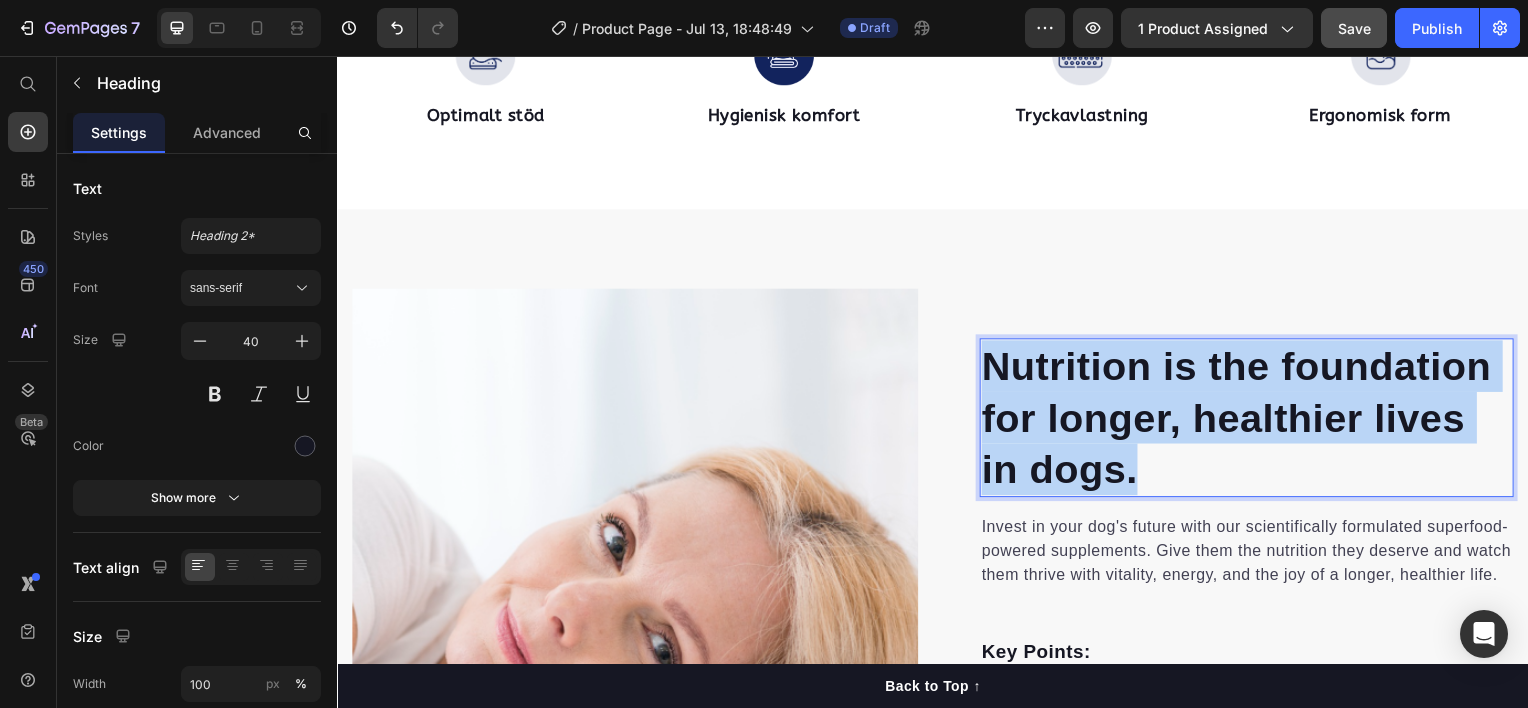 click on "Nutrition is the foundation for longer, healthier lives in dogs." at bounding box center [1253, 420] 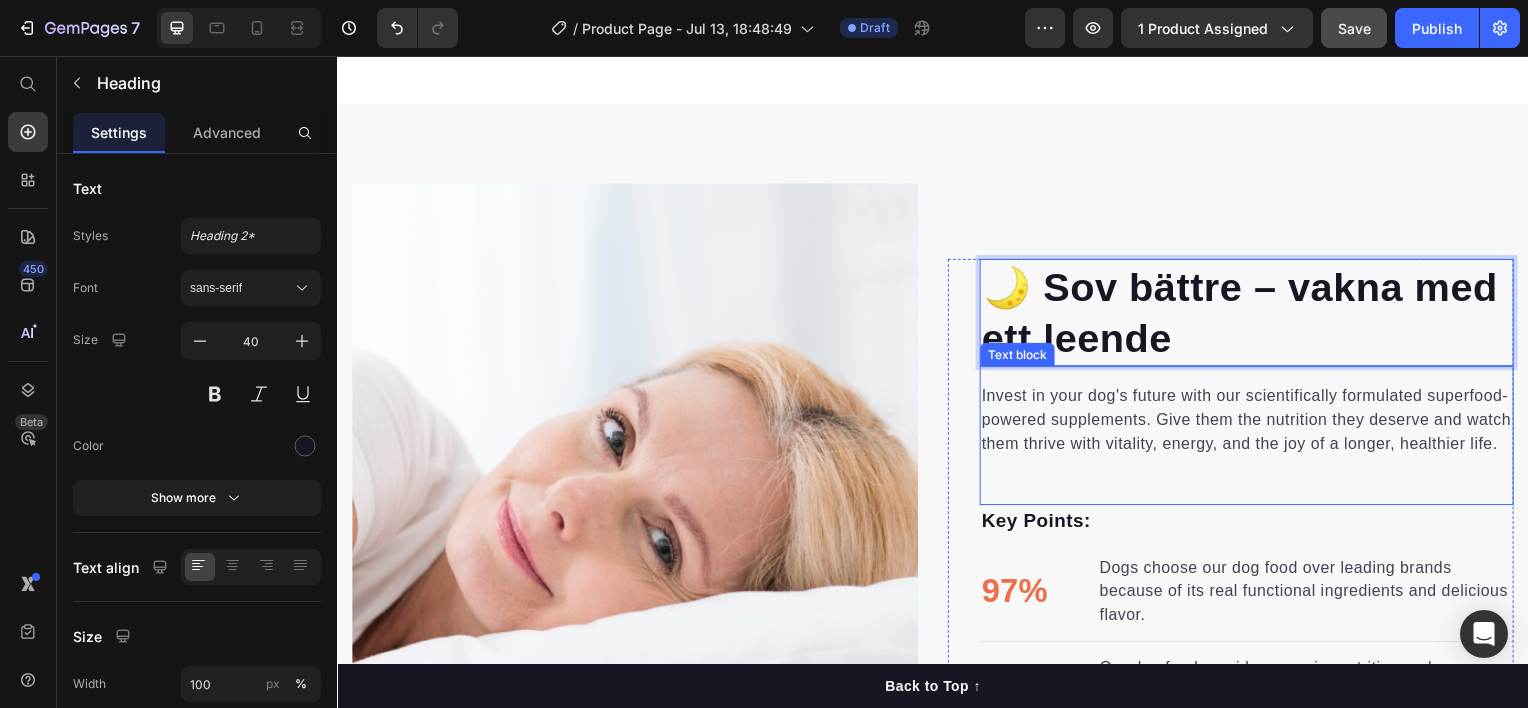scroll, scrollTop: 1609, scrollLeft: 0, axis: vertical 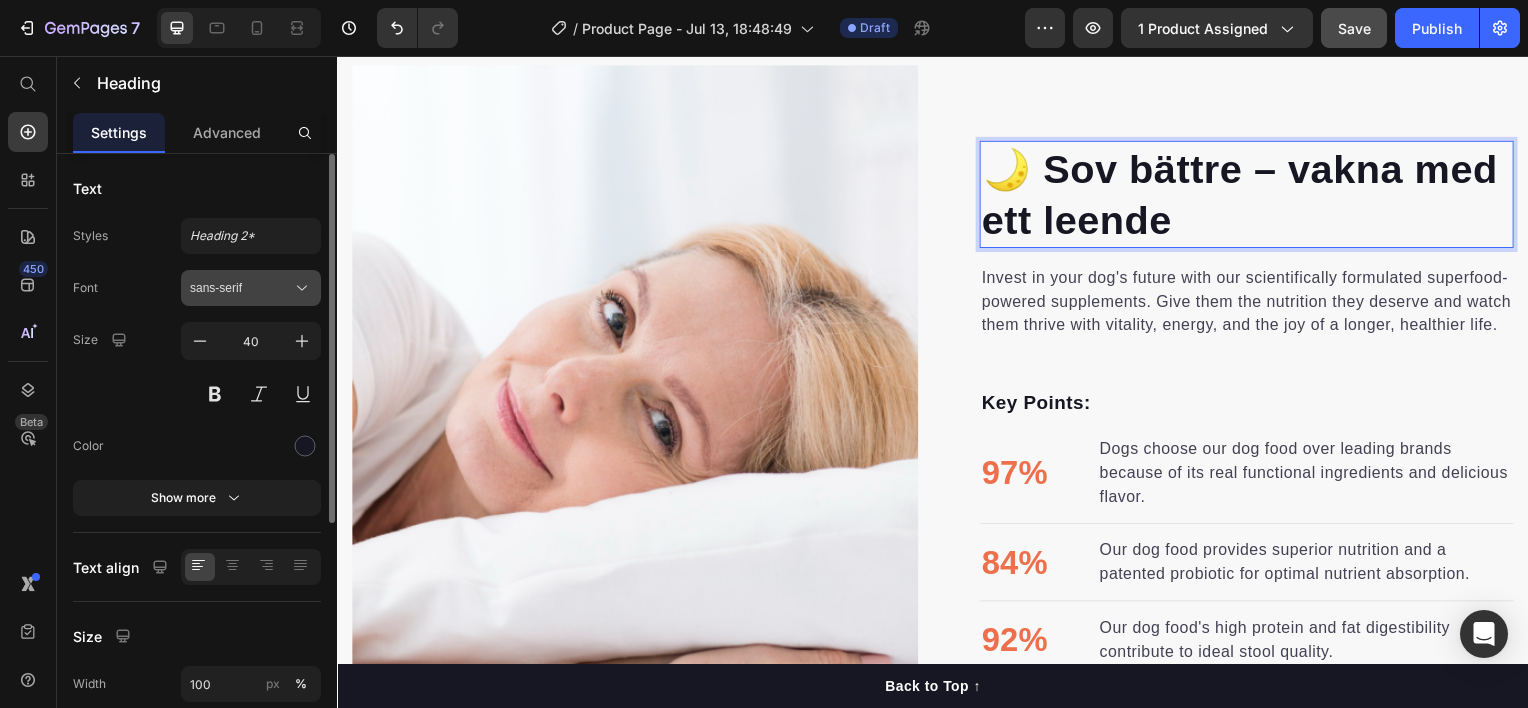 click on "sans-serif" at bounding box center (251, 288) 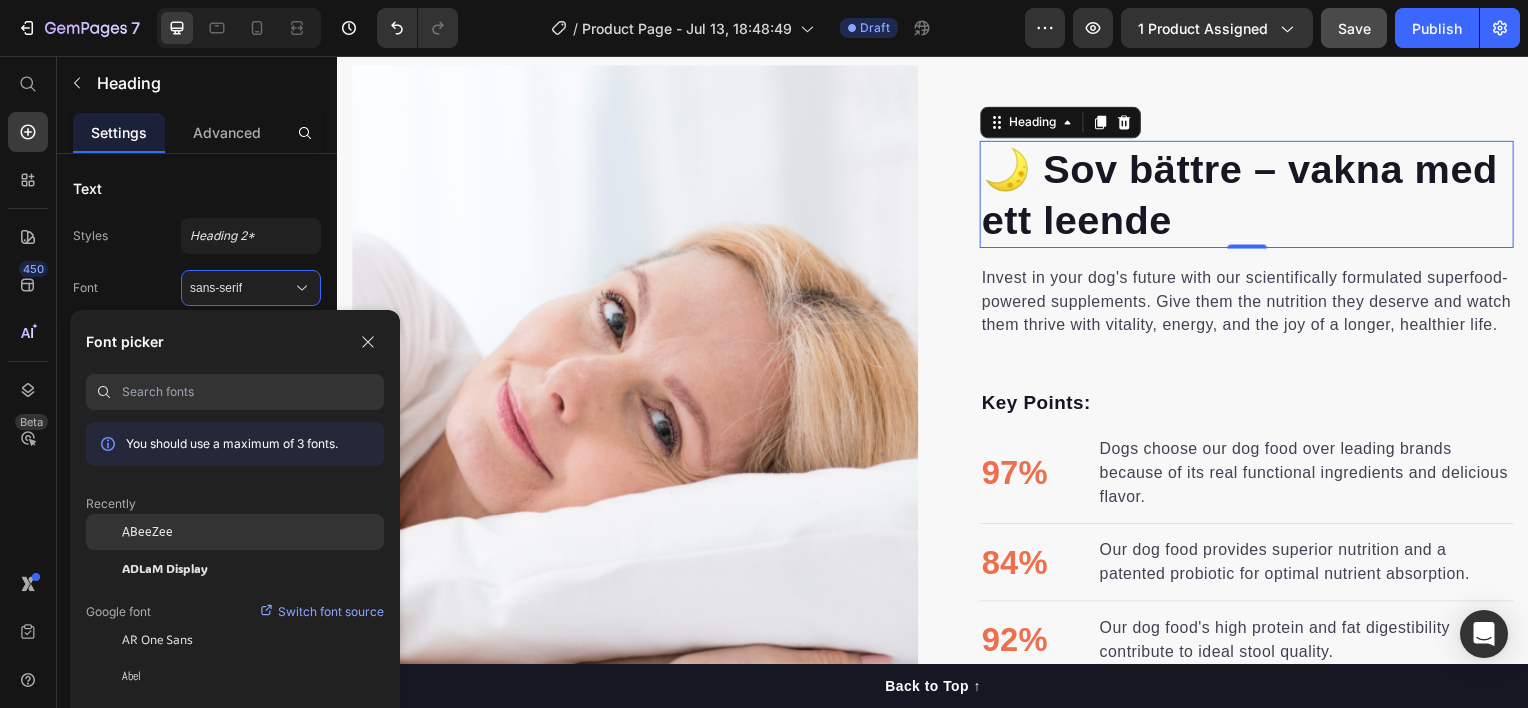 click on "ABeeZee" at bounding box center [147, 532] 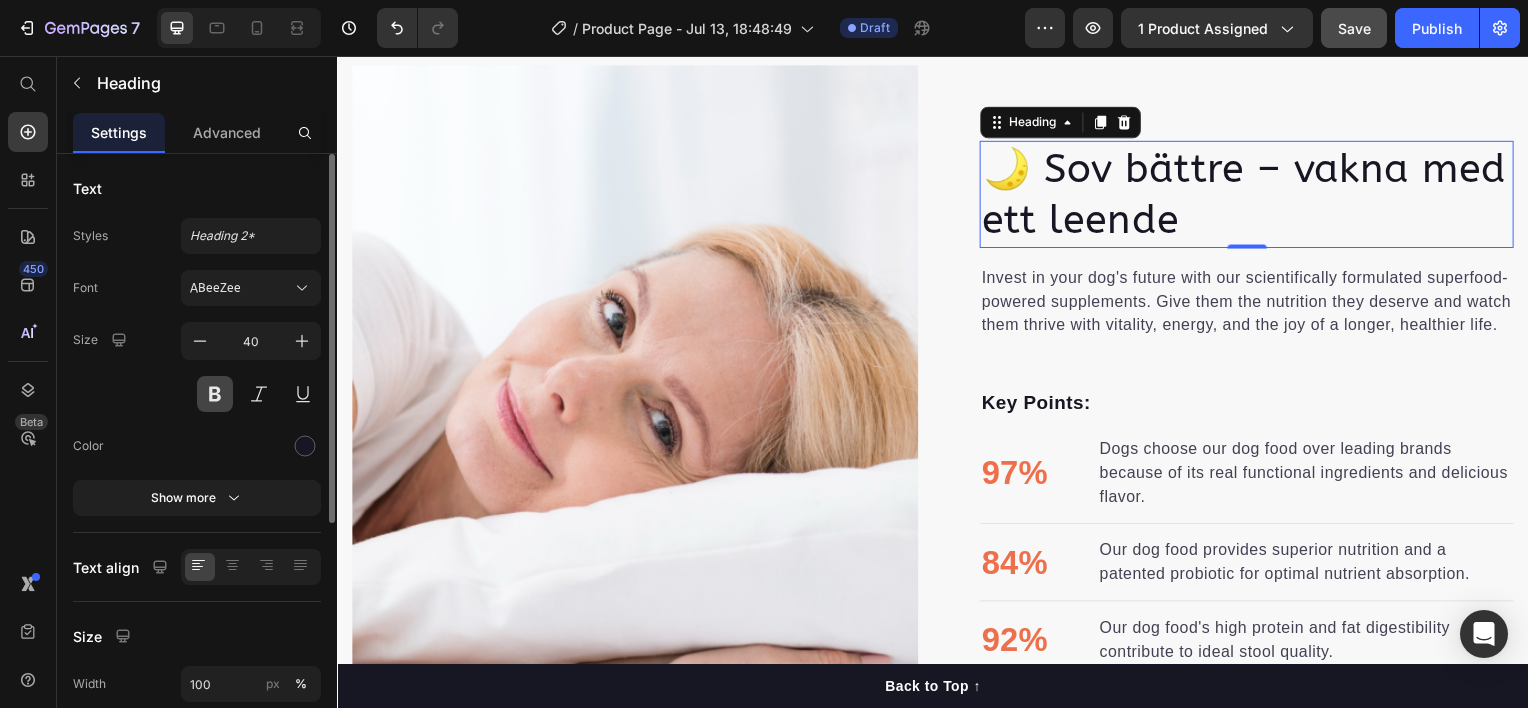 click at bounding box center [215, 394] 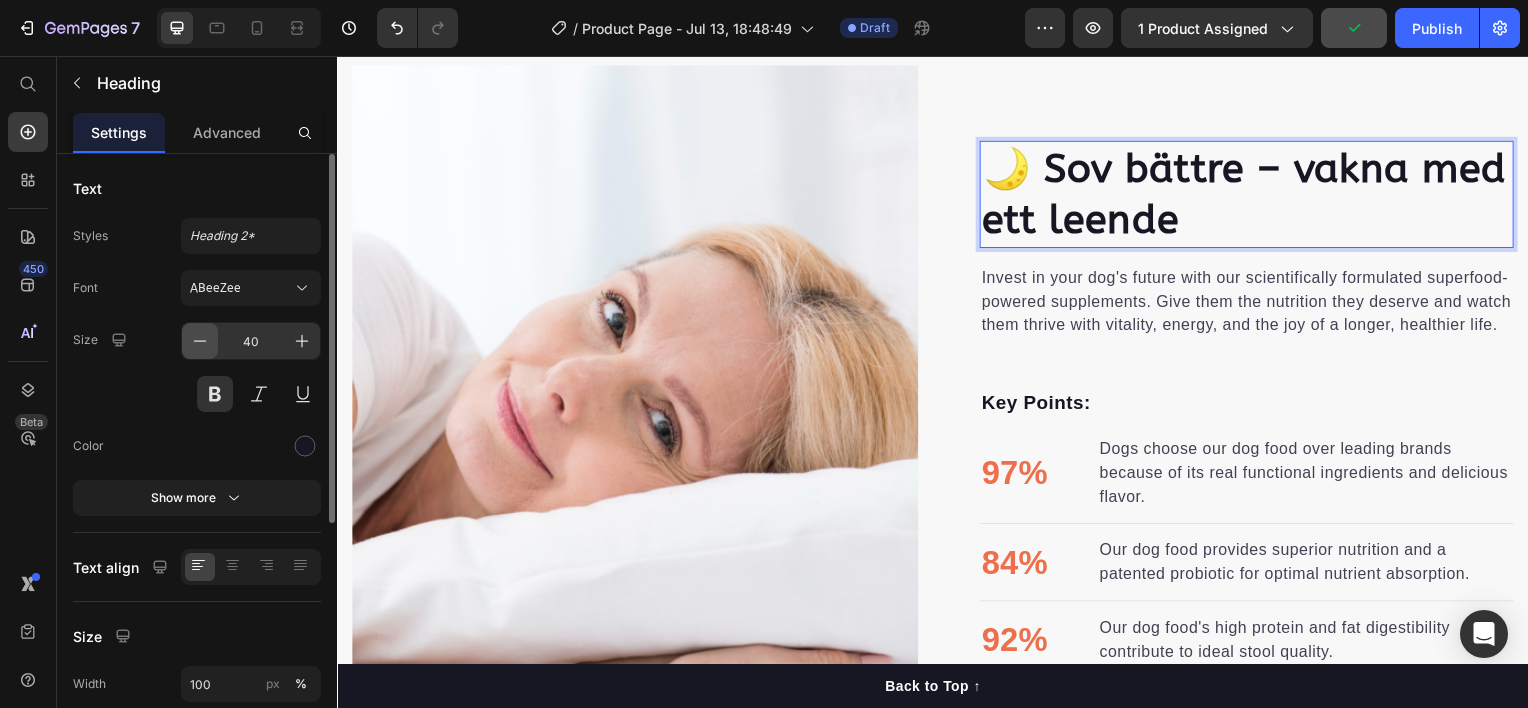 click 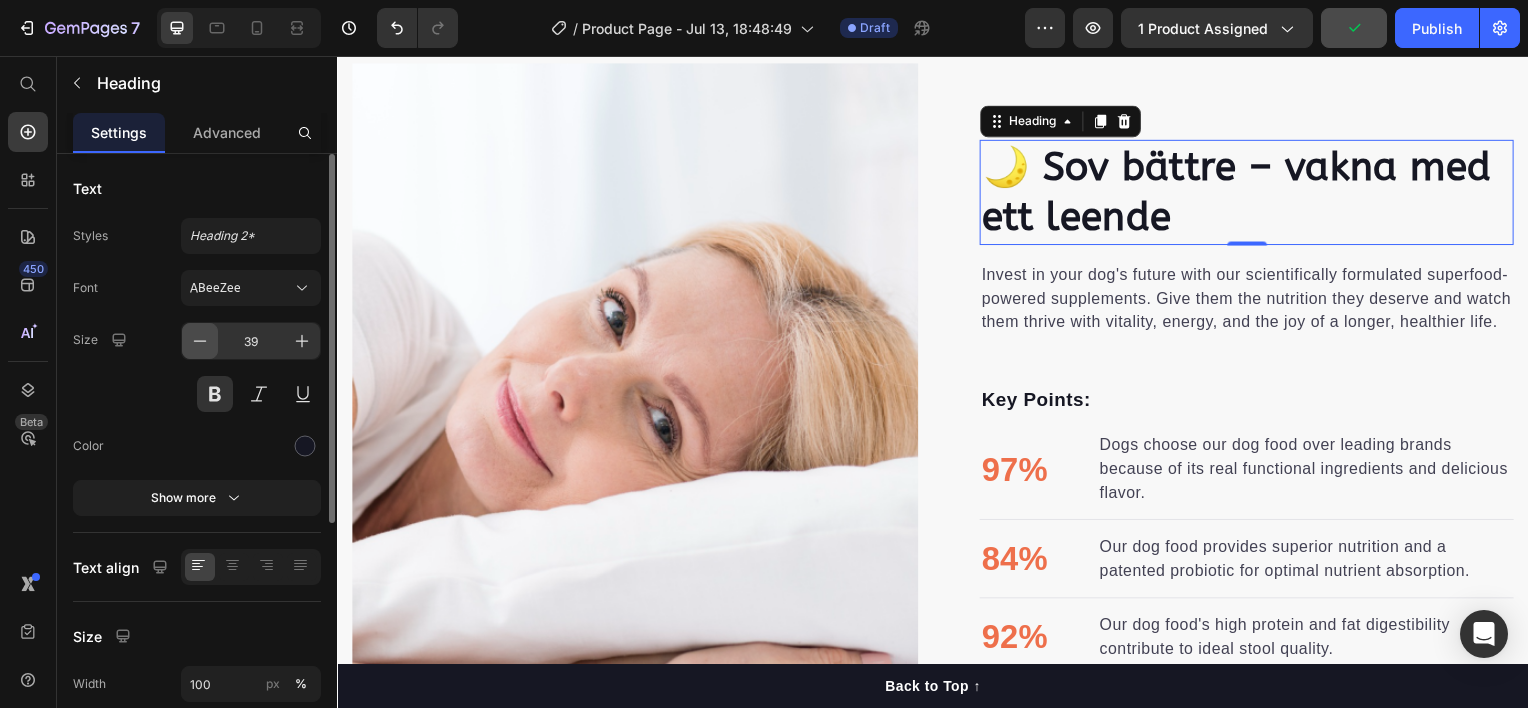 click 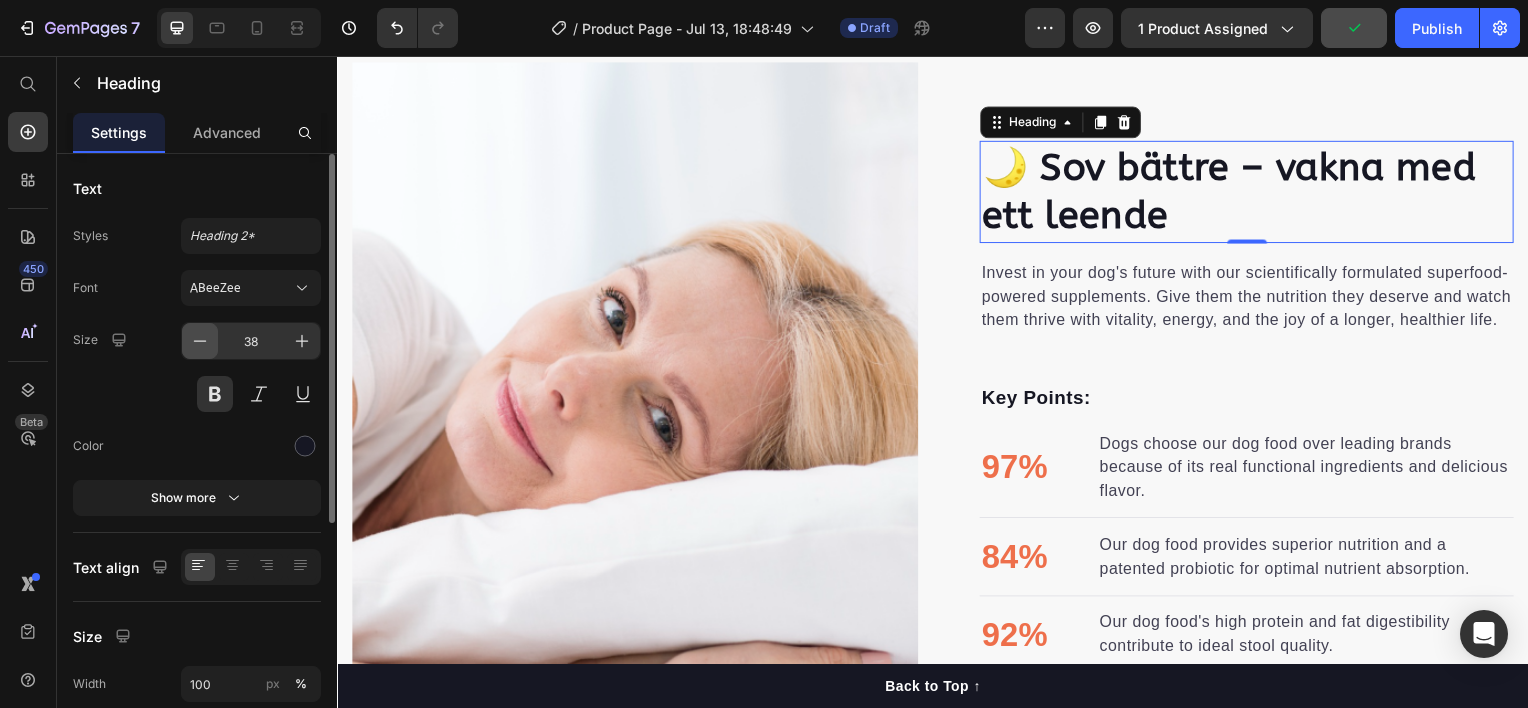 click 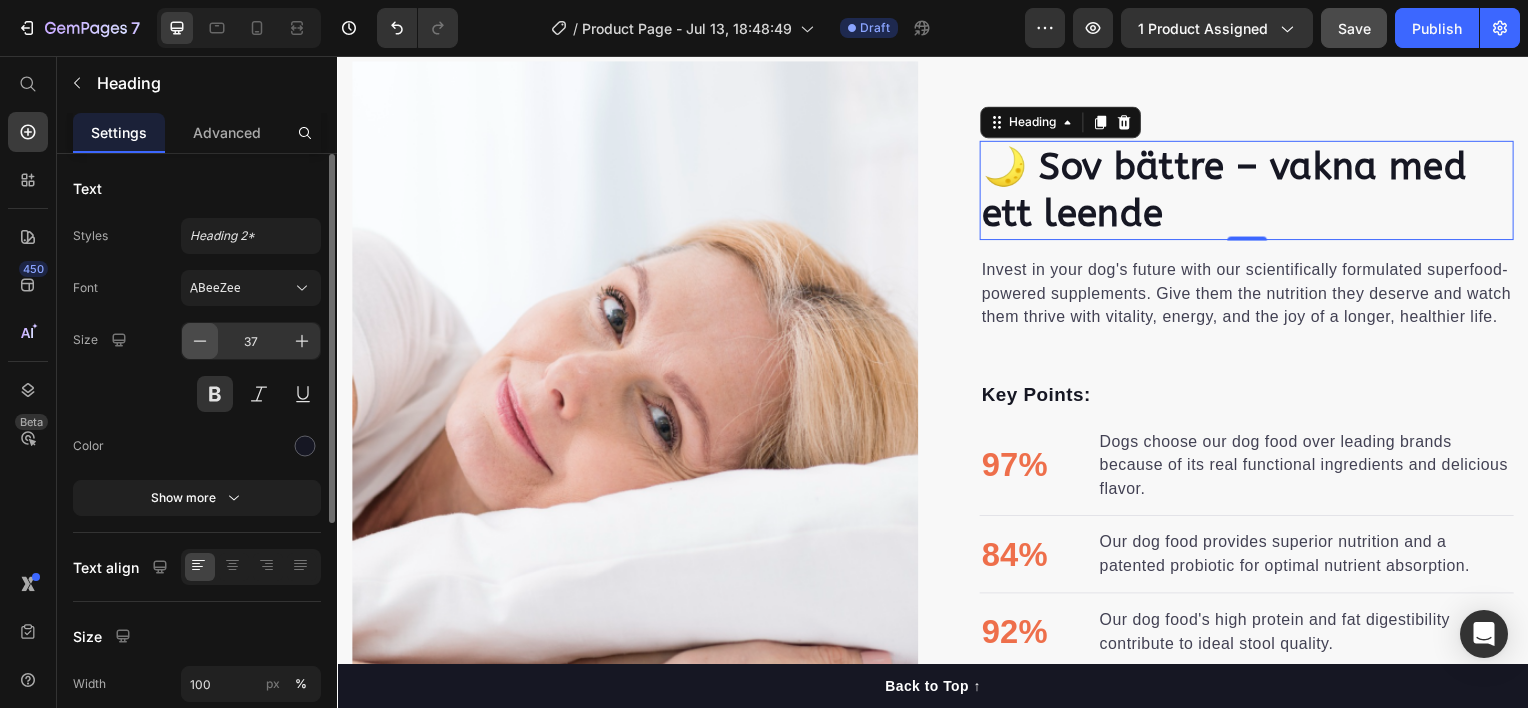 click 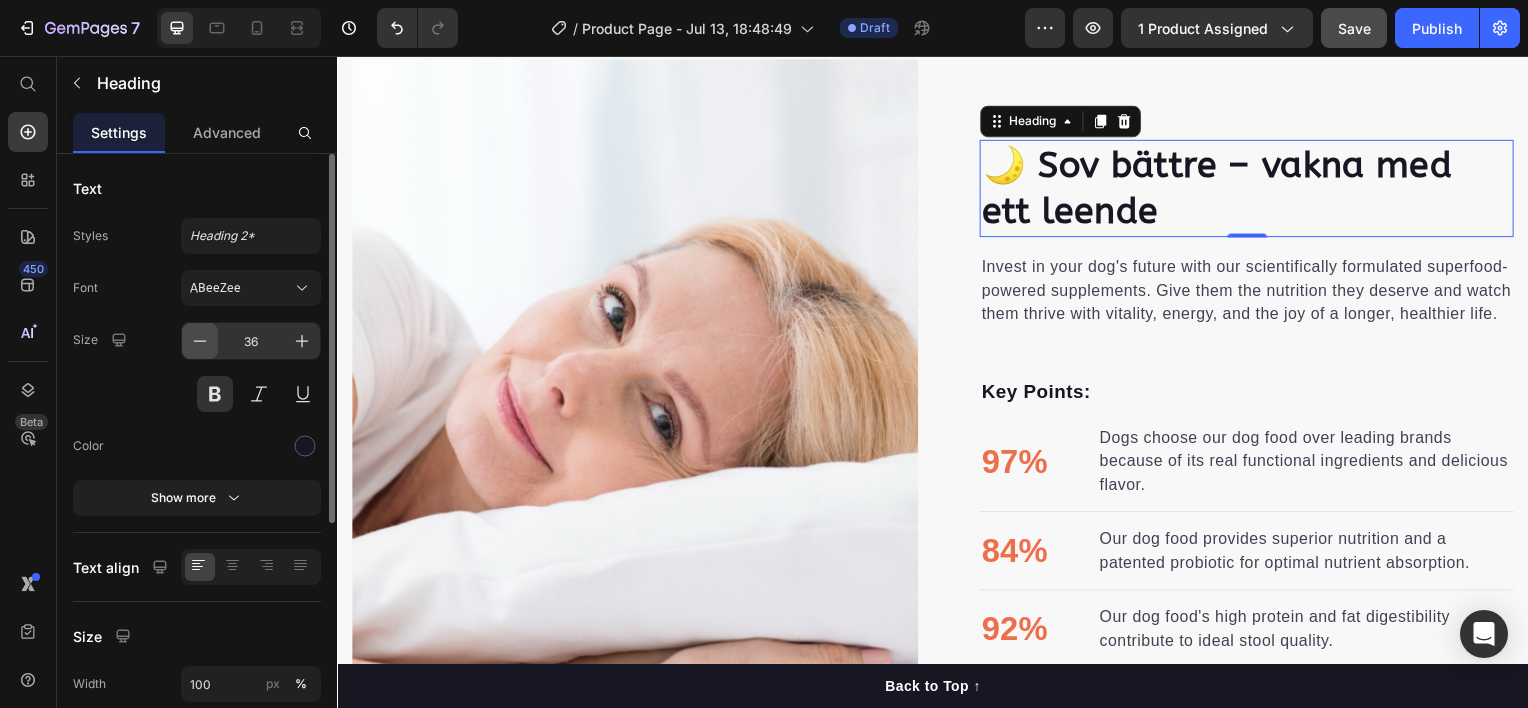 click 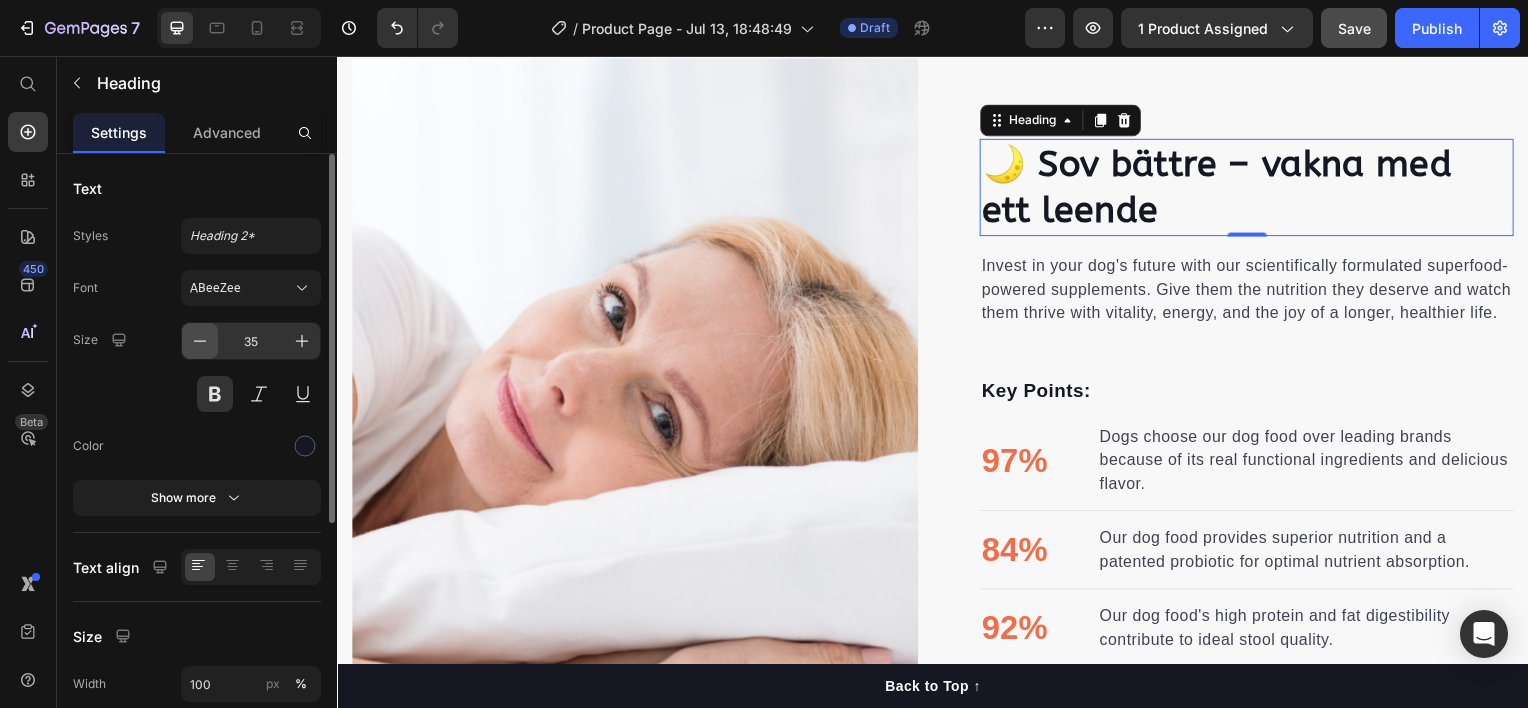 click 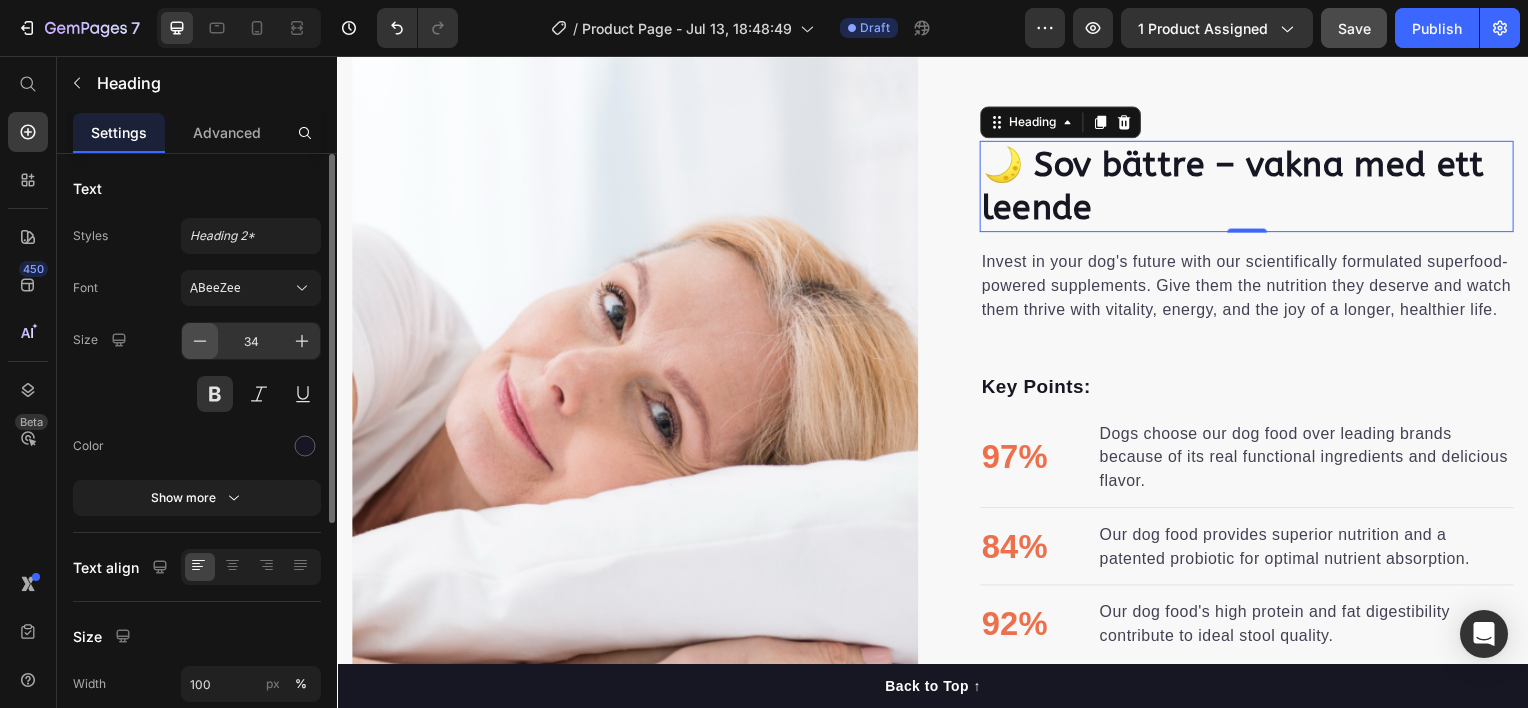 click 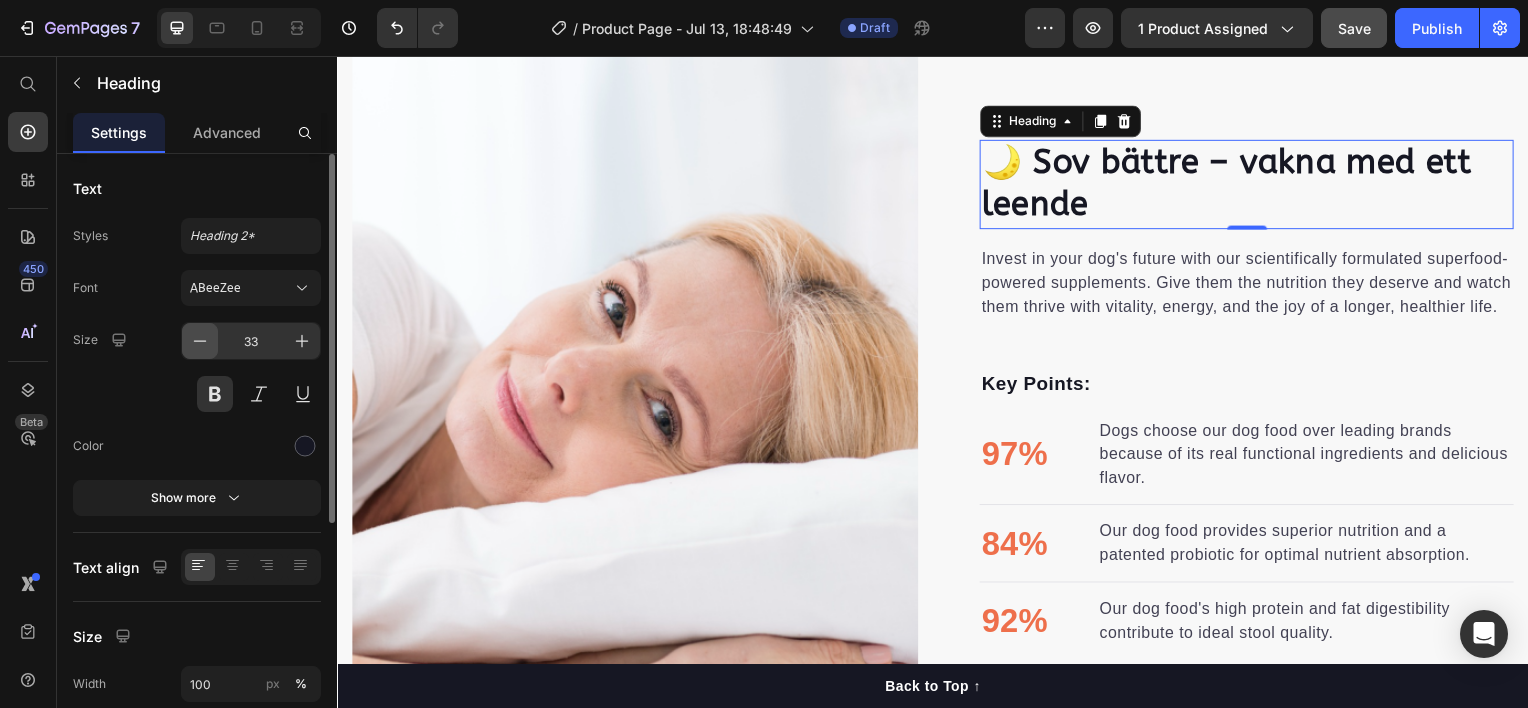 click 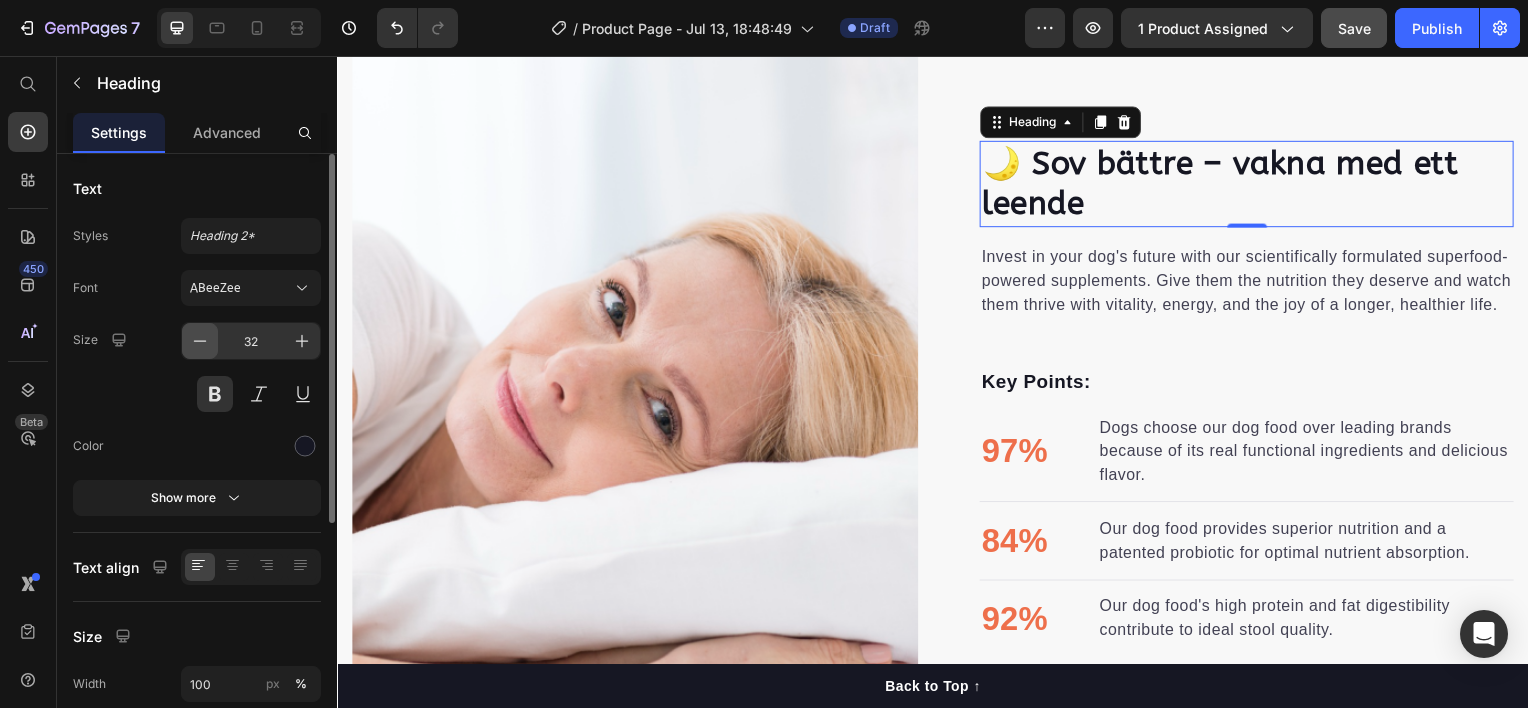 click 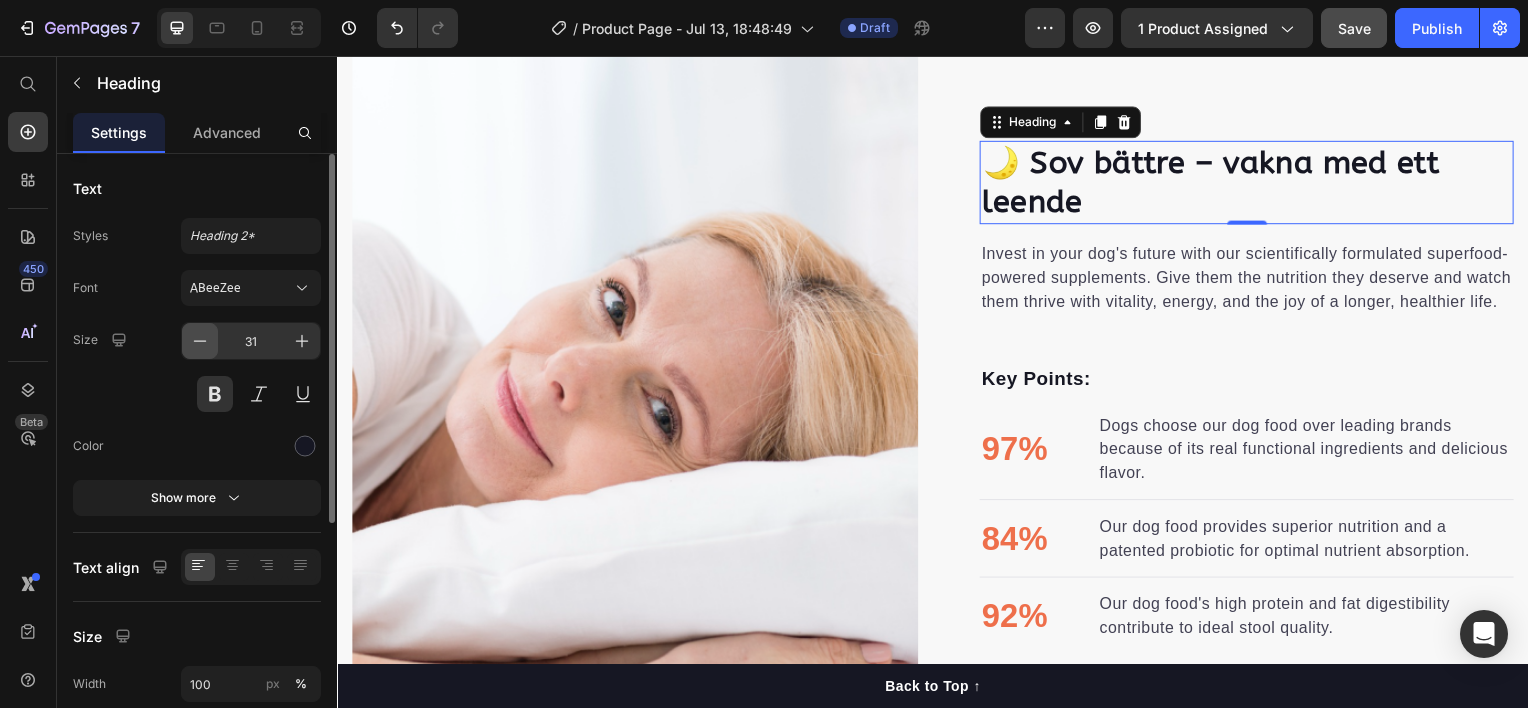 click 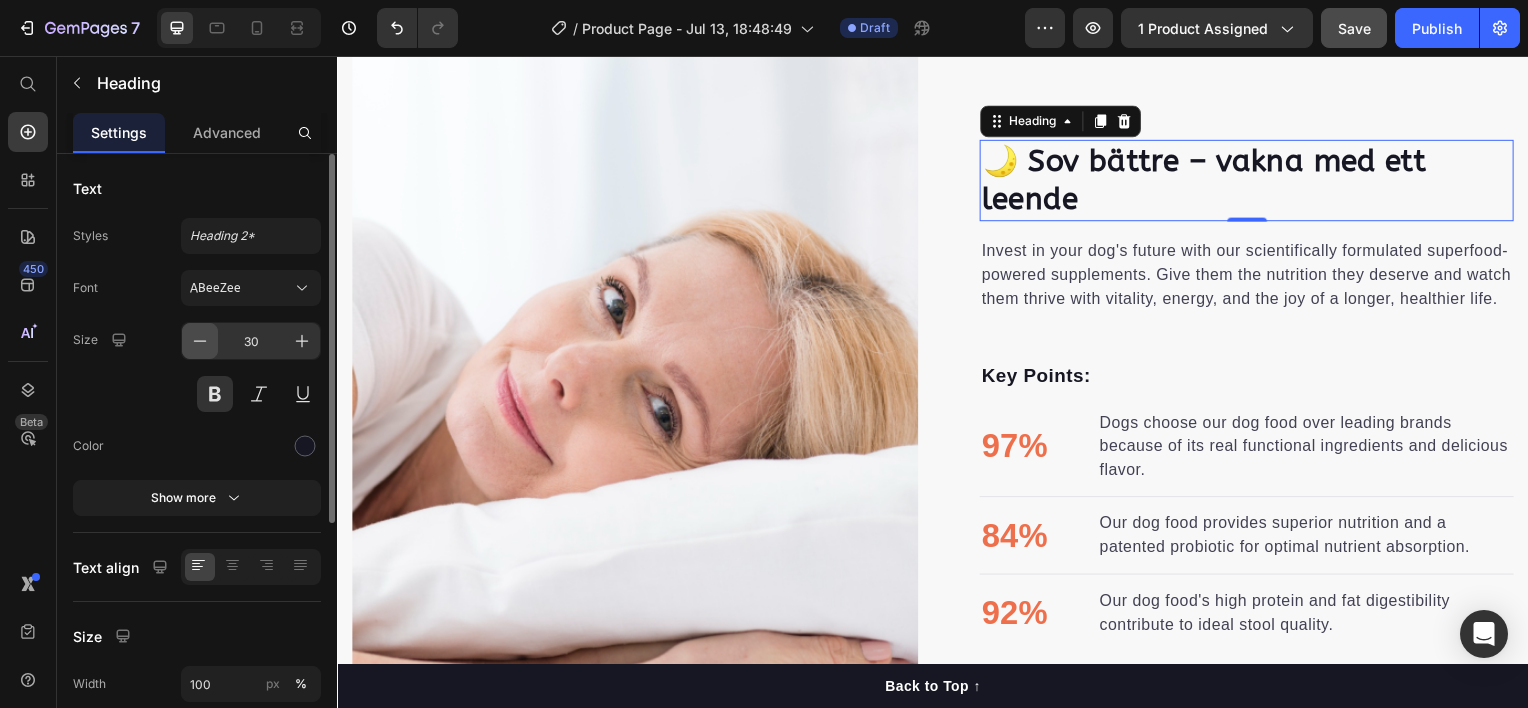 click 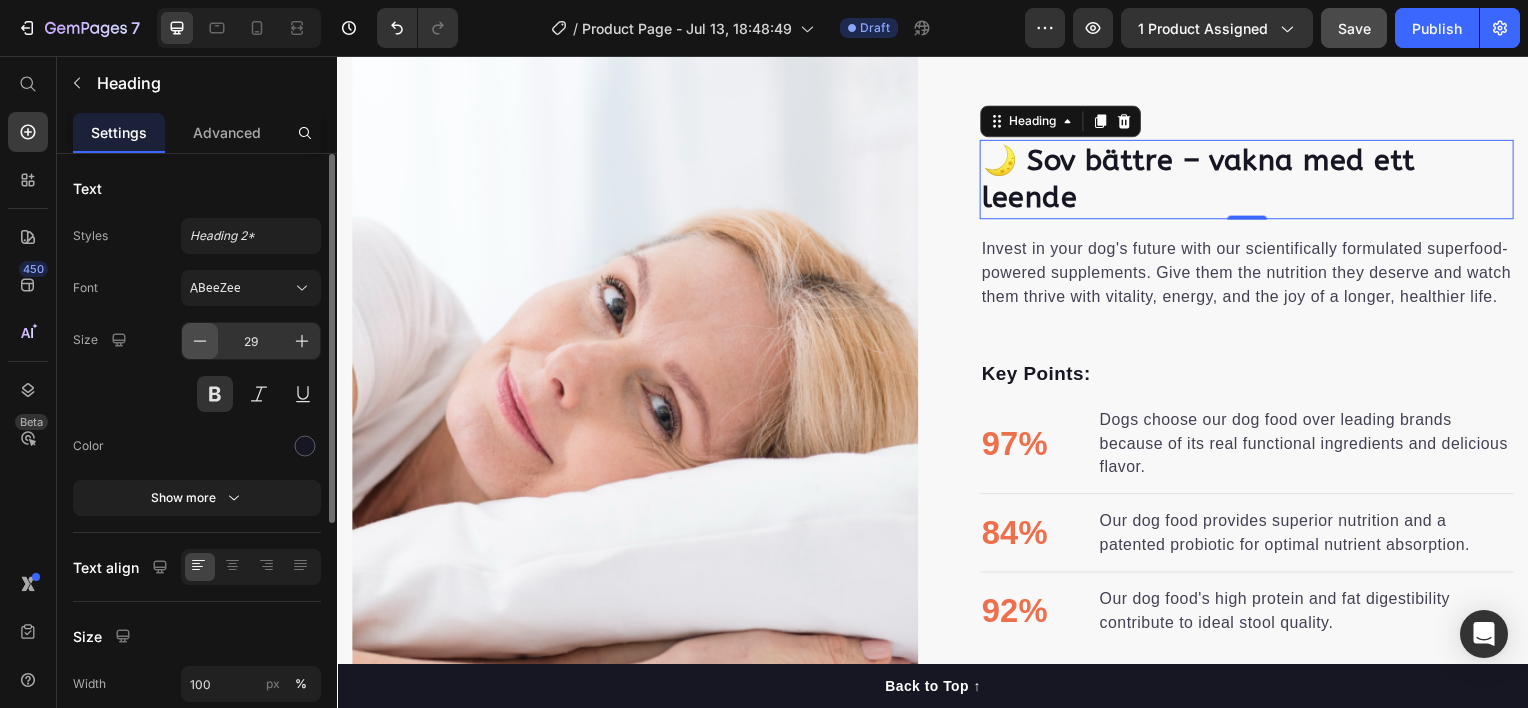 click 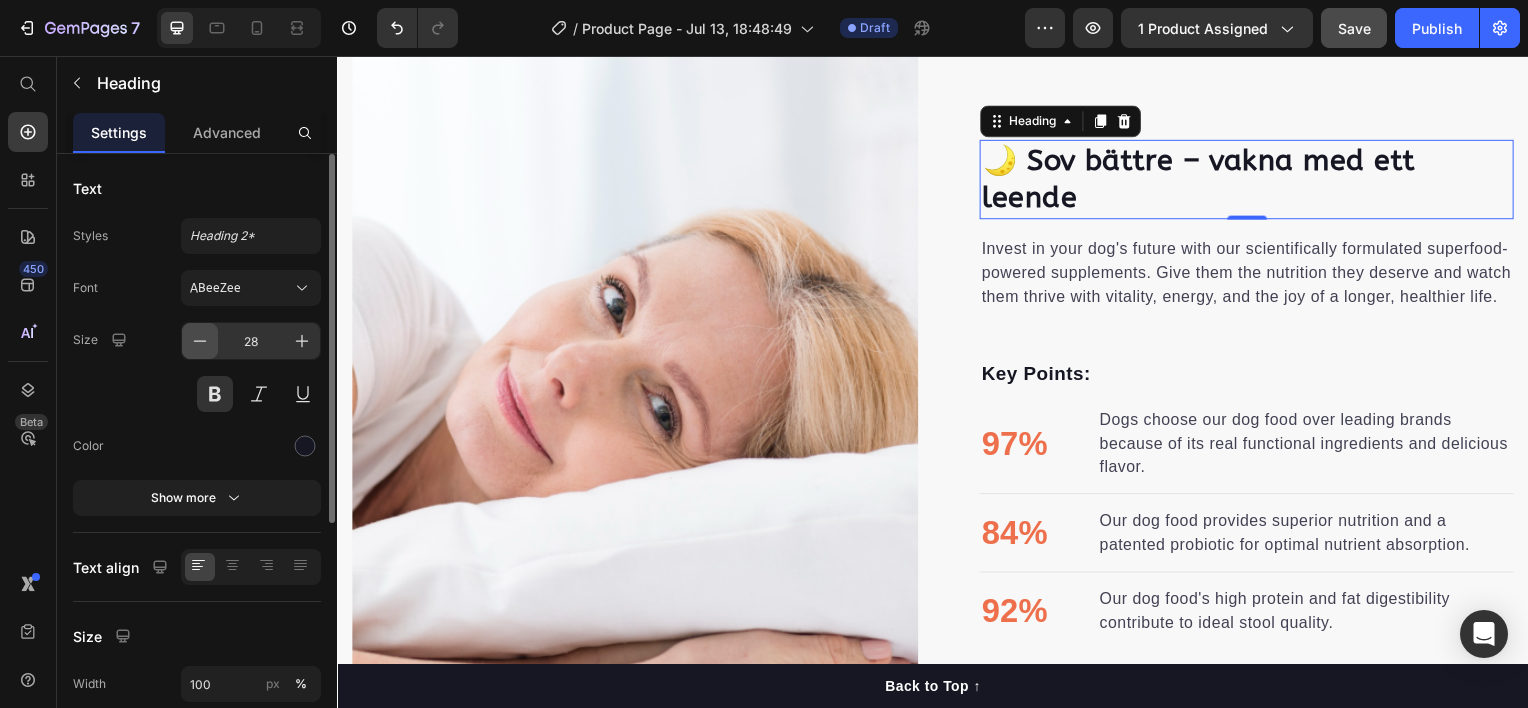 scroll, scrollTop: 1644, scrollLeft: 0, axis: vertical 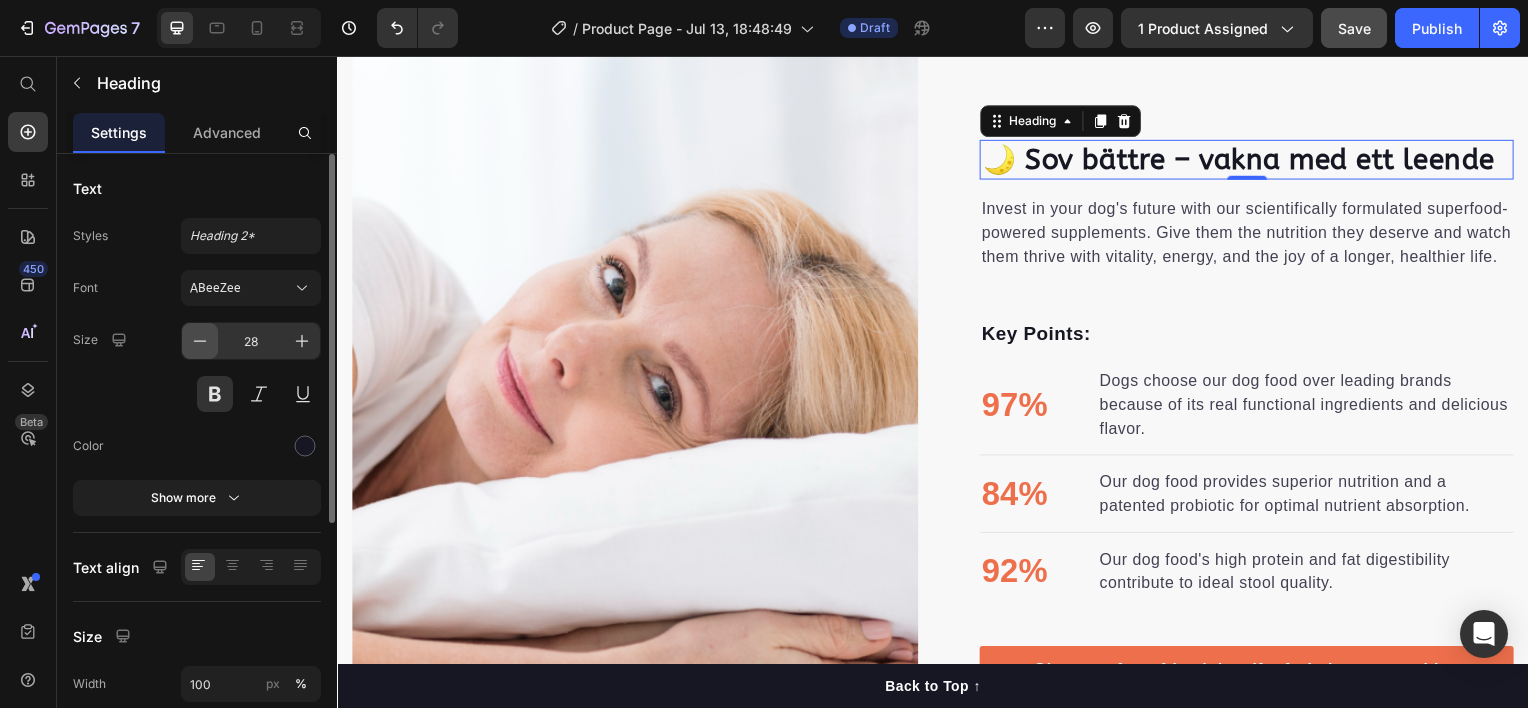 click 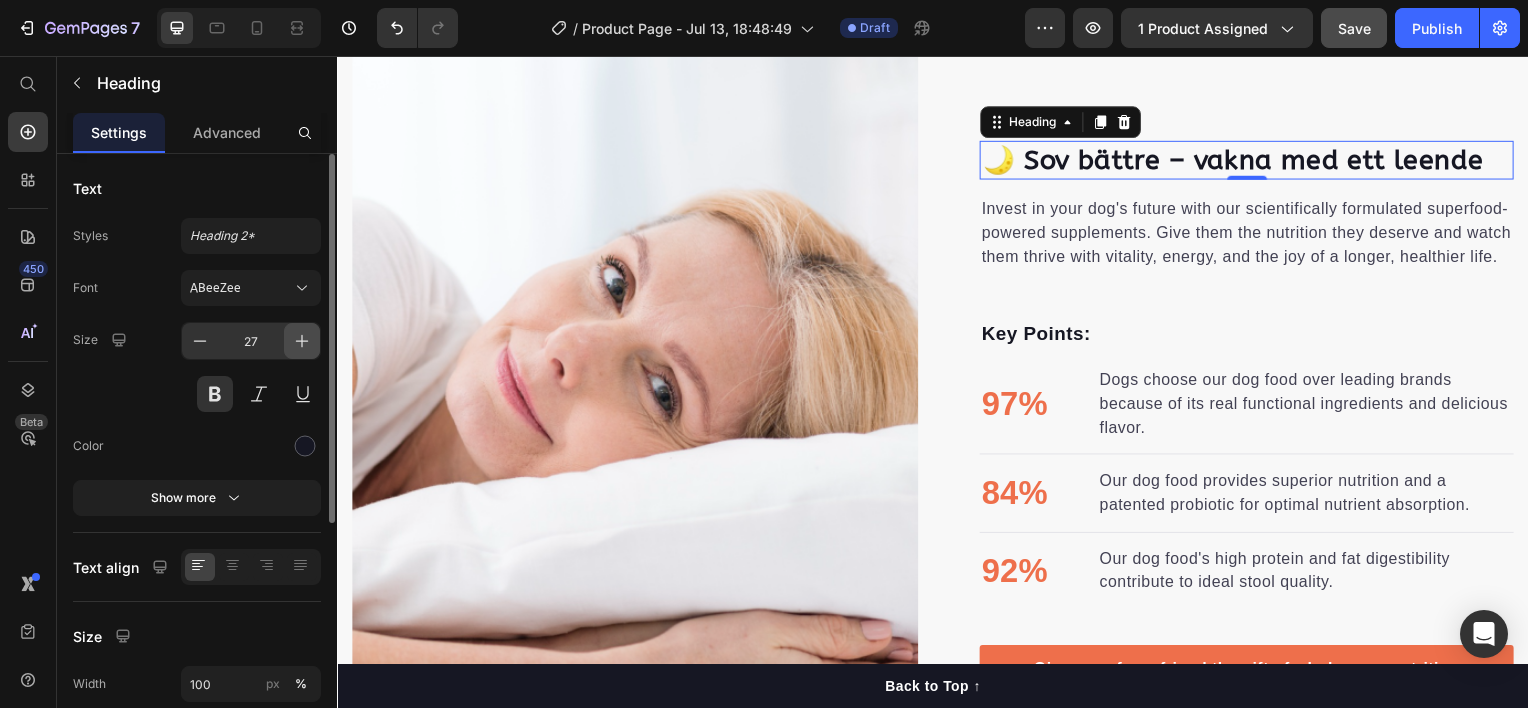 click 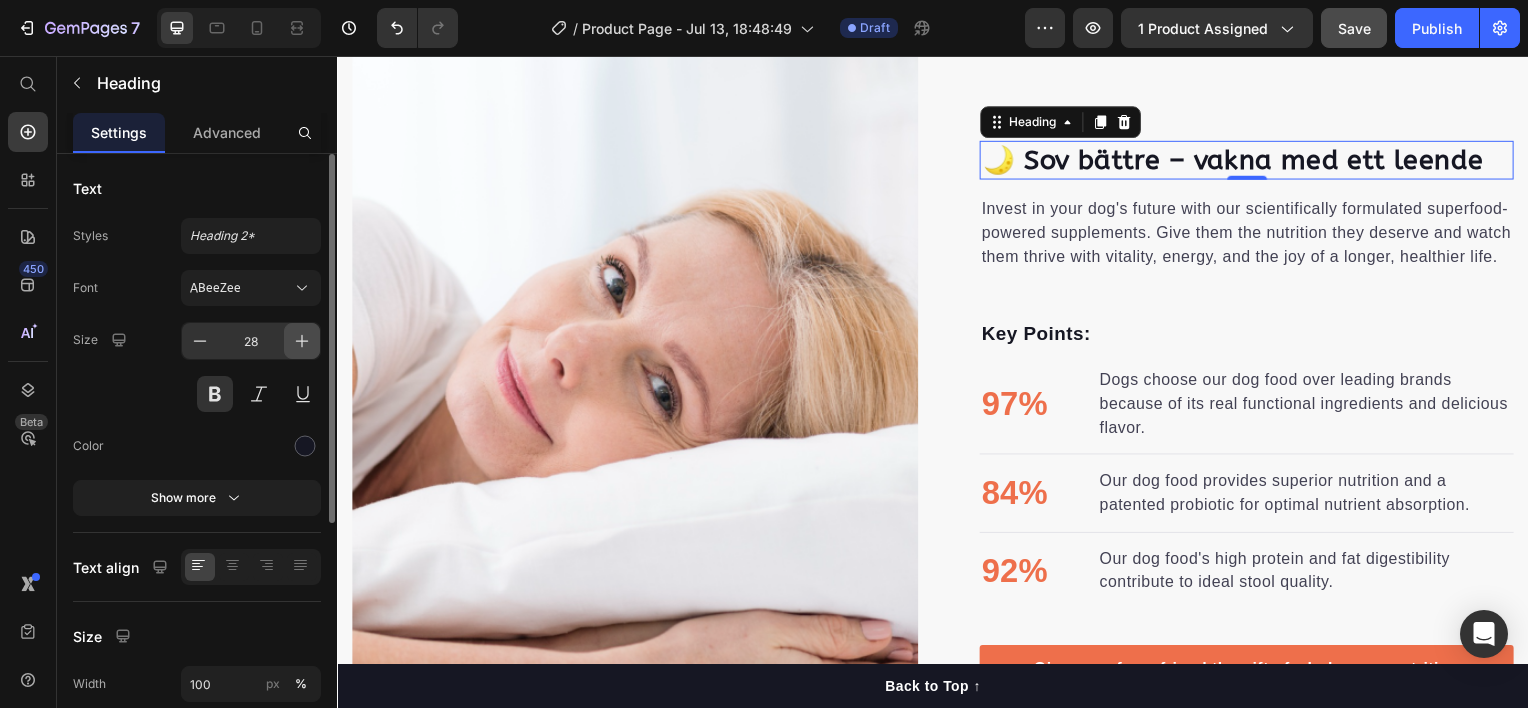 click 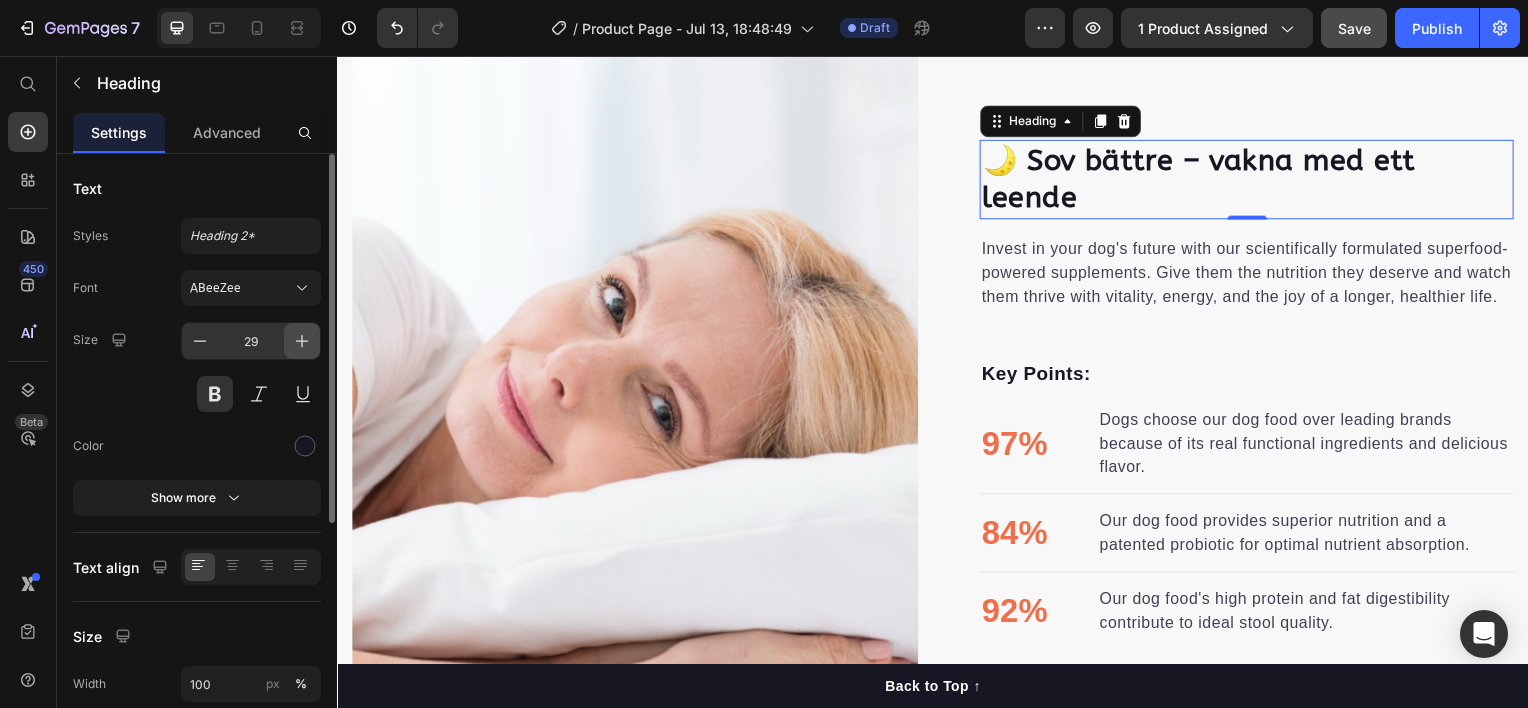 click 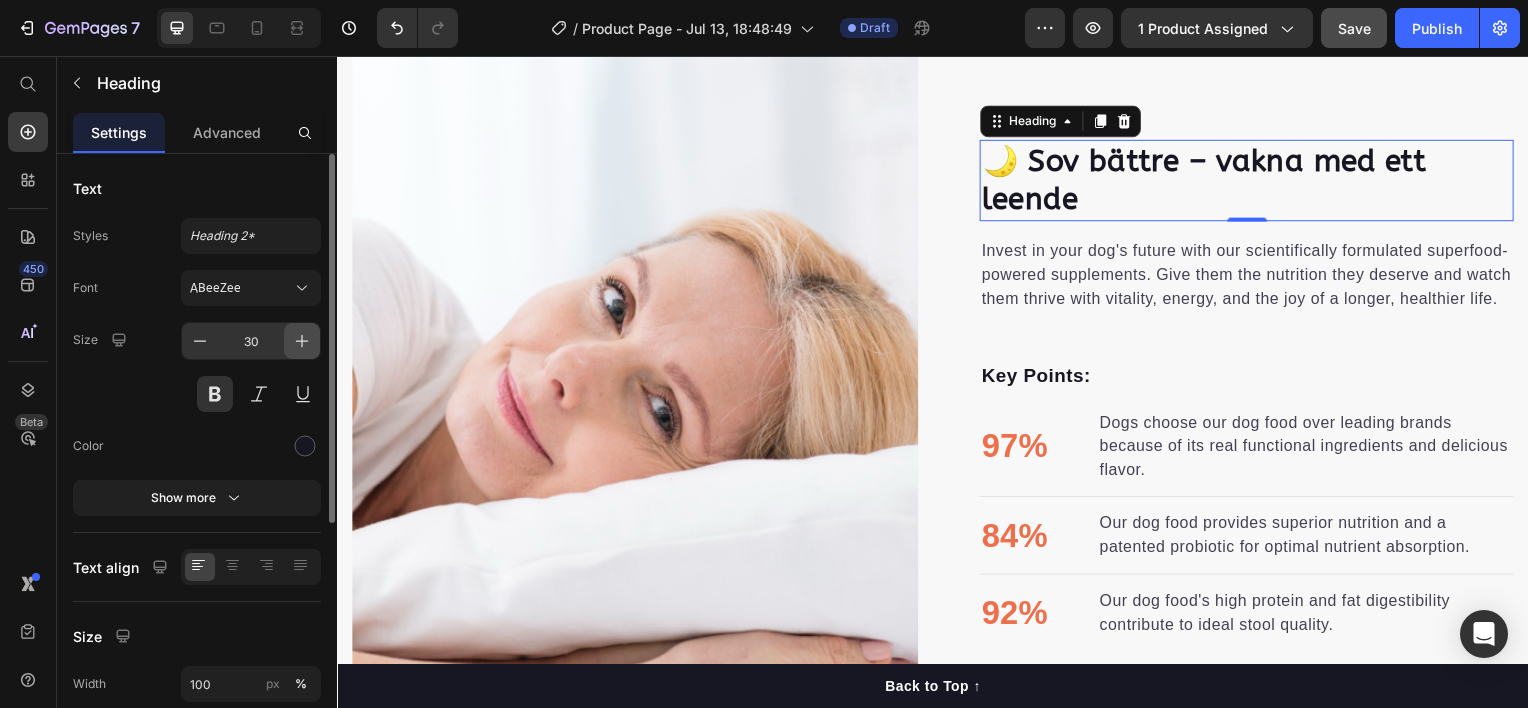 click 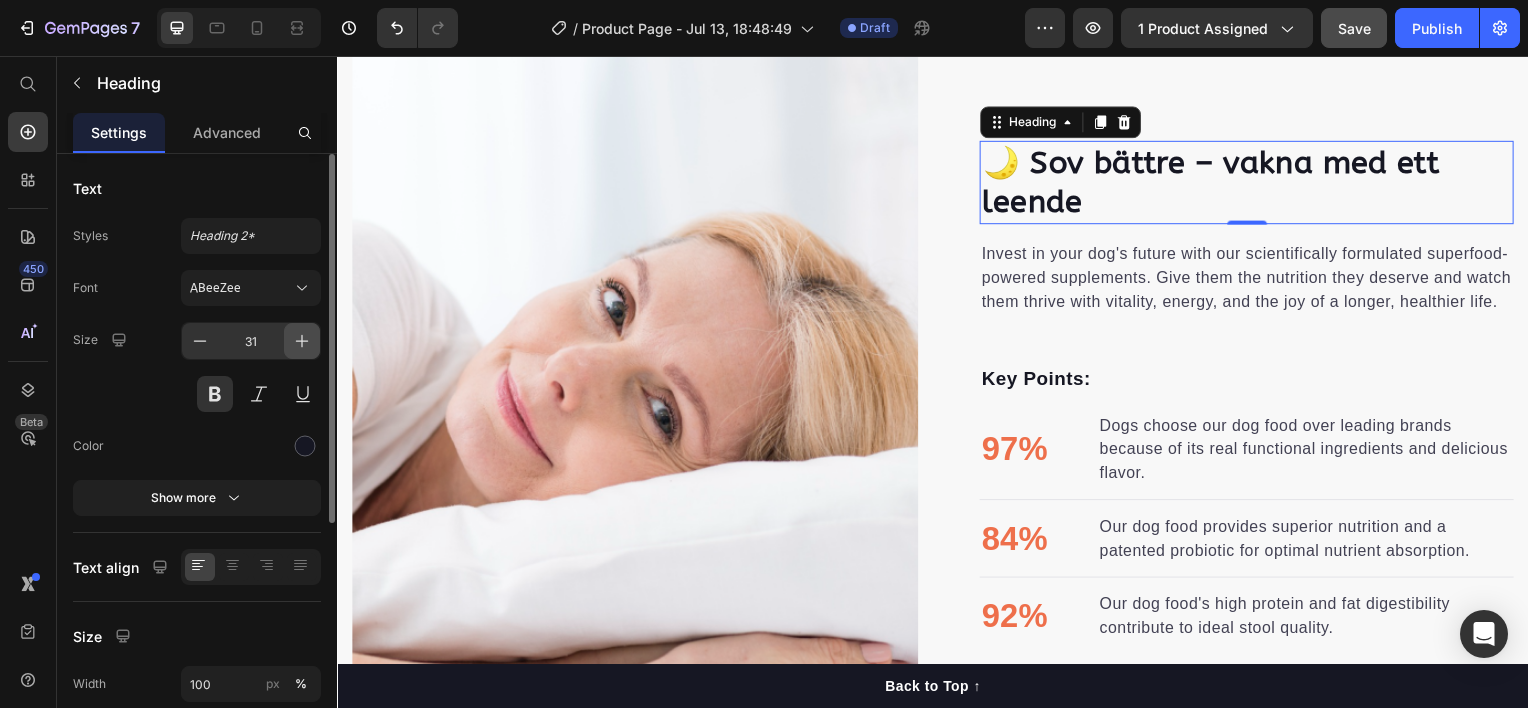 click 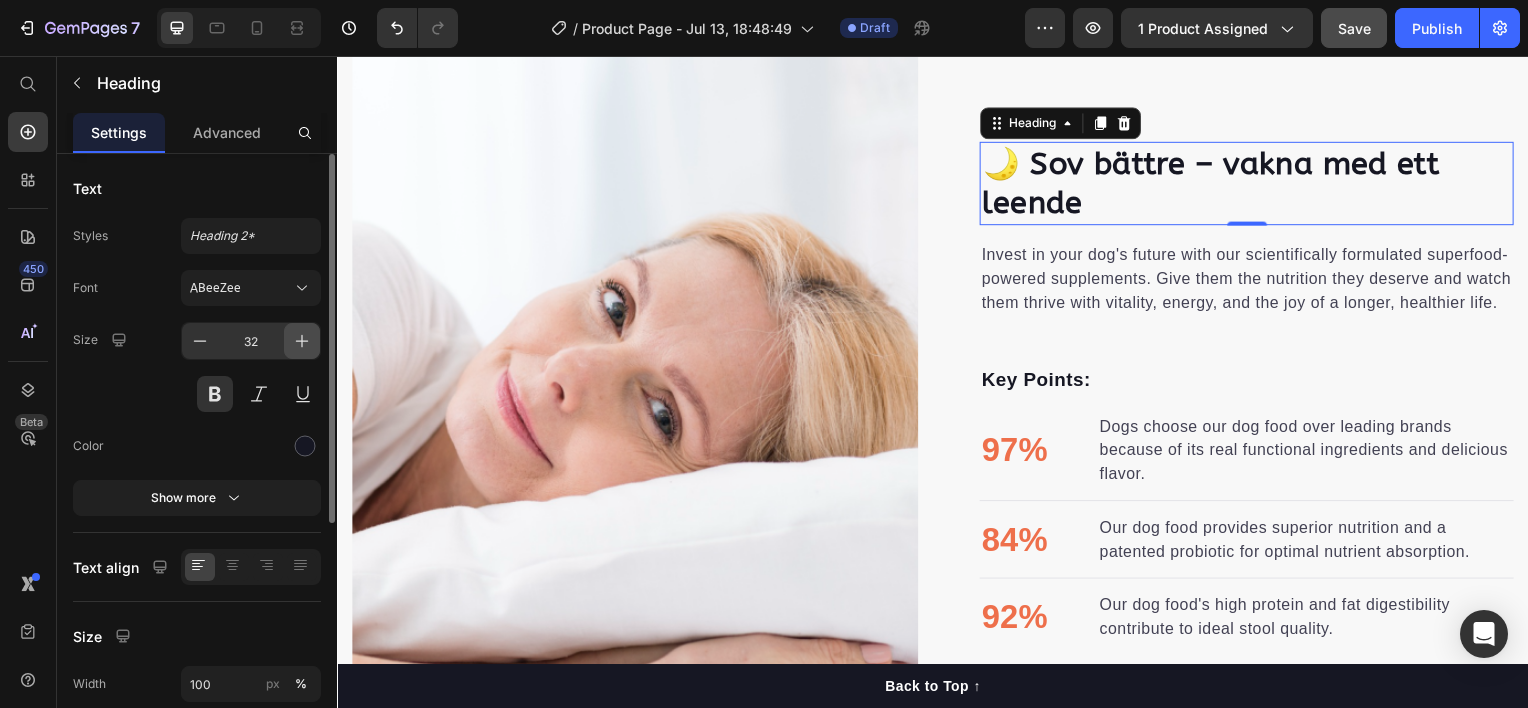 click 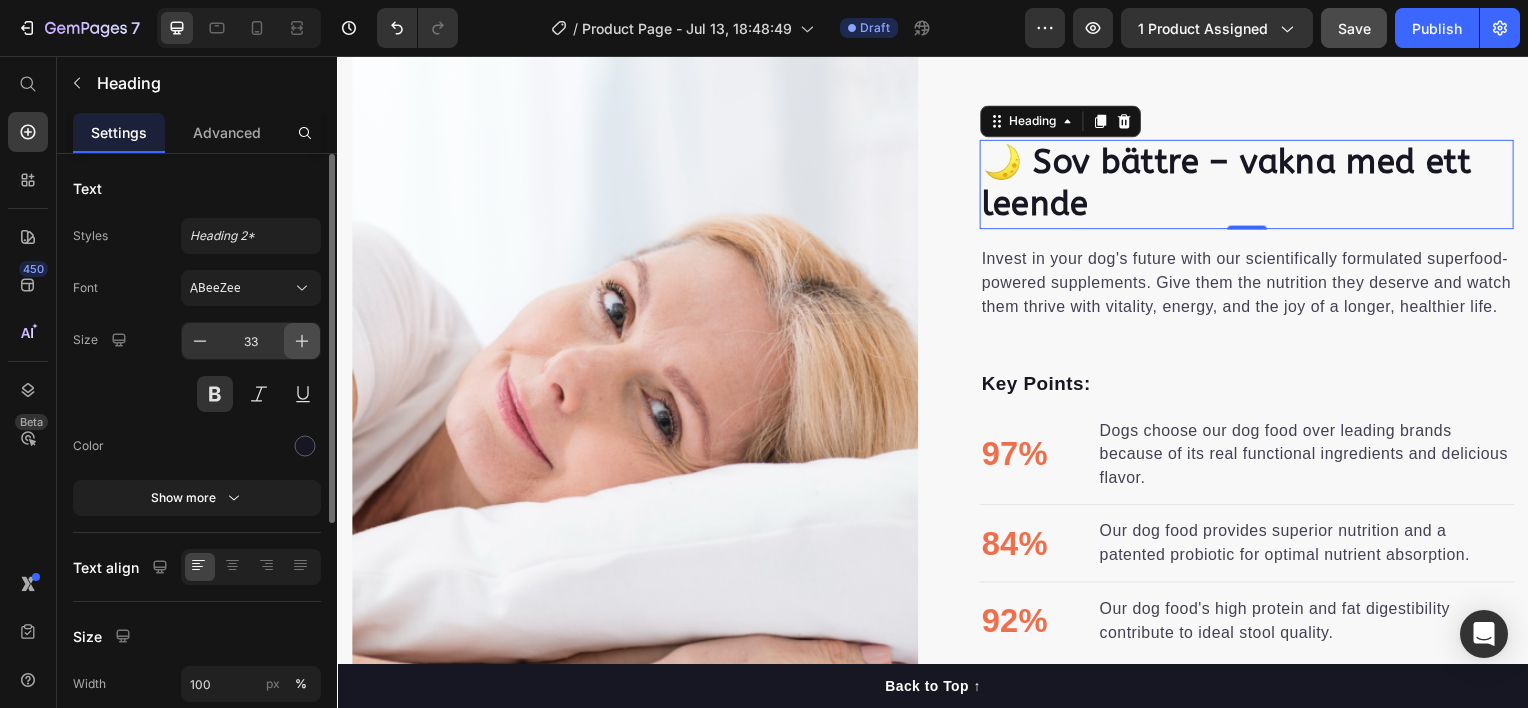 click 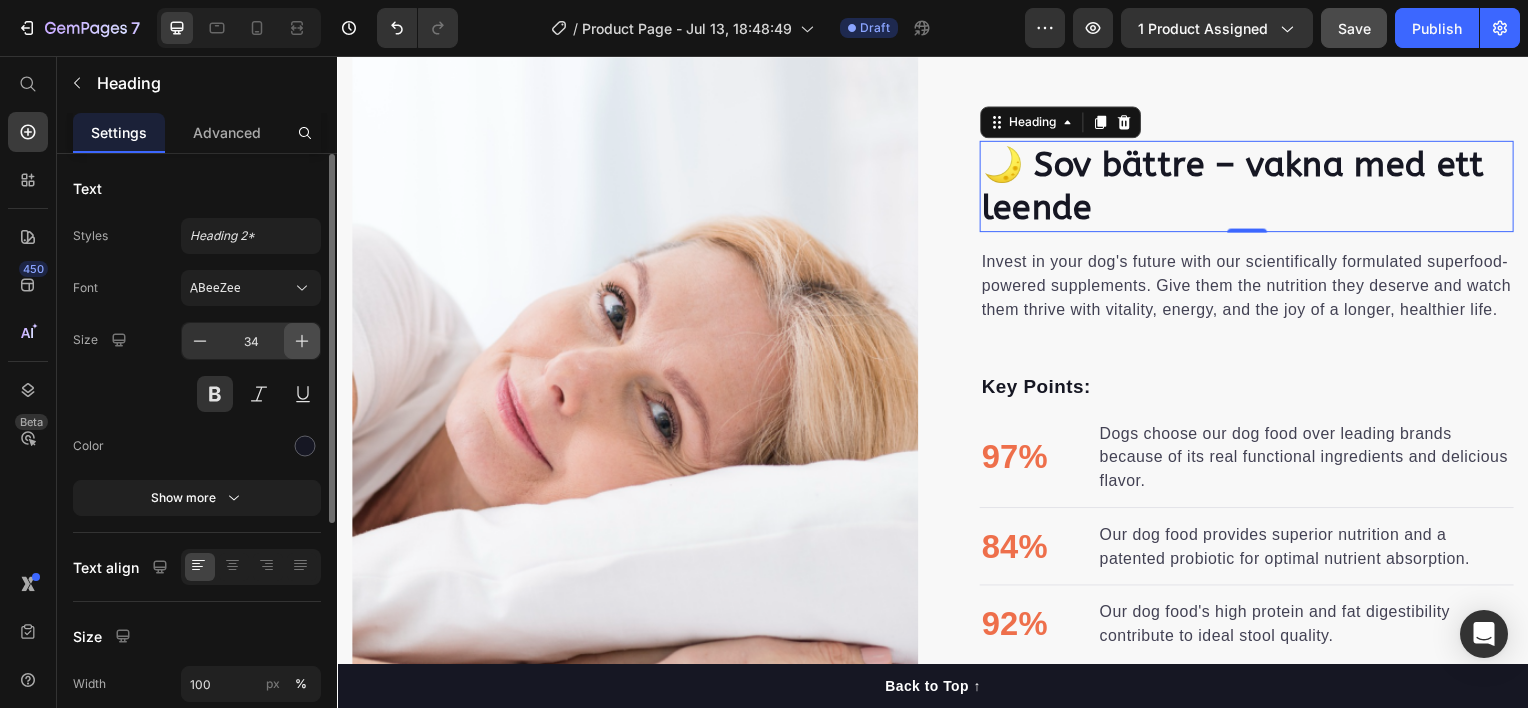 click 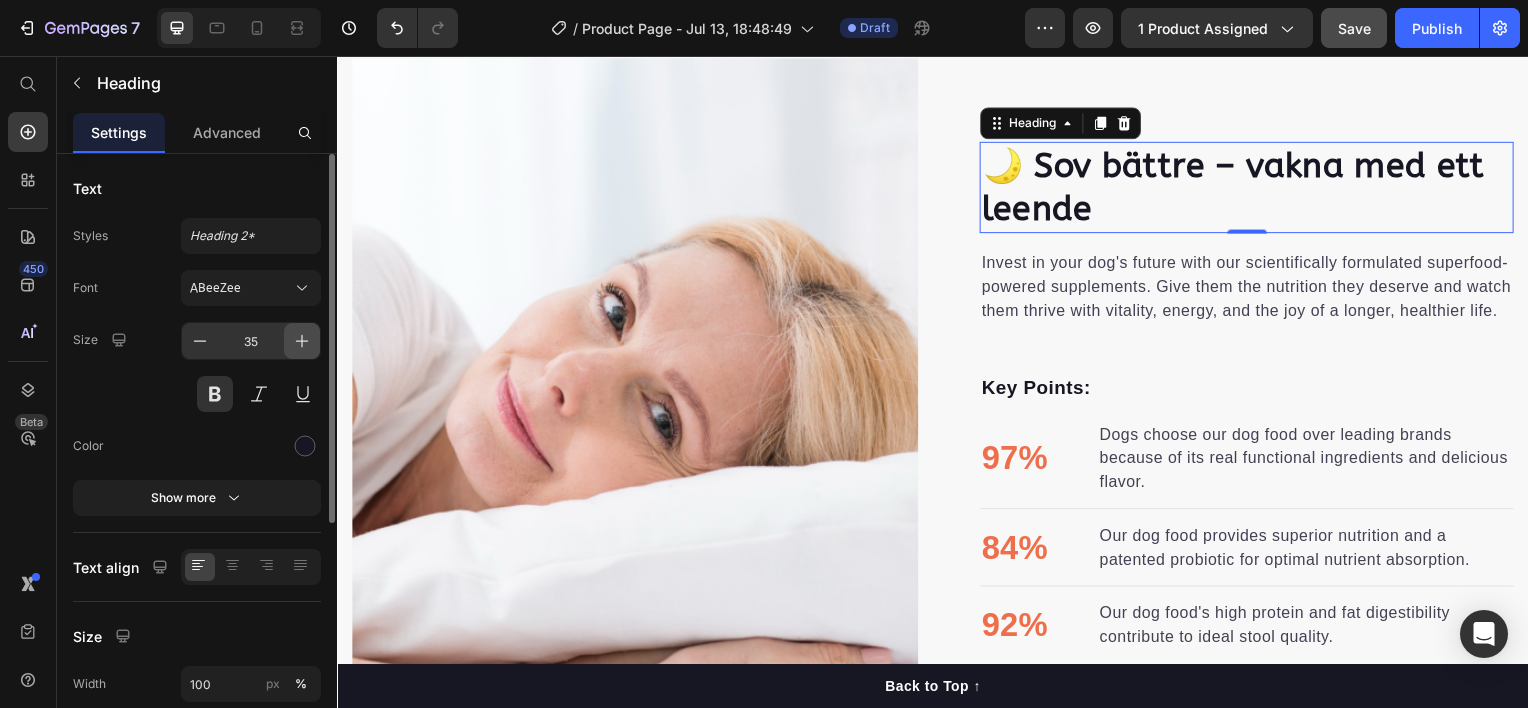 click 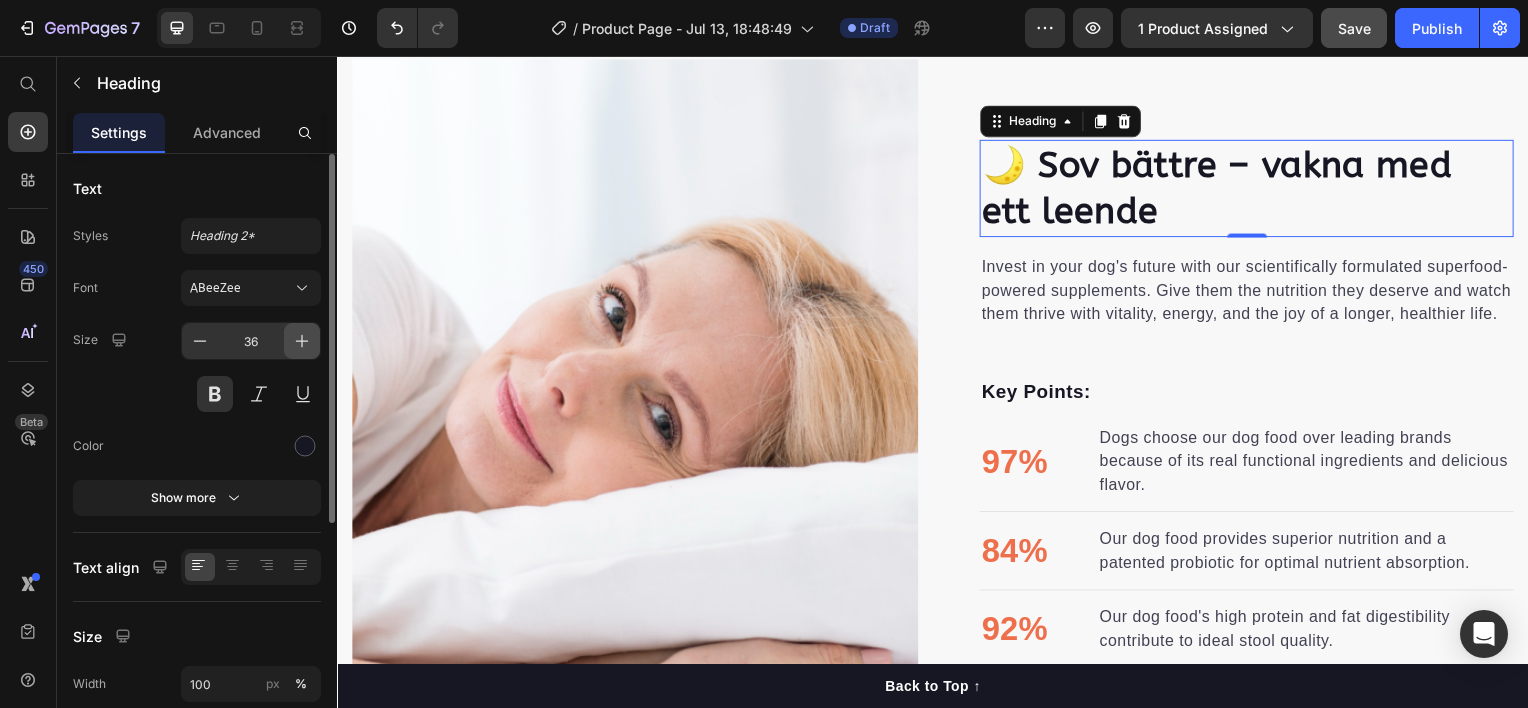 click 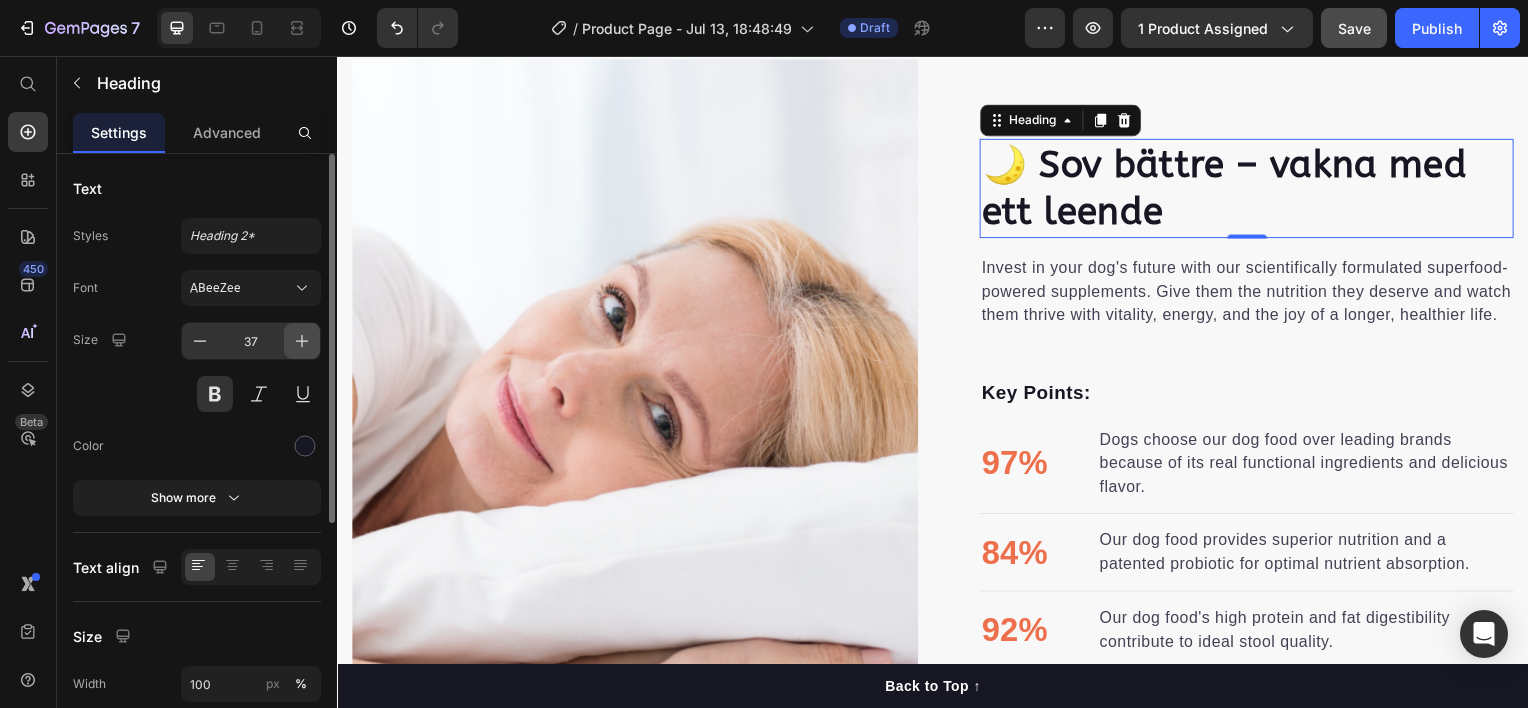 click 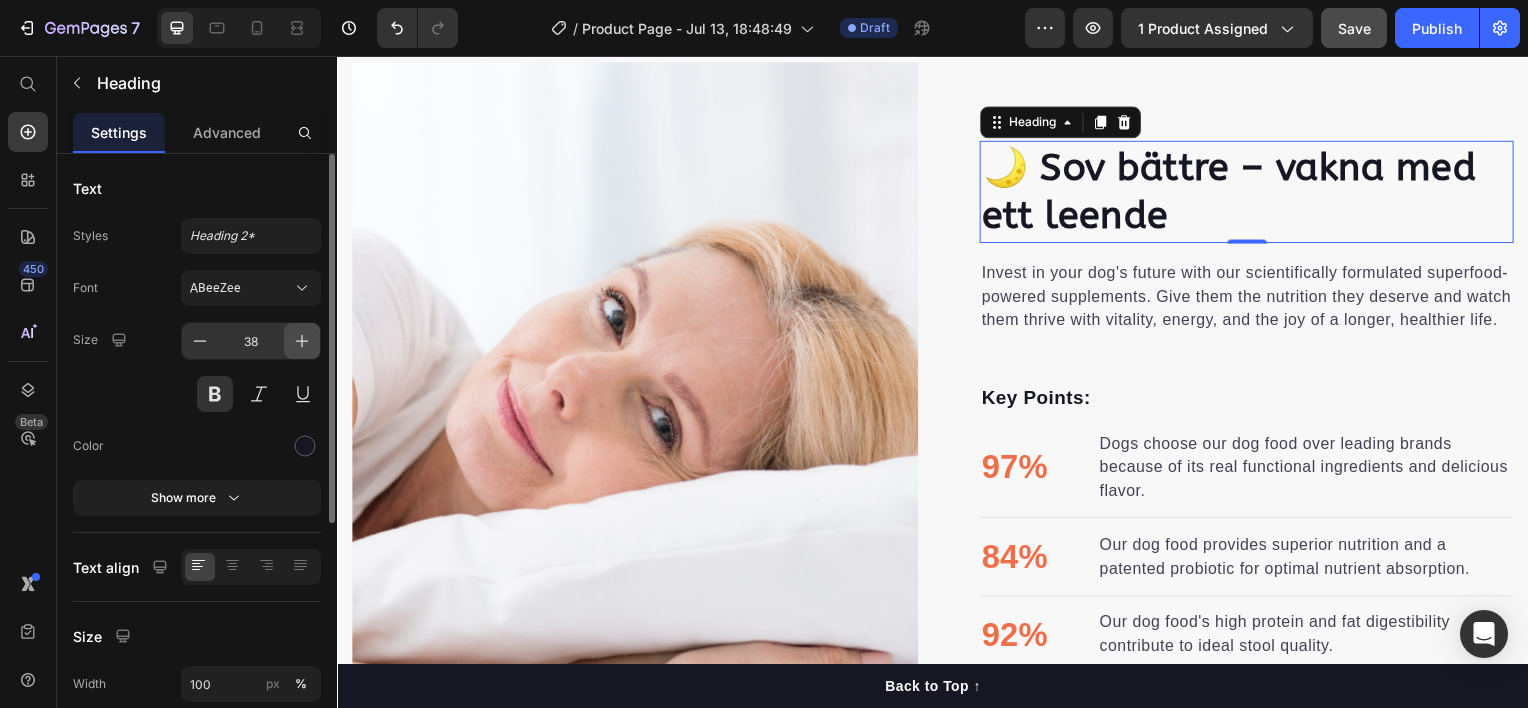 click 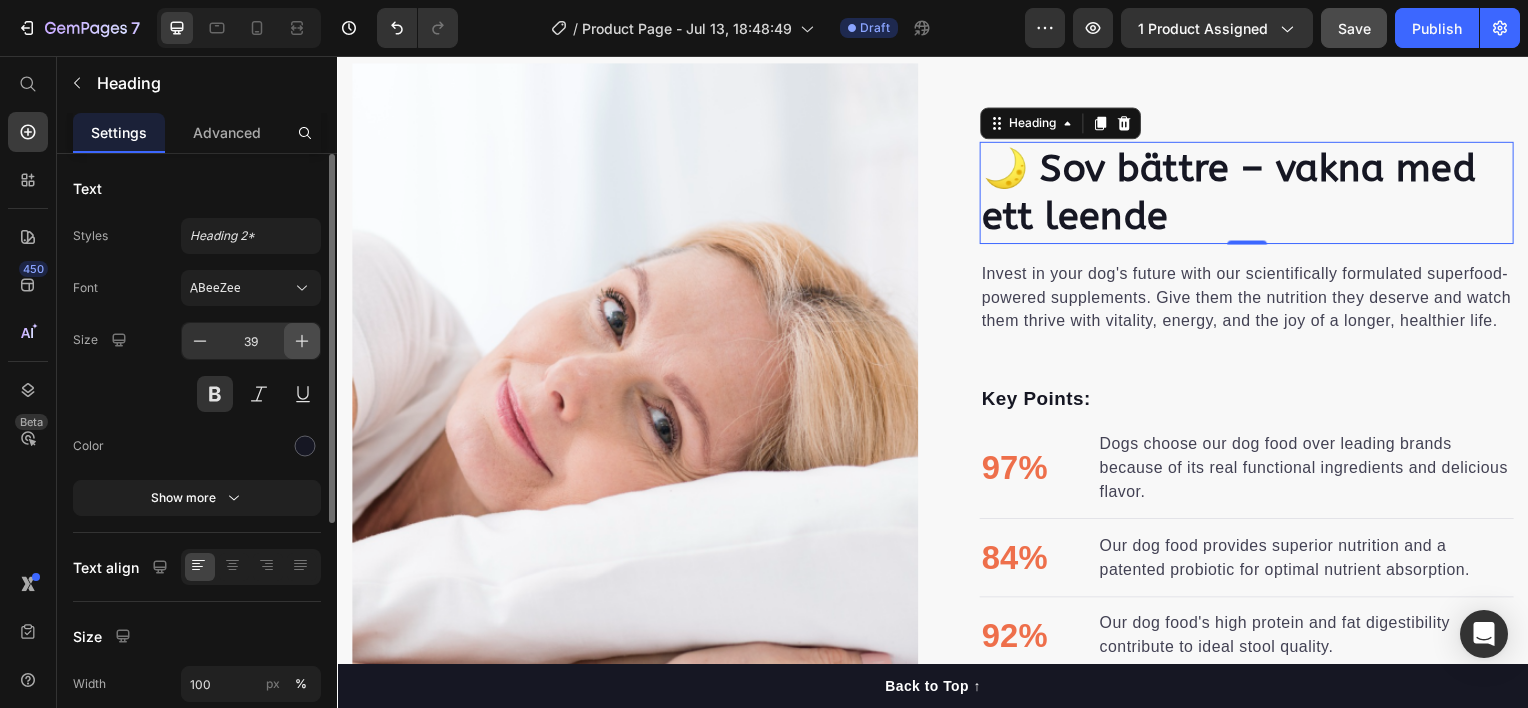 click 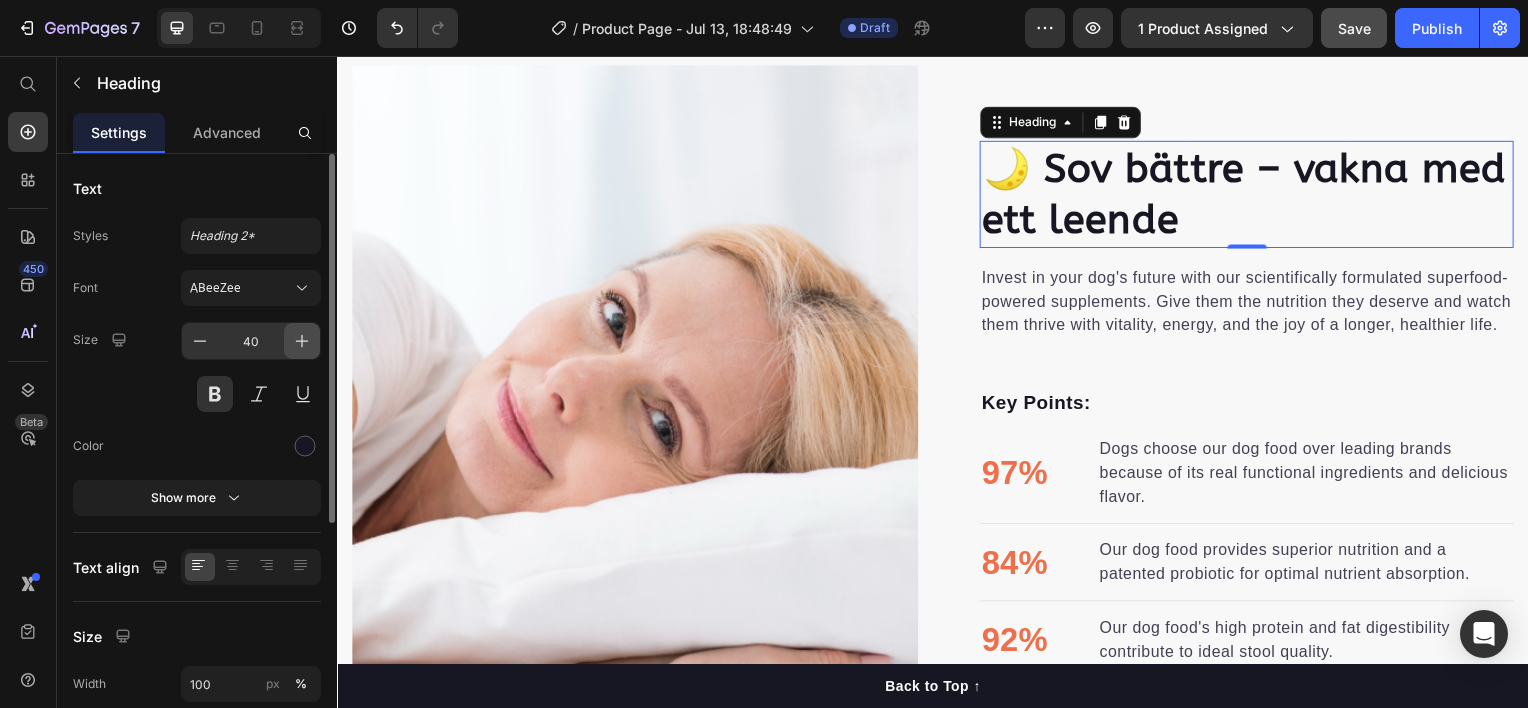 click 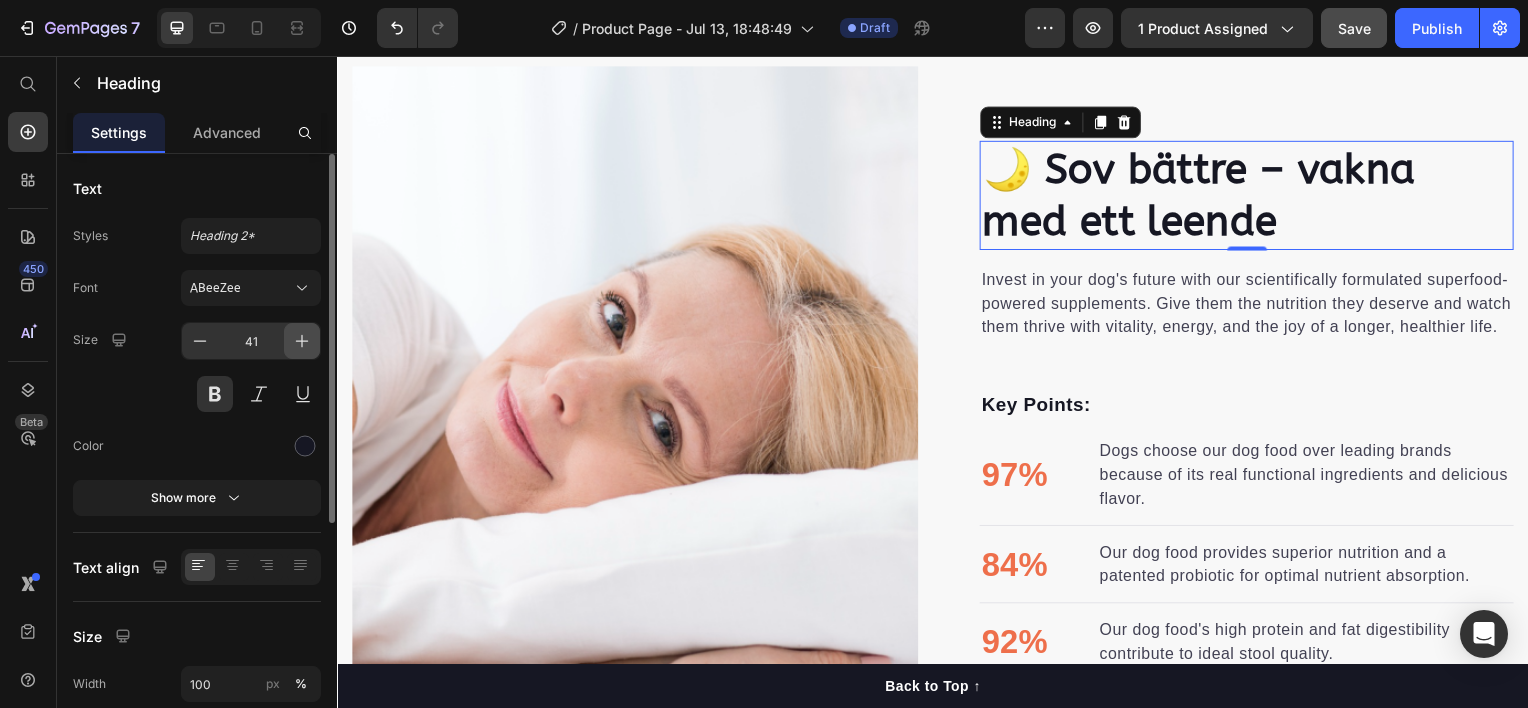 click 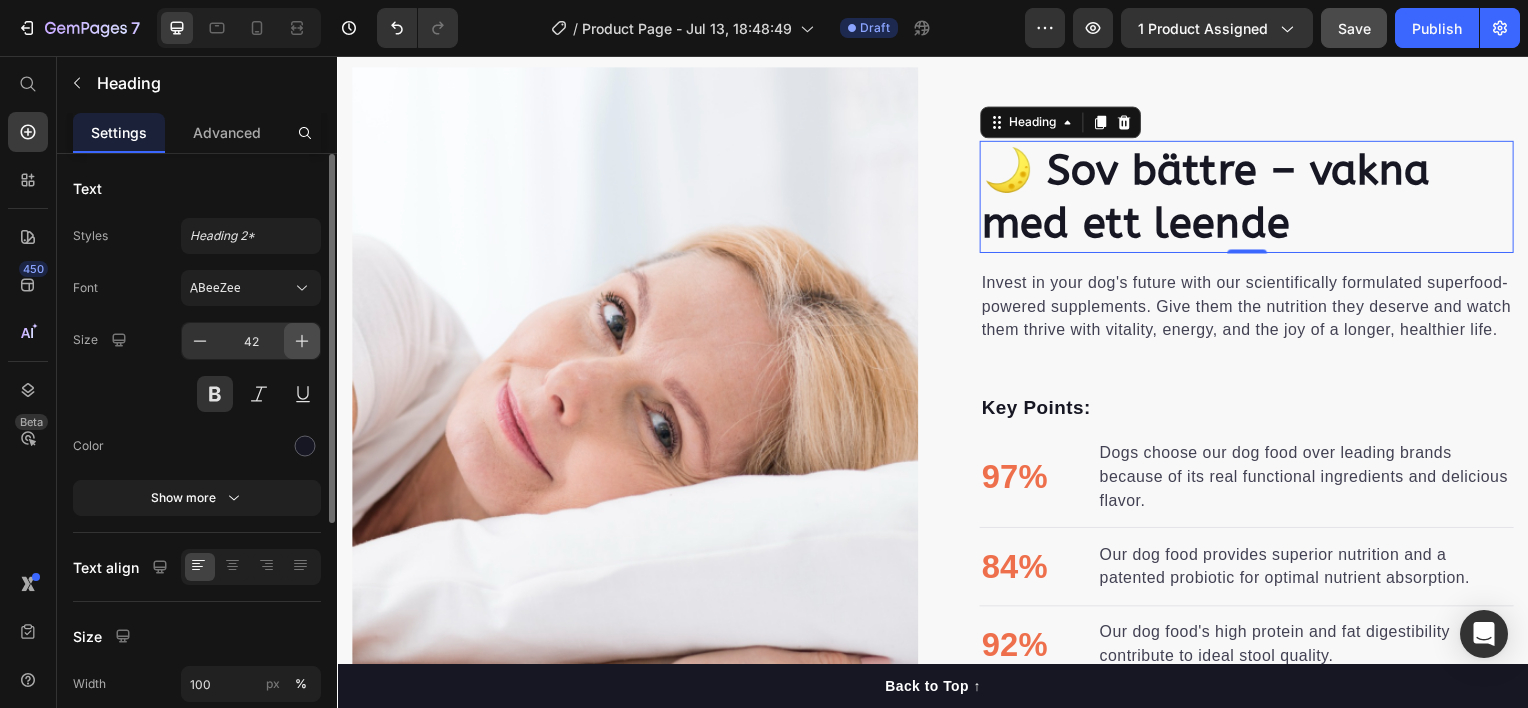 click 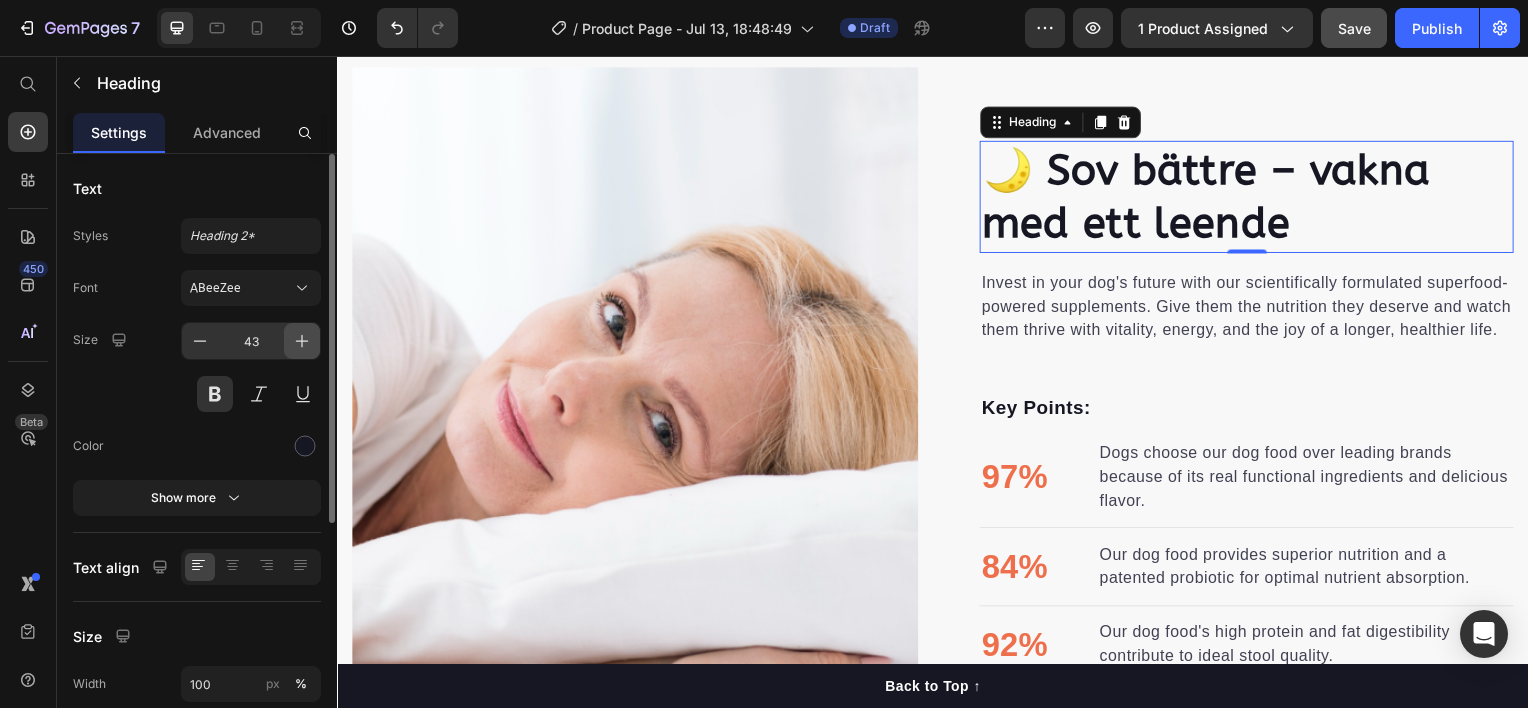 click 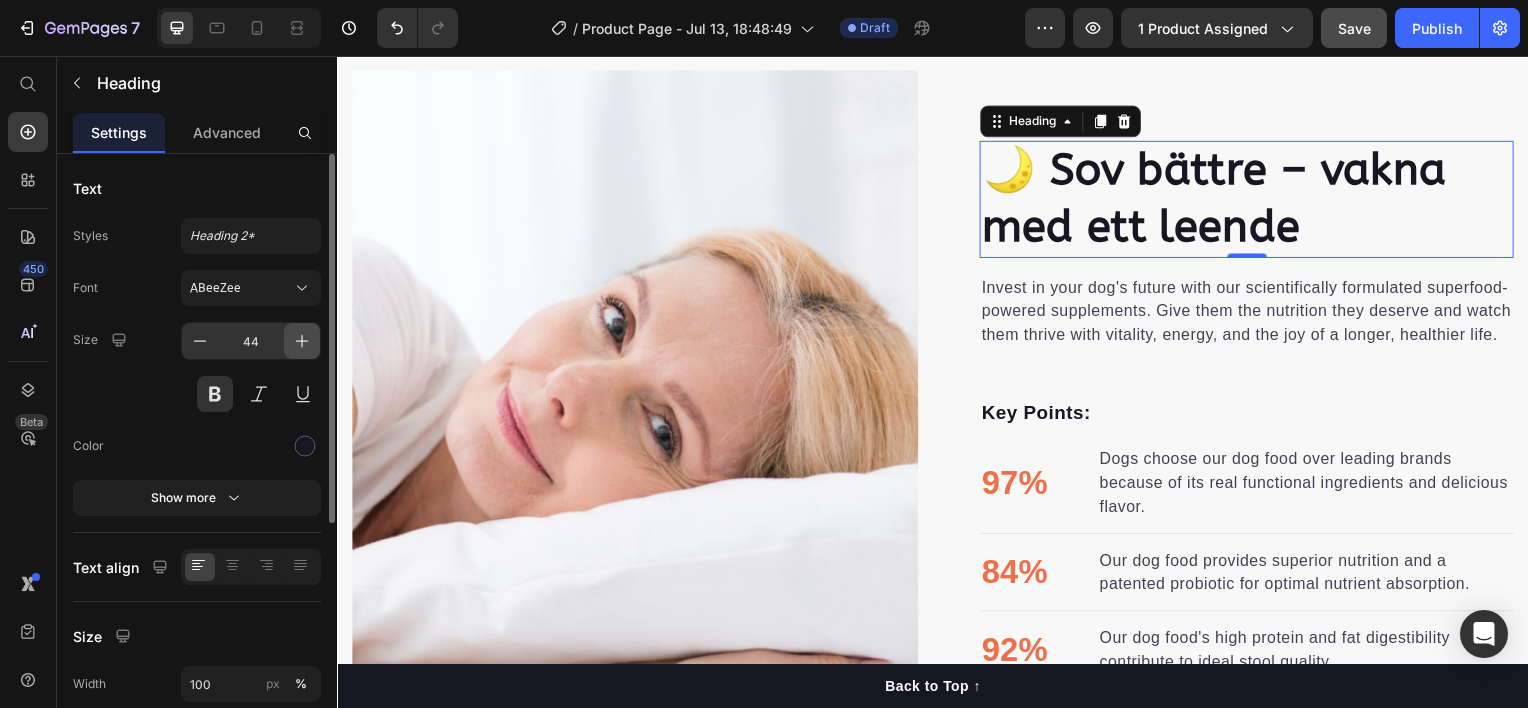 click 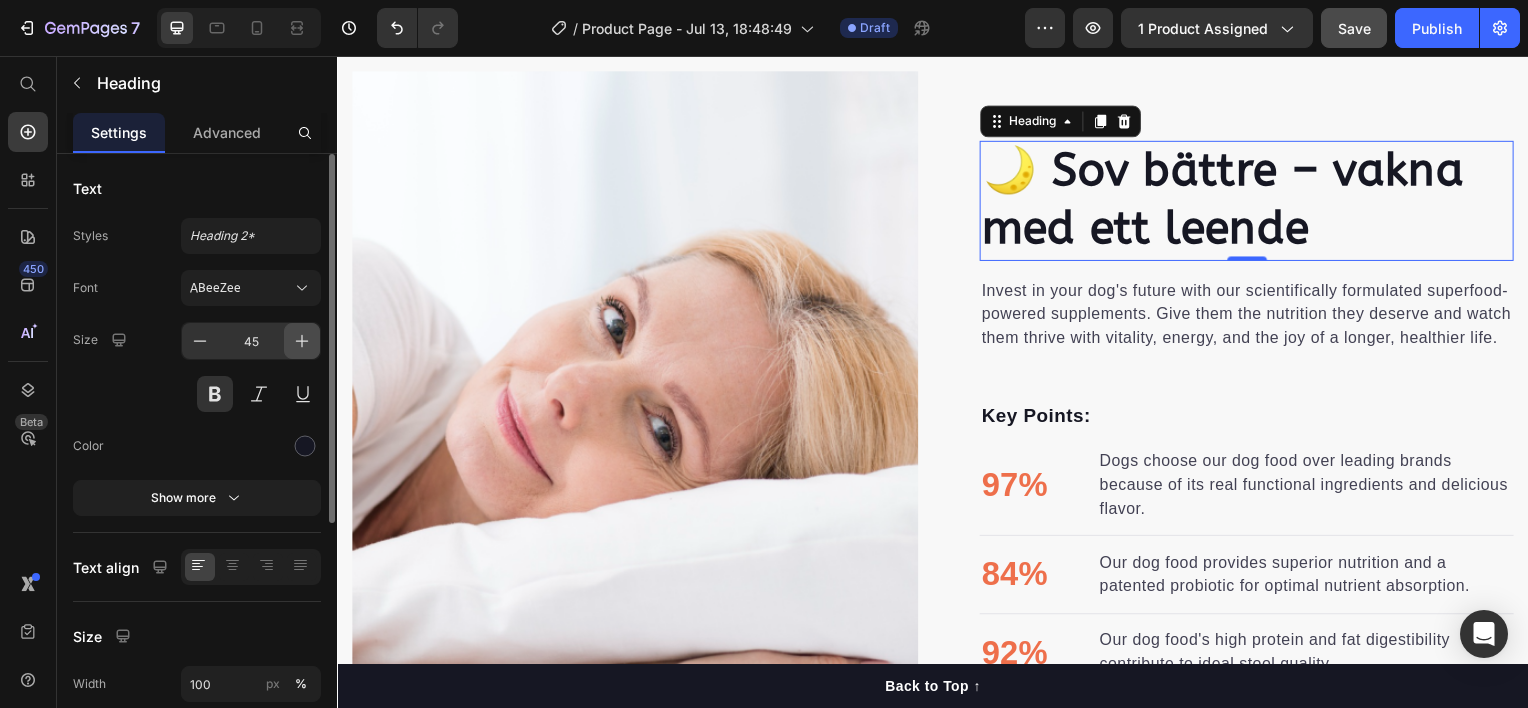 click 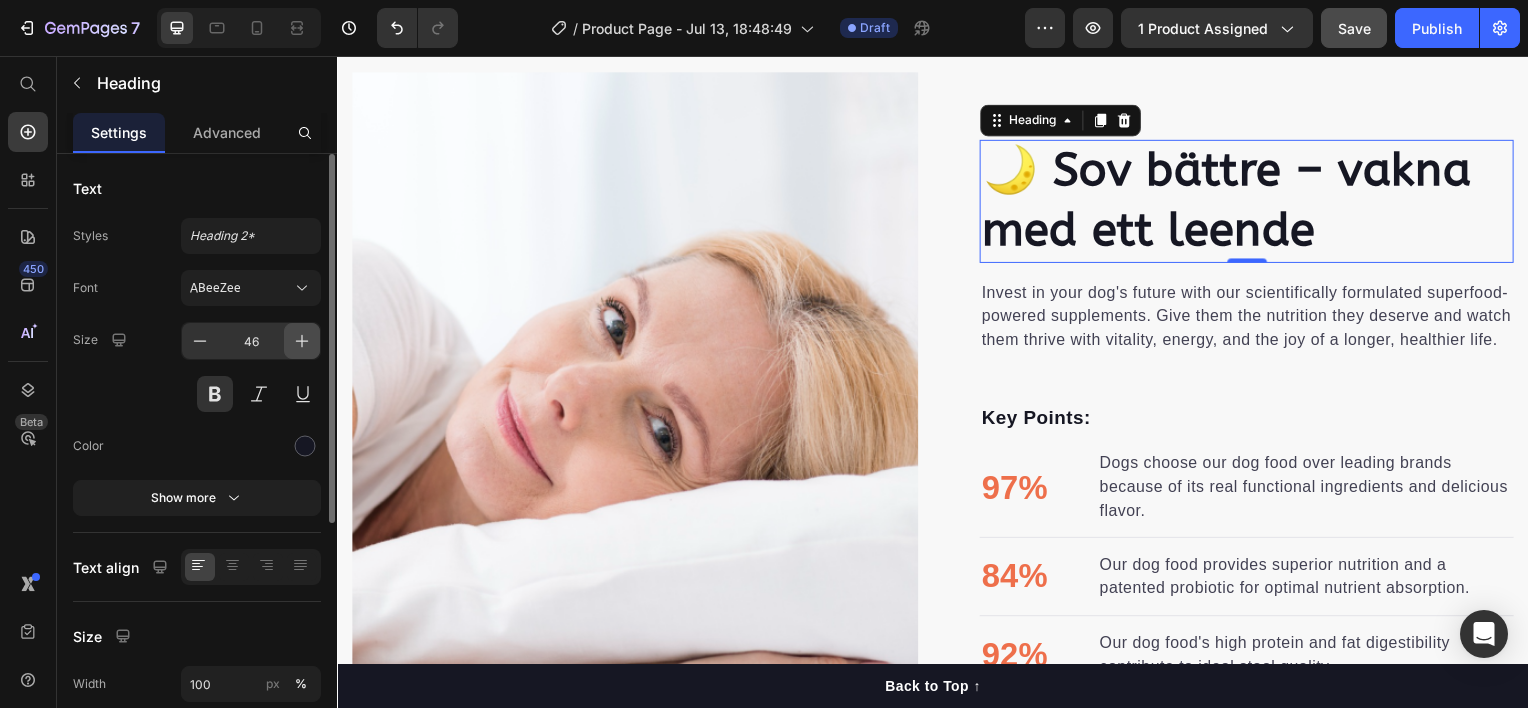 click 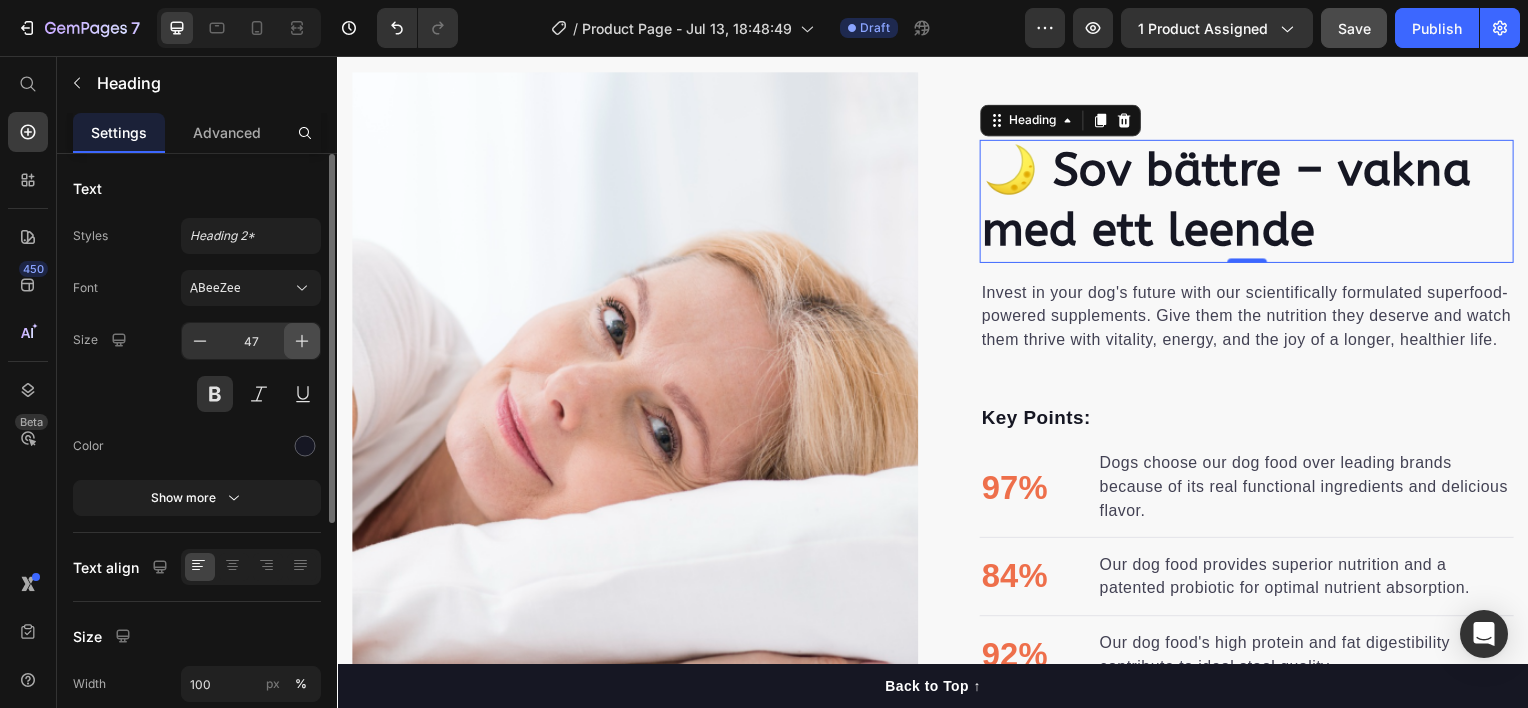 scroll, scrollTop: 1600, scrollLeft: 0, axis: vertical 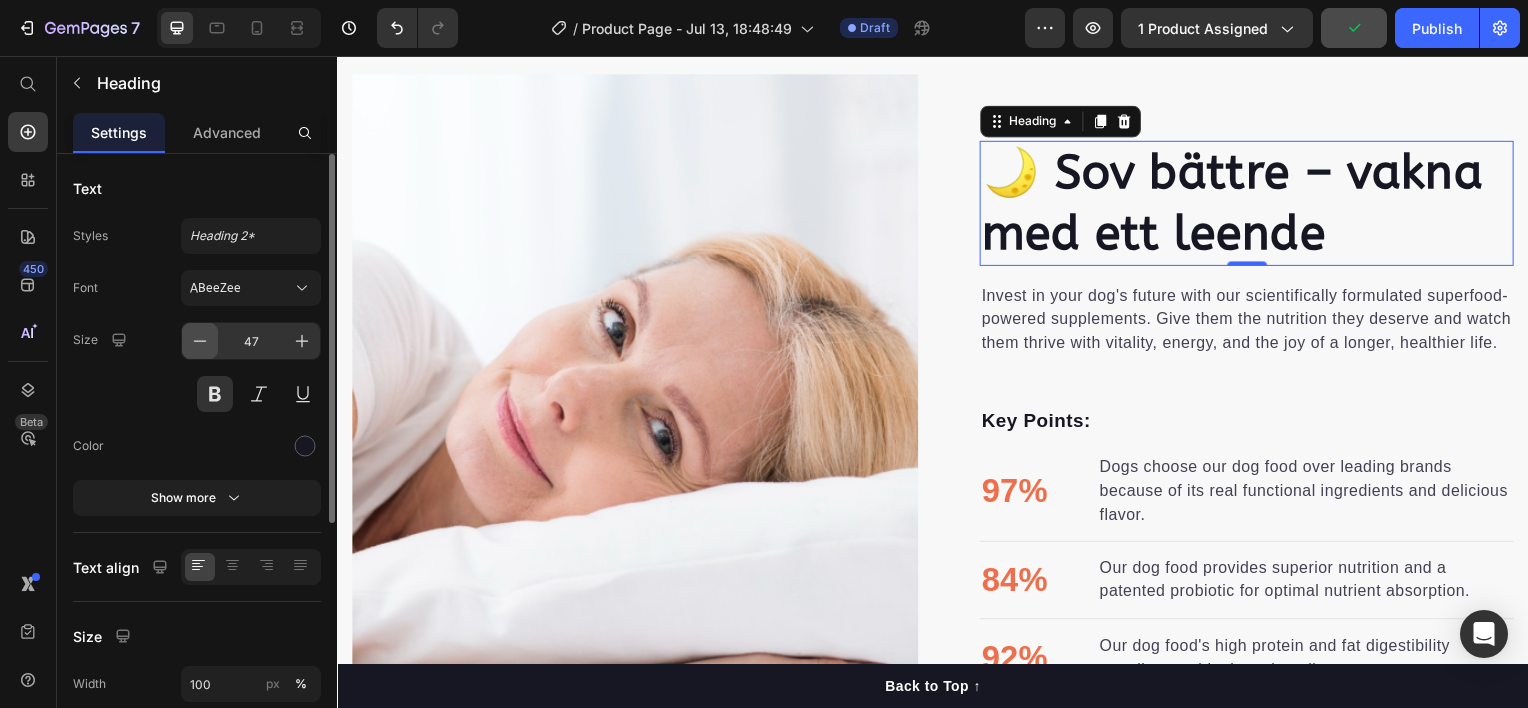 click 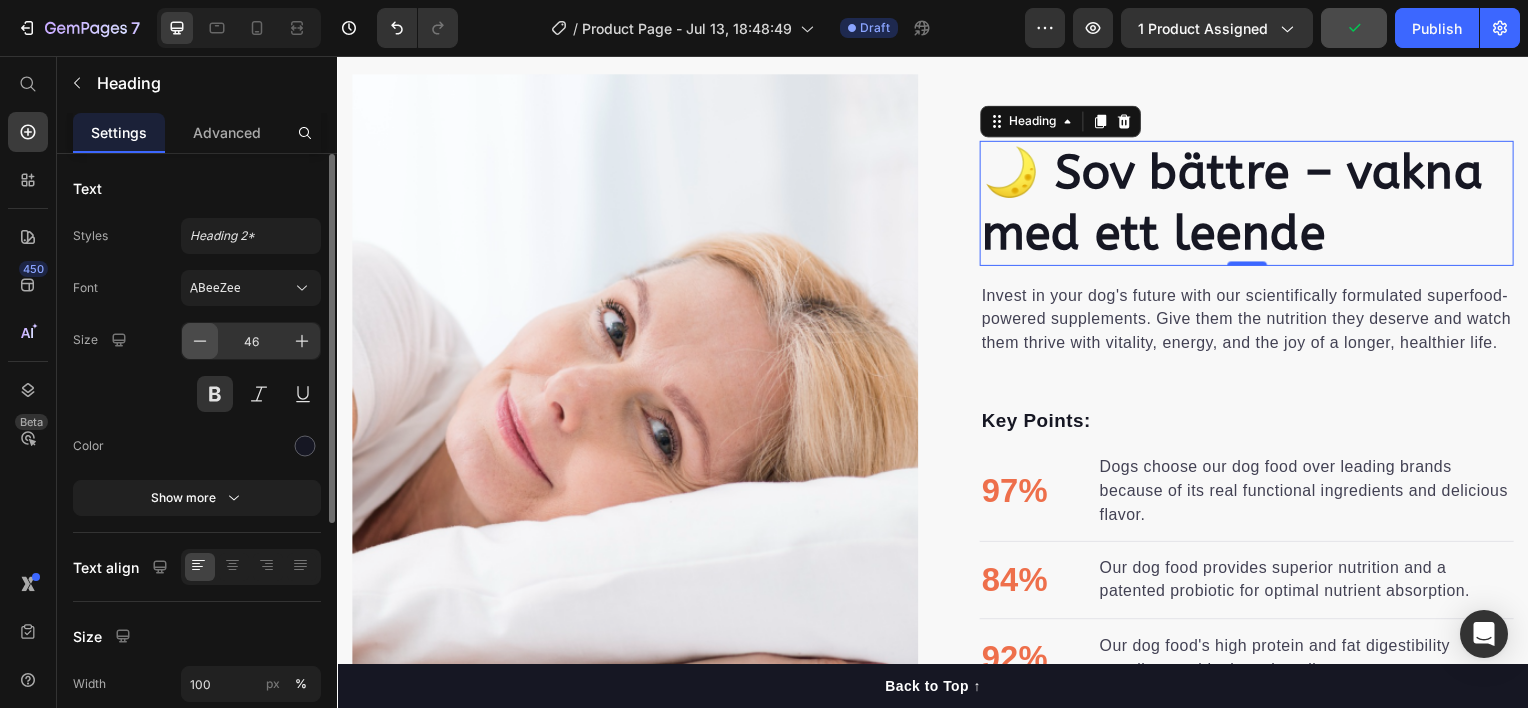 click 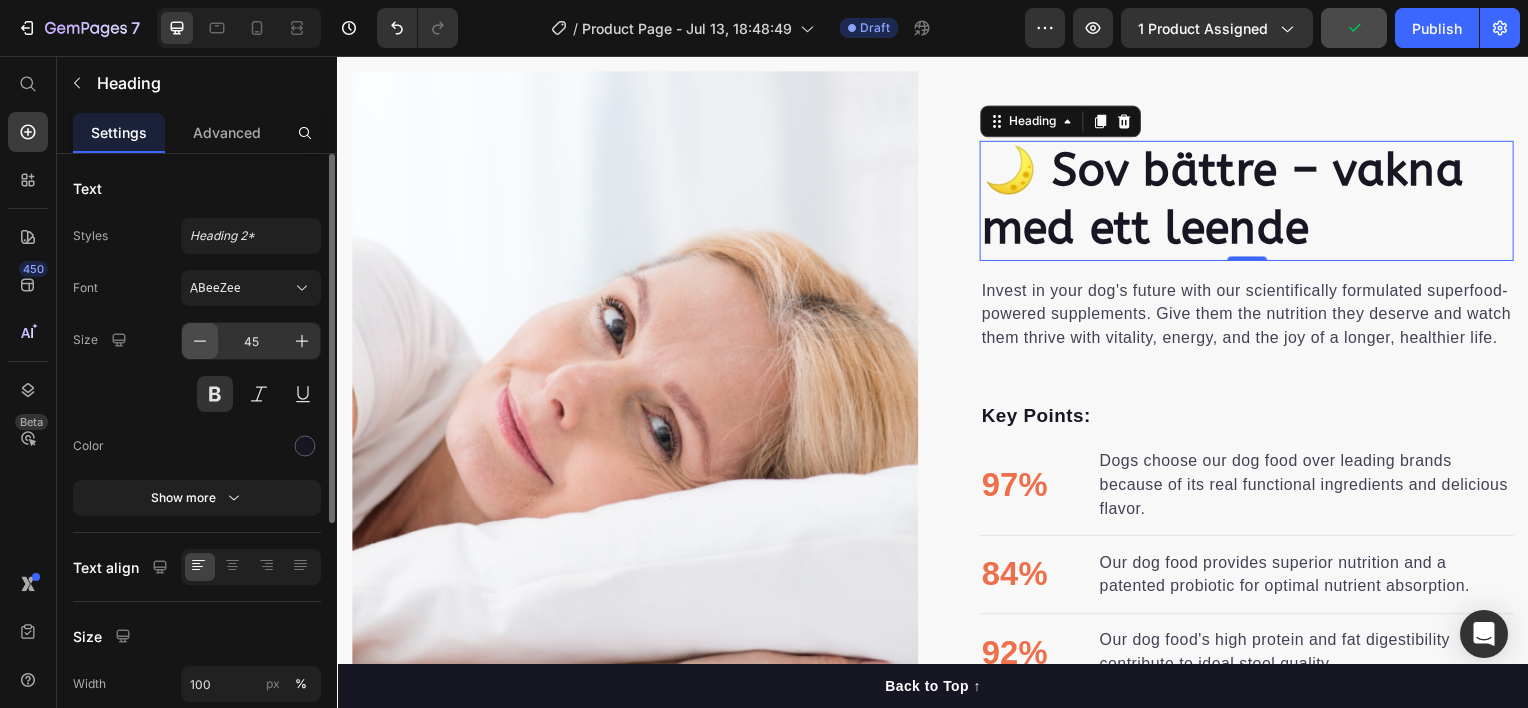 click 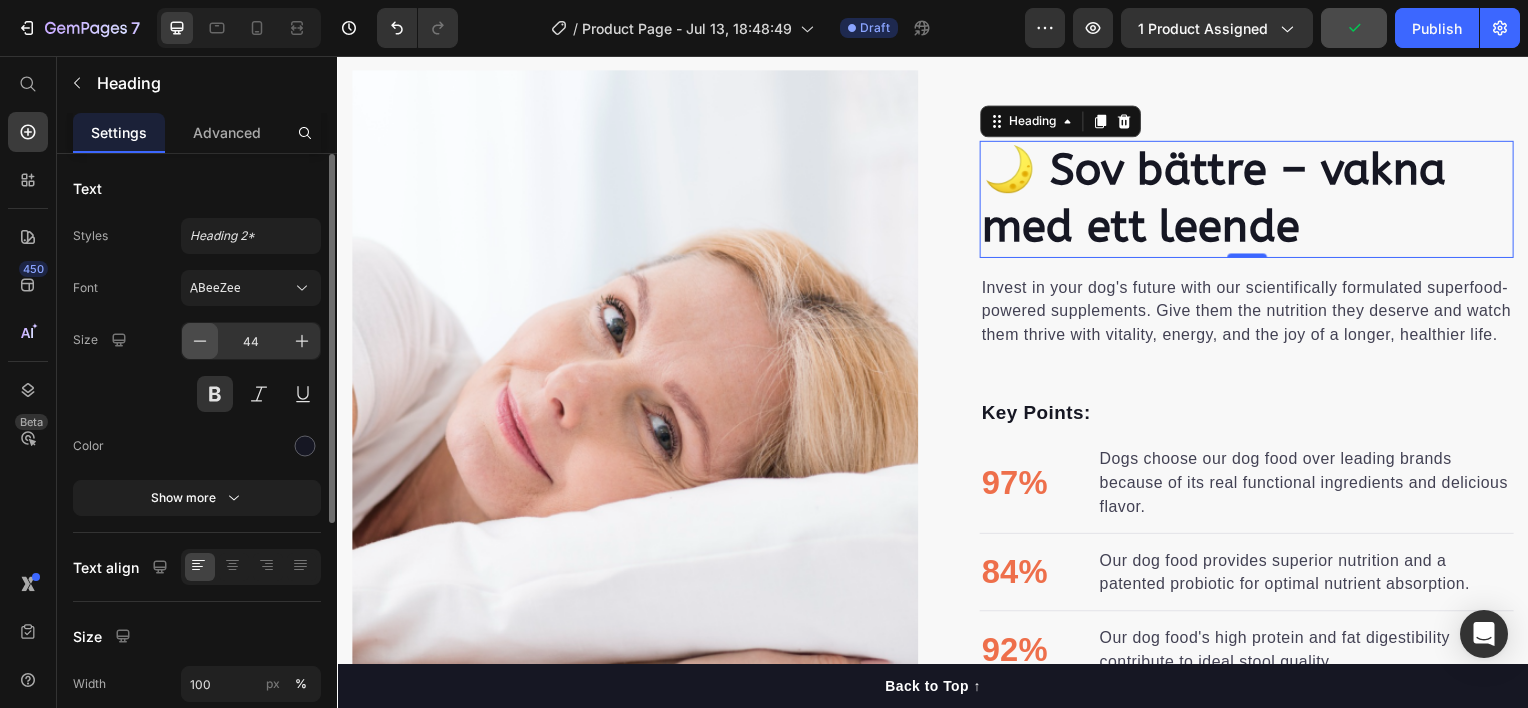 click 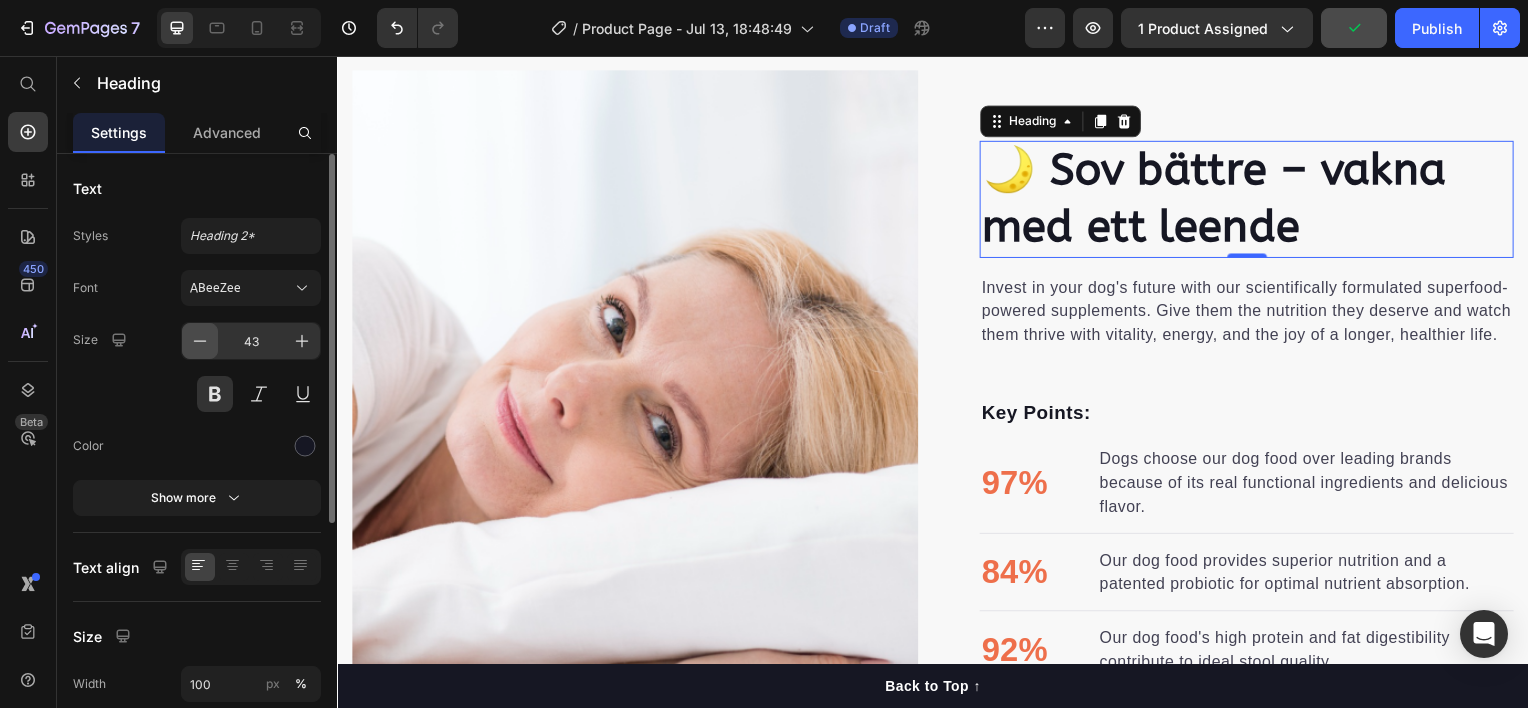 click 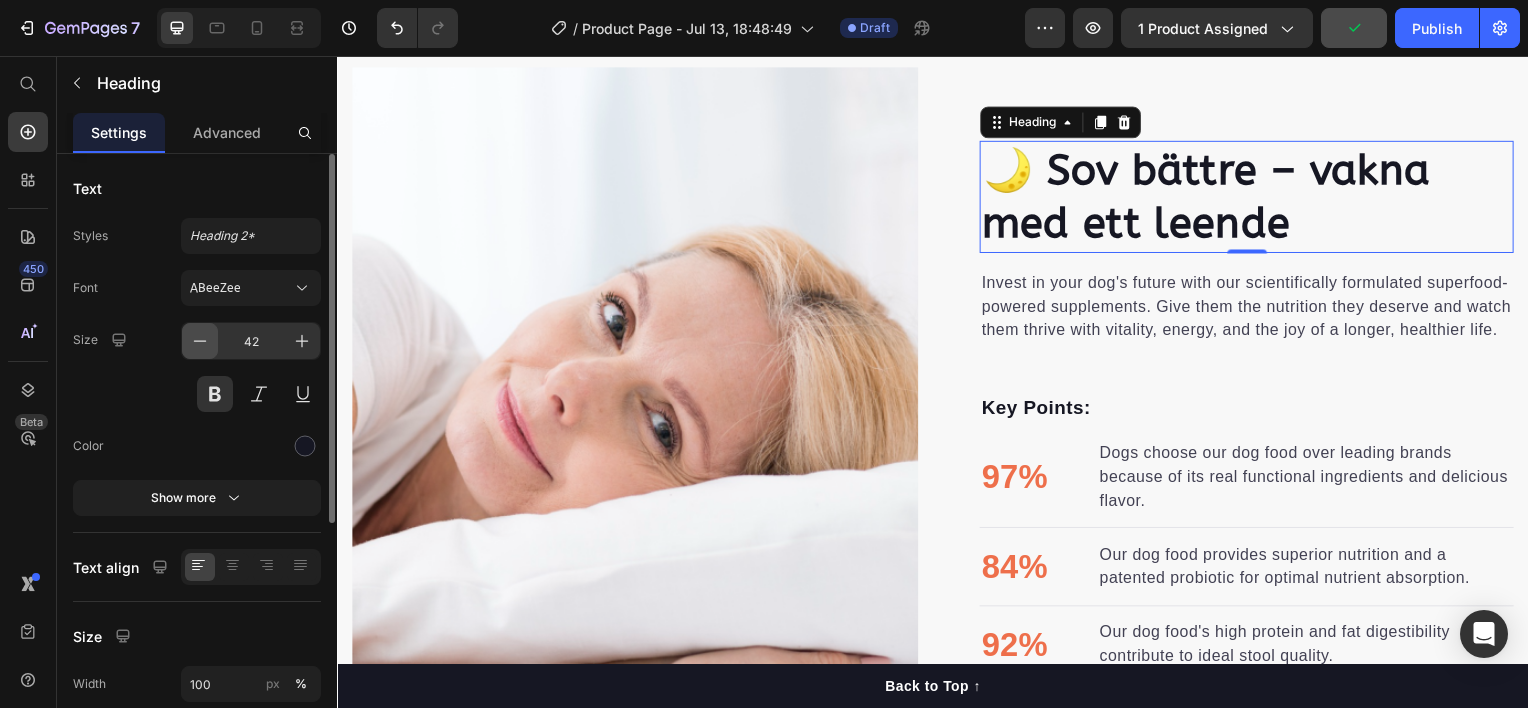 click 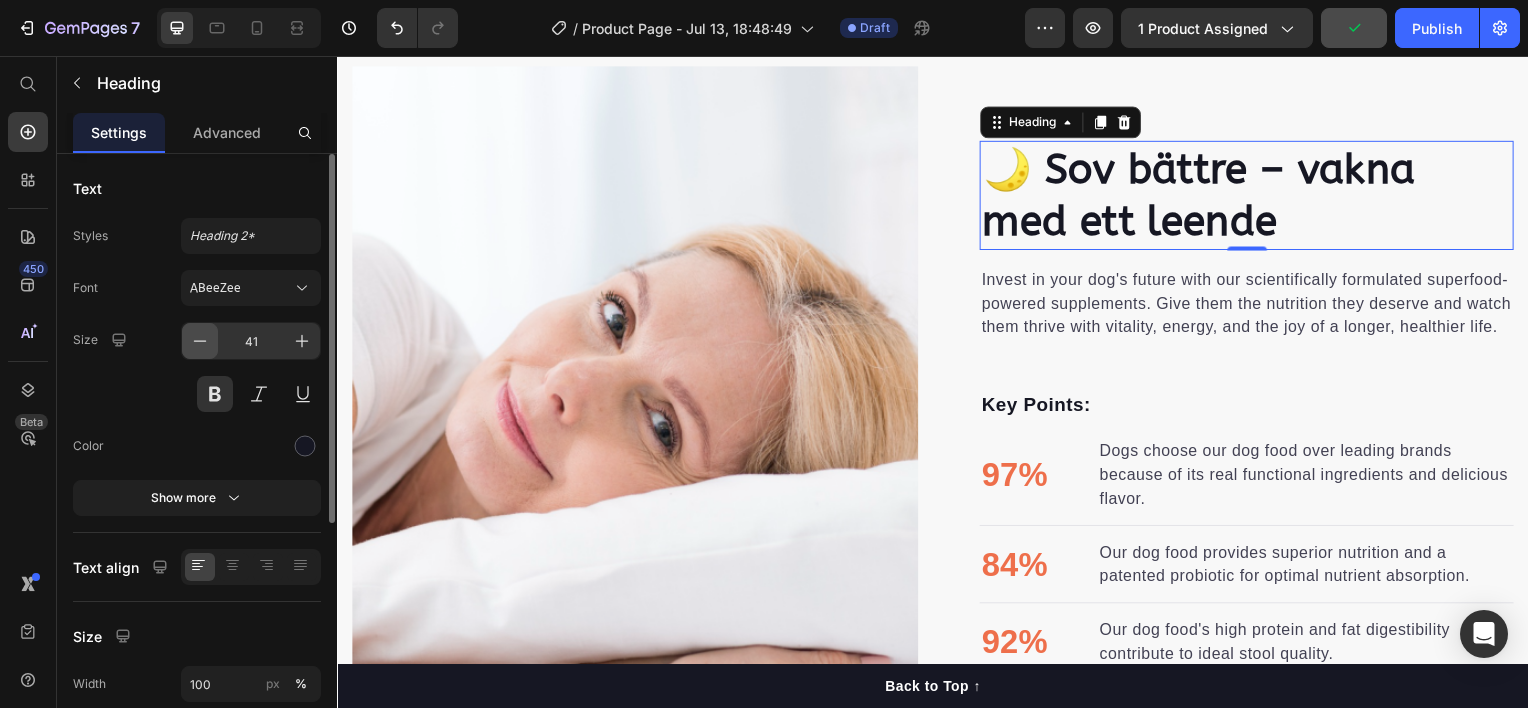 click 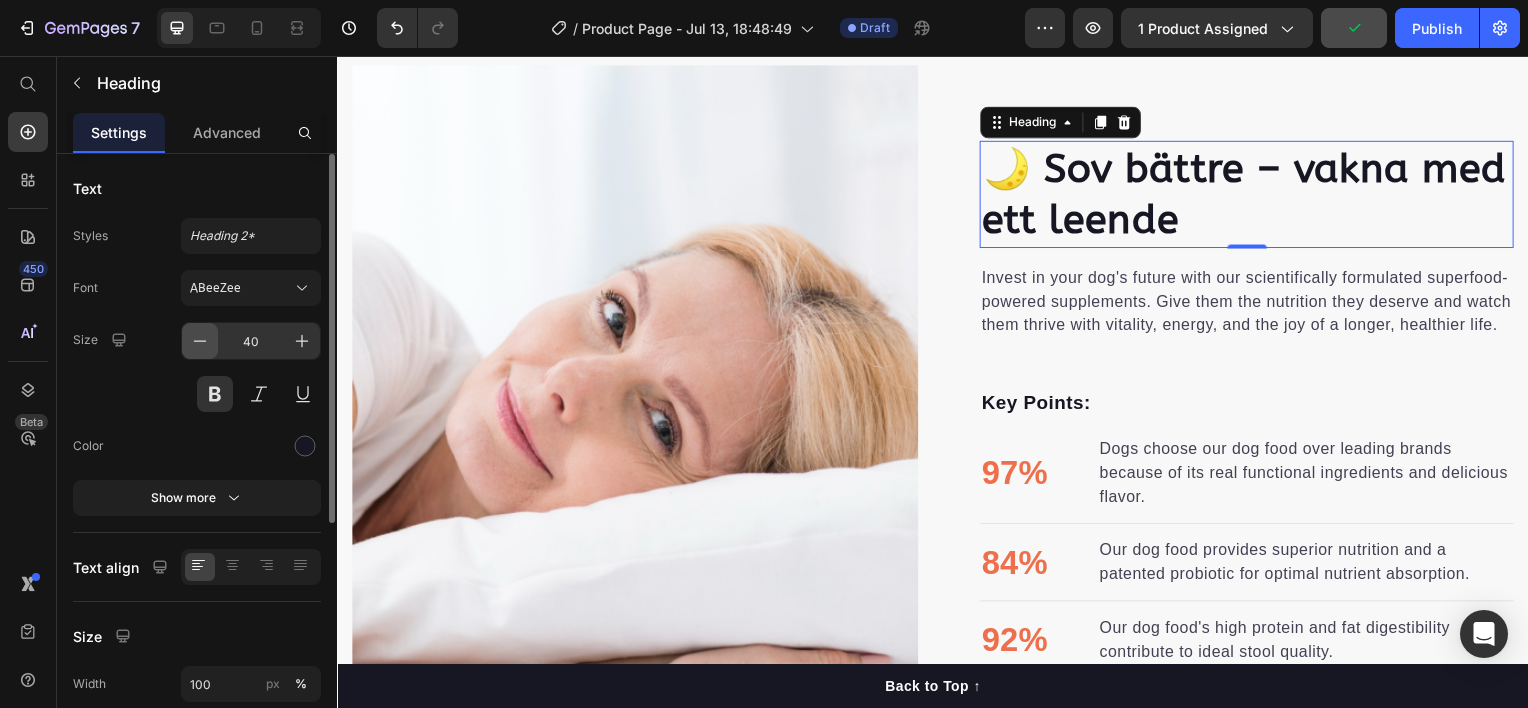 click 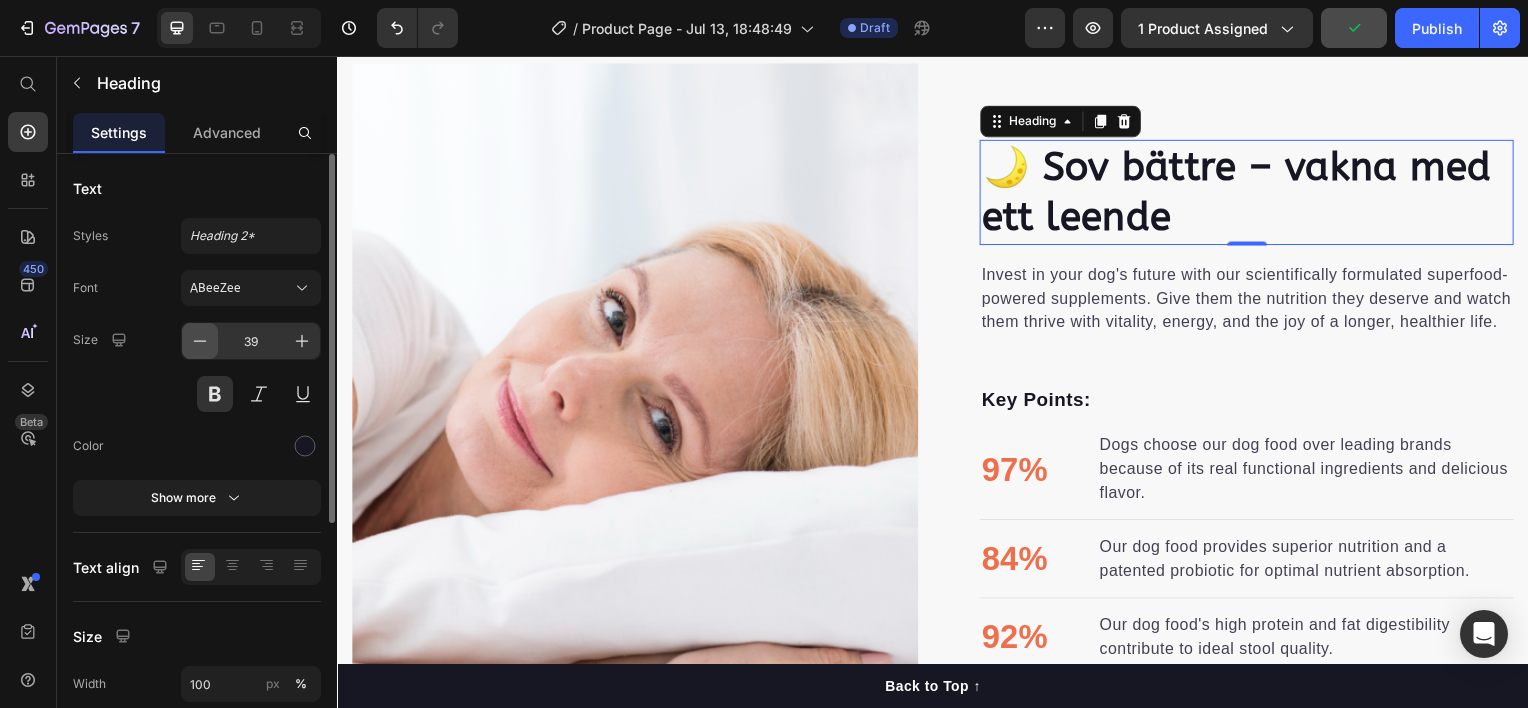 click 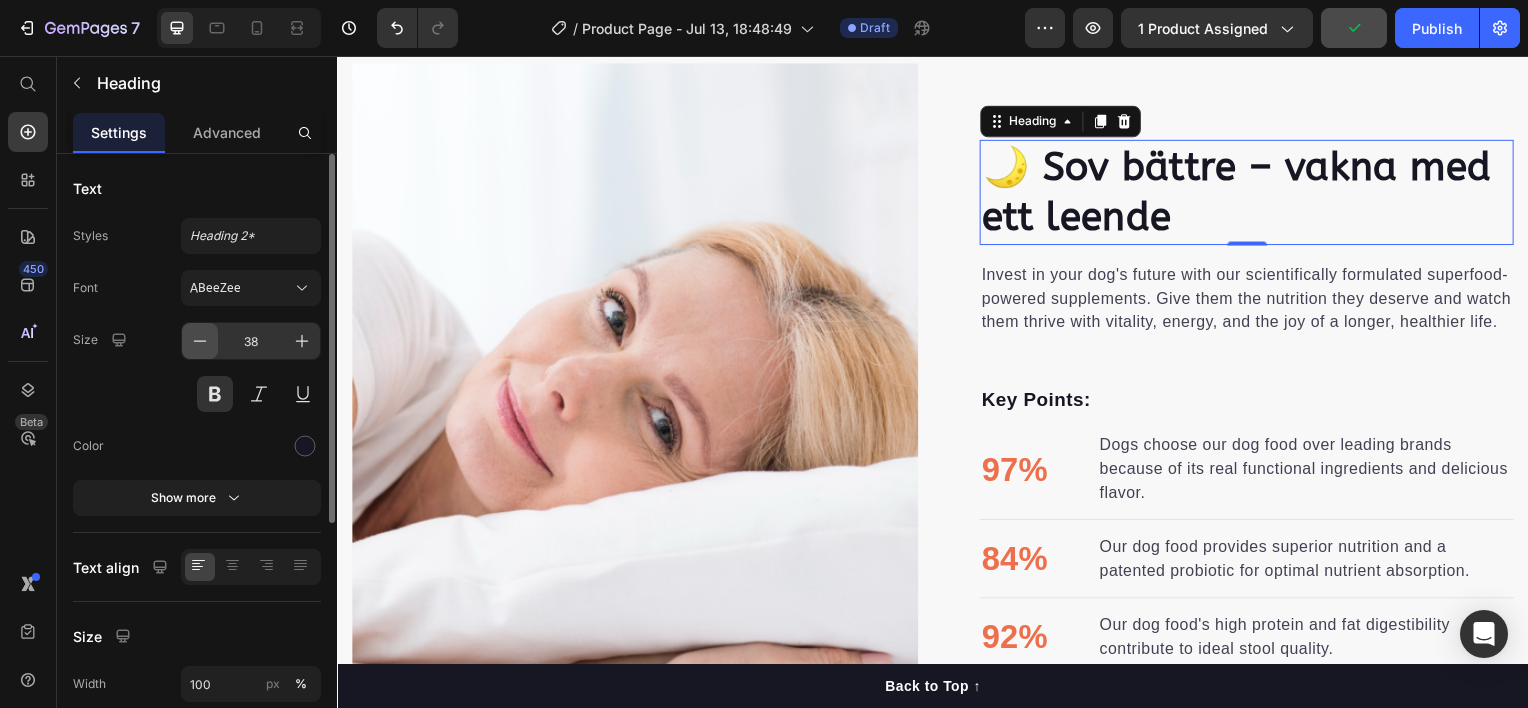 scroll, scrollTop: 1612, scrollLeft: 0, axis: vertical 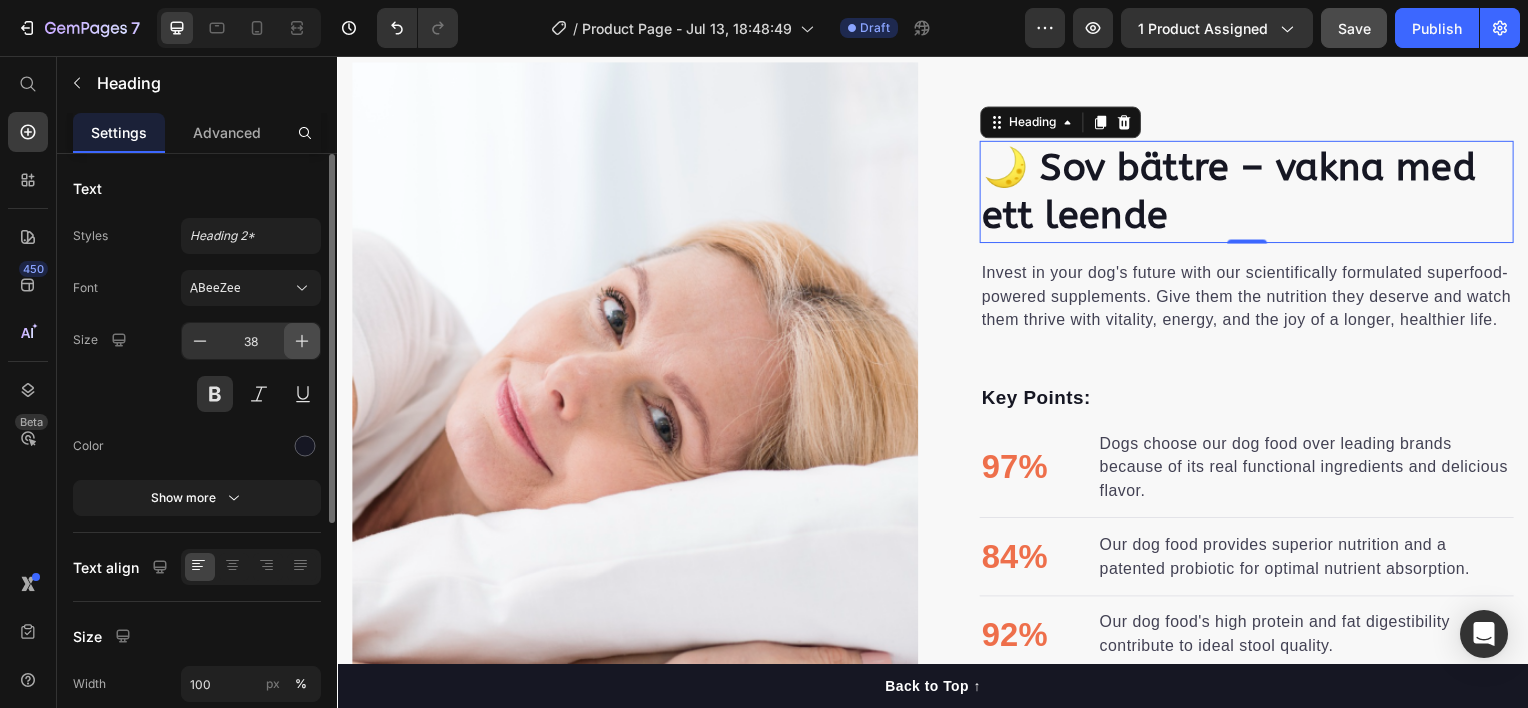 click 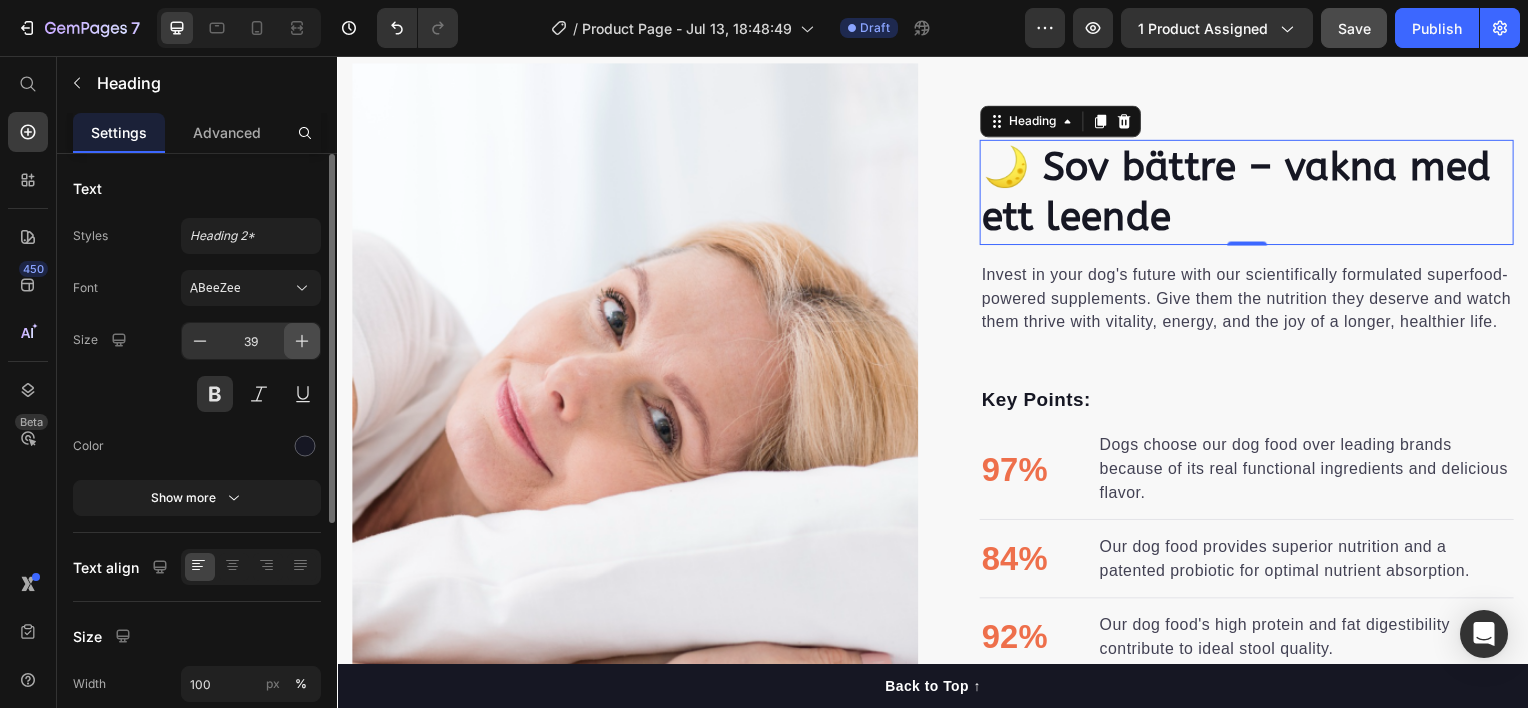 click 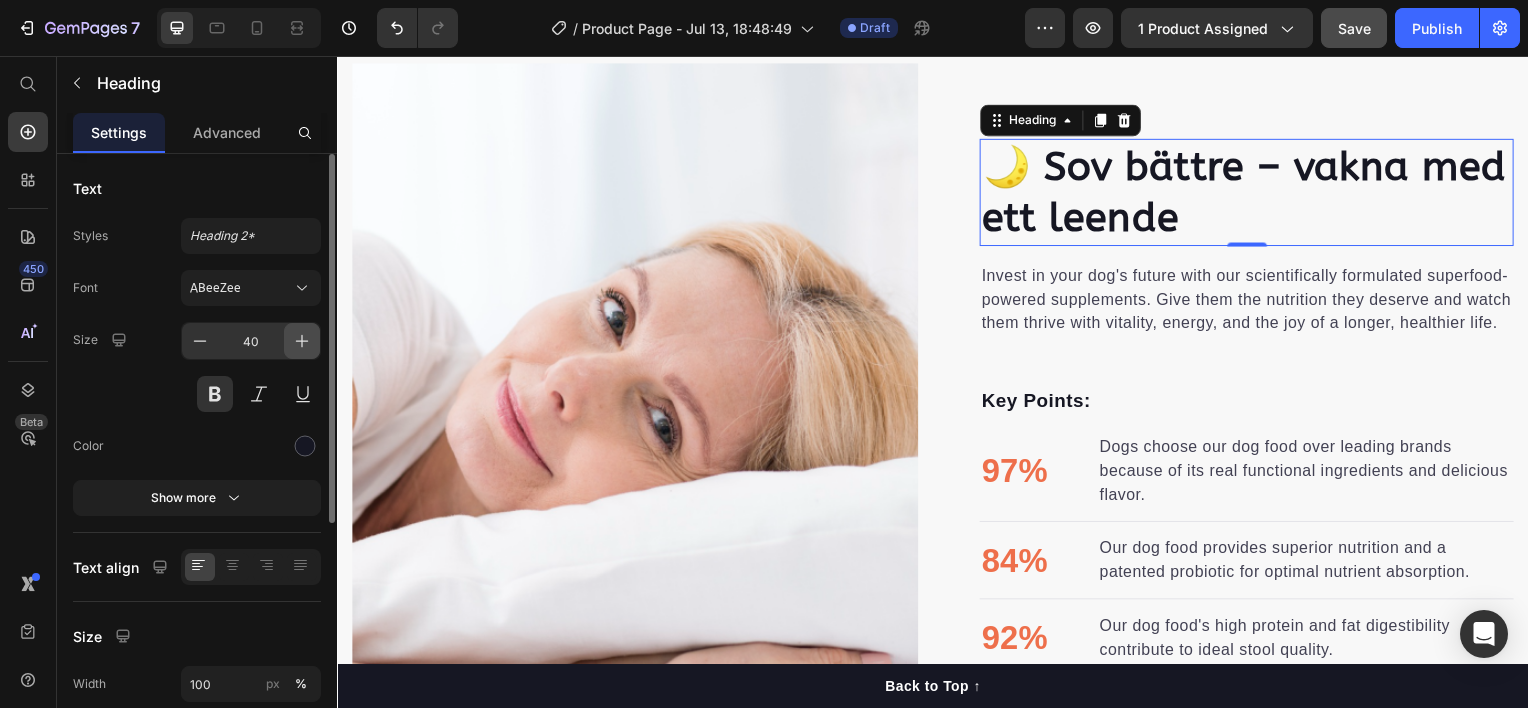 scroll, scrollTop: 1609, scrollLeft: 0, axis: vertical 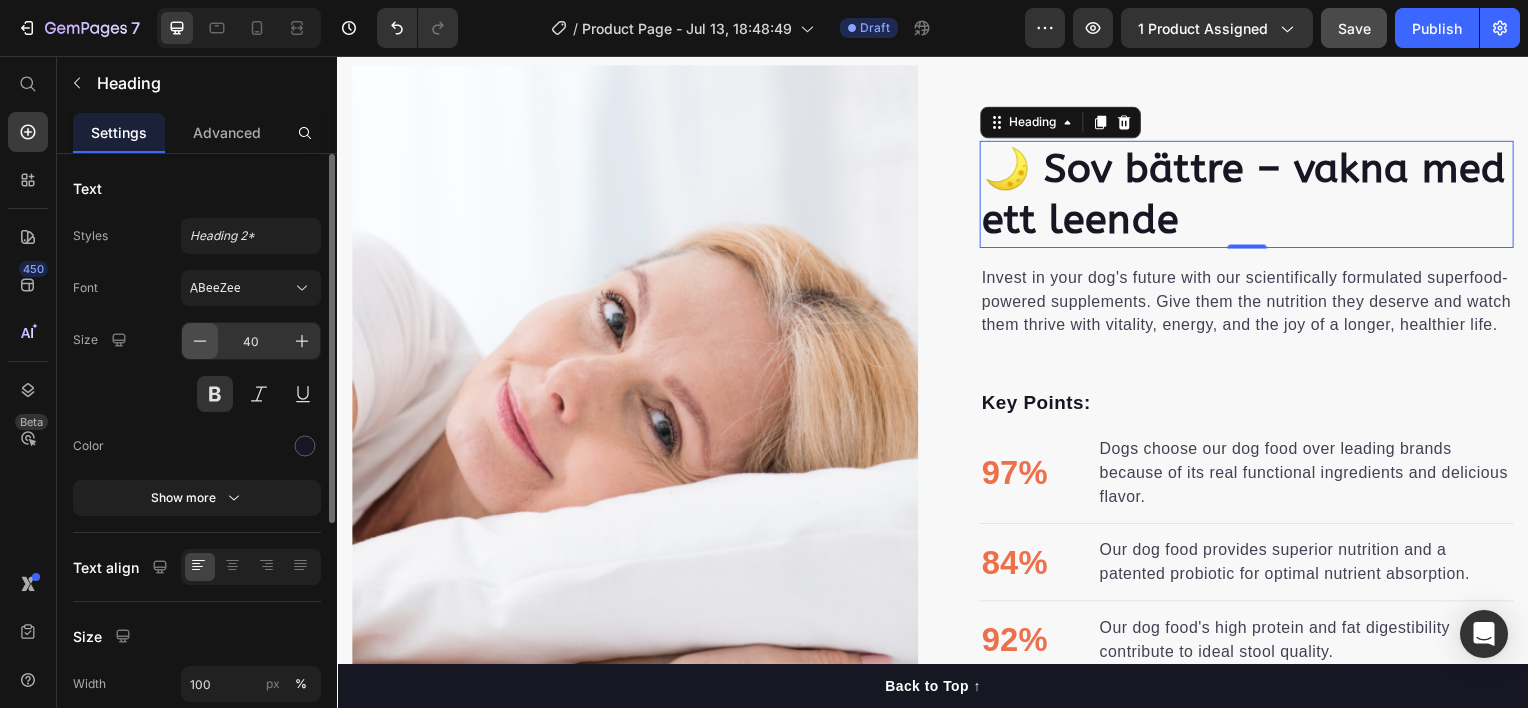 click at bounding box center [200, 341] 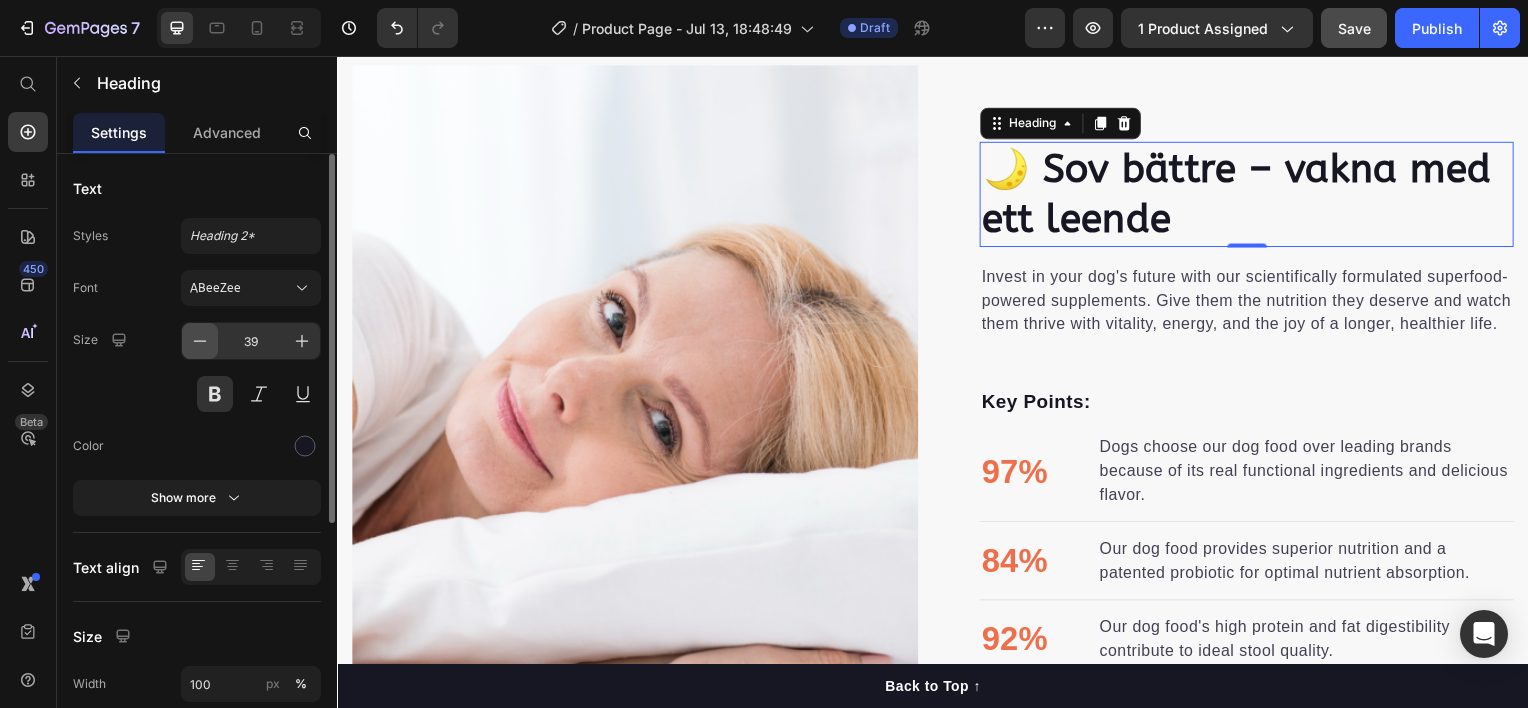 scroll, scrollTop: 1611, scrollLeft: 0, axis: vertical 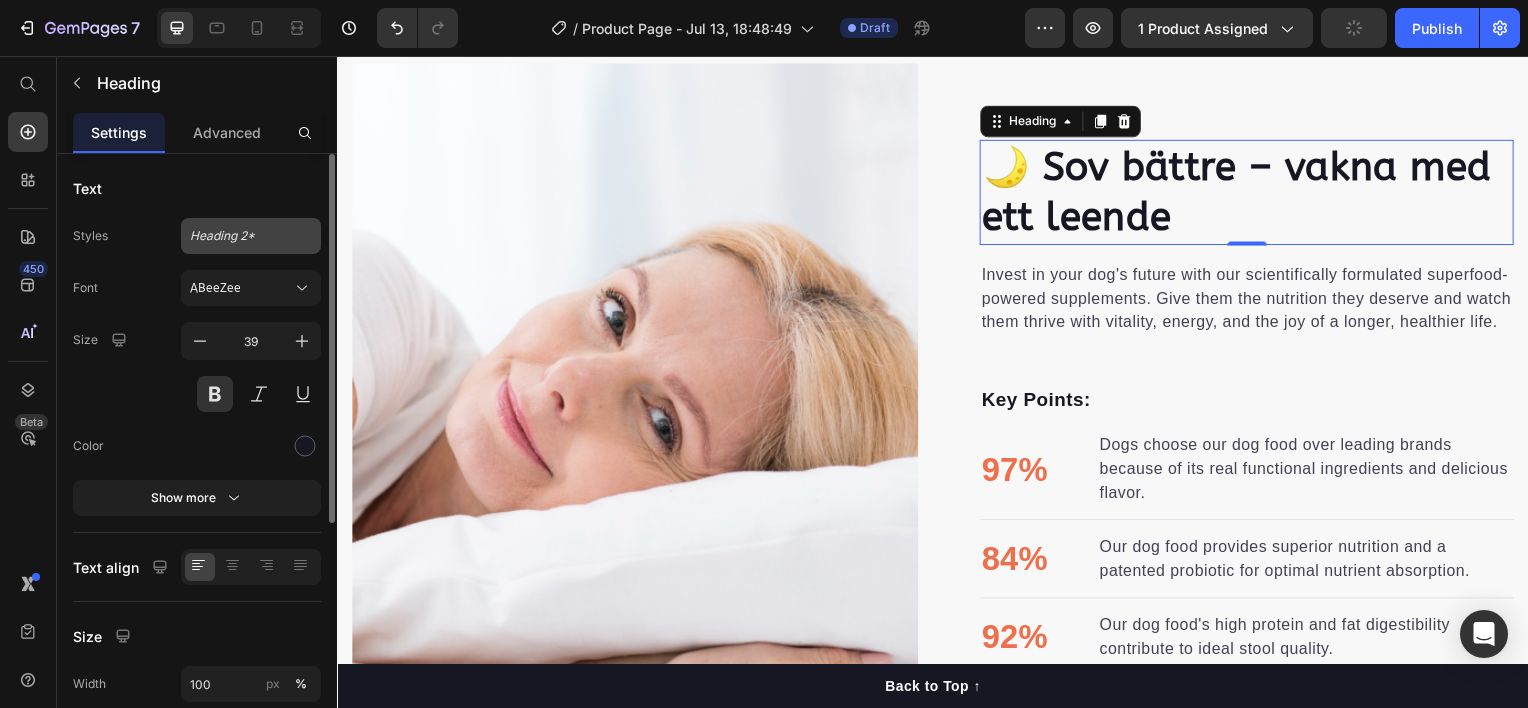 click on "Heading 2*" 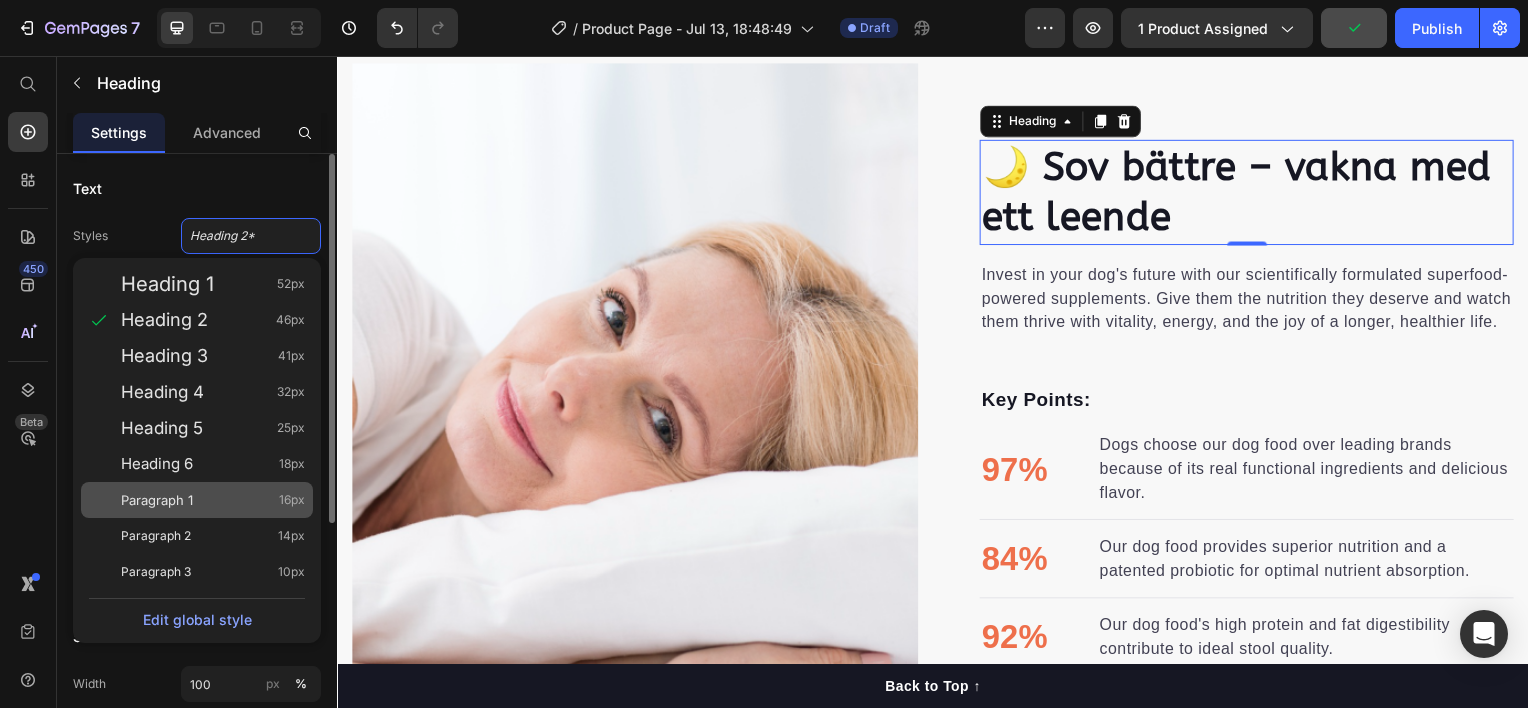 click on "Paragraph 1 16px" 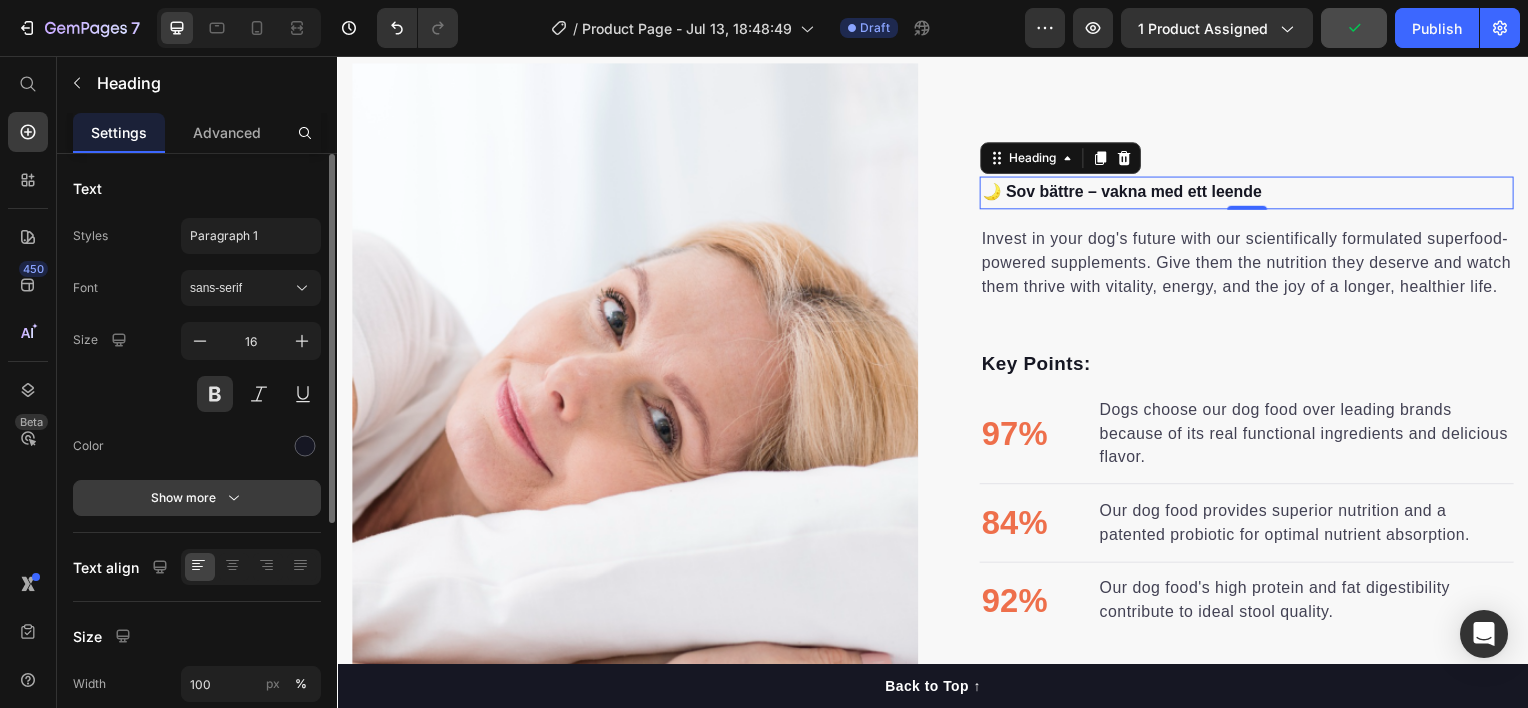 scroll, scrollTop: 1647, scrollLeft: 0, axis: vertical 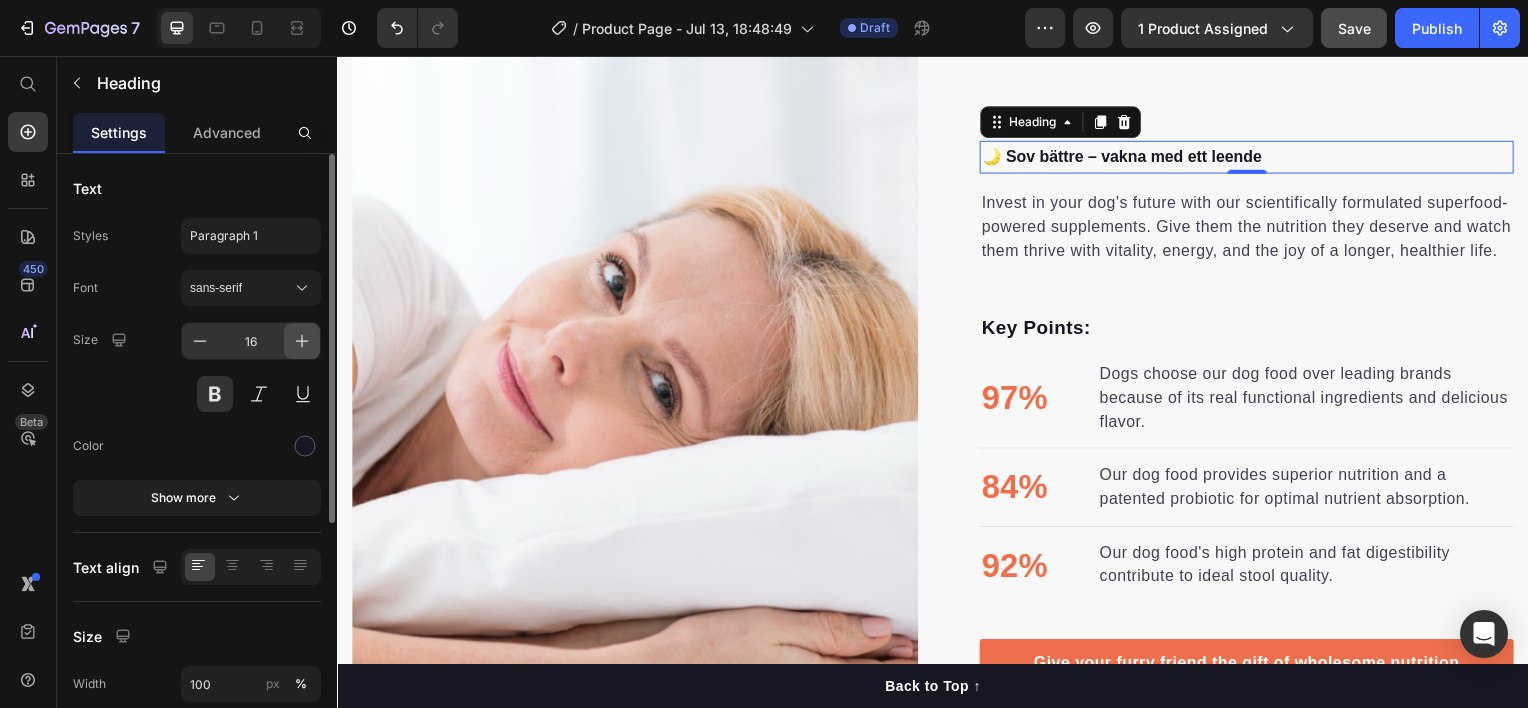 click 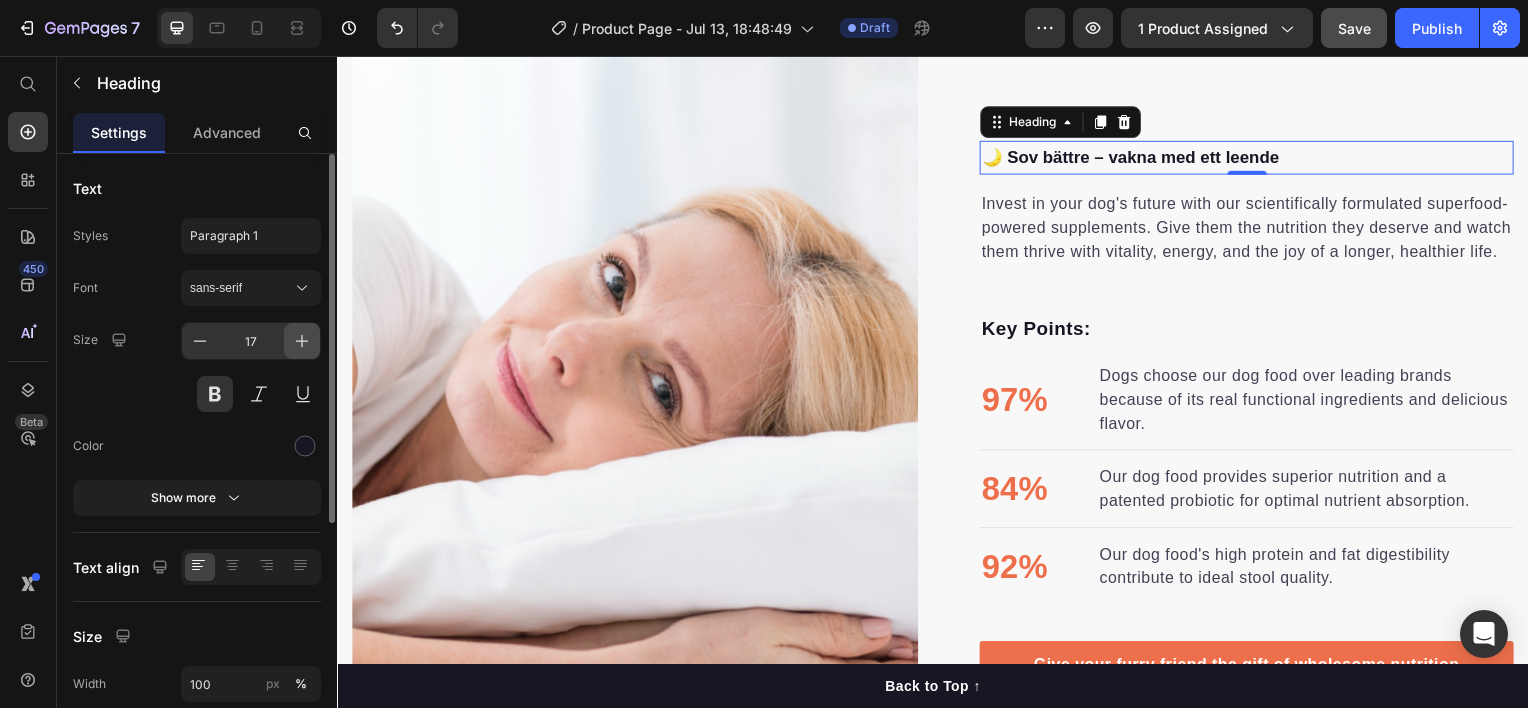 click 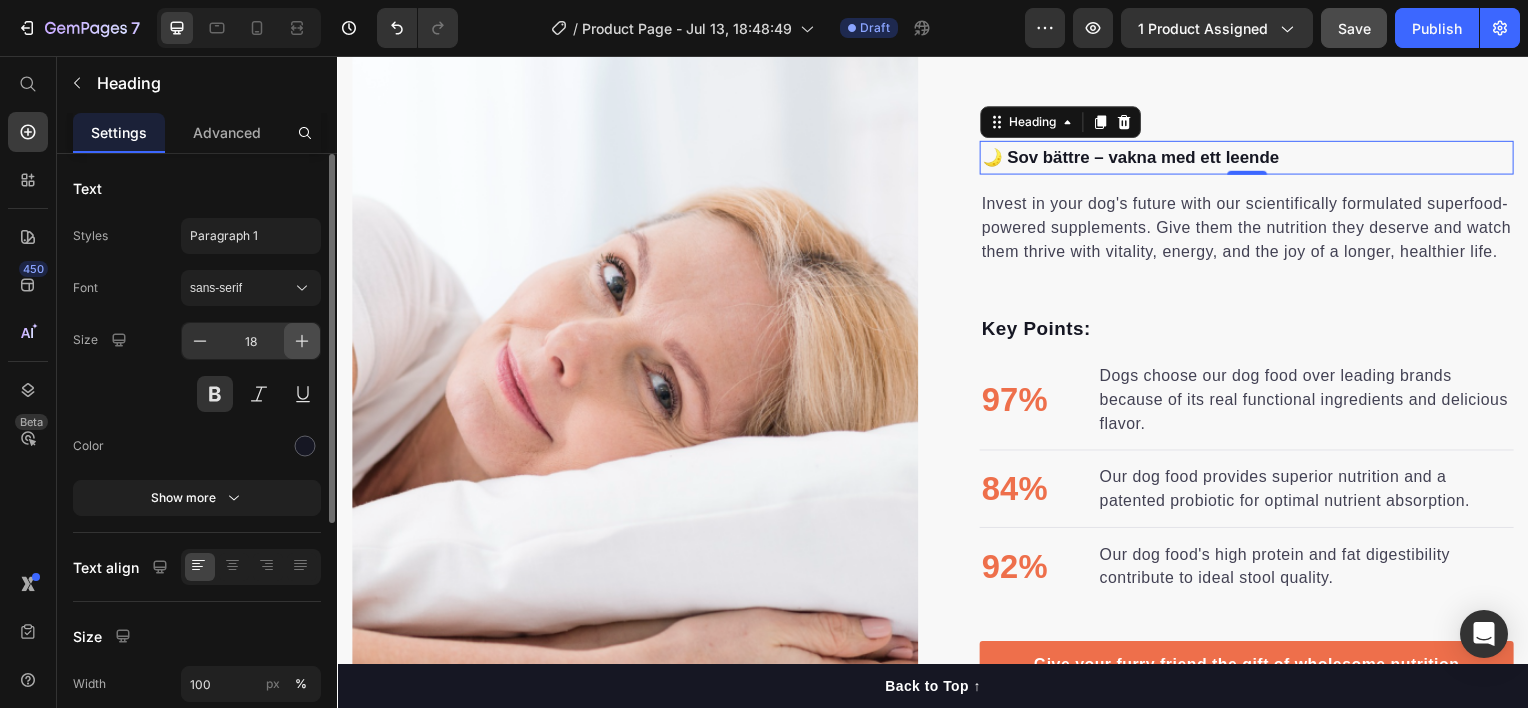 click 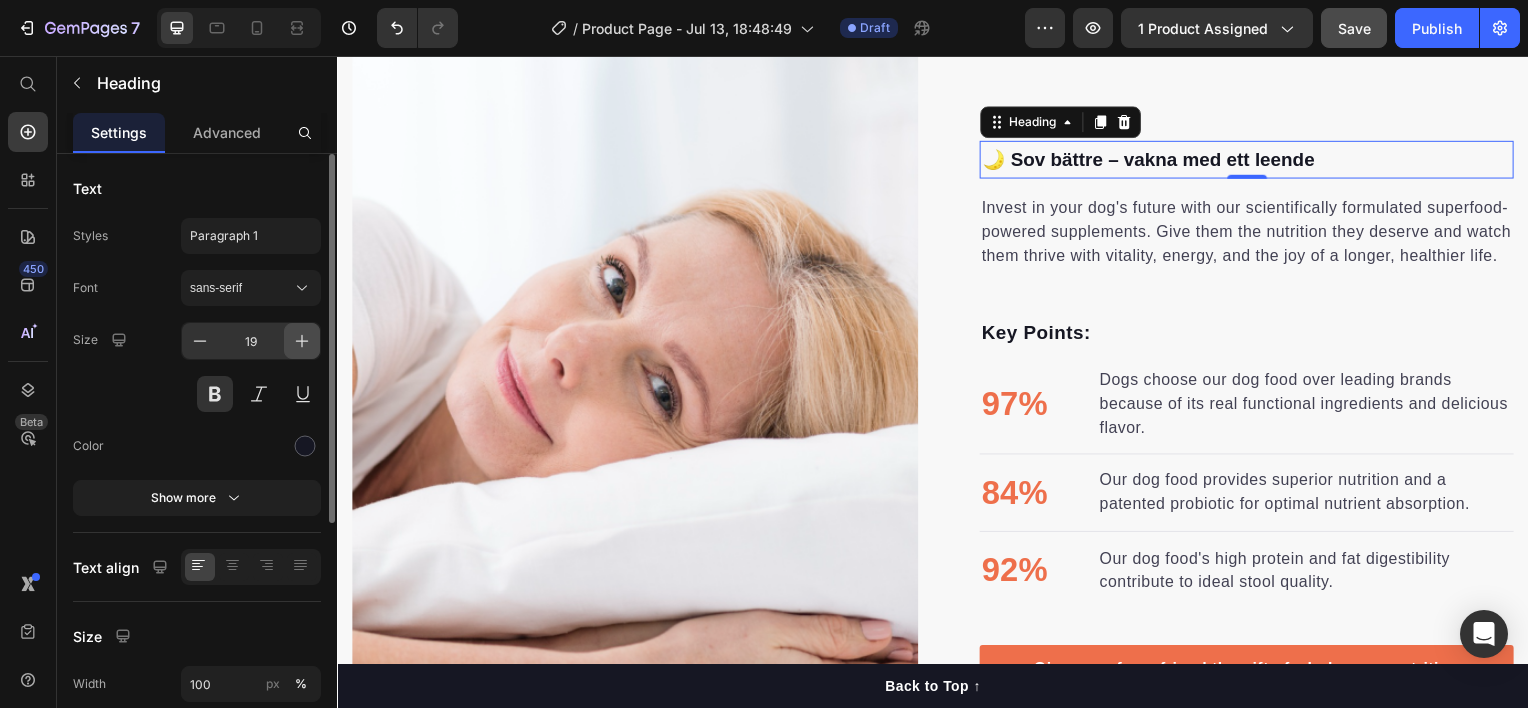 click 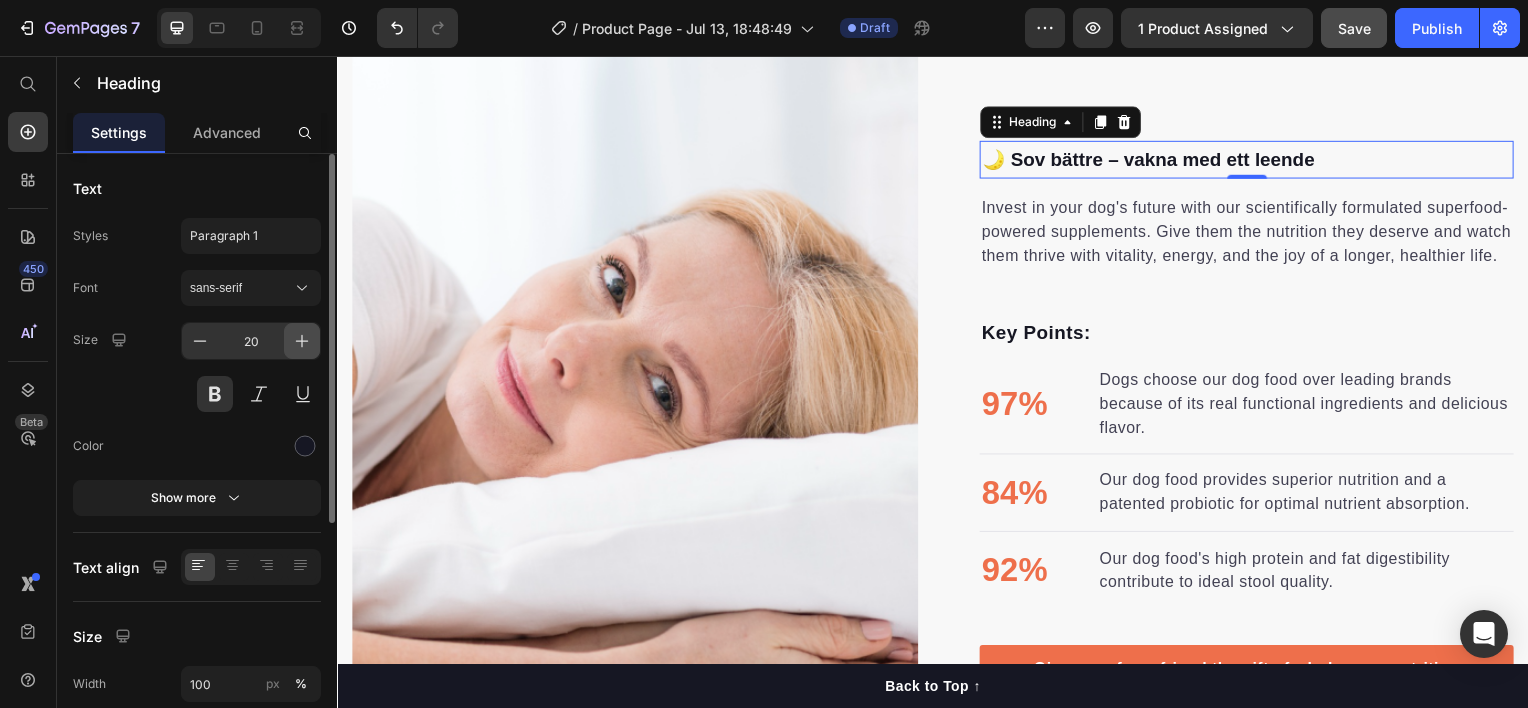click 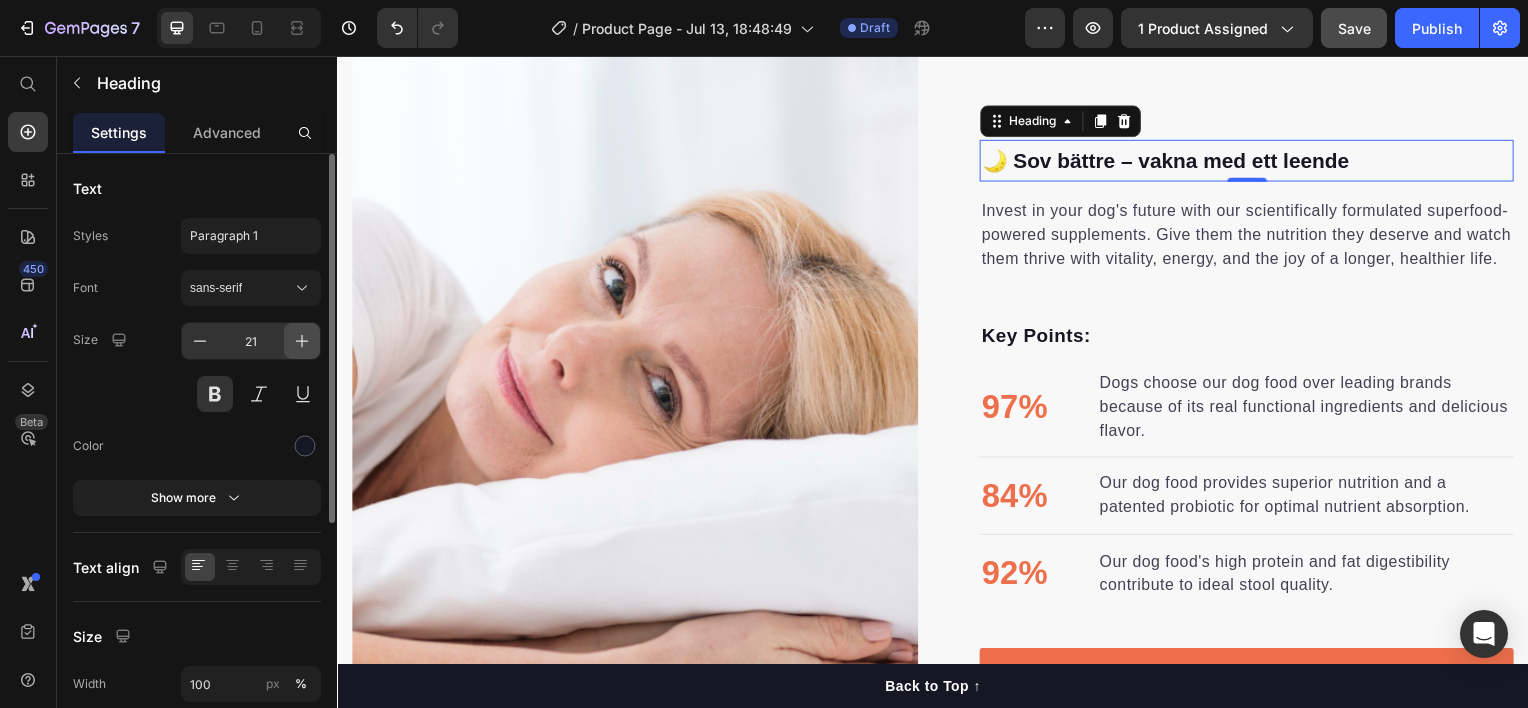 click 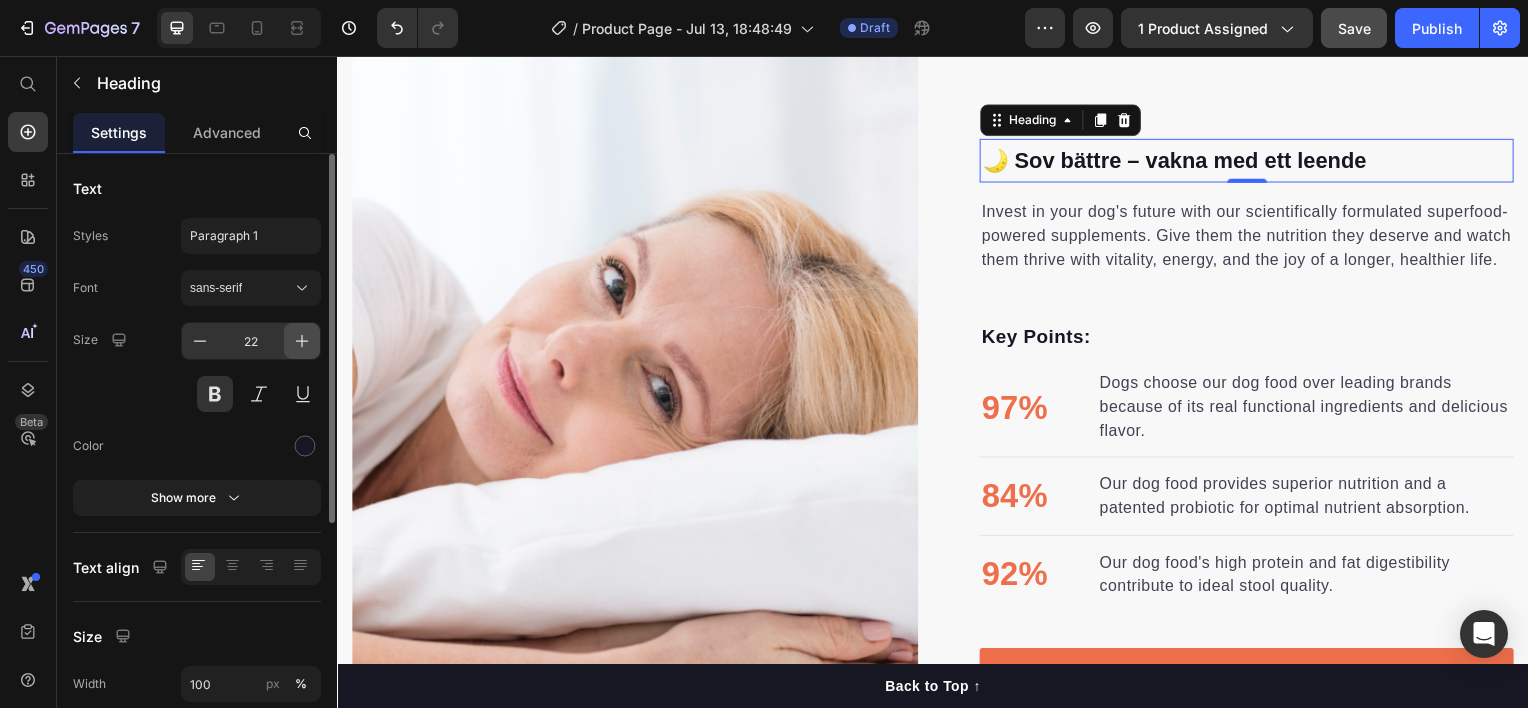 click 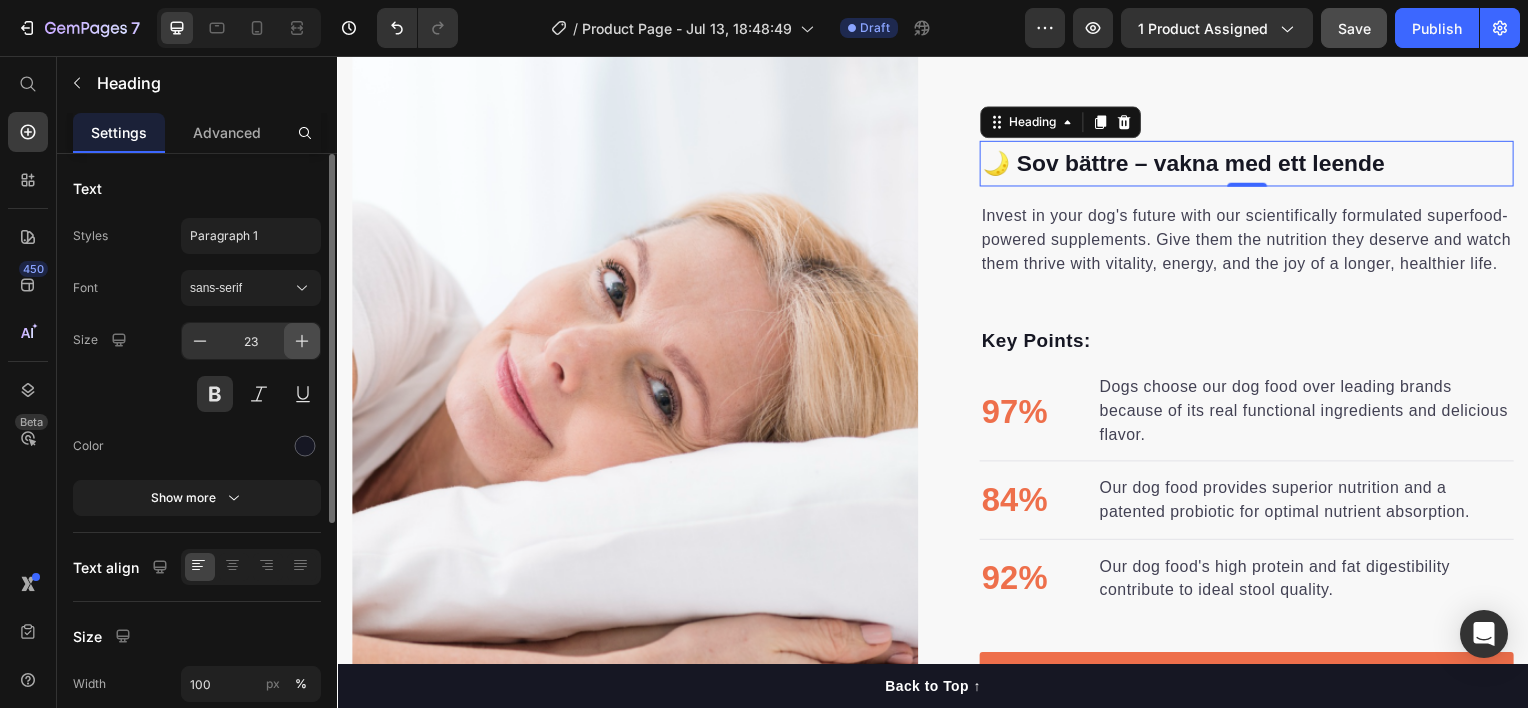 click 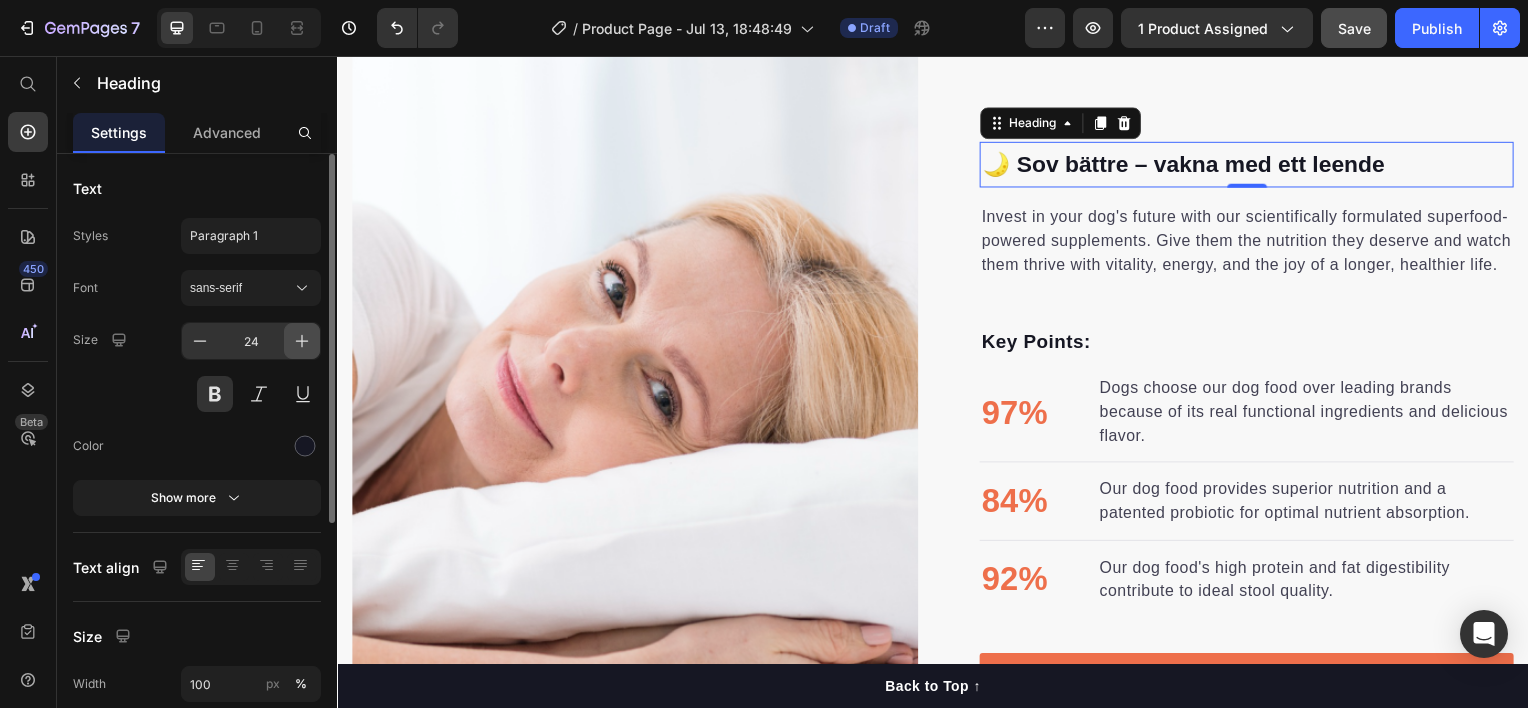 click 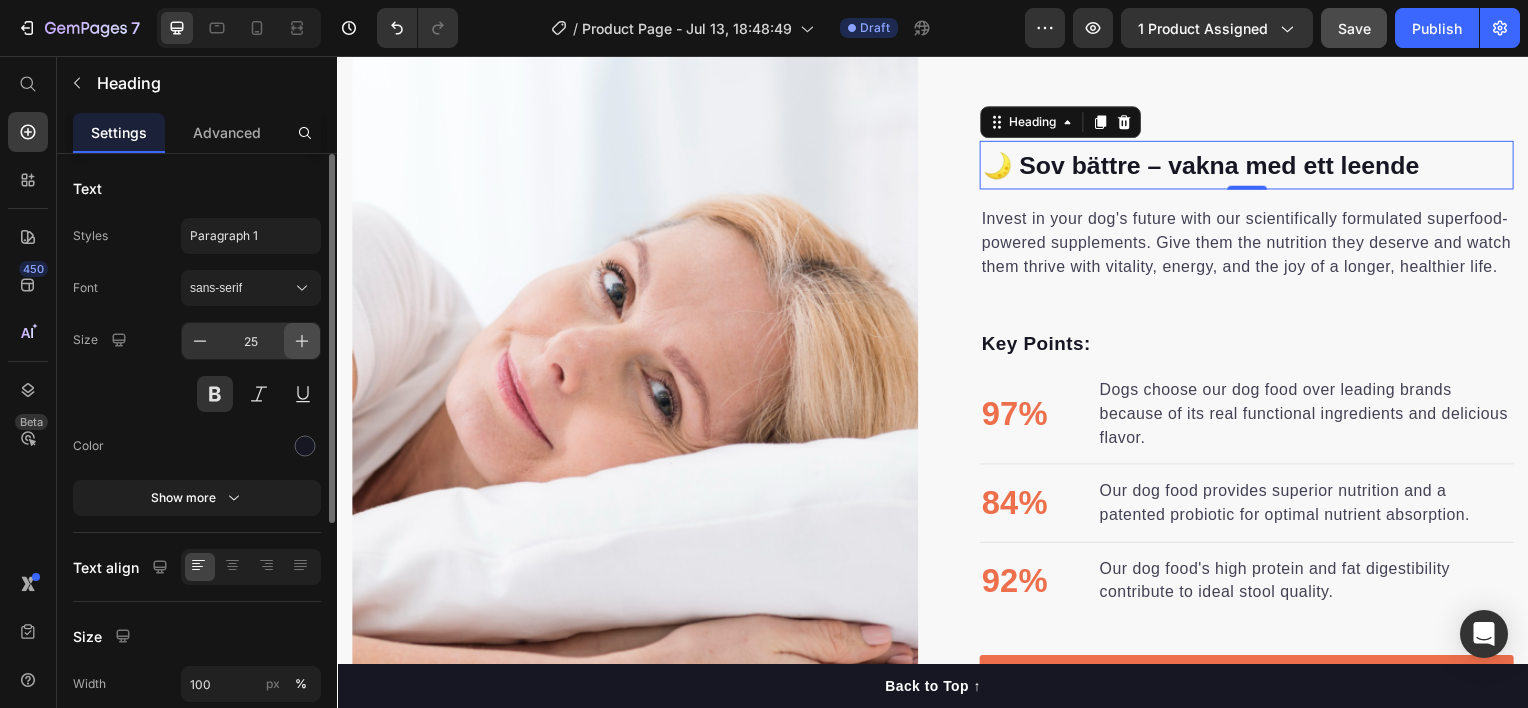 click 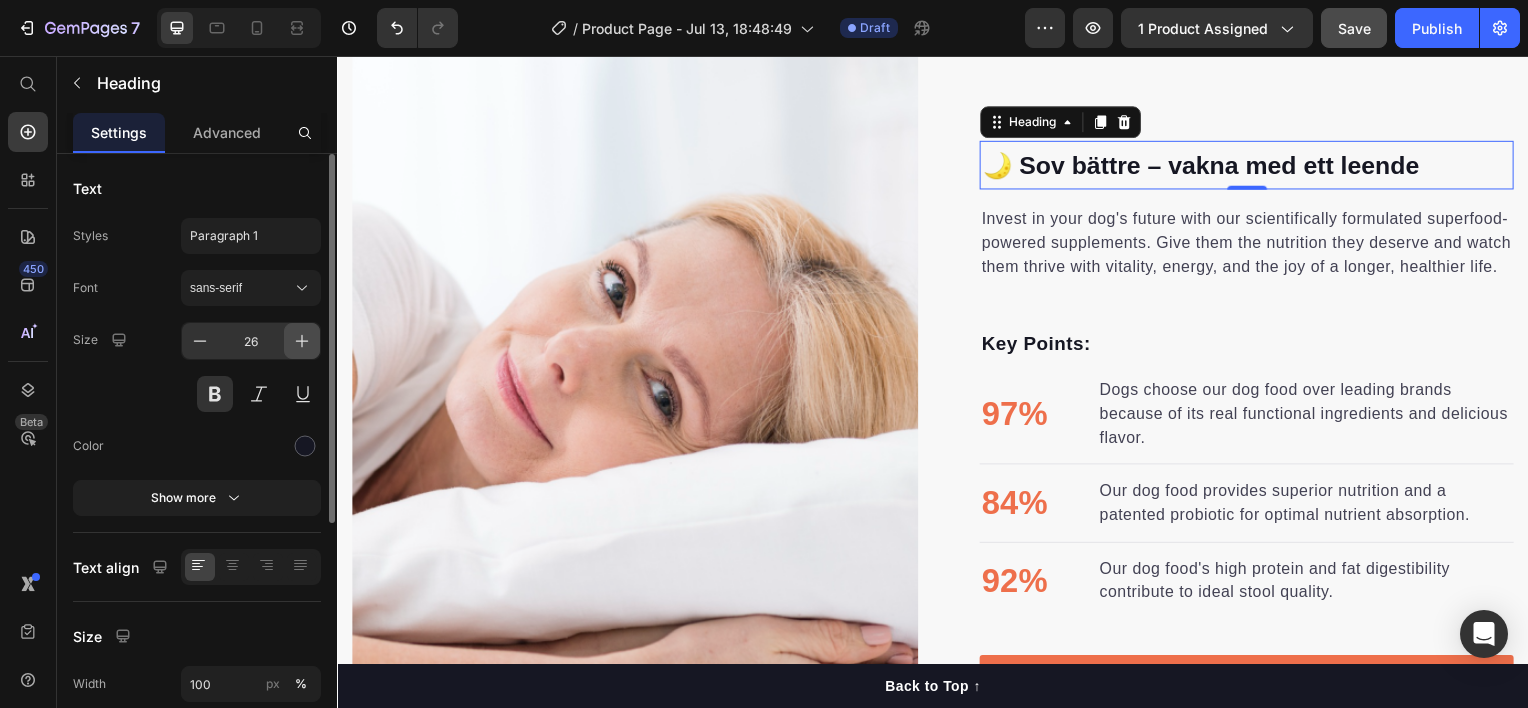 click 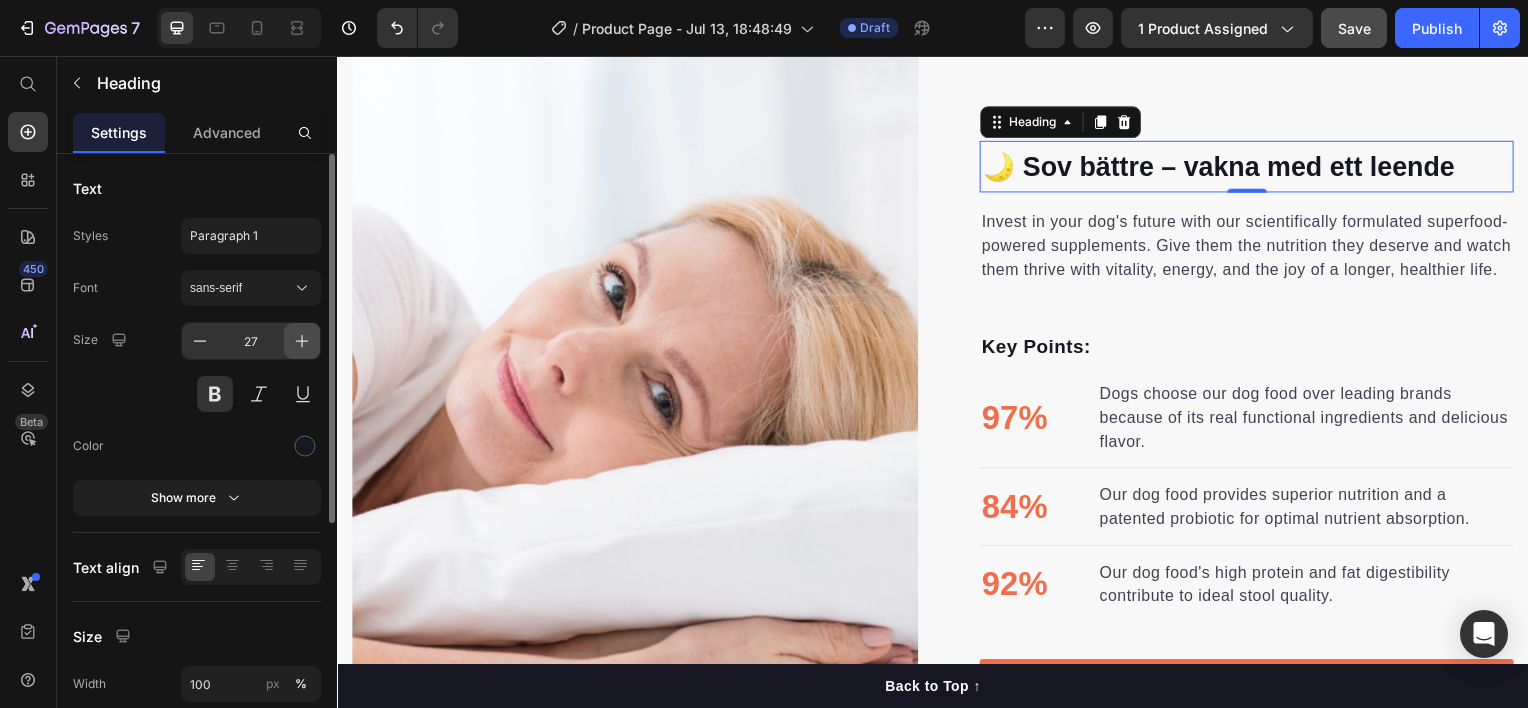 click 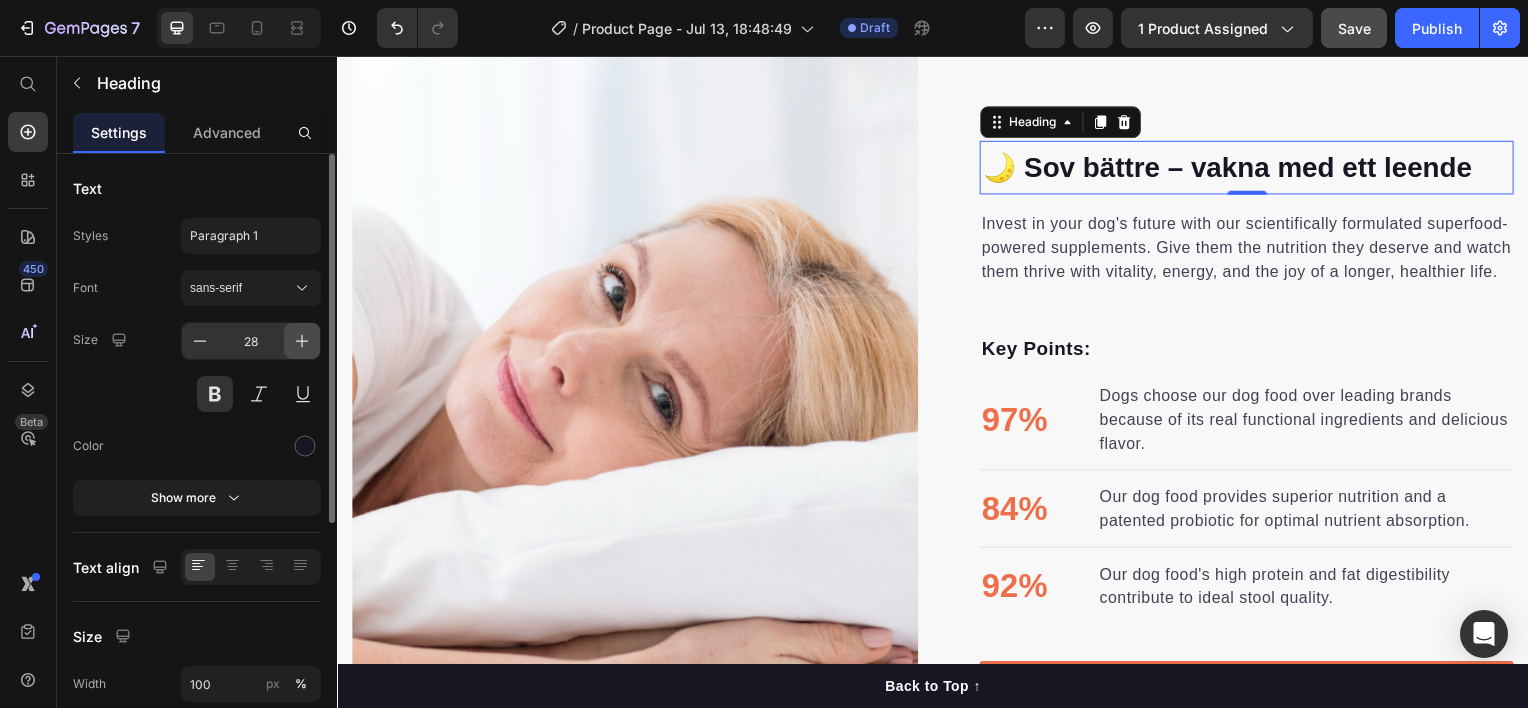 click 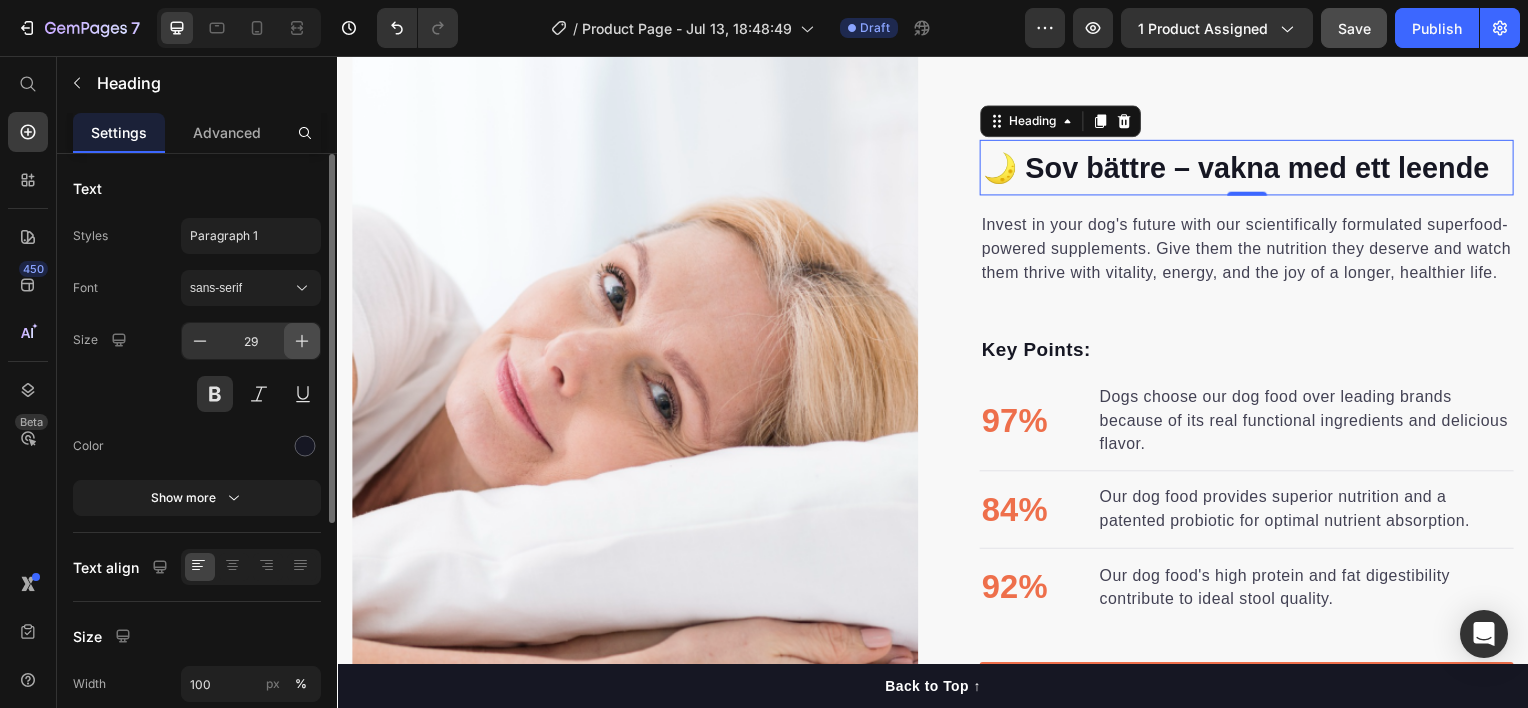click 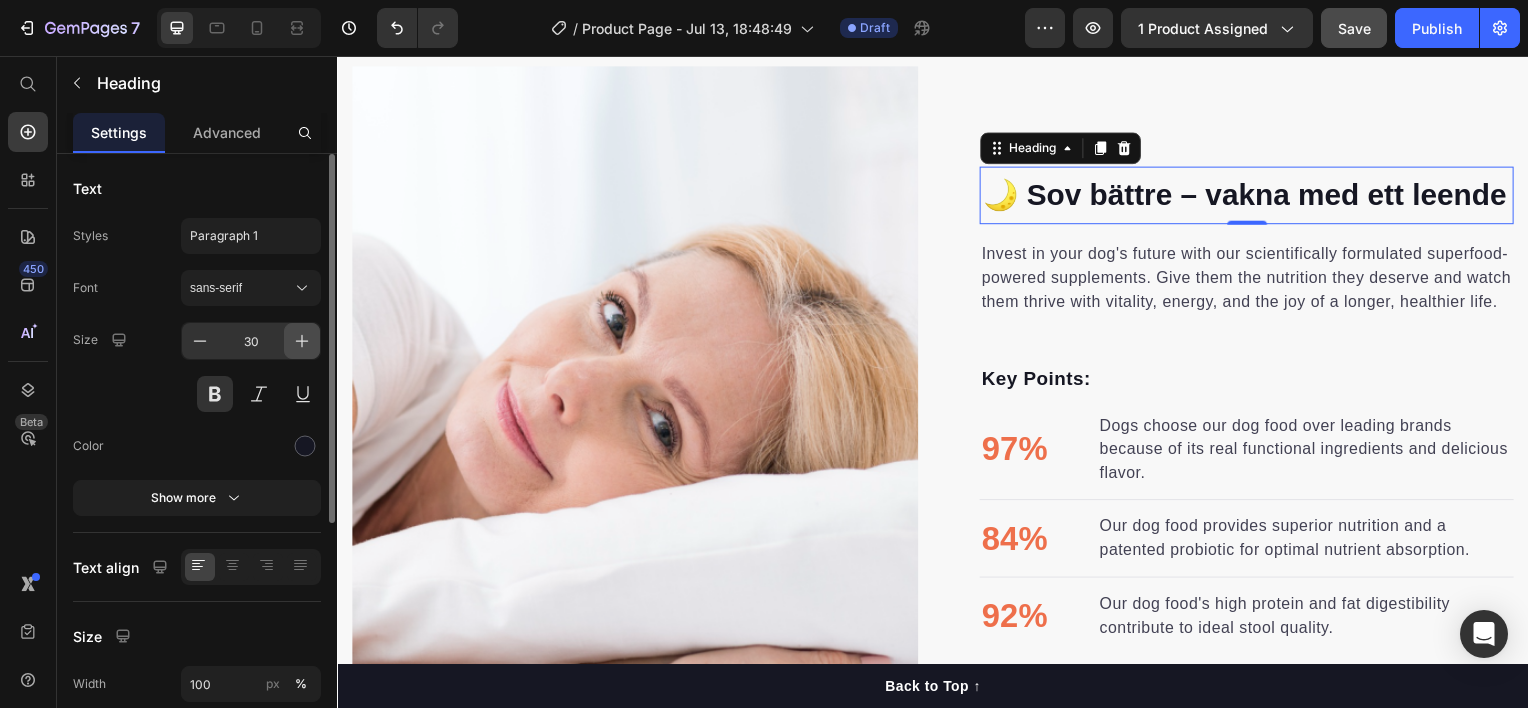 click 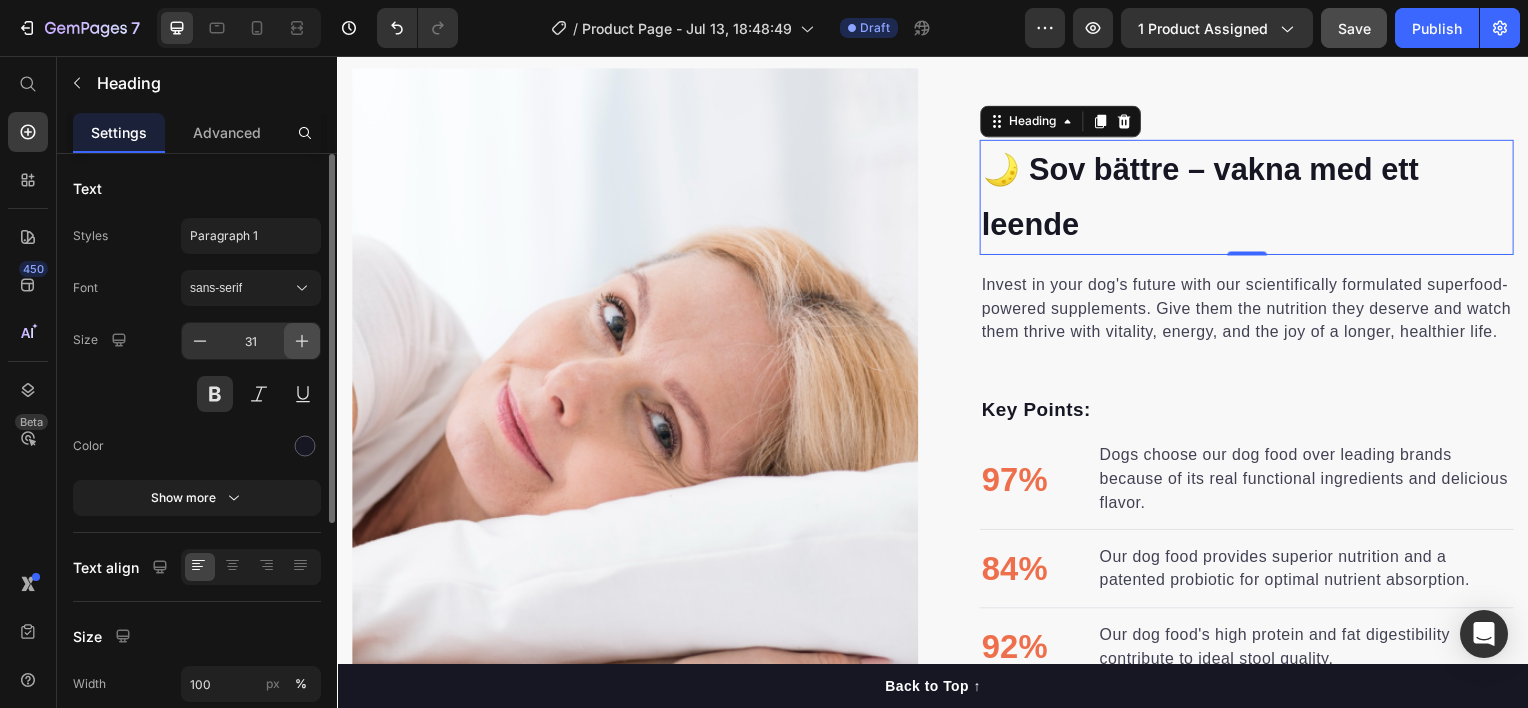 click 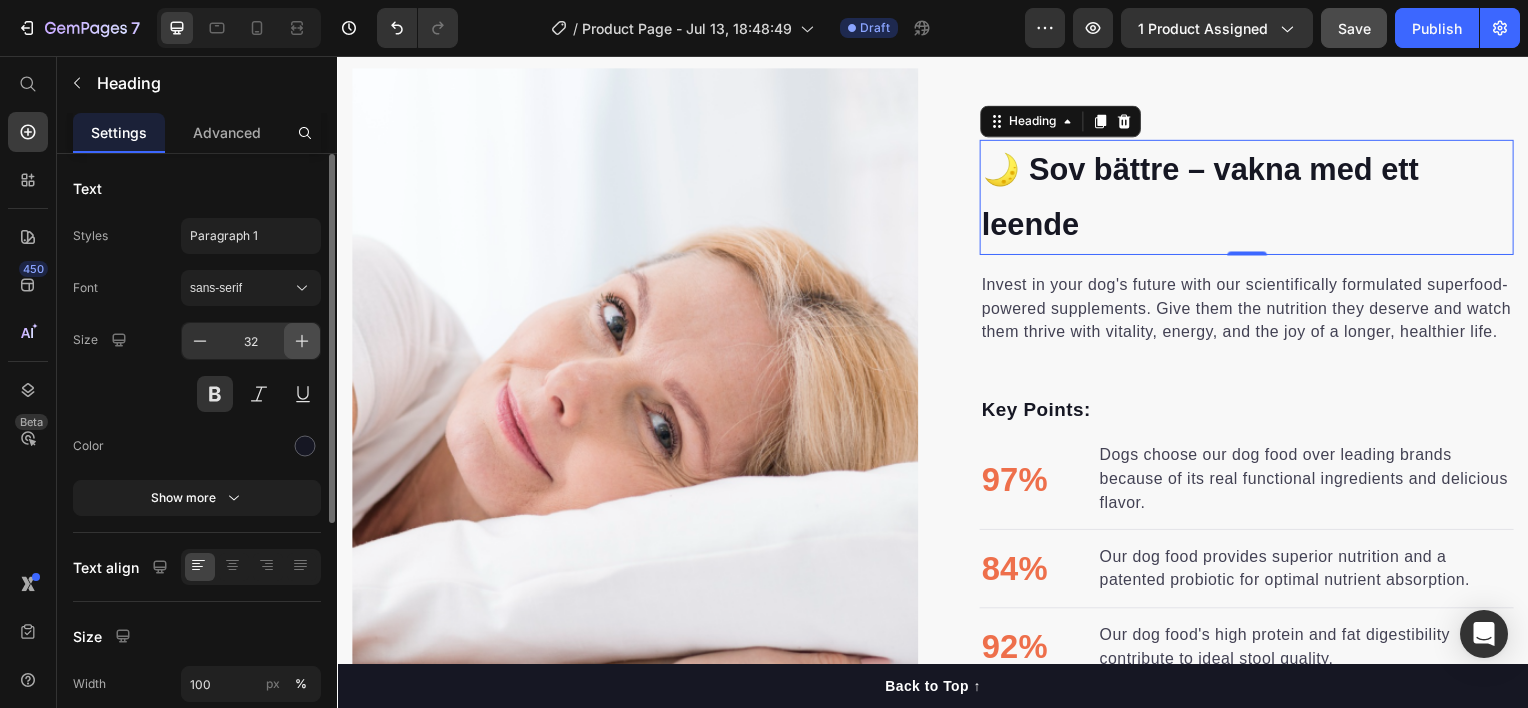scroll, scrollTop: 1604, scrollLeft: 0, axis: vertical 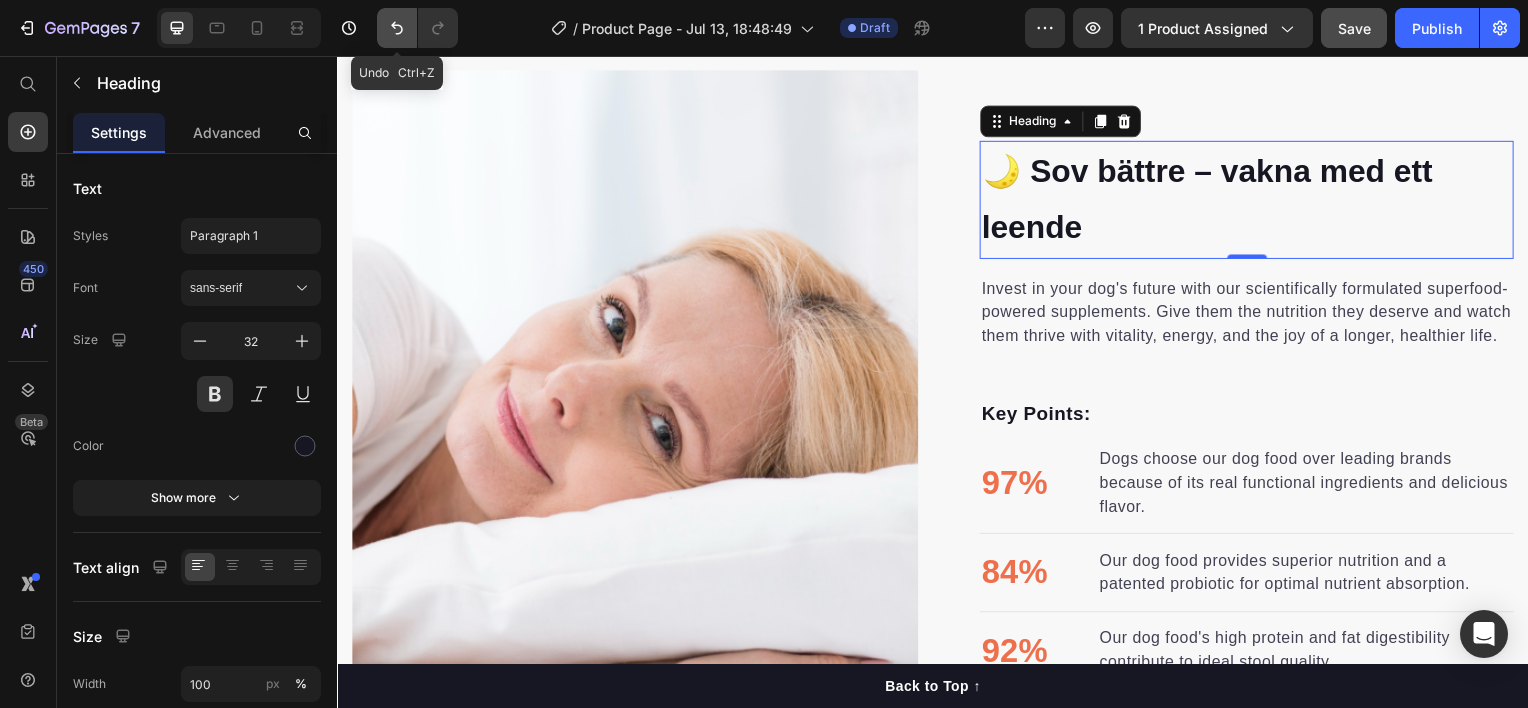 click 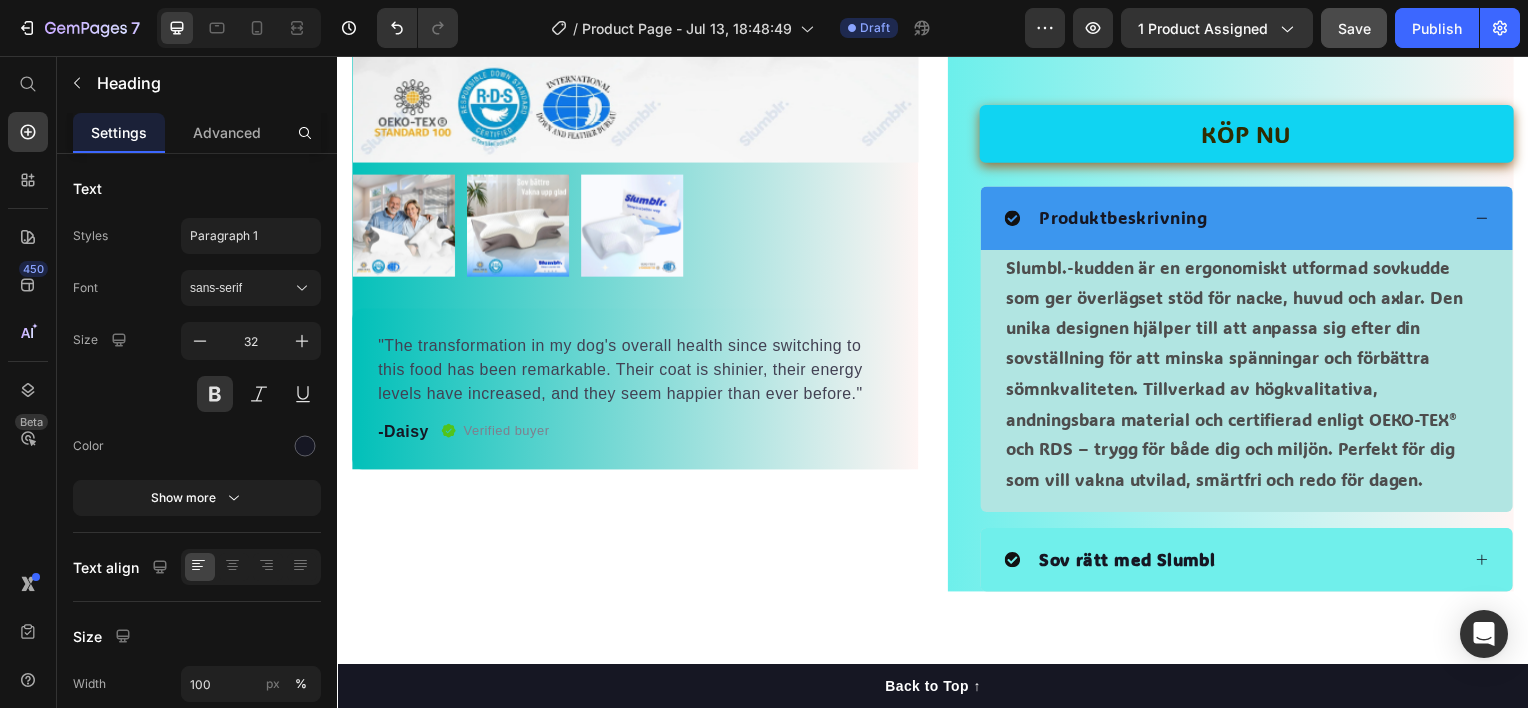 scroll, scrollTop: 604, scrollLeft: 0, axis: vertical 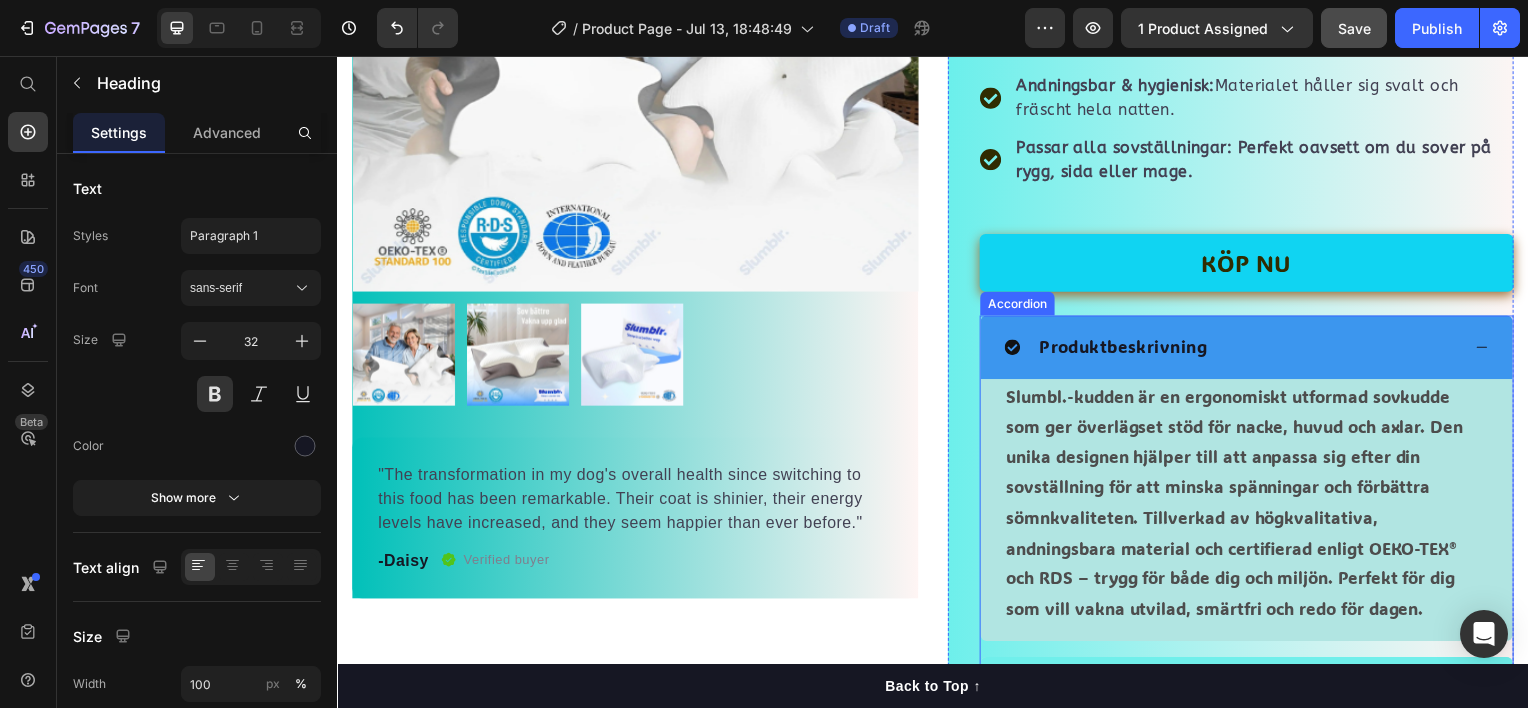 click on "Produktbeskrivning" at bounding box center (1238, 349) 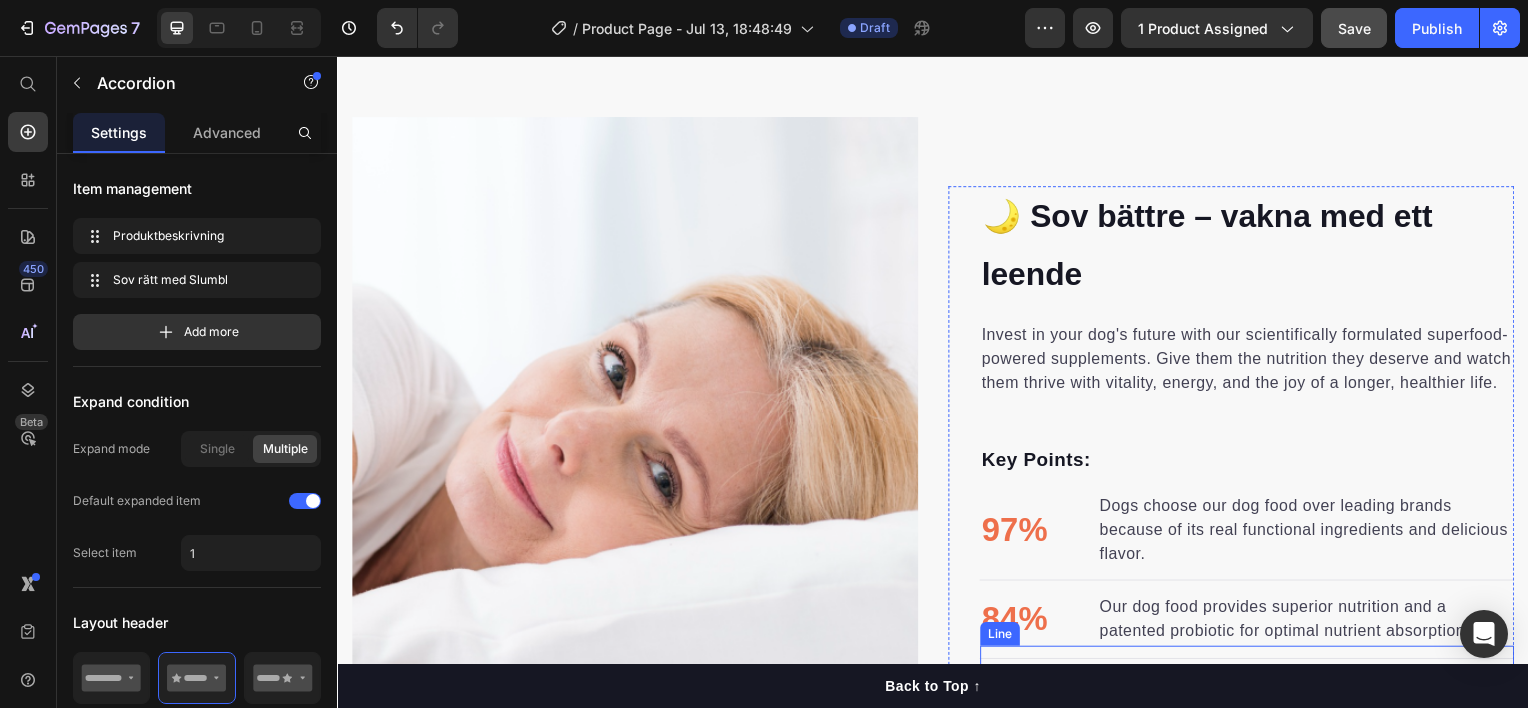 scroll, scrollTop: 1404, scrollLeft: 0, axis: vertical 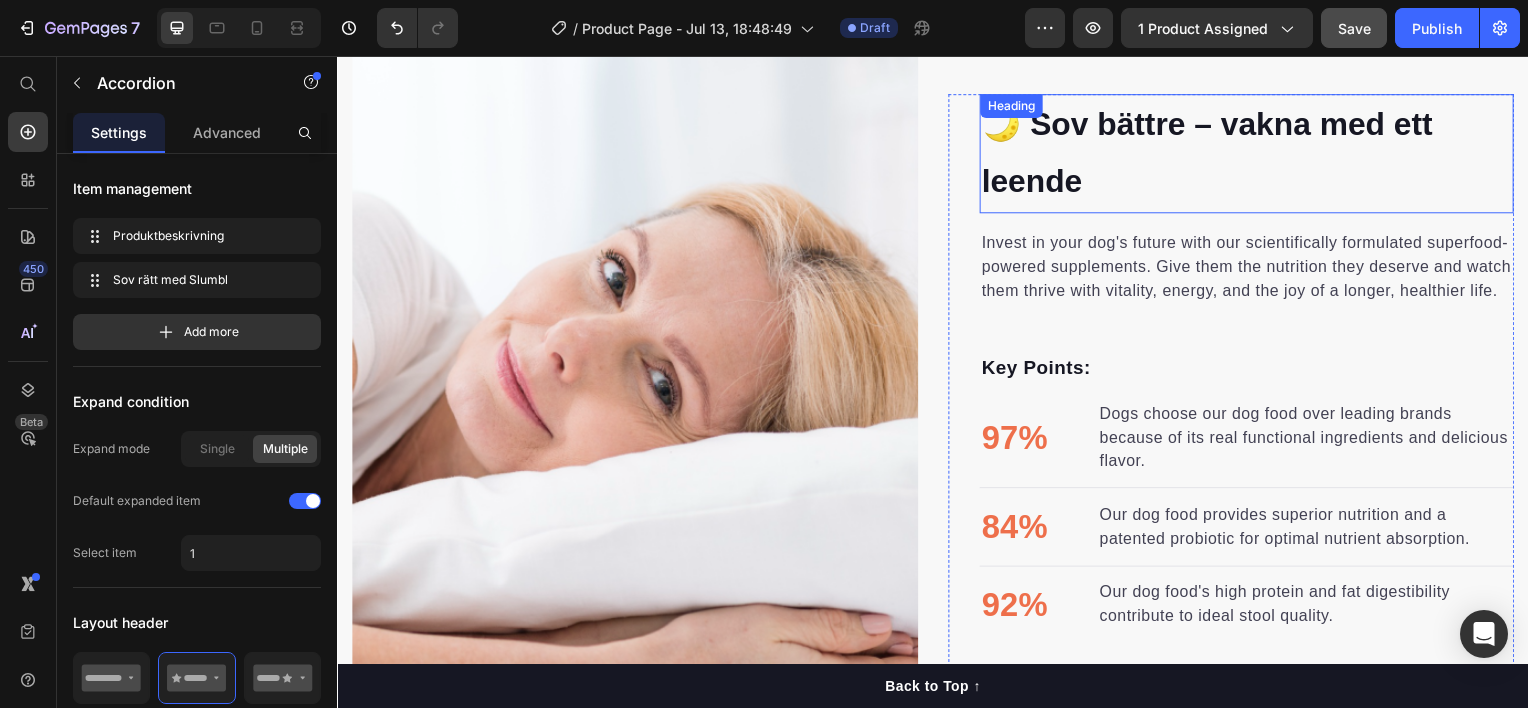 click on "🌙 Sov bättre – vakna med ett leende" at bounding box center [1253, 153] 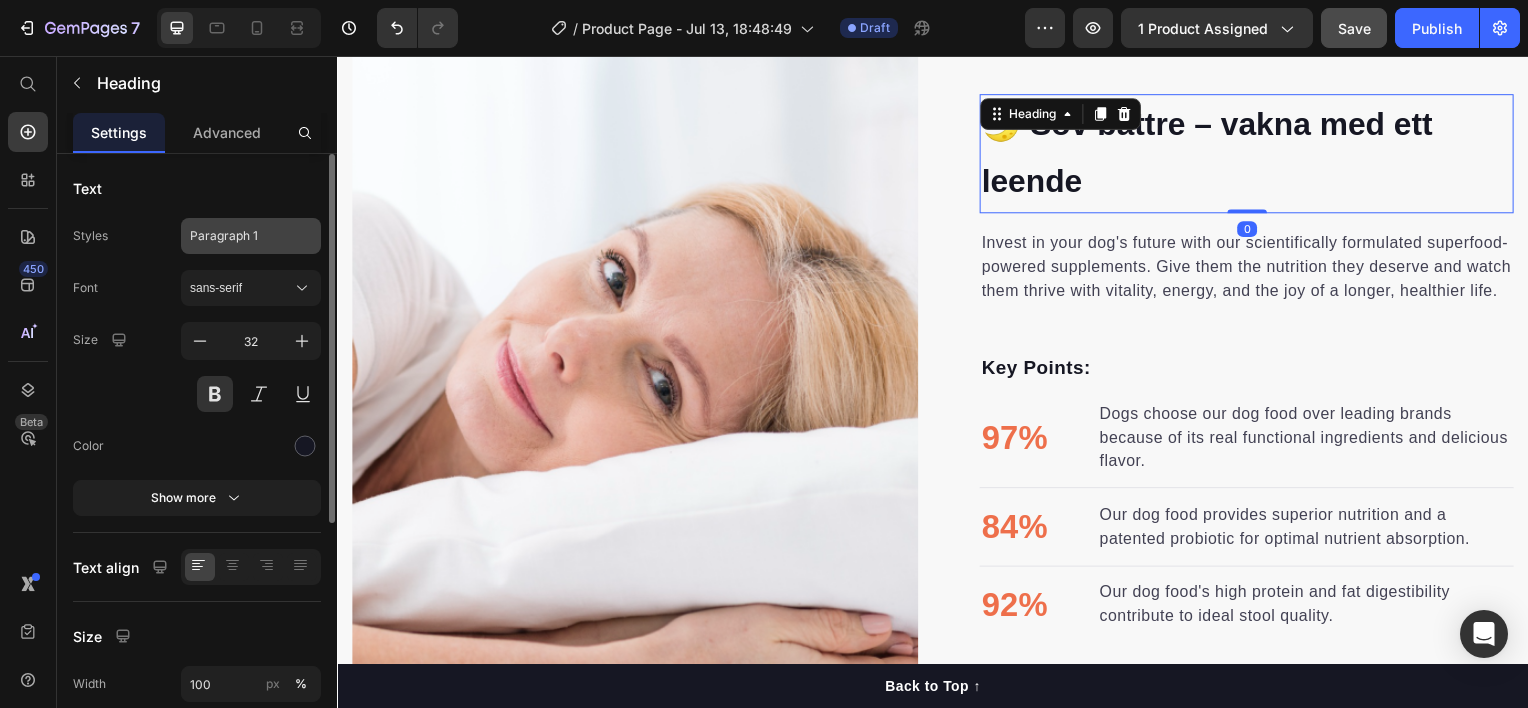 click on "Paragraph 1" 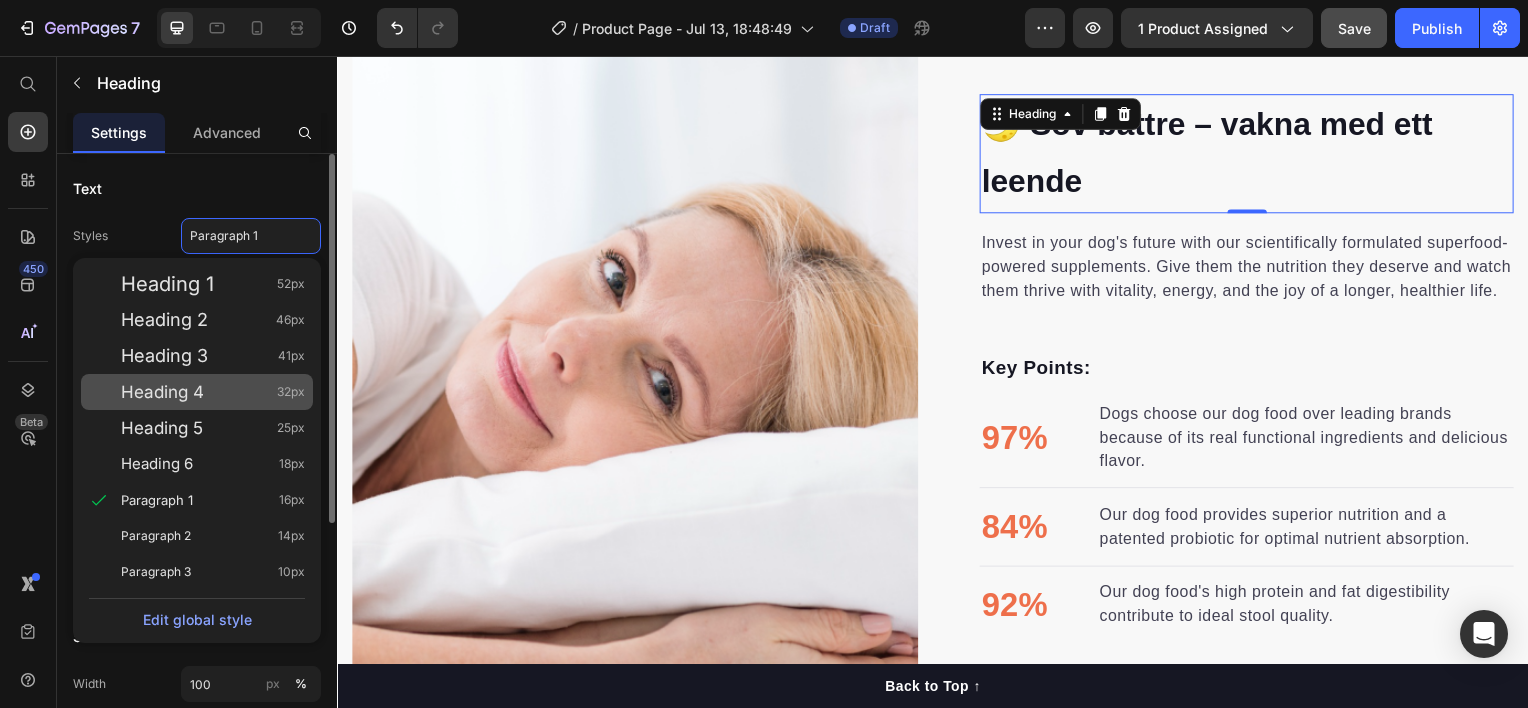 click on "Heading 4 32px" 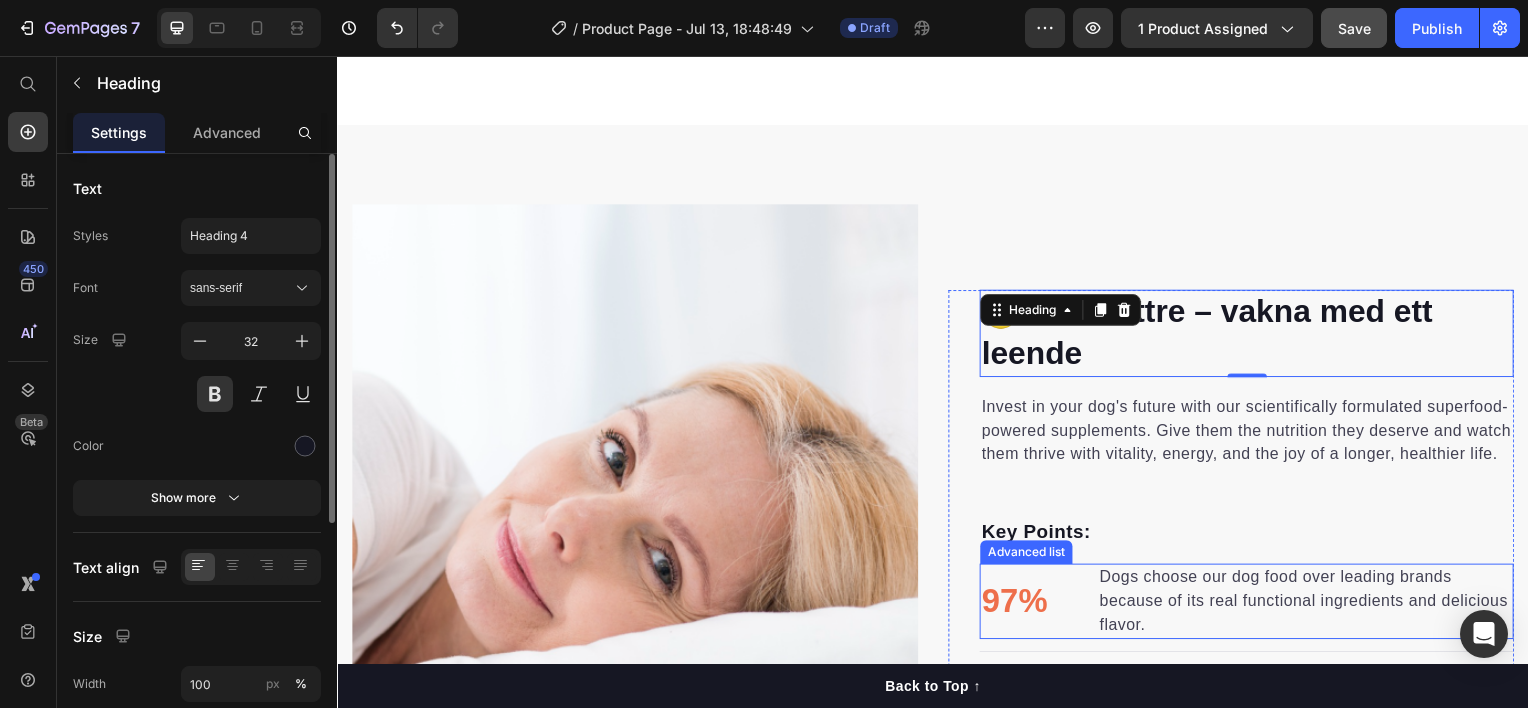 scroll, scrollTop: 1220, scrollLeft: 0, axis: vertical 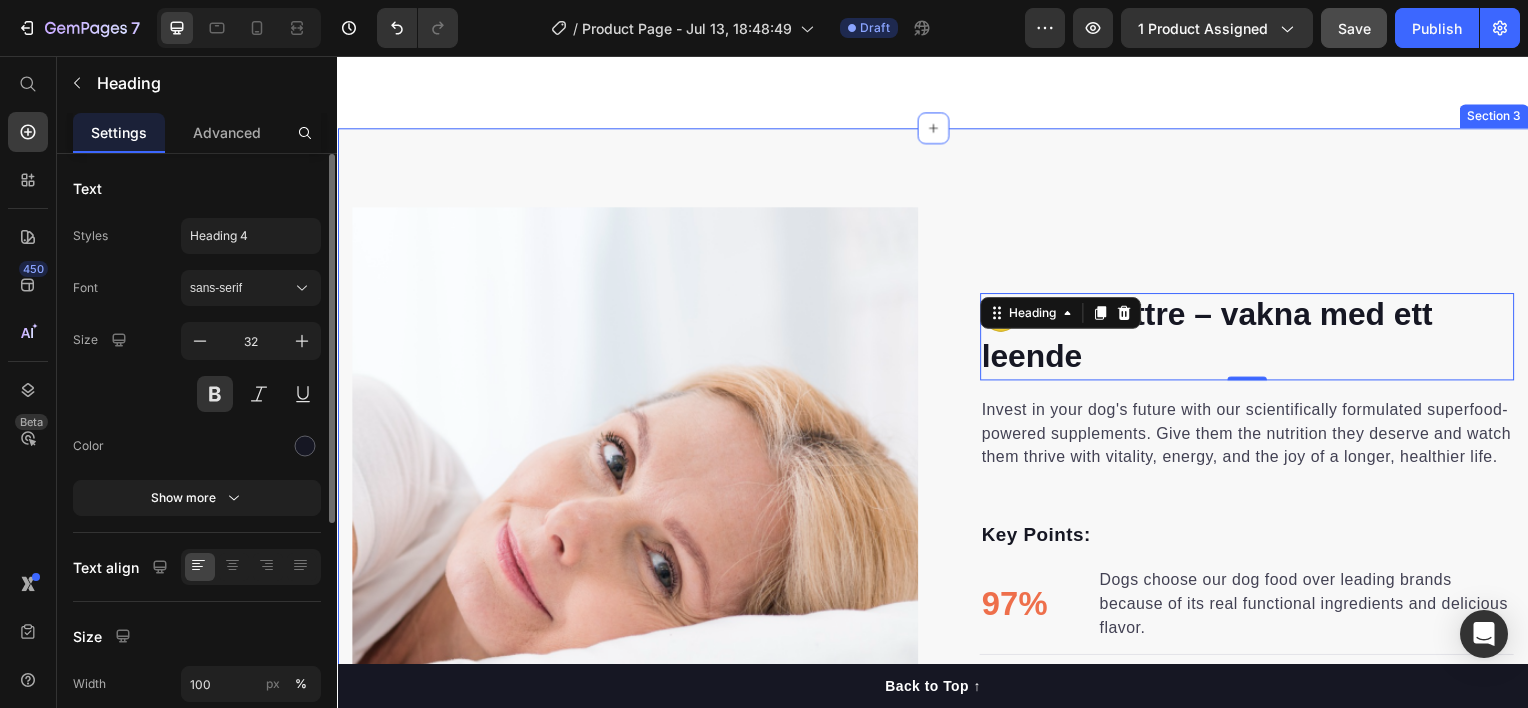click on "🌙 Sov bättre – vakna med ett leende Heading   0 Invest in your dog's future with our scientifically formulated superfood-powered supplements. Give them the nutrition they deserve and watch them thrive with vitality, energy, and the joy of a longer, healthier life. Text block Key Points: Text block 97% Text block Dogs choose our dog food over leading brands because of its real functional ingredients and delicious flavor. Text block Advanced list                Title Line 84% Text block Our dog food provides superior nutrition and a patented probiotic for optimal nutrient absorption. Text block Advanced list                Title Line 92% Text block Our dog food's high protein and fat digestibility contribute to ideal stool quality. Text block Advanced list Give your furry friend the gift of wholesome nutrition Button Row Image Image Row Section 3" at bounding box center (937, 596) 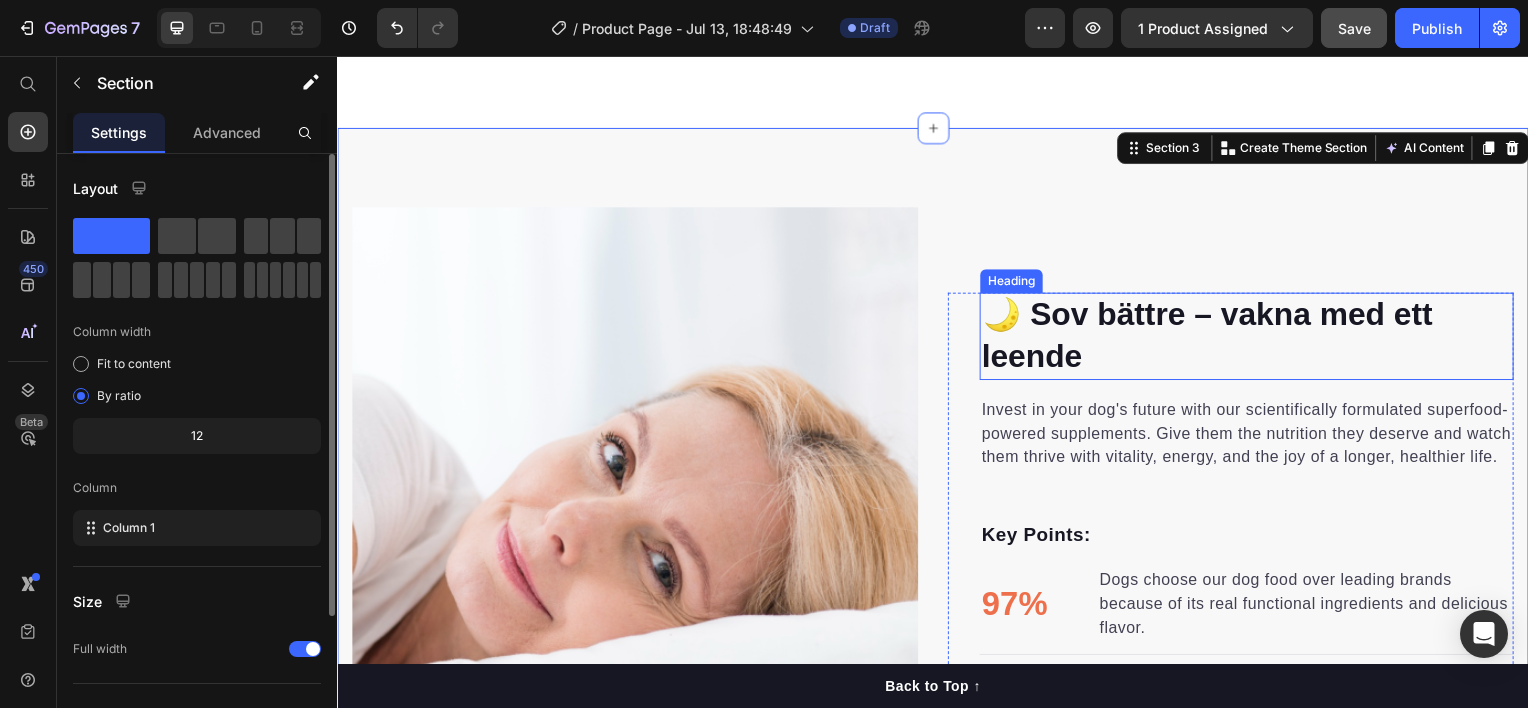 click on "🌙 Sov bättre – vakna med ett leende" at bounding box center (1253, 337) 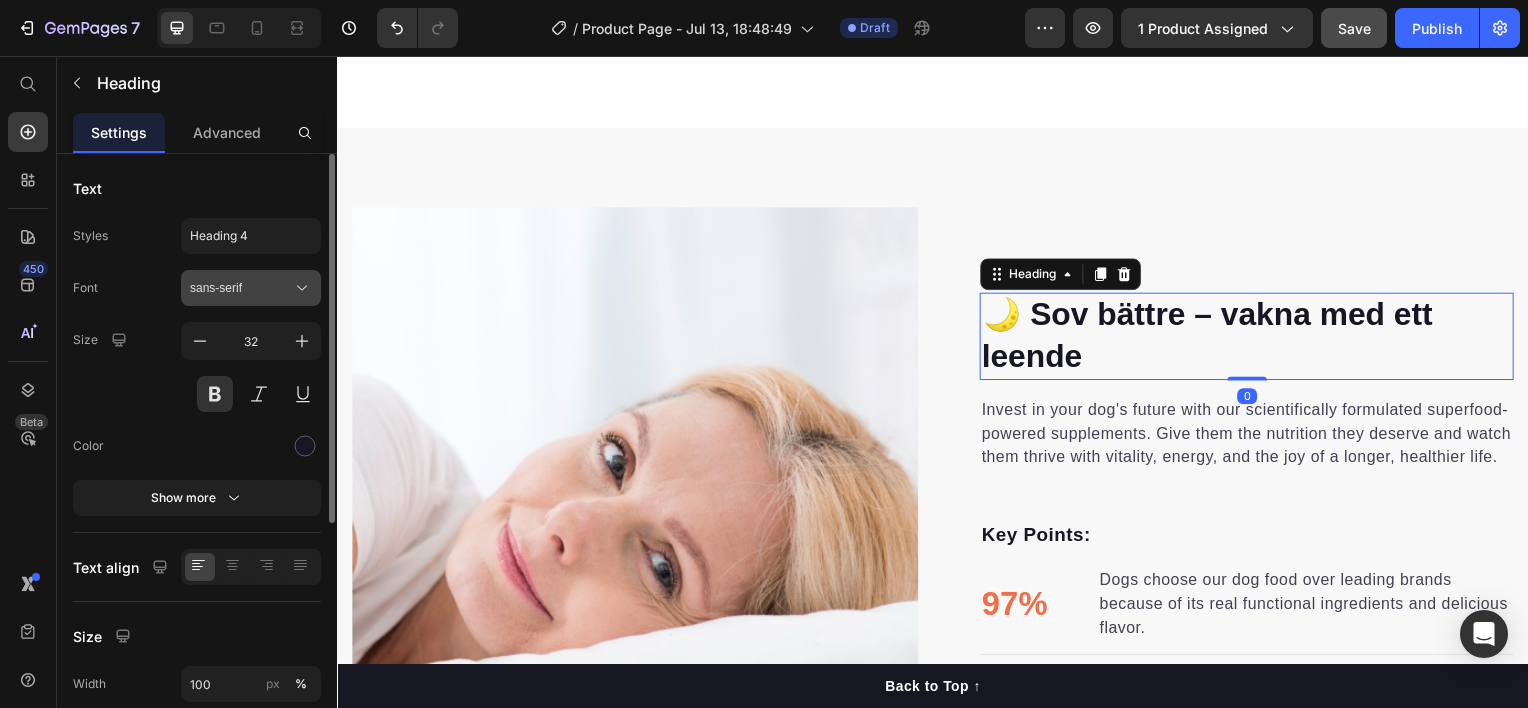 click on "sans-serif" at bounding box center (241, 288) 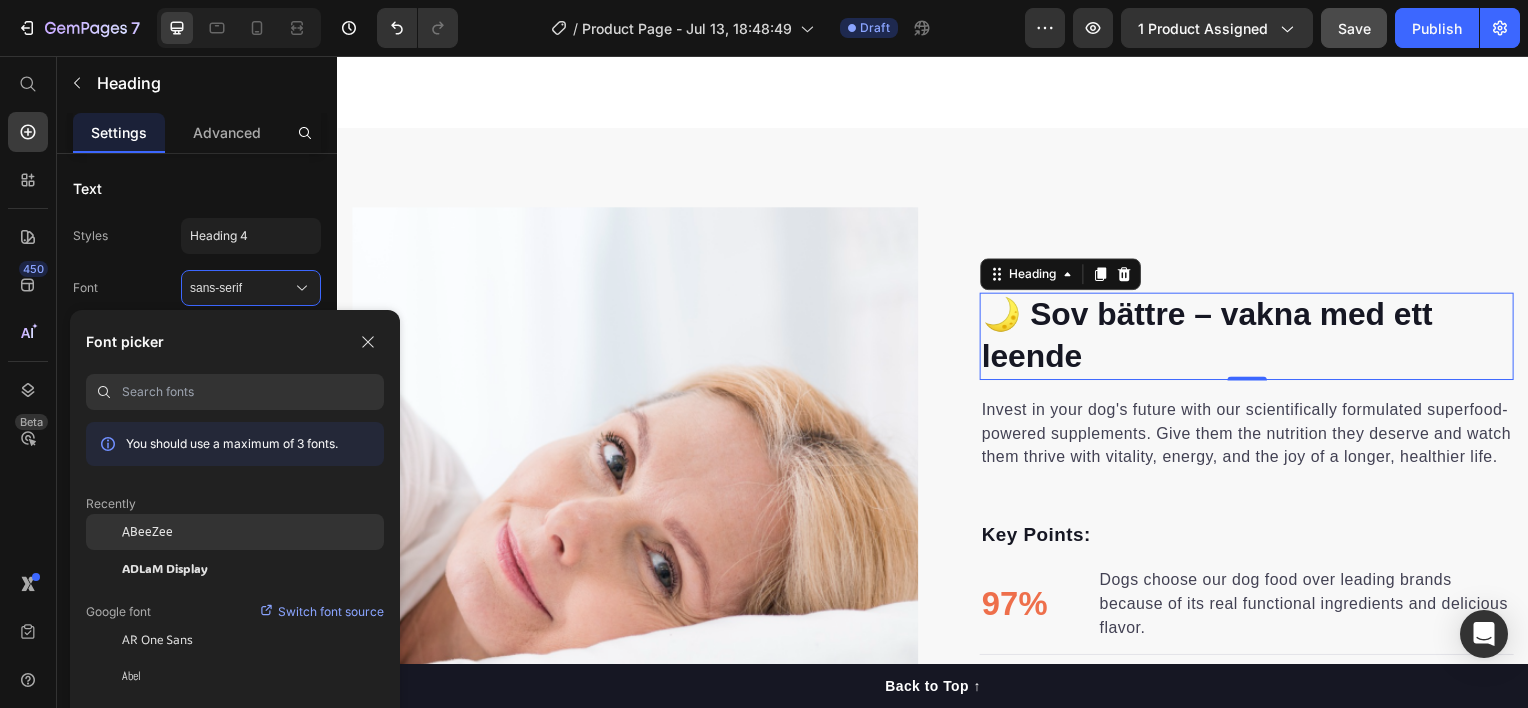 click on "ABeeZee" at bounding box center [147, 532] 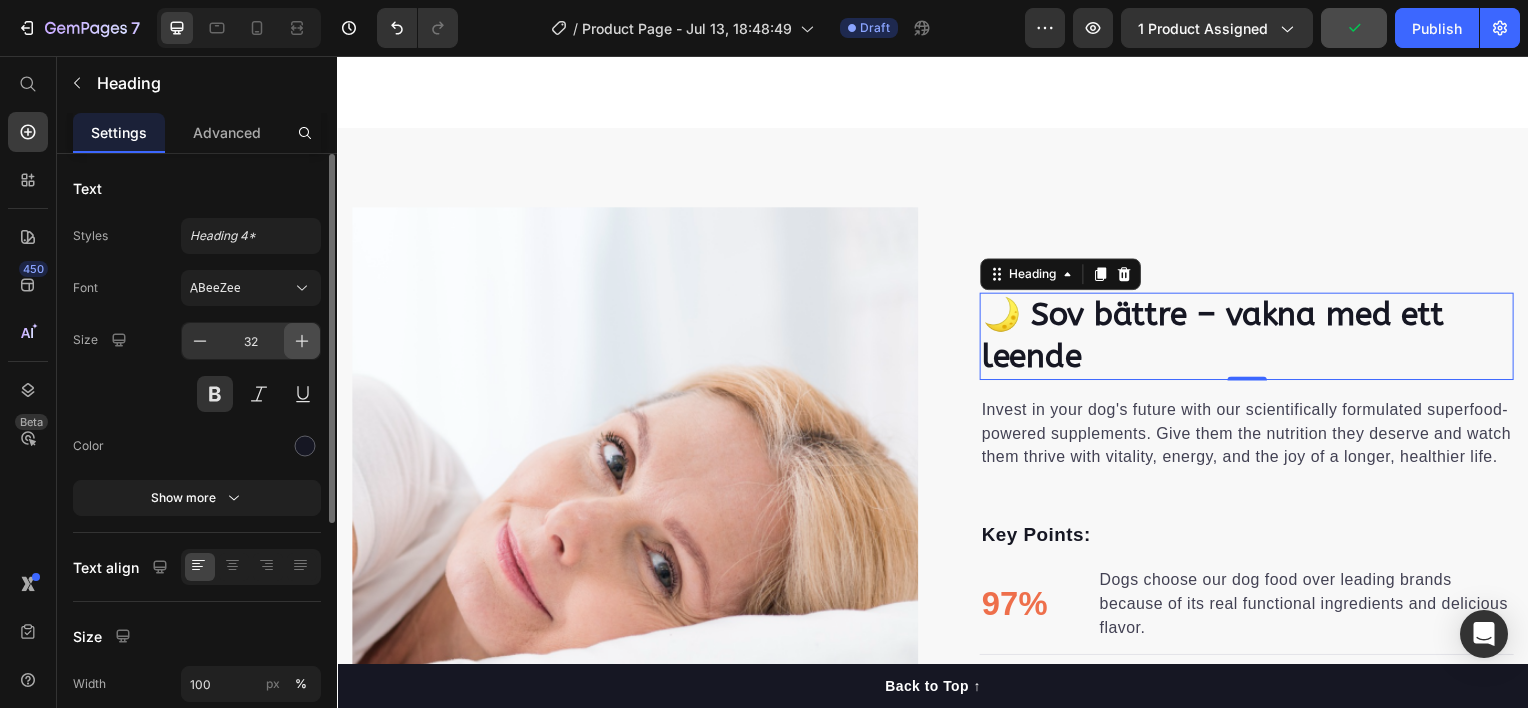 click 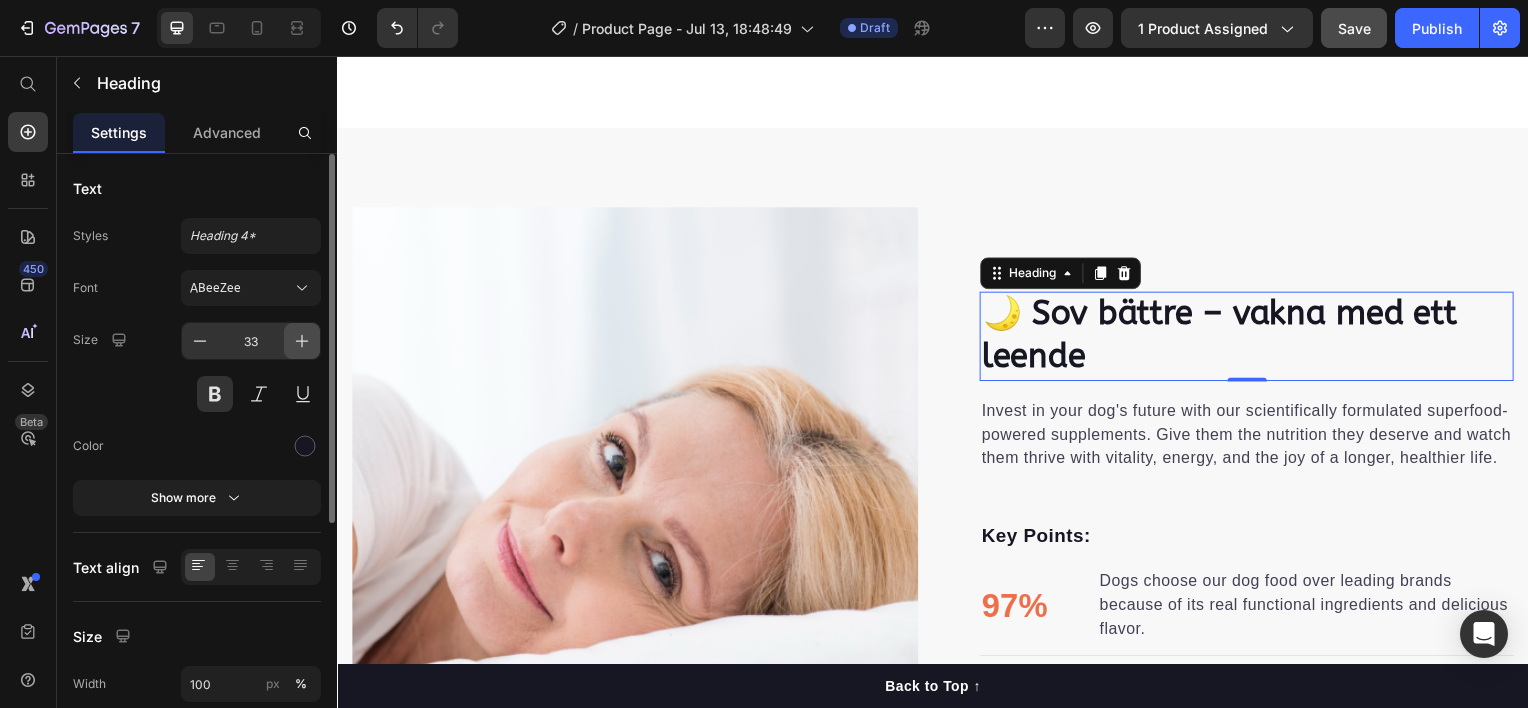 click 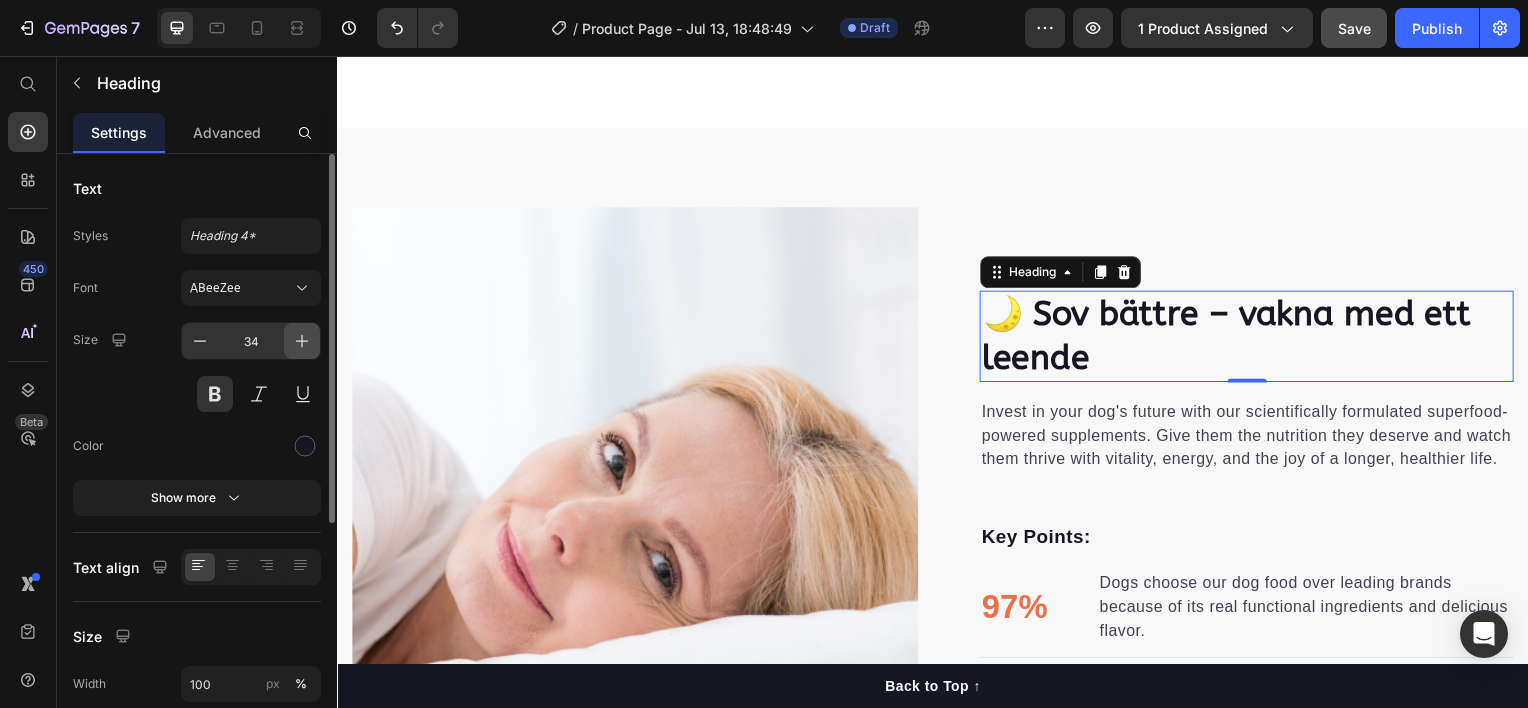 click 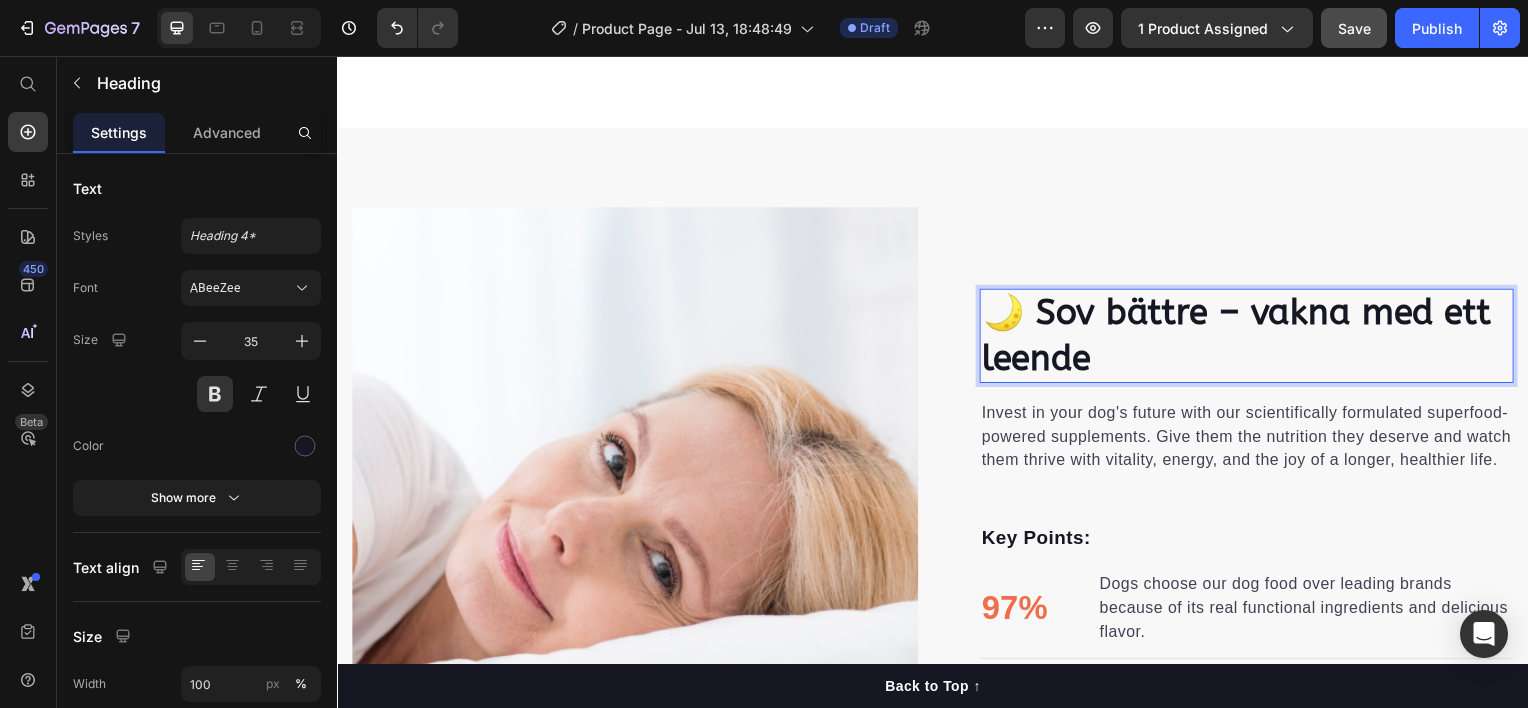 click on "🌙 Sov bättre – vakna med ett leende" at bounding box center (1253, 337) 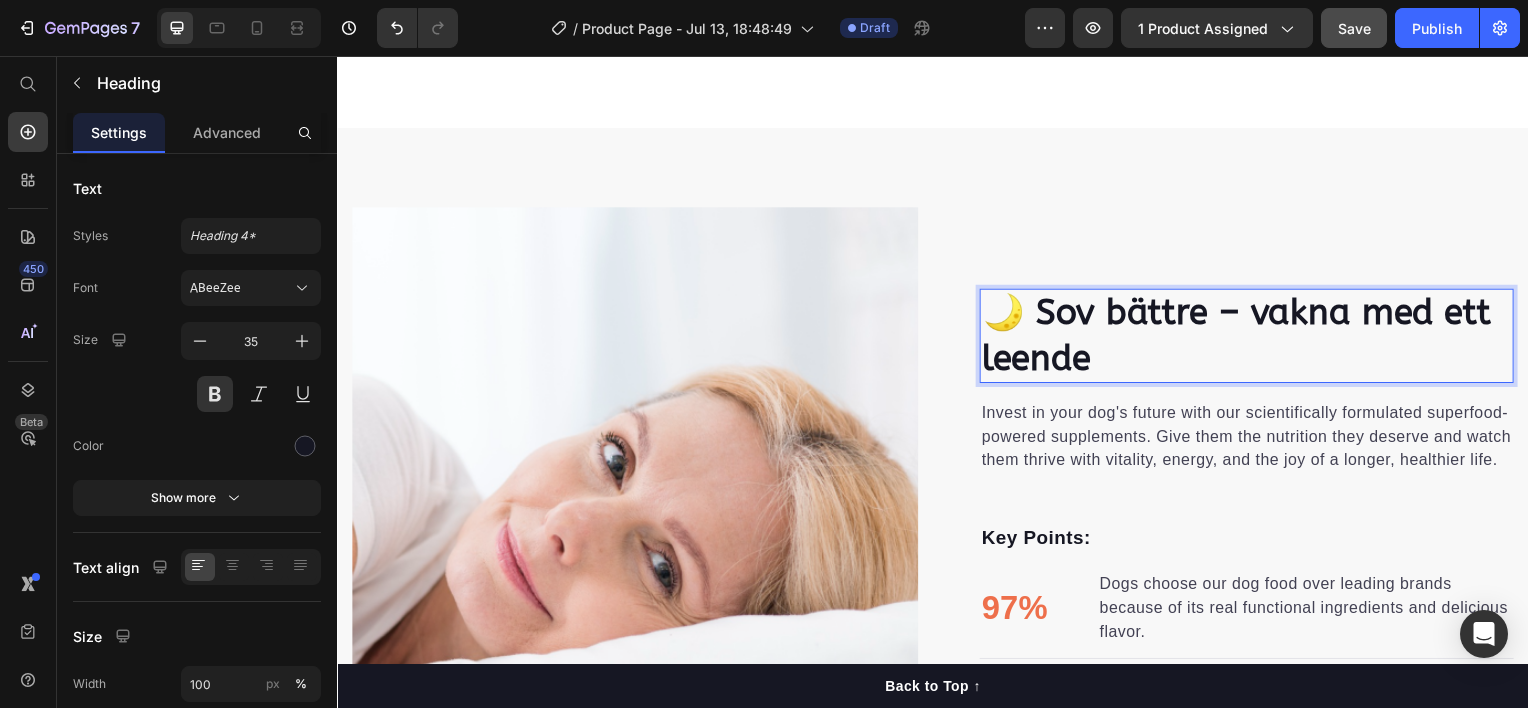 click on "🌙 Sov bättre – vakna med ett leende" at bounding box center (1253, 337) 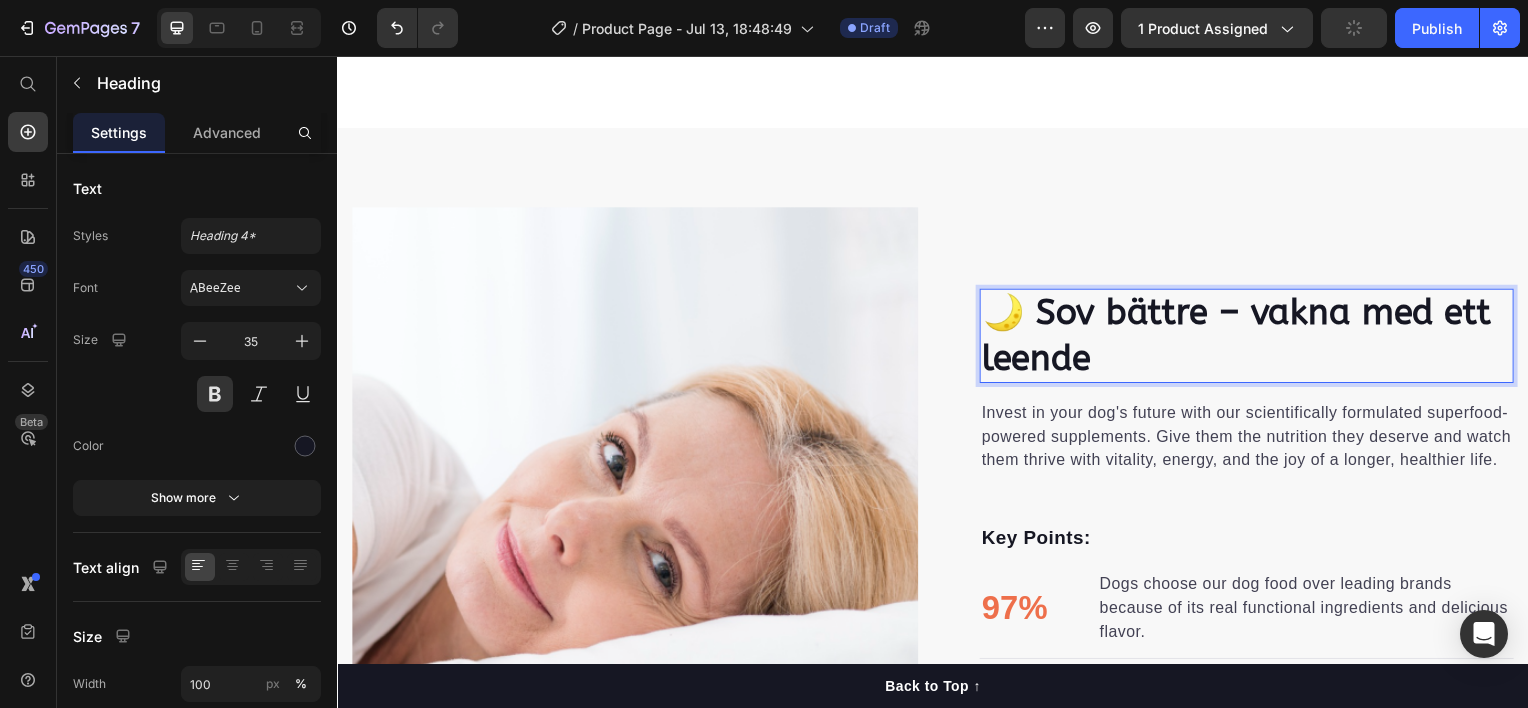 click on "🌙 Sov bättre – vakna med ett leende" at bounding box center [1253, 337] 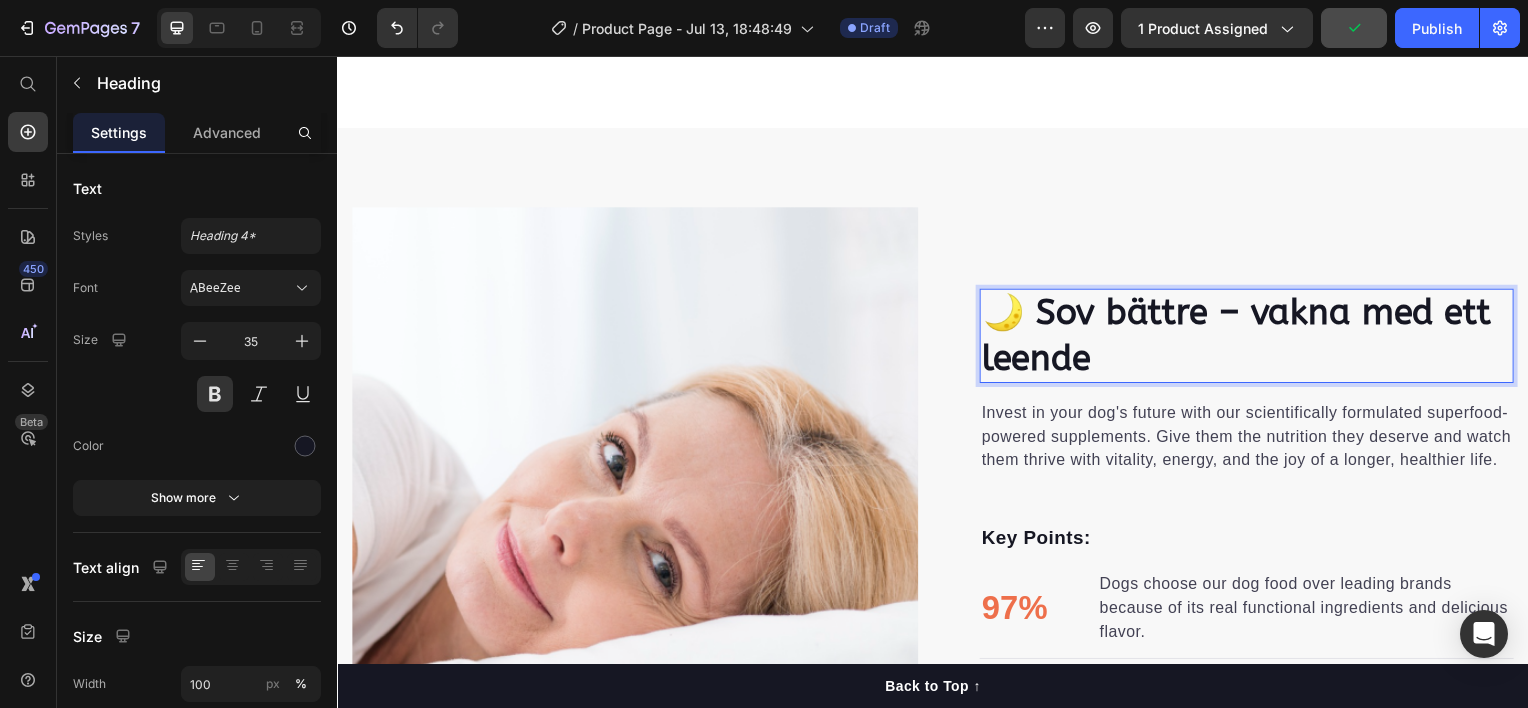 click on "🌙 Sov bättre – vakna med ett leende" at bounding box center (1253, 337) 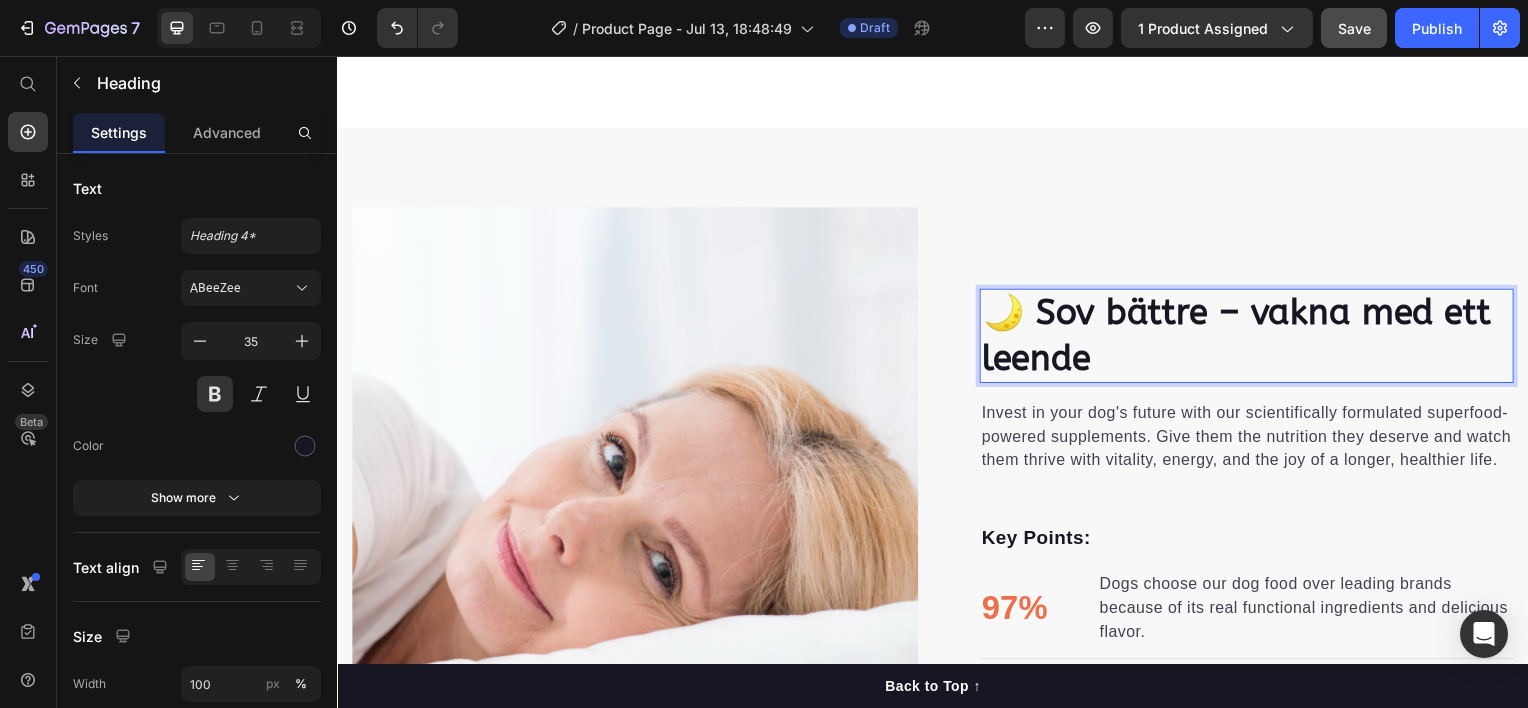 click on "🌙 Sov bättre – vakna med ett leende" at bounding box center [1253, 337] 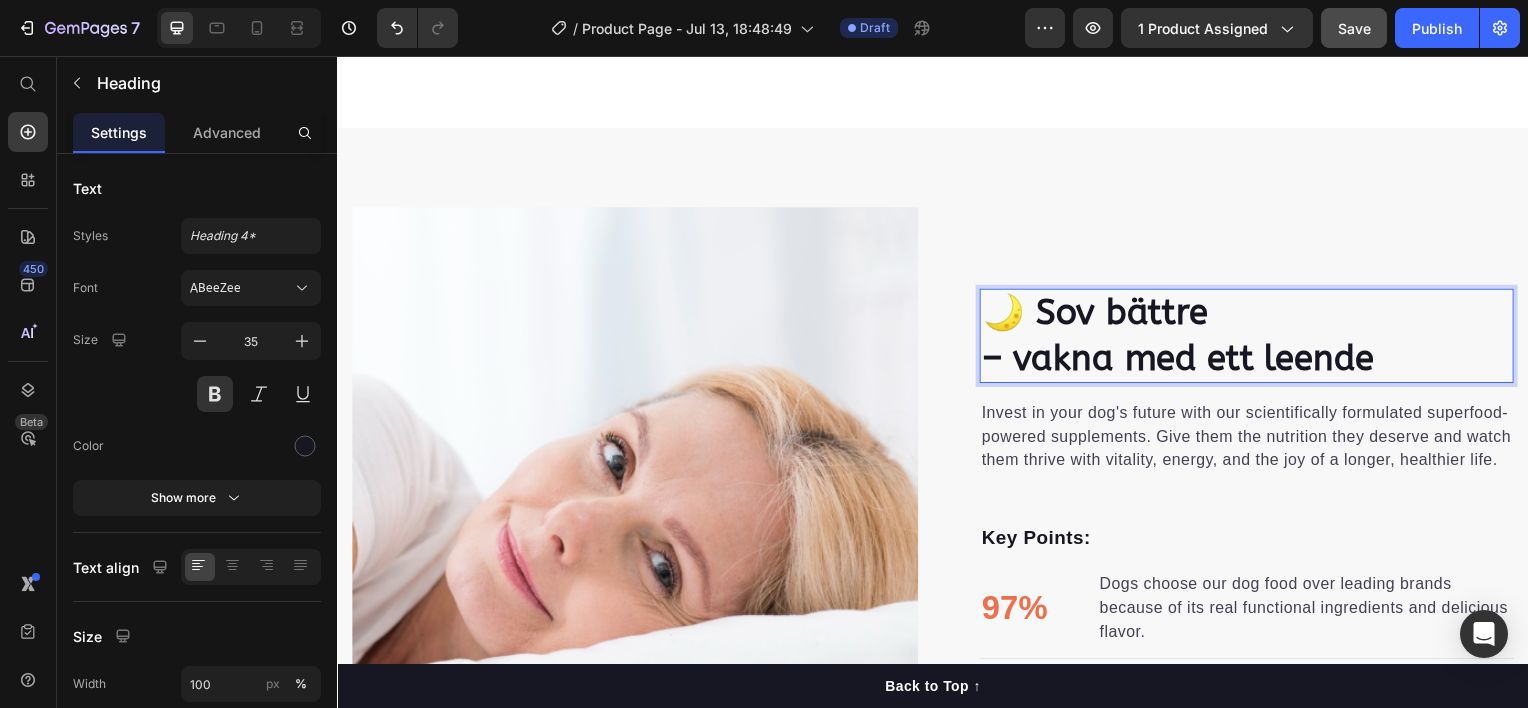 click on "🌙 Sov bättre  – vakna med ett leende" at bounding box center [1253, 337] 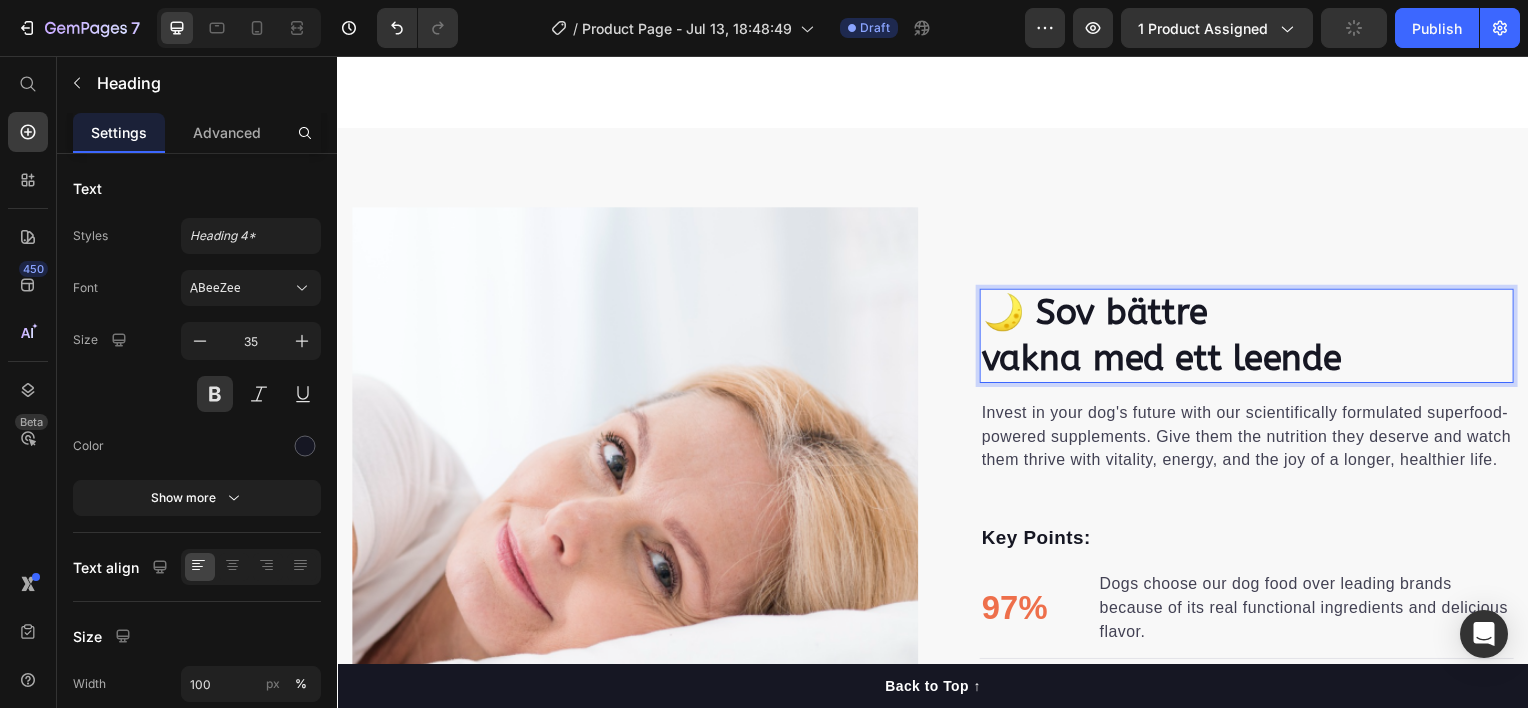click on "🌙 Sov bättre  vakna med ett leende" at bounding box center (1253, 337) 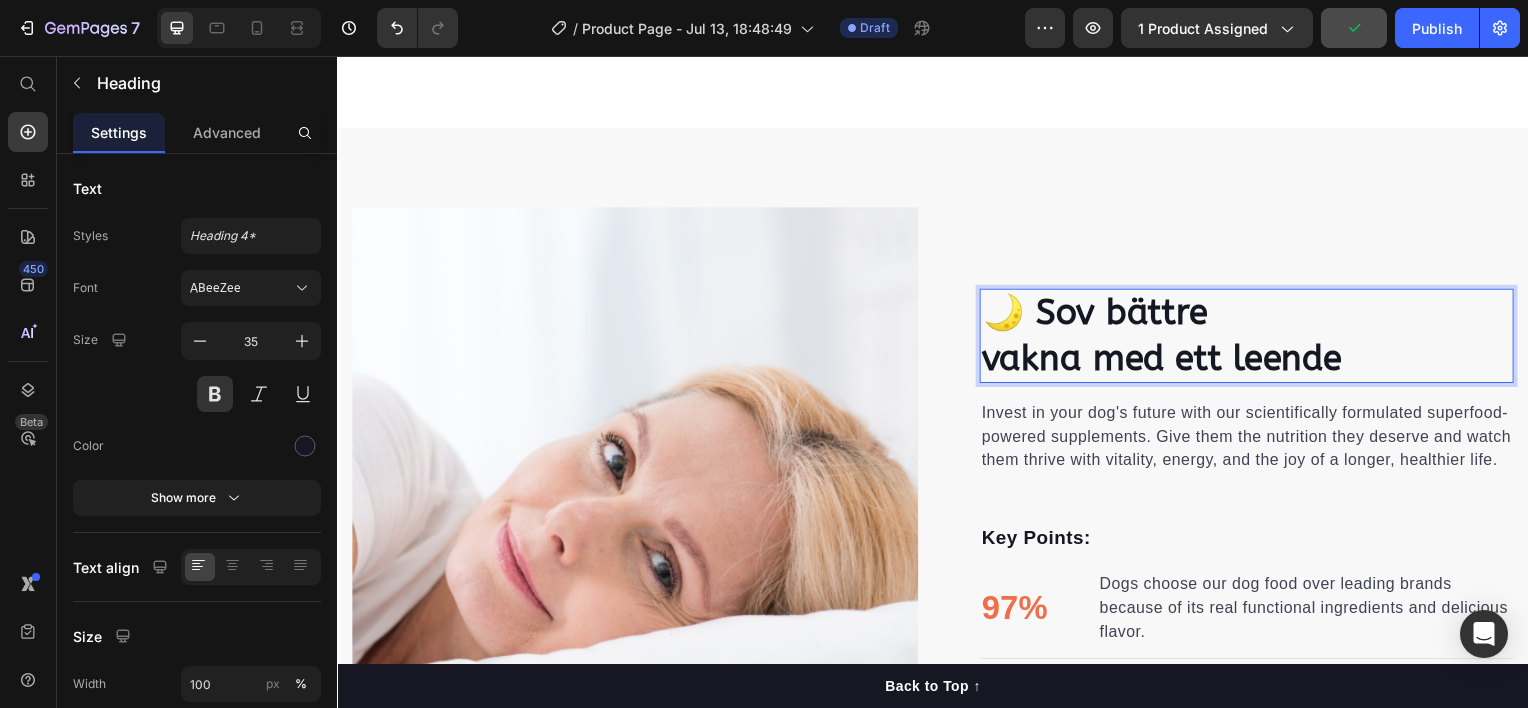 click on "🌙 Sov bättre  vakna med ett leende Heading   0 Invest in your dog's future with our scientifically formulated superfood-powered supplements. Give them the nutrition they deserve and watch them thrive with vitality, energy, and the joy of a longer, healthier life. Text block Key Points: Text block 97% Text block Dogs choose our dog food over leading brands because of its real functional ingredients and delicious flavor. Text block Advanced list                Title Line 84% Text block Our dog food provides superior nutrition and a patented probiotic for optimal nutrient absorption. Text block Advanced list                Title Line 92% Text block Our dog food's high protein and fat digestibility contribute to ideal stool quality. Text block Advanced list Give your furry friend the gift of wholesome nutrition Button Row" at bounding box center [1237, 596] 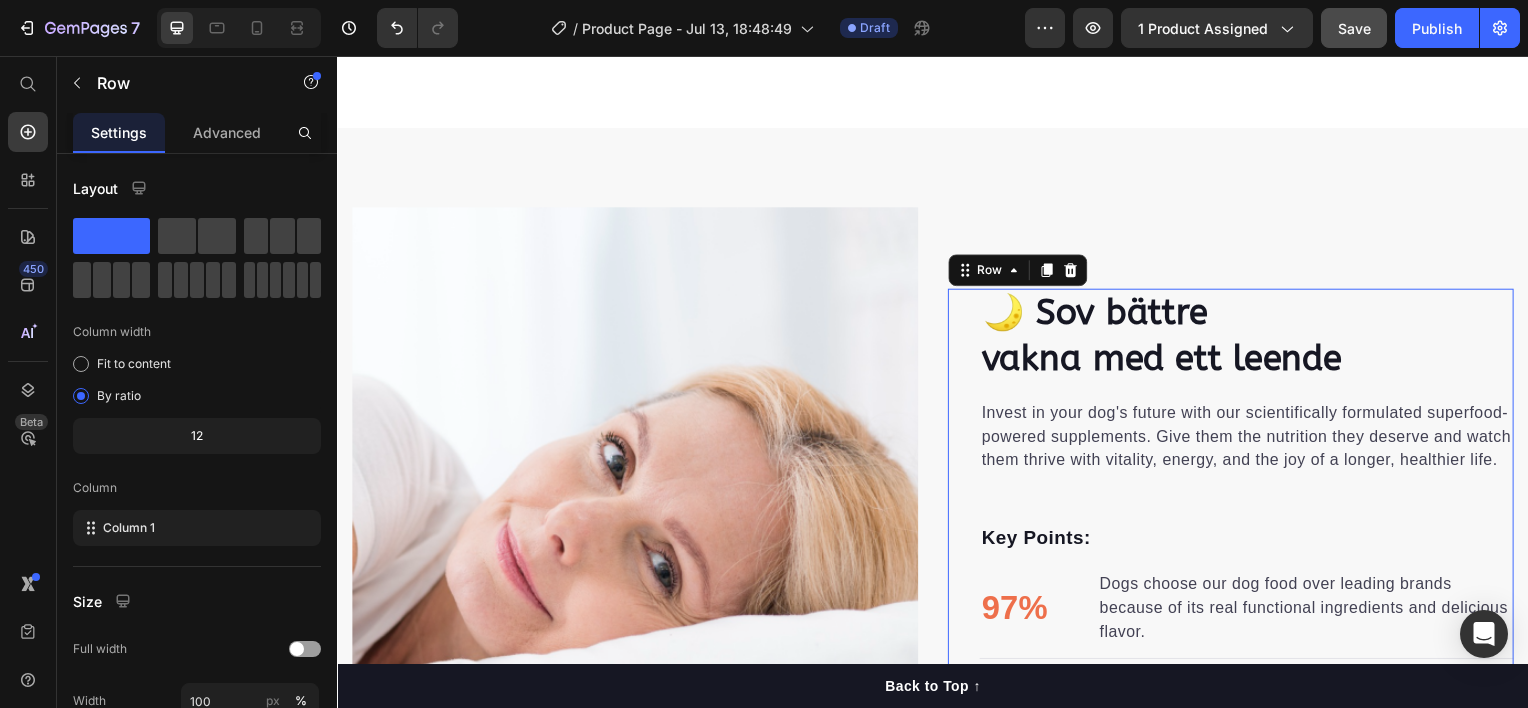 click on "🌙 Sov bättre  vakna med ett leende Heading Invest in your dog's future with our scientifically formulated superfood-powered supplements. Give them the nutrition they deserve and watch them thrive with vitality, energy, and the joy of a longer, healthier life. Text block Key Points: Text block 97% Text block Dogs choose our dog food over leading brands because of its real functional ingredients and delicious flavor. Text block Advanced list                Title Line 84% Text block Our dog food provides superior nutrition and a patented probiotic for optimal nutrient absorption. Text block Advanced list                Title Line 92% Text block Our dog food's high protein and fat digestibility contribute to ideal stool quality. Text block Advanced list Give your furry friend the gift of wholesome nutrition Button Row   0" at bounding box center (1237, 596) 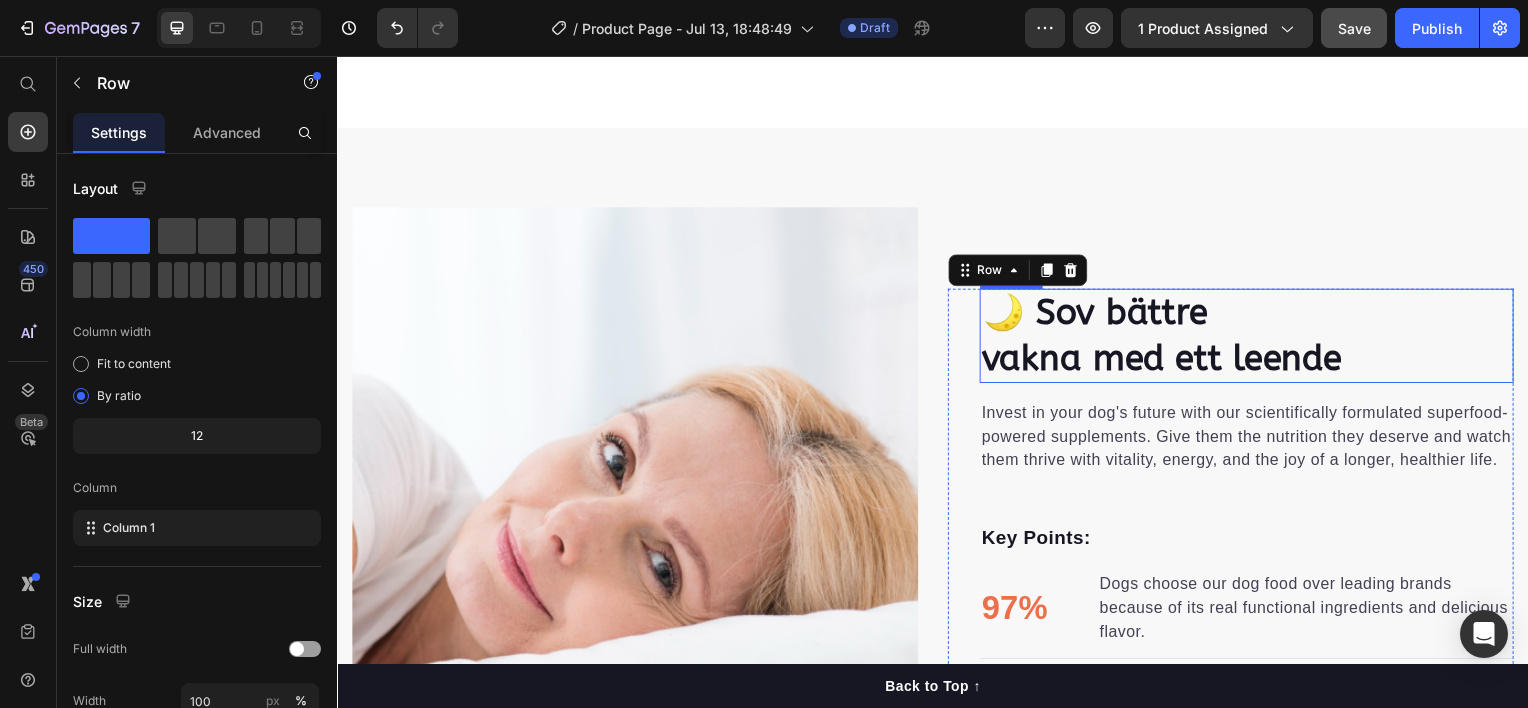 click on "🌙 Sov bättre  vakna med ett leende" at bounding box center (1253, 337) 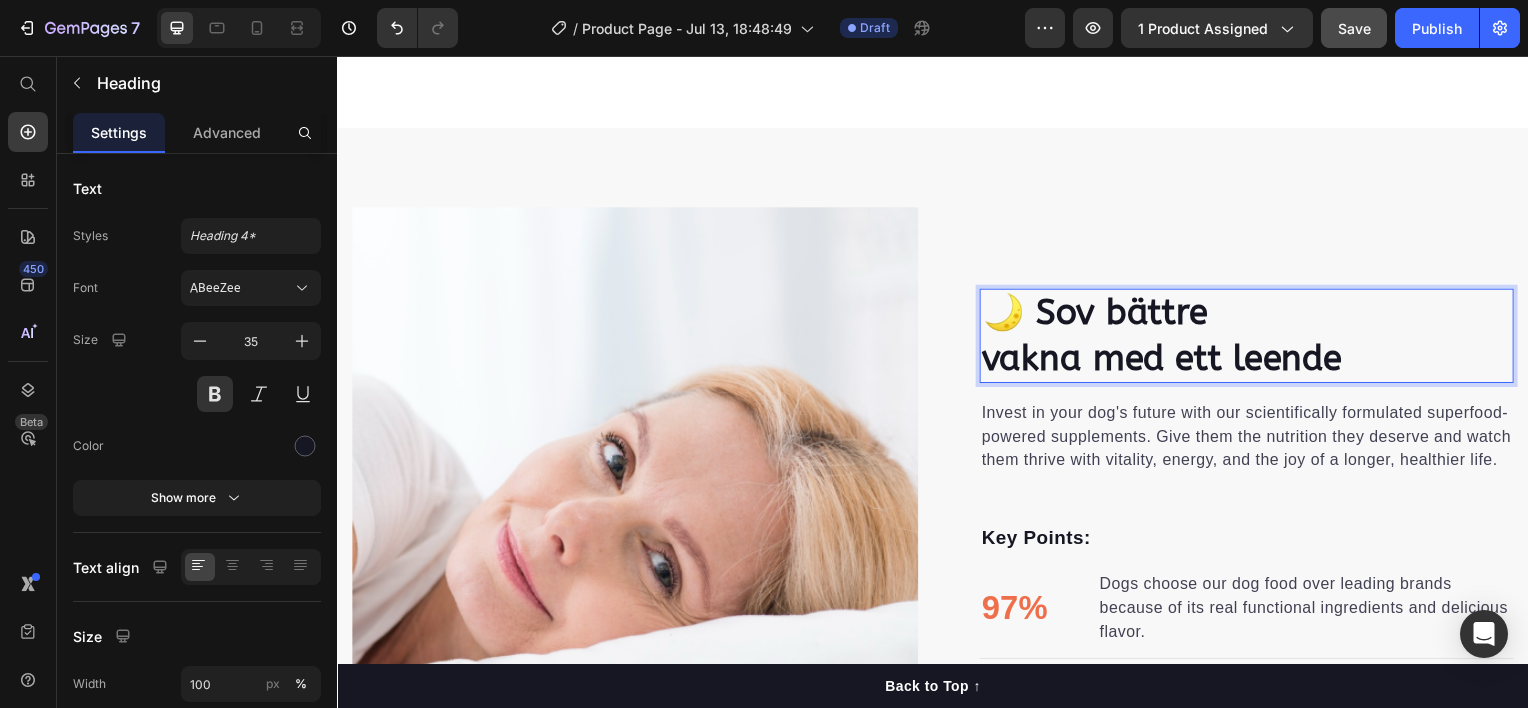 click on "🌙 Sov bättre  vakna med ett leende" at bounding box center [1253, 337] 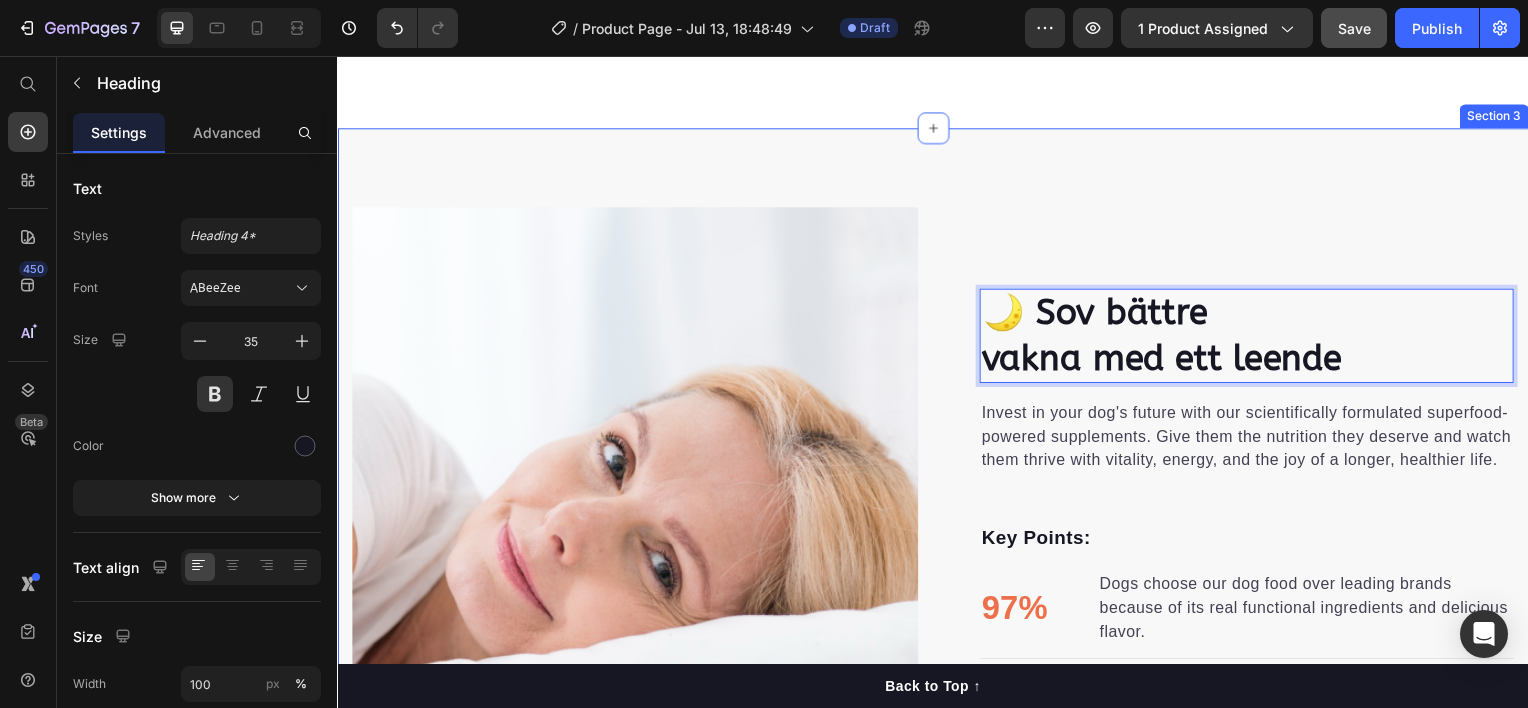 click on "🌙 Sov bättre        vakna med ett leende Heading   0 Invest in your dog's future with our scientifically formulated superfood-powered supplements. Give them the nutrition they deserve and watch them thrive with vitality, energy, and the joy of a longer, healthier life. Text block Key Points: Text block 97% Text block Dogs choose our dog food over leading brands because of its real functional ingredients and delicious flavor. Text block Advanced list                Title Line 84% Text block Our dog food provides superior nutrition and a patented probiotic for optimal nutrient absorption. Text block Advanced list                Title Line 92% Text block Our dog food's high protein and fat digestibility contribute to ideal stool quality. Text block Advanced list Give your furry friend the gift of wholesome nutrition Button Row Image Image Row Section 3" at bounding box center [937, 596] 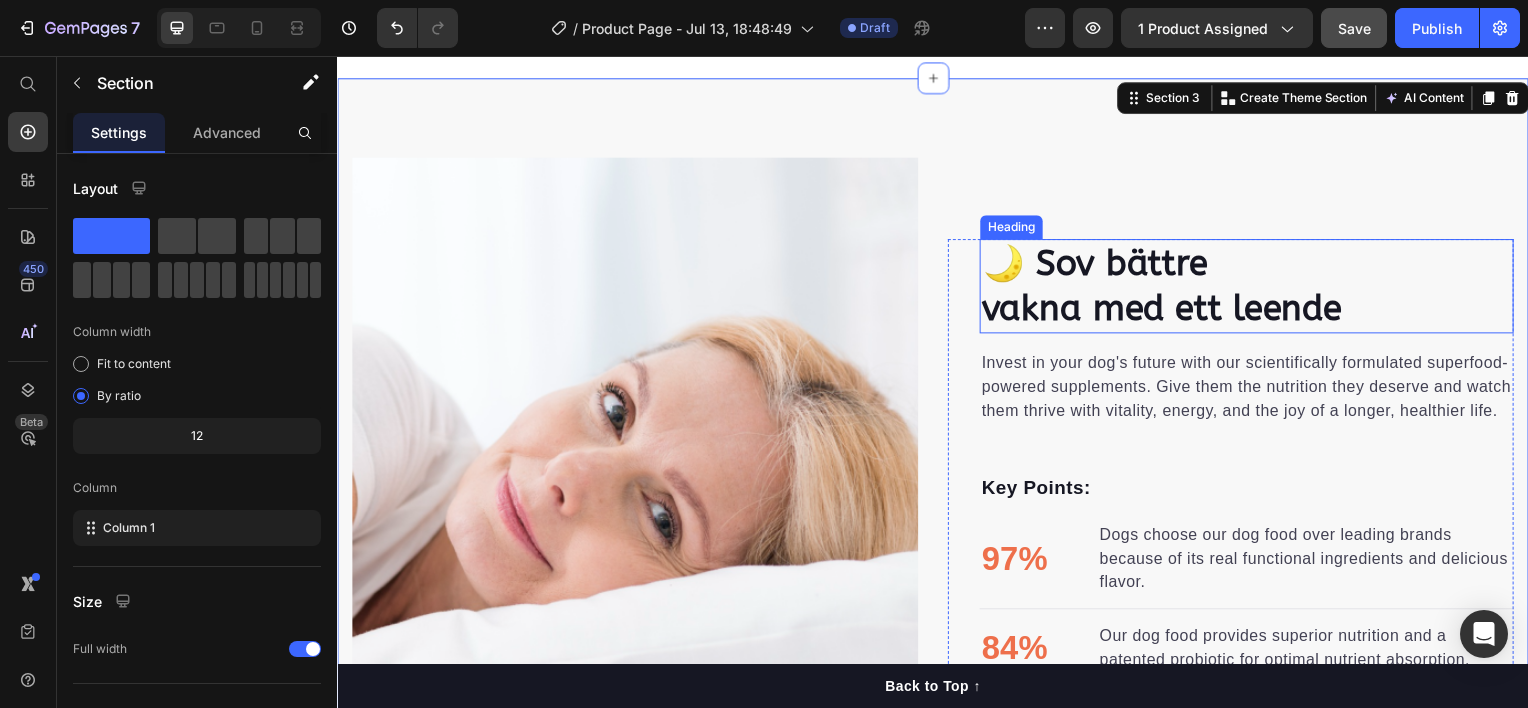 scroll, scrollTop: 1320, scrollLeft: 0, axis: vertical 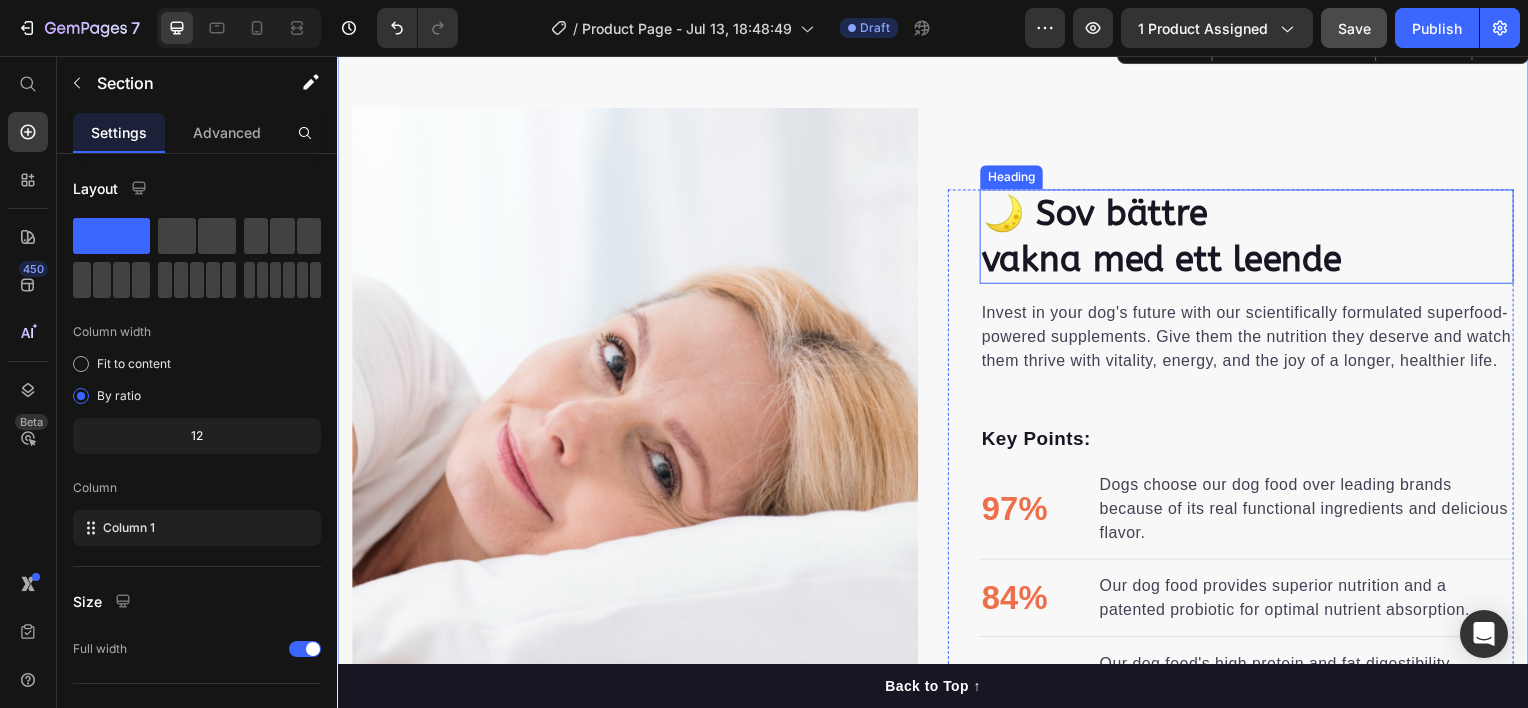 click on "🌙 Sov bättre        vakna med ett leende" at bounding box center [1253, 237] 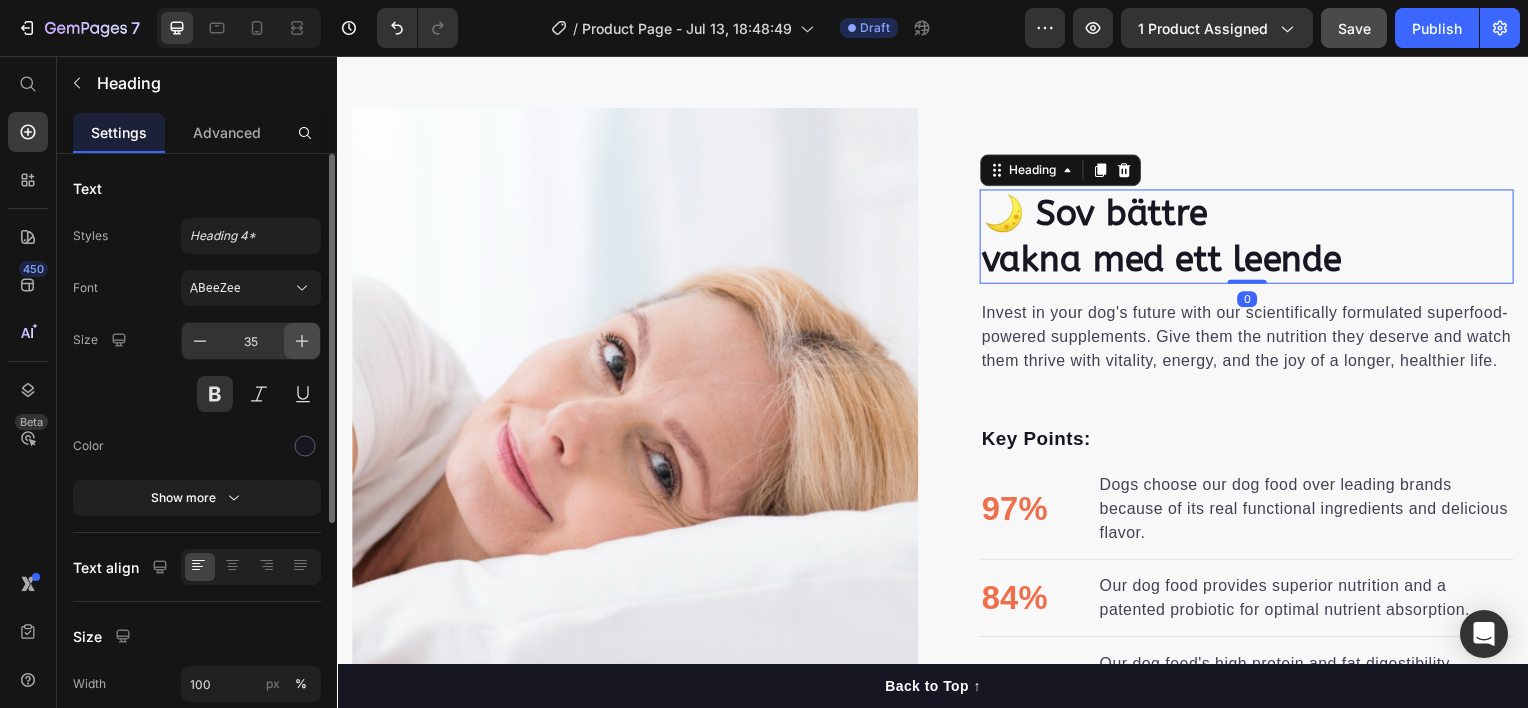 click 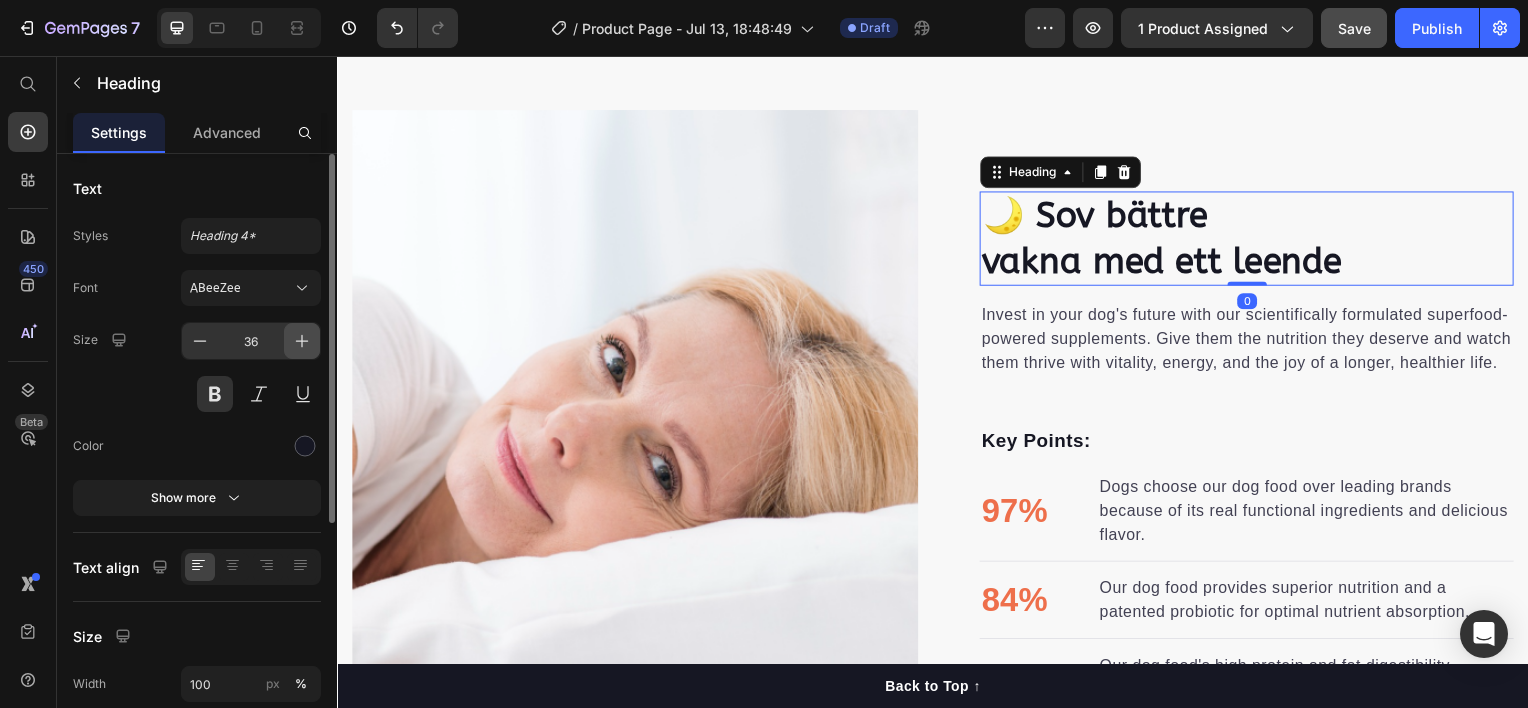 click 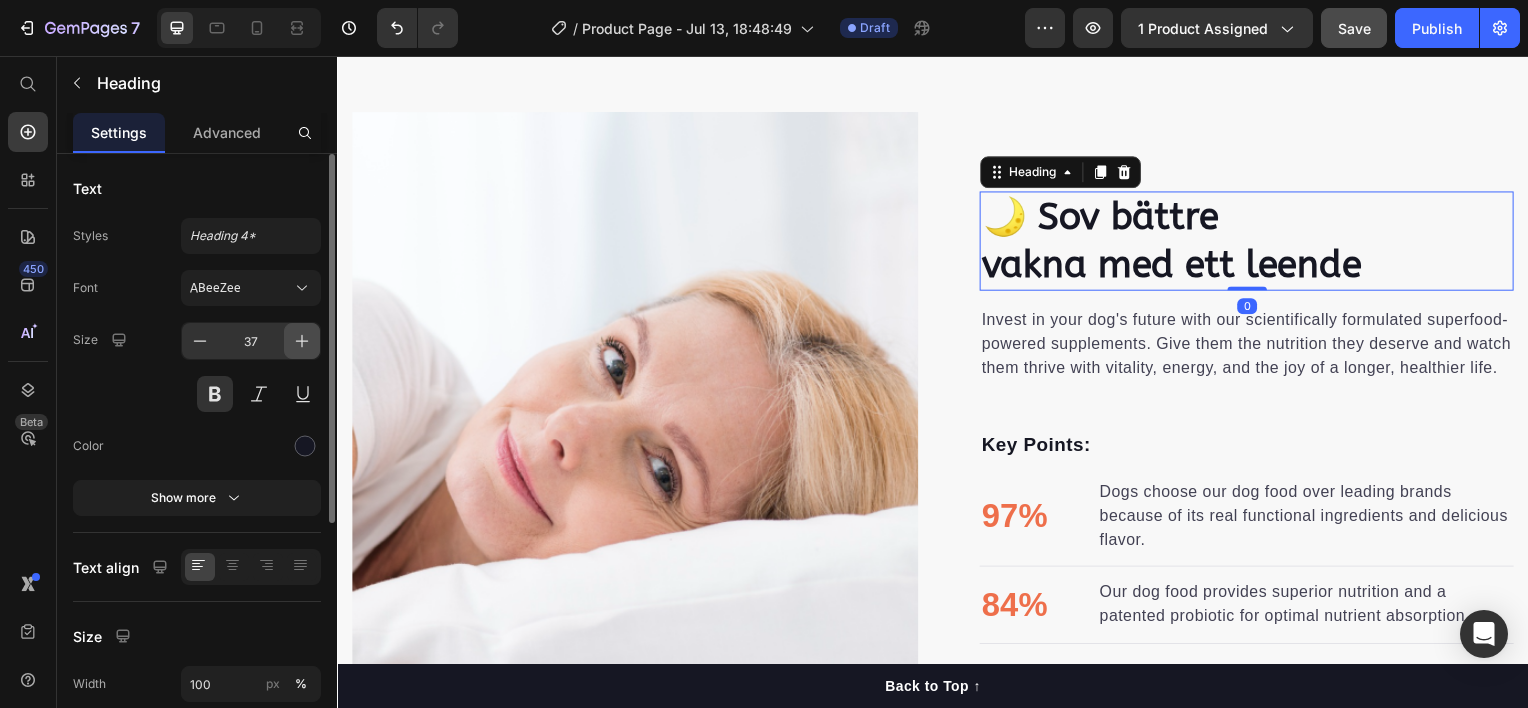 click 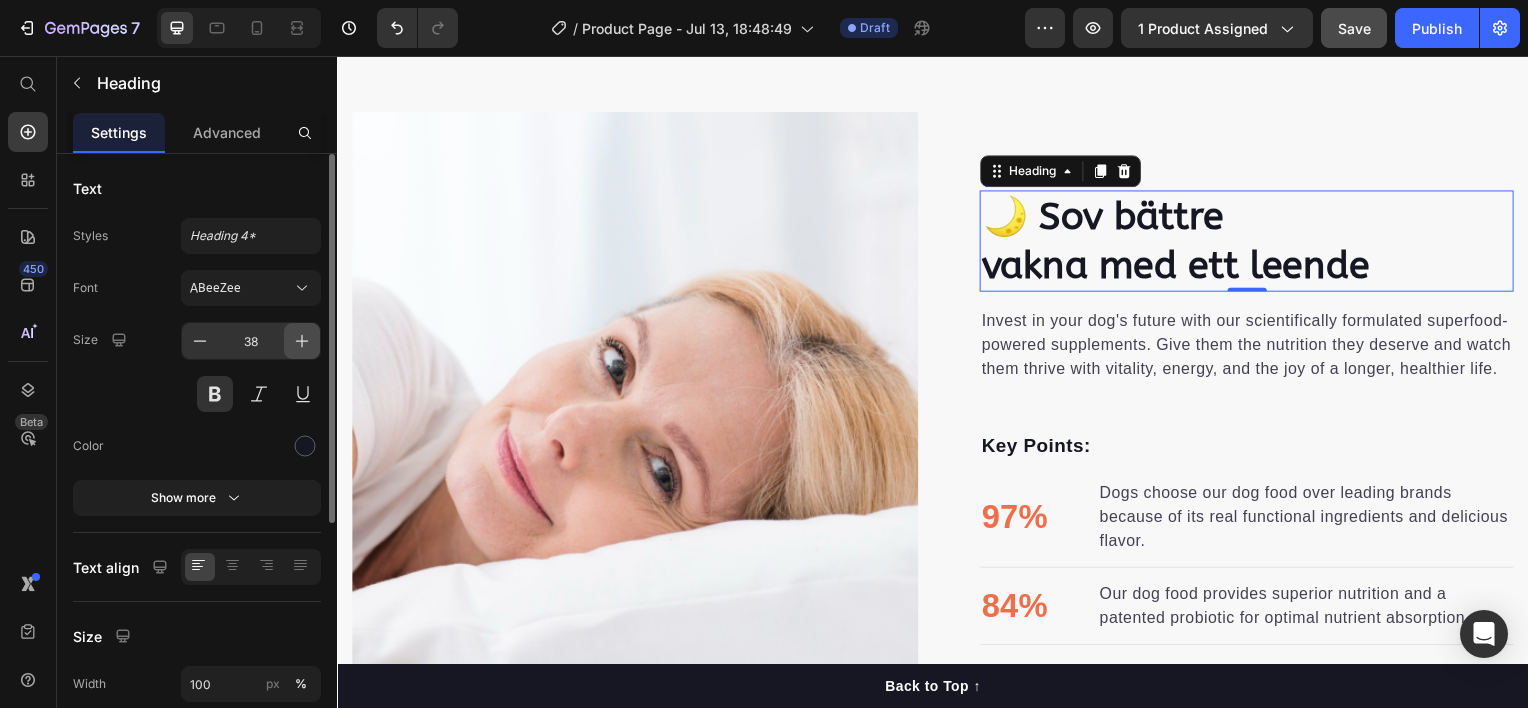click 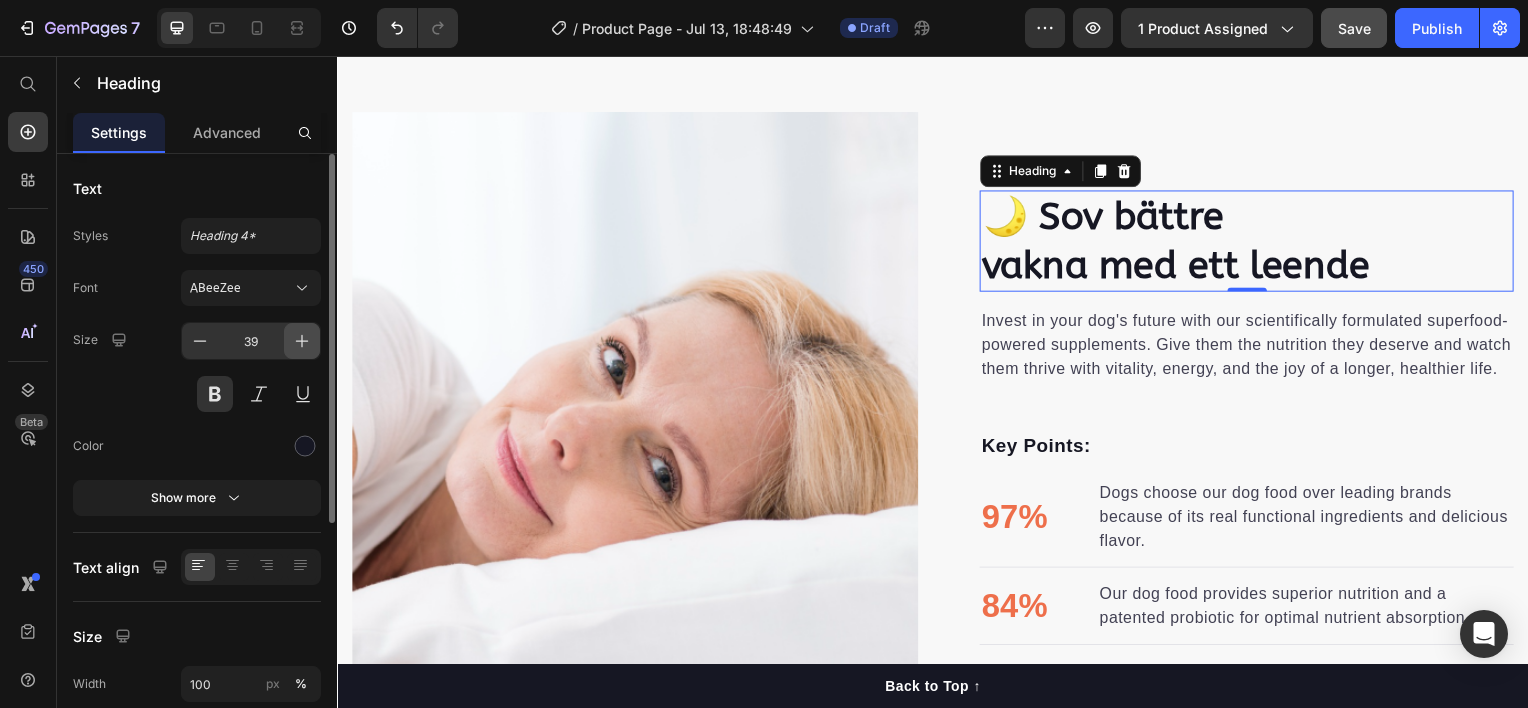 scroll, scrollTop: 1314, scrollLeft: 0, axis: vertical 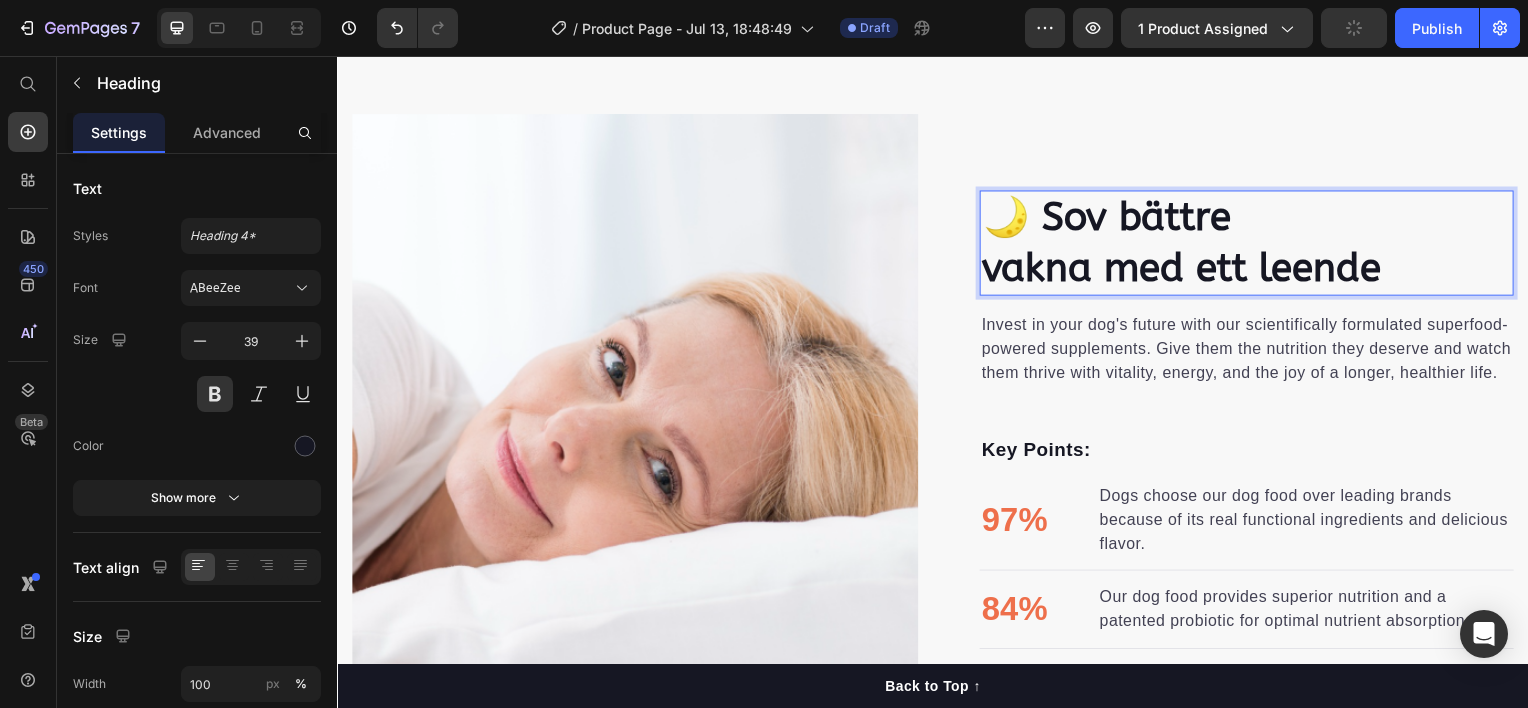 click on "🌙 Sov bättre        vakna med ett leende" at bounding box center (1253, 243) 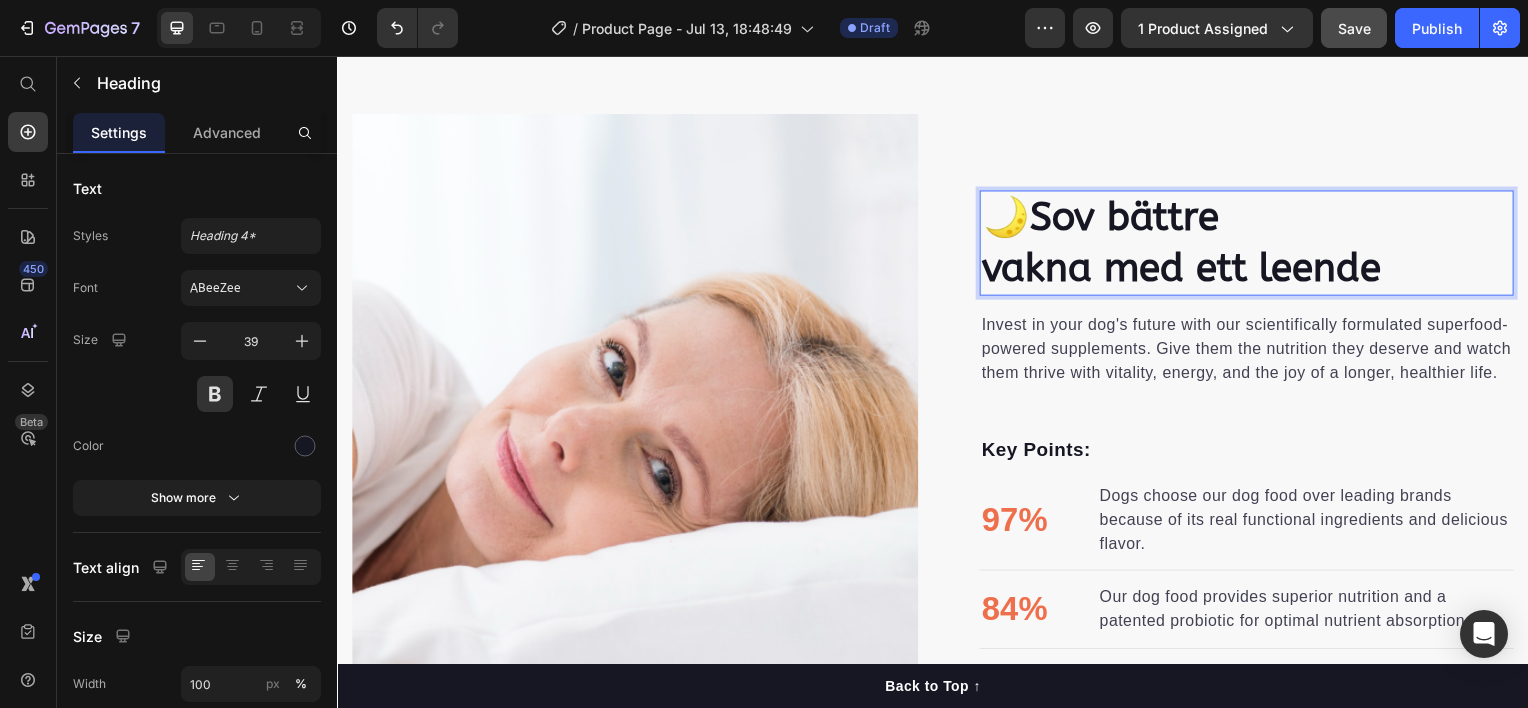 click on "🌙Sov bättre        vakna med ett leende" at bounding box center [1253, 243] 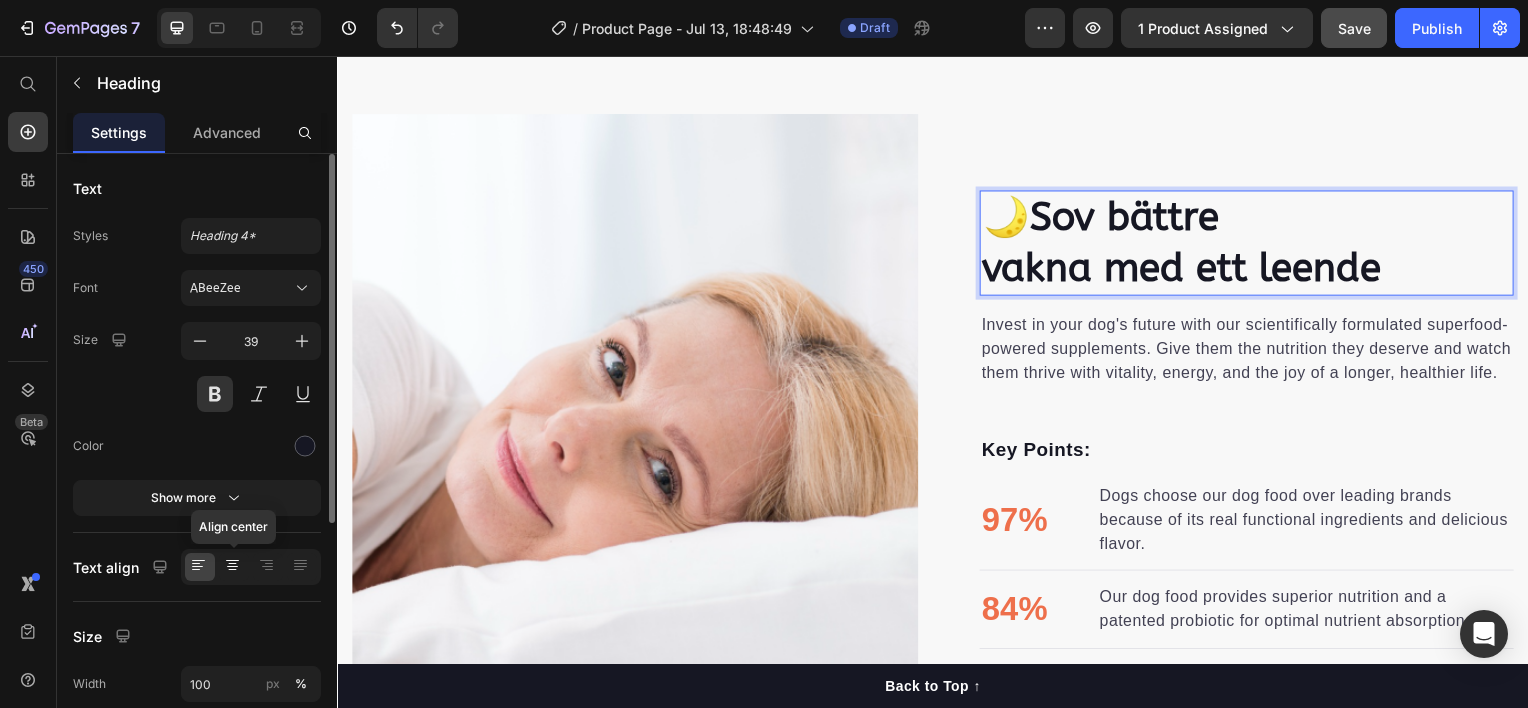 click 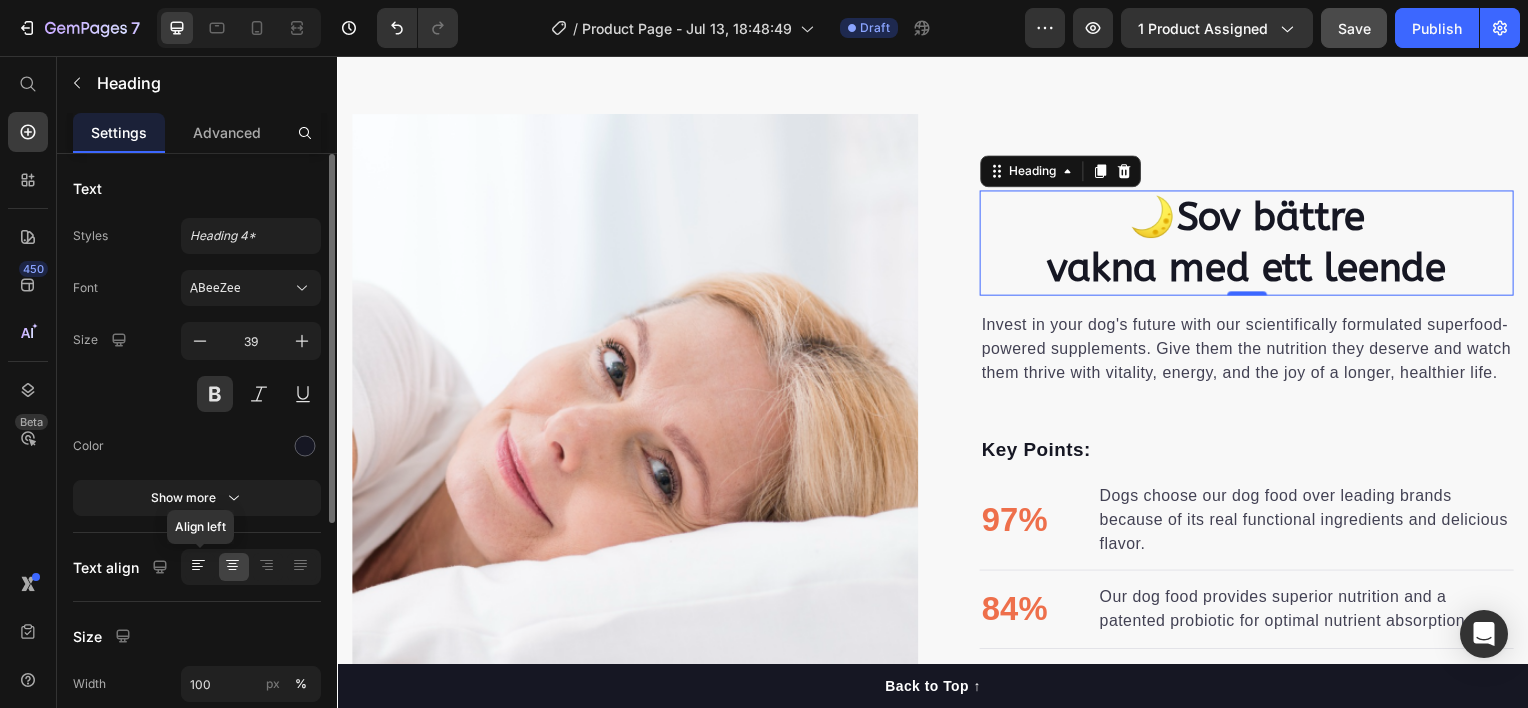click 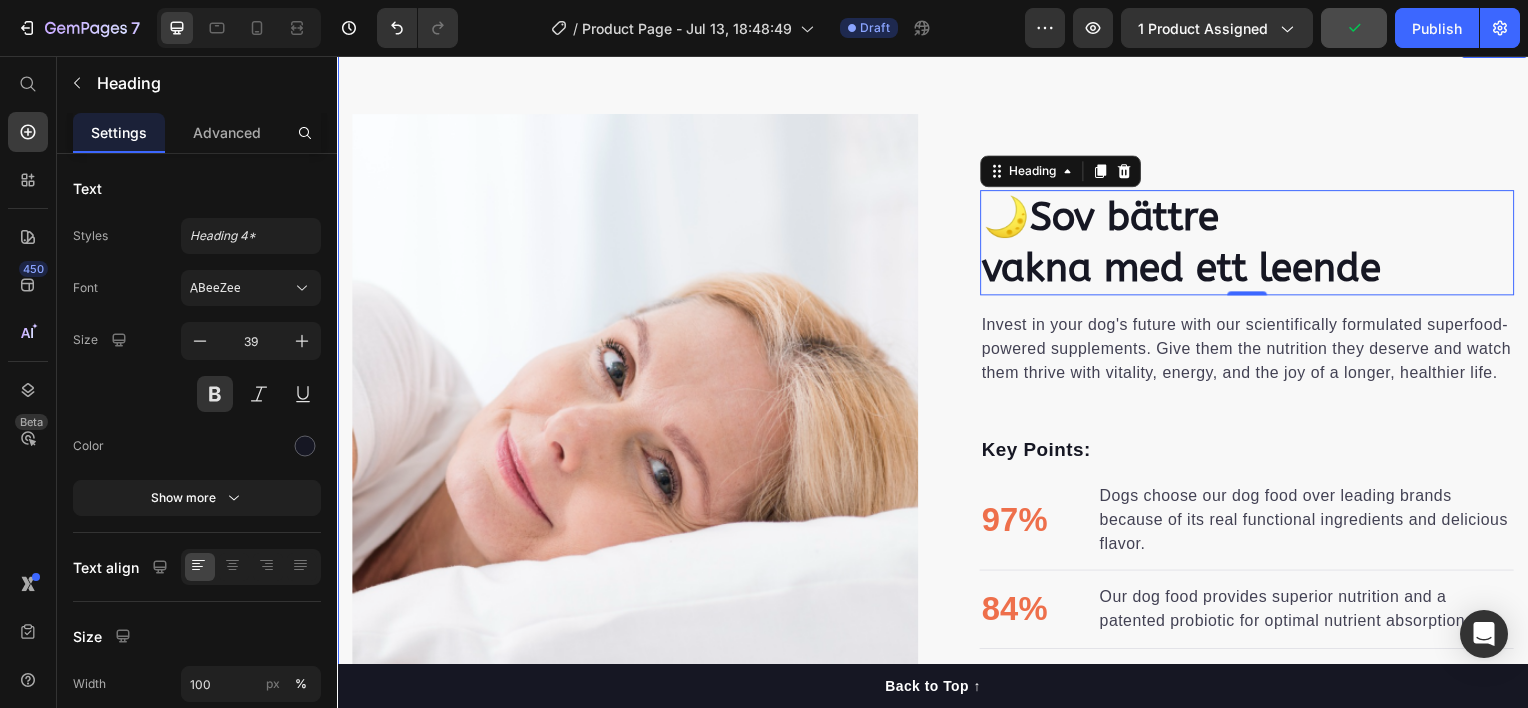 click on "🌙Sov bättre       vakna med ett leende Heading   0 Invest in your dog's future with our scientifically formulated superfood-powered supplements. Give them the nutrition they deserve and watch them thrive with vitality, energy, and the joy of a longer, healthier life. Text block Key Points: Text block 97% Text block Dogs choose our dog food over leading brands because of its real functional ingredients and delicious flavor. Text block Advanced list                Title Line 84% Text block Our dog food provides superior nutrition and a patented probiotic for optimal nutrient absorption. Text block Advanced list                Title Line 92% Text block Our dog food's high protein and fat digestibility contribute to ideal stool quality. Text block Advanced list Give your furry friend the gift of wholesome nutrition Button Row Image Image Row Section 3" at bounding box center [937, 502] 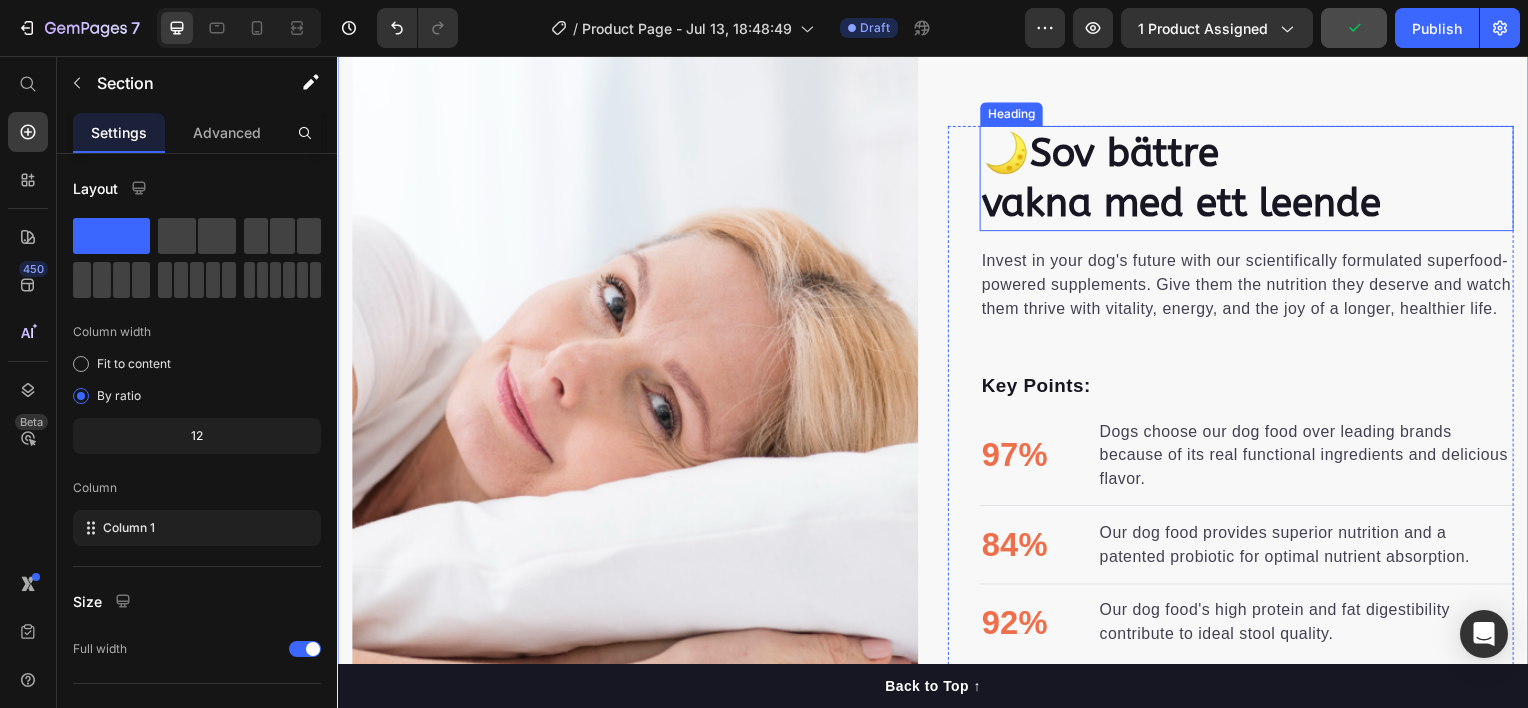 scroll, scrollTop: 1414, scrollLeft: 0, axis: vertical 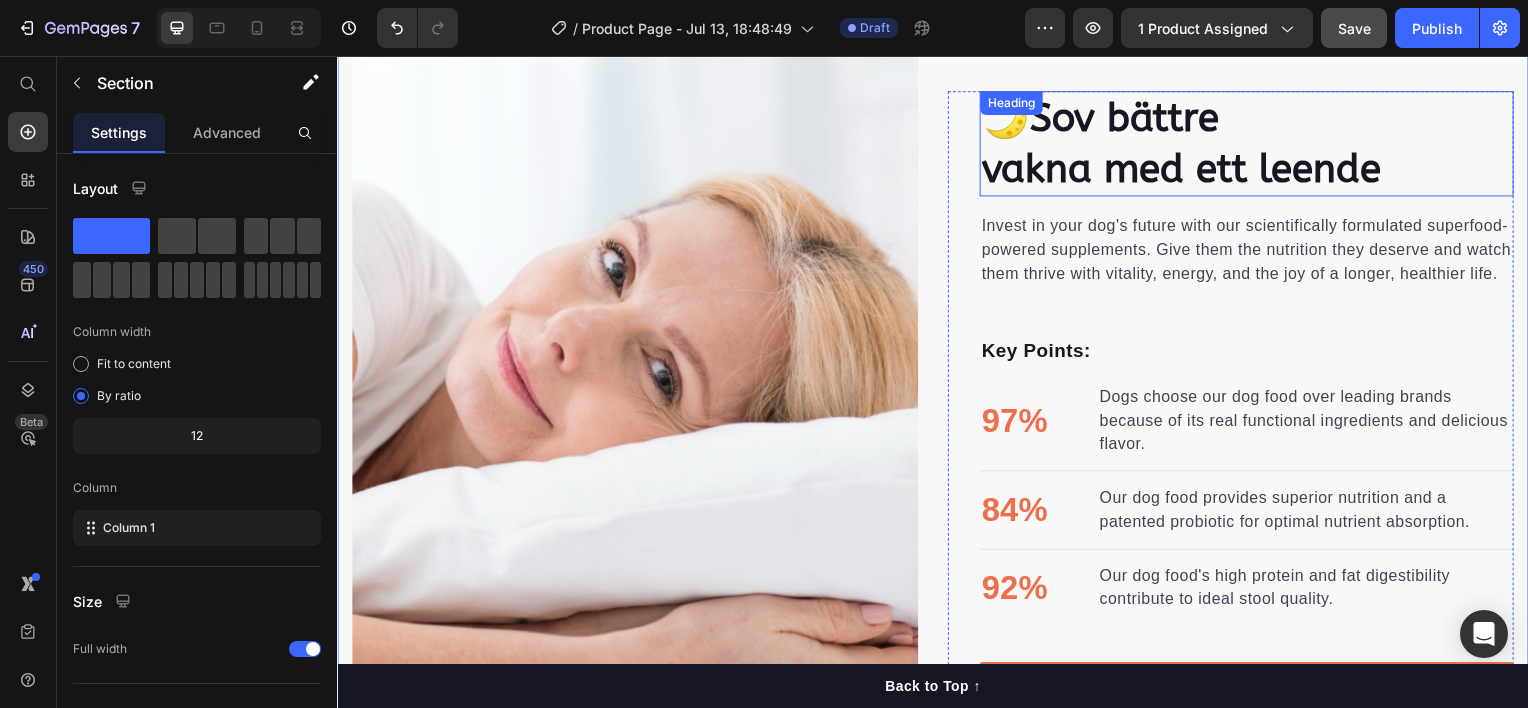 click on "🌙Sov bättre       vakna med ett leende" at bounding box center [1253, 143] 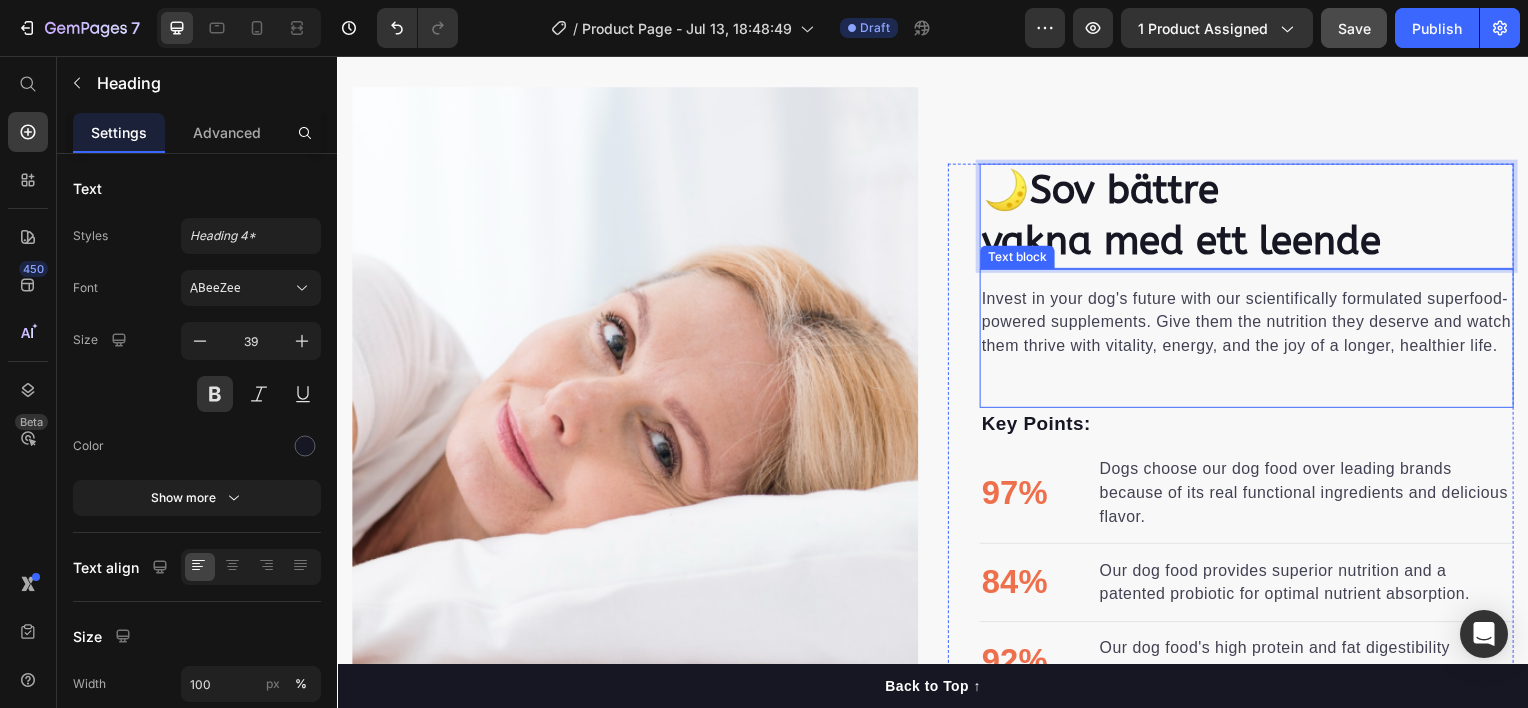 scroll, scrollTop: 1208, scrollLeft: 0, axis: vertical 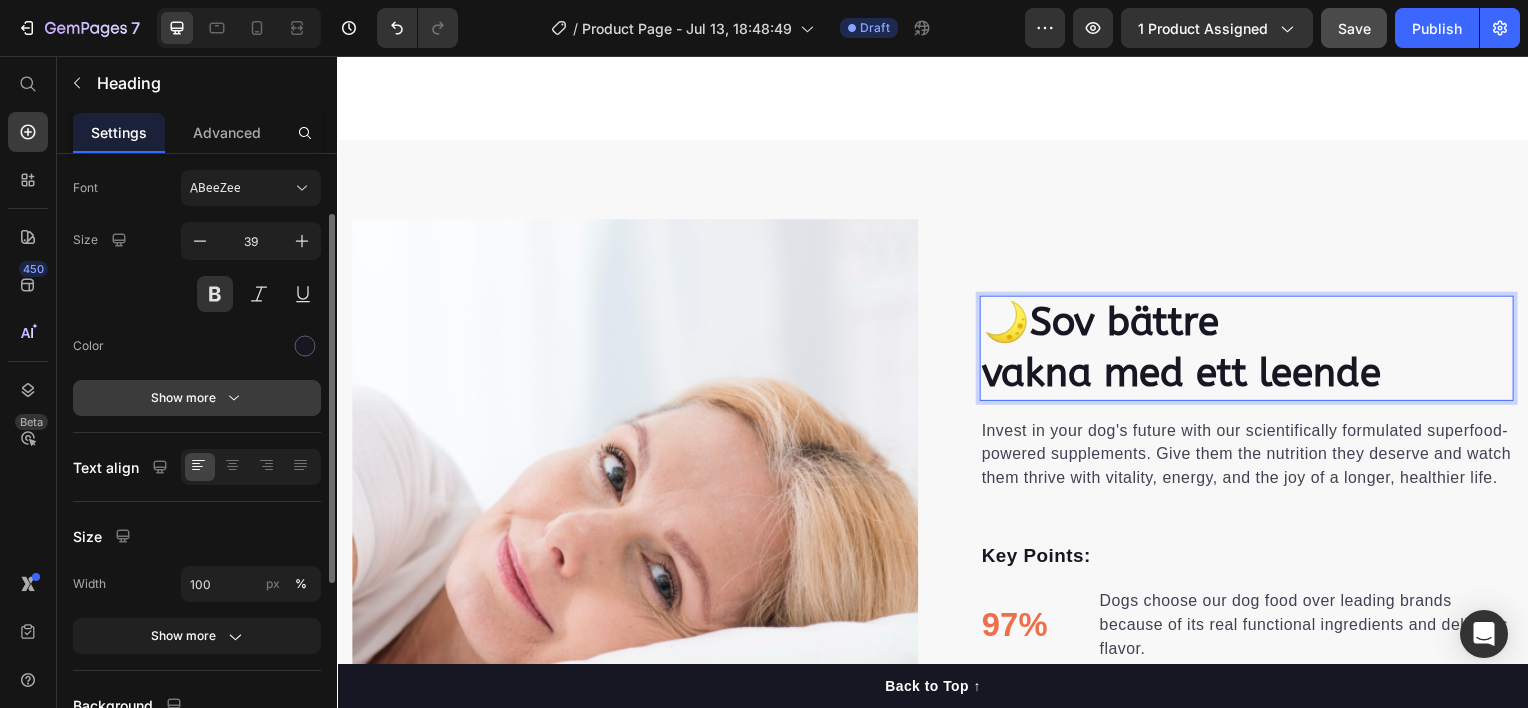 click on "Show more" at bounding box center [197, 398] 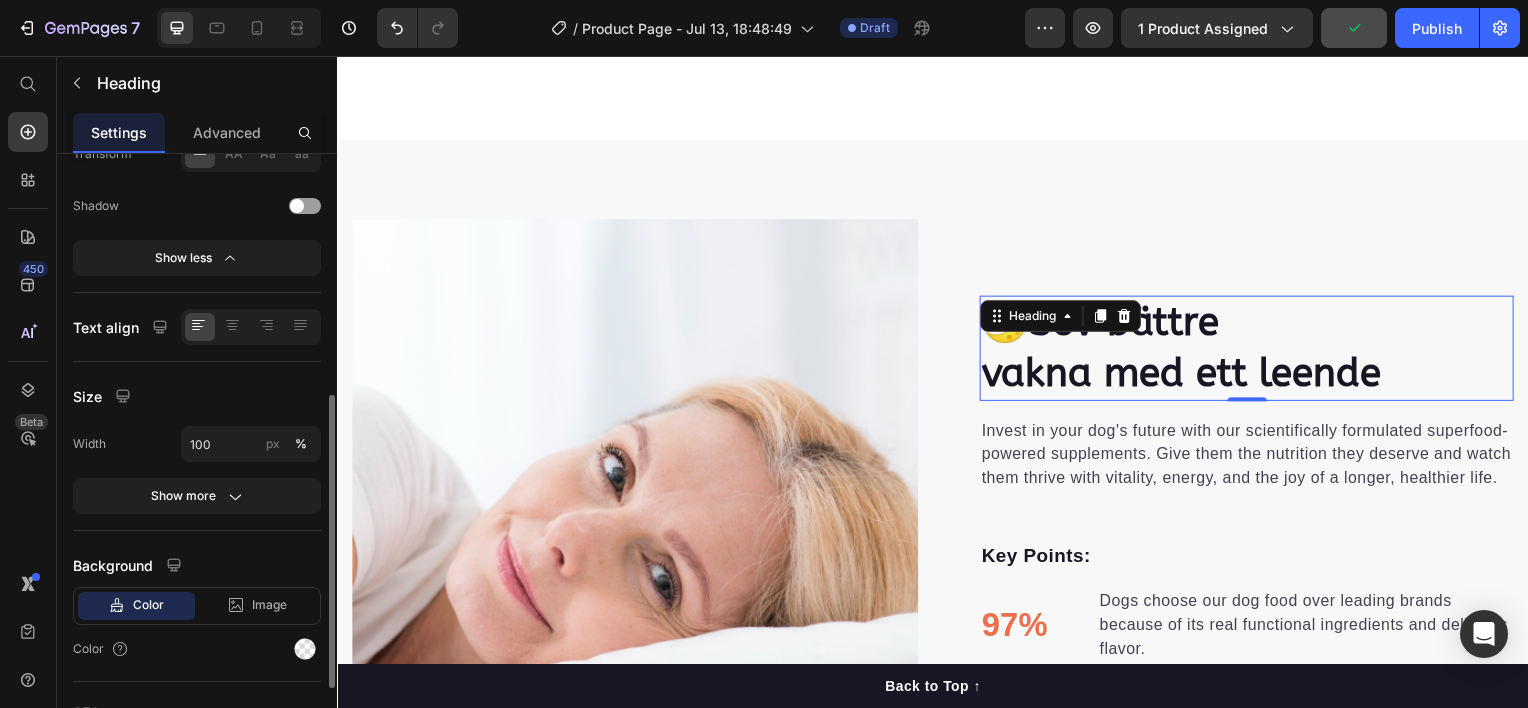 scroll, scrollTop: 658, scrollLeft: 0, axis: vertical 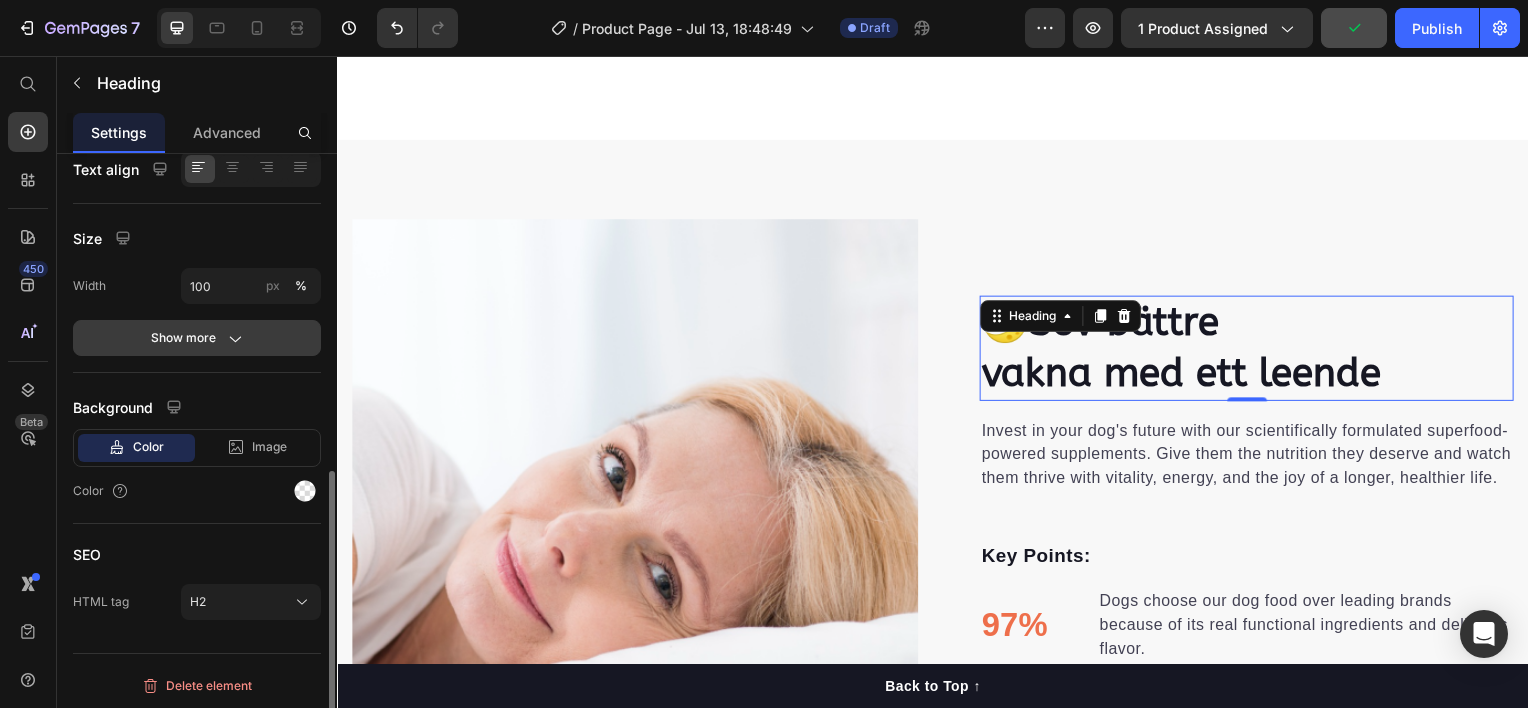 click 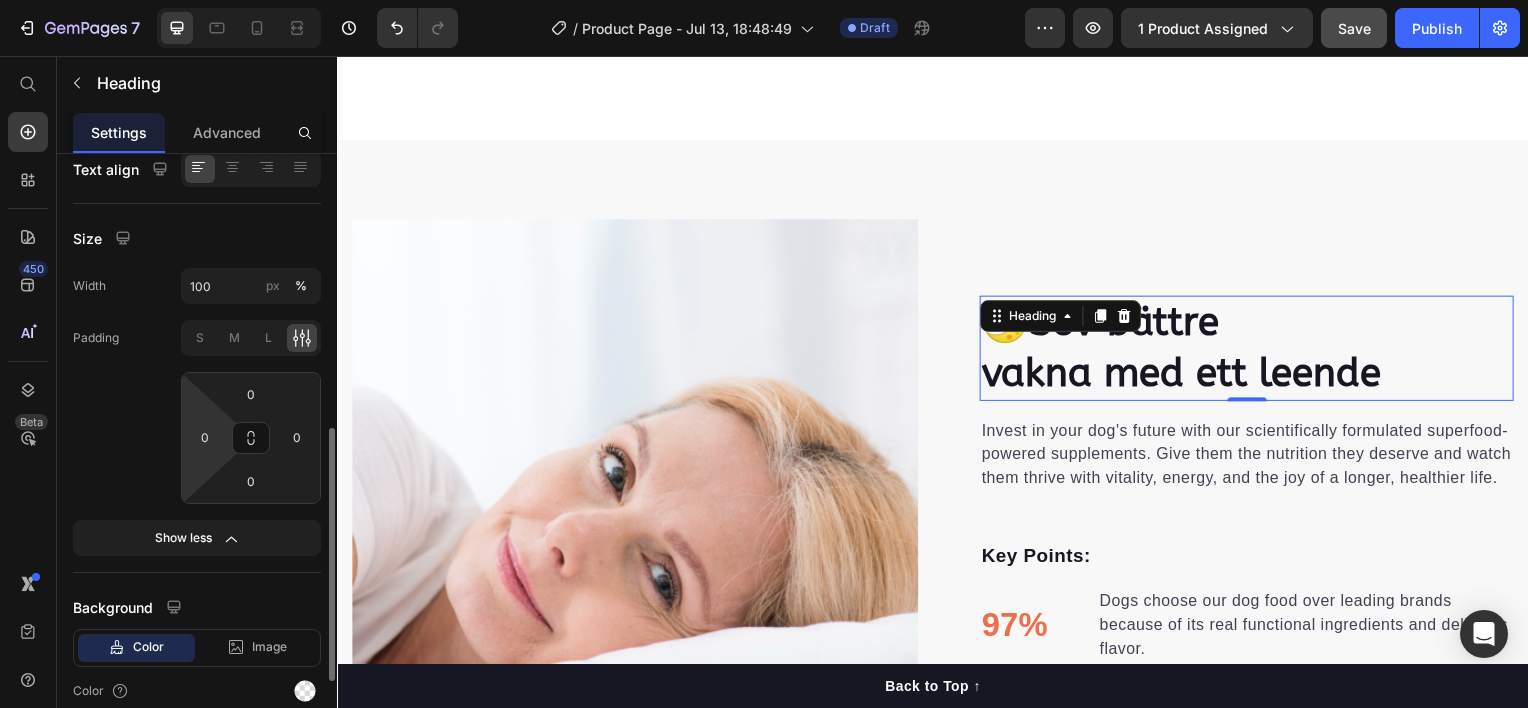 scroll, scrollTop: 858, scrollLeft: 0, axis: vertical 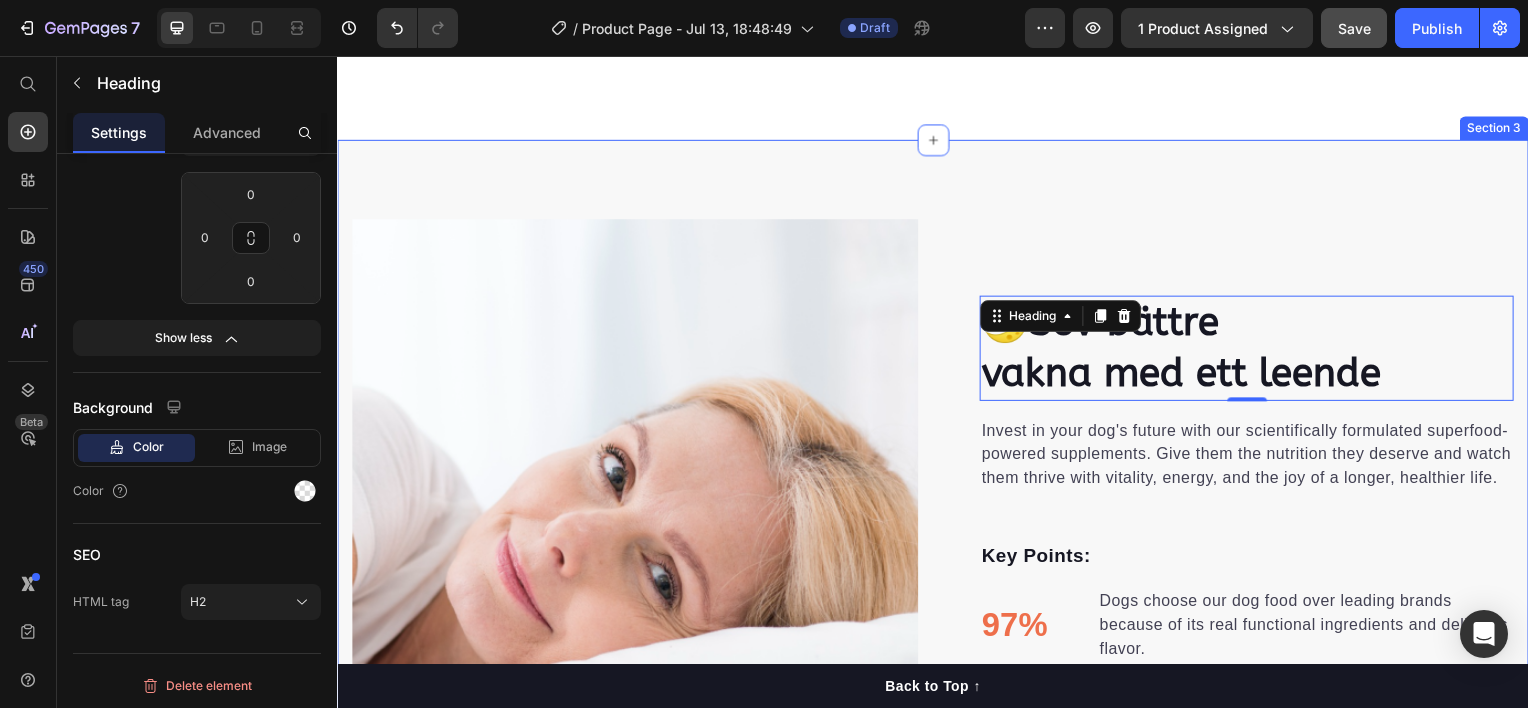 click on "🌙Sov bättre       vakna med ett leende Heading   0 Invest in your dog's future with our scientifically formulated superfood-powered supplements. Give them the nutrition they deserve and watch them thrive with vitality, energy, and the joy of a longer, healthier life. Text block Key Points: Text block 97% Text block Dogs choose our dog food over leading brands because of its real functional ingredients and delicious flavor. Text block Advanced list                Title Line 84% Text block Our dog food provides superior nutrition and a patented probiotic for optimal nutrient absorption. Text block Advanced list                Title Line 92% Text block Our dog food's high protein and fat digestibility contribute to ideal stool quality. Text block Advanced list Give your furry friend the gift of wholesome nutrition Button Row Image Image Row Section 3" at bounding box center [937, 608] 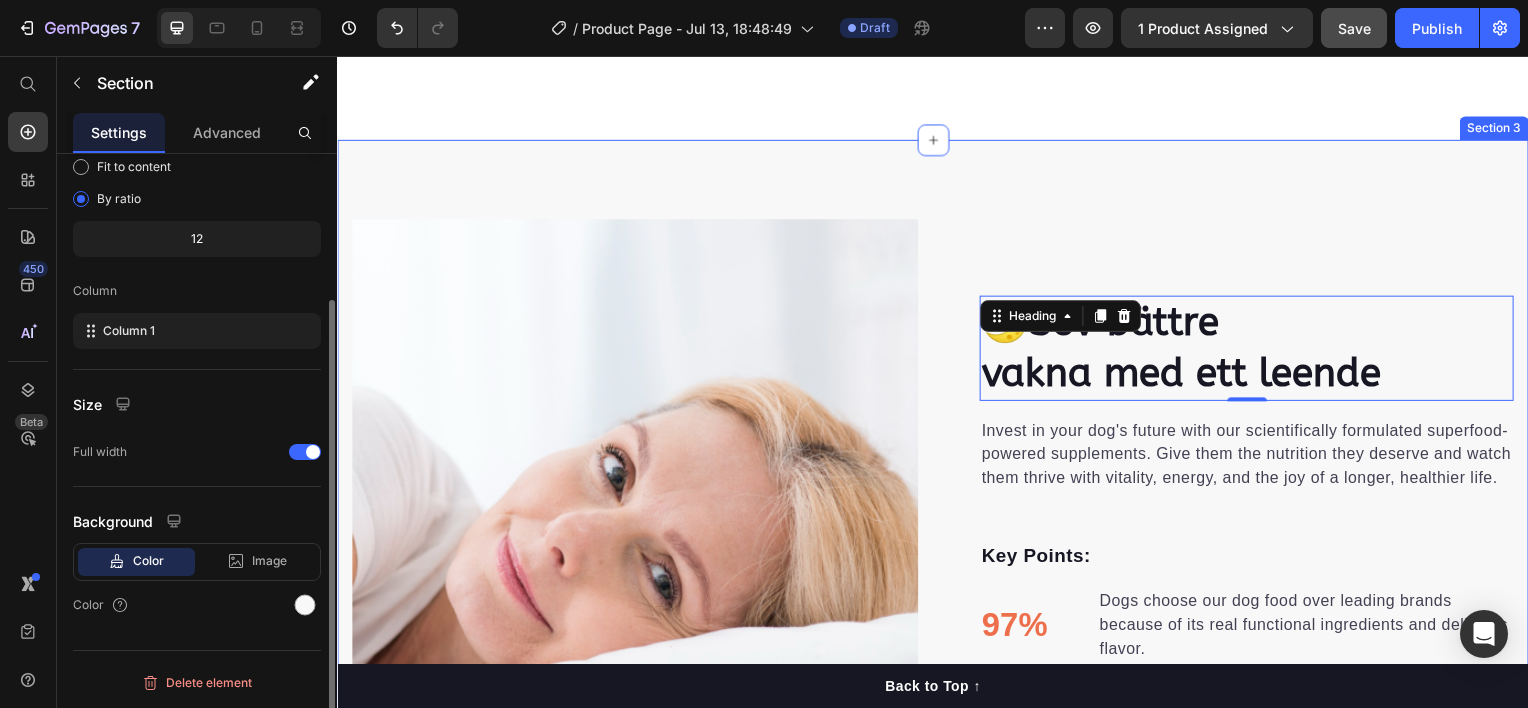 scroll, scrollTop: 0, scrollLeft: 0, axis: both 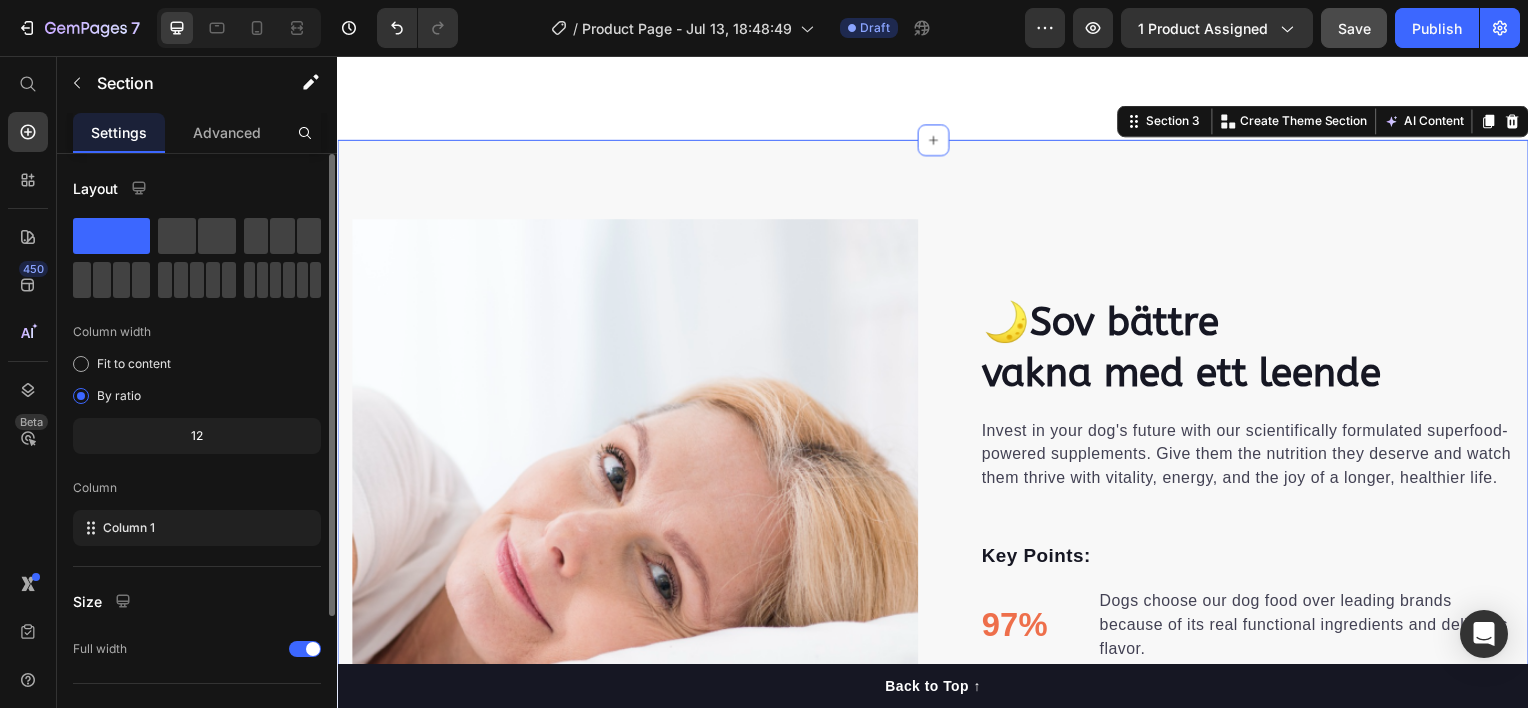 click on "🌙Sov bättre       vakna med ett leende Heading Invest in your dog's future with our scientifically formulated superfood-powered supplements. Give them the nutrition they deserve and watch them thrive with vitality, energy, and the joy of a longer, healthier life. Text block Key Points: Text block 97% Text block Dogs choose our dog food over leading brands because of its real functional ingredients and delicious flavor. Text block Advanced list                Title Line 84% Text block Our dog food provides superior nutrition and a patented probiotic for optimal nutrient absorption. Text block Advanced list                Title Line 92% Text block Our dog food's high protein and fat digestibility contribute to ideal stool quality. Text block Advanced list Give your furry friend the gift of wholesome nutrition Button Row Image Image Row Section 3   You can create reusable sections Create Theme Section AI Content Write with GemAI What would you like to describe here? Tone and Voice Persuasive Product" at bounding box center (937, 608) 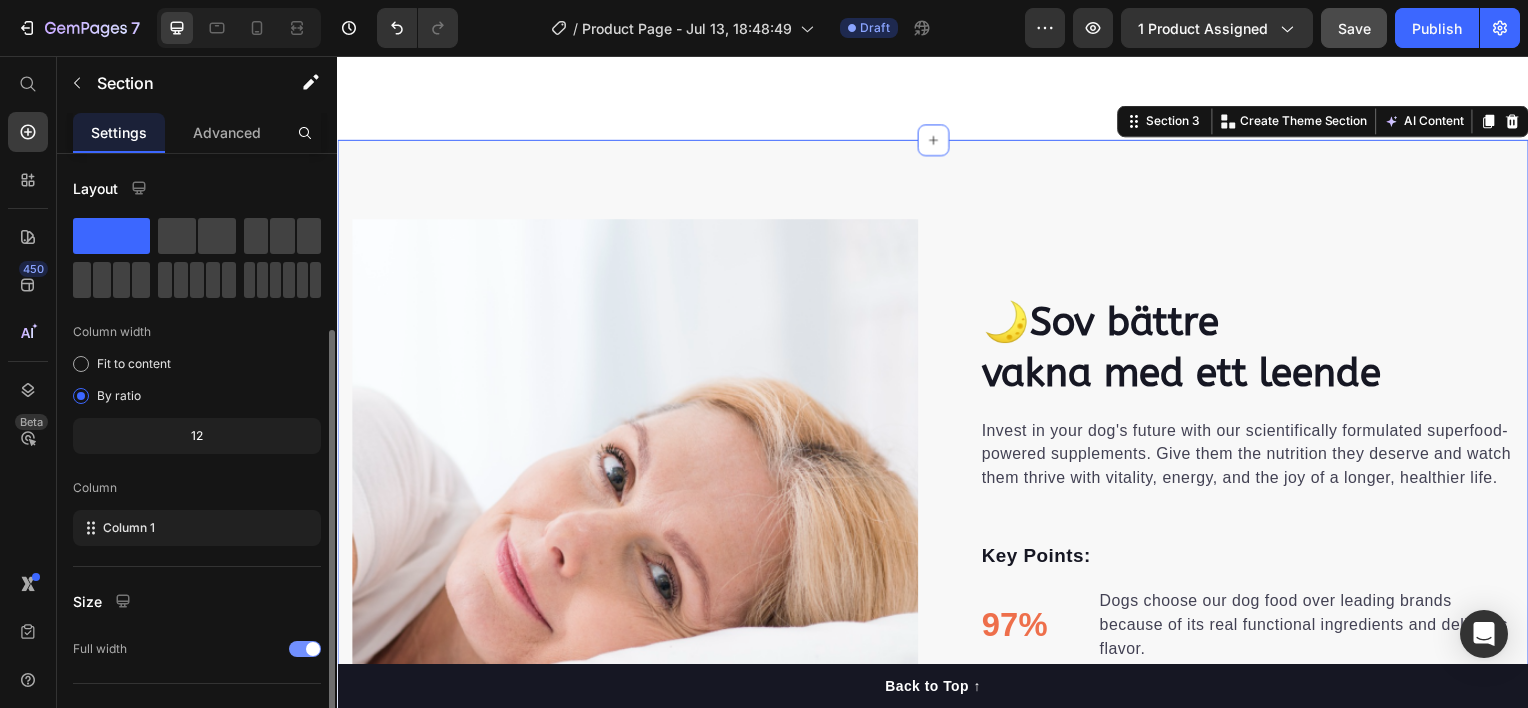 scroll, scrollTop: 195, scrollLeft: 0, axis: vertical 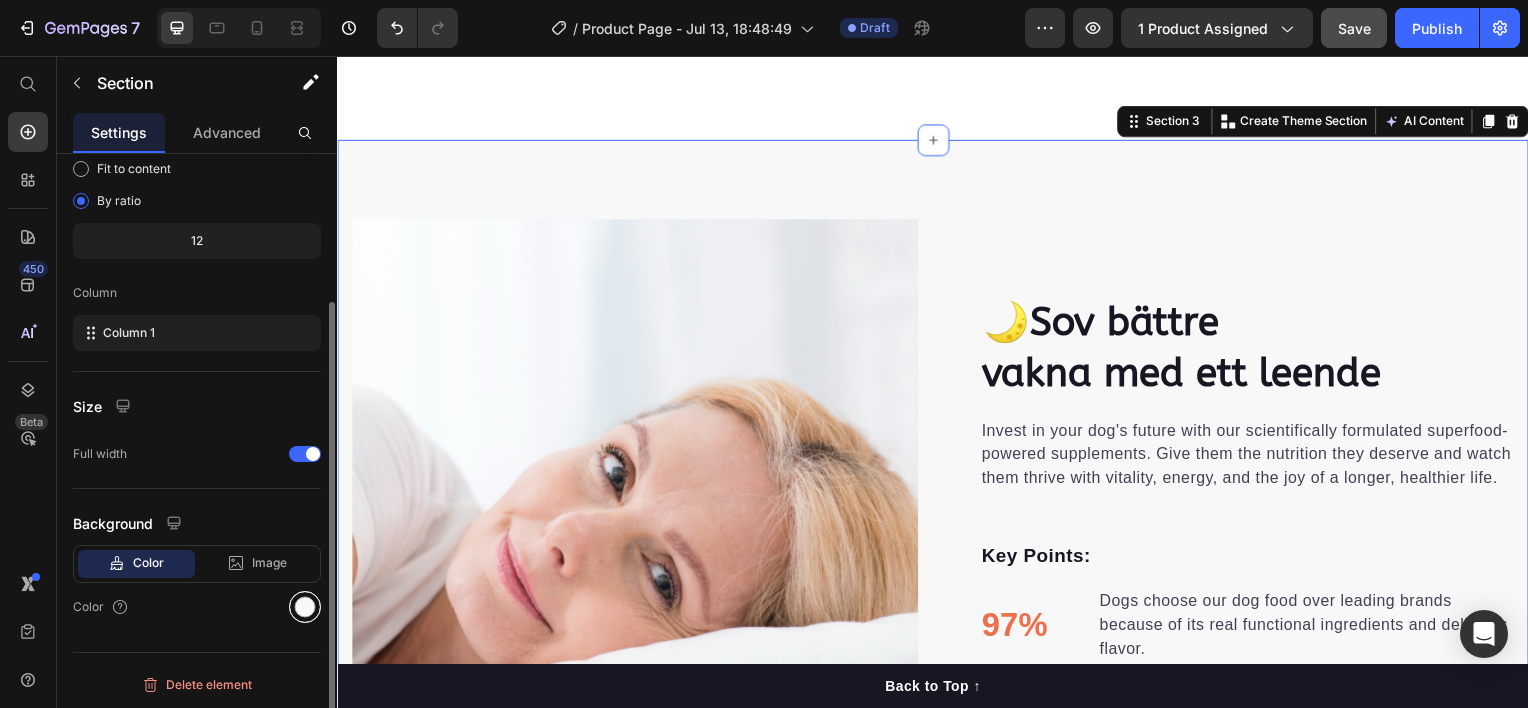click at bounding box center [305, 607] 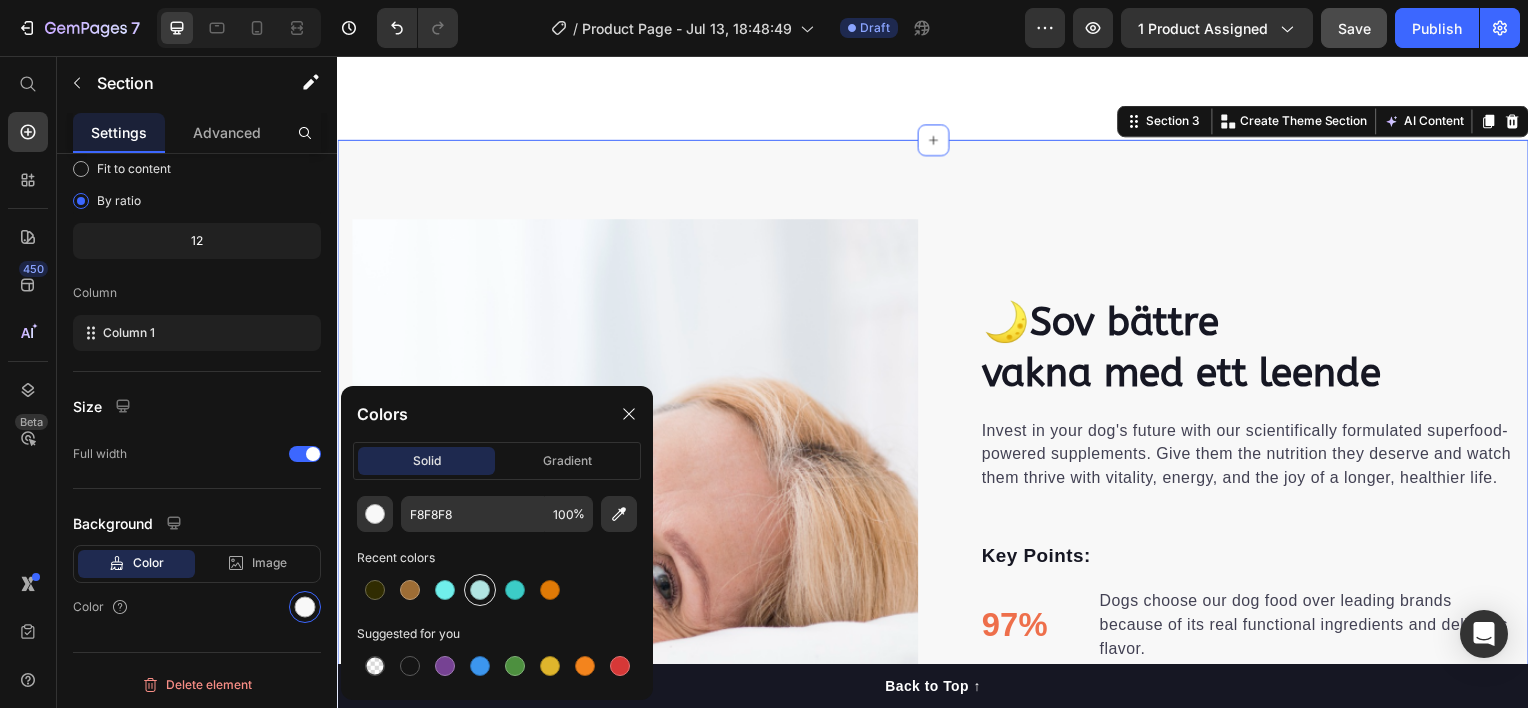 click at bounding box center (480, 590) 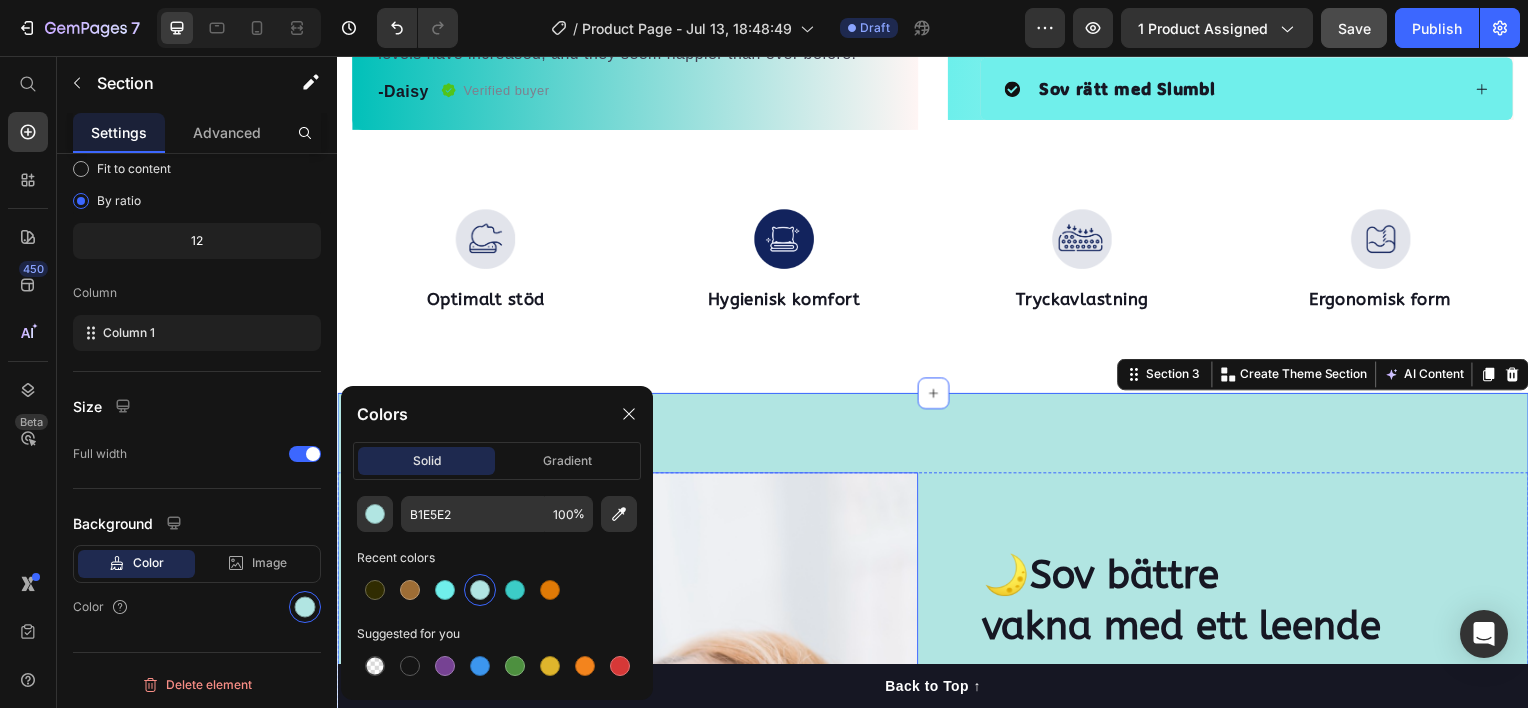 scroll, scrollTop: 908, scrollLeft: 0, axis: vertical 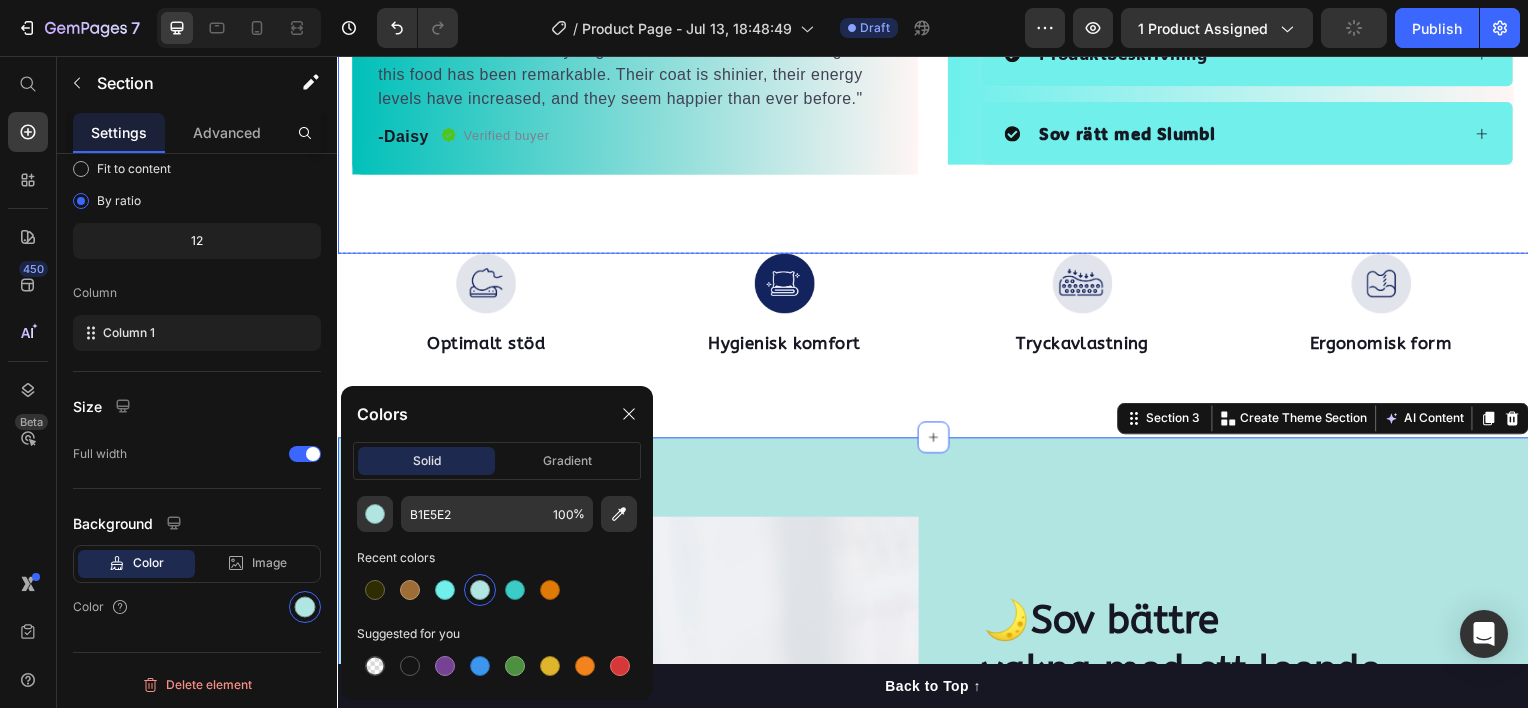 click on "Product Images "The transformation in my dog's overall health since switching to this food has been remarkable. Their coat is shinier, their energy levels have increased, and they seem happier than ever before." Text block -Daisy Text block
Verified buyer Item list Row Row "My dog absolutely loves this food! It's clear that the taste and quality are top-notch."  -Daisy Text block Row Row Icon Icon Icon Icon Icon Icon List Hoz 500+ nöjda kunder Text block Row Slumblr Product Title Ergonomisk kudde från Slumbl. Designad för att stödja nacke och huvud optimalt, vilket förbättrar sömnkvaliteten. Vakna utvilad och glad varje morgon. Certifierad enligt OEKO-TEX® och RDS – tryggt för både dig och miljön. Text block Ergonomisk design:  Formar sig efter huvud och nacke för att ge optimalt stöd hela natten Förbättrad sömnkvalitet:  Hjälper till att minska spänningar i nacke och axlar – vakna utan stelhet. Certifierat material: Andningsbar & hygienisk: Item list KÖP NU" at bounding box center [937, -249] 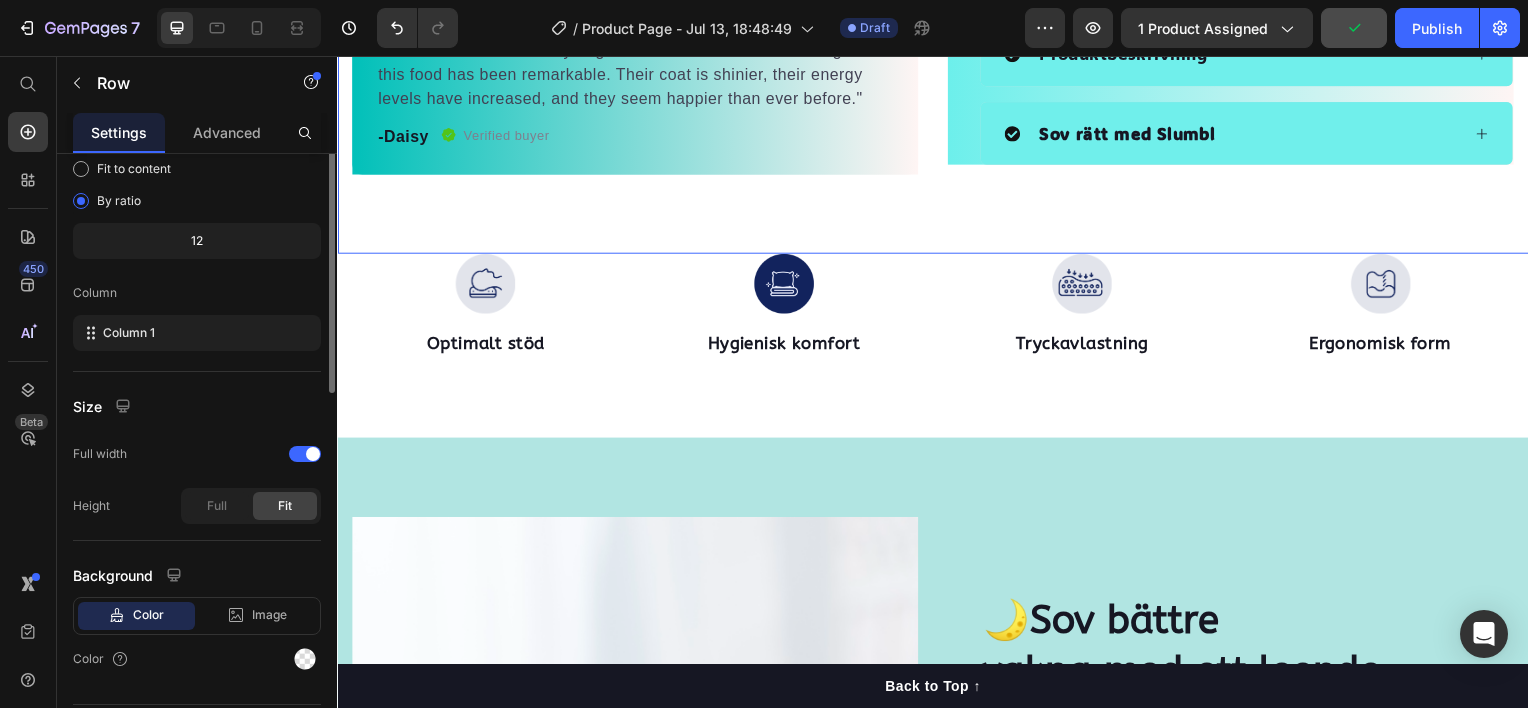 scroll, scrollTop: 0, scrollLeft: 0, axis: both 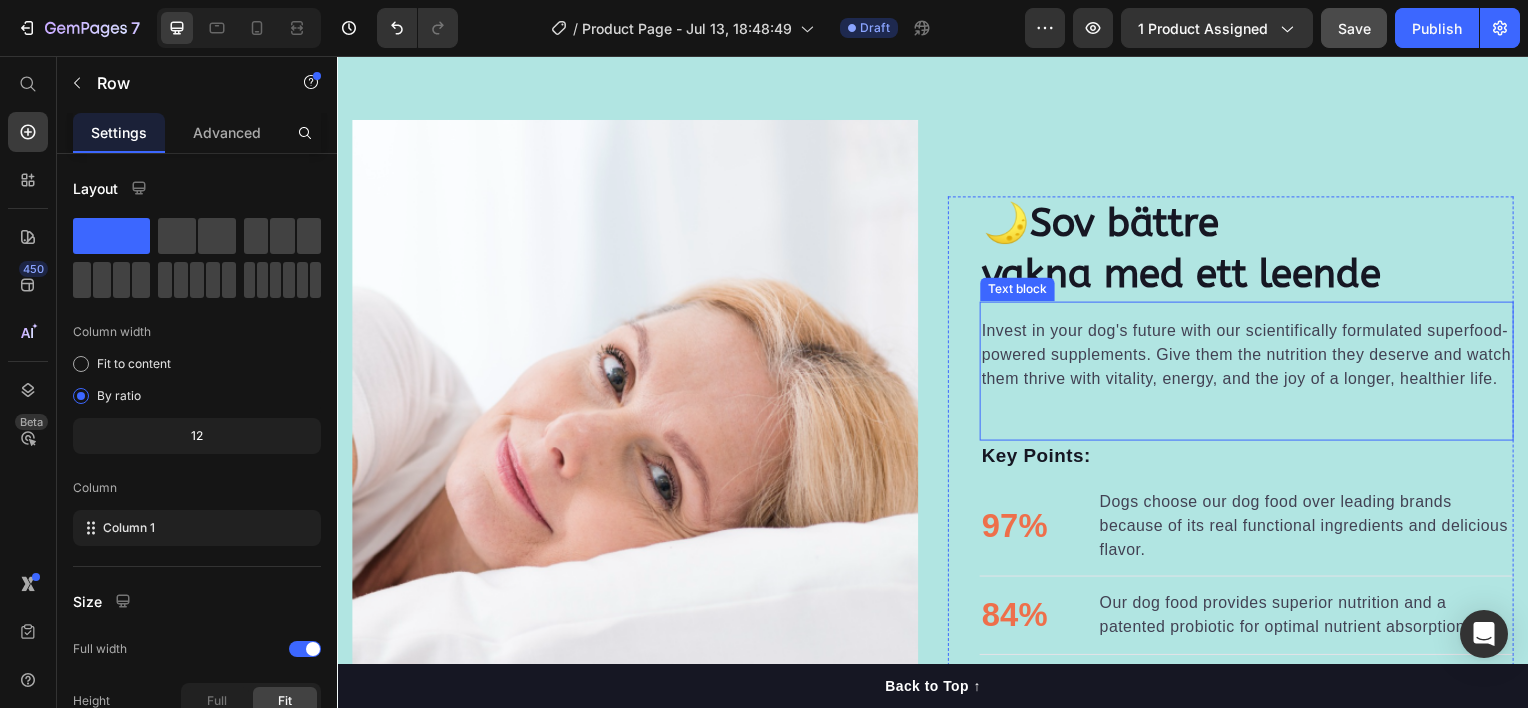 click on "Invest in your dog's future with our scientifically formulated superfood-powered supplements. Give them the nutrition they deserve and watch them thrive with vitality, energy, and the joy of a longer, healthier life." at bounding box center [1253, 357] 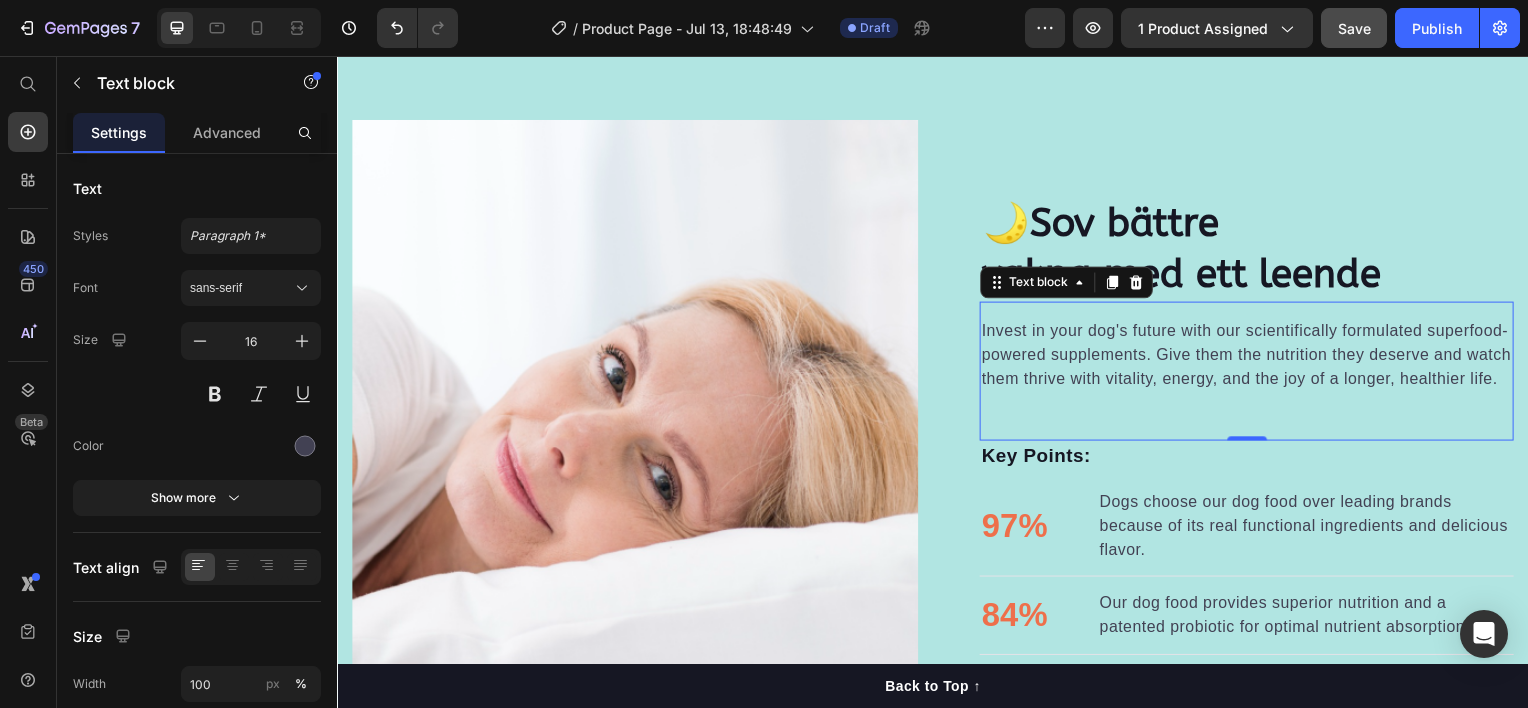 click on "Invest in your dog's future with our scientifically formulated superfood-powered supplements. Give them the nutrition they deserve and watch them thrive with vitality, energy, and the joy of a longer, healthier life." at bounding box center (1253, 357) 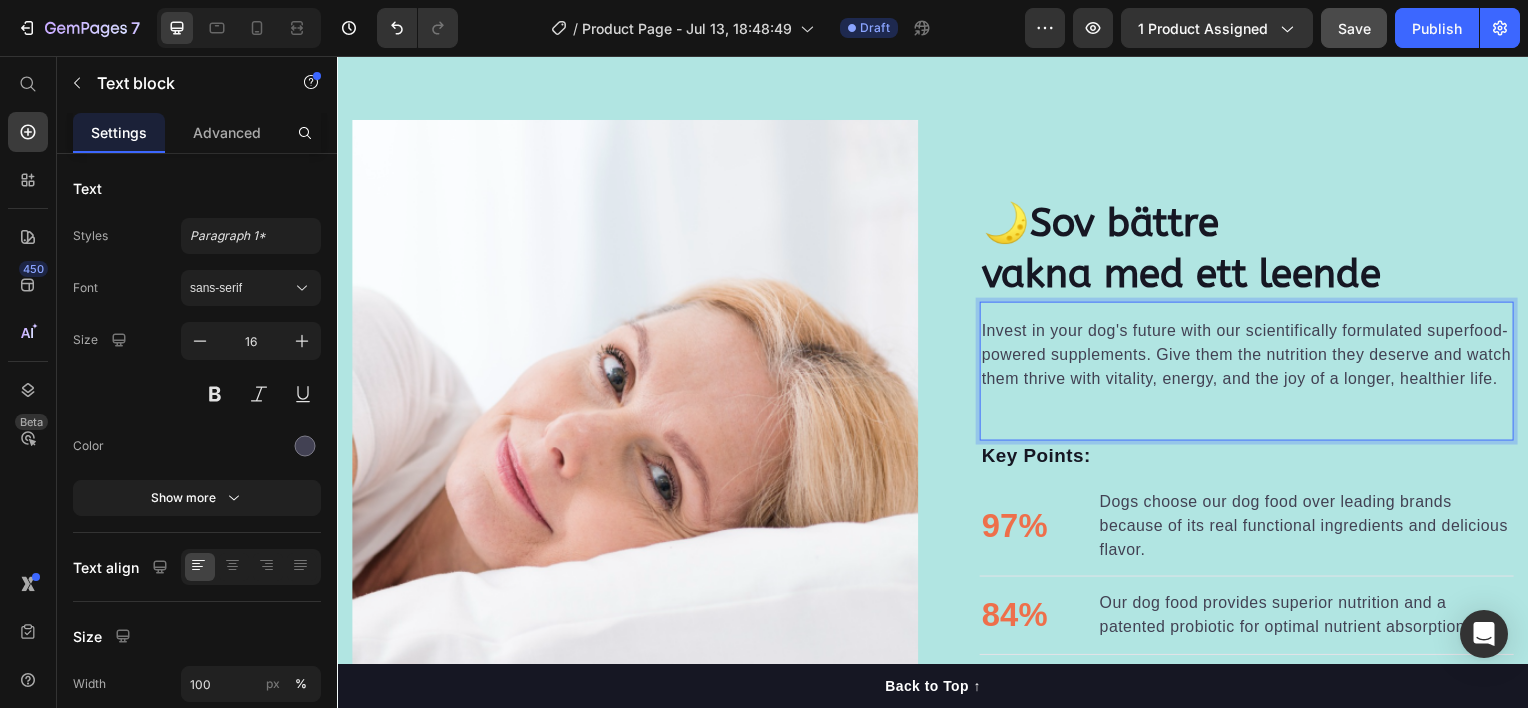 click on "Invest in your dog's future with our scientifically formulated superfood-powered supplements. Give them the nutrition they deserve and watch them thrive with vitality, energy, and the joy of a longer, healthier life." at bounding box center (1253, 357) 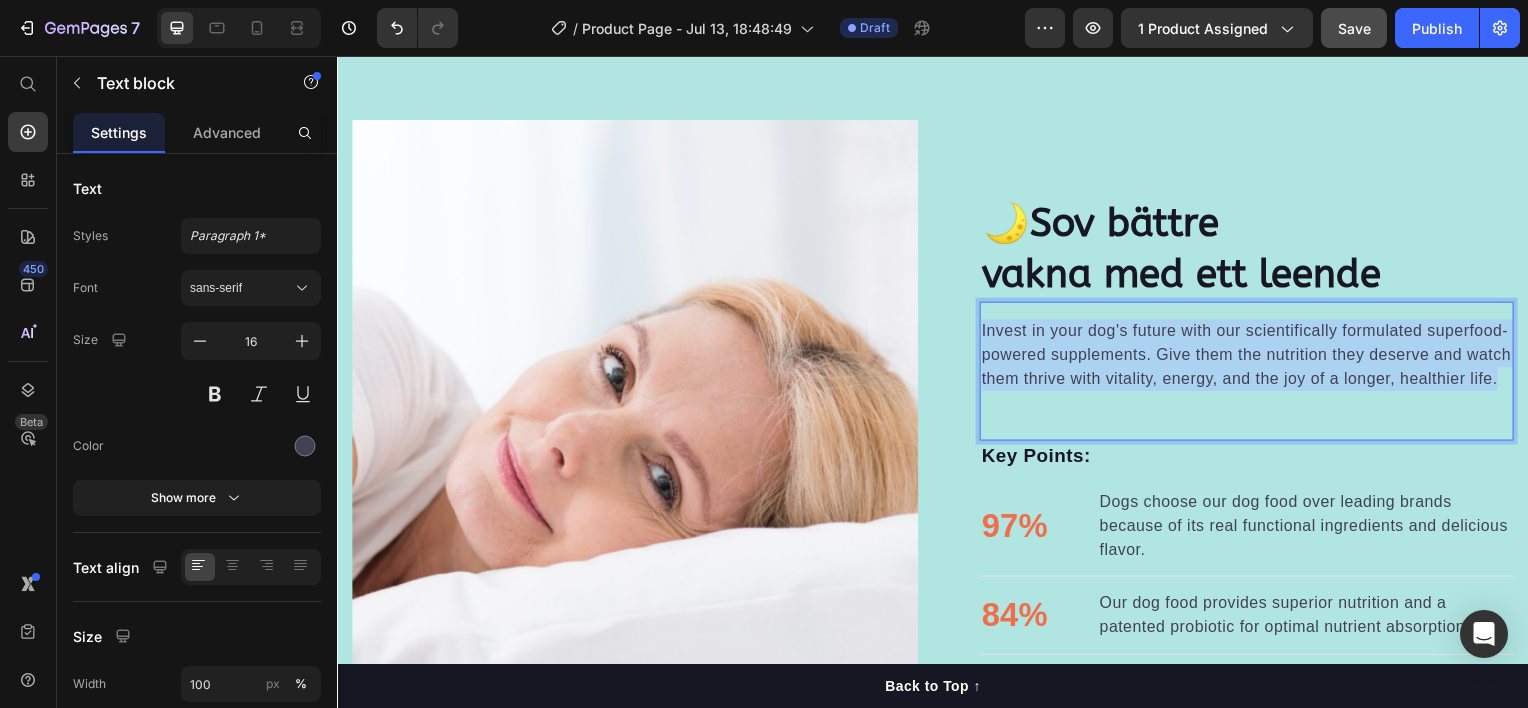 click on "Invest in your dog's future with our scientifically formulated superfood-powered supplements. Give them the nutrition they deserve and watch them thrive with vitality, energy, and the joy of a longer, healthier life." at bounding box center (1253, 357) 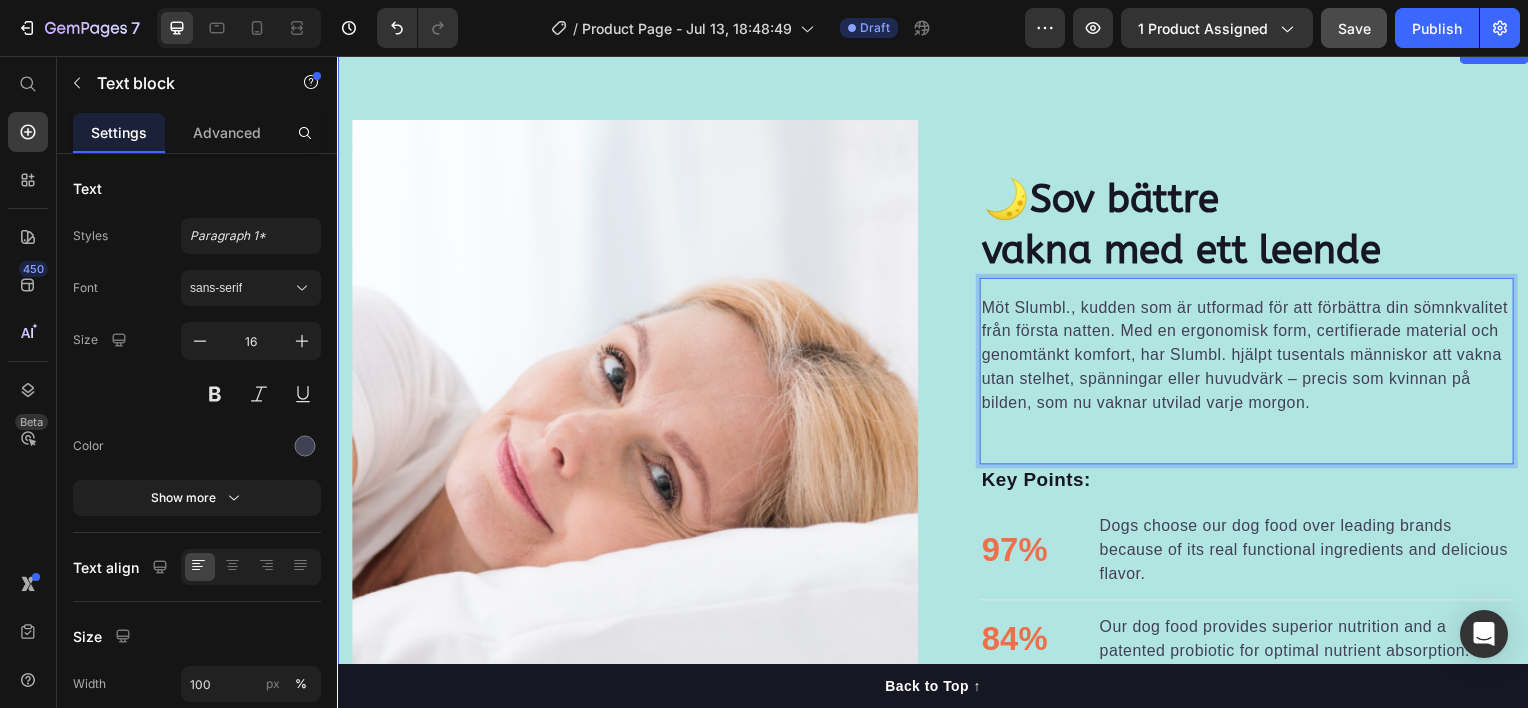 scroll, scrollTop: 1296, scrollLeft: 0, axis: vertical 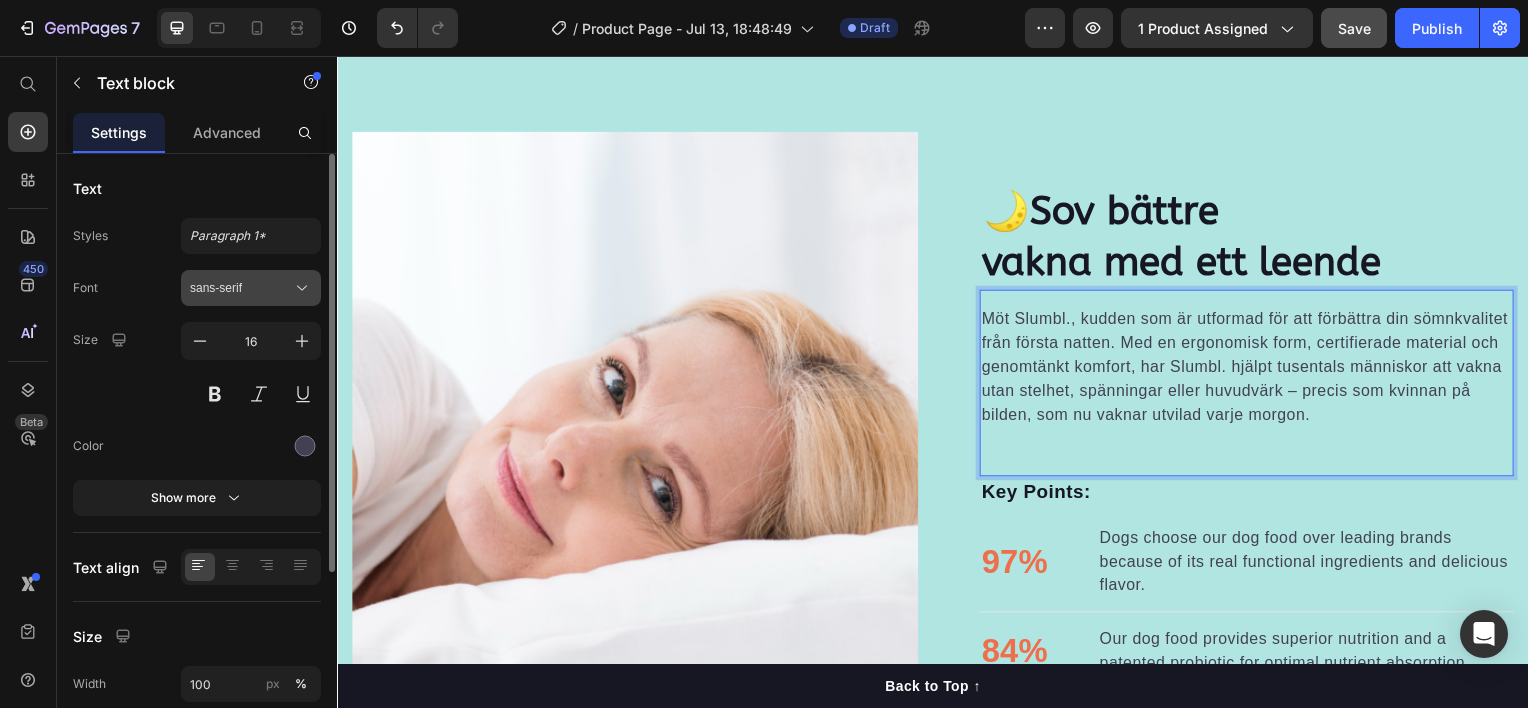 click on "sans-serif" at bounding box center (241, 288) 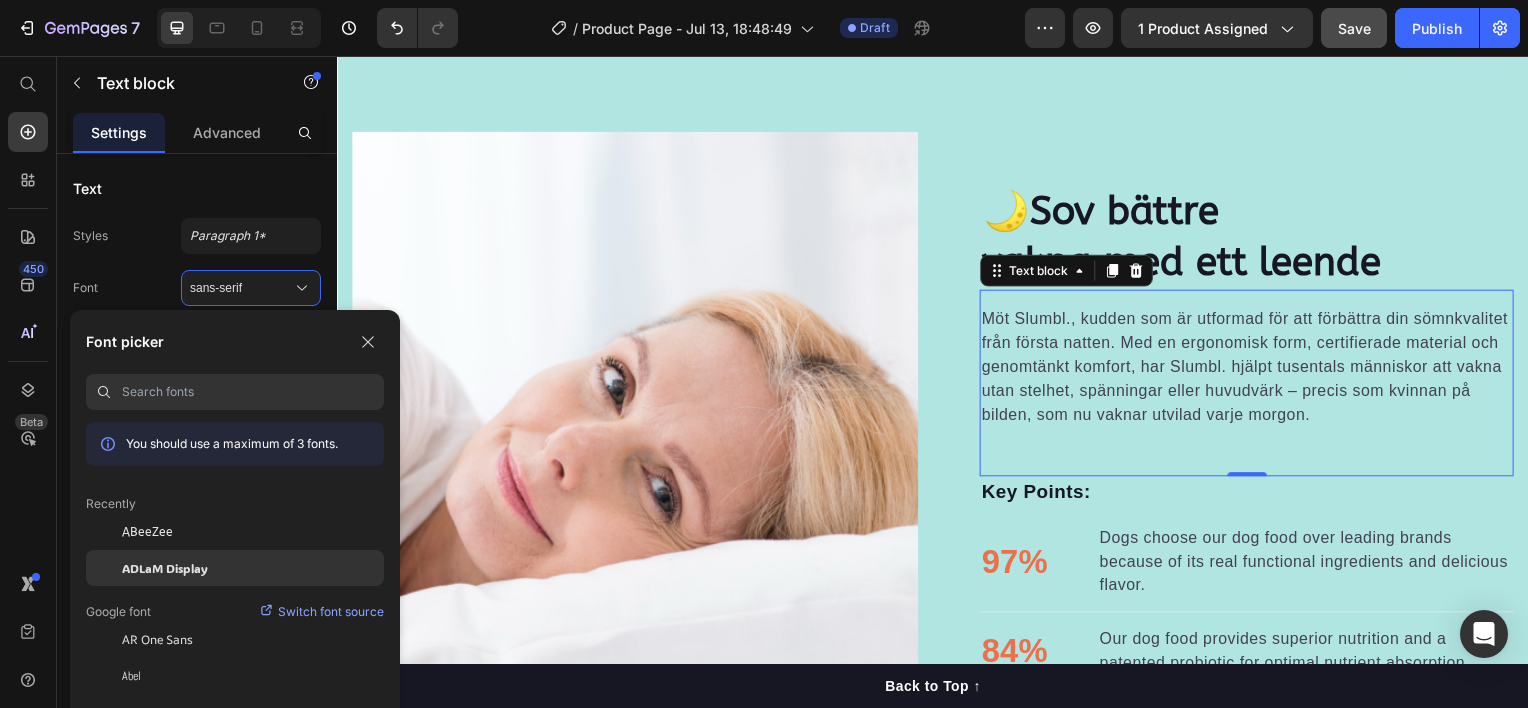 click on "ADLaM Display" at bounding box center [165, 568] 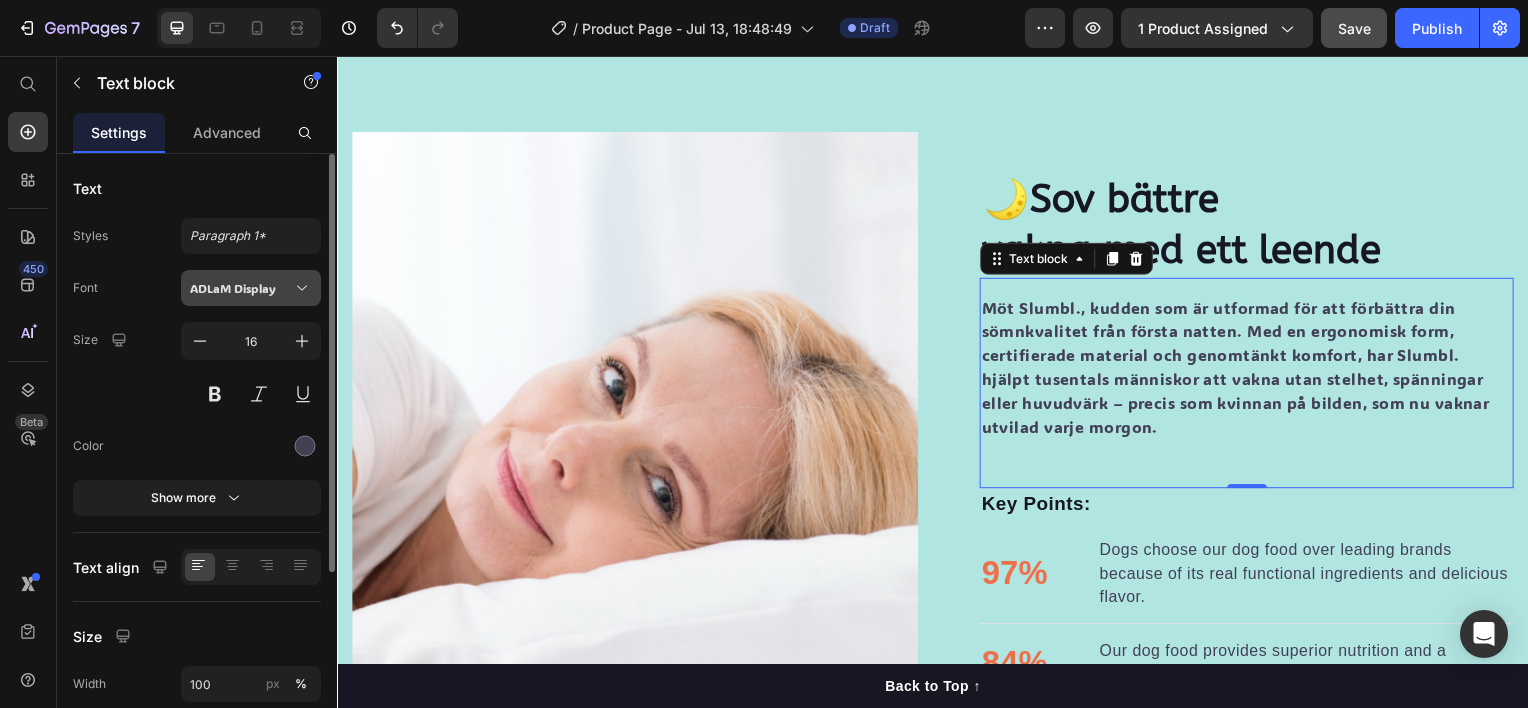 click on "ADLaM Display" at bounding box center [241, 288] 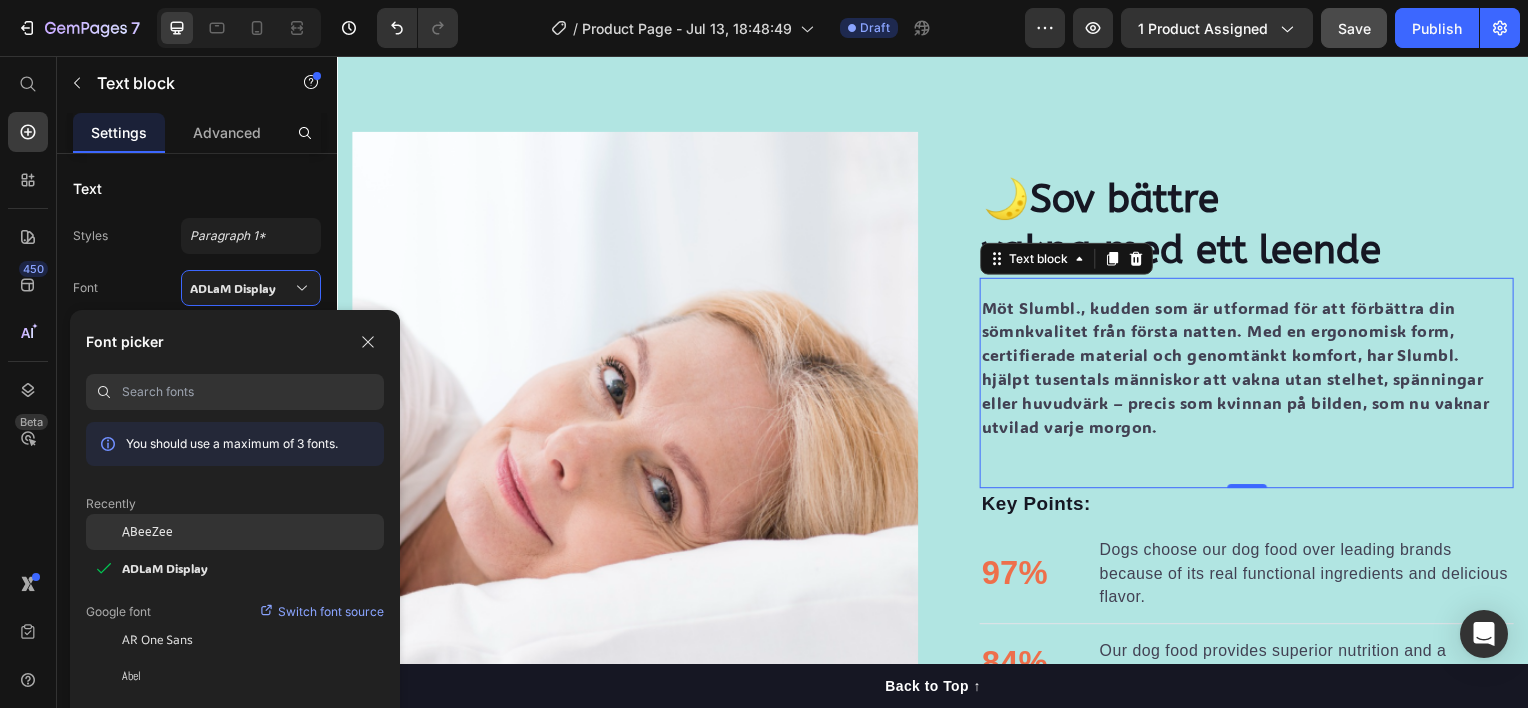 click on "ABeeZee" at bounding box center [147, 532] 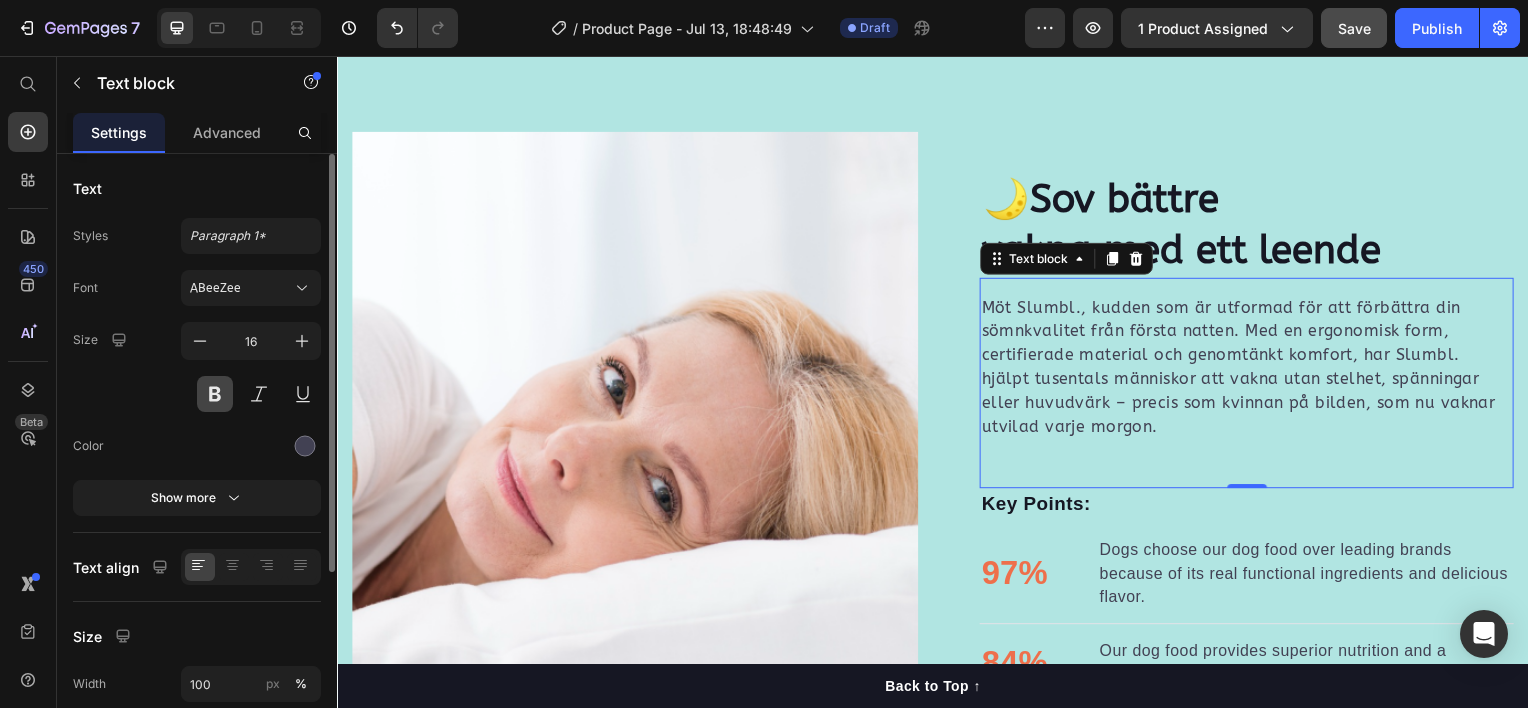 click at bounding box center [215, 394] 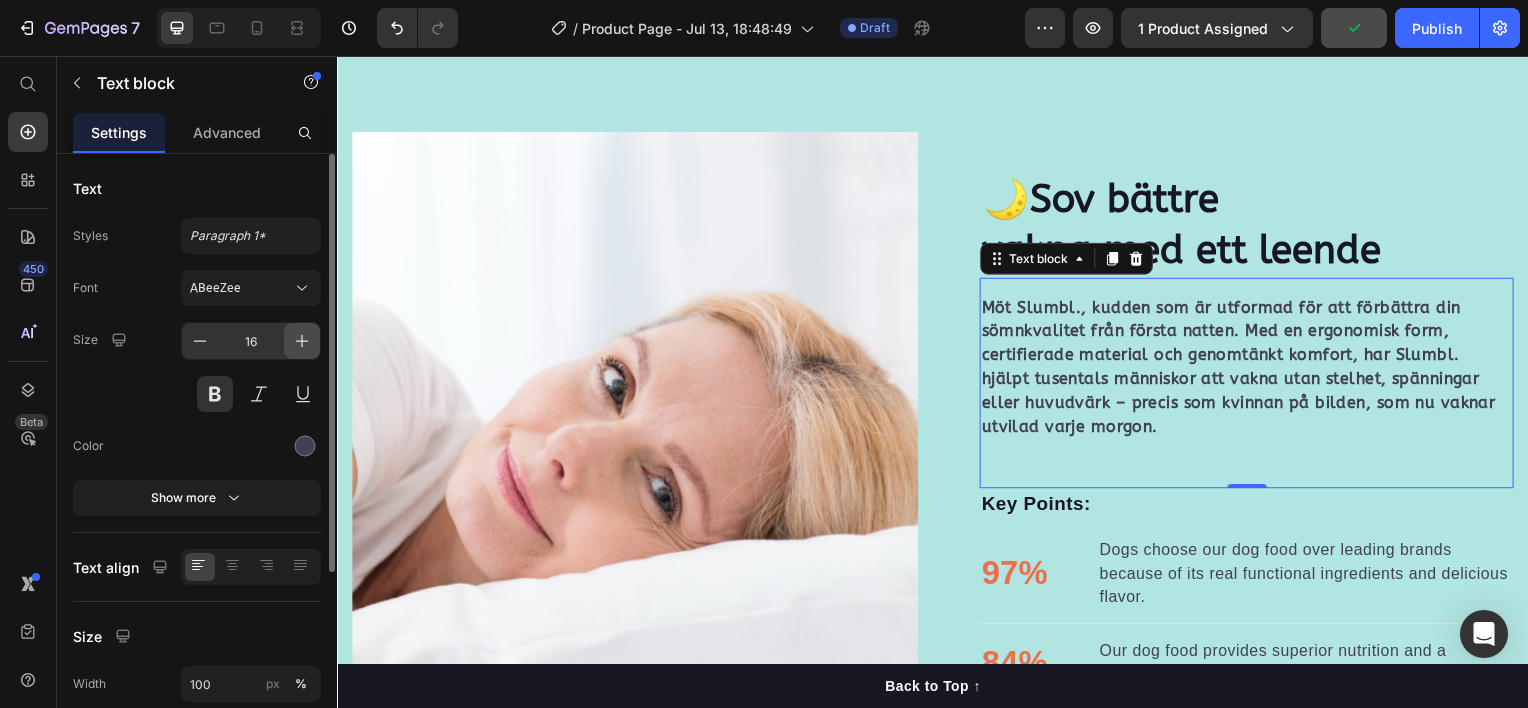 click 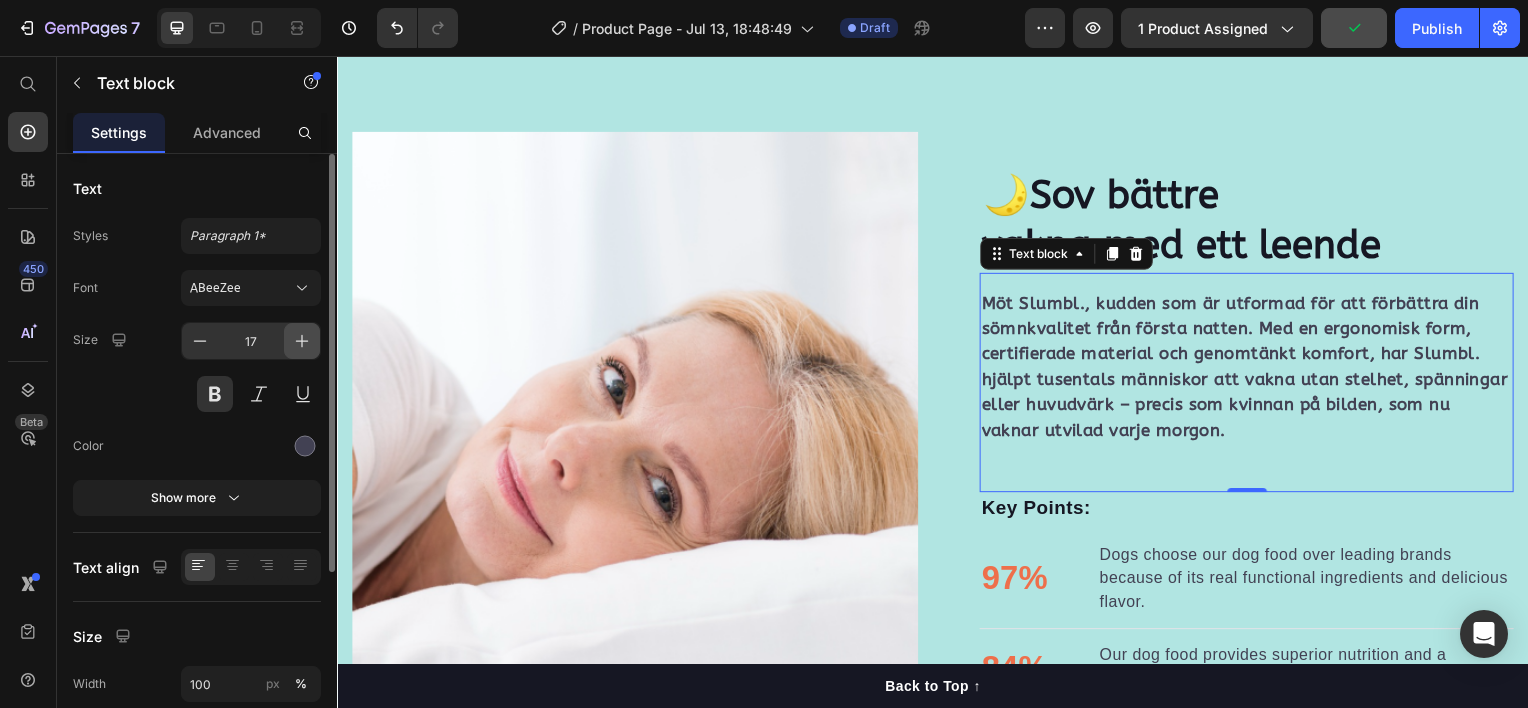 click 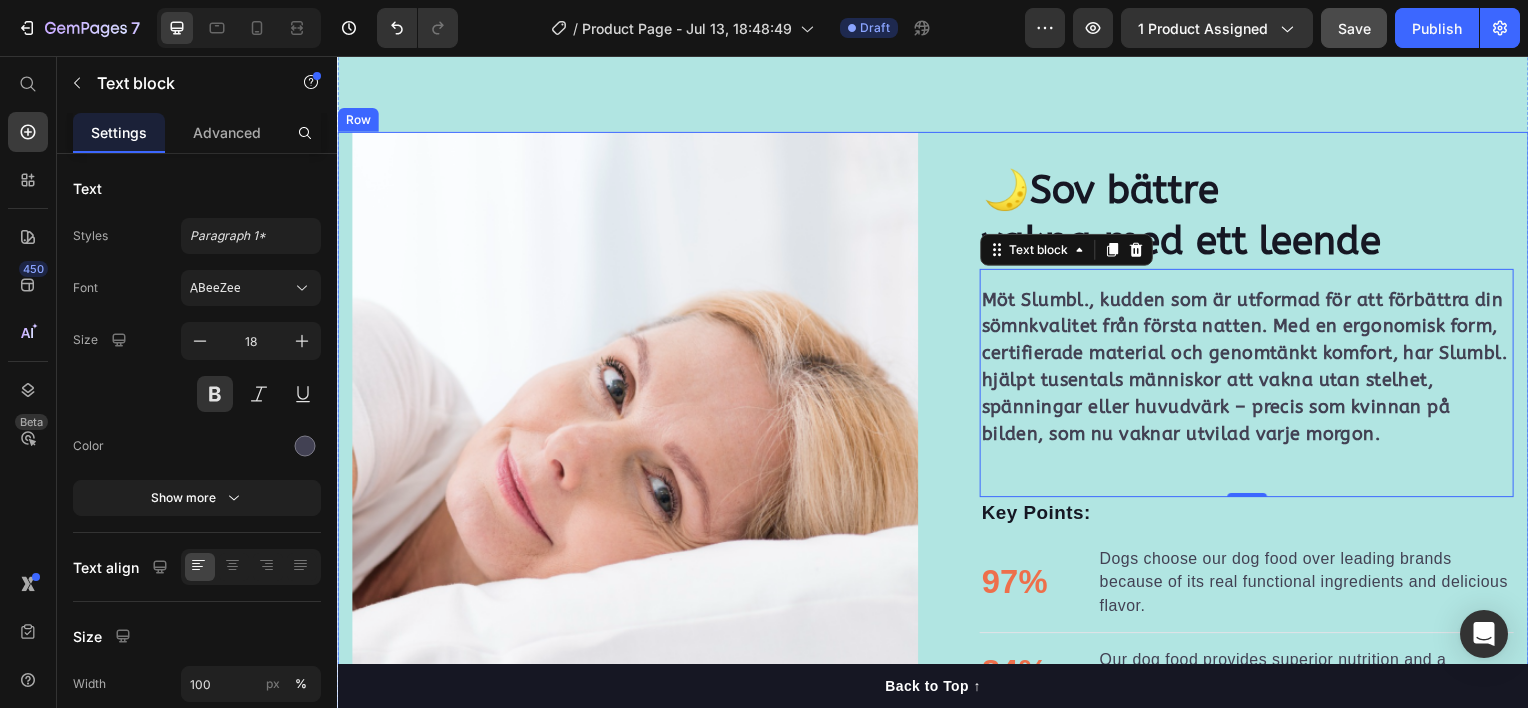 click on "🌙Sov bättre       vakna med ett leende Heading Möt Slumbl., kudden som är utformad för att förbättra din sömnkvalitet från första natten. Med en ergonomisk form, certifierade material och genomtänkt komfort, har Slumbl. hjälpt tusentals människor att vakna utan stelhet, spänningar eller huvudvärk – precis som kvinnan på bilden, som nu vaknar utvilad varje morgon. Text block   0 Key Points: Text block 97% Text block Dogs choose our dog food over leading brands because of its real functional ingredients and delicious flavor. Text block Advanced list                Title Line 84% Text block Our dog food provides superior nutrition and a patented probiotic for optimal nutrient absorption. Text block Advanced list                Title Line 92% Text block Our dog food's high protein and fat digestibility contribute to ideal stool quality. Text block Advanced list Give your furry friend the gift of wholesome nutrition Button Row" at bounding box center [1237, 520] 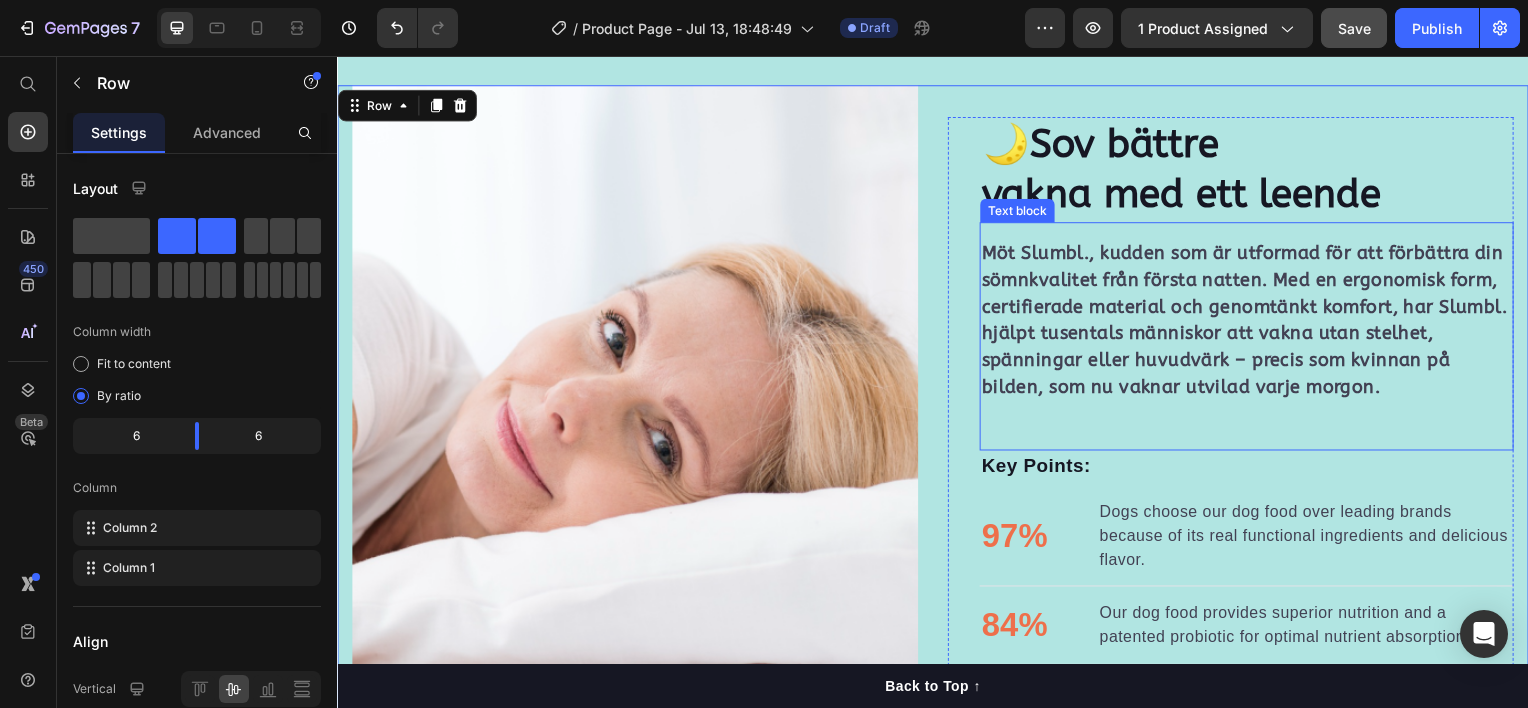 scroll, scrollTop: 1296, scrollLeft: 0, axis: vertical 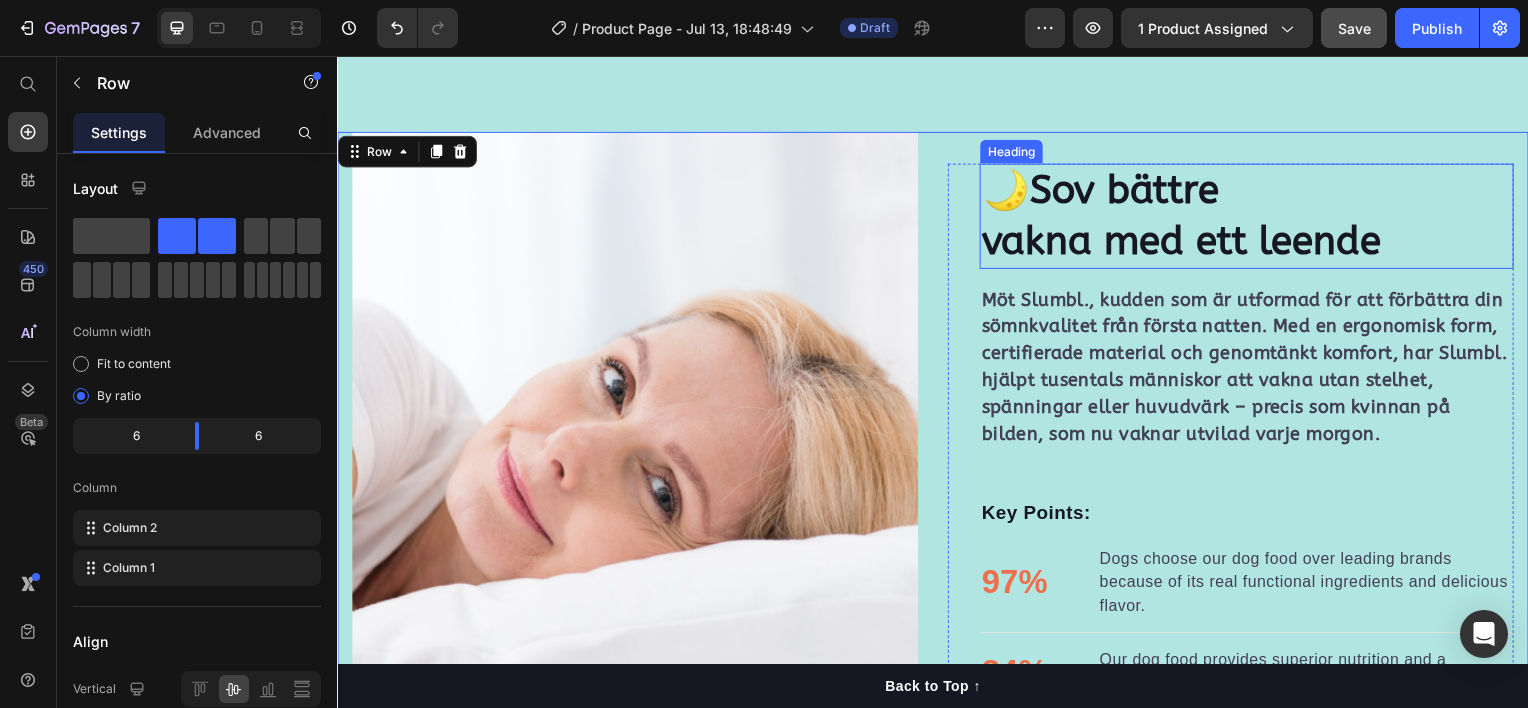 click on "🌙Sov bättre       vakna med ett leende" at bounding box center [1253, 216] 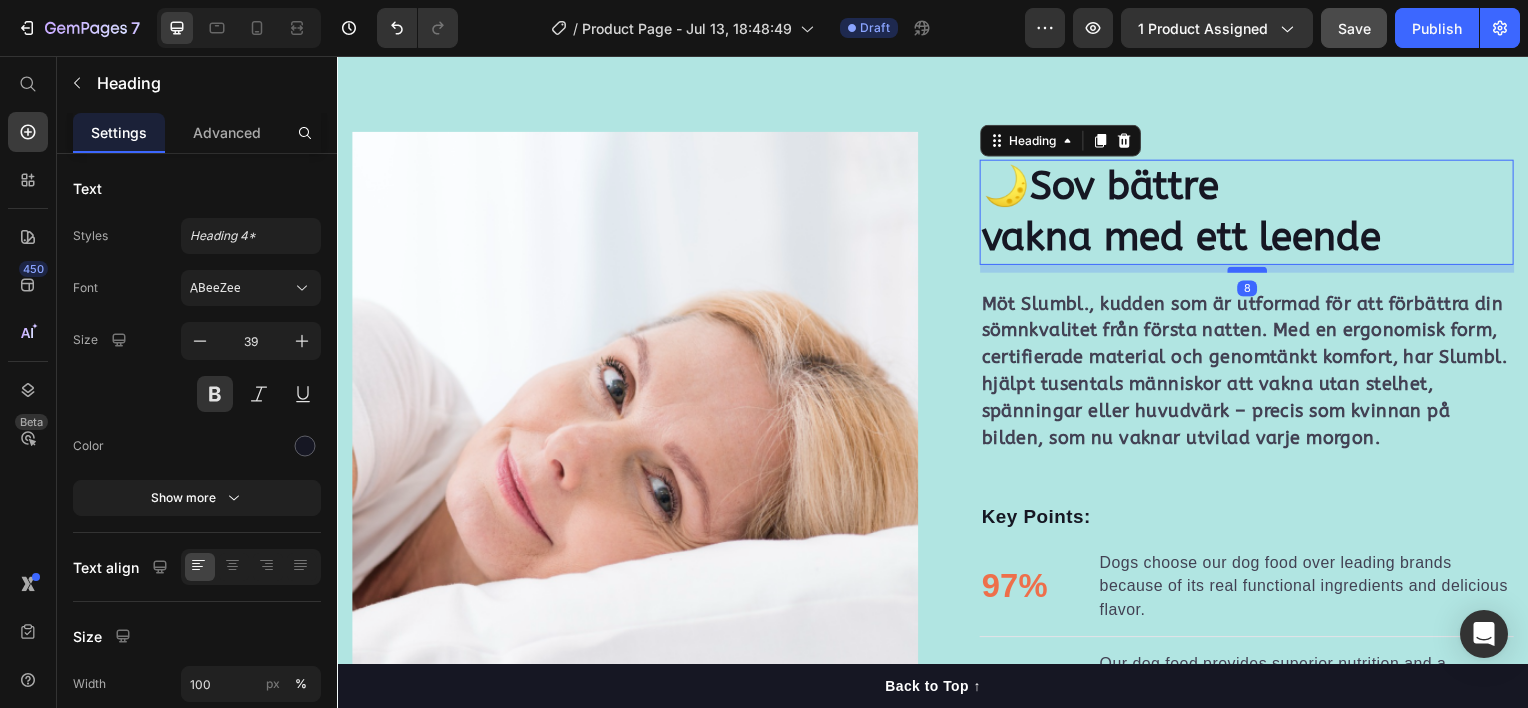 click at bounding box center (1253, 271) 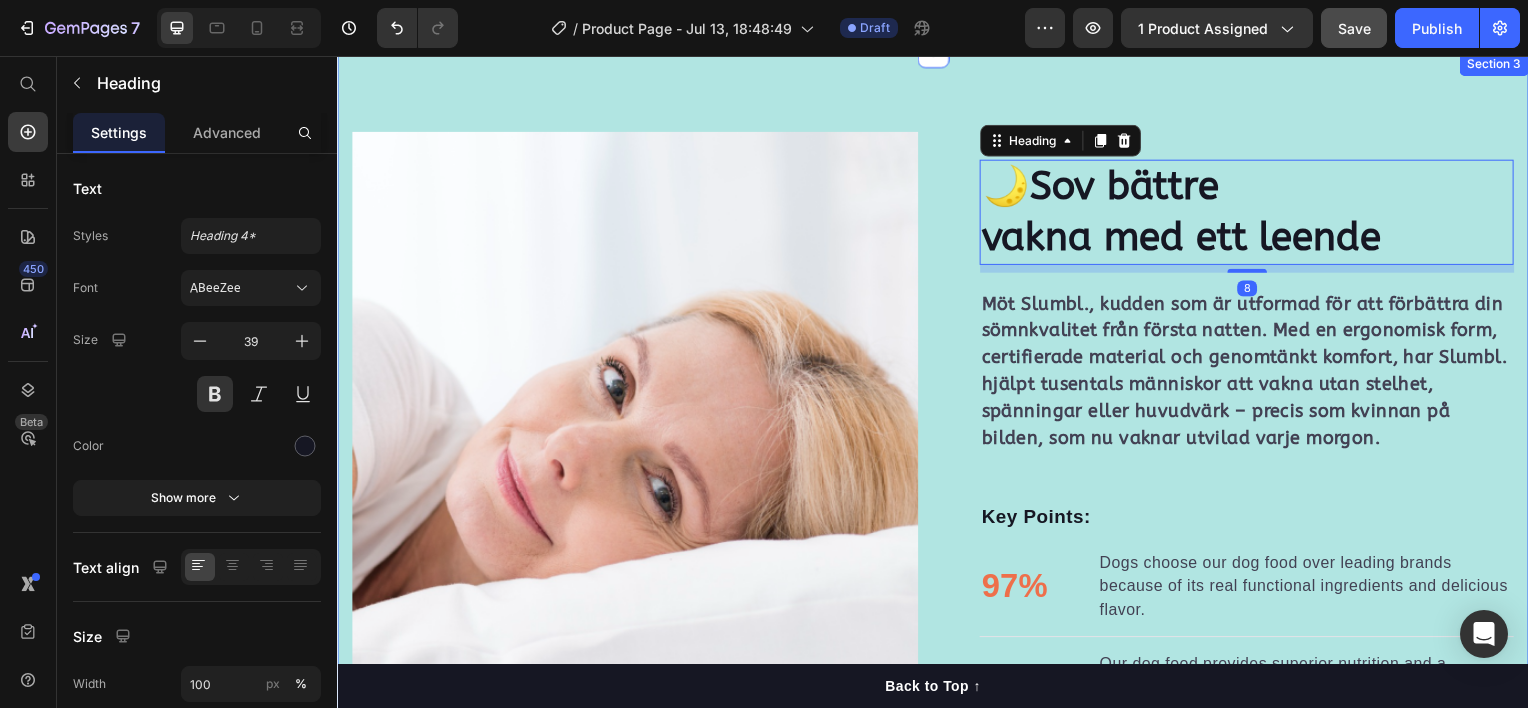 click on "🌙Sov bättre       vakna med ett leende Heading   8 Möt Slumbl., kudden som är utformad för att förbättra din sömnkvalitet från första natten. Med en ergonomisk form, certifierade material och genomtänkt komfort, har Slumbl. hjälpt tusentals människor att vakna utan stelhet, spänningar eller huvudvärk – precis som kvinnan på bilden, som nu vaknar utvilad varje morgon. Text block Key Points: Text block 97% Text block Dogs choose our dog food over leading brands because of its real functional ingredients and delicious flavor. Text block Advanced list                Title Line 84% Text block Our dog food provides superior nutrition and a patented probiotic for optimal nutrient absorption. Text block Advanced list                Title Line 92% Text block Our dog food's high protein and fat digestibility contribute to ideal stool quality. Text block Advanced list Give your furry friend the gift of wholesome nutrition Button Row Image Image Row Section 3" at bounding box center (937, 520) 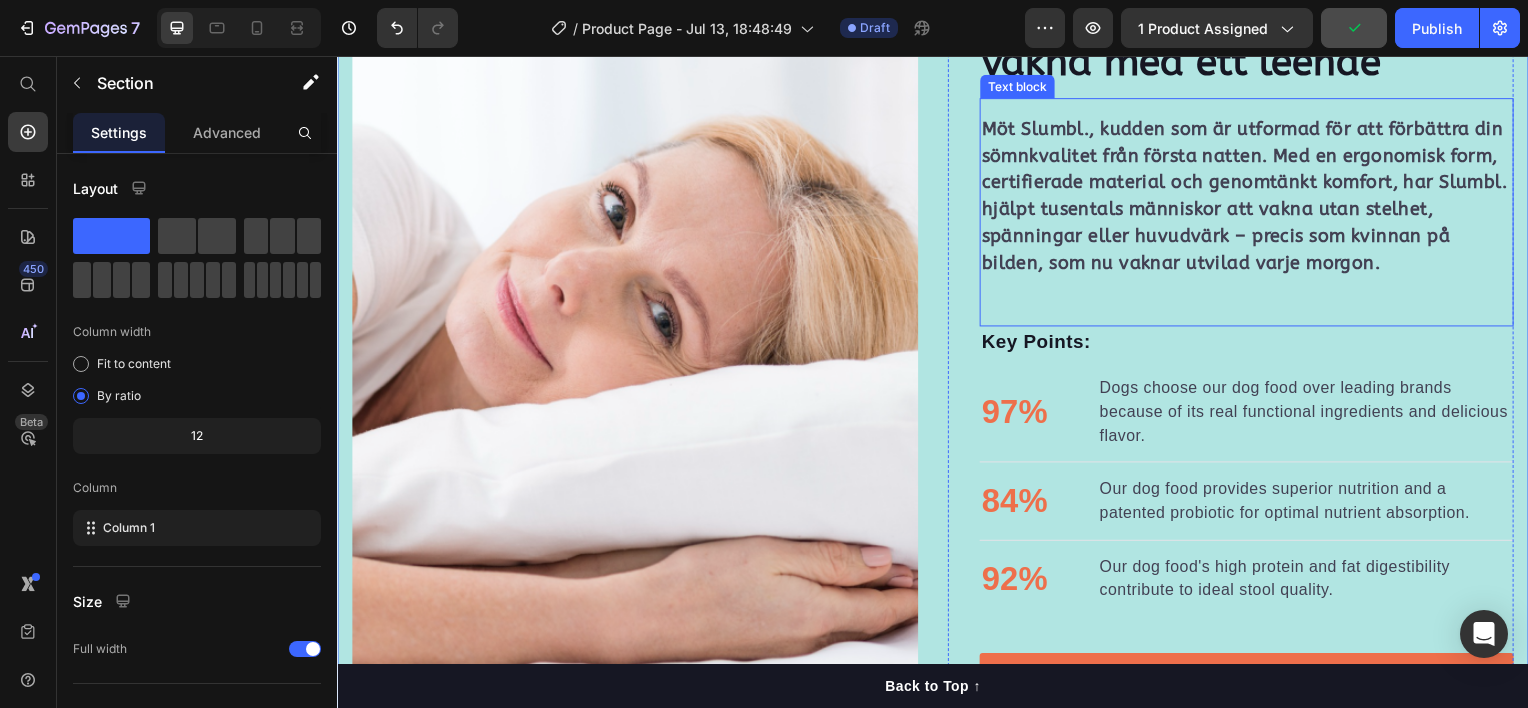 scroll, scrollTop: 1496, scrollLeft: 0, axis: vertical 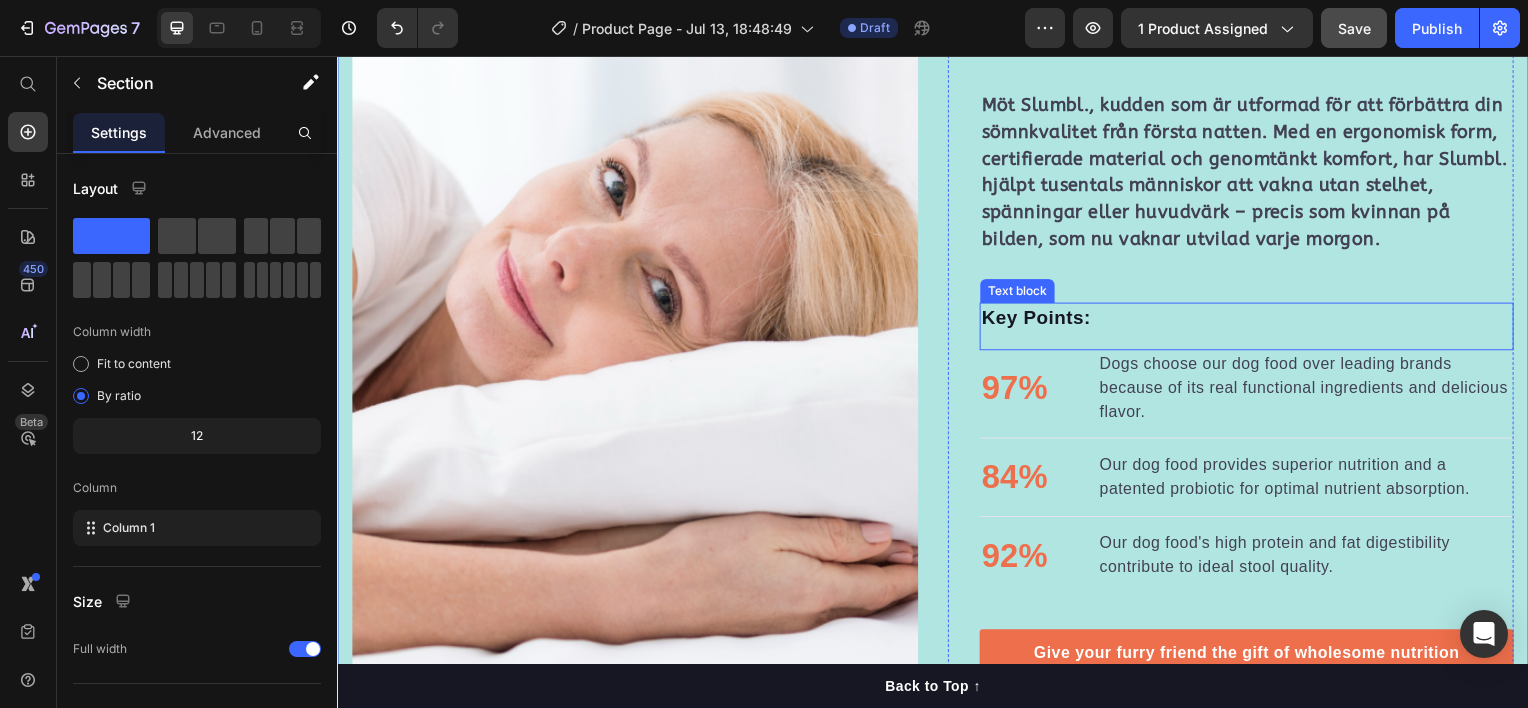 click on "Key Points:" at bounding box center [1253, 320] 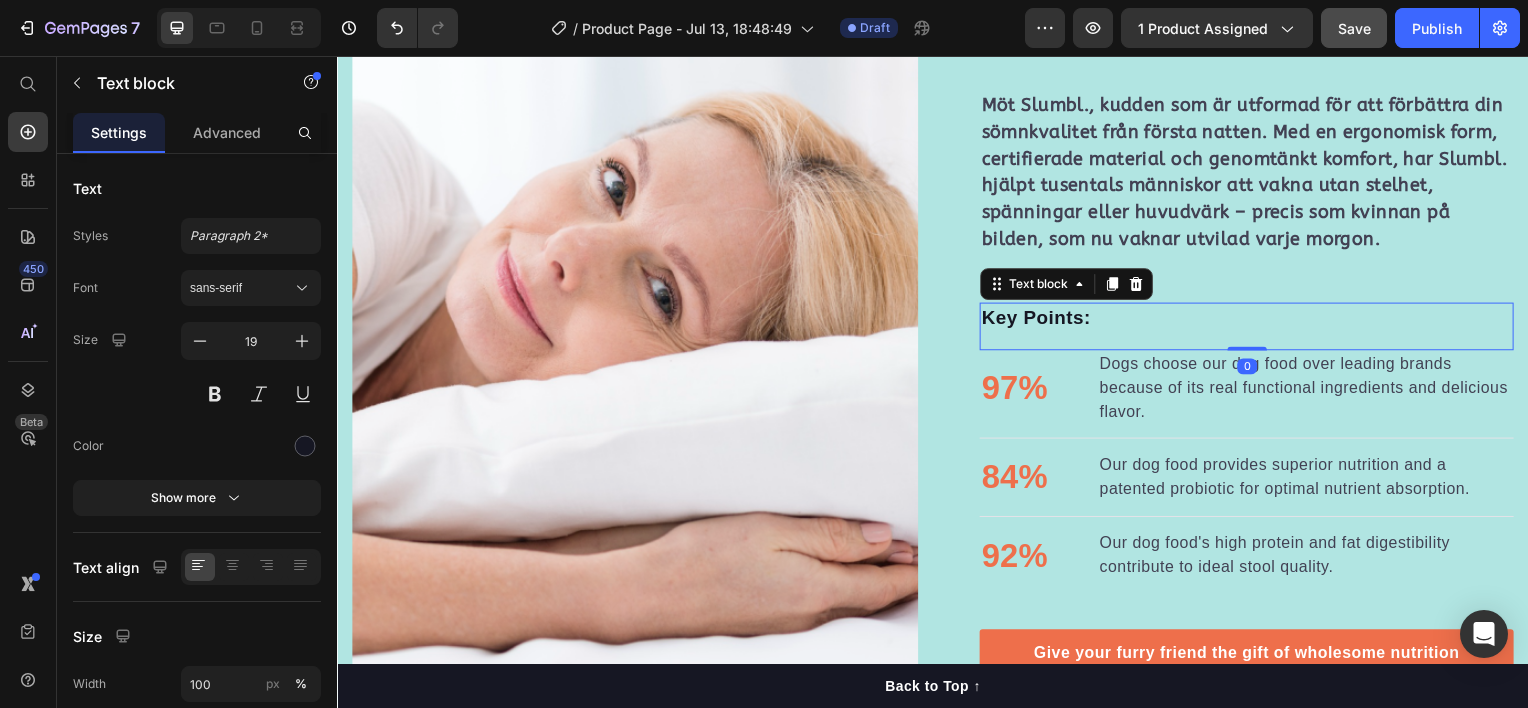 click on "Key Points:" at bounding box center [1253, 320] 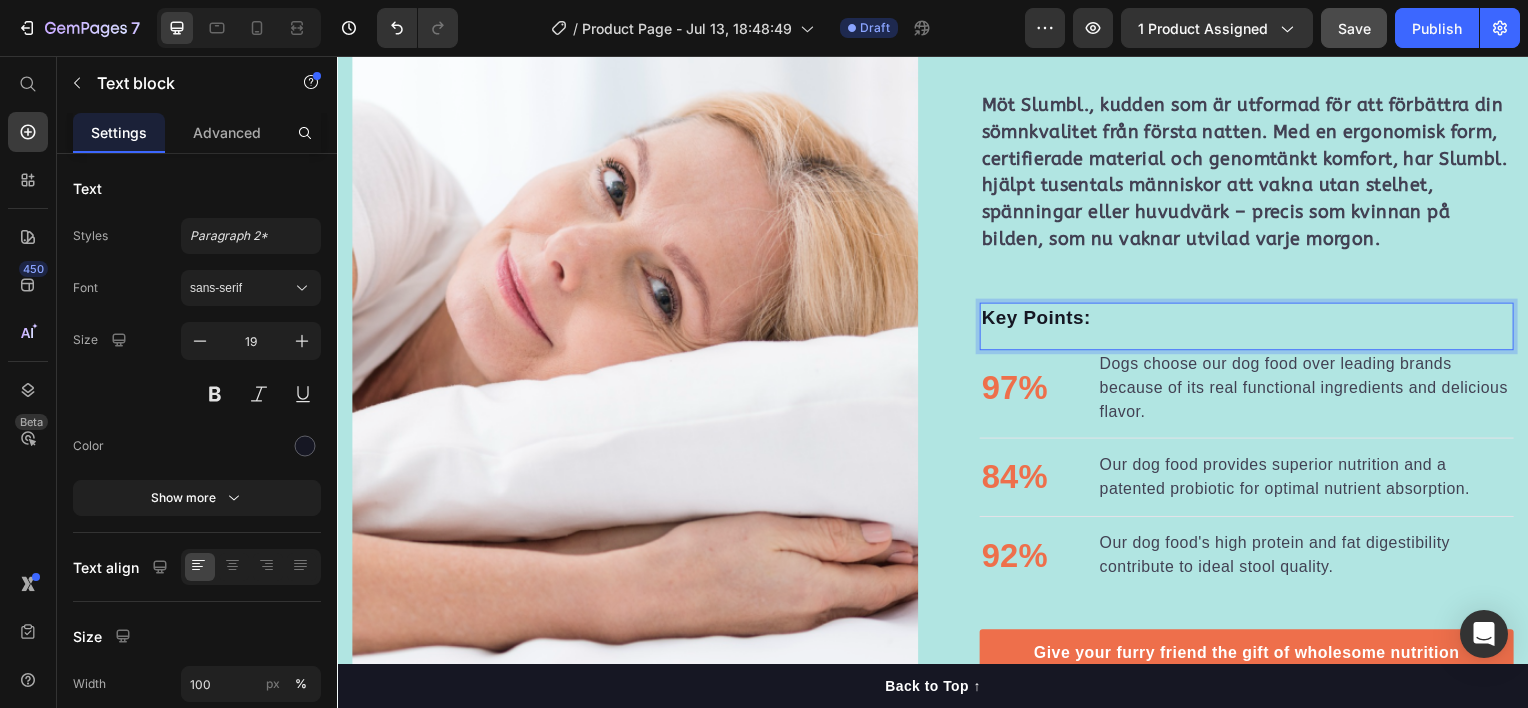 click on "Key Points:" at bounding box center [1253, 320] 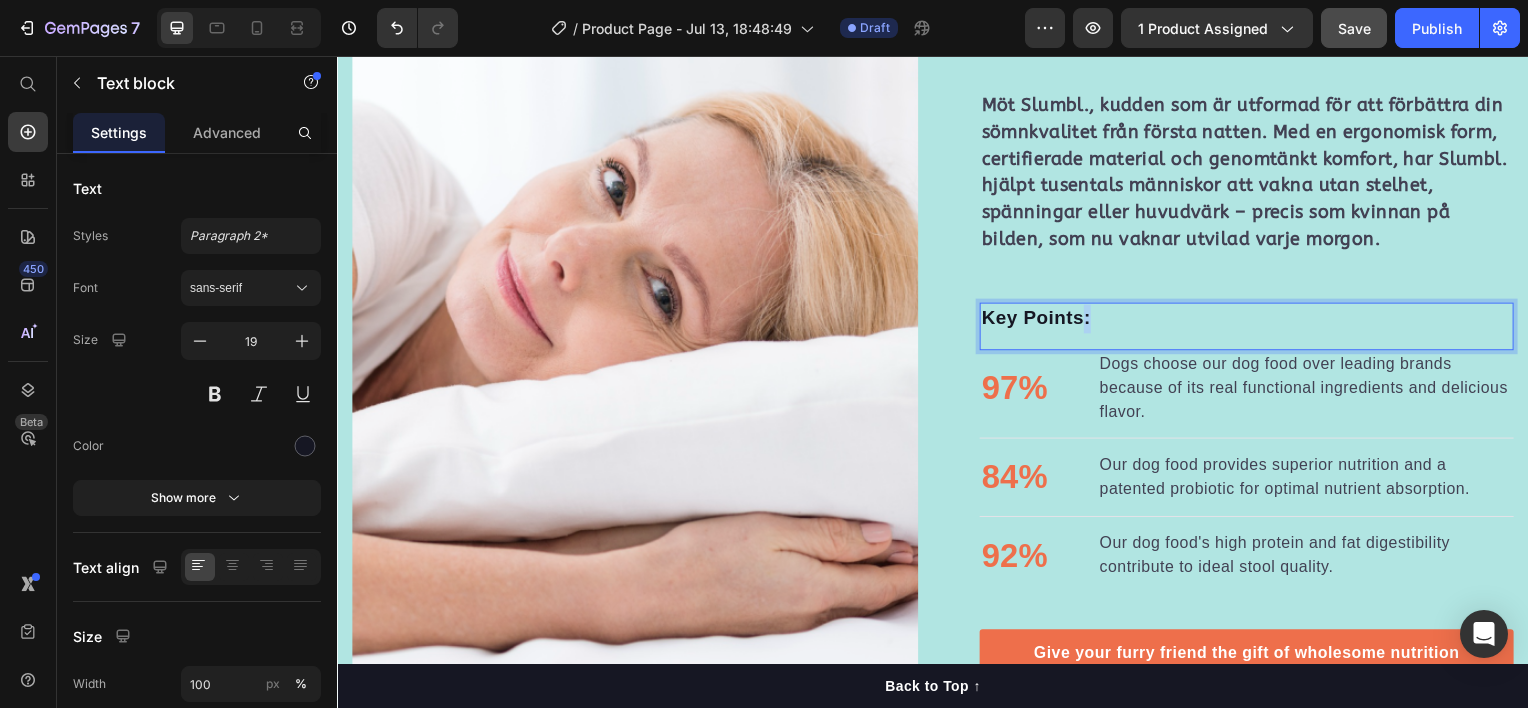 click on "Key Points:" at bounding box center (1253, 320) 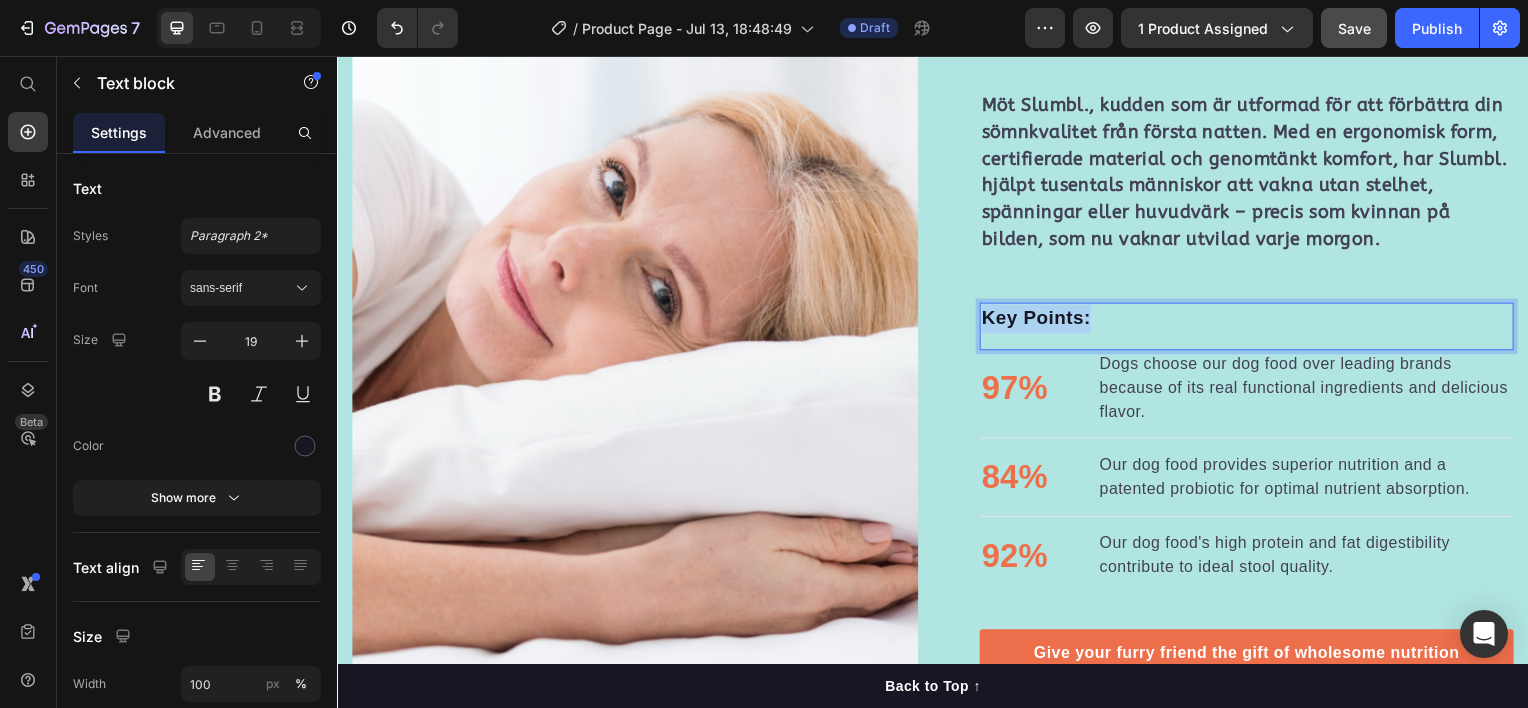 click on "Key Points:" at bounding box center (1253, 320) 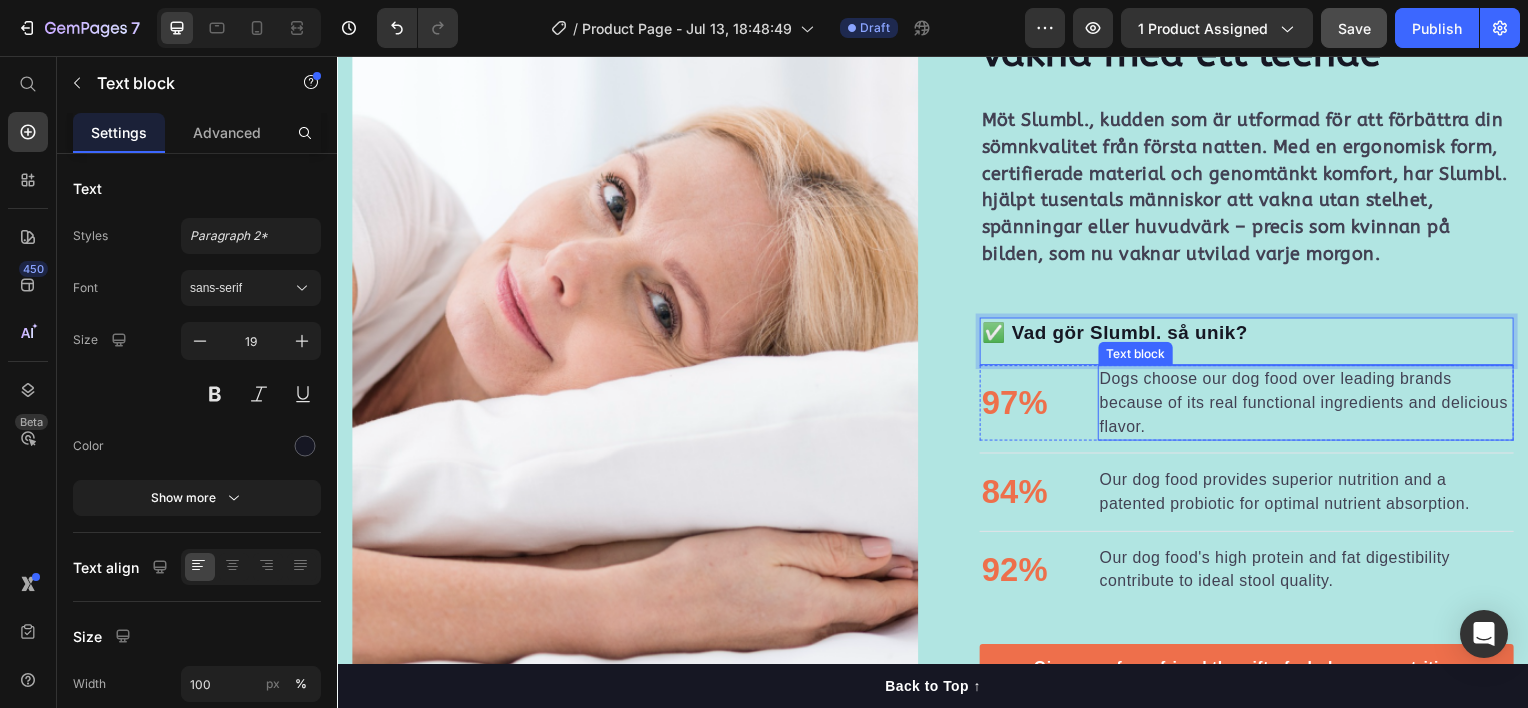 scroll, scrollTop: 1496, scrollLeft: 0, axis: vertical 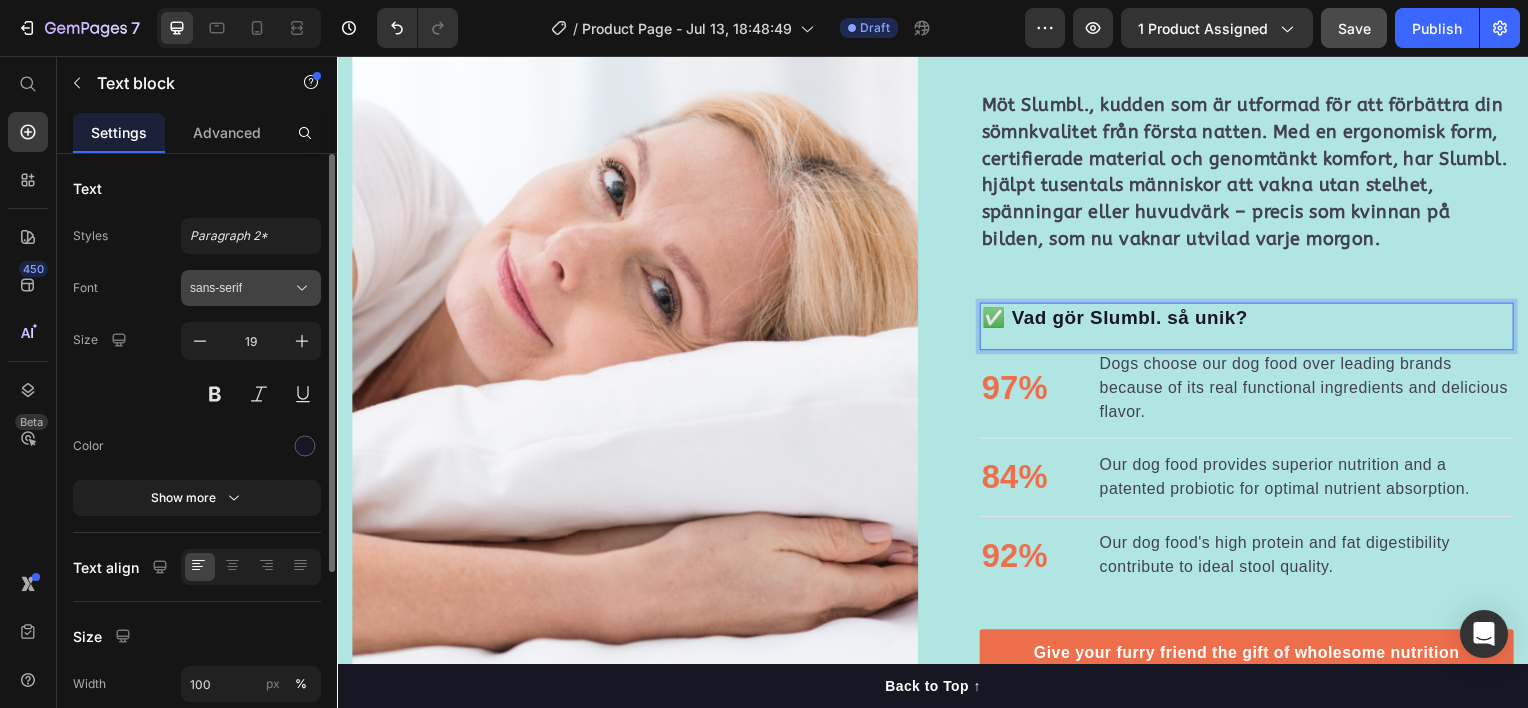 click on "sans-serif" at bounding box center [251, 288] 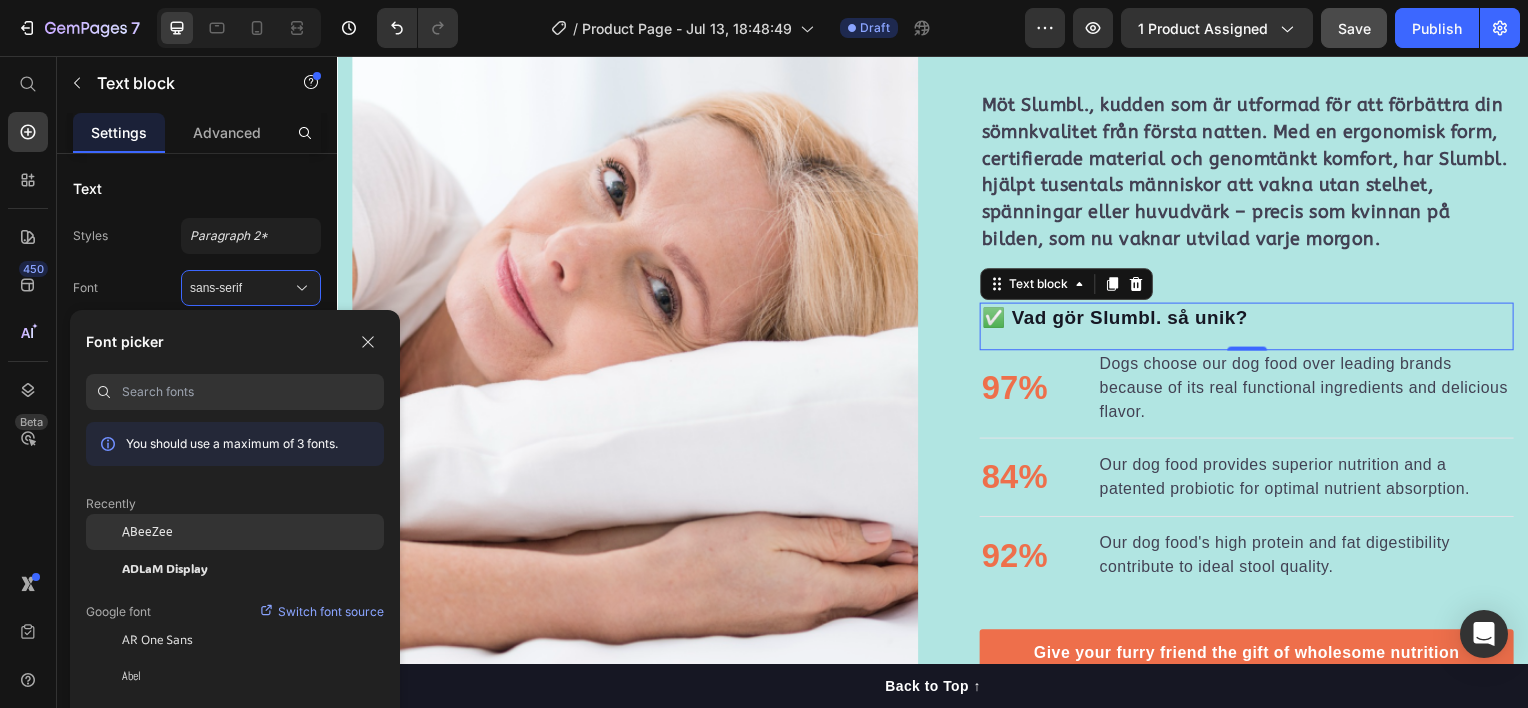 click on "ABeeZee" at bounding box center [147, 532] 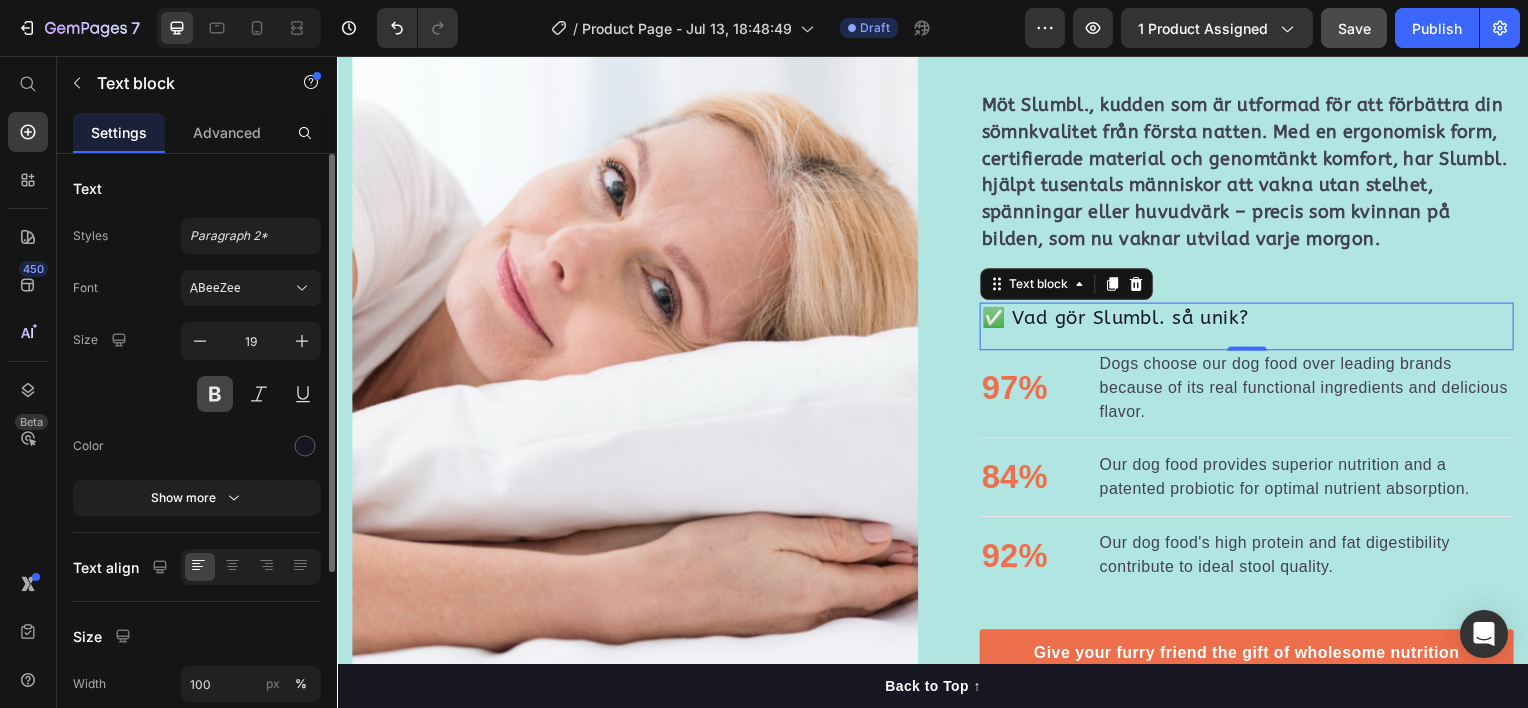 click at bounding box center (215, 394) 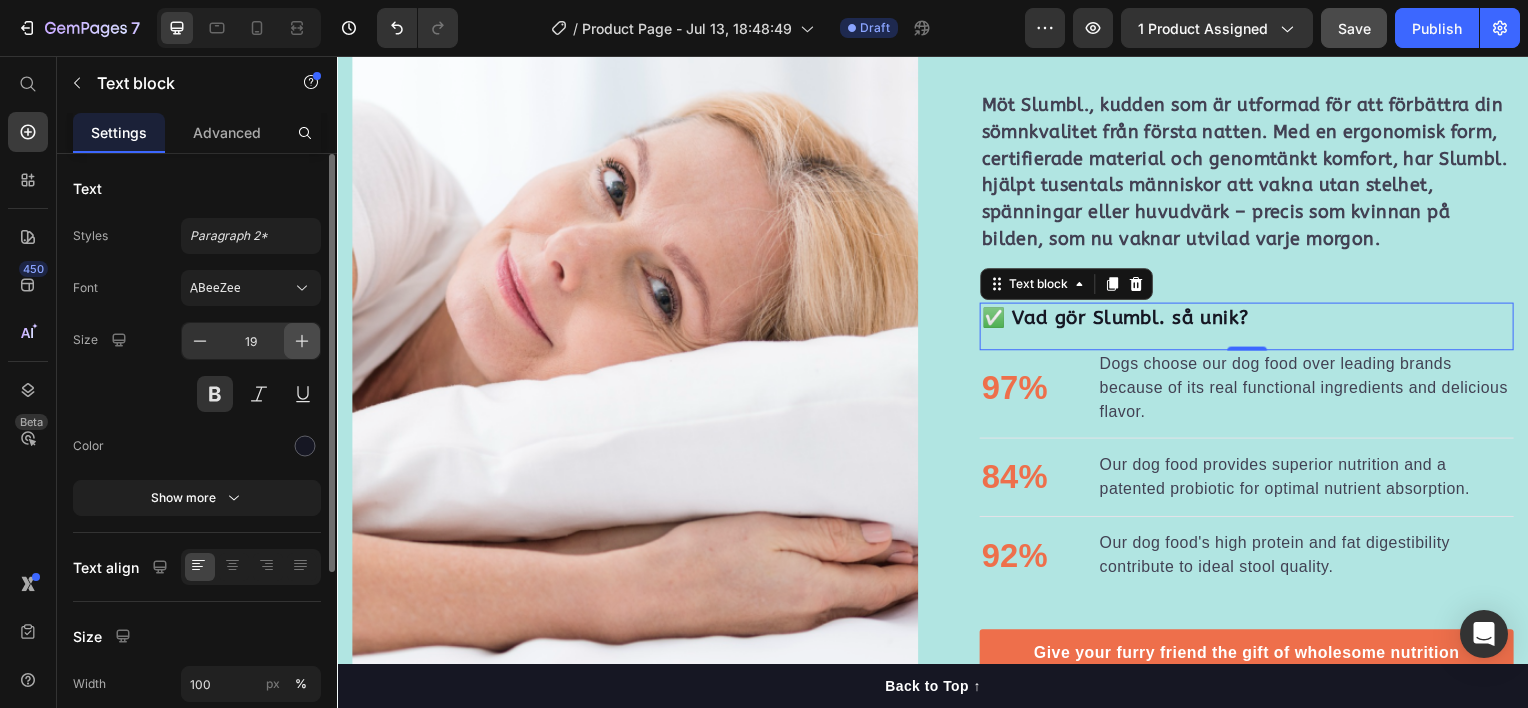 click 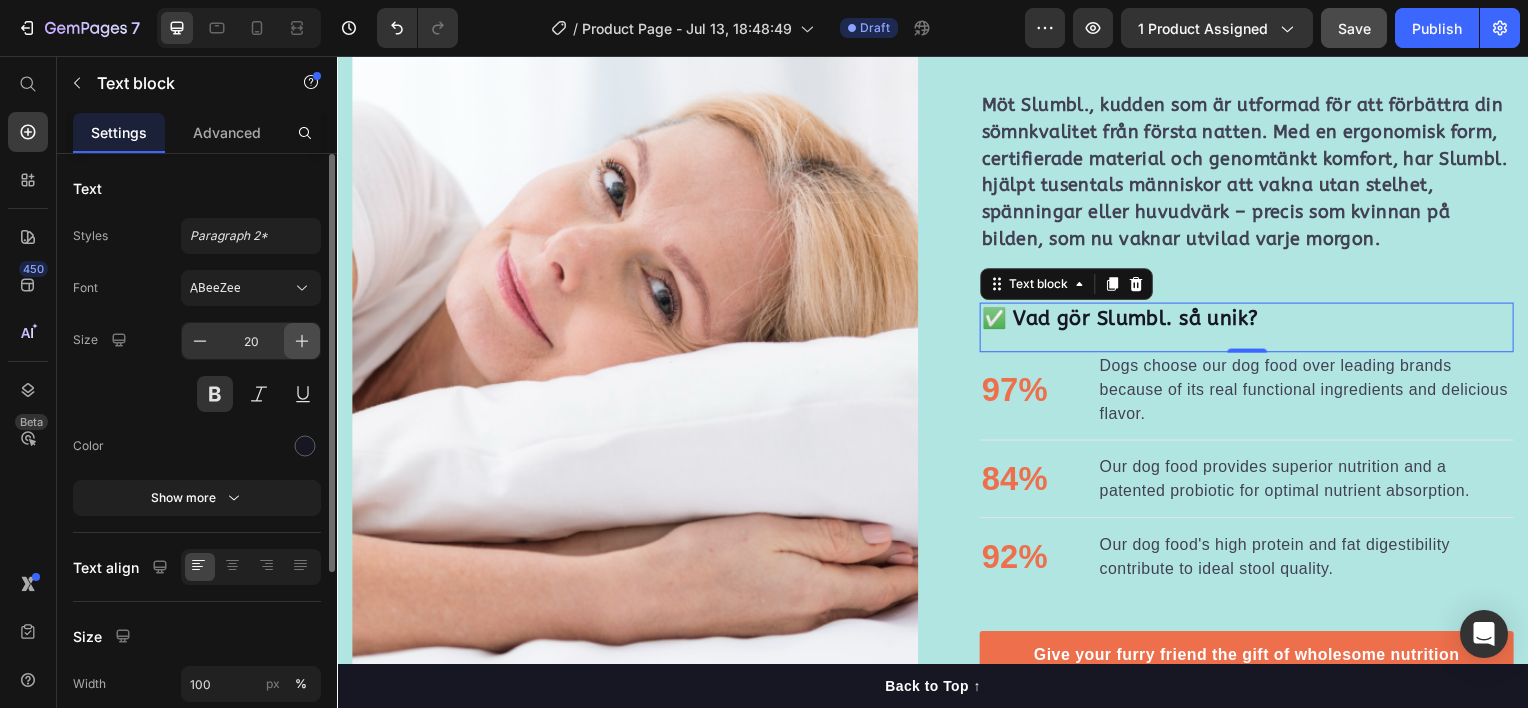 click 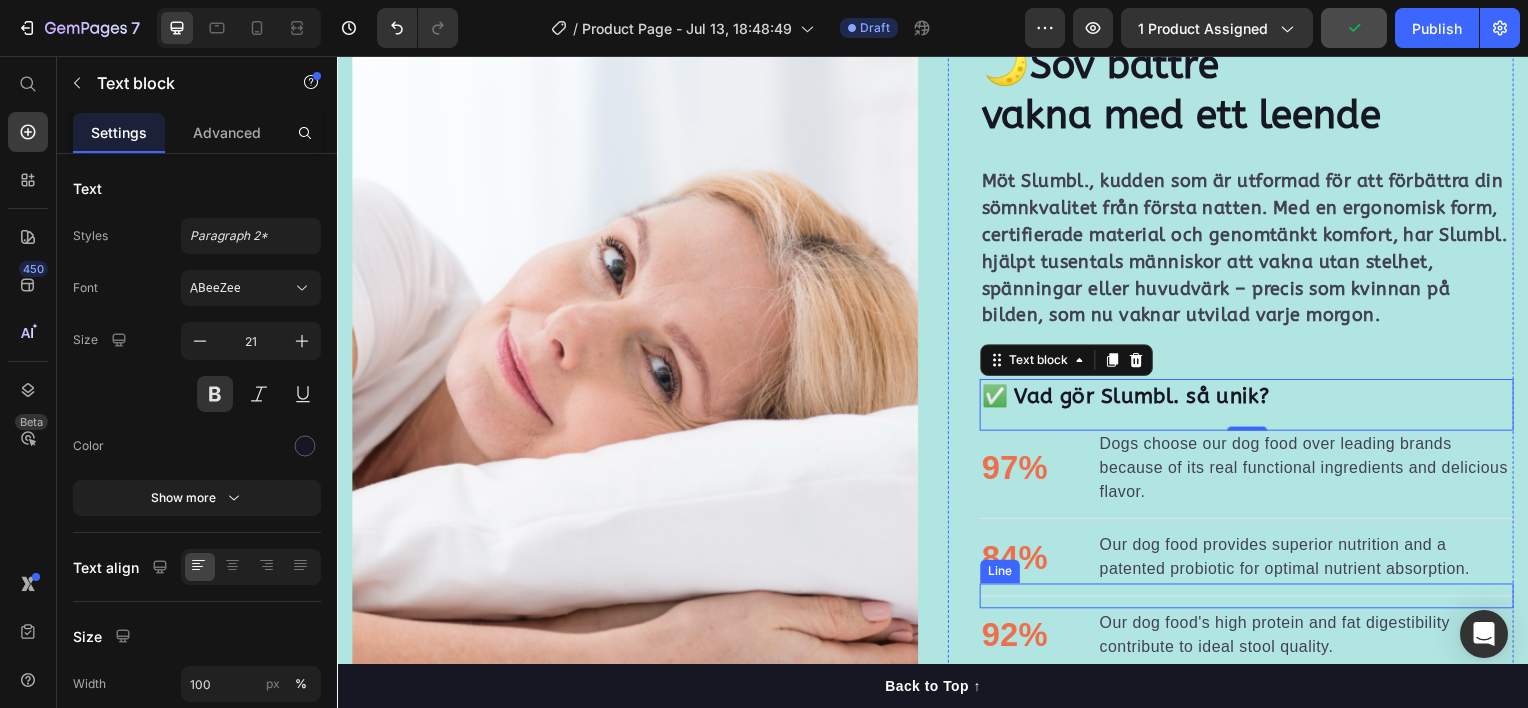 scroll, scrollTop: 1294, scrollLeft: 0, axis: vertical 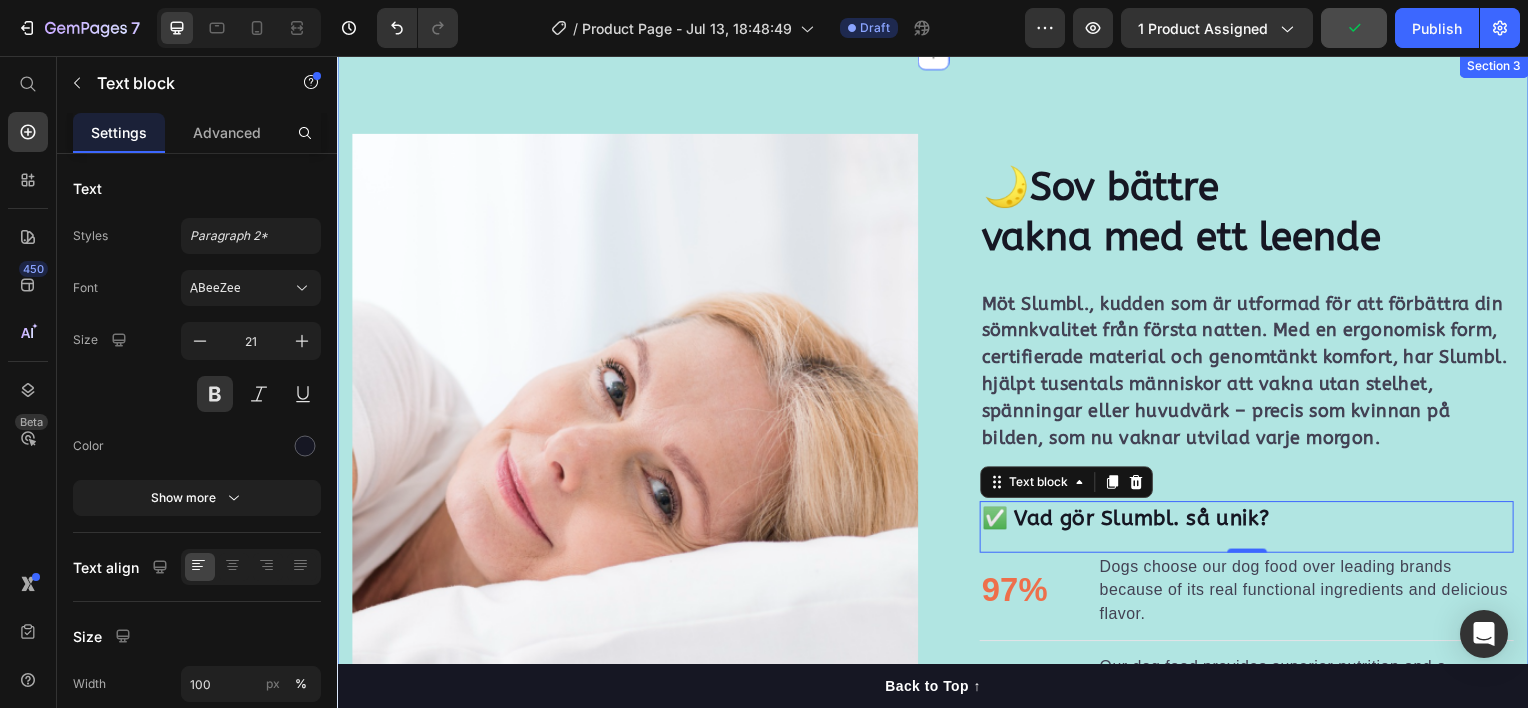 click on "🌙Sov bättre       vakna med ett leende Heading Möt Slumbl., kudden som är utformad för att förbättra din sömnkvalitet från första natten. Med en ergonomisk form, certifierade material och genomtänkt komfort, har Slumbl. hjälpt tusentals människor att vakna utan stelhet, spänningar eller huvudvärk – precis som kvinnan på bilden, som nu vaknar utvilad varje morgon. Text block ✅ Vad gör Slumbl. så unik? Text block   0 97% Text block Dogs choose our dog food over leading brands because of its real functional ingredients and delicious flavor. Text block Advanced list                Title Line 84% Text block Our dog food provides superior nutrition and a patented probiotic for optimal nutrient absorption. Text block Advanced list                Title Line 92% Text block Our dog food's high protein and fat digestibility contribute to ideal stool quality. Text block Advanced list Give your furry friend the gift of wholesome nutrition Button Row Image Image Row Section 3" at bounding box center (937, 522) 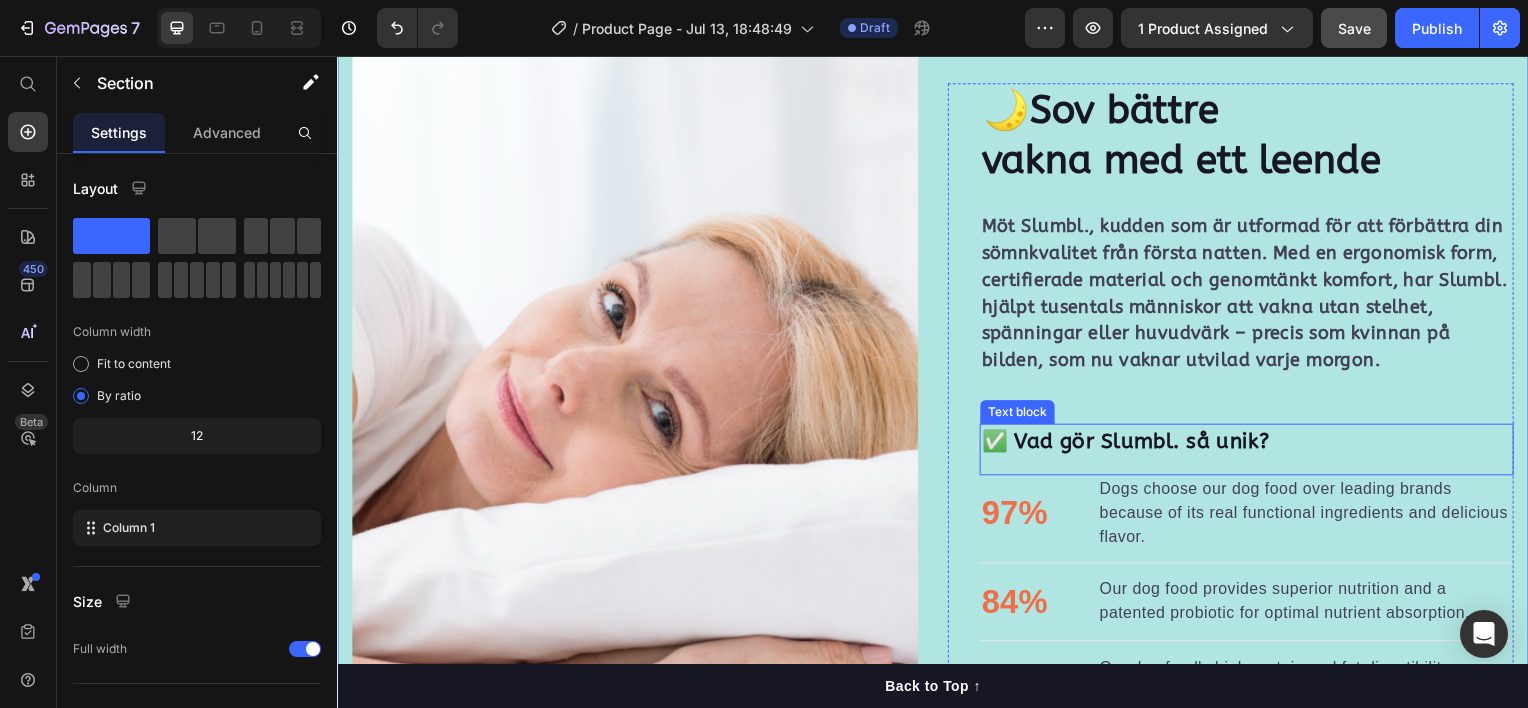 scroll, scrollTop: 1394, scrollLeft: 0, axis: vertical 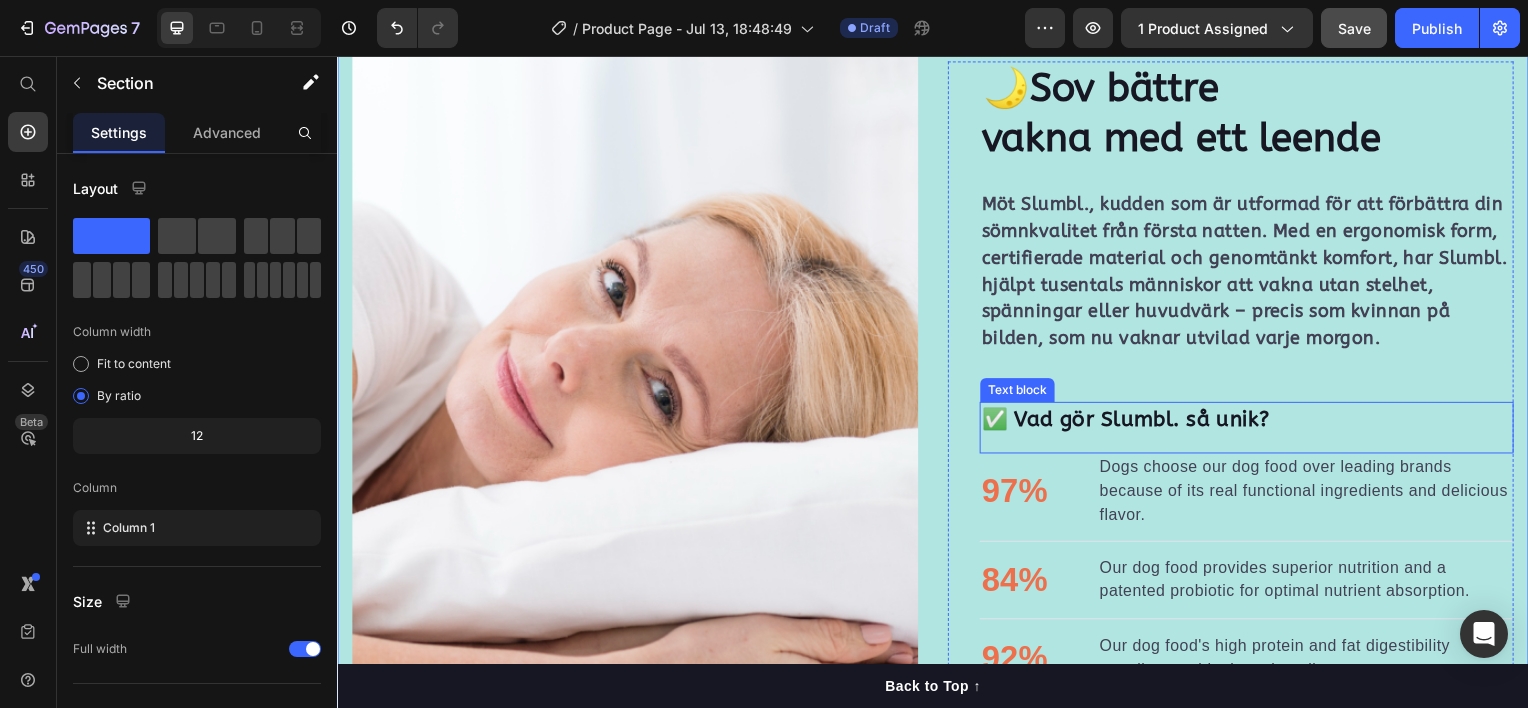 click on "✅ Vad gör Slumbl. så unik?" at bounding box center [1253, 422] 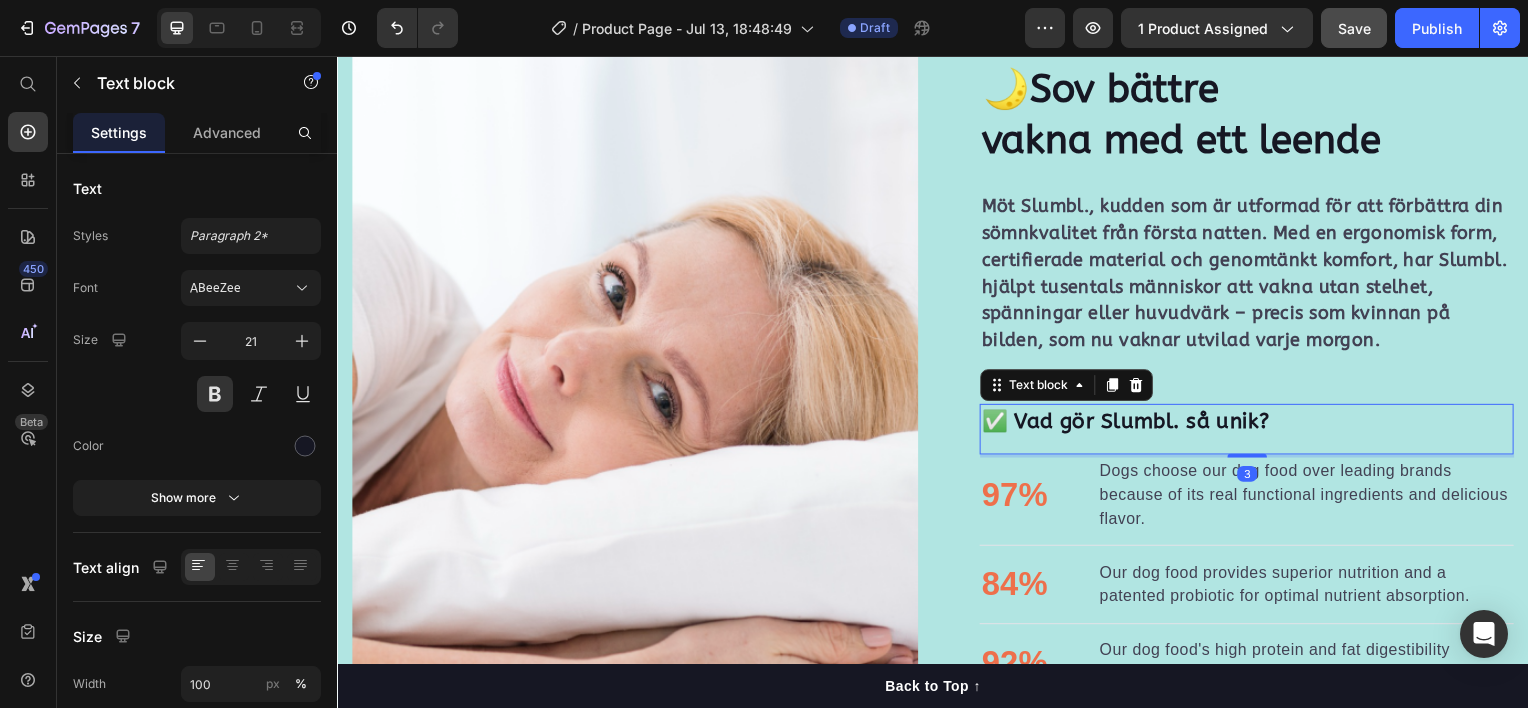 click at bounding box center (1253, 458) 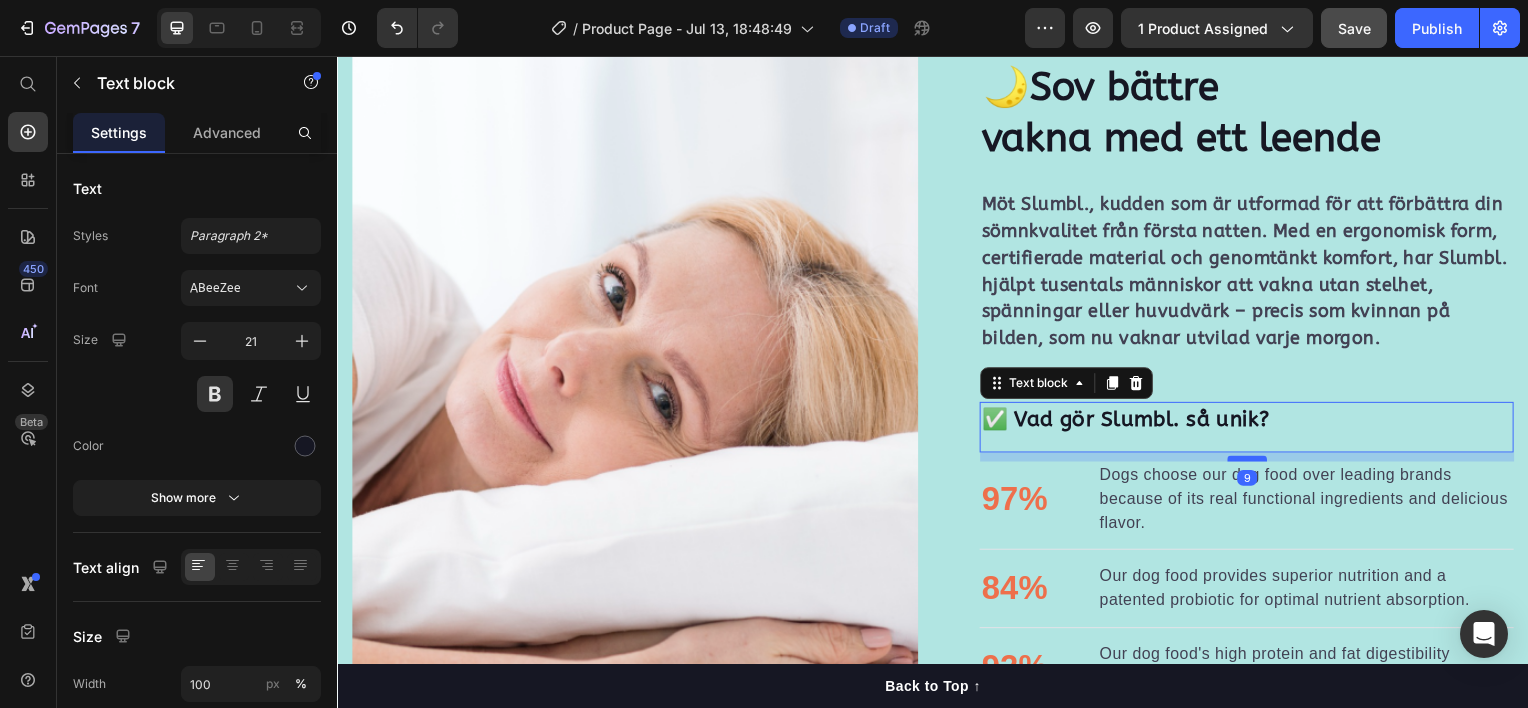 scroll, scrollTop: 1389, scrollLeft: 0, axis: vertical 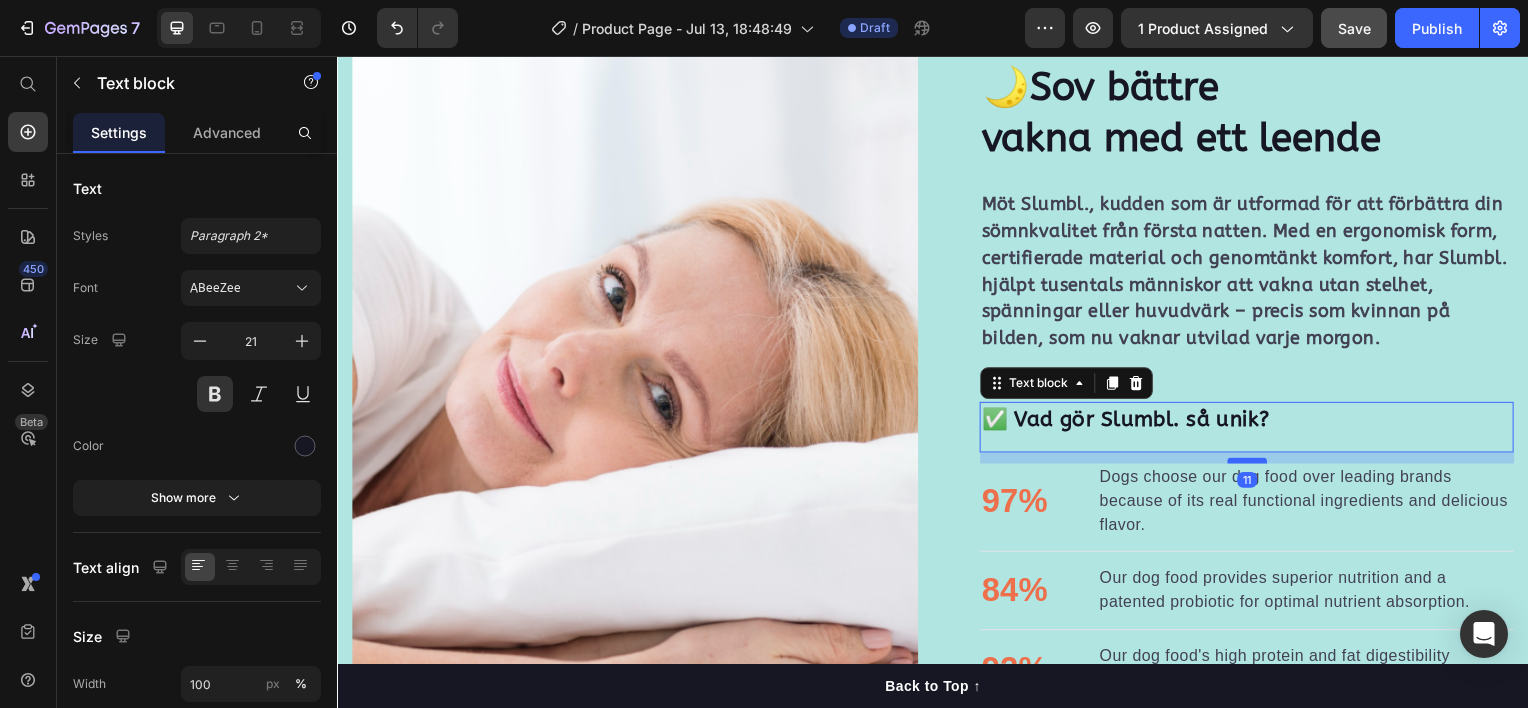 click at bounding box center (1253, 463) 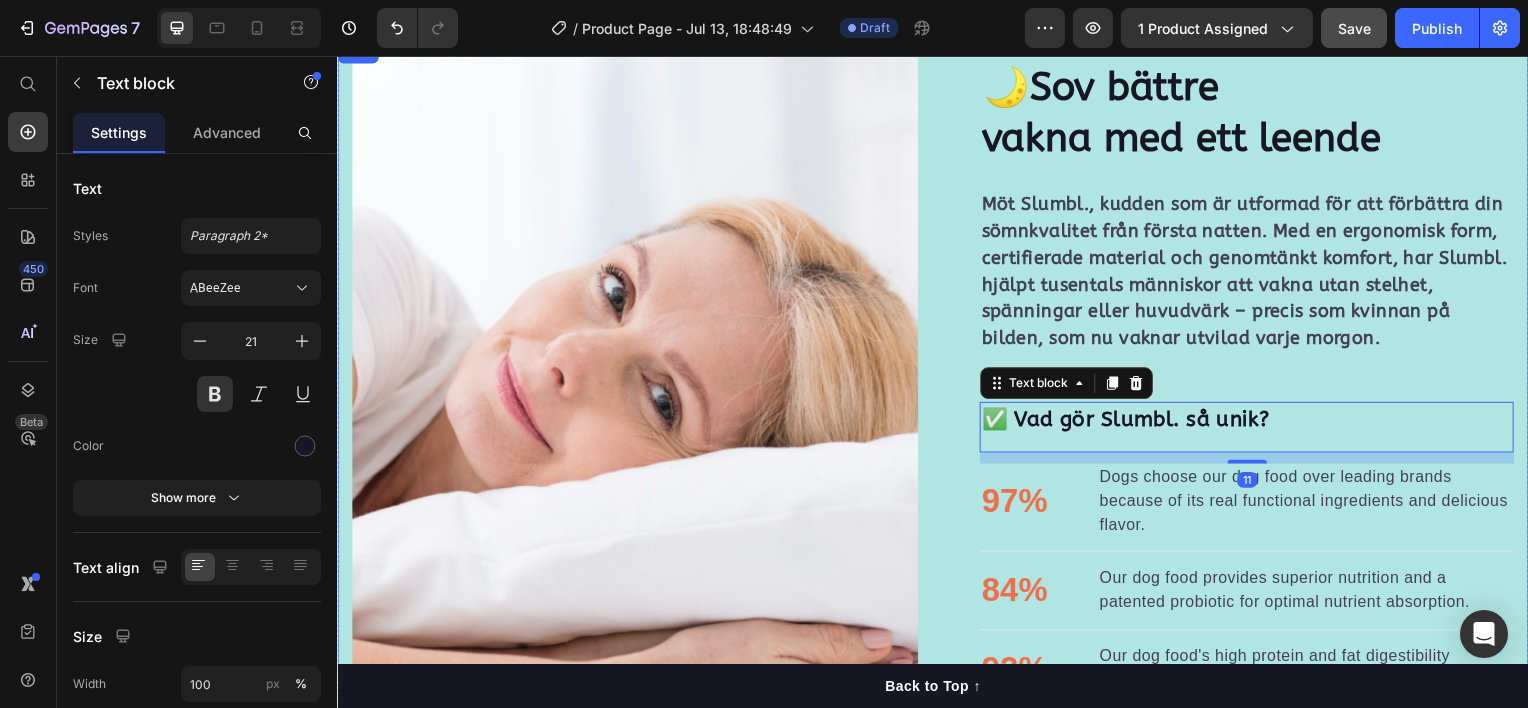 click on "🌙Sov bättre       vakna med ett leende Heading Möt Slumbl., kudden som är utformad för att förbättra din sömnkvalitet från första natten. Med en ergonomisk form, certifierade material och genomtänkt komfort, har Slumbl. hjälpt tusentals människor att vakna utan stelhet, spänningar eller huvudvärk – precis som kvinnan på bilden, som nu vaknar utvilad varje morgon. Text block ✅ Vad gör Slumbl. så unik? Text block   11 97% Text block Dogs choose our dog food over leading brands because of its real functional ingredients and delicious flavor. Text block Advanced list                Title Line 84% Text block Our dog food provides superior nutrition and a patented probiotic for optimal nutrient absorption. Text block Advanced list                Title Line 92% Text block Our dog food's high protein and fat digestibility contribute to ideal stool quality. Text block Advanced list Give your furry friend the gift of wholesome nutrition Button Row Image Image Row" at bounding box center (937, 427) 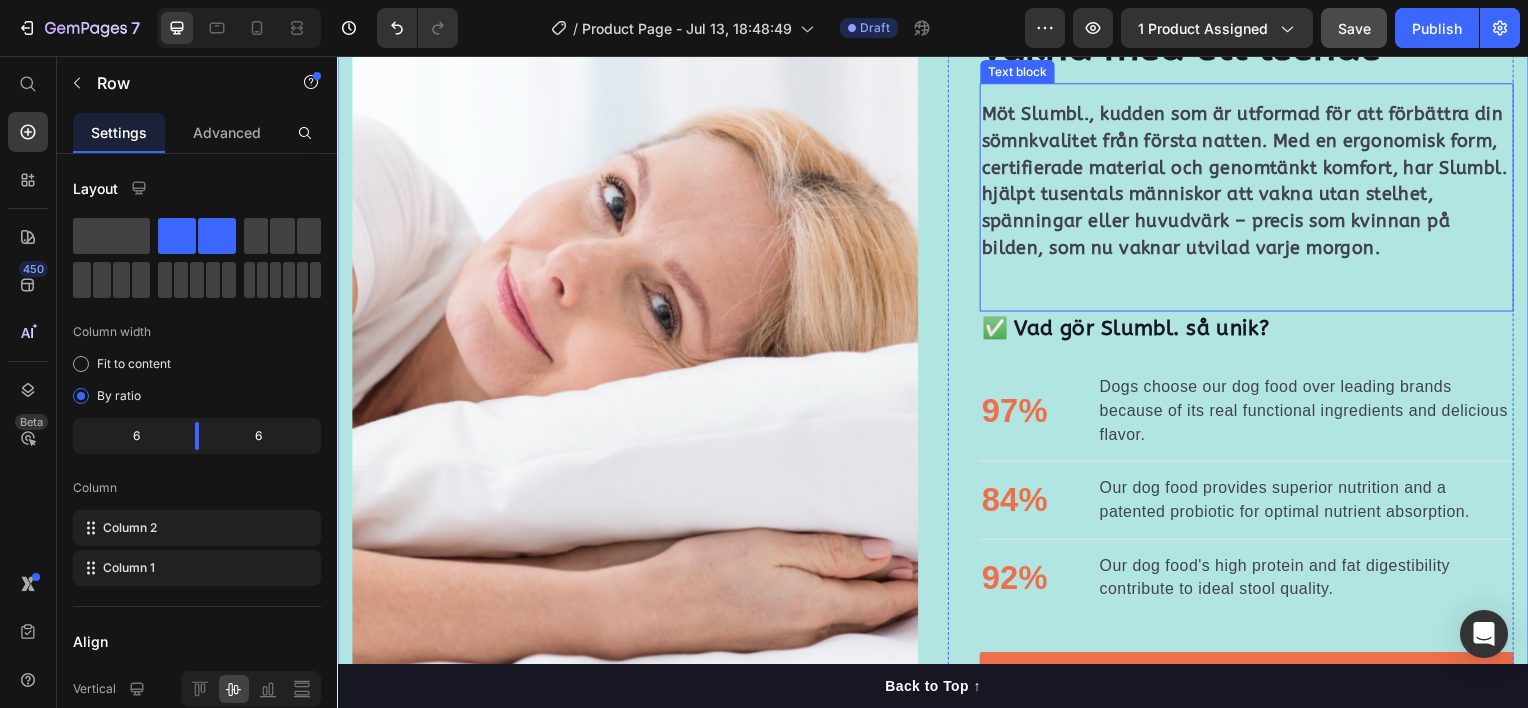 scroll, scrollTop: 1589, scrollLeft: 0, axis: vertical 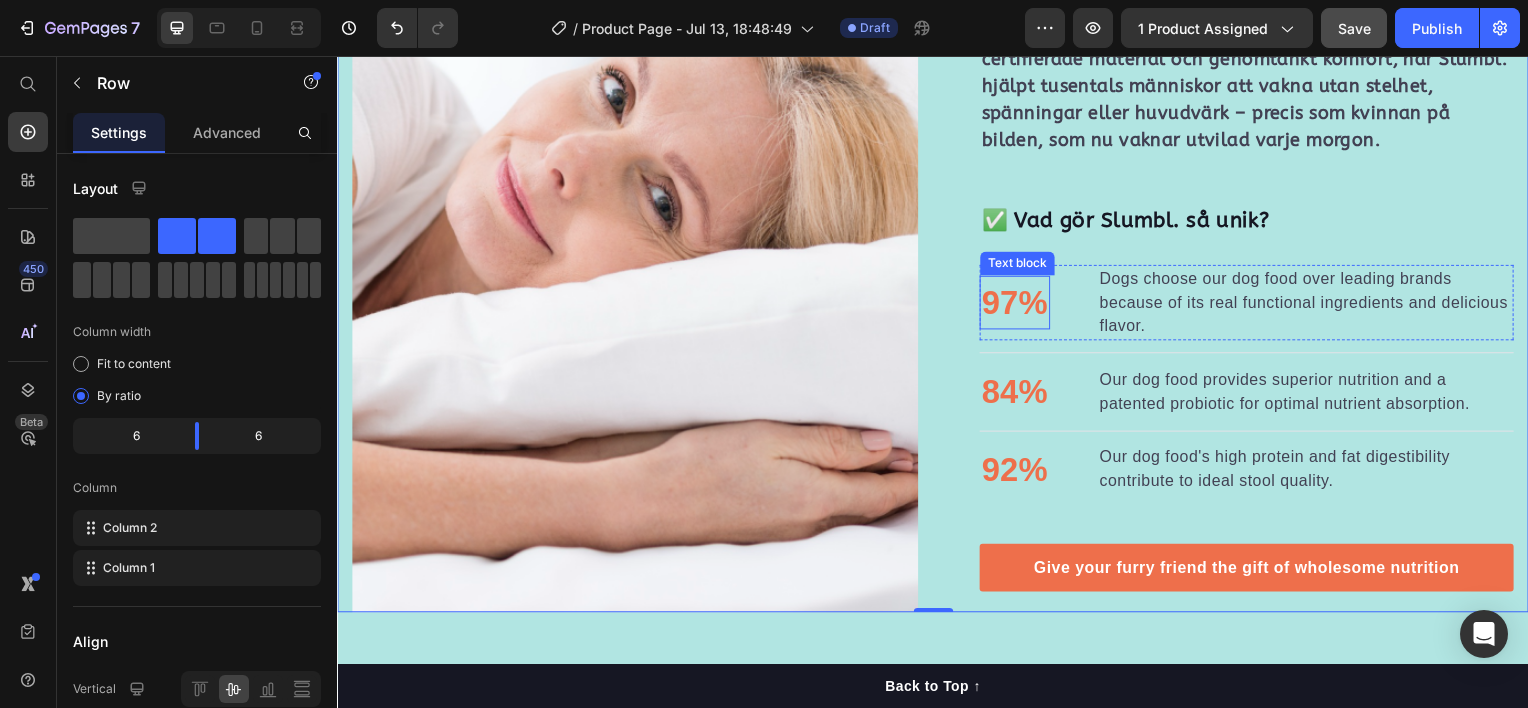 click on "97%" at bounding box center (1019, 304) 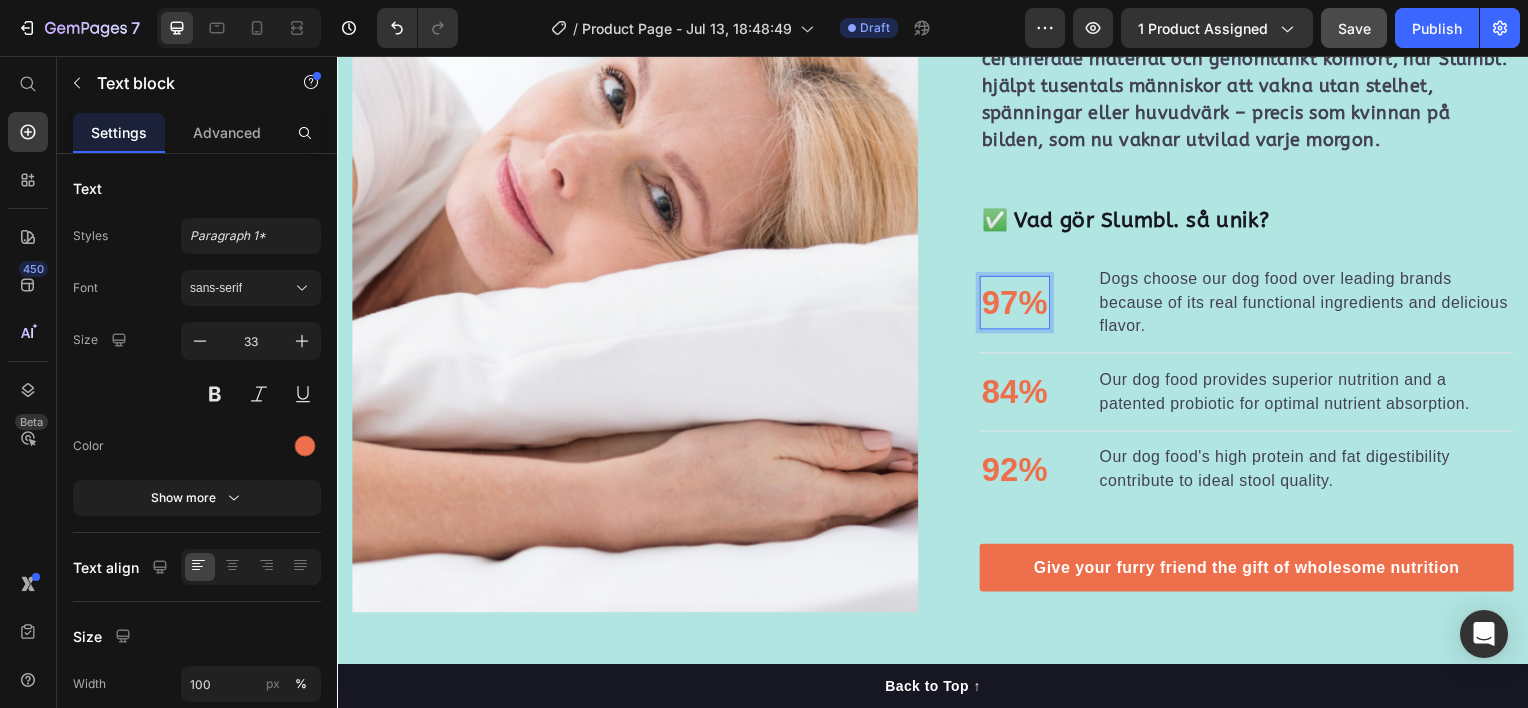 click on "97%" at bounding box center [1019, 304] 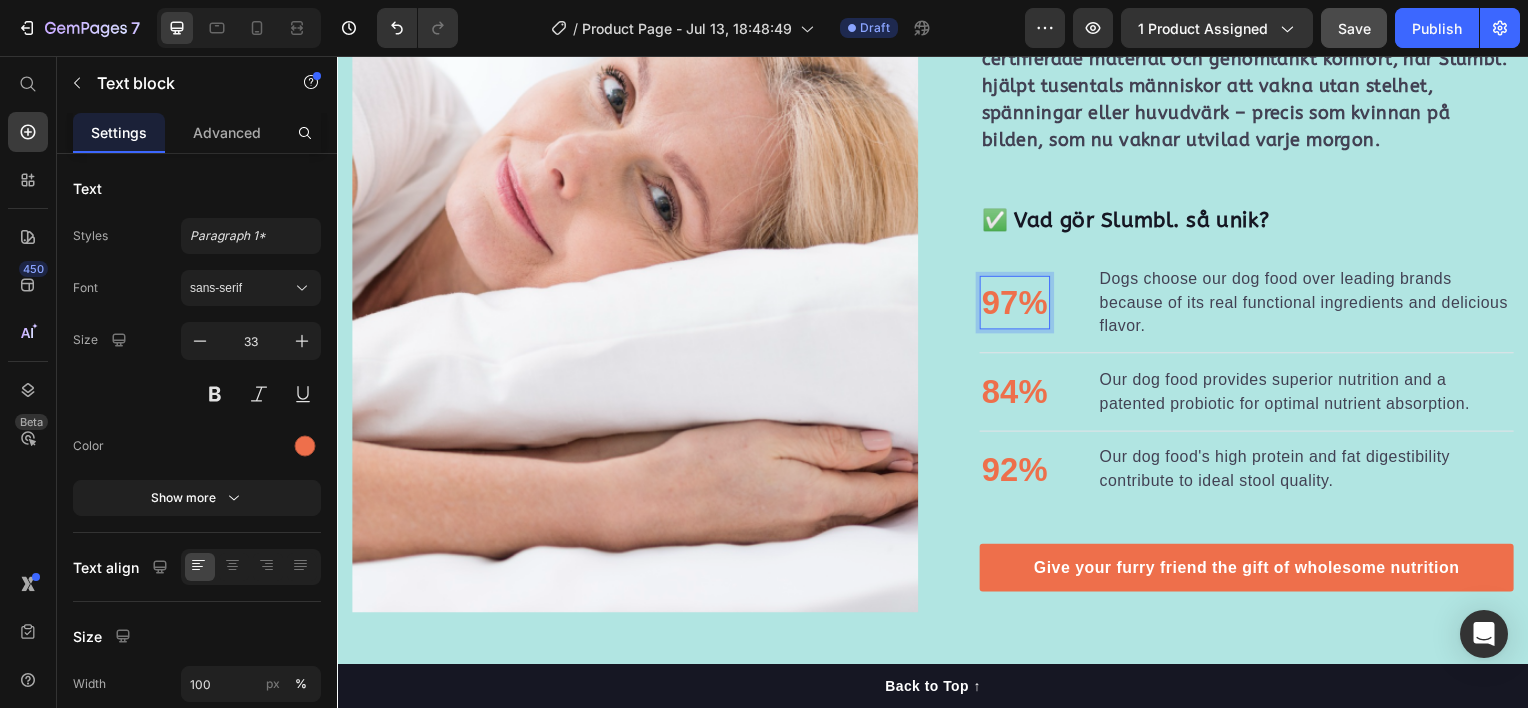 click on "97%" at bounding box center (1019, 304) 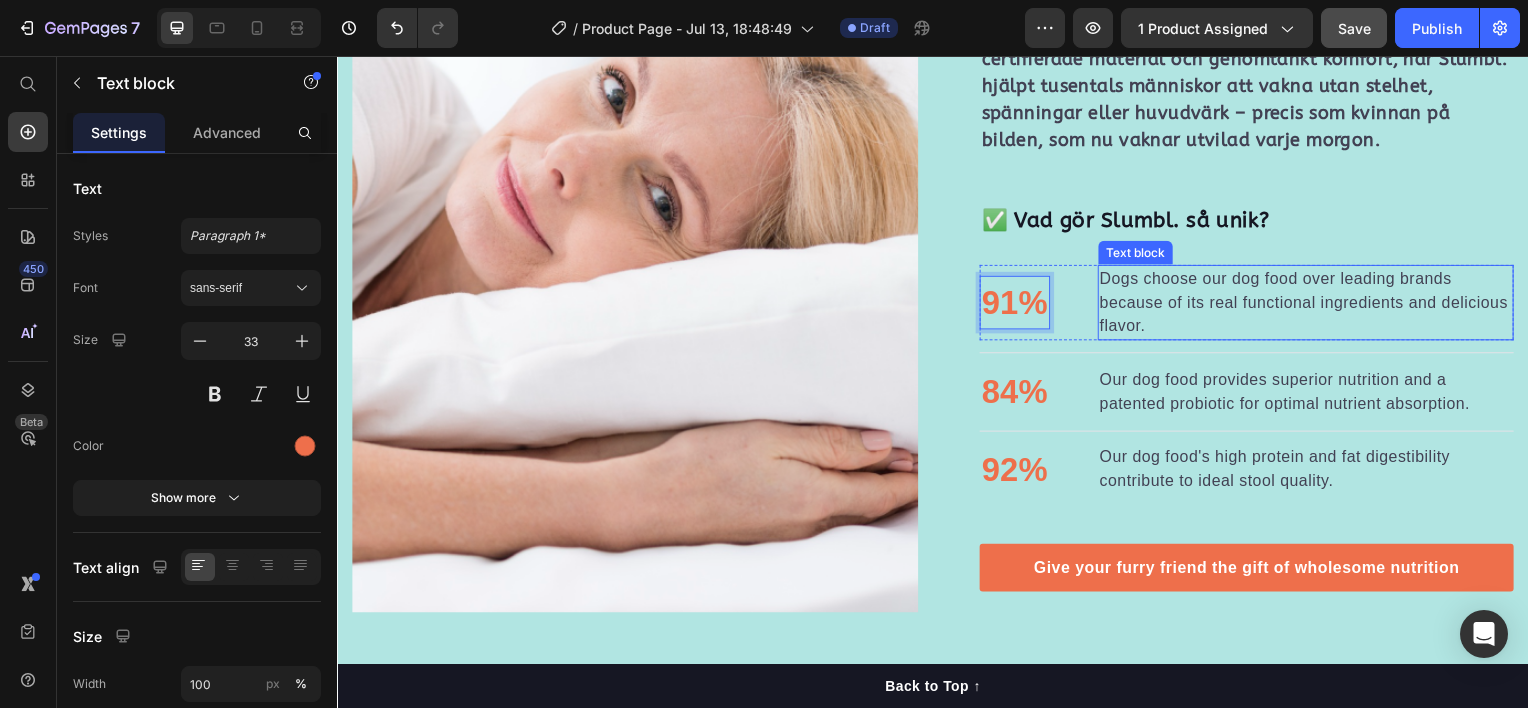 click on "Dogs choose our dog food over leading brands because of its real functional ingredients and delicious flavor." at bounding box center [1312, 304] 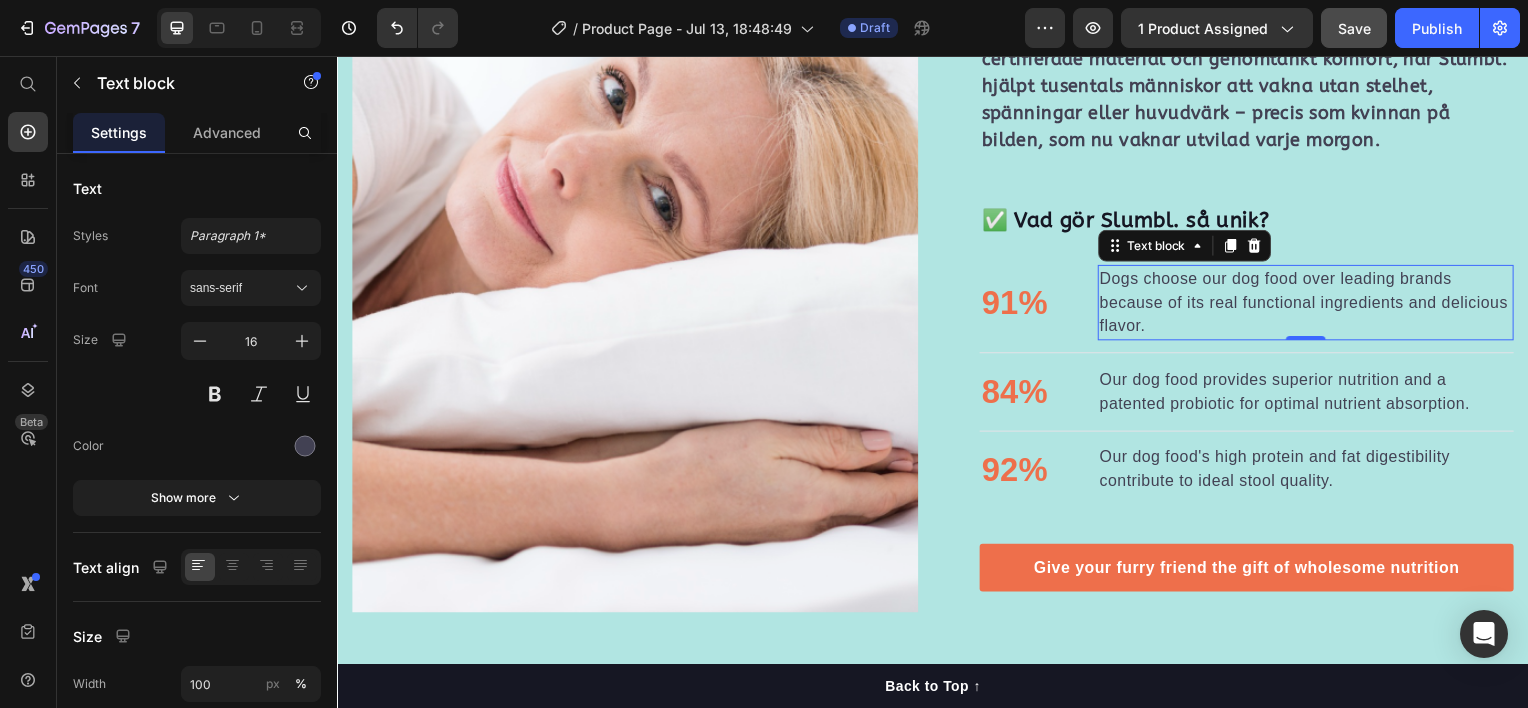 click on "Dogs choose our dog food over leading brands because of its real functional ingredients and delicious flavor." at bounding box center [1312, 304] 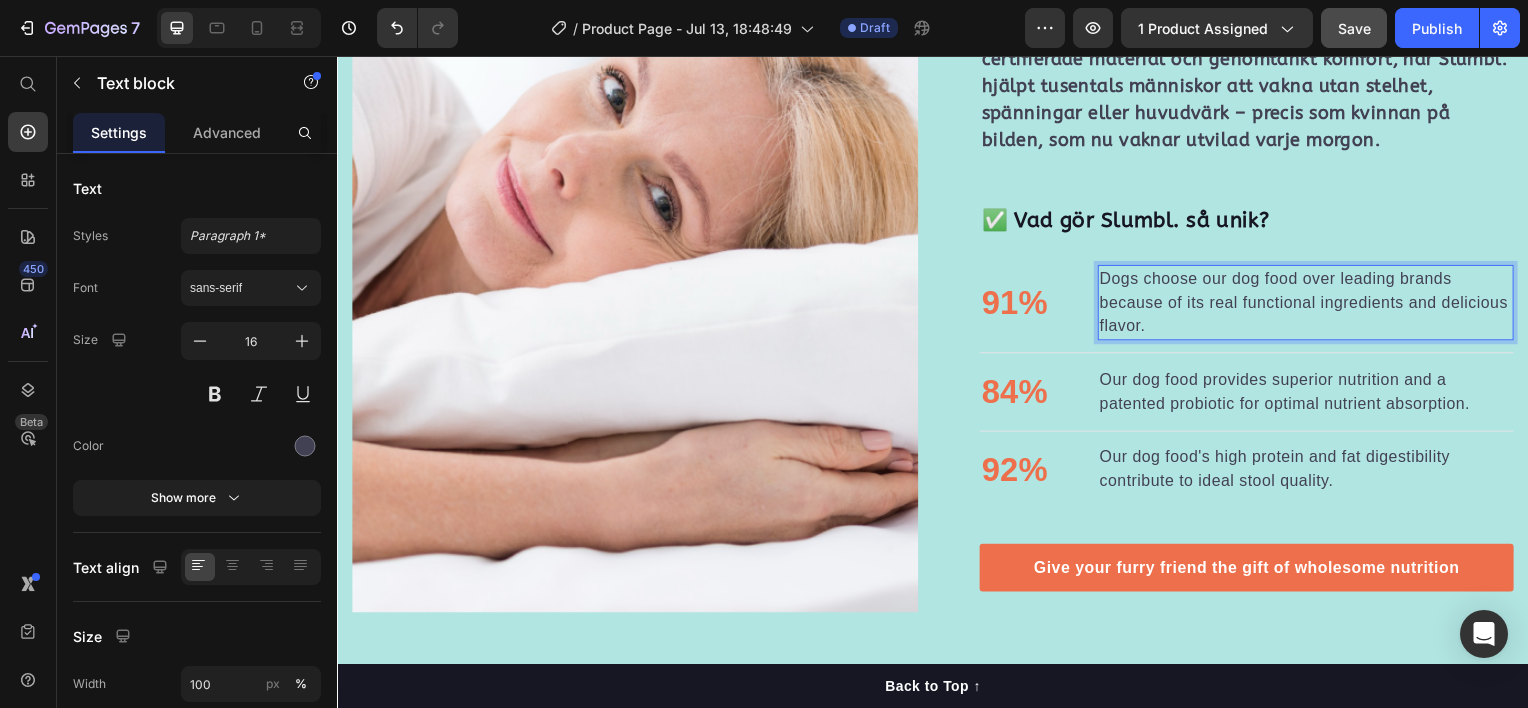 click on "Dogs choose our dog food over leading brands because of its real functional ingredients and delicious flavor." at bounding box center (1312, 304) 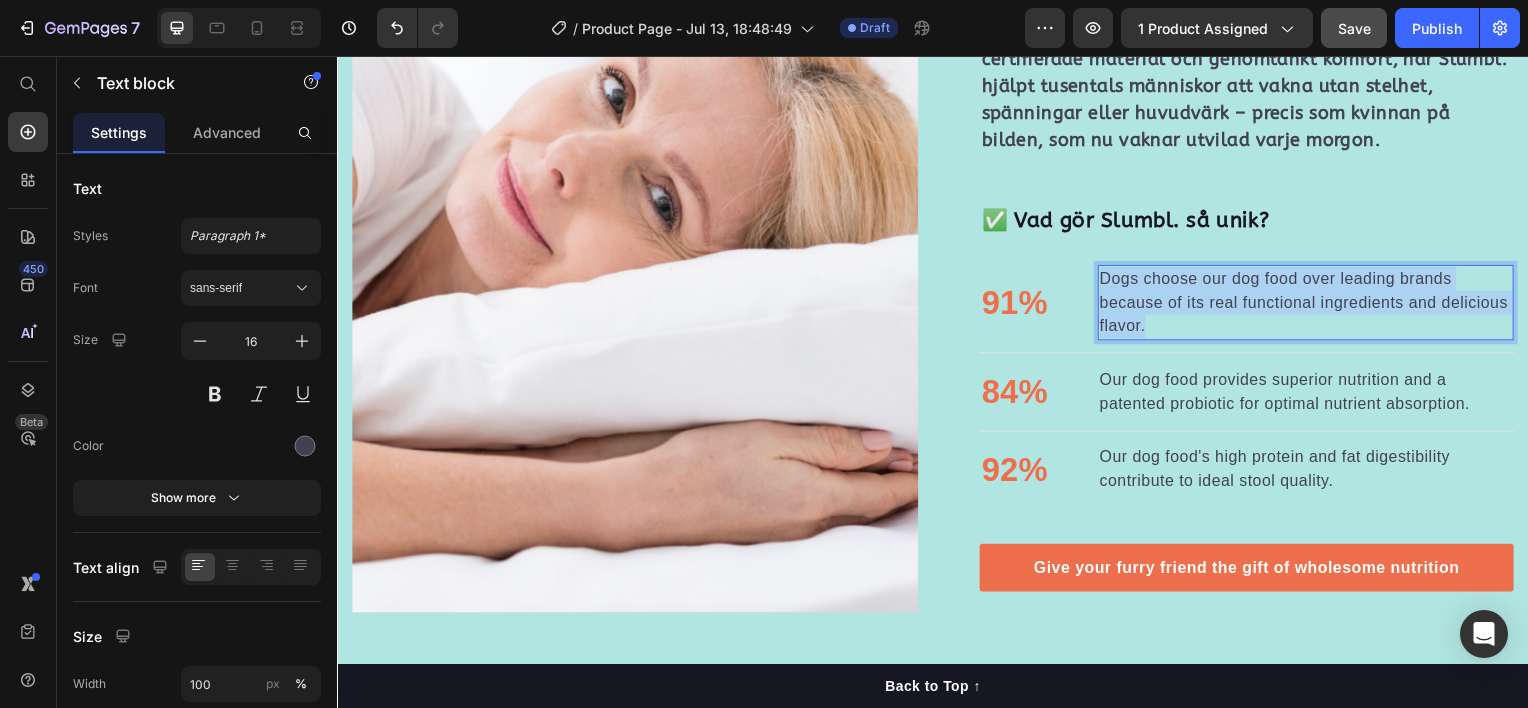 click on "Dogs choose our dog food over leading brands because of its real functional ingredients and delicious flavor." at bounding box center [1312, 304] 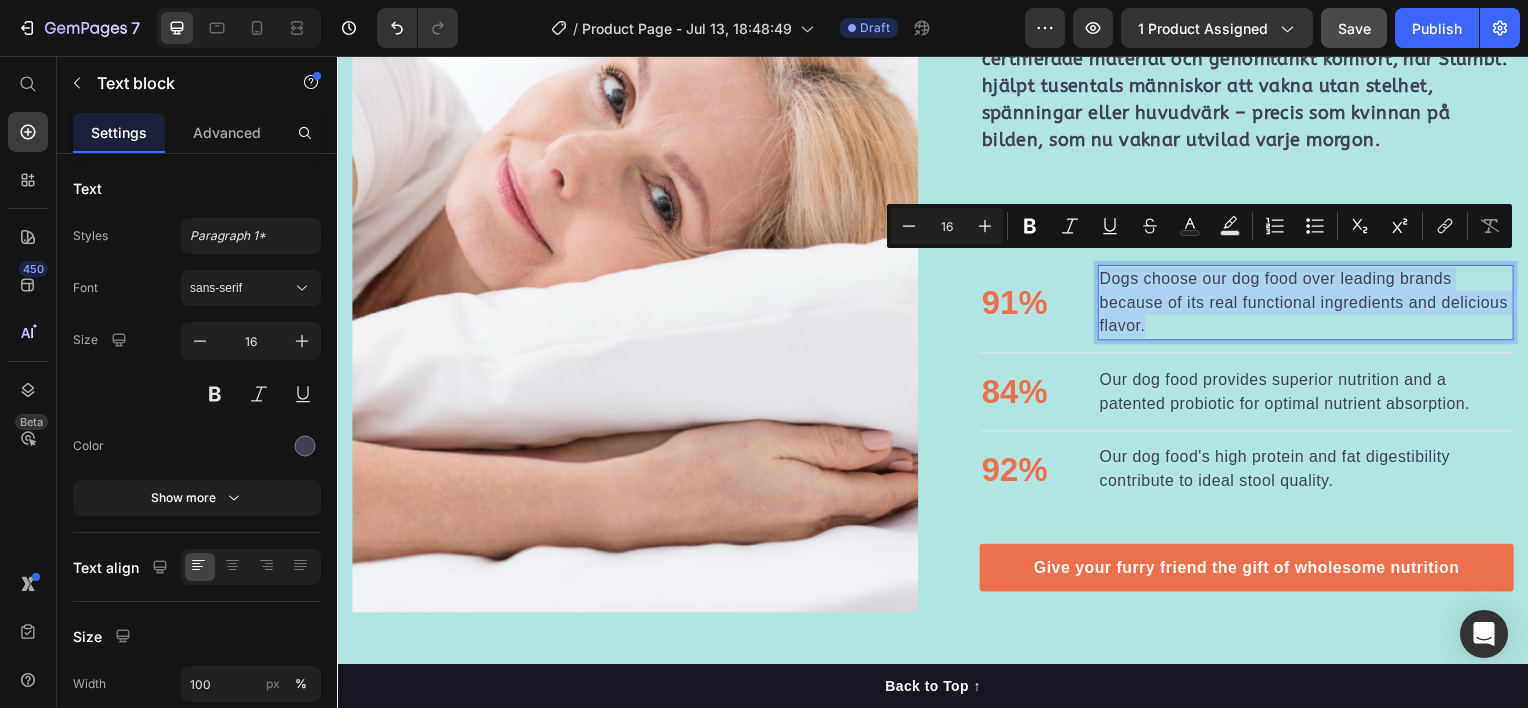 scroll, scrollTop: 1577, scrollLeft: 0, axis: vertical 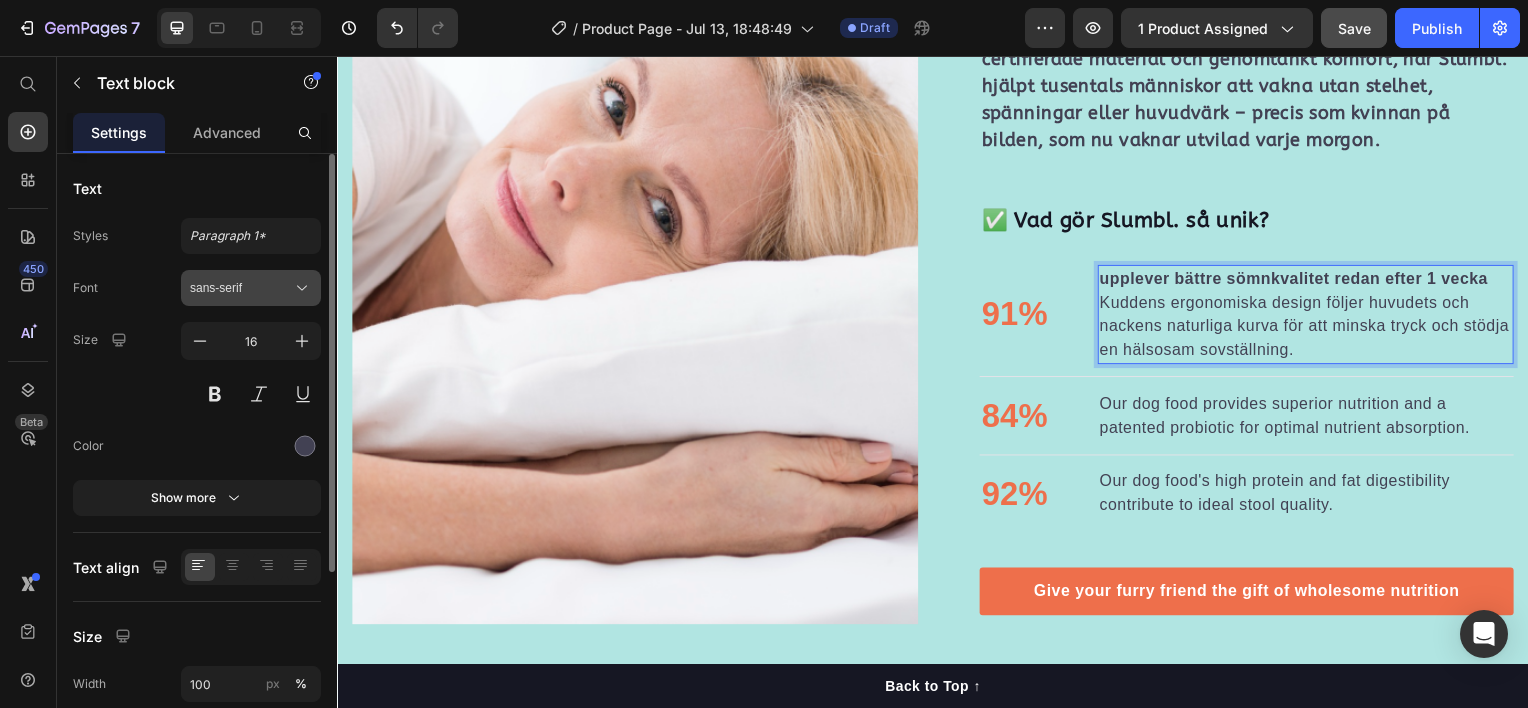 click on "sans-serif" at bounding box center [241, 288] 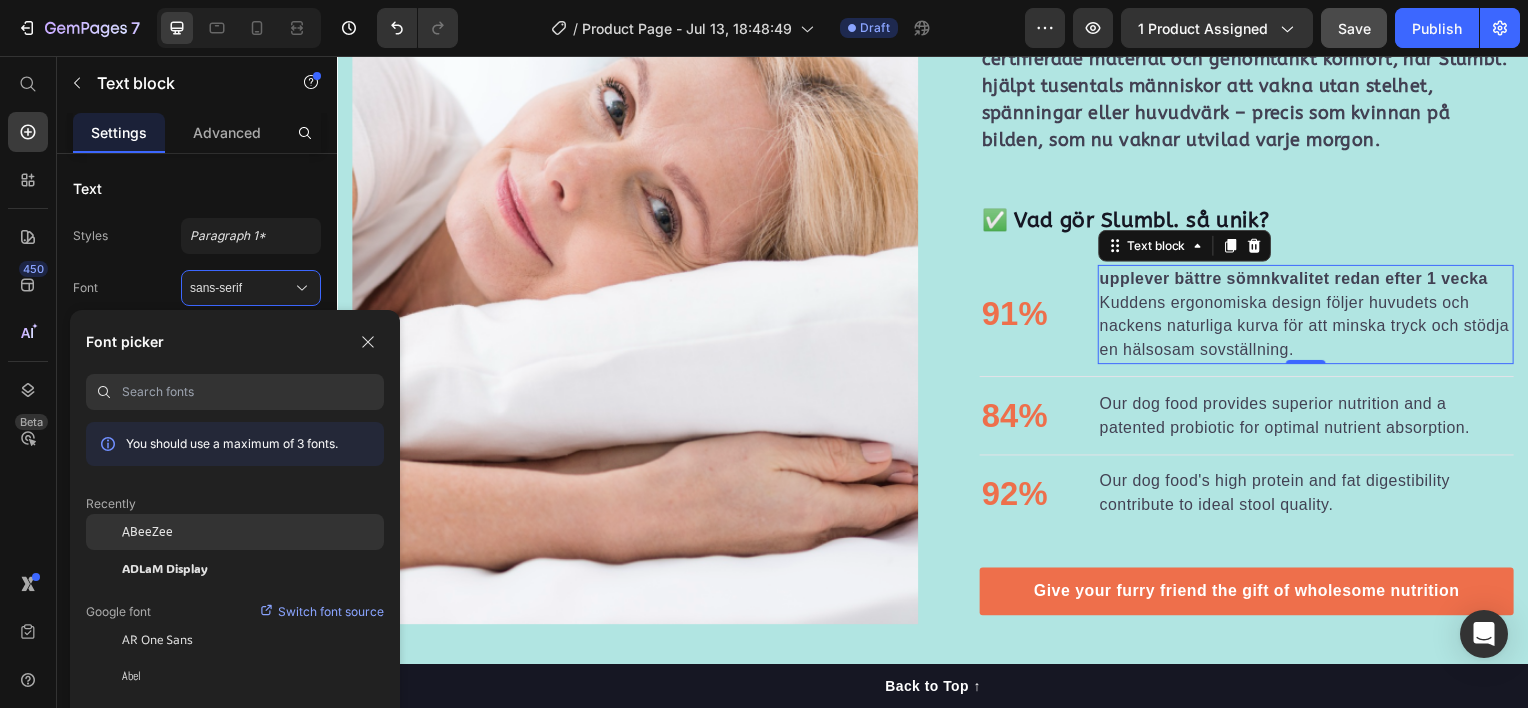 click on "ABeeZee" at bounding box center (147, 532) 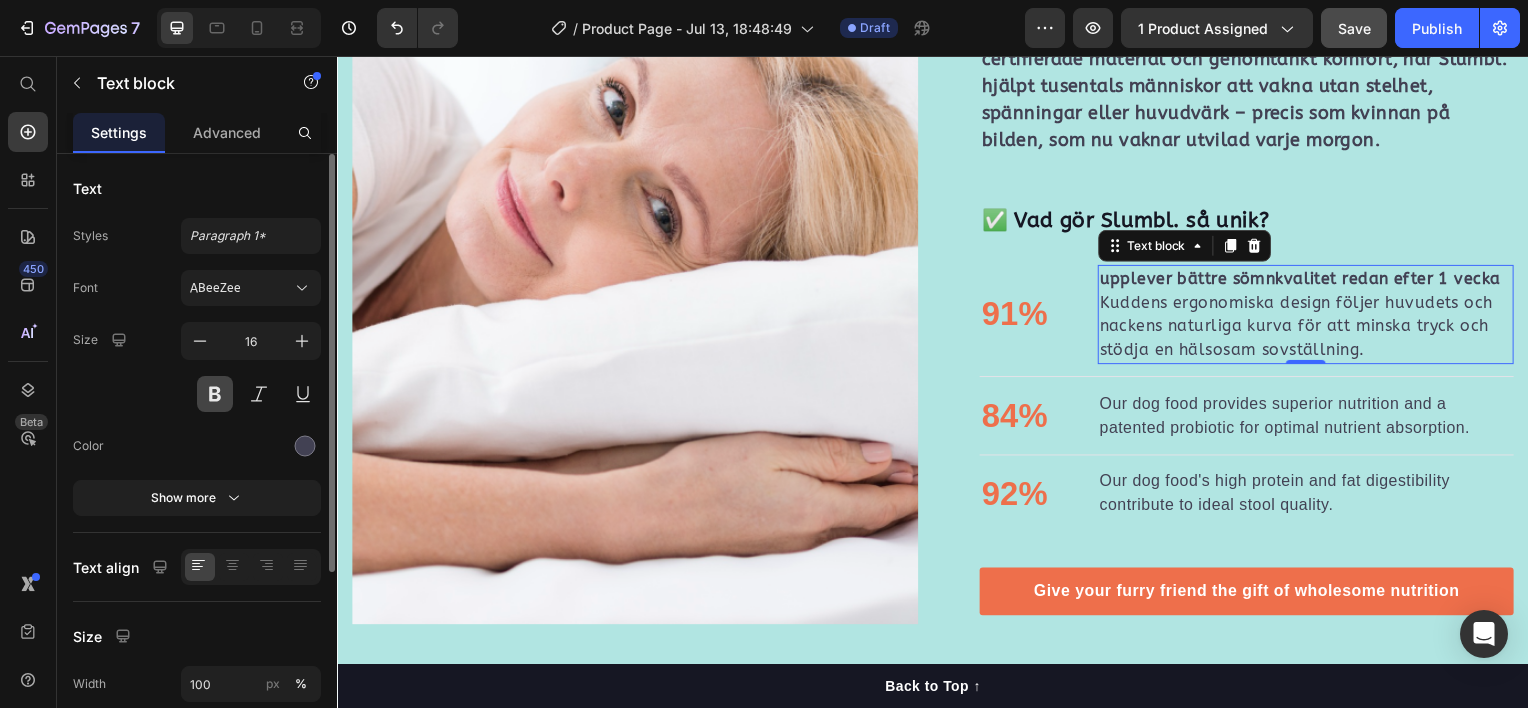 click at bounding box center [215, 394] 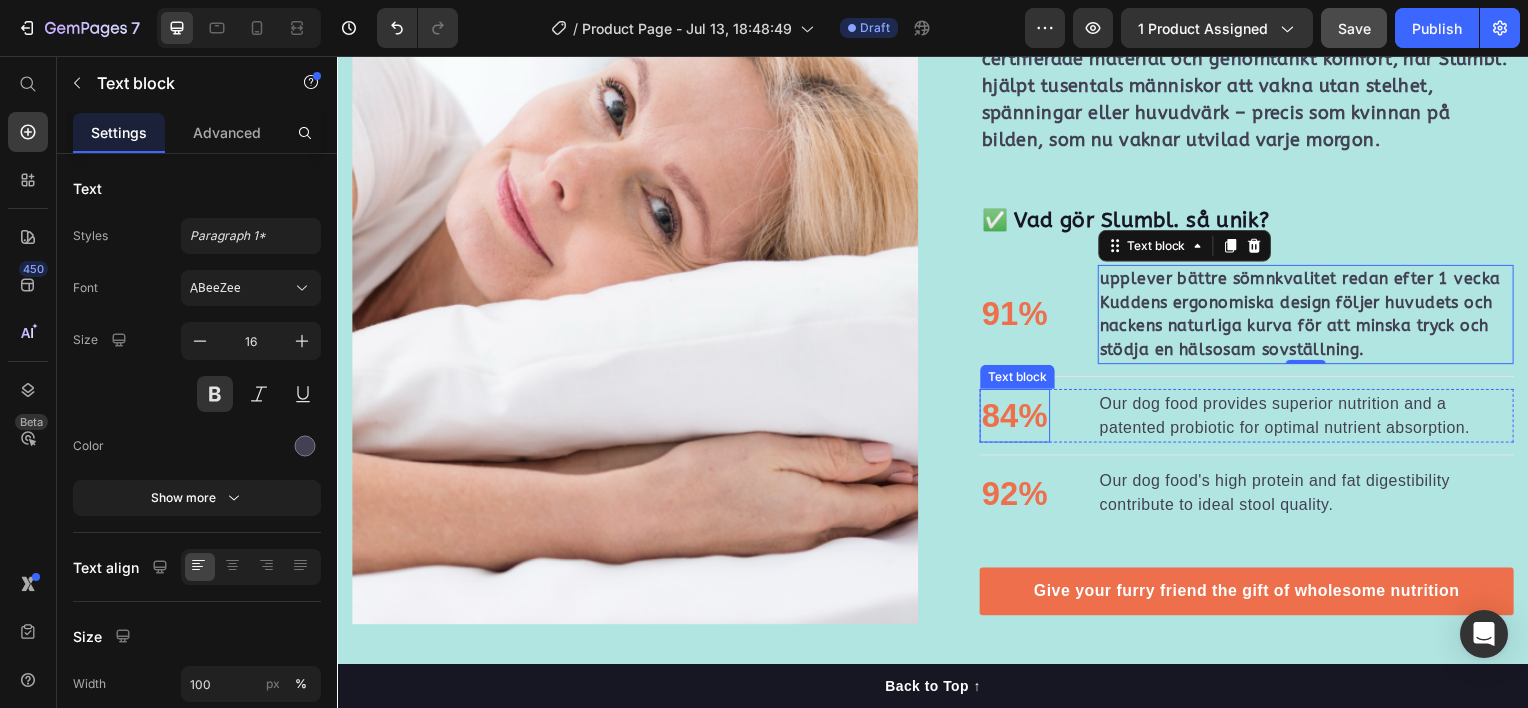 click on "84%" at bounding box center [1019, 418] 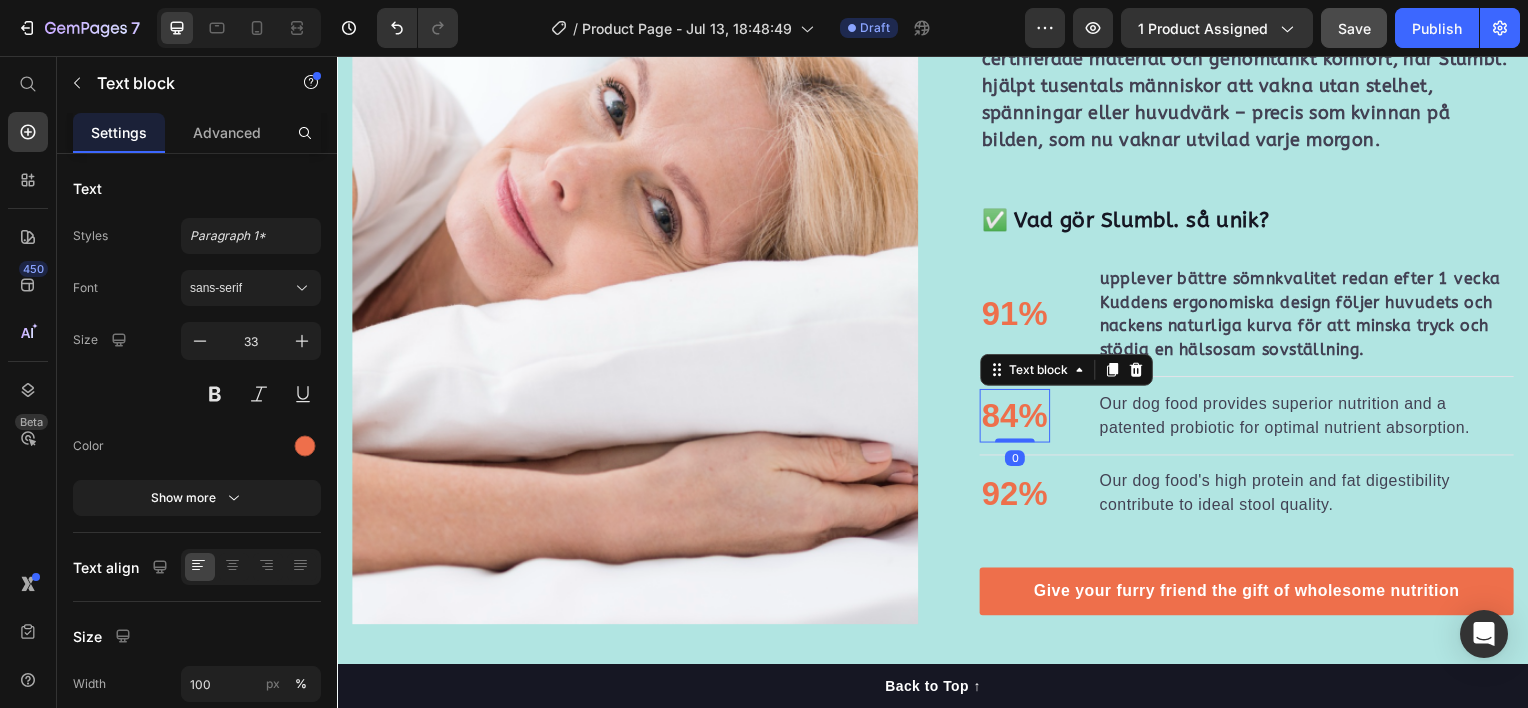 click on "84%" at bounding box center [1019, 418] 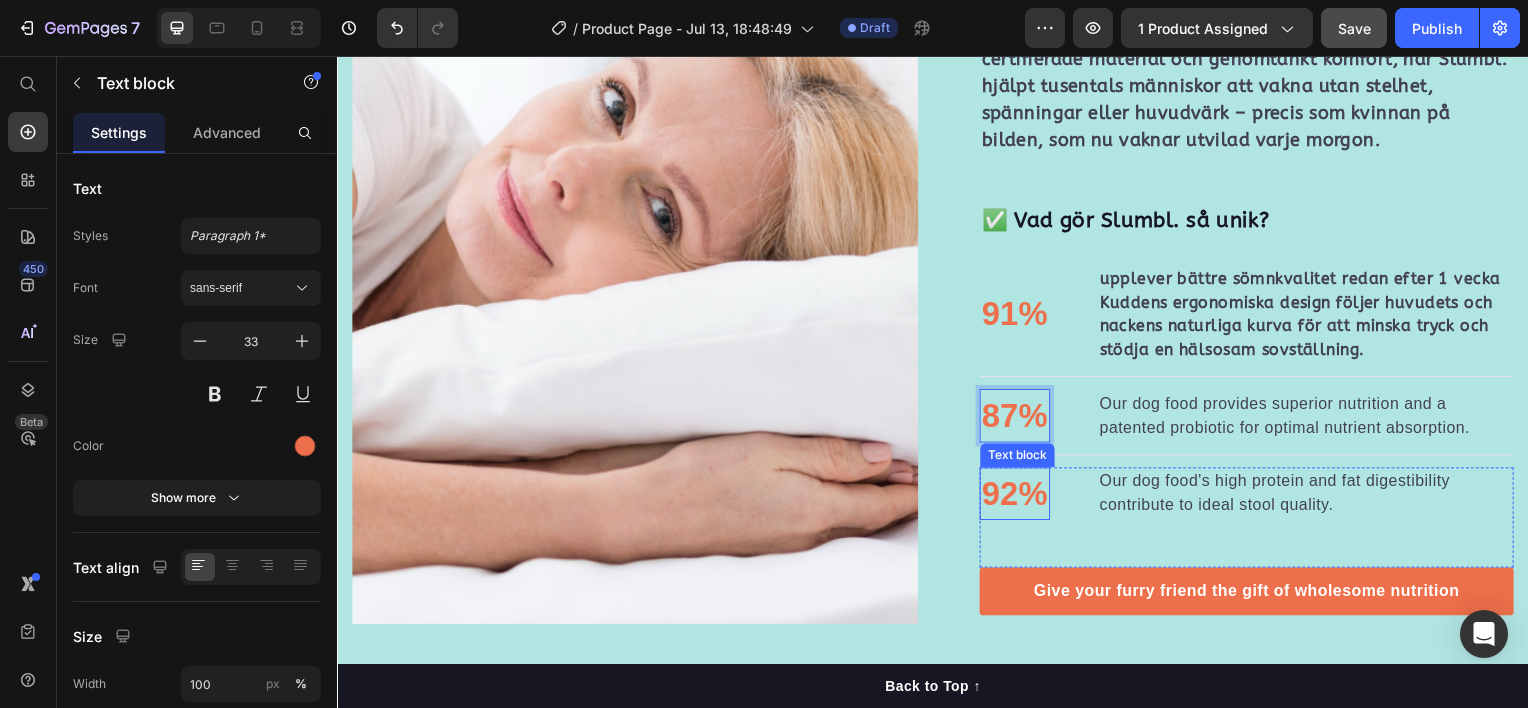 click on "92%" at bounding box center (1019, 497) 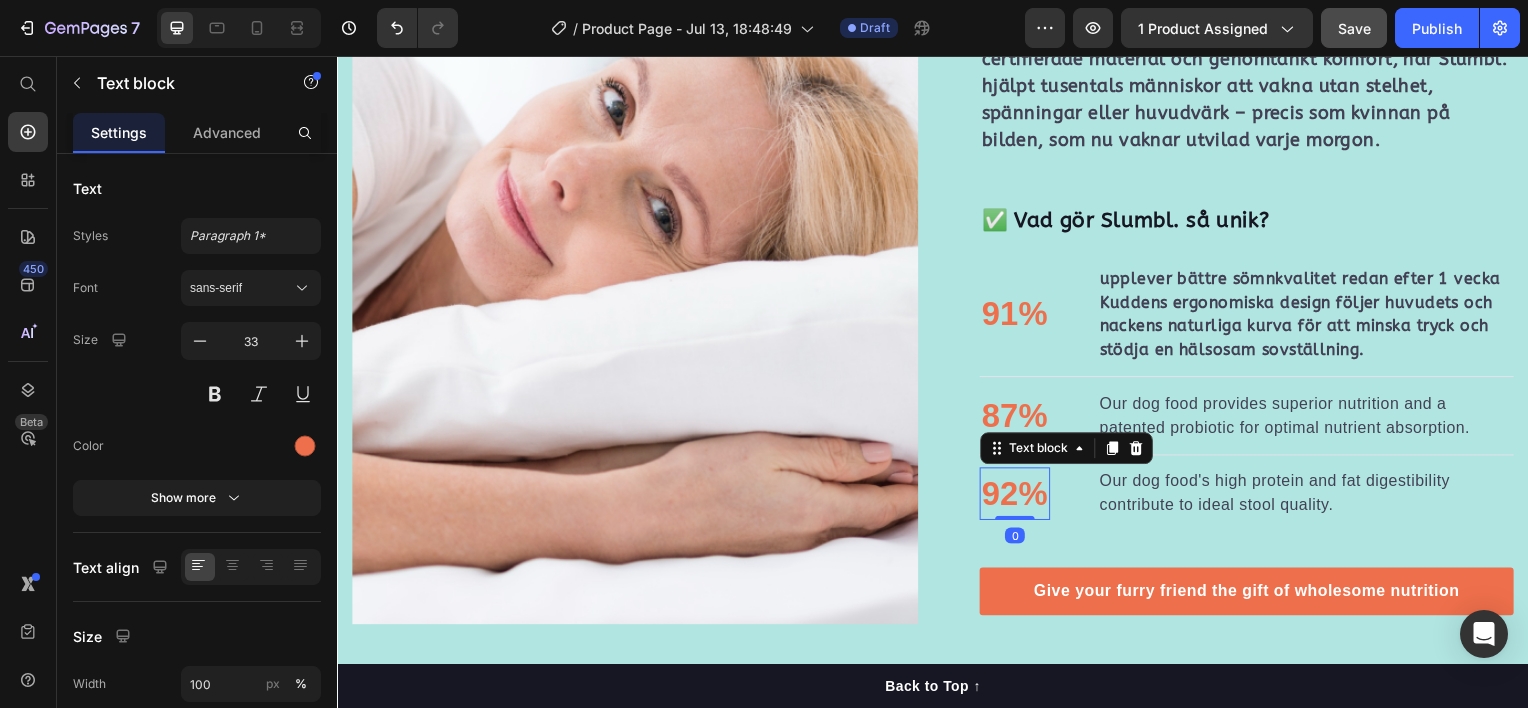 click on "92%" at bounding box center (1019, 497) 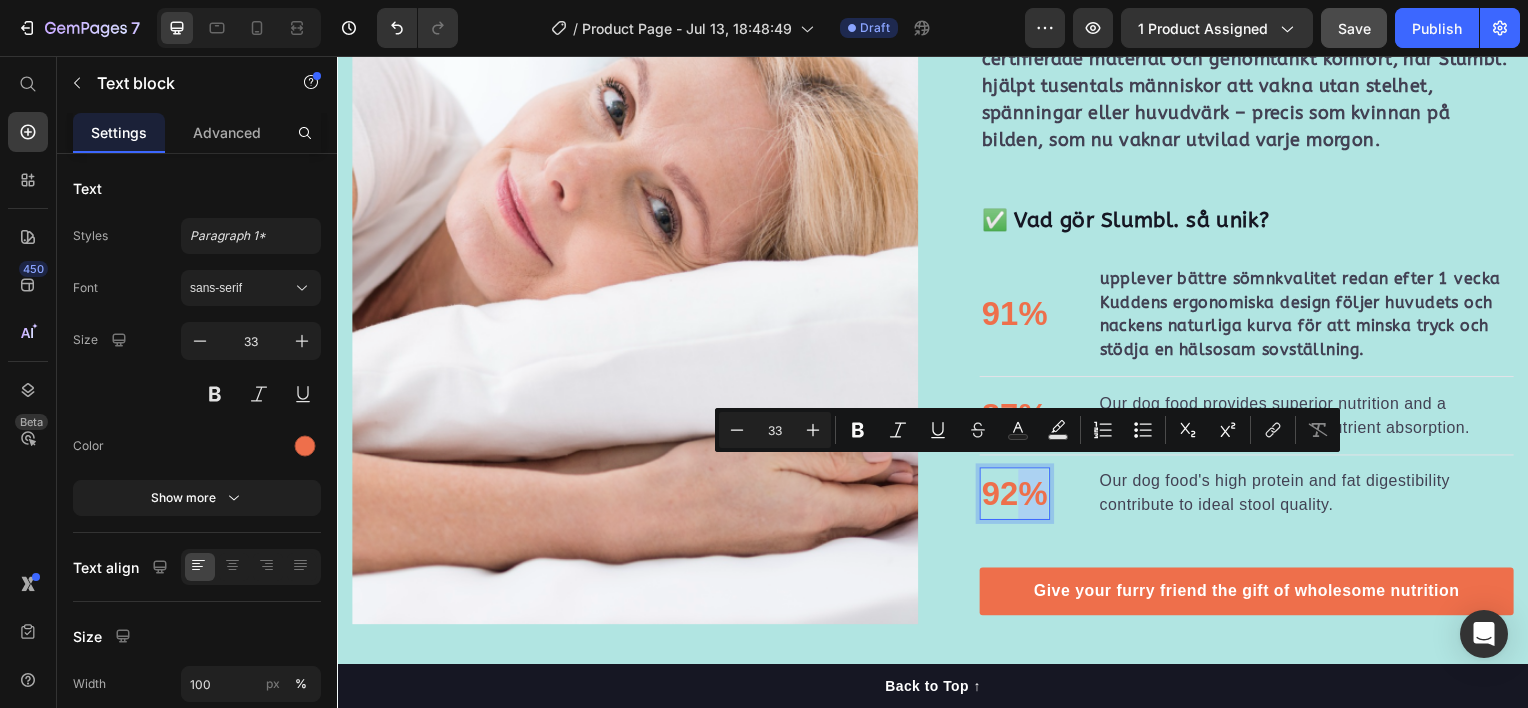 click on "92%" at bounding box center [1019, 497] 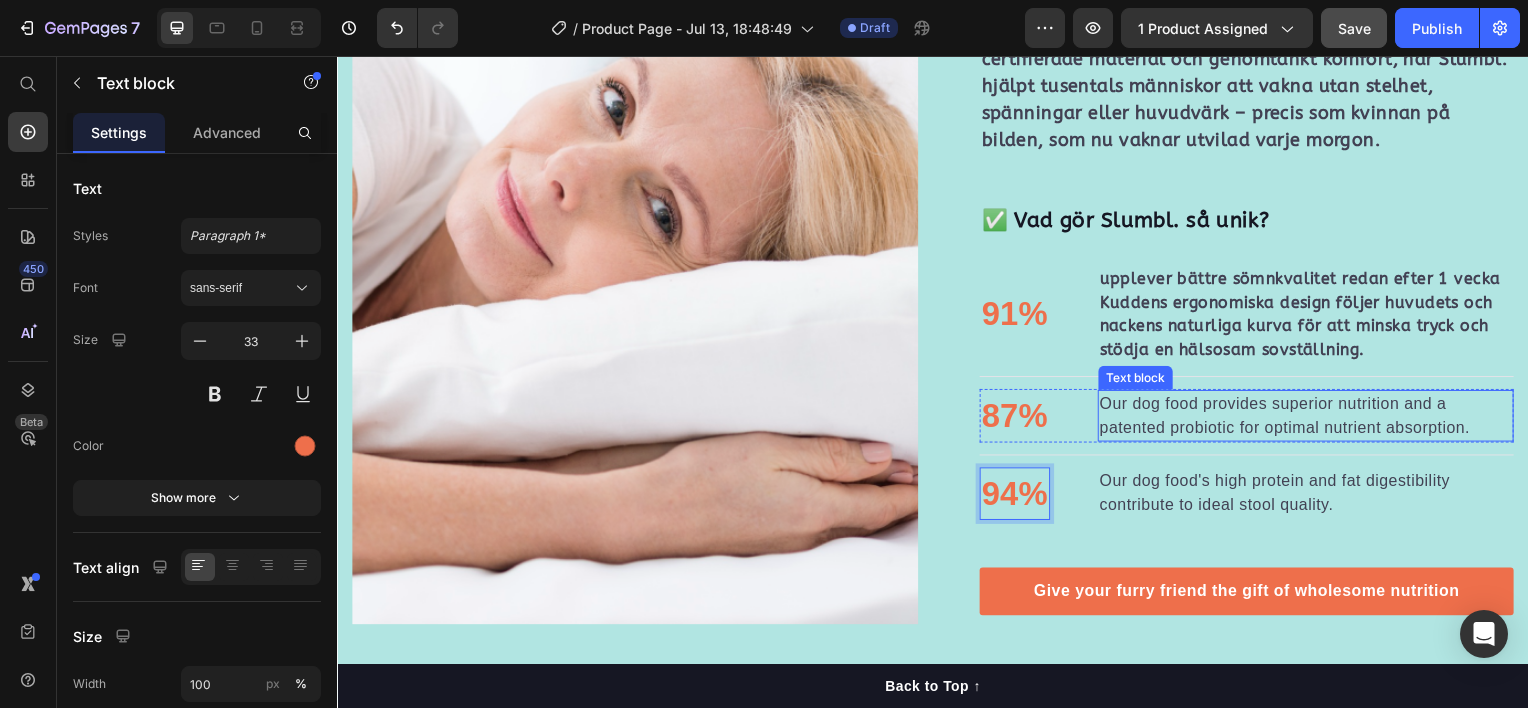 click on "Our dog food provides superior nutrition and a patented probiotic for optimal nutrient absorption." at bounding box center [1312, 418] 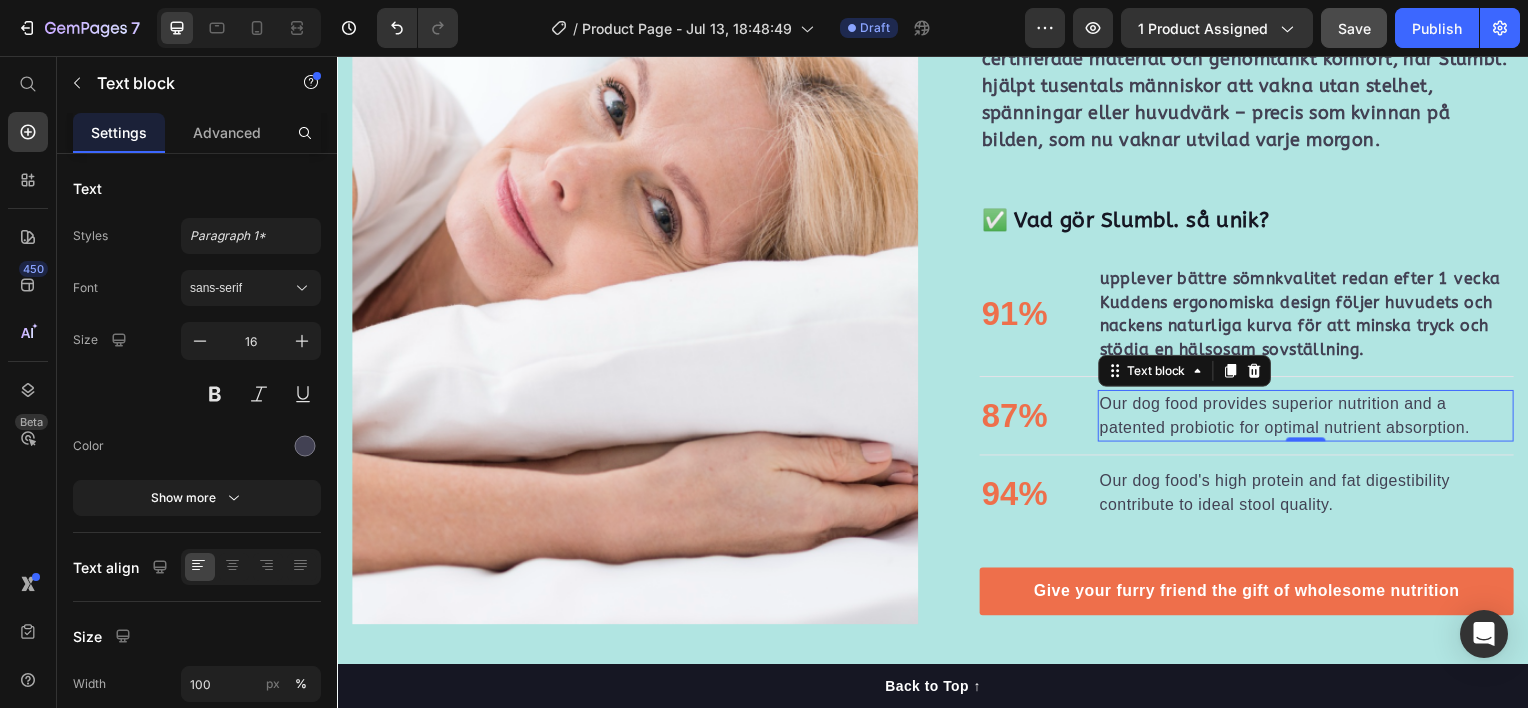 click on "Our dog food provides superior nutrition and a patented probiotic for optimal nutrient absorption." at bounding box center (1312, 418) 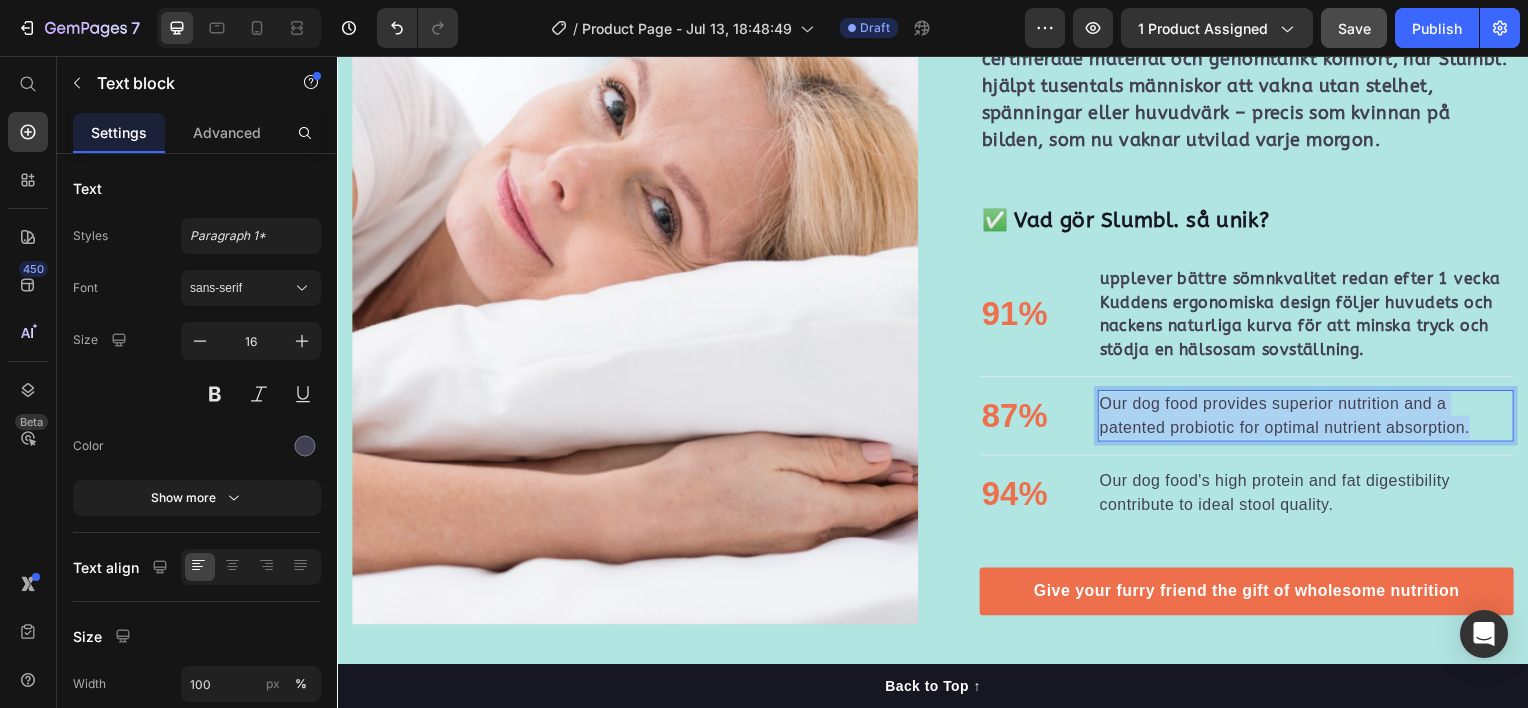 click on "Our dog food provides superior nutrition and a patented probiotic for optimal nutrient absorption." at bounding box center [1312, 418] 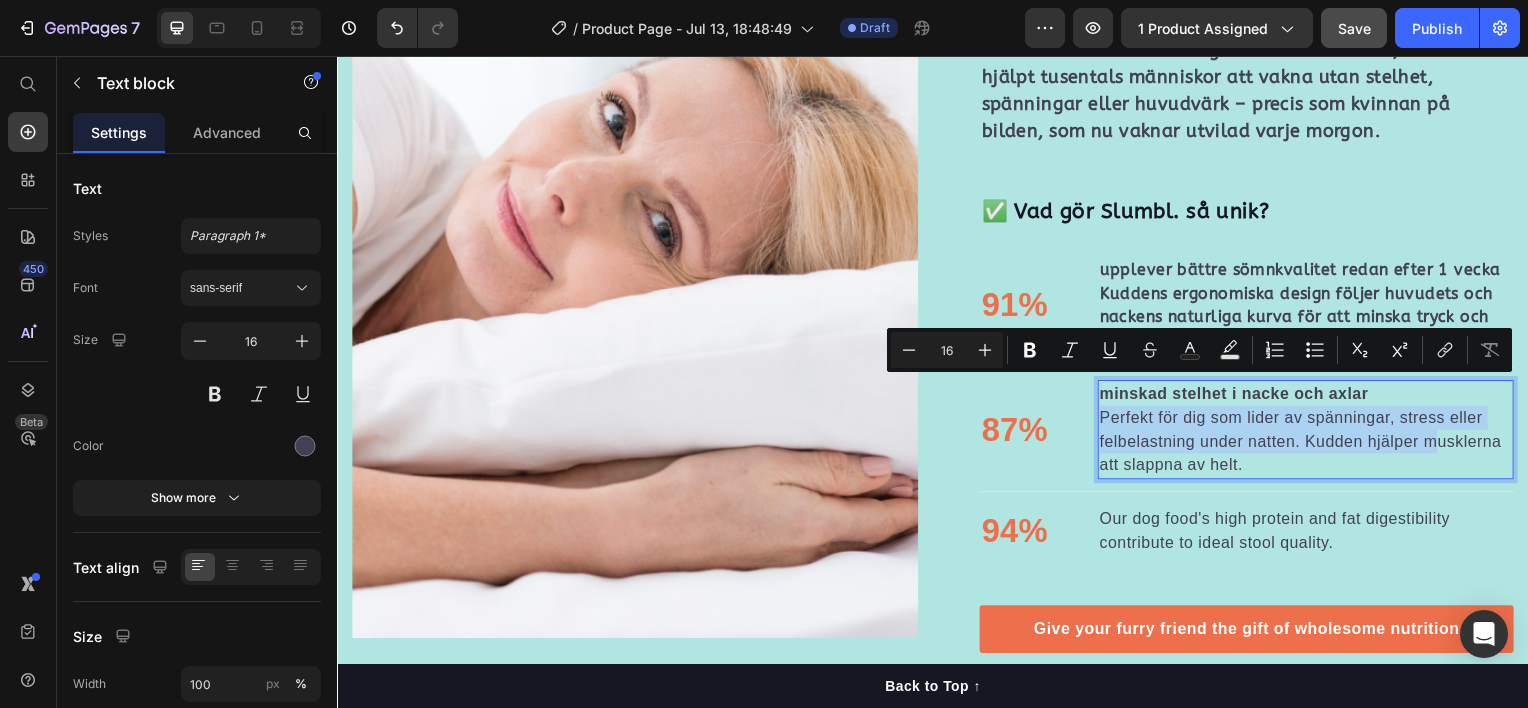 scroll, scrollTop: 1573, scrollLeft: 0, axis: vertical 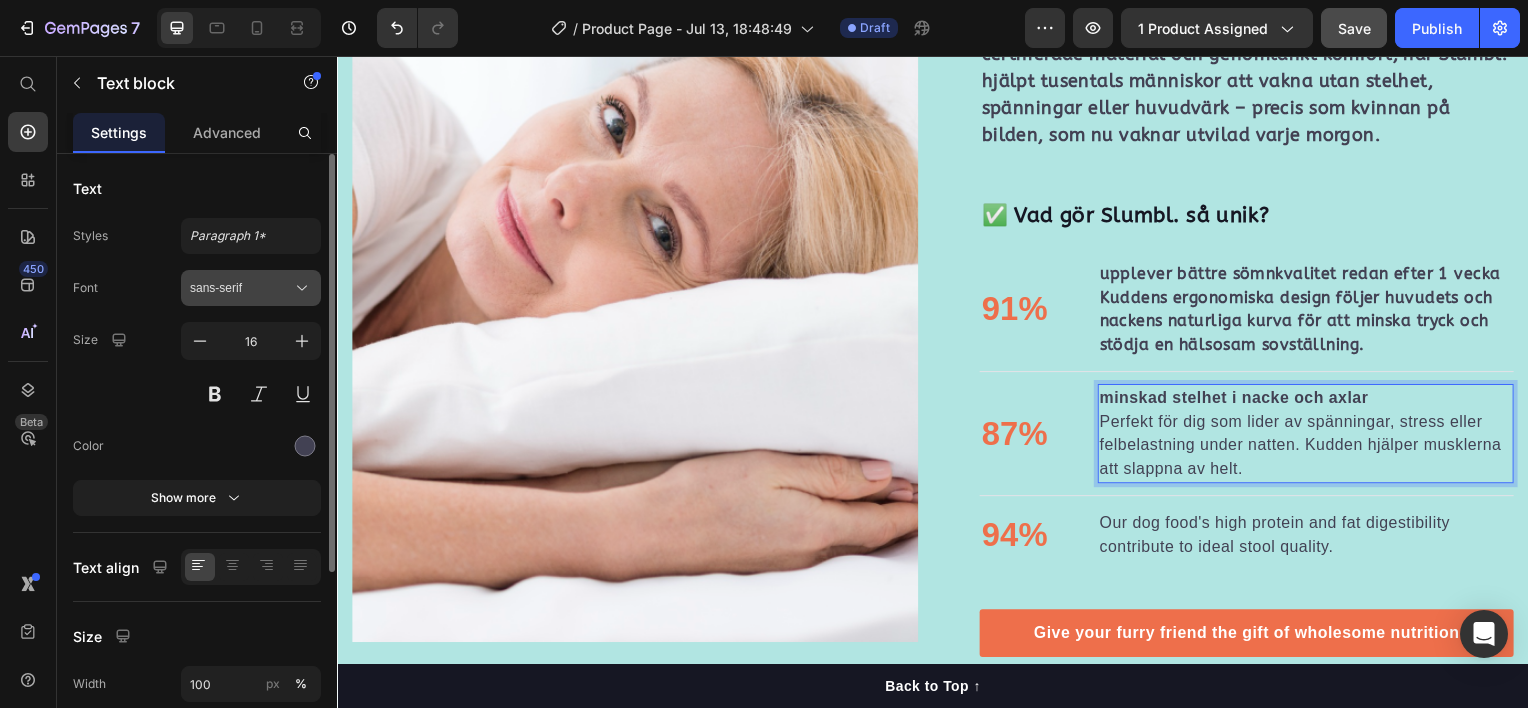click on "sans-serif" at bounding box center (241, 288) 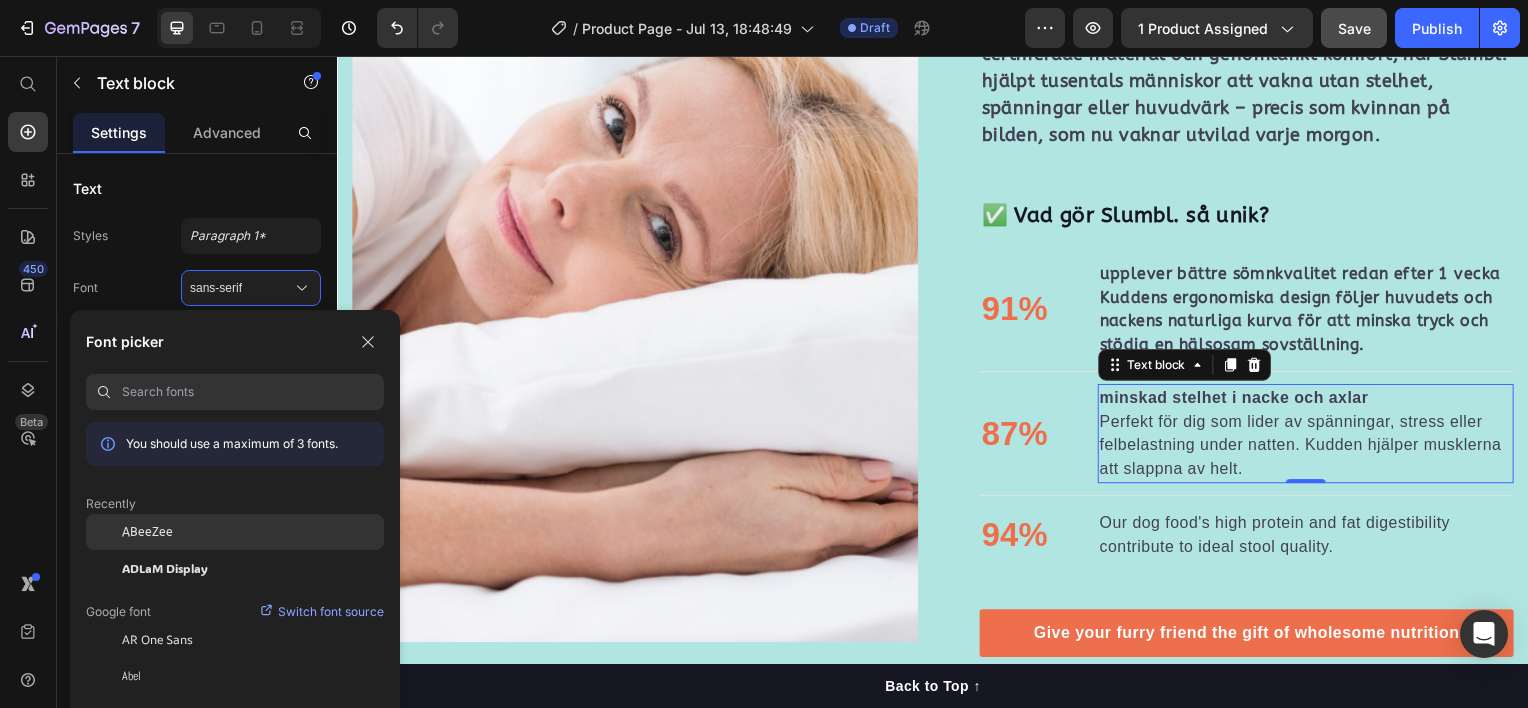 click on "ABeeZee" at bounding box center [147, 532] 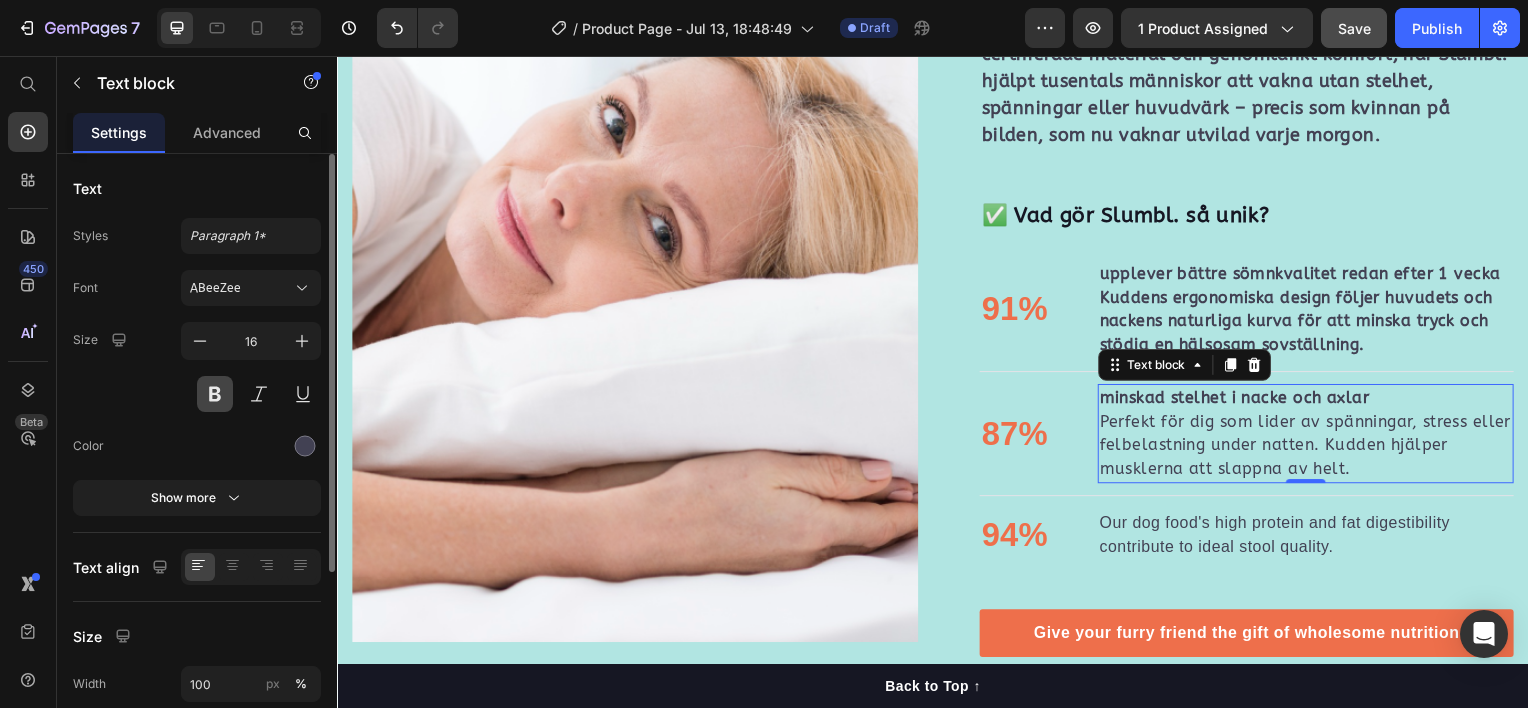 click at bounding box center (215, 394) 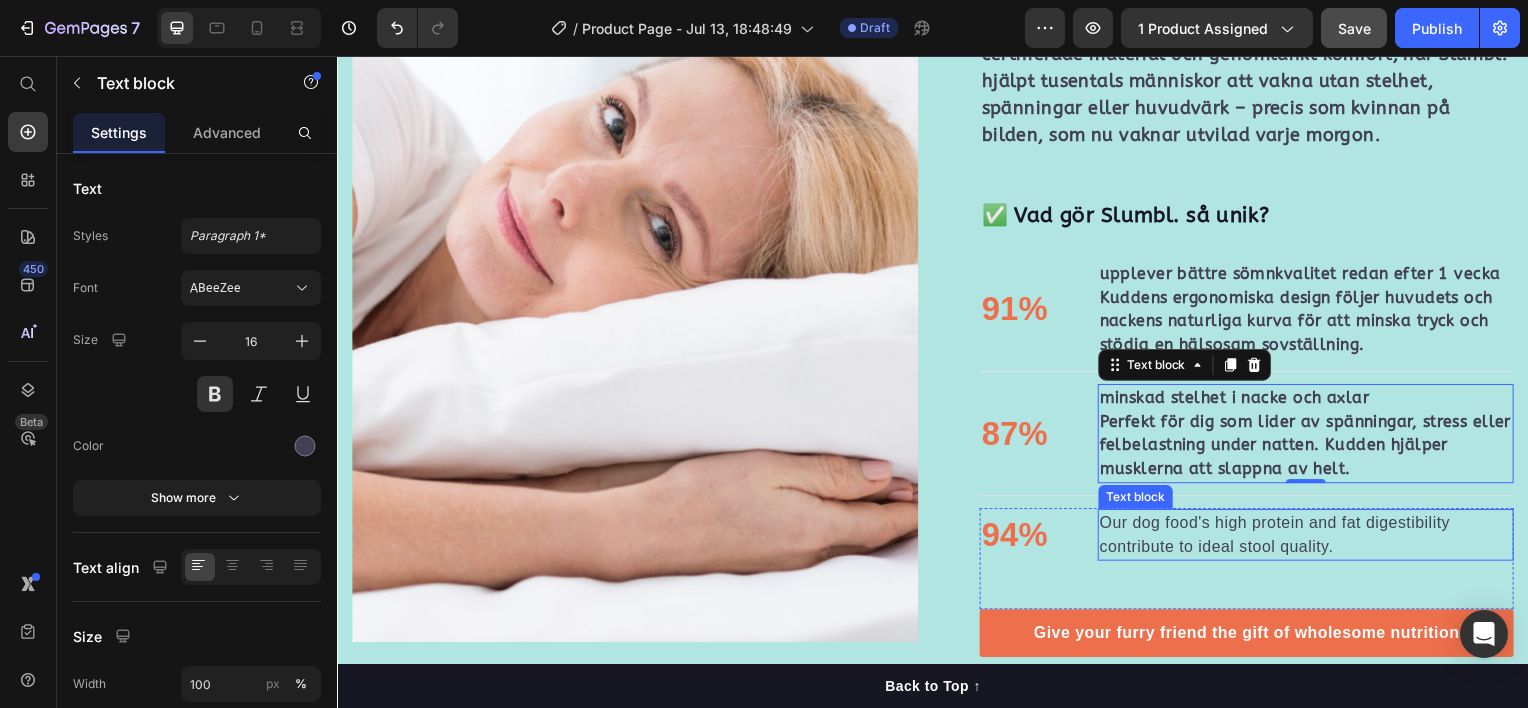 click on "Our dog food's high protein and fat digestibility contribute to ideal stool quality." at bounding box center [1312, 538] 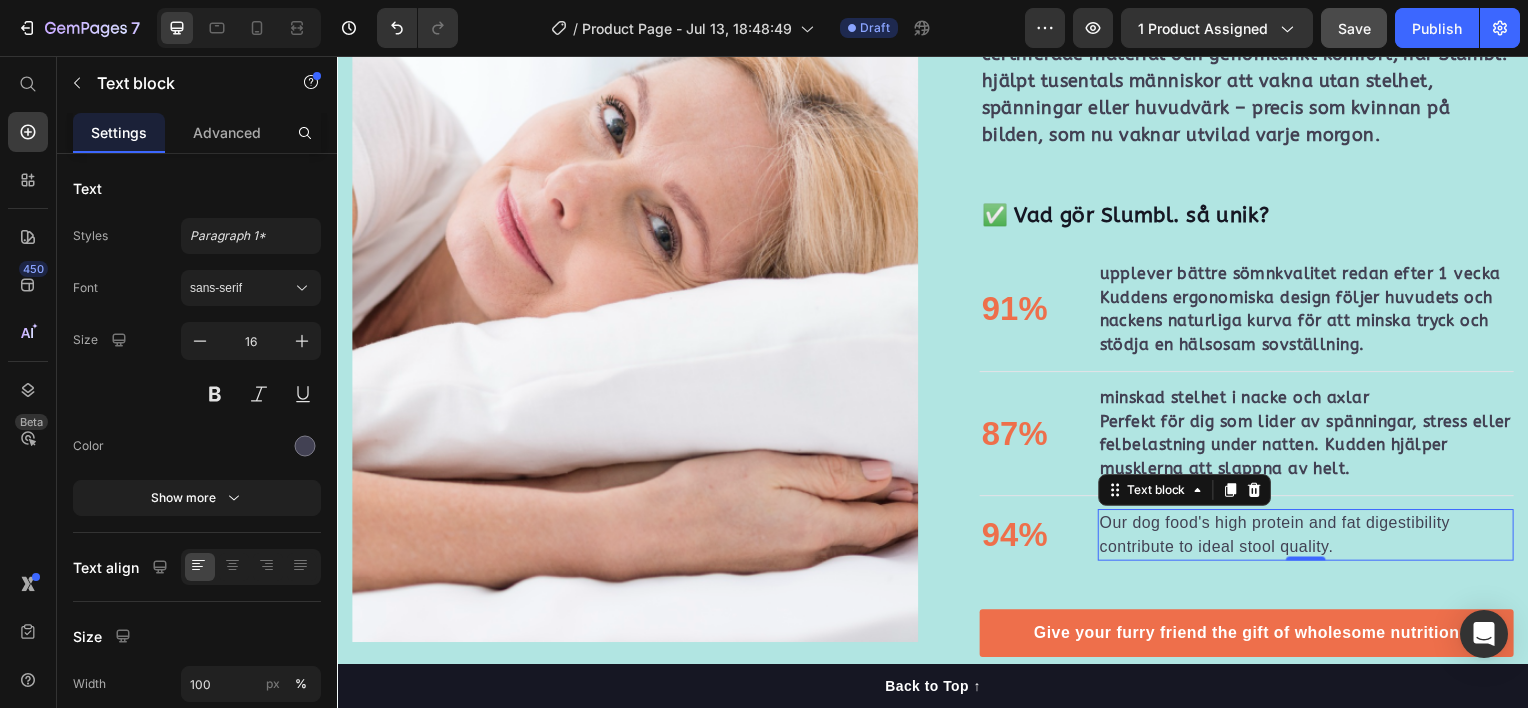 click on "Our dog food's high protein and fat digestibility contribute to ideal stool quality." at bounding box center (1312, 538) 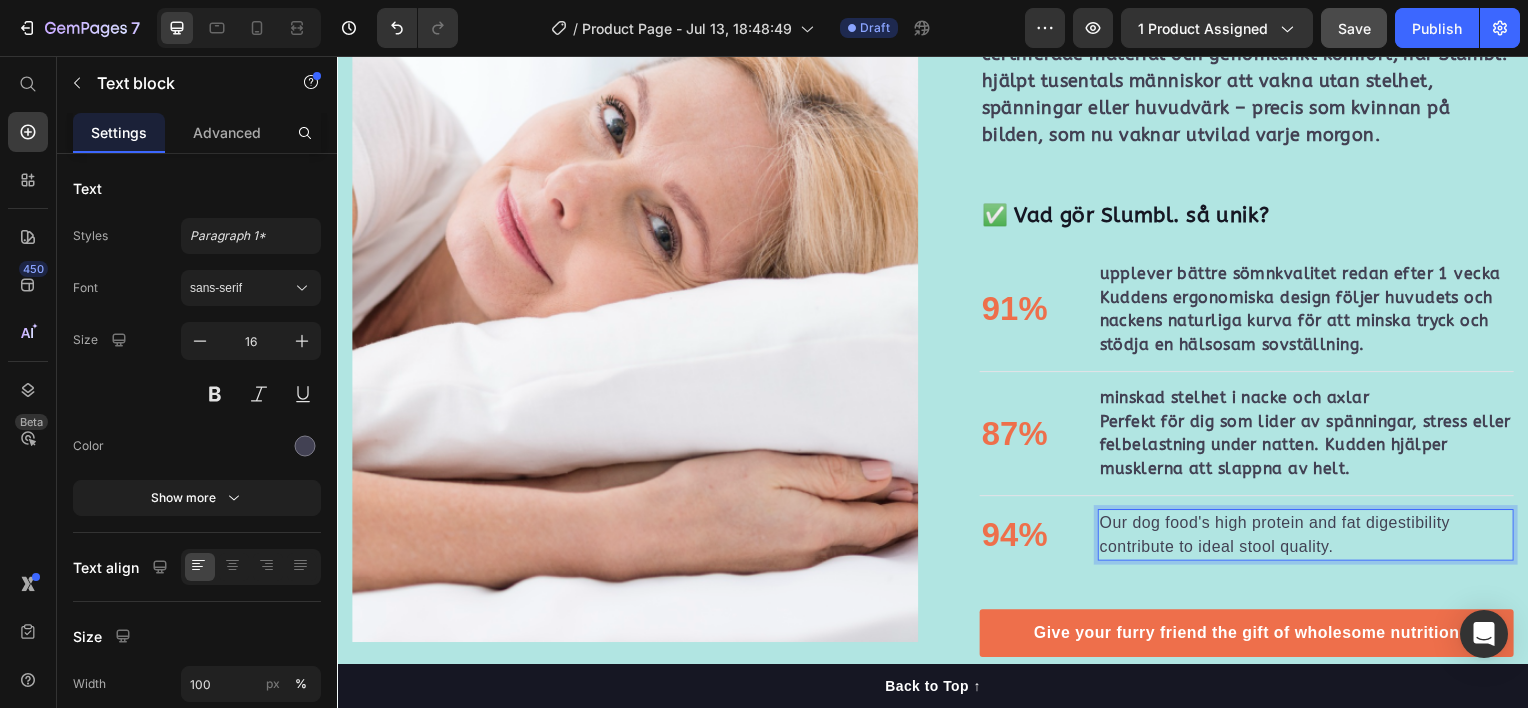 click on "Our dog food's high protein and fat digestibility contribute to ideal stool quality." at bounding box center [1312, 538] 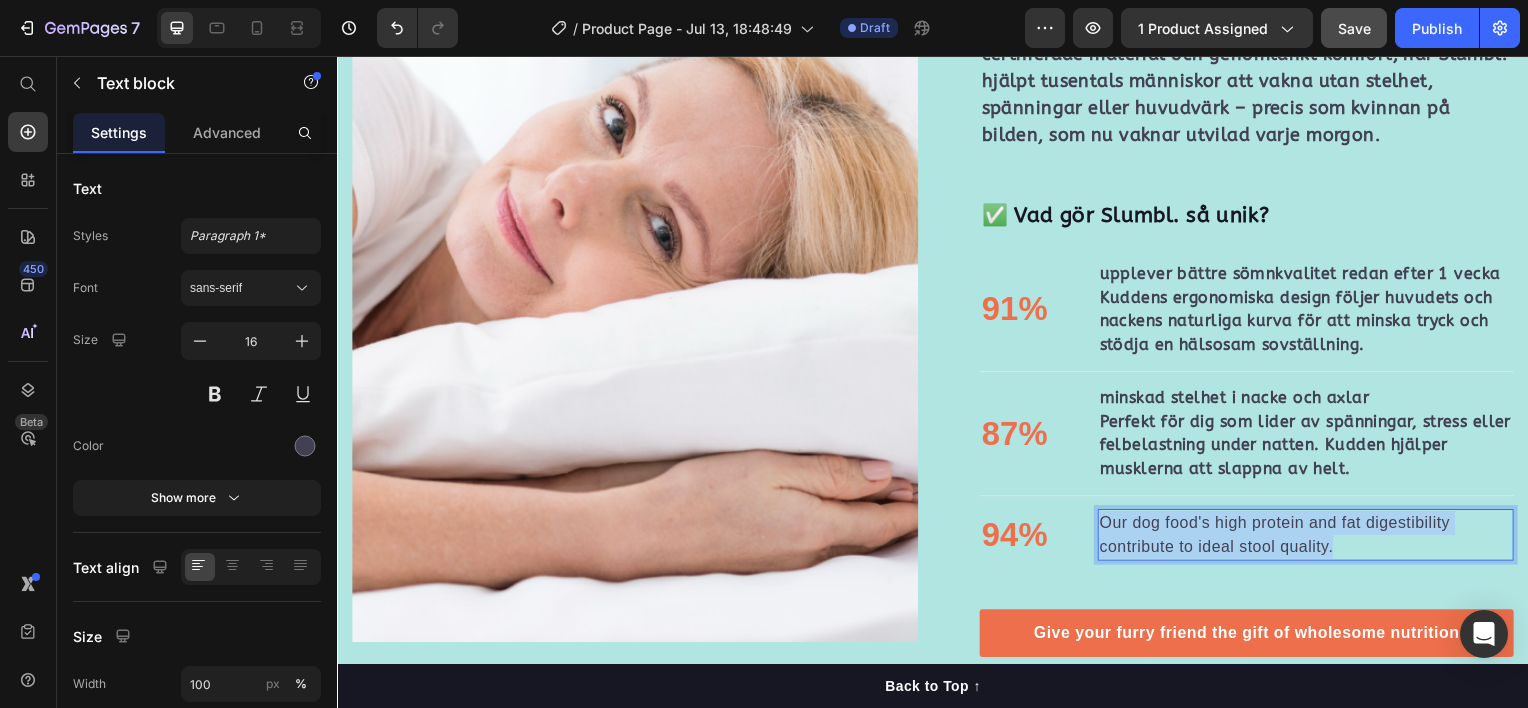 click on "Our dog food's high protein and fat digestibility contribute to ideal stool quality." at bounding box center [1312, 538] 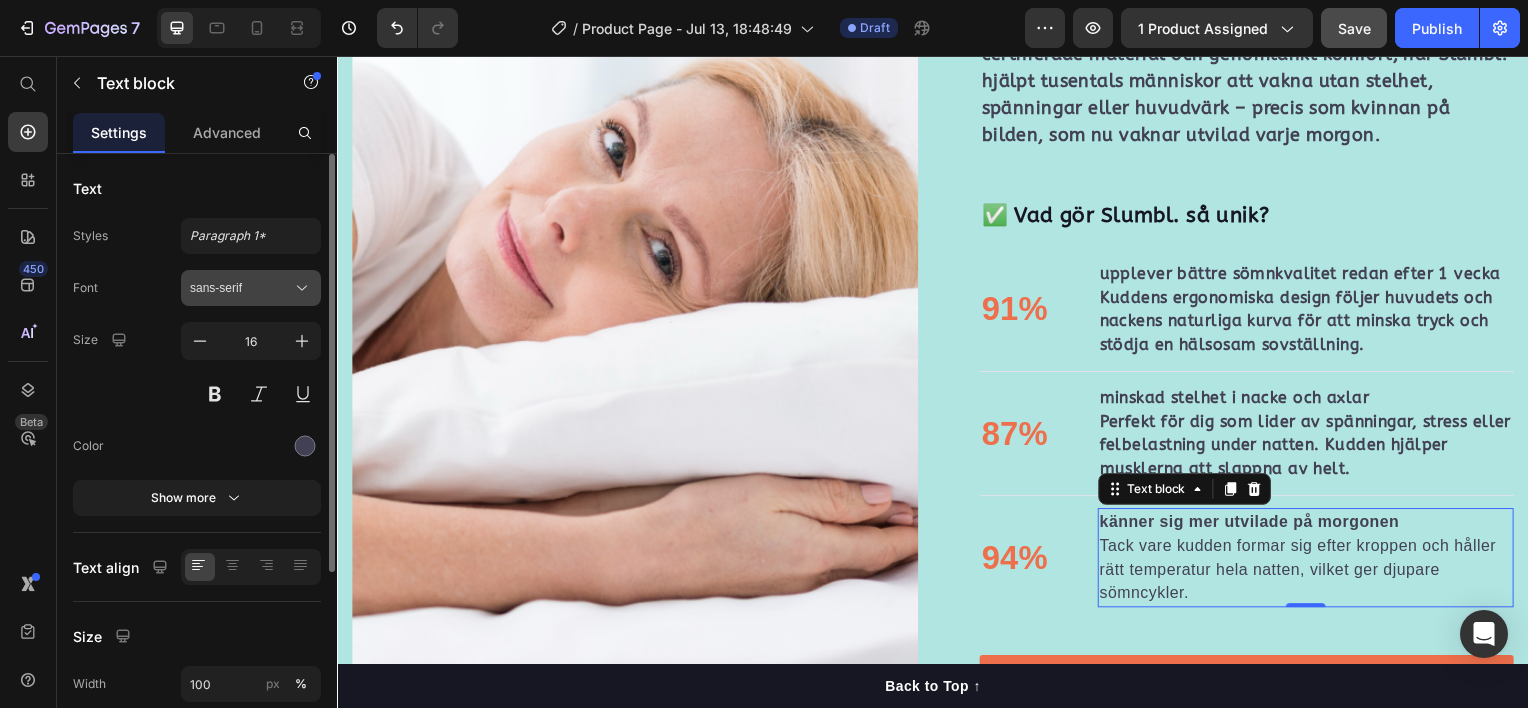 click on "sans-serif" at bounding box center [241, 288] 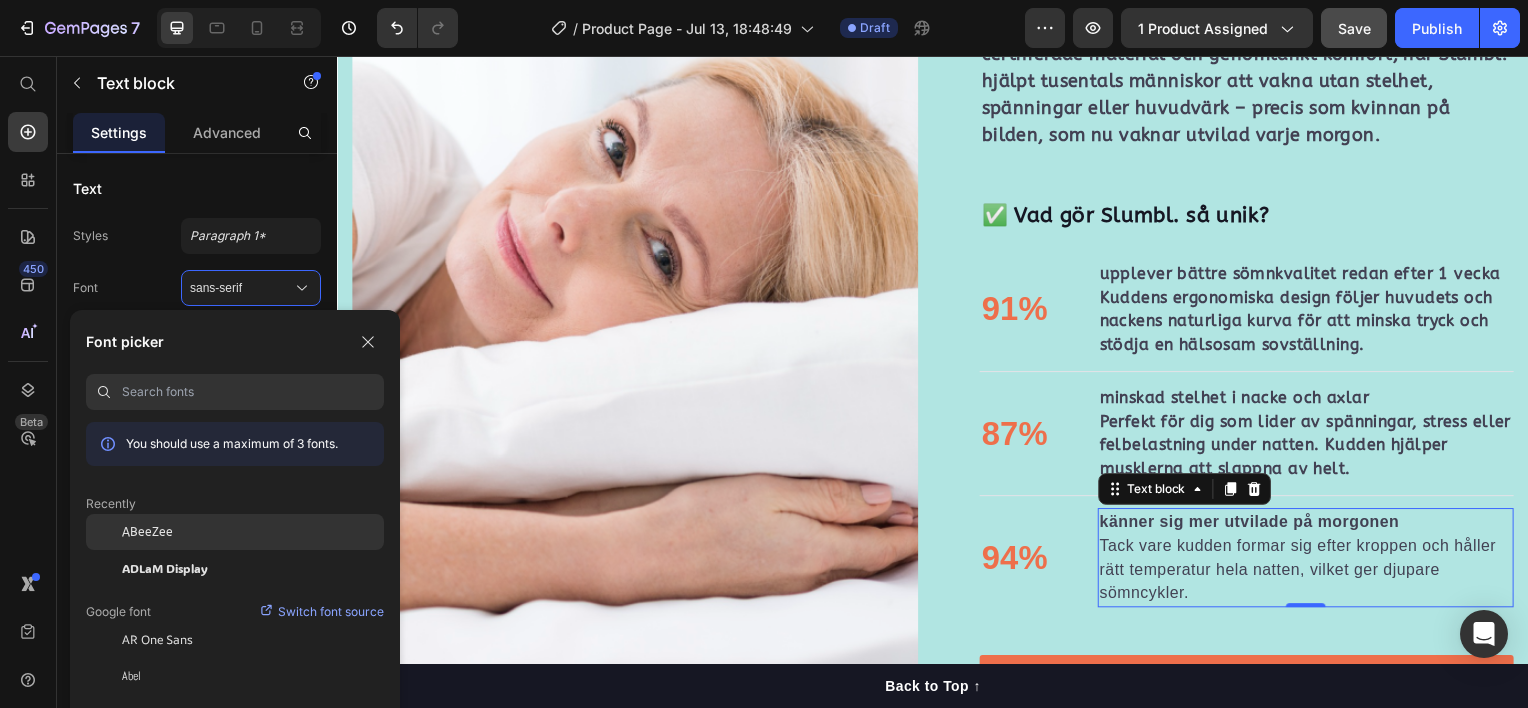 click on "ABeeZee" 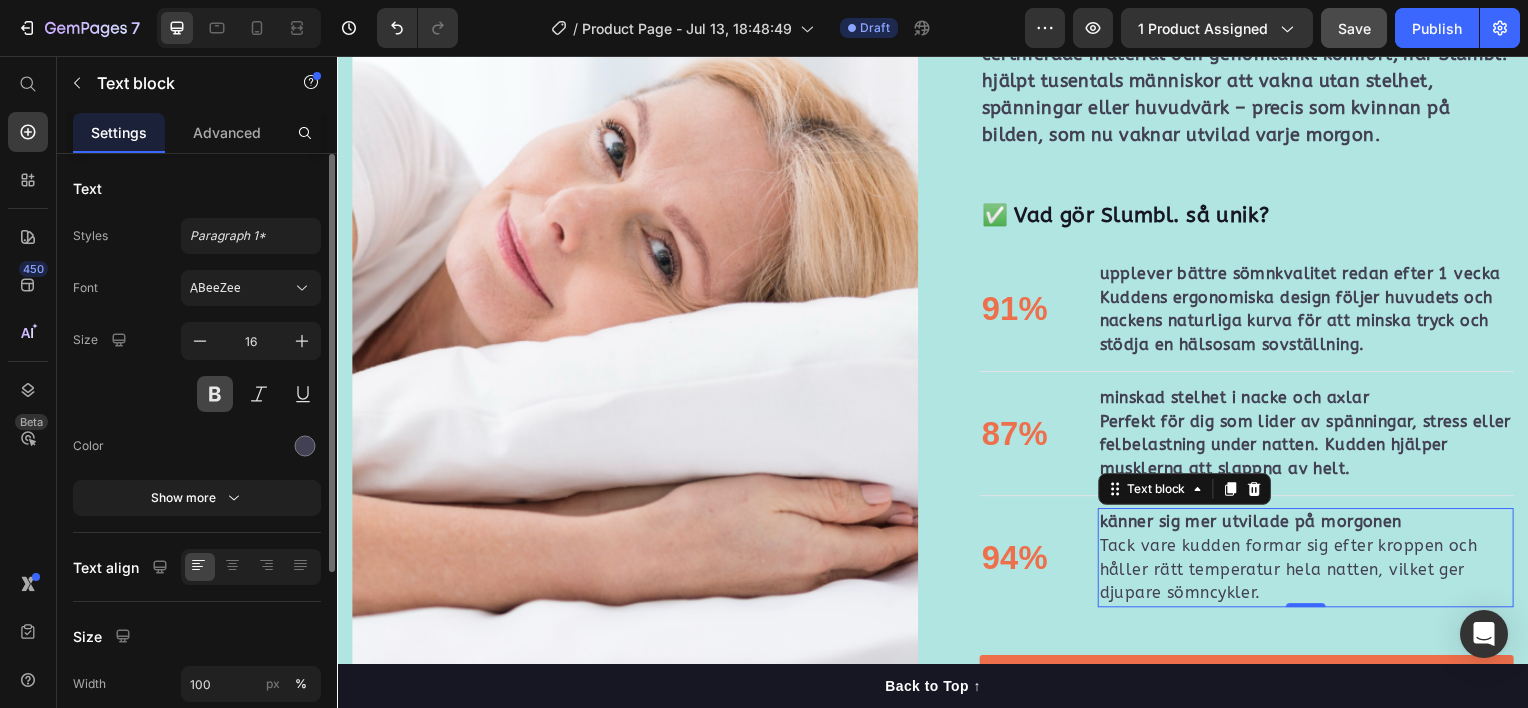 click at bounding box center (215, 394) 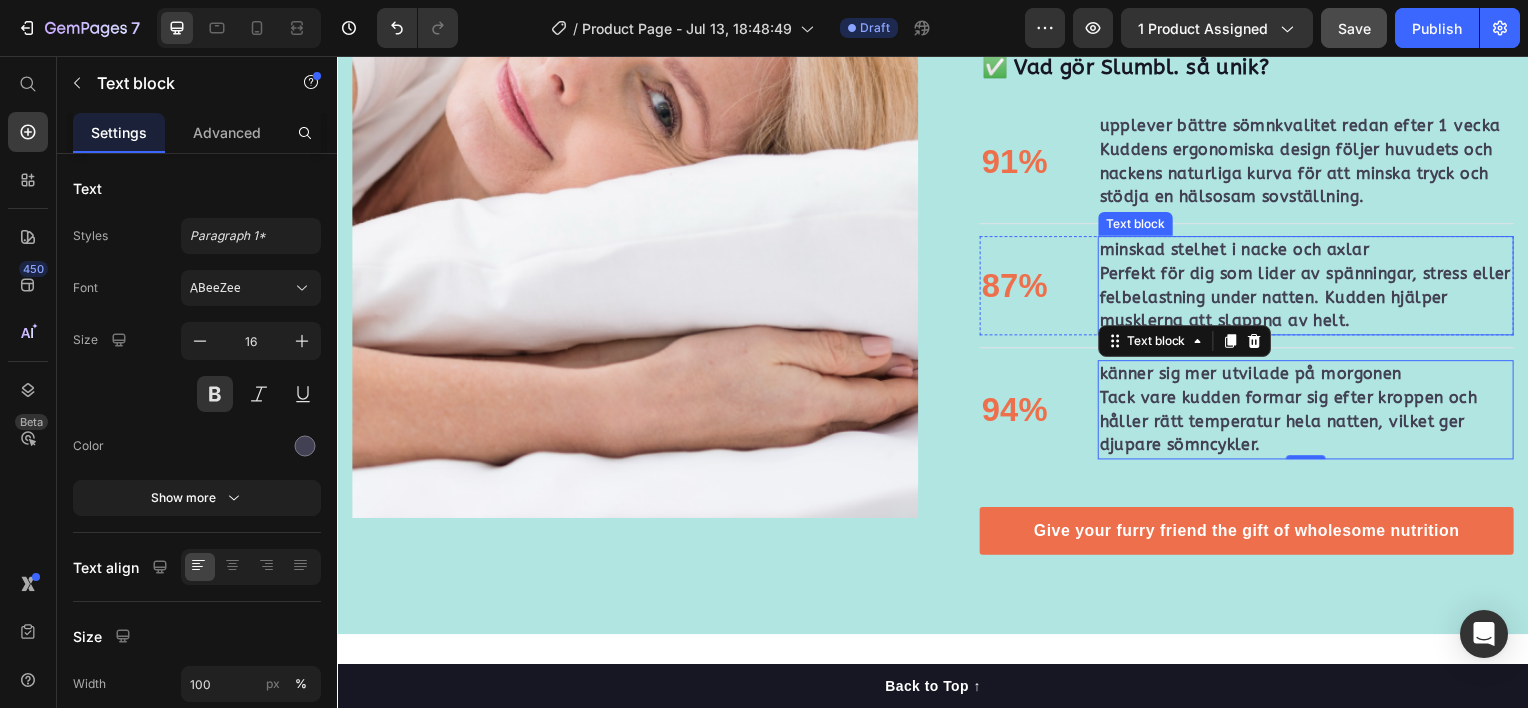 scroll, scrollTop: 1773, scrollLeft: 0, axis: vertical 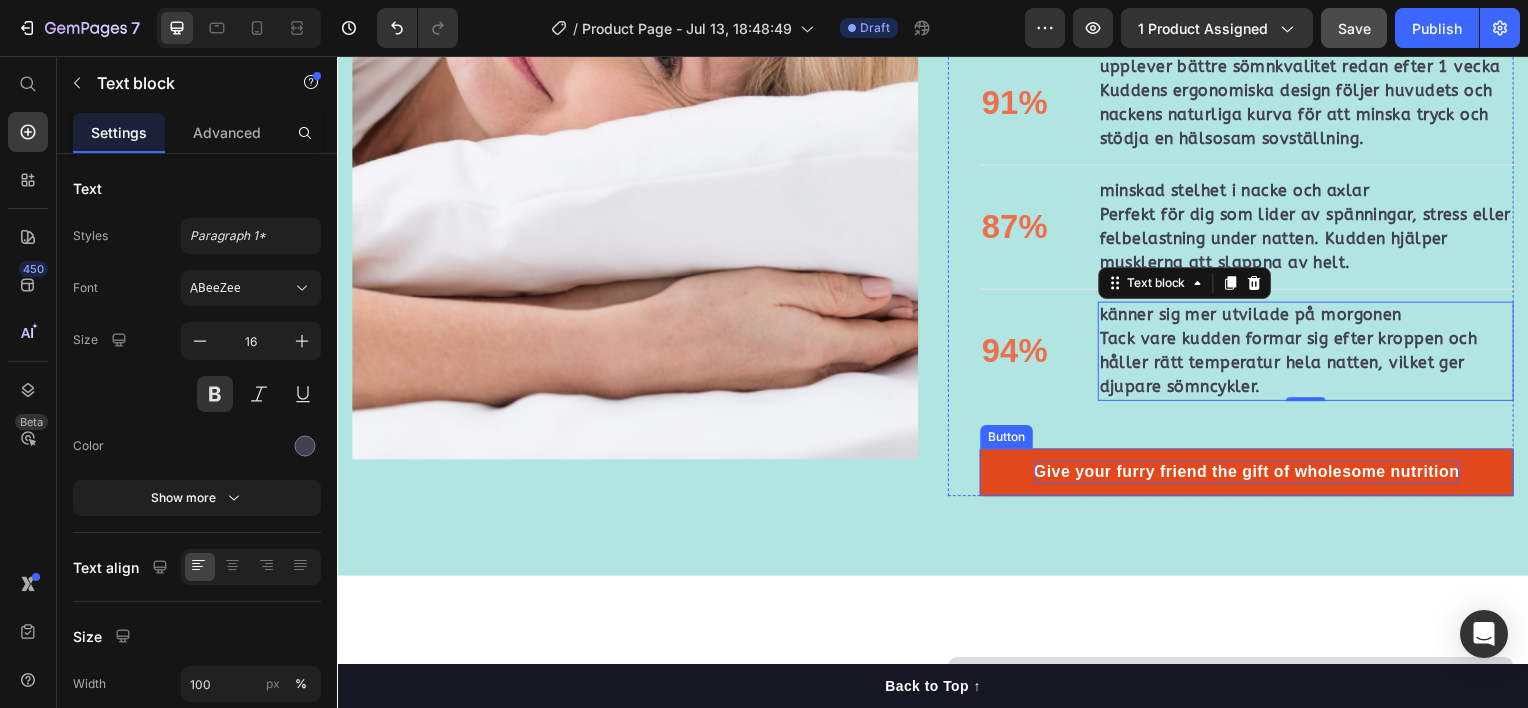 click on "Give your furry friend the gift of wholesome nutrition" at bounding box center [1253, 475] 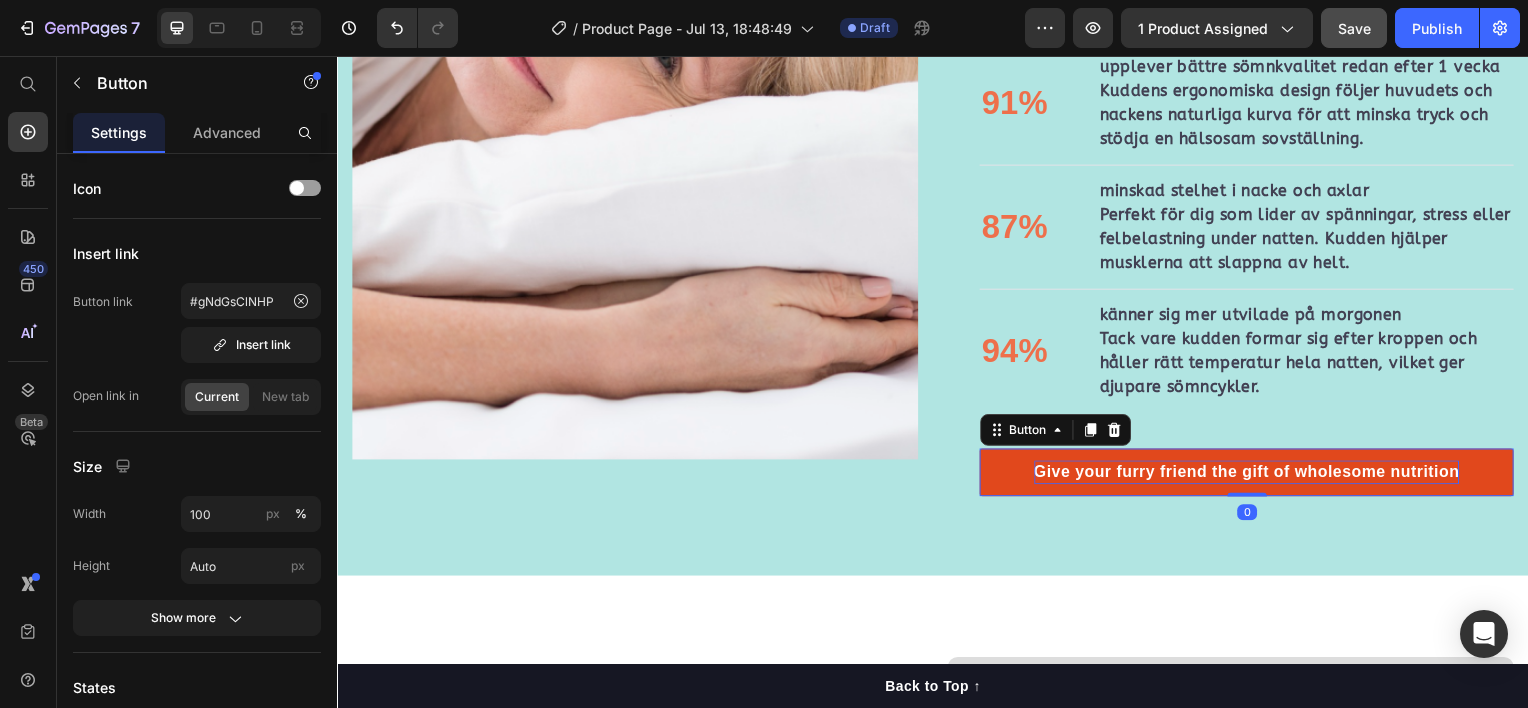 click on "Give your furry friend the gift of wholesome nutrition" at bounding box center [1253, 475] 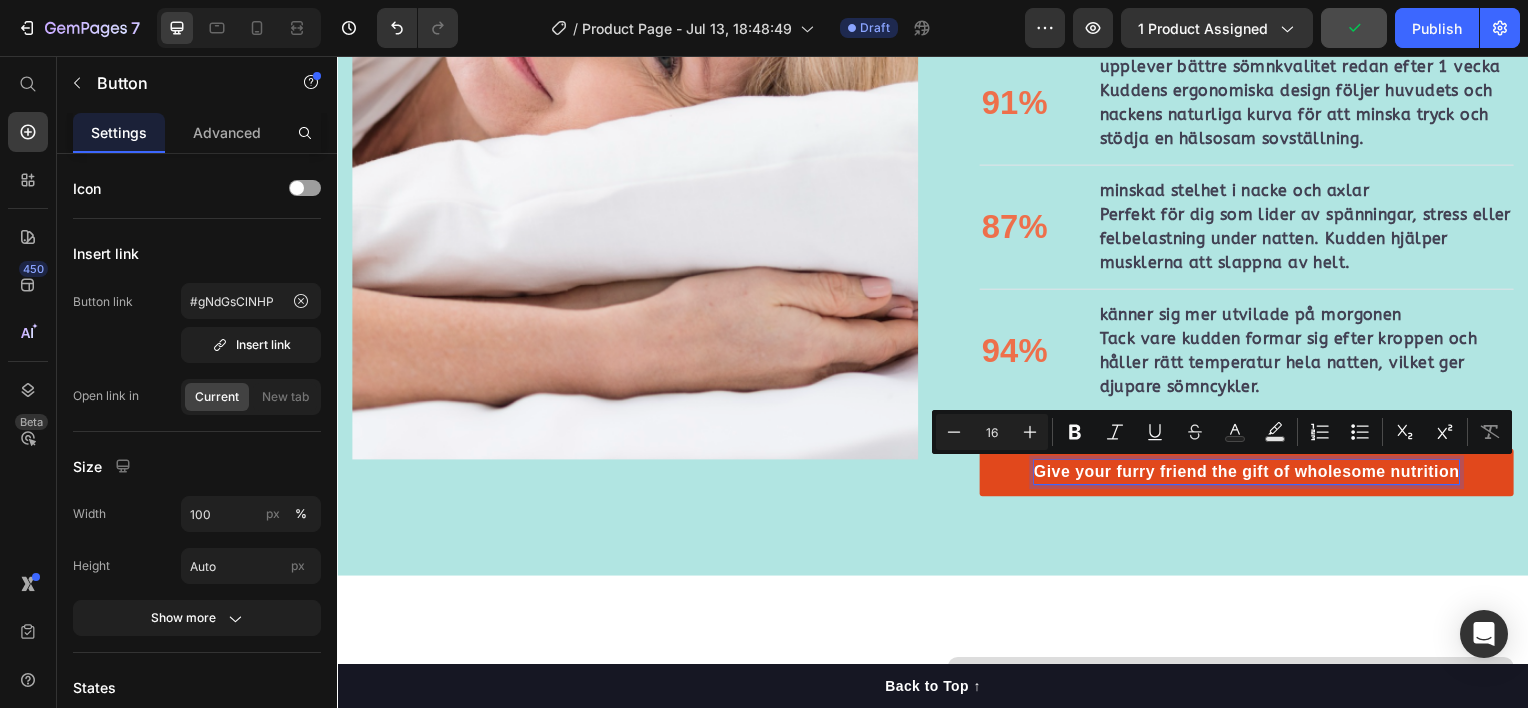 click on "Give your furry friend the gift of wholesome nutrition" at bounding box center (1253, 475) 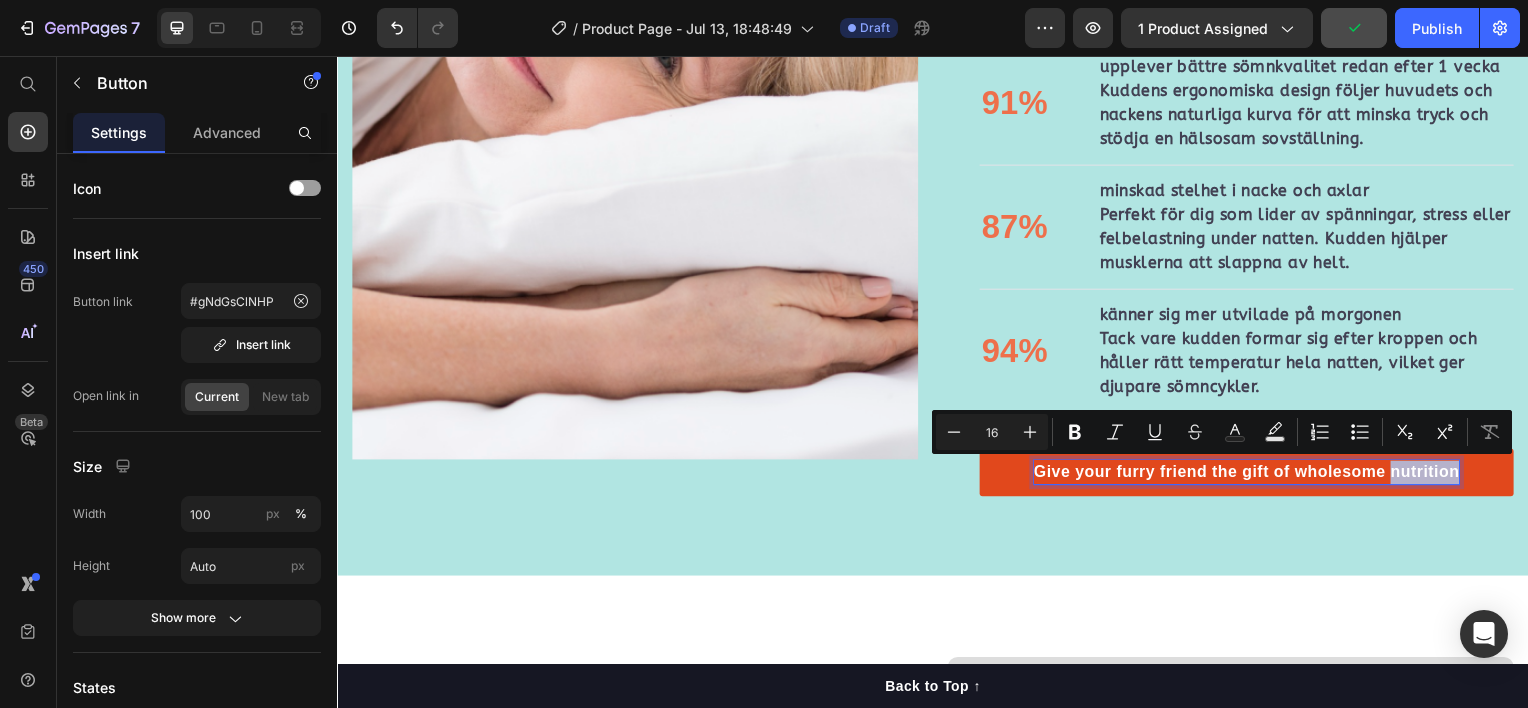 click on "Give your furry friend the gift of wholesome nutrition" at bounding box center [1253, 475] 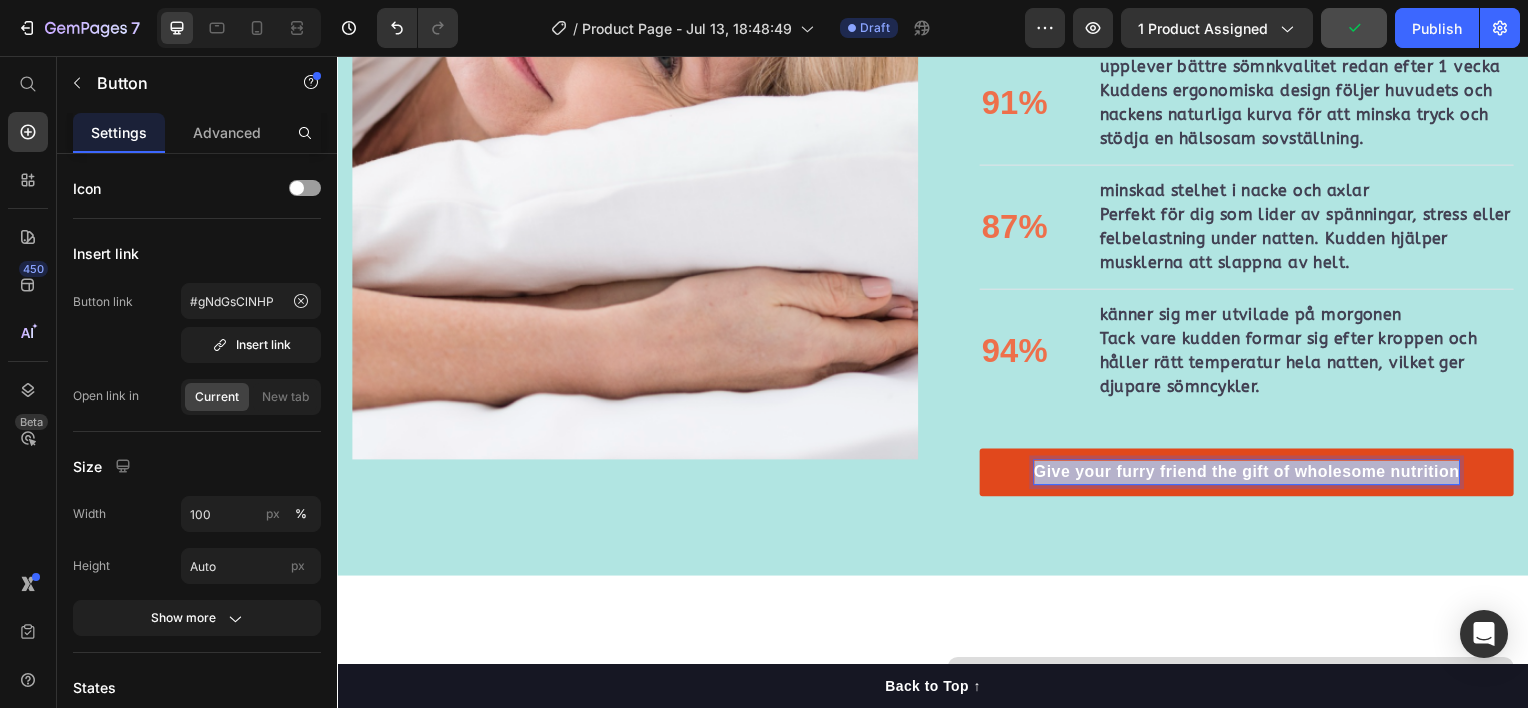 click on "Give your furry friend the gift of wholesome nutrition" at bounding box center [1253, 475] 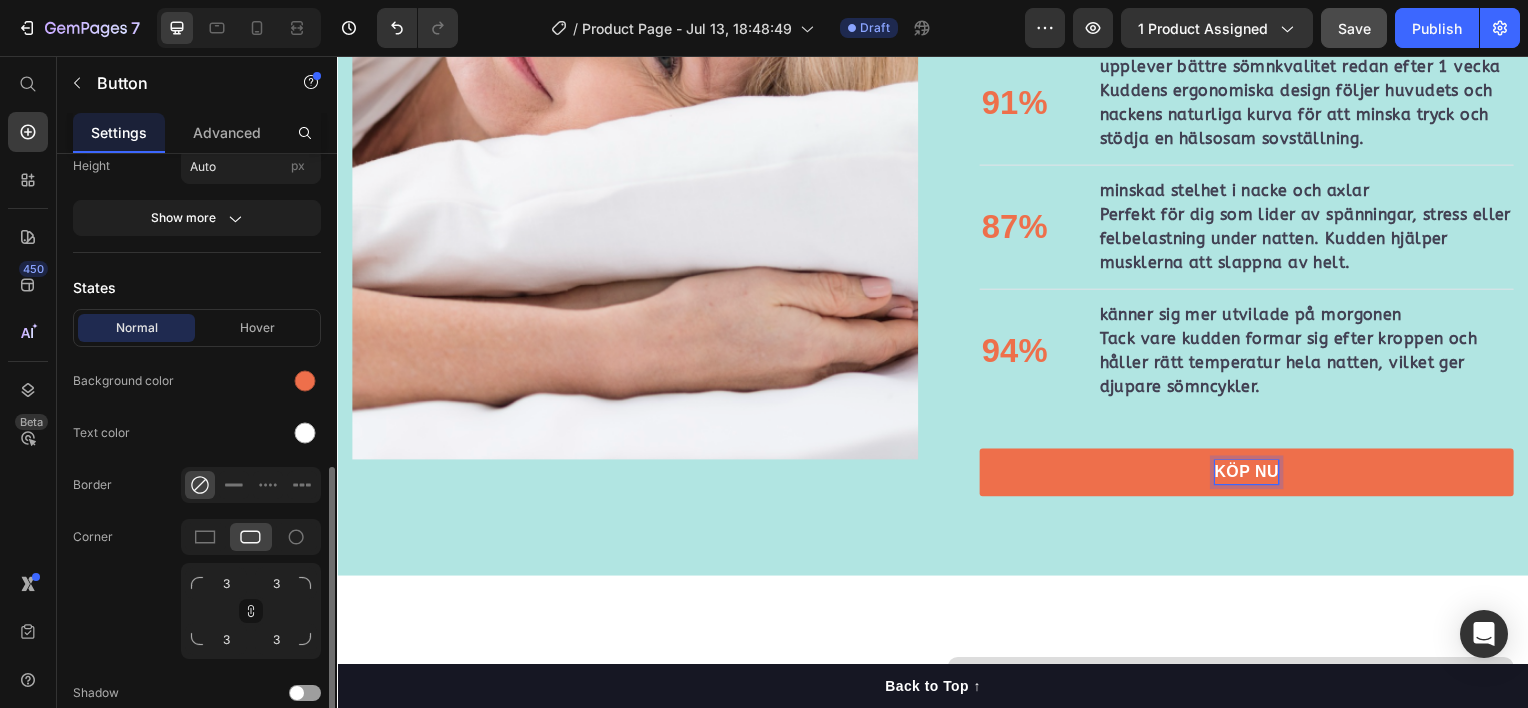 scroll, scrollTop: 700, scrollLeft: 0, axis: vertical 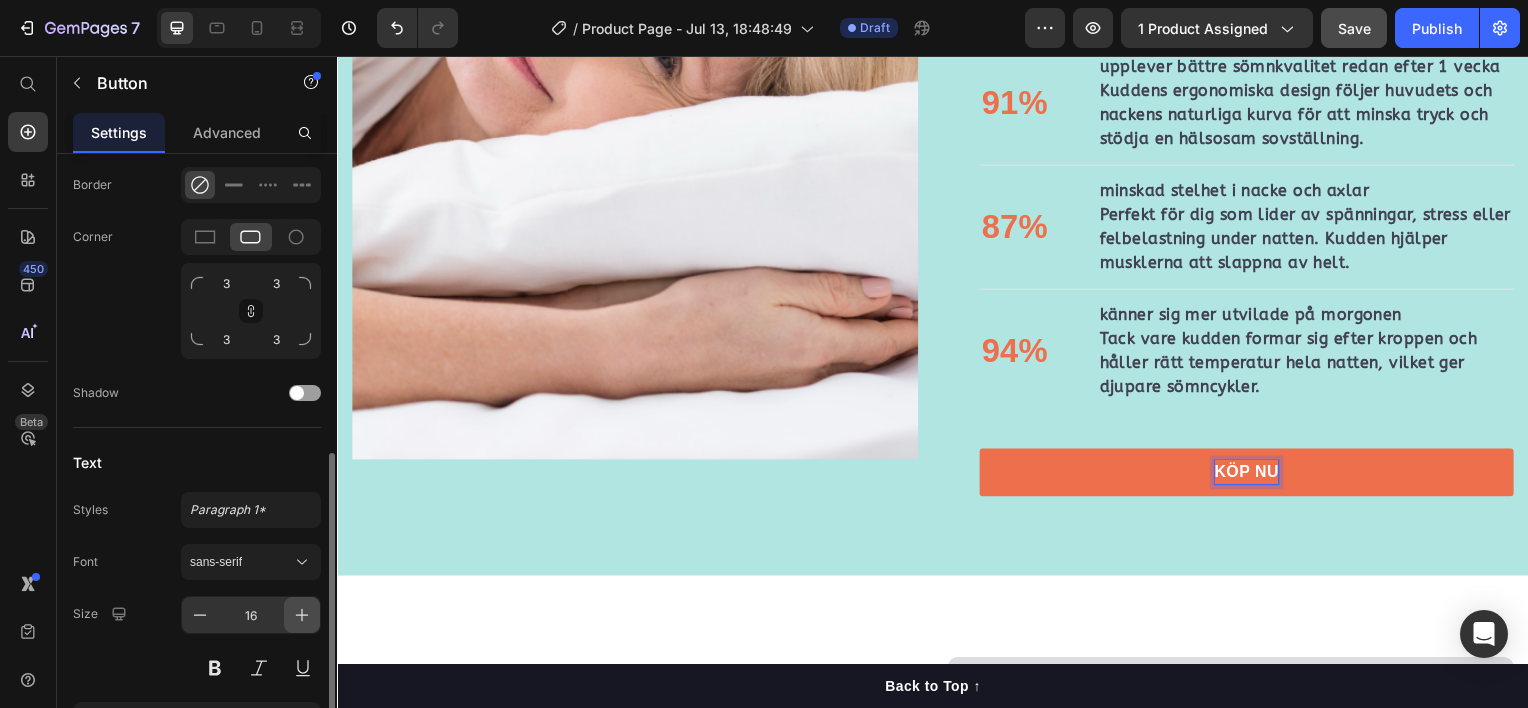 click 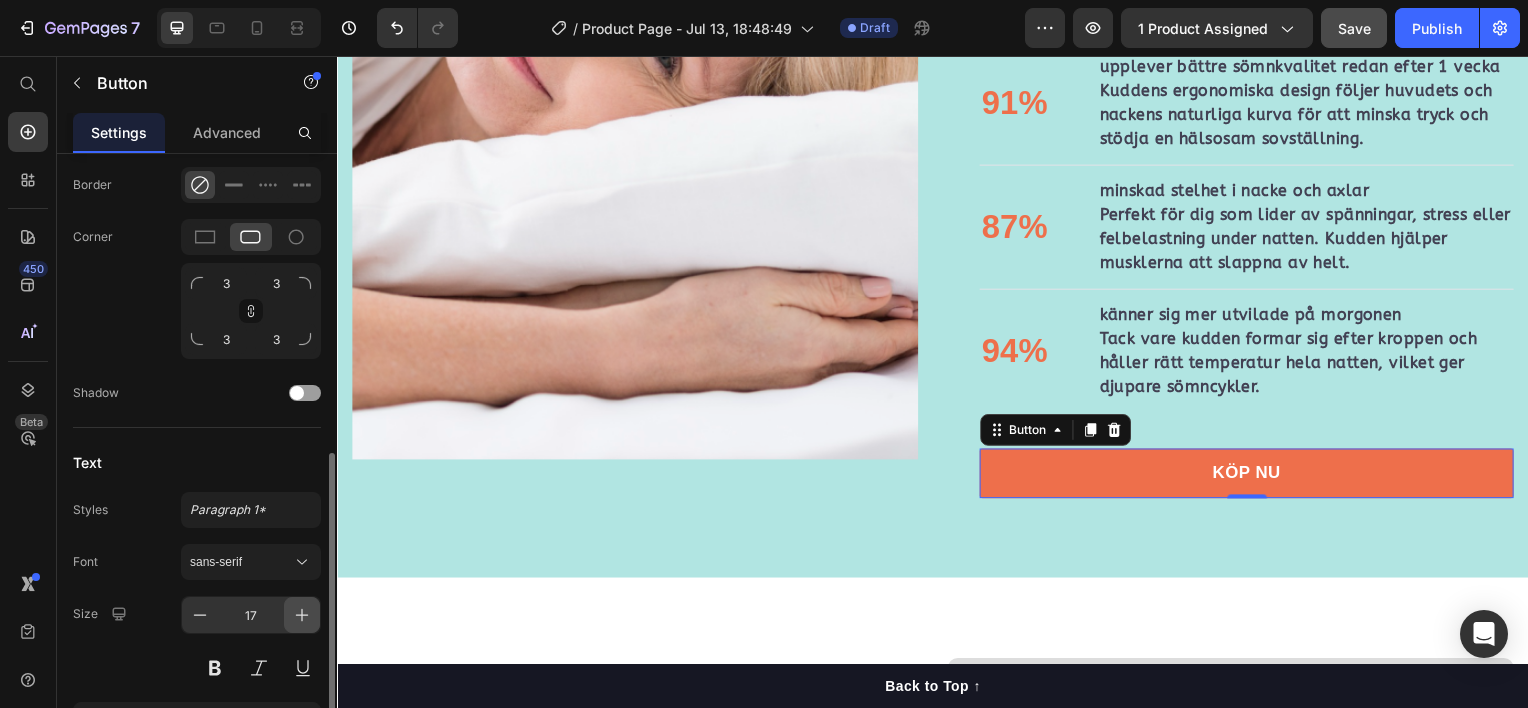 click 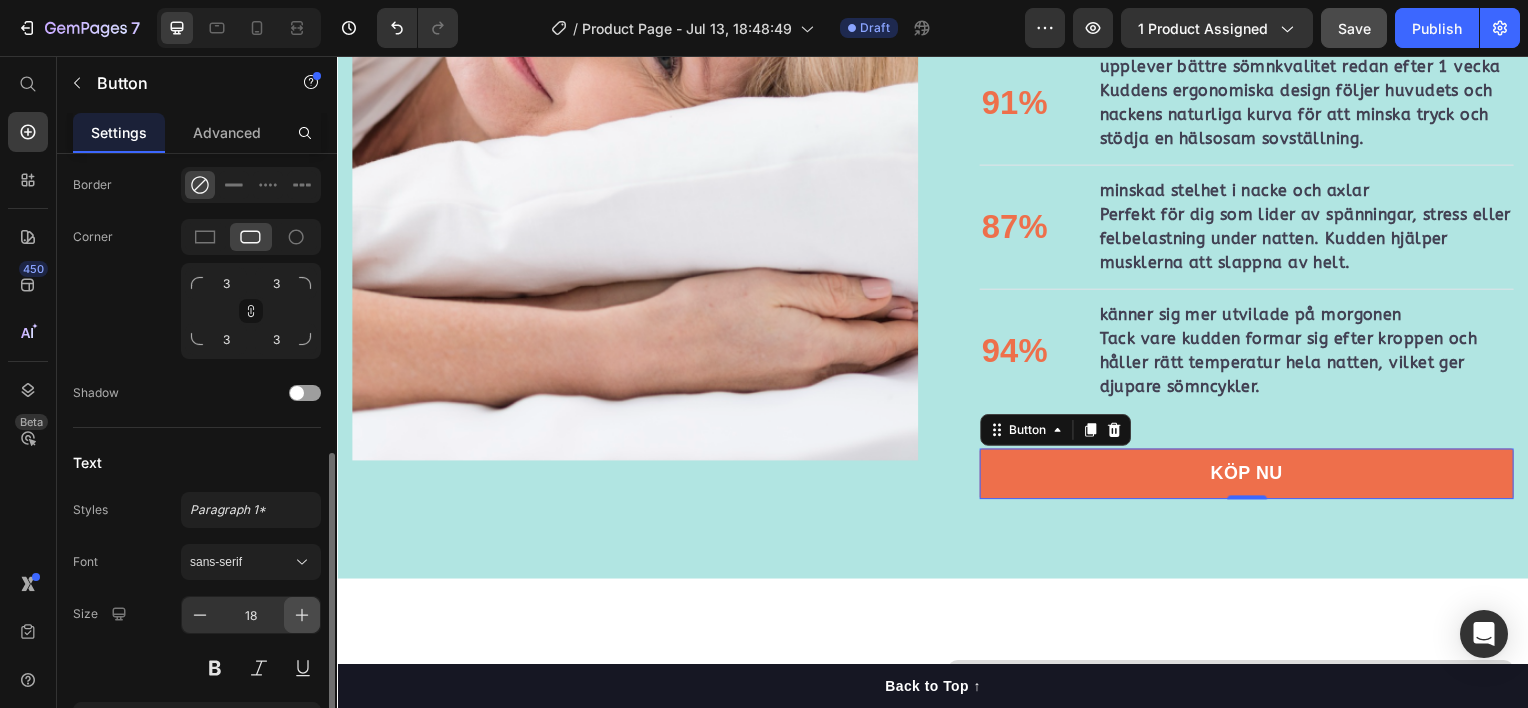 click 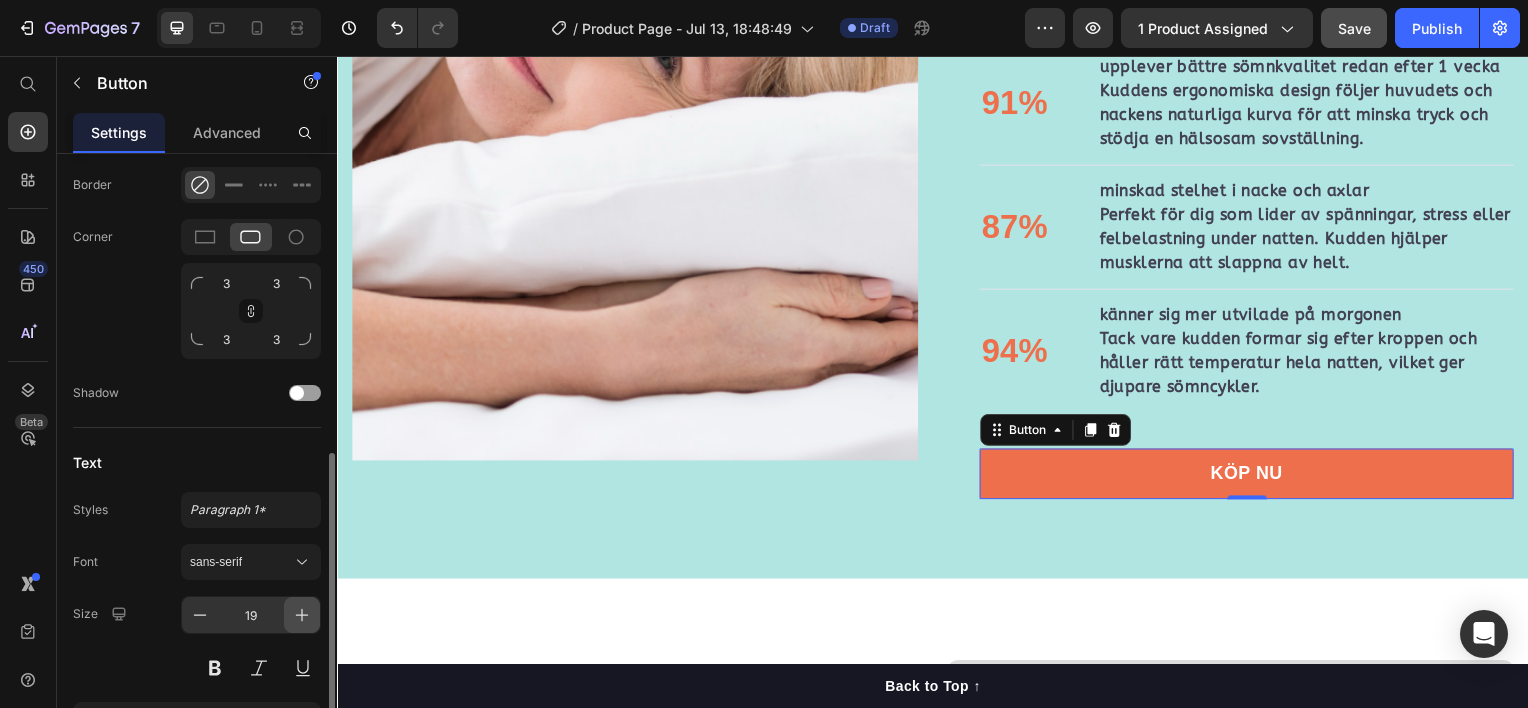 click 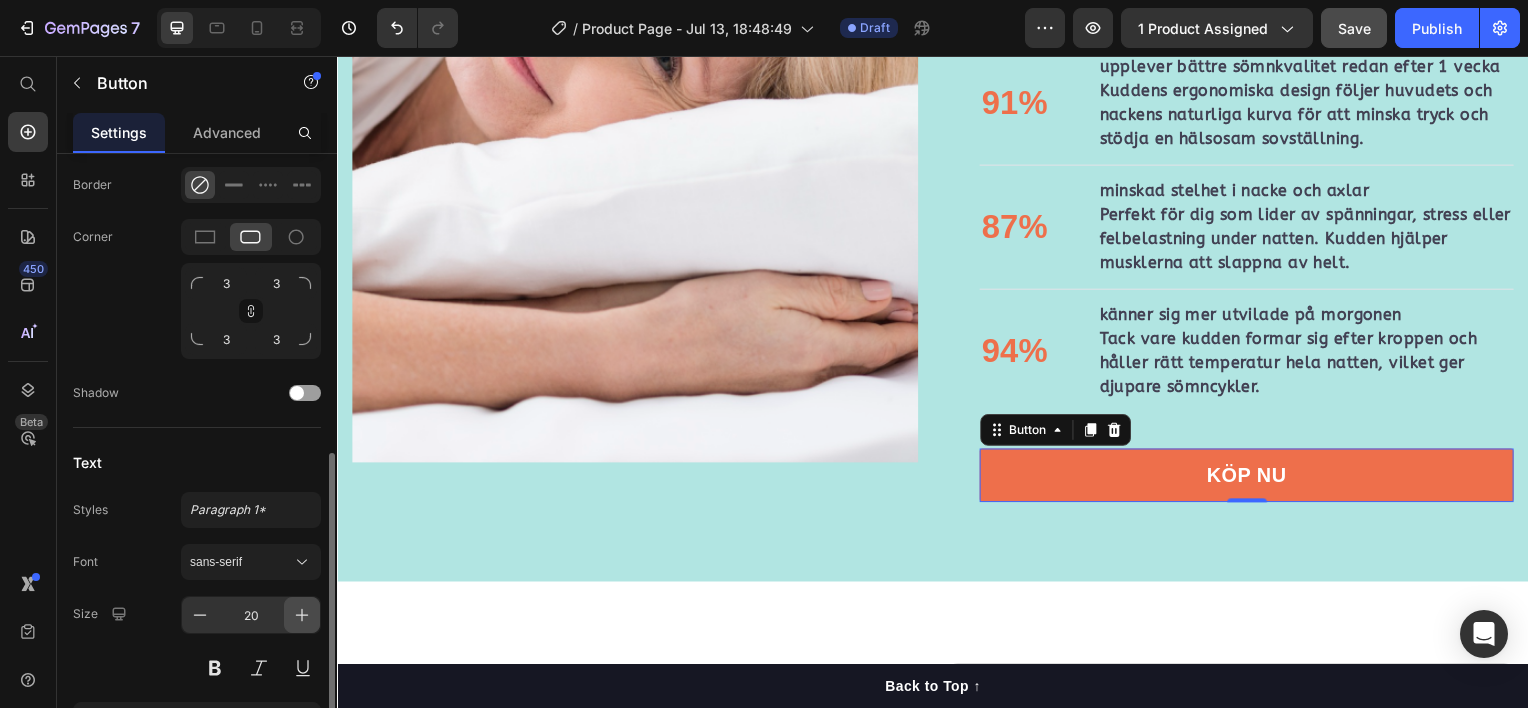 click 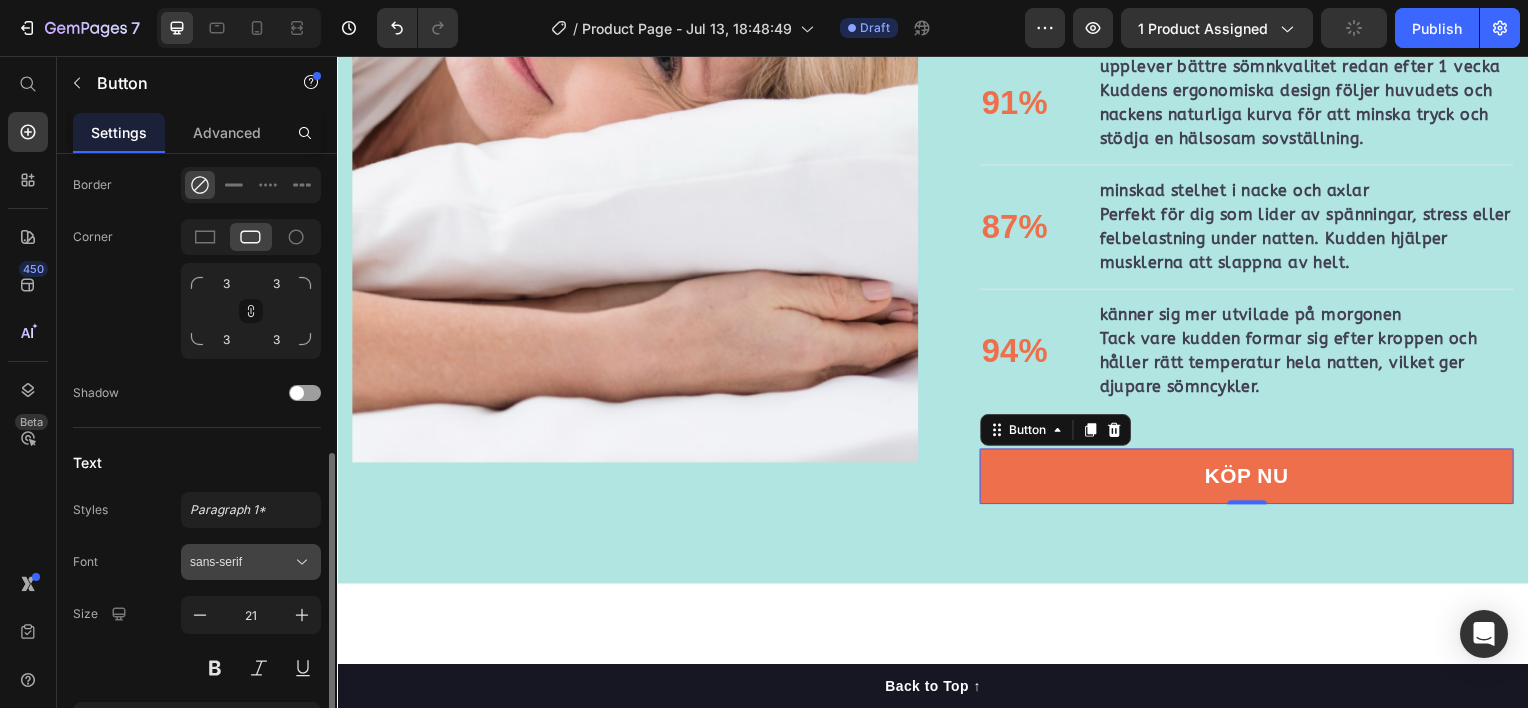 click on "sans-serif" at bounding box center (241, 562) 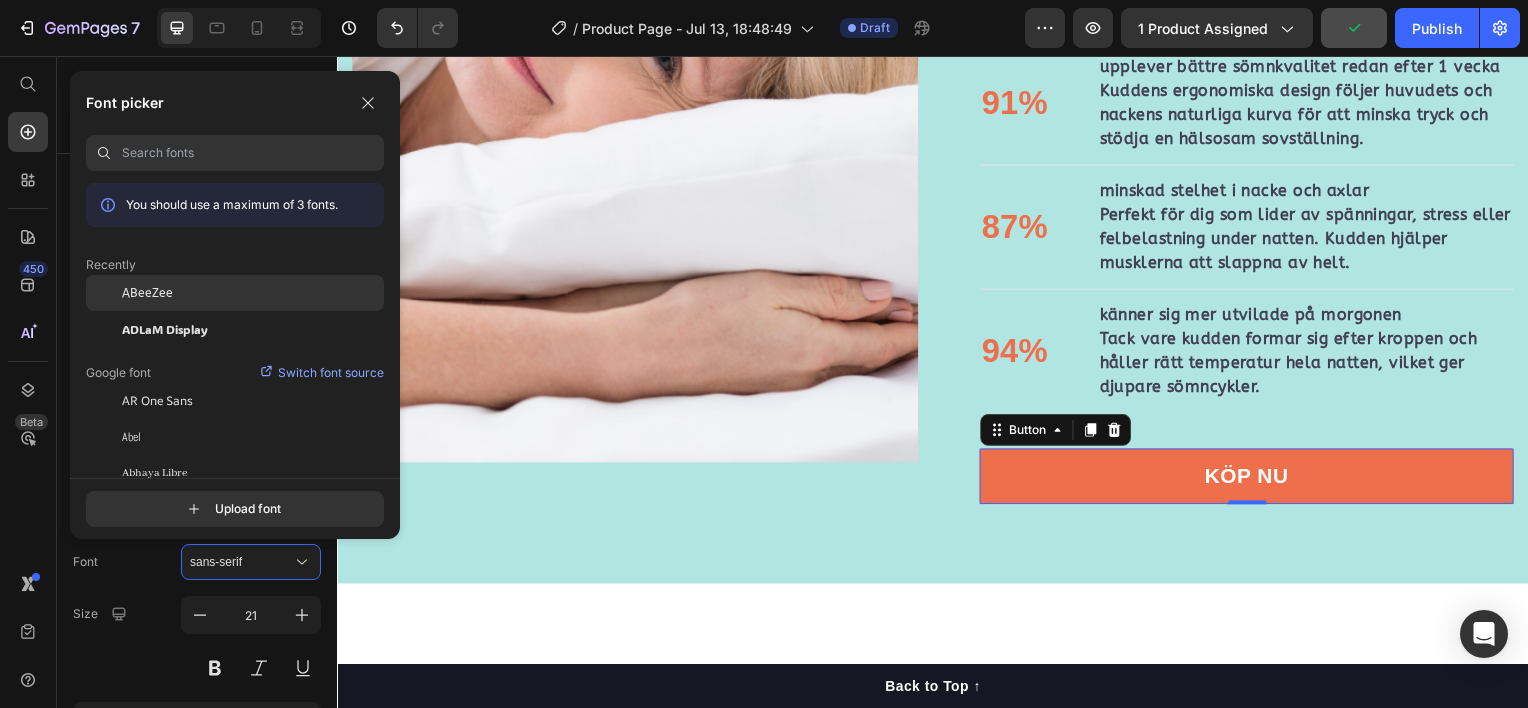 click on "ABeeZee" 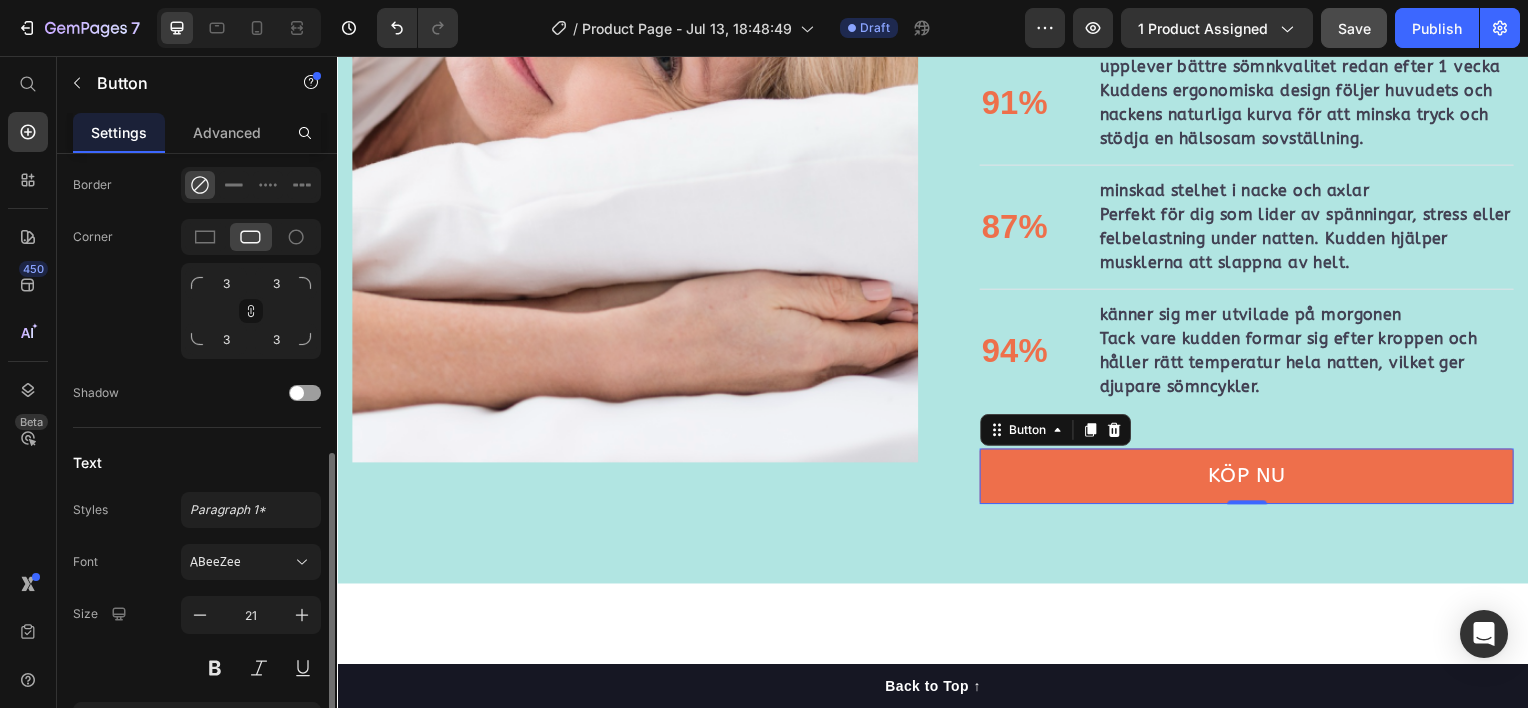 scroll, scrollTop: 819, scrollLeft: 0, axis: vertical 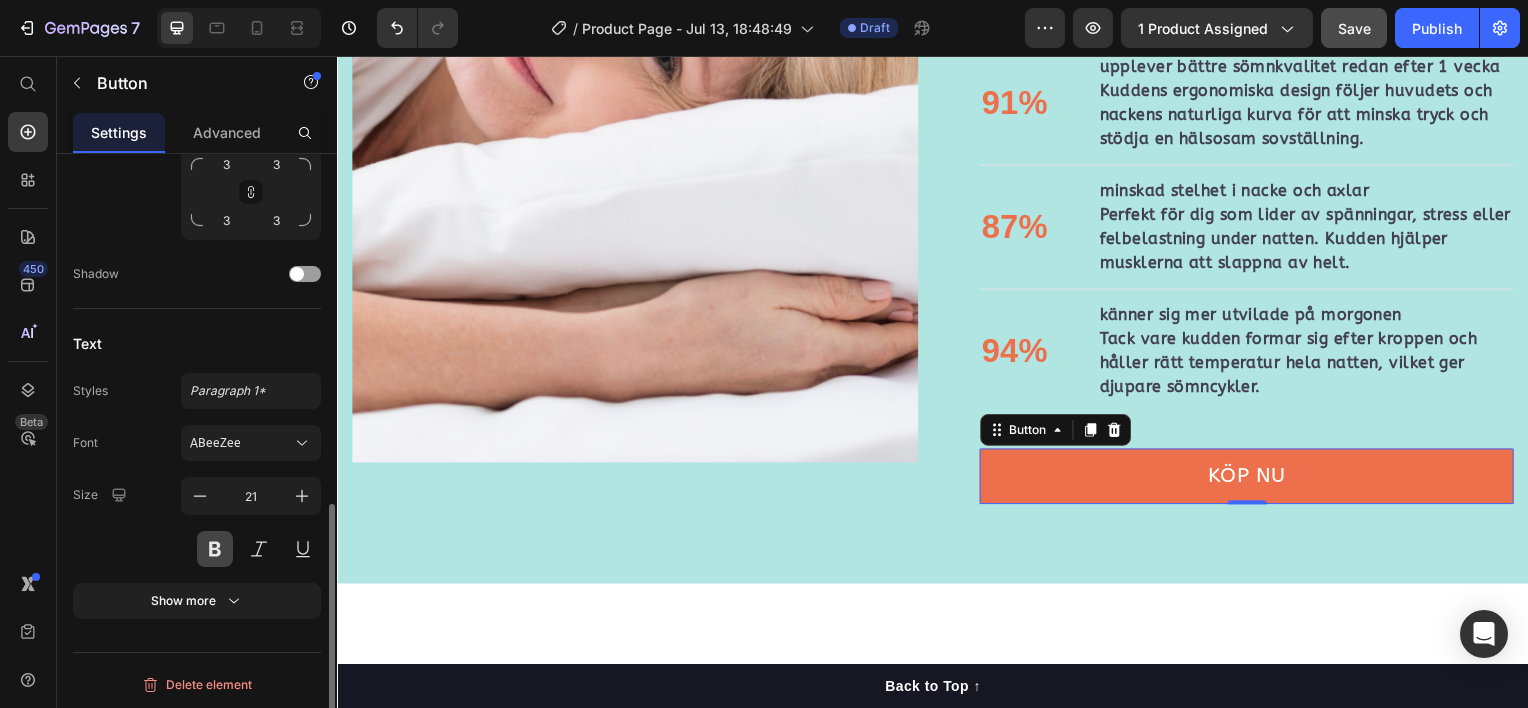 click at bounding box center (215, 549) 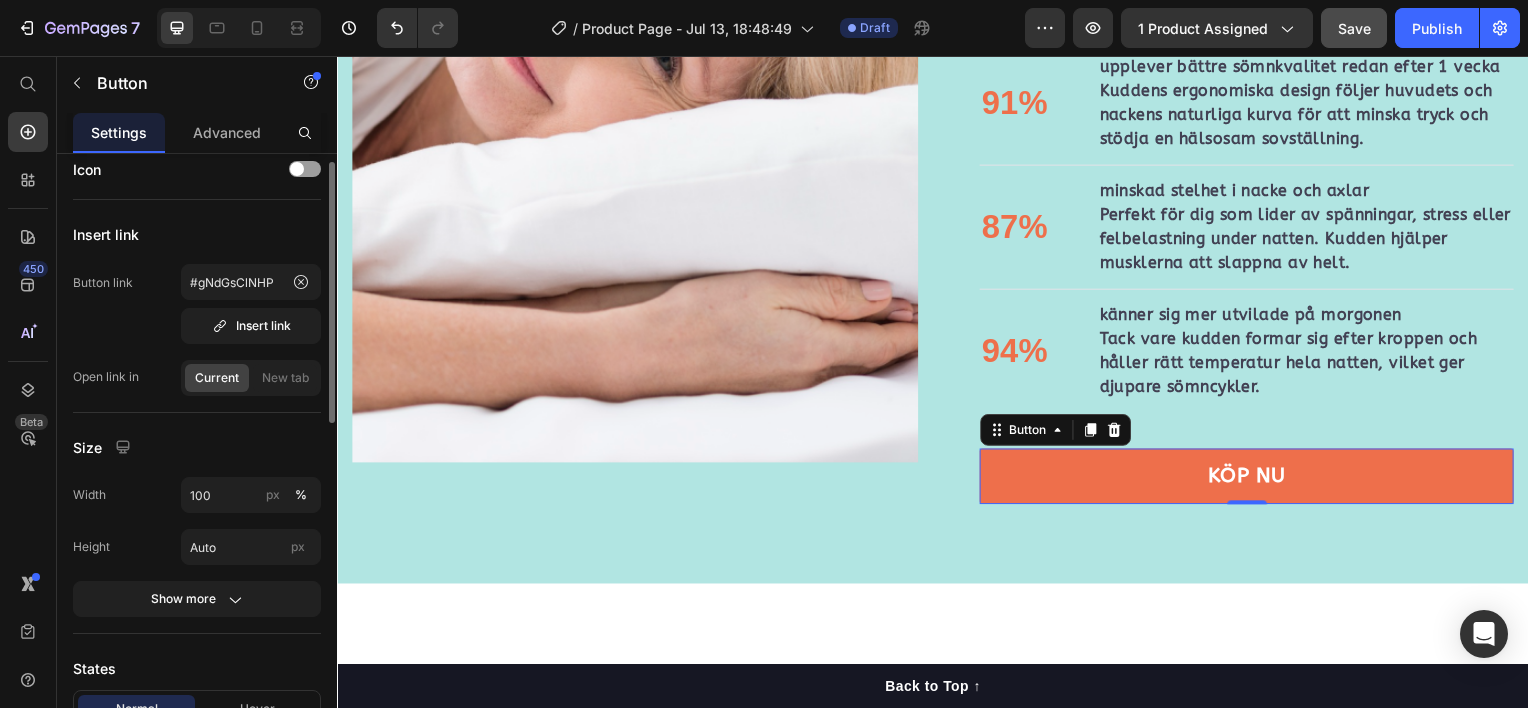 scroll, scrollTop: 0, scrollLeft: 0, axis: both 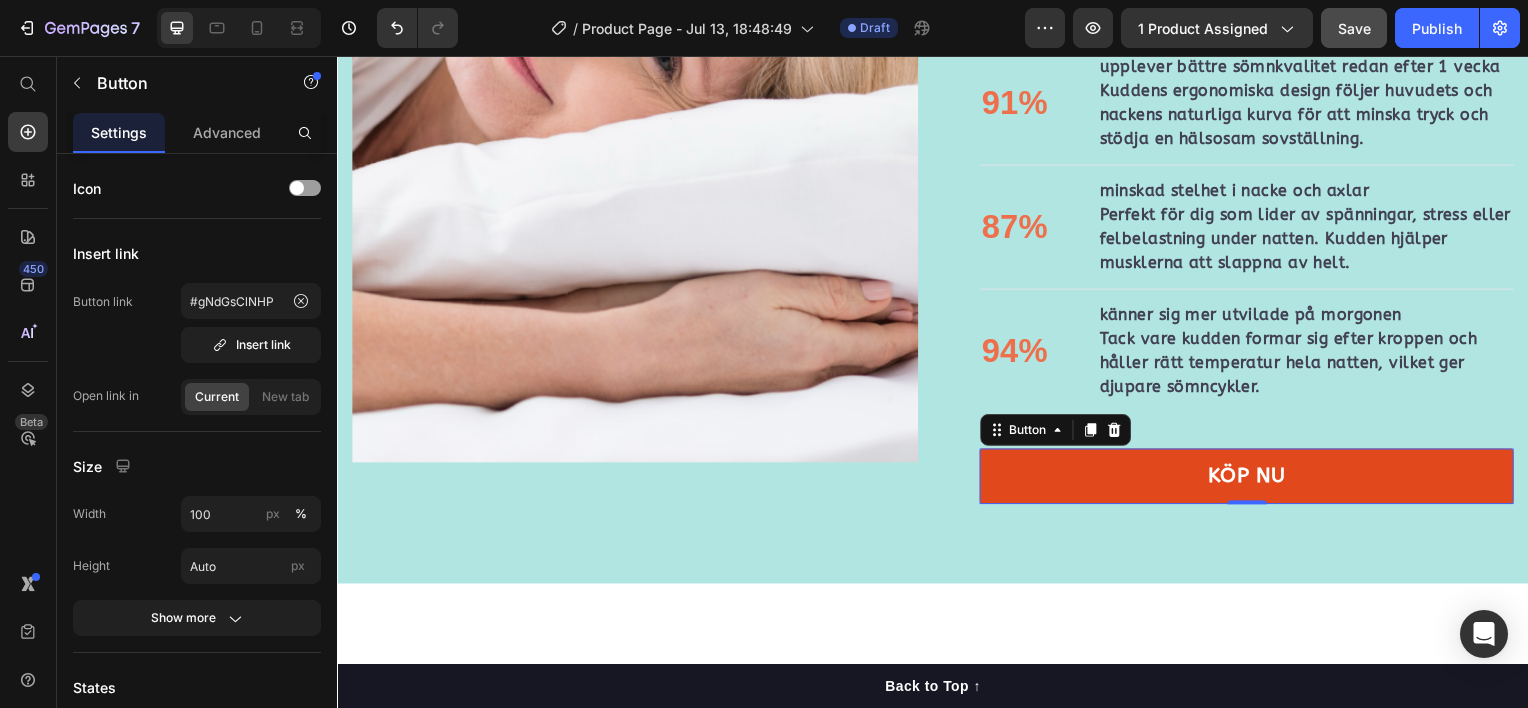 click on "KÖP NU" at bounding box center [1253, 479] 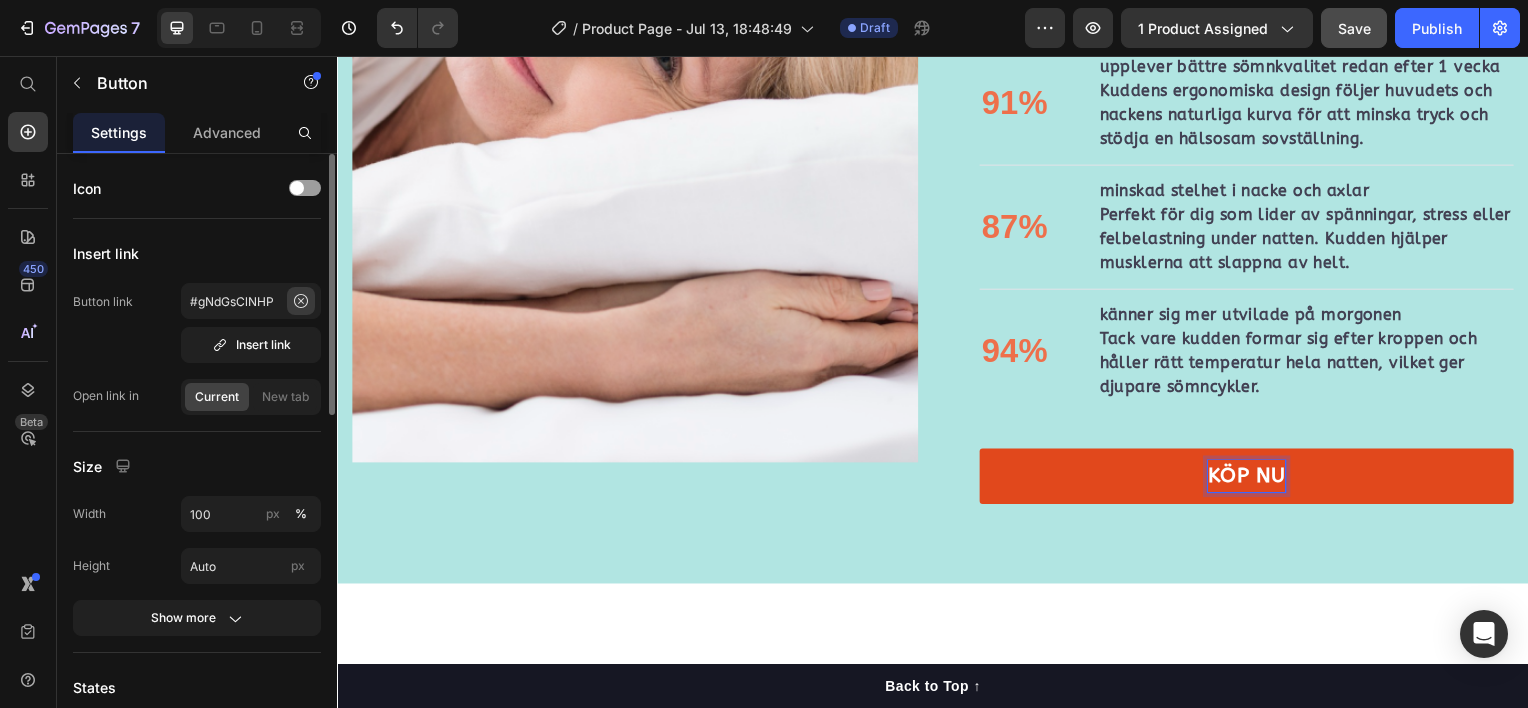 click 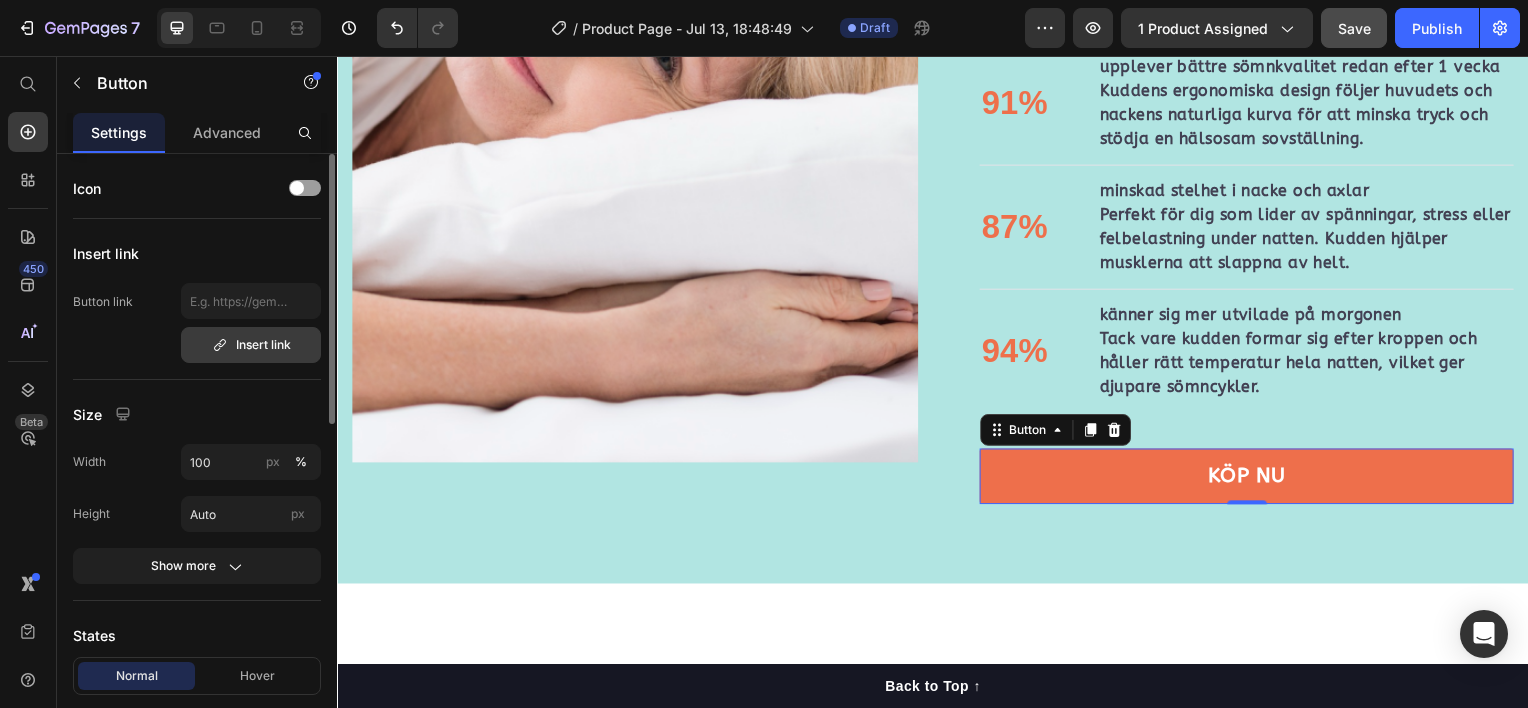 click on "Insert link" at bounding box center [251, 345] 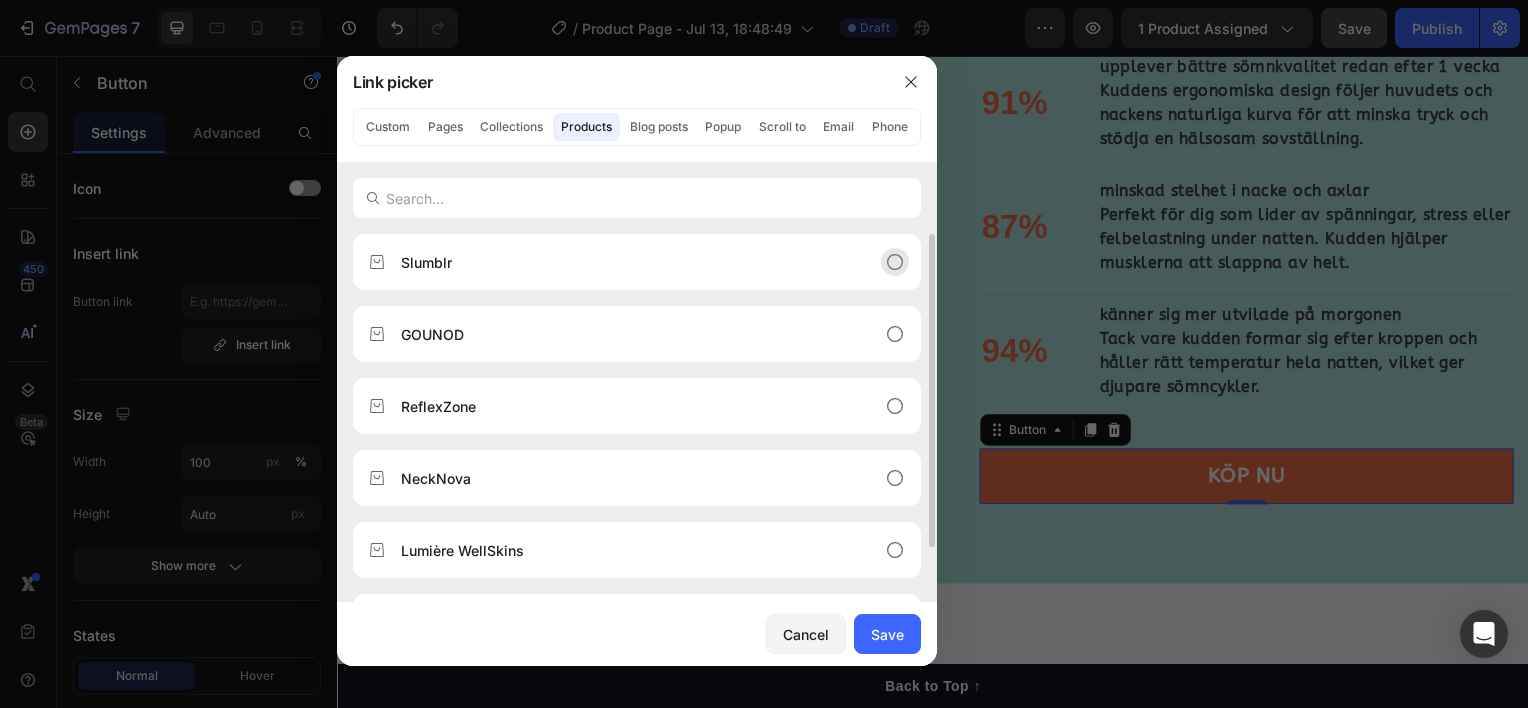 click on "Slumblr" at bounding box center (426, 262) 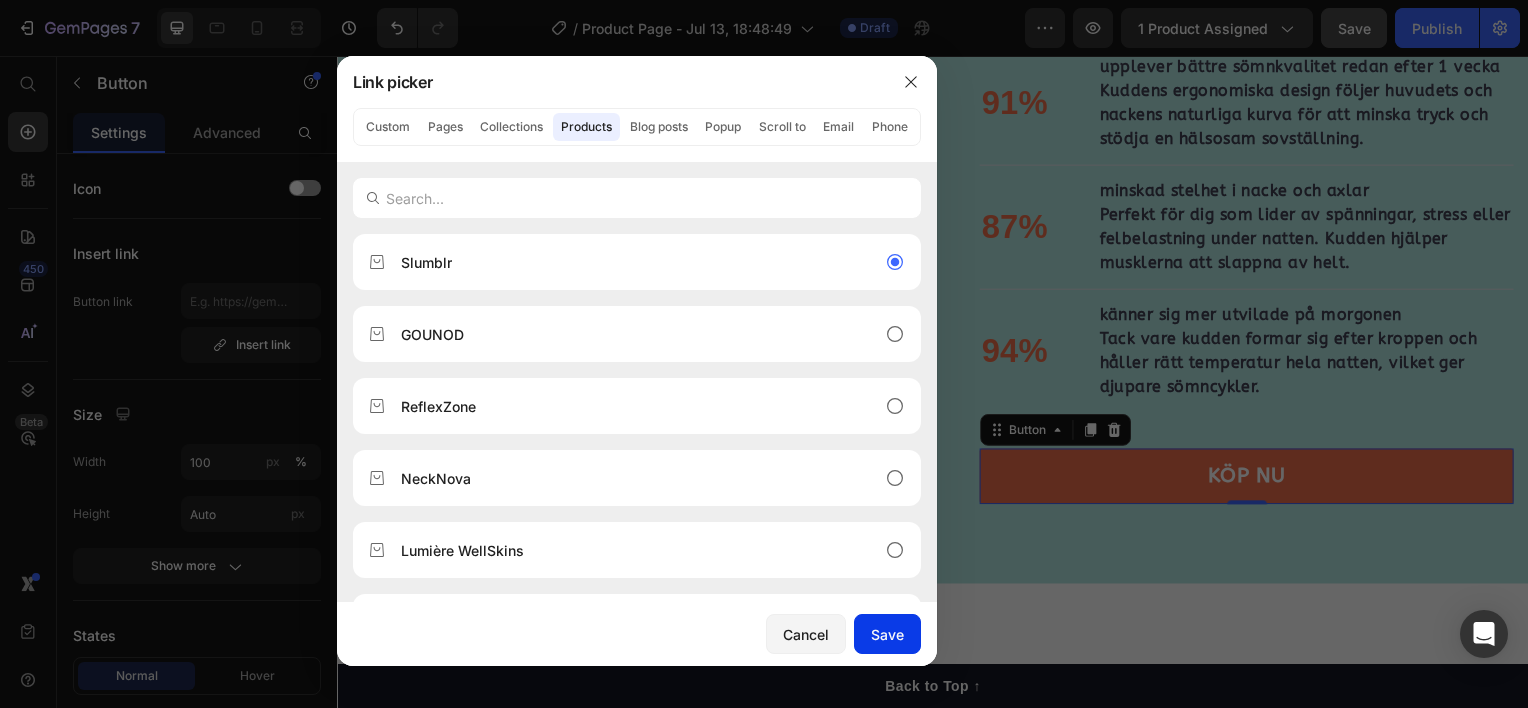 click on "Save" at bounding box center [887, 634] 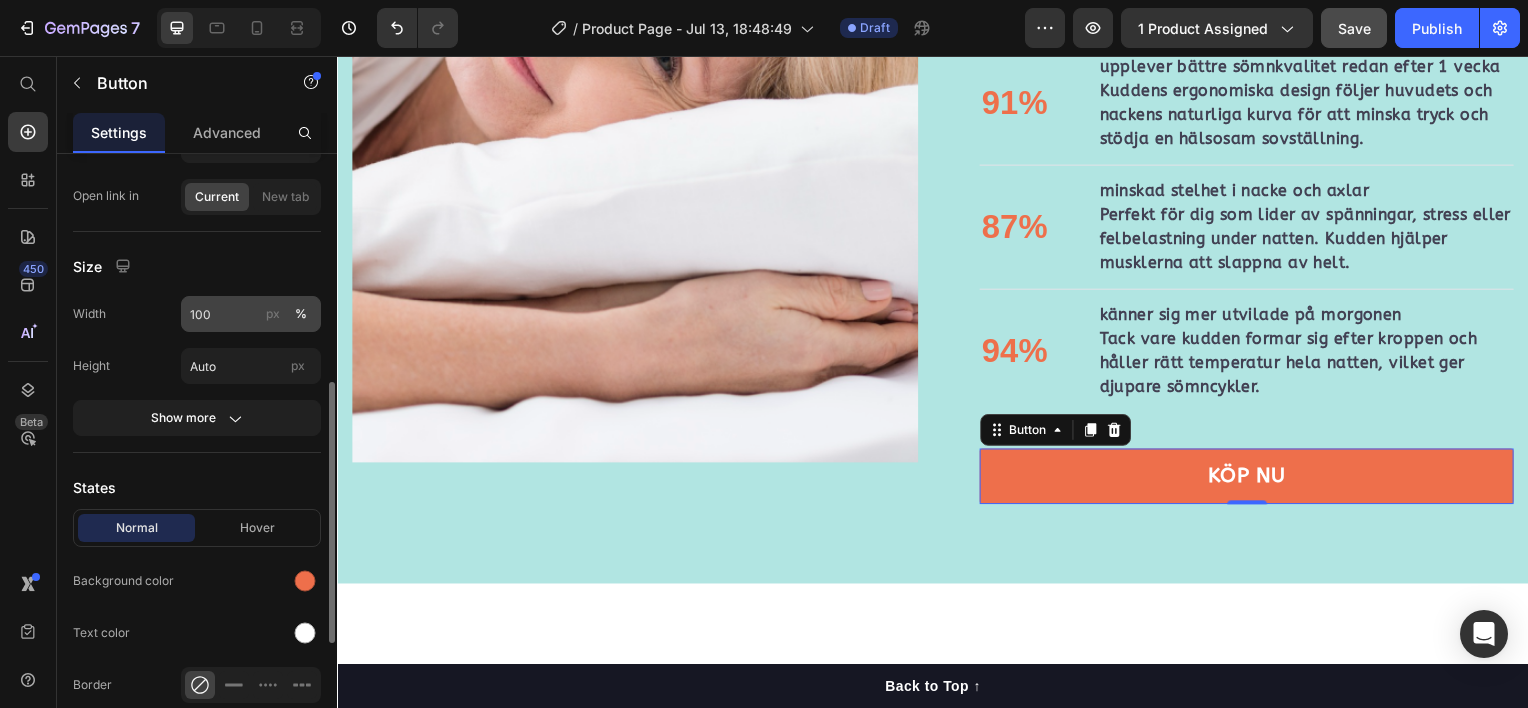 scroll, scrollTop: 400, scrollLeft: 0, axis: vertical 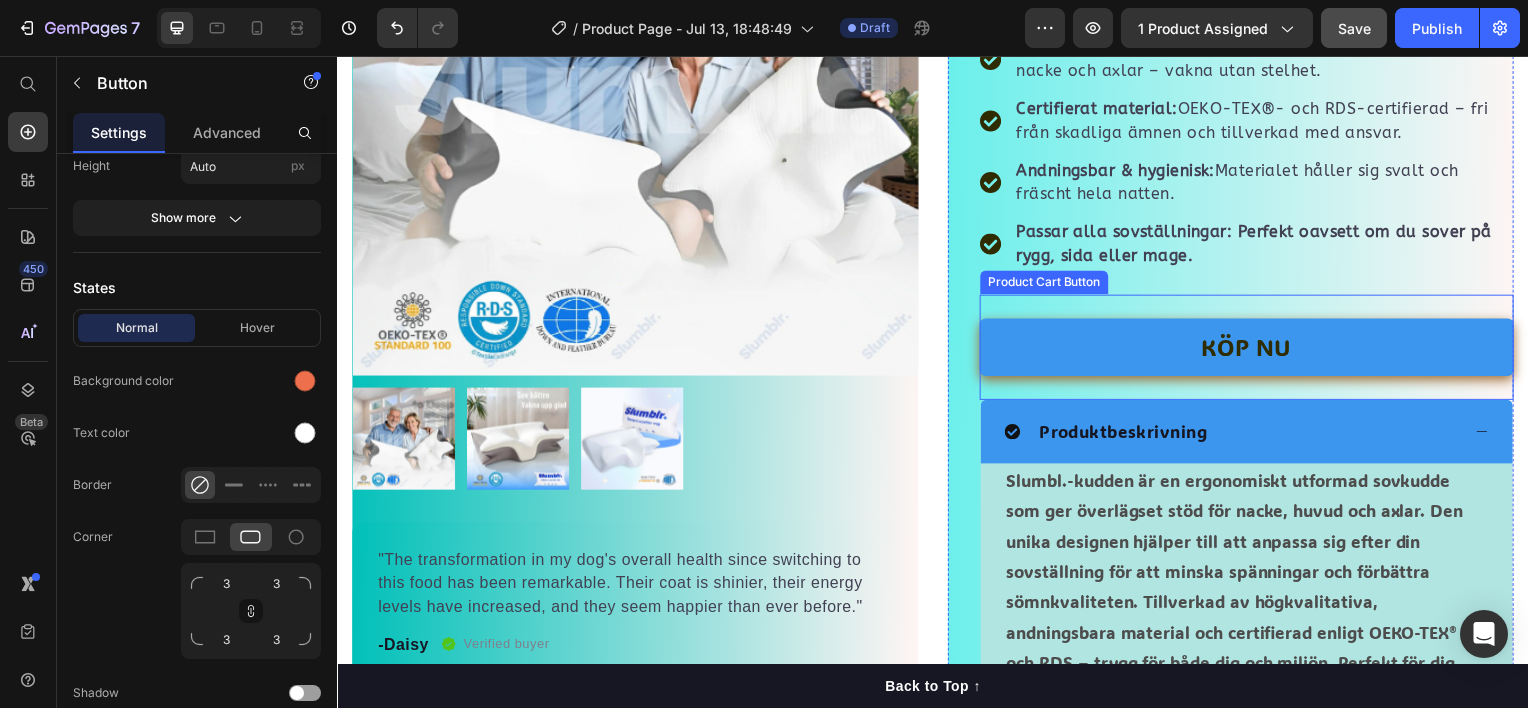 click on "KÖP NU" at bounding box center [1253, 349] 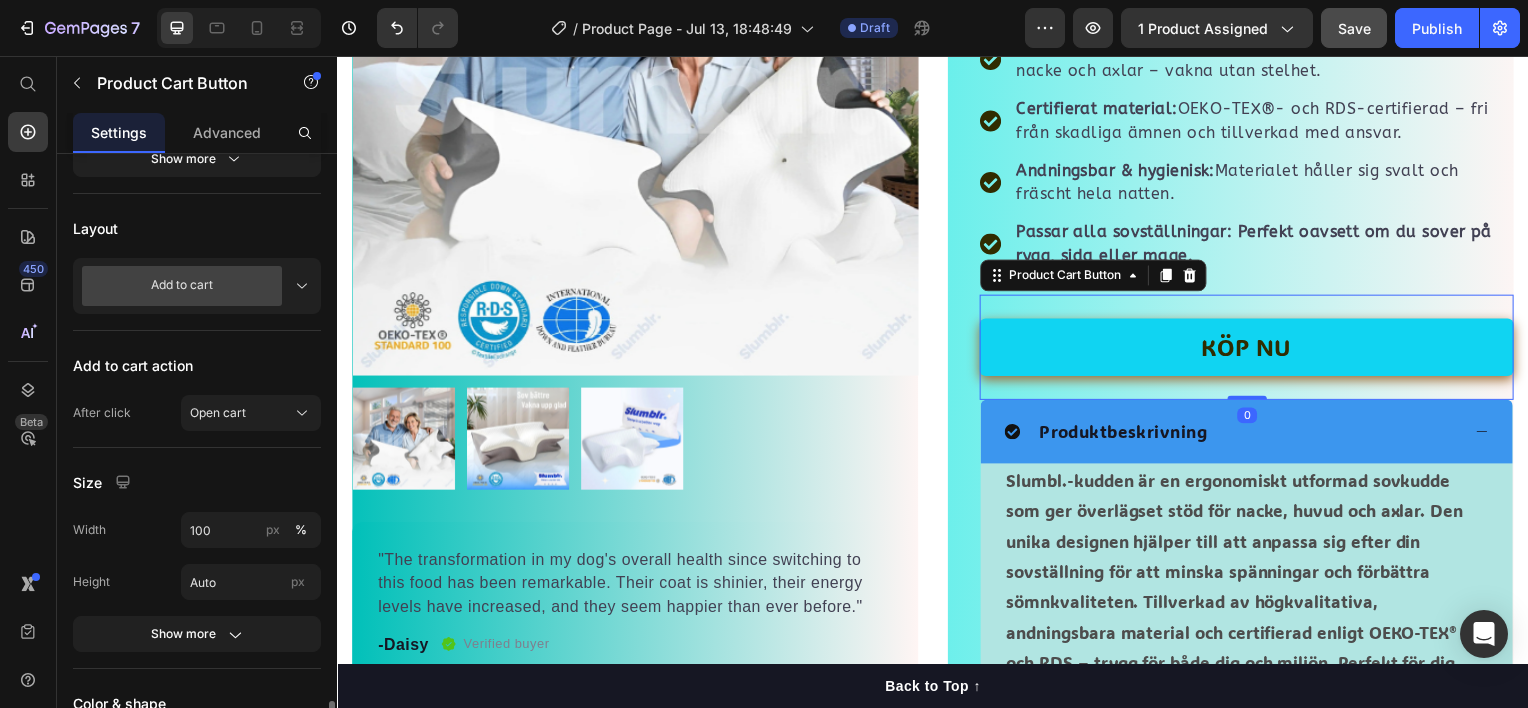 scroll, scrollTop: 900, scrollLeft: 0, axis: vertical 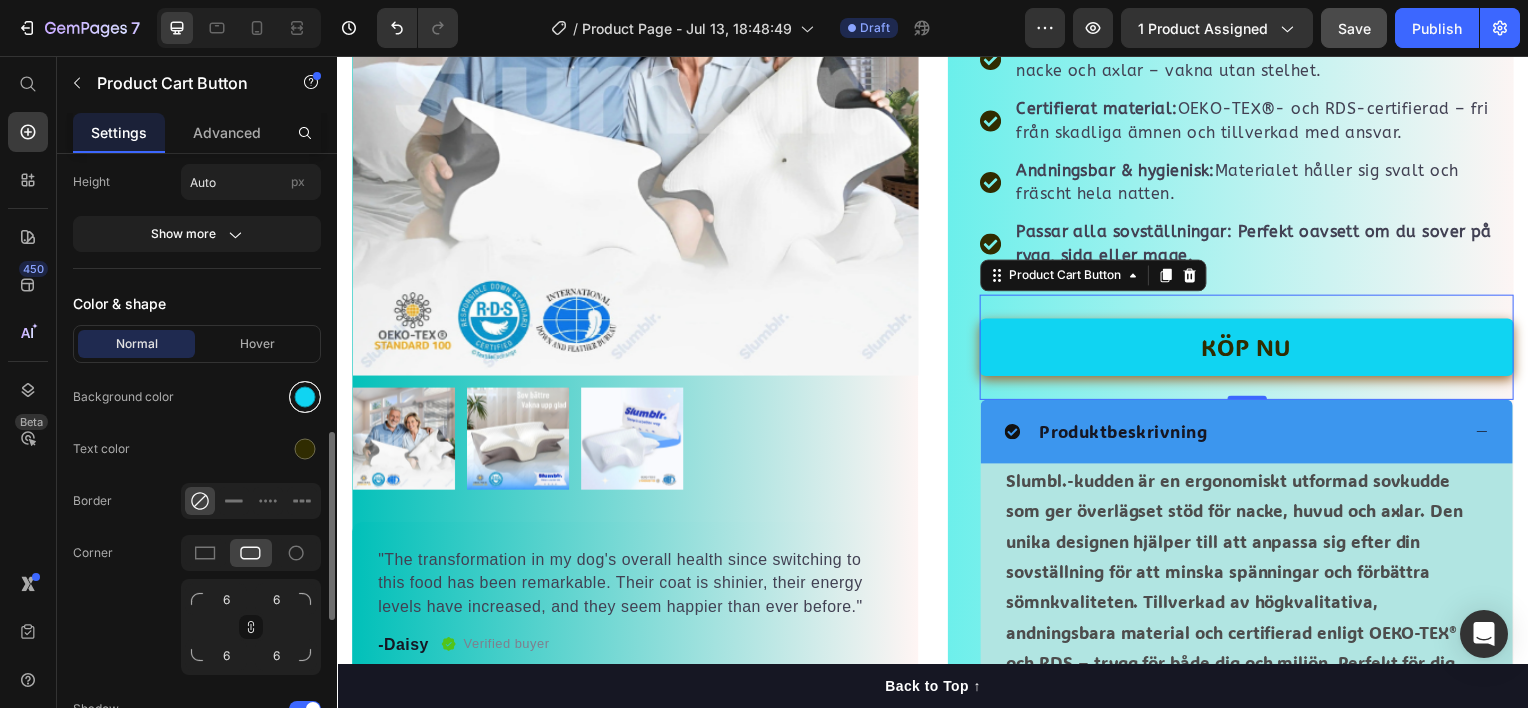 click at bounding box center [305, 397] 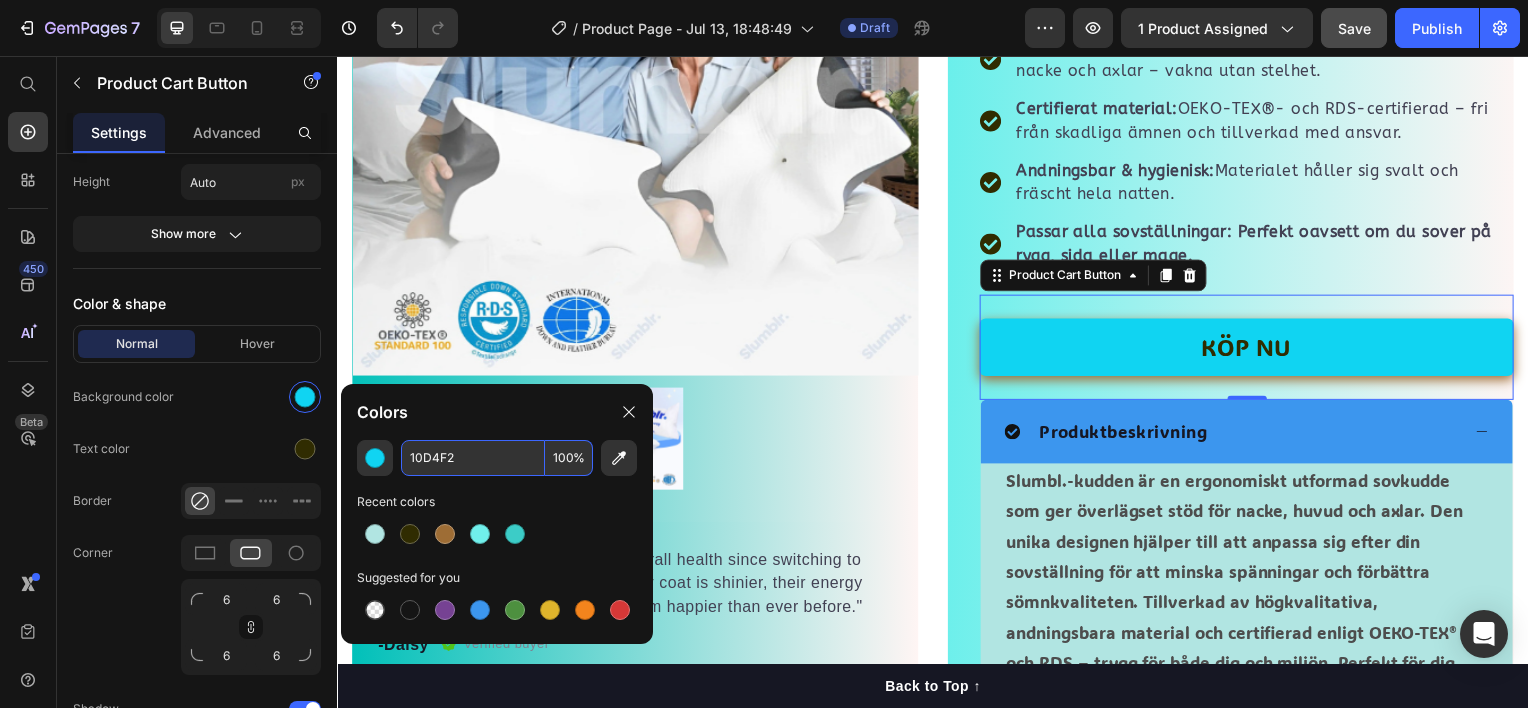 click on "10D4F2" at bounding box center [473, 458] 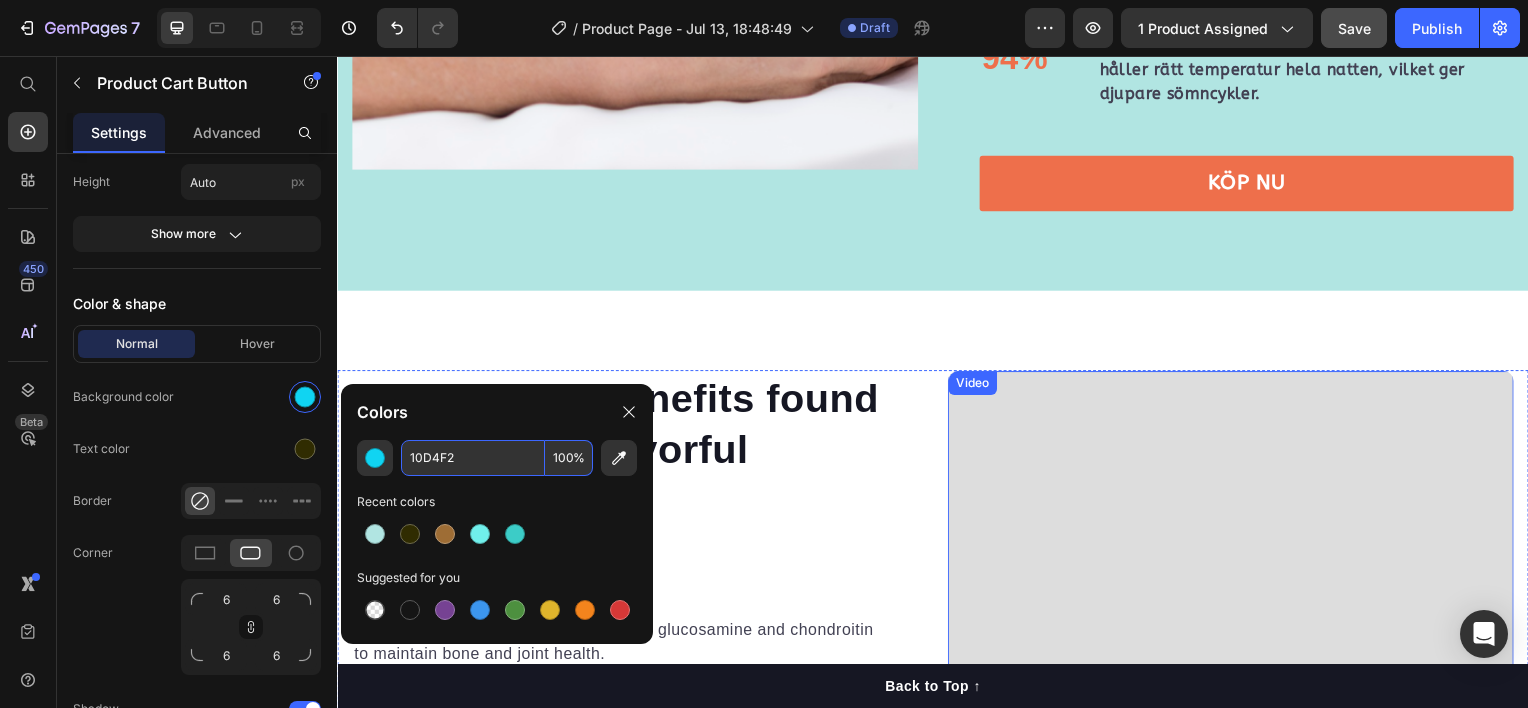 scroll, scrollTop: 1919, scrollLeft: 0, axis: vertical 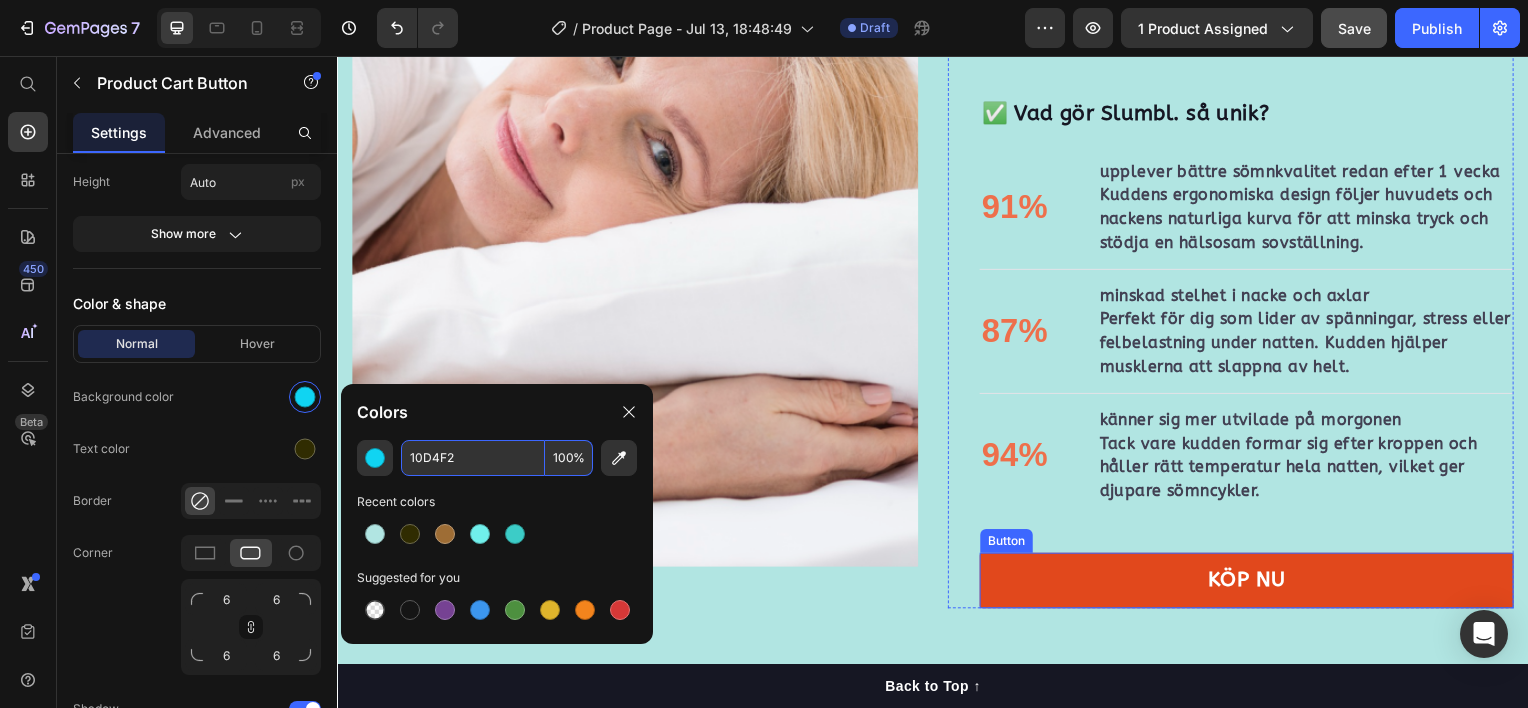 click on "KÖP NU" at bounding box center [1253, 584] 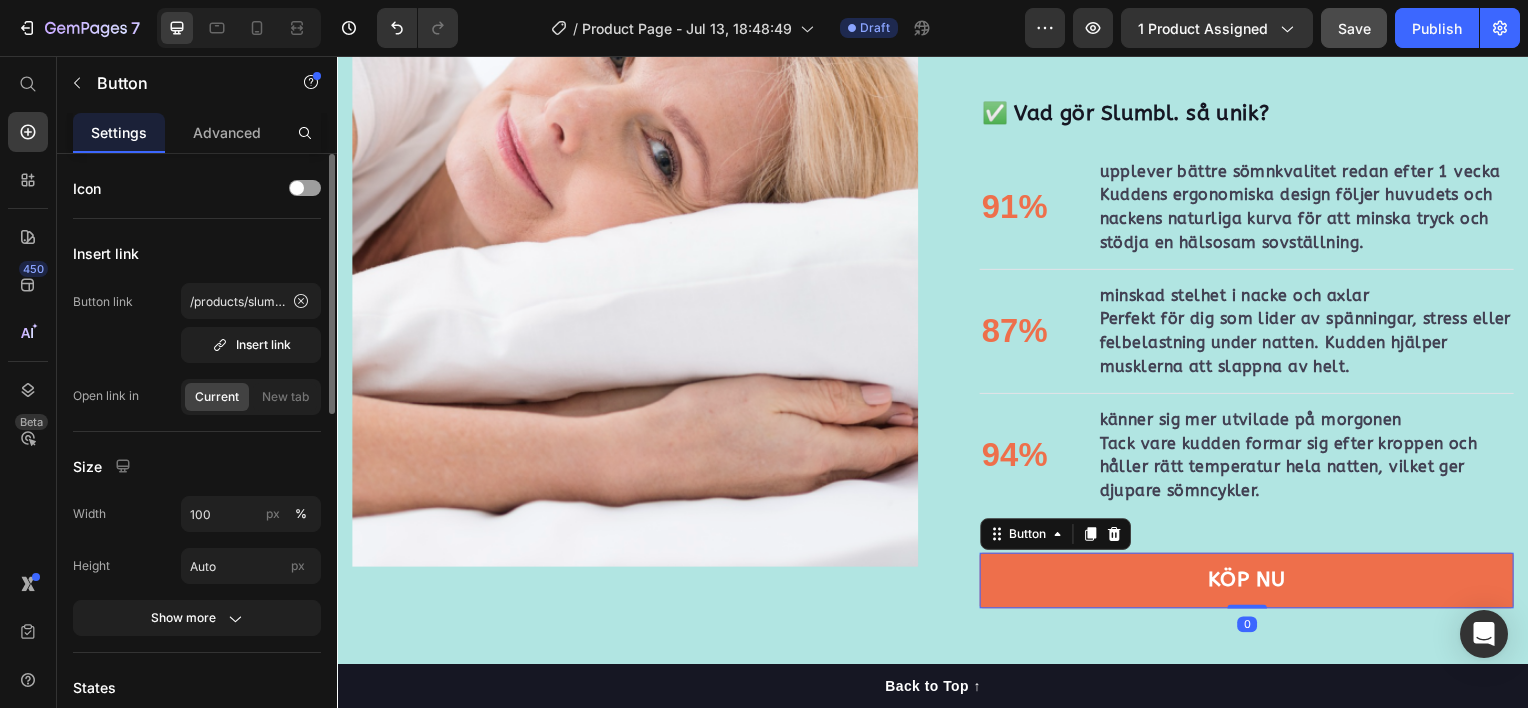 scroll, scrollTop: 400, scrollLeft: 0, axis: vertical 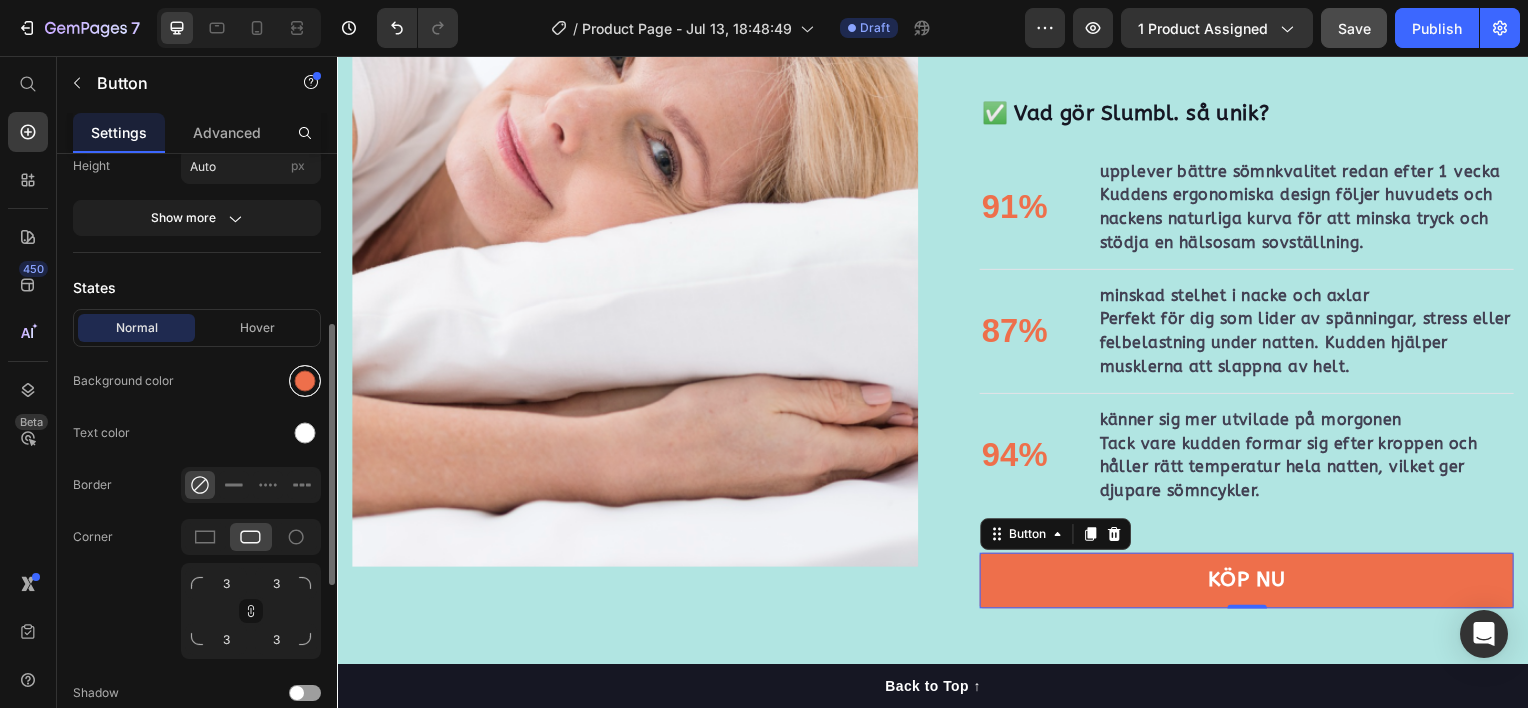 click at bounding box center [305, 381] 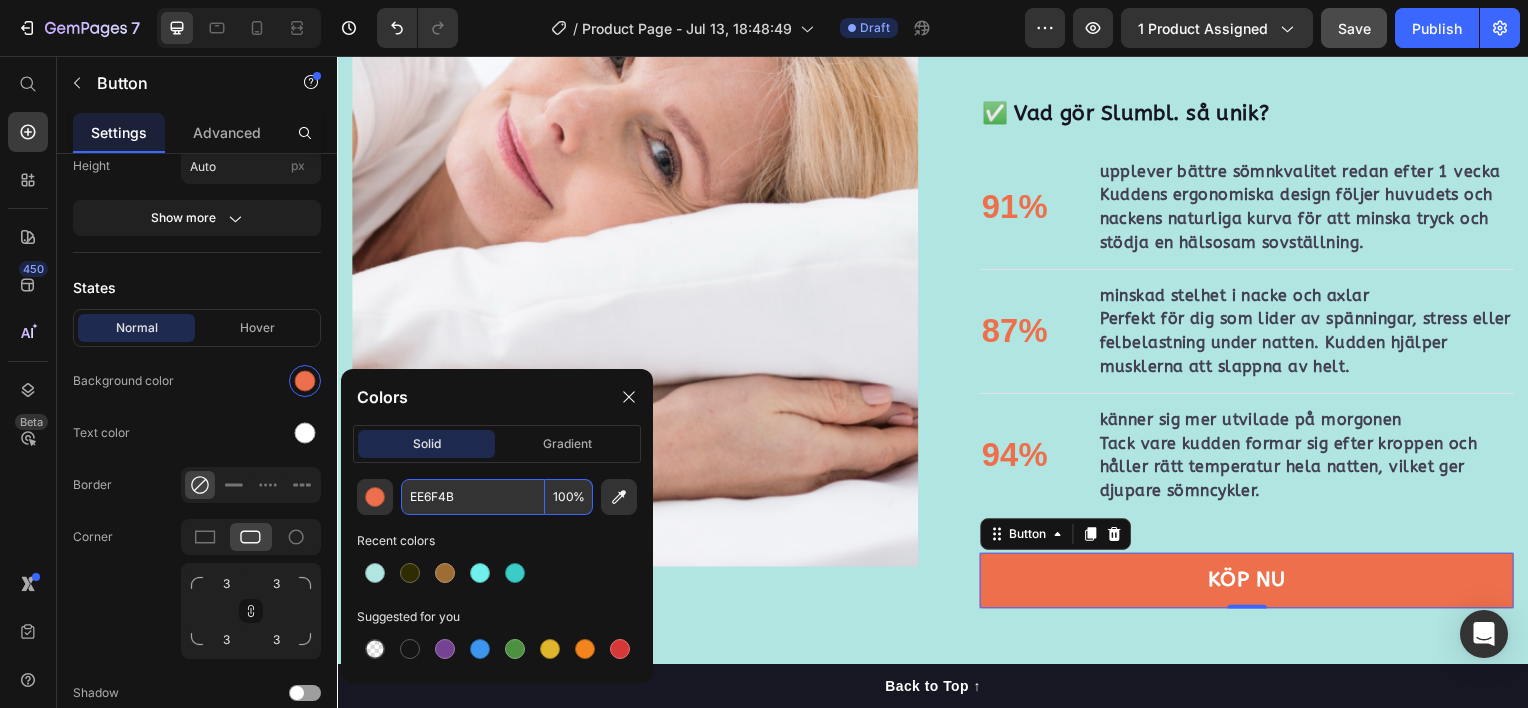 click on "EE6F4B" at bounding box center (473, 497) 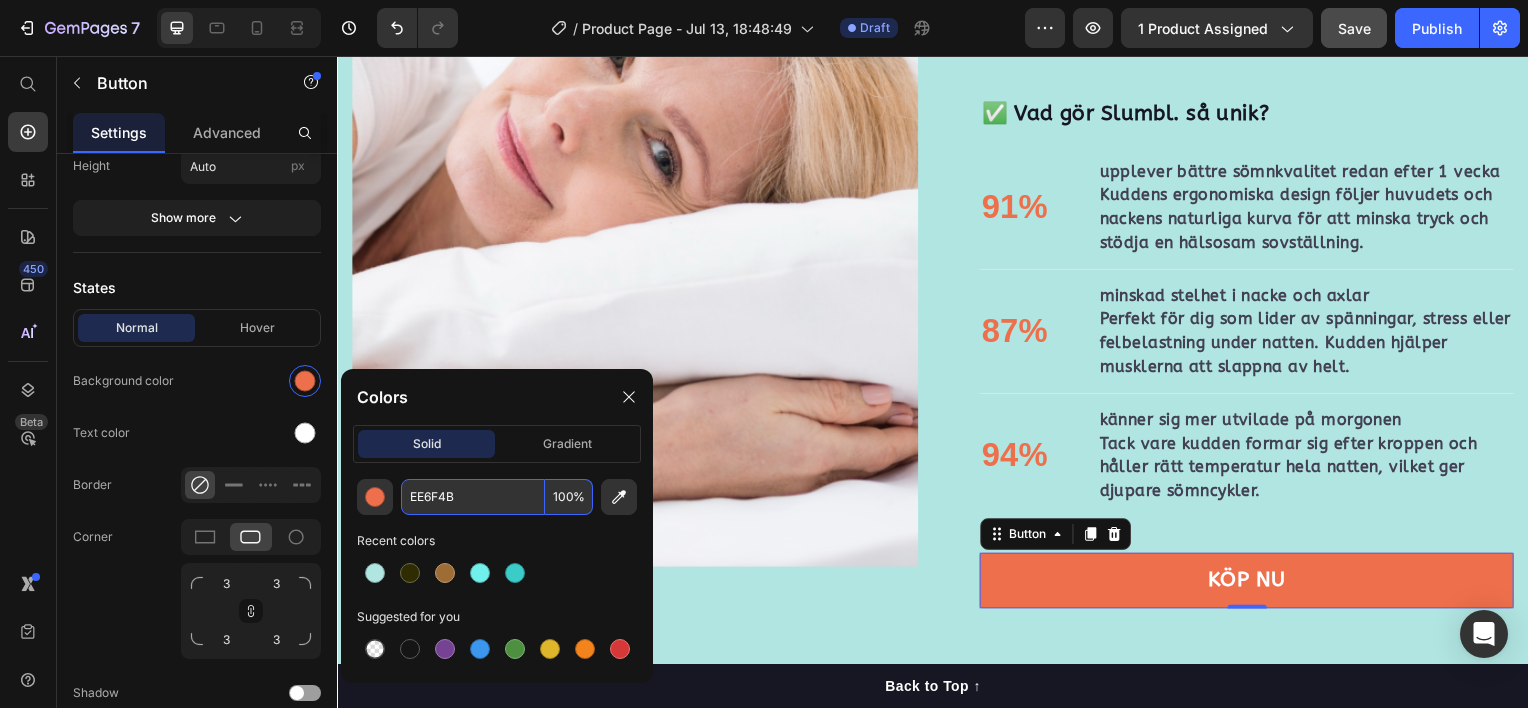 paste on "10D4F2" 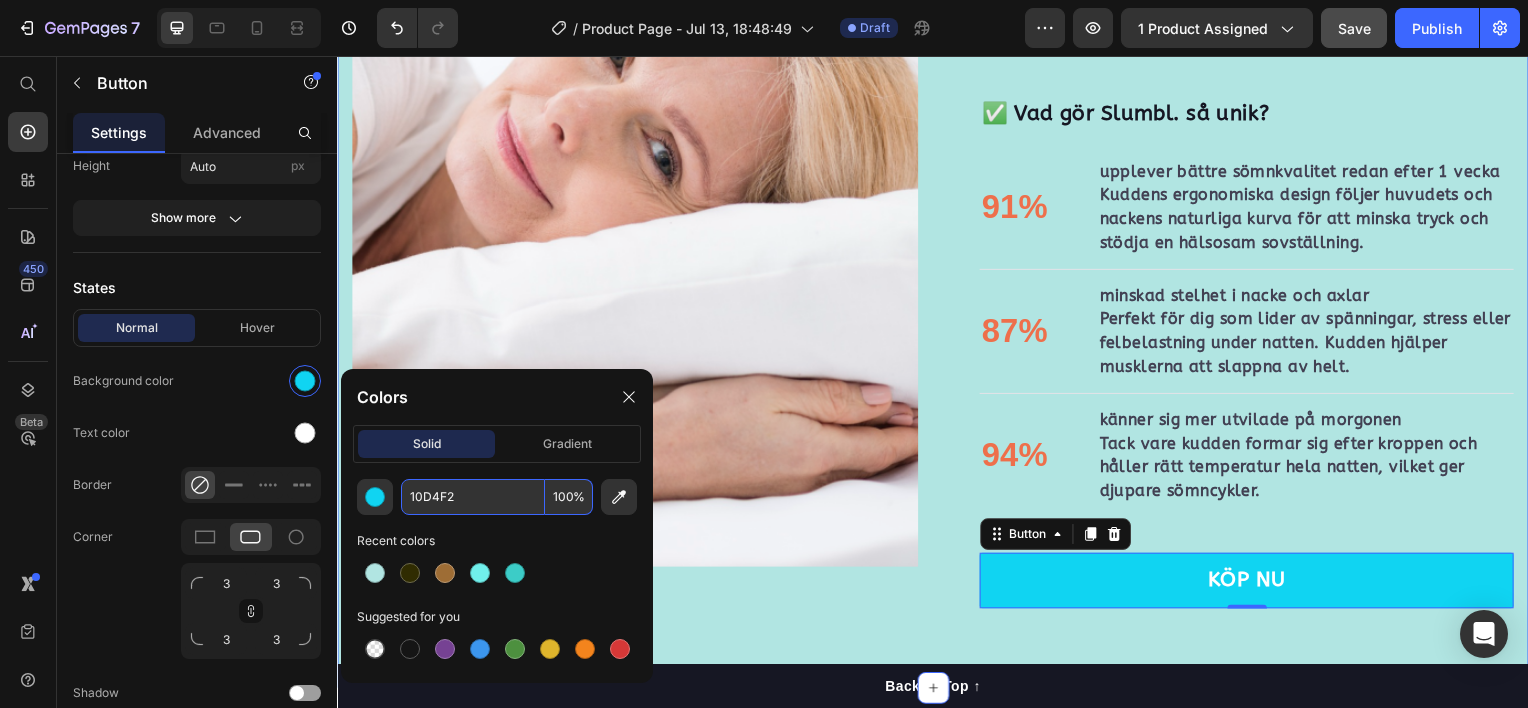click on "Image Image" at bounding box center [637, 181] 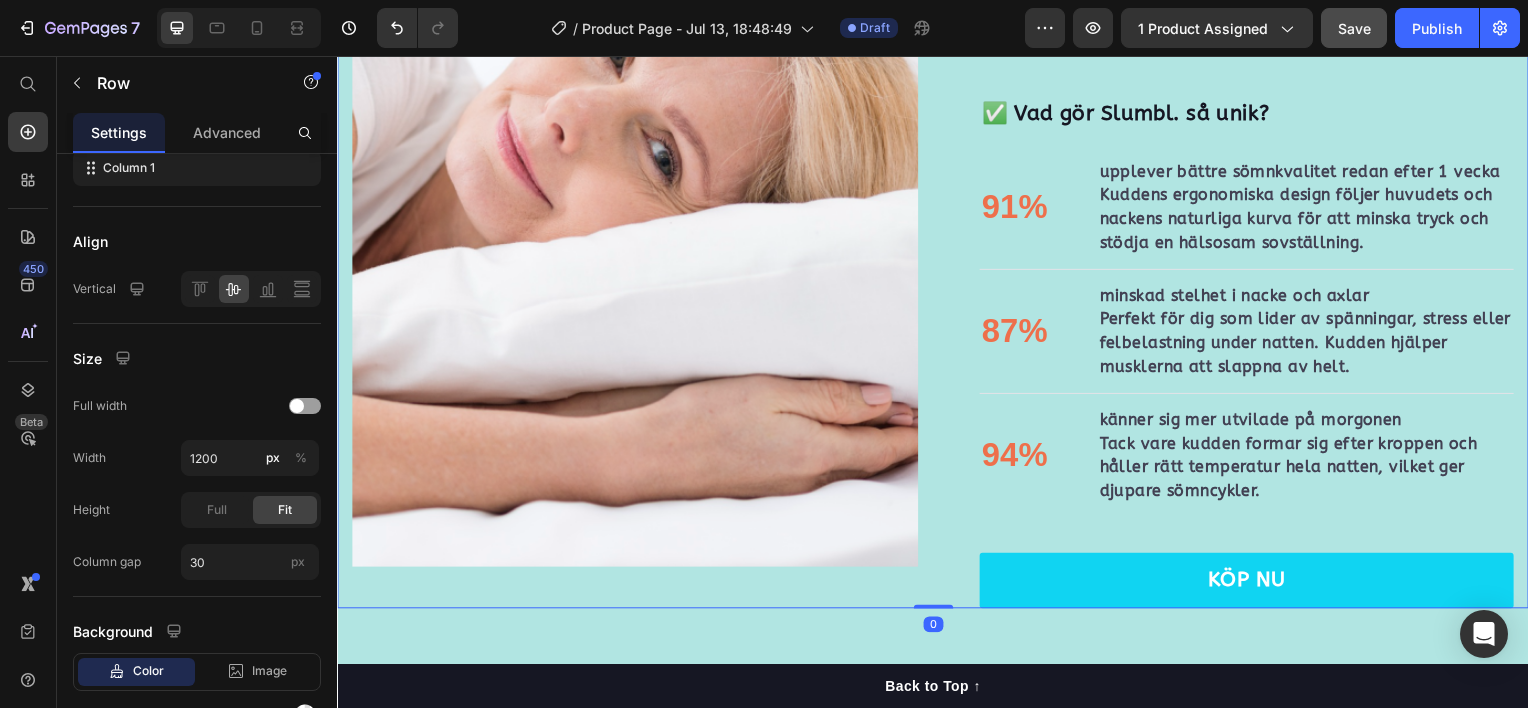 scroll, scrollTop: 0, scrollLeft: 0, axis: both 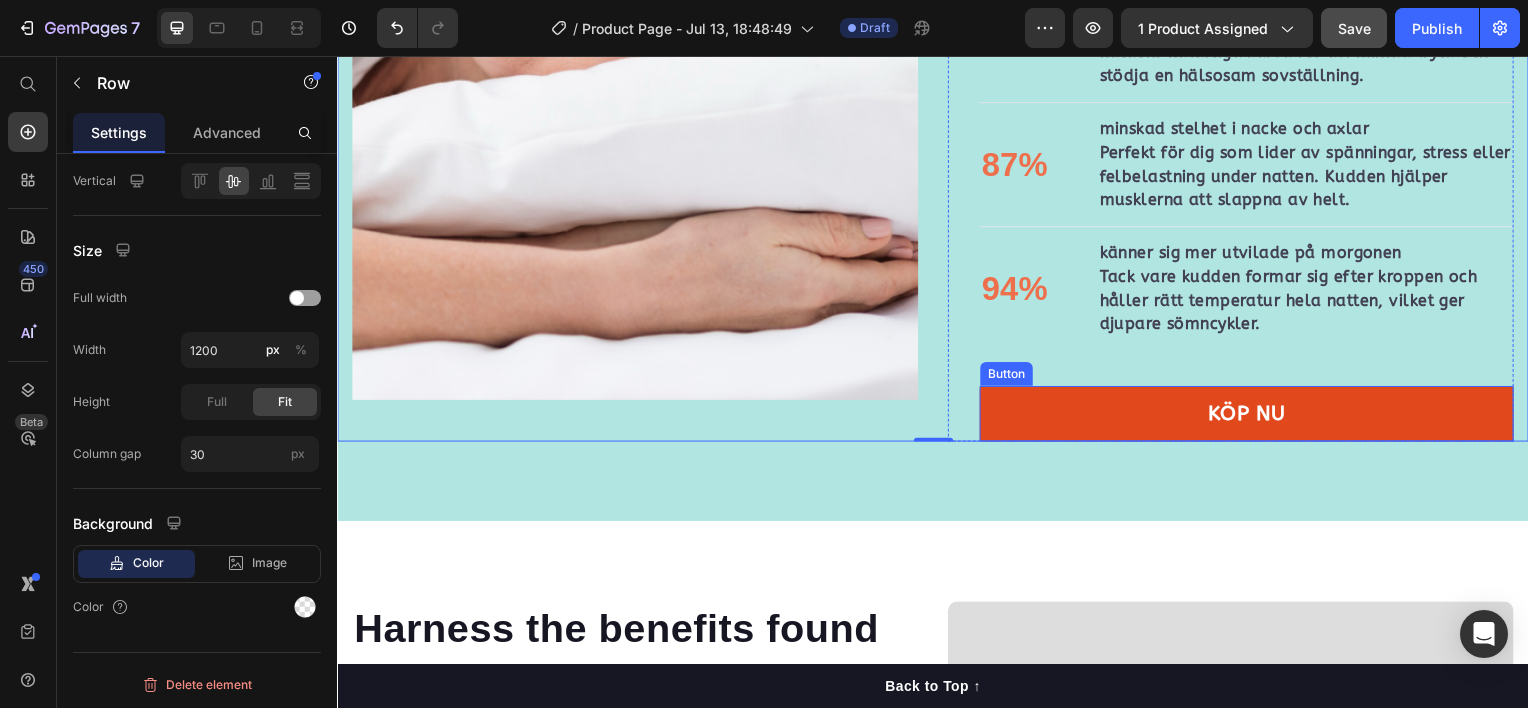 click on "KÖP NU" at bounding box center [1253, 416] 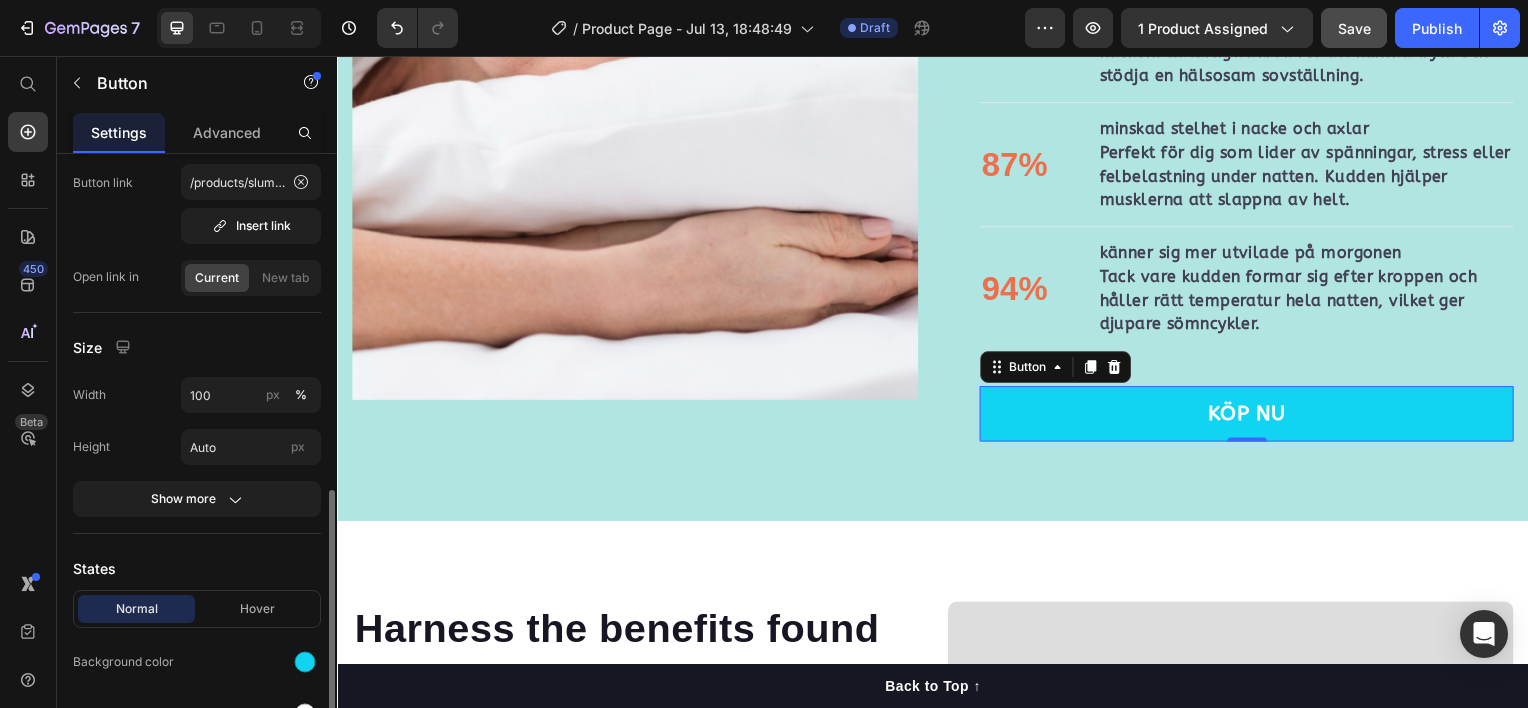 scroll, scrollTop: 319, scrollLeft: 0, axis: vertical 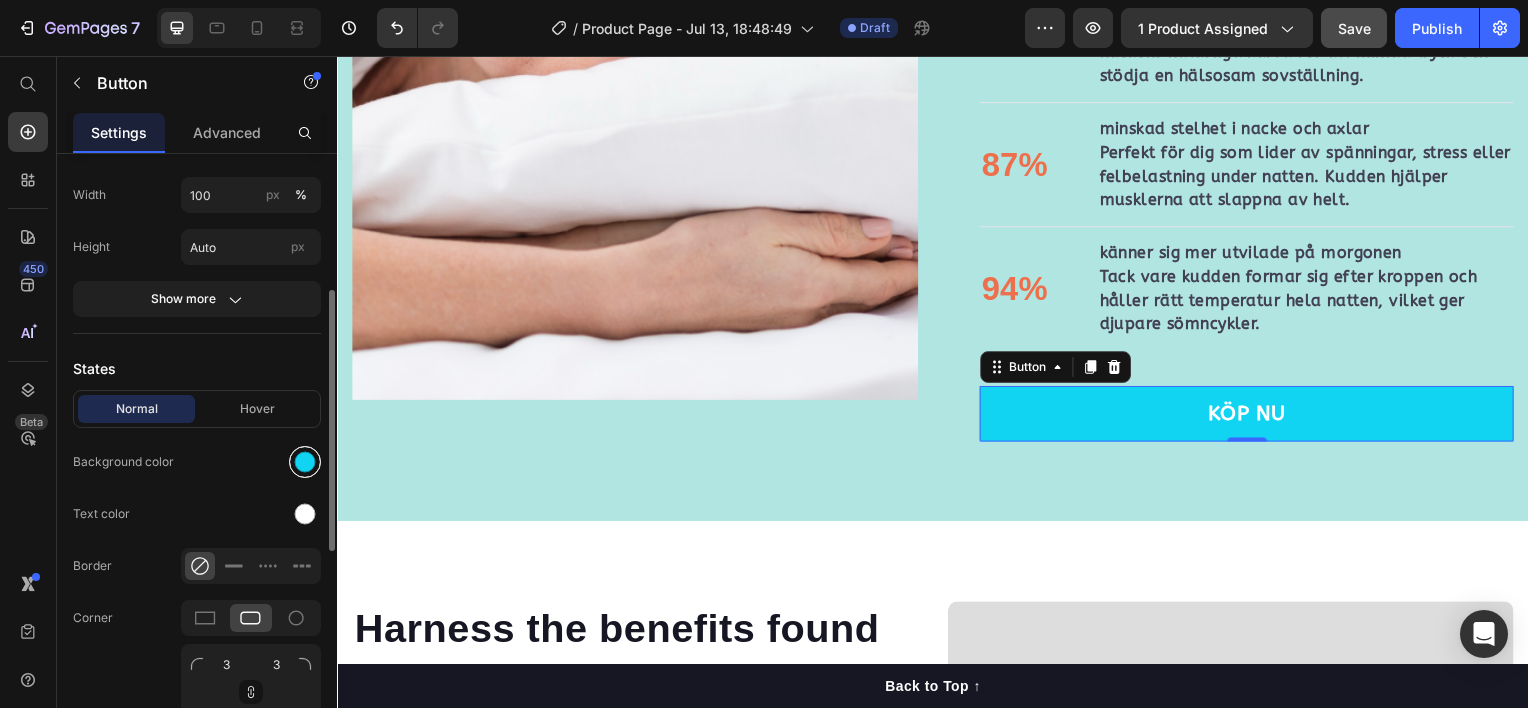 click at bounding box center (305, 462) 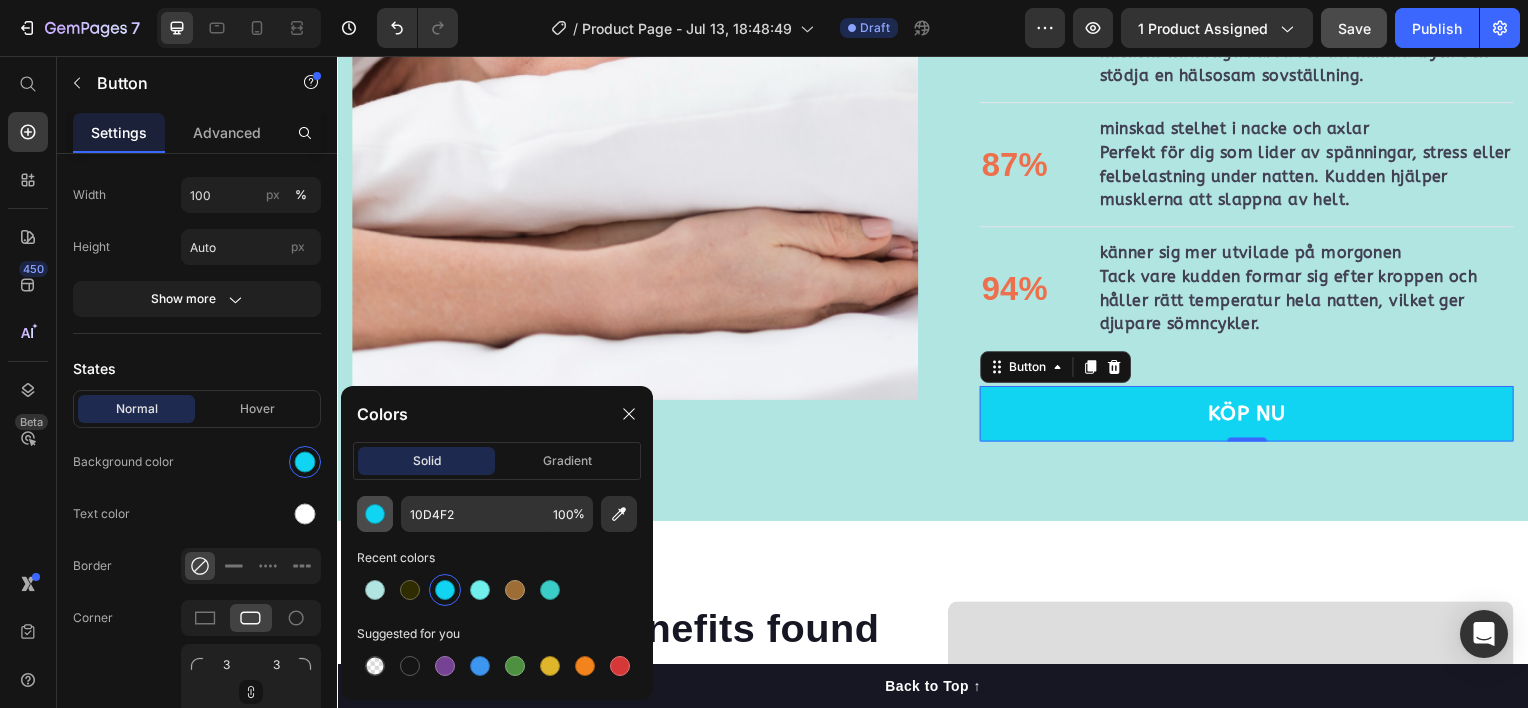 click at bounding box center (375, 514) 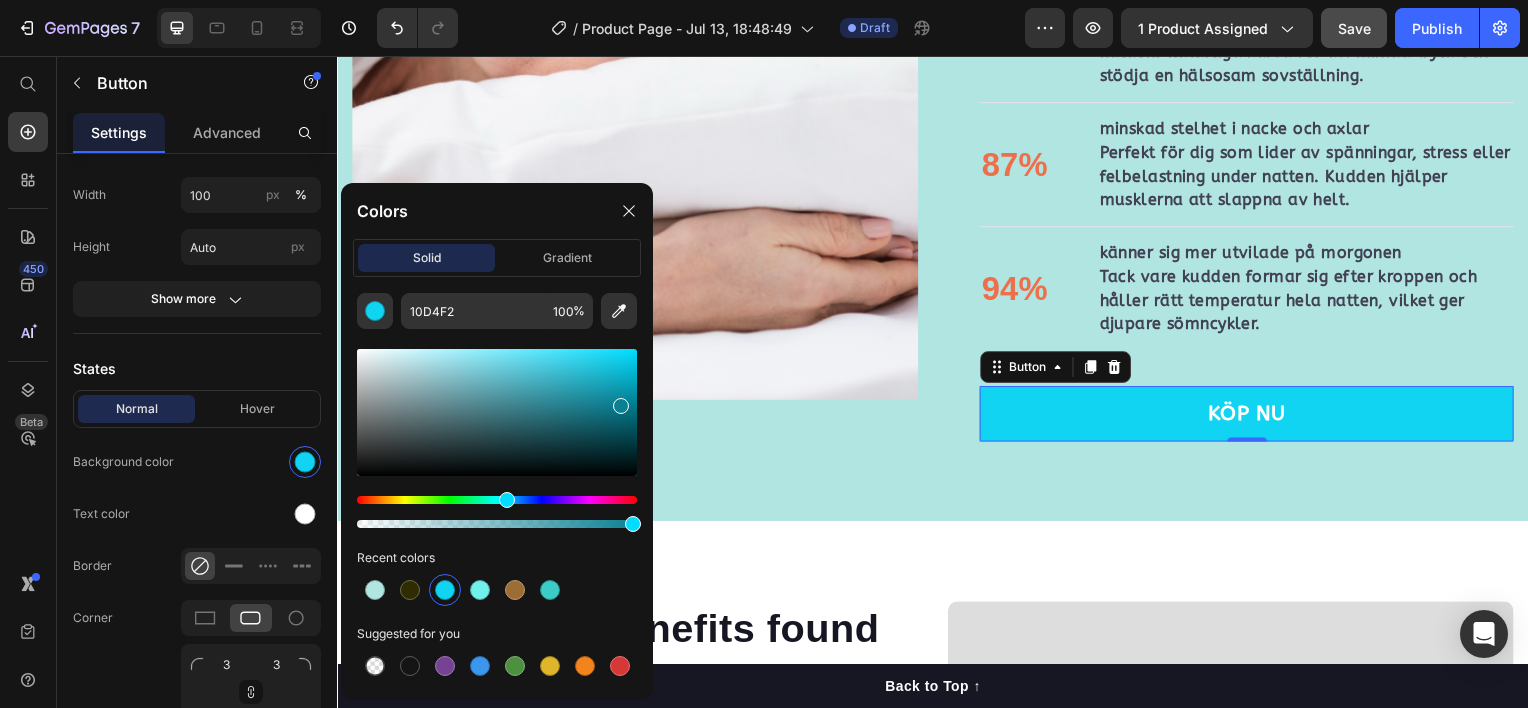 drag, startPoint x: 623, startPoint y: 371, endPoint x: 618, endPoint y: 402, distance: 31.400637 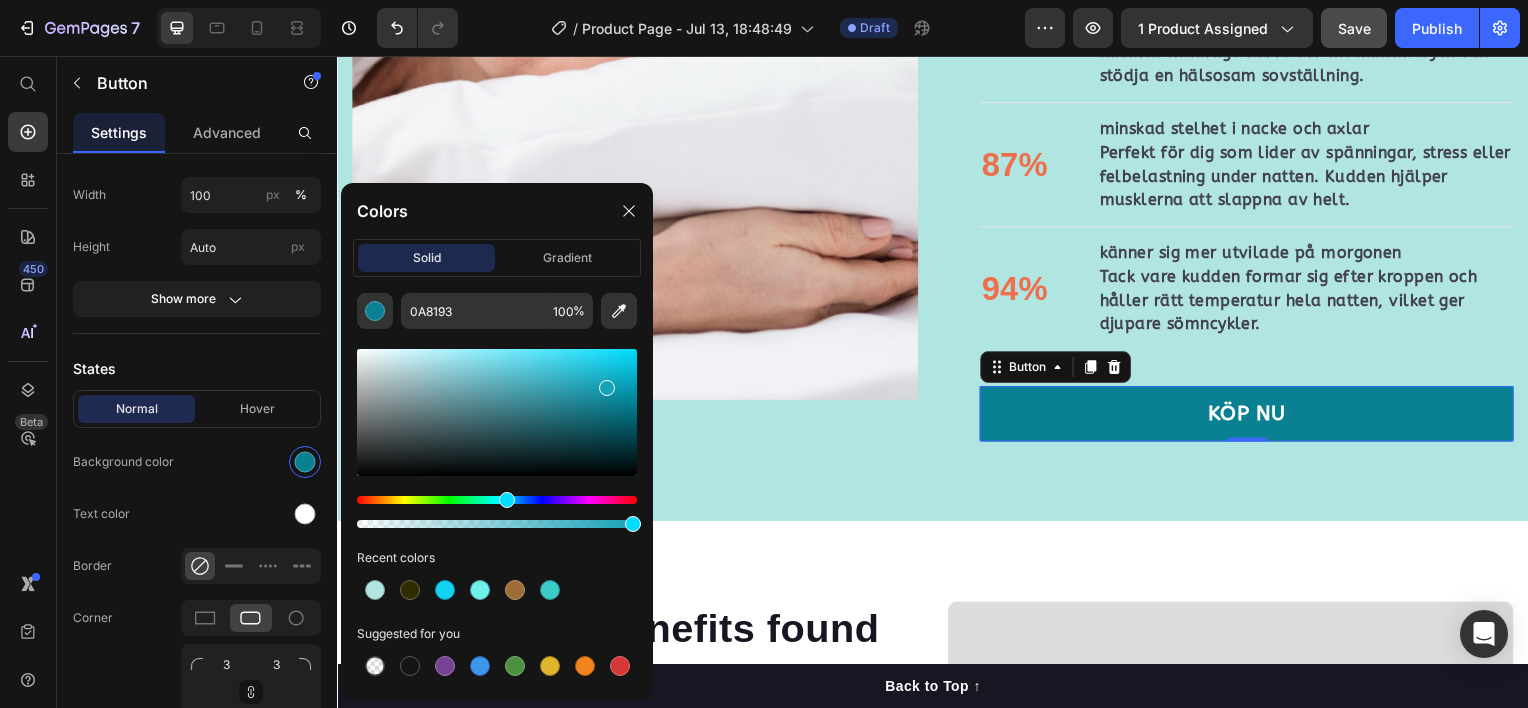 drag, startPoint x: 618, startPoint y: 402, endPoint x: 604, endPoint y: 384, distance: 22.803509 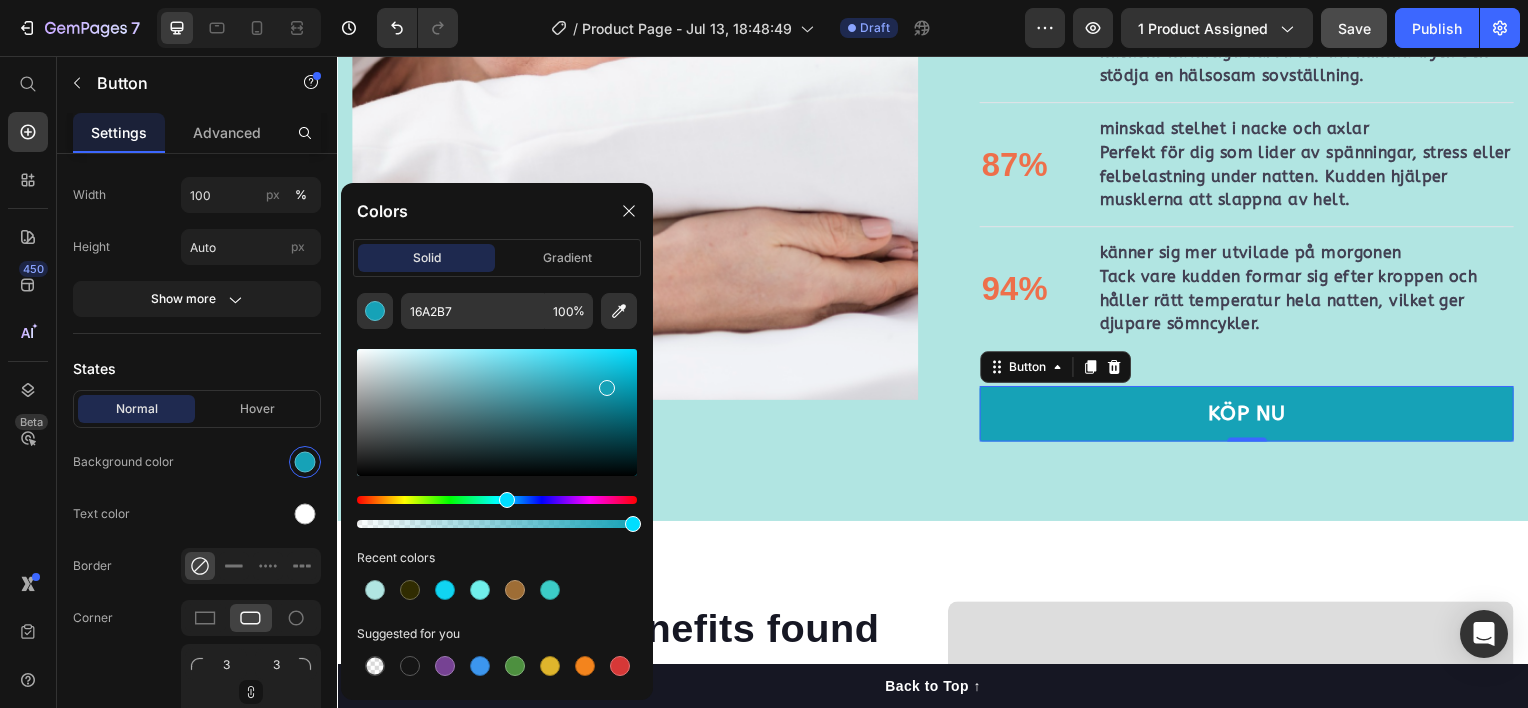 click at bounding box center (607, 388) 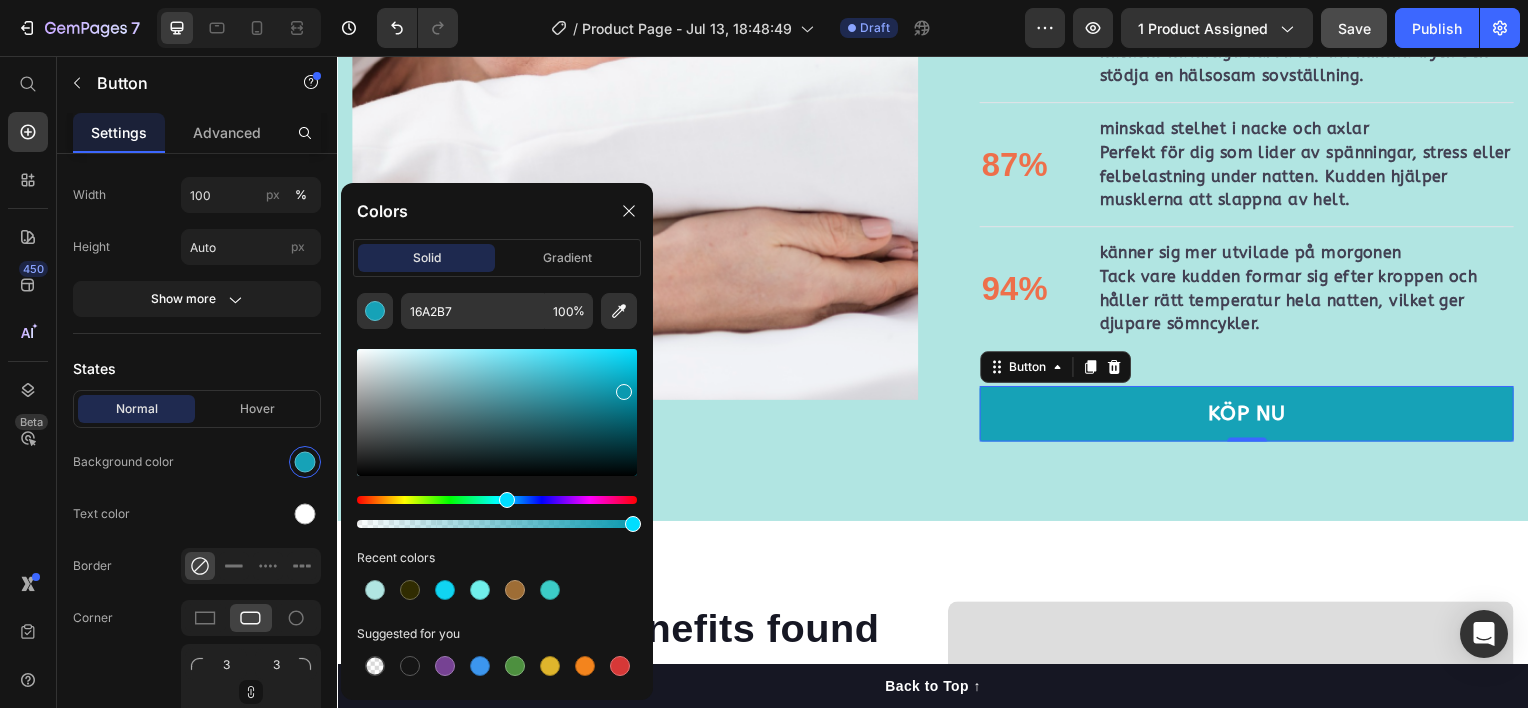 click at bounding box center [497, 412] 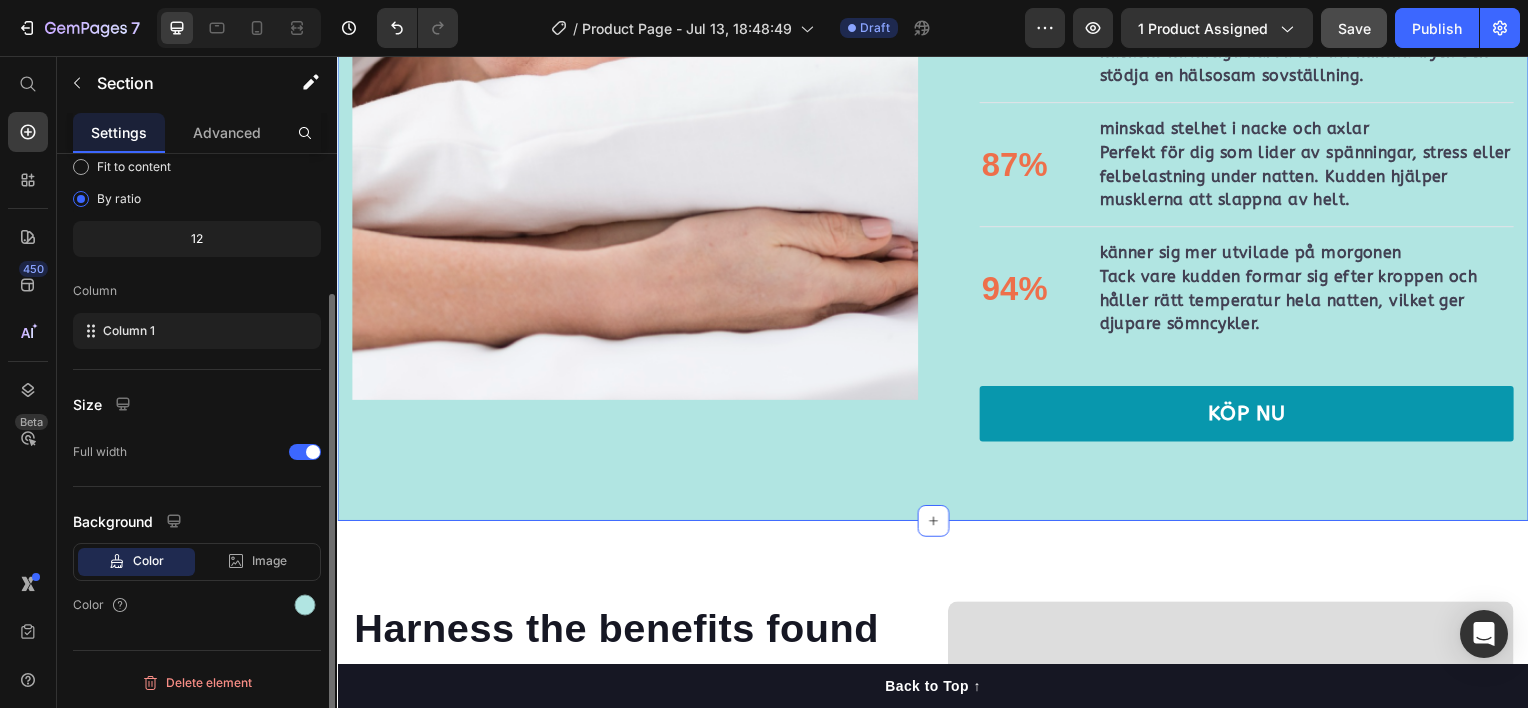 click on "🌙Sov bättre       vakna med ett leende Heading Möt Slumbl., kudden som är utformad för att förbättra din sömnkvalitet från första natten. Med en ergonomisk form, certifierade material och genomtänkt komfort, har Slumbl. hjälpt tusentals människor att vakna utan stelhet, spänningar eller huvudvärk – precis som kvinnan på bilden, som nu vaknar utvilad varje morgon. Text block ✅ Vad gör Slumbl. så unik? Text block 91% Text block upplever bättre sömnkvalitet redan efter 1 vecka Kuddens ergonomiska design följer huvudets och nackens naturliga kurva för att minska tryck och stödja en hälsosam sovställning. Text block Advanced list                Title Line 87% Text block minskad stelhet i nacke och axlar Perfekt för dig som lider av spänningar, stress eller felbelastning under natten. Kudden hjälper musklerna att slappna av helt. Text block Advanced list                Title Line 94% Text block känner sig mer utvilade på morgonen Text block Advanced list KÖP NU Button Row" at bounding box center [937, 13] 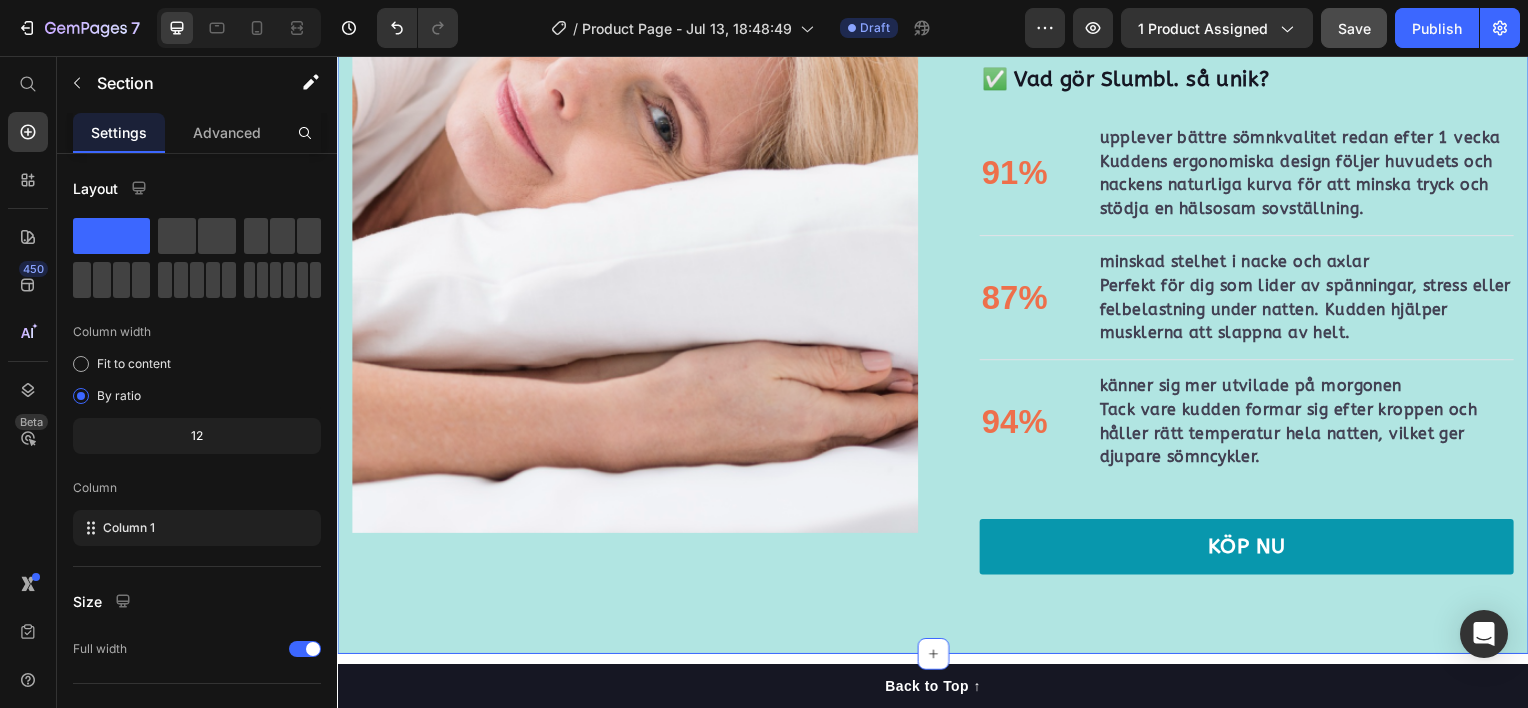 scroll, scrollTop: 2087, scrollLeft: 0, axis: vertical 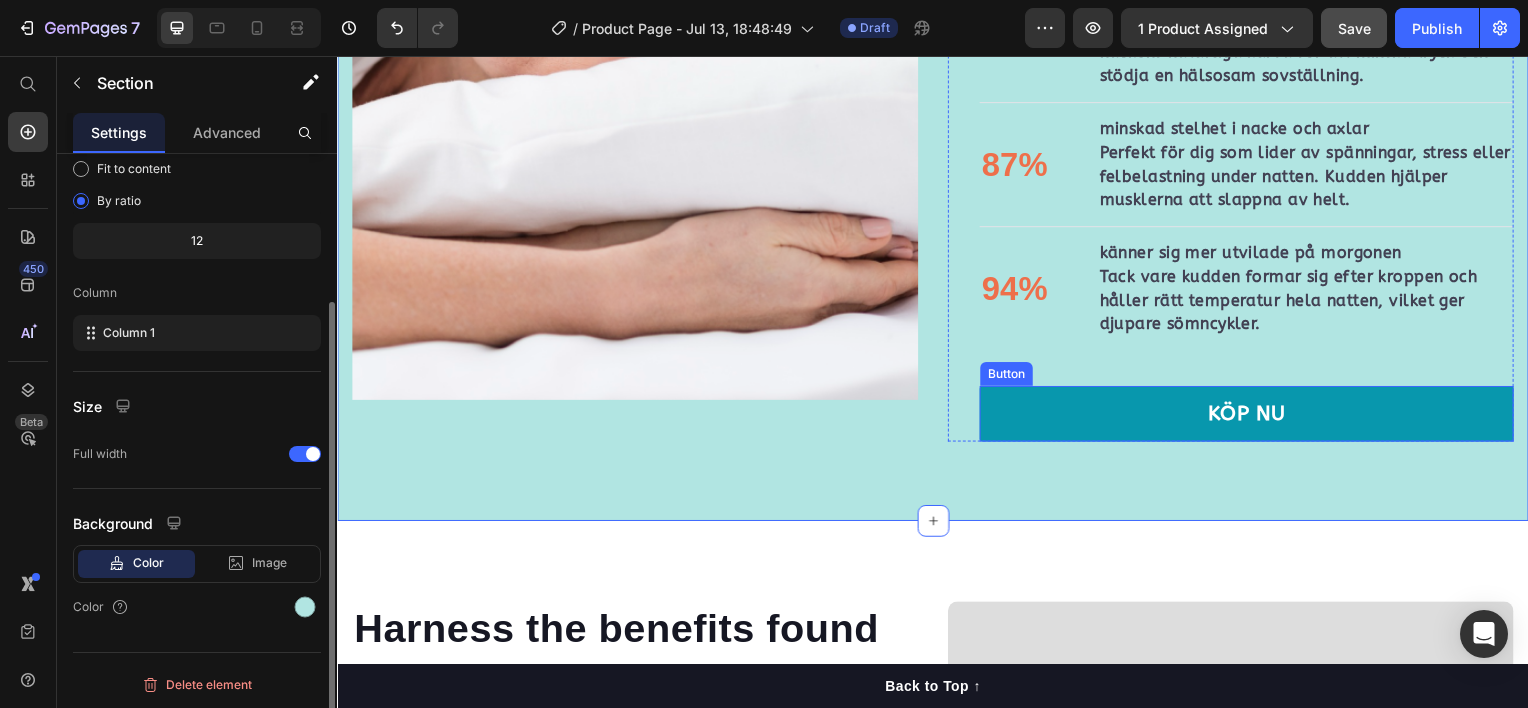 drag, startPoint x: 1059, startPoint y: 421, endPoint x: 549, endPoint y: 460, distance: 511.489 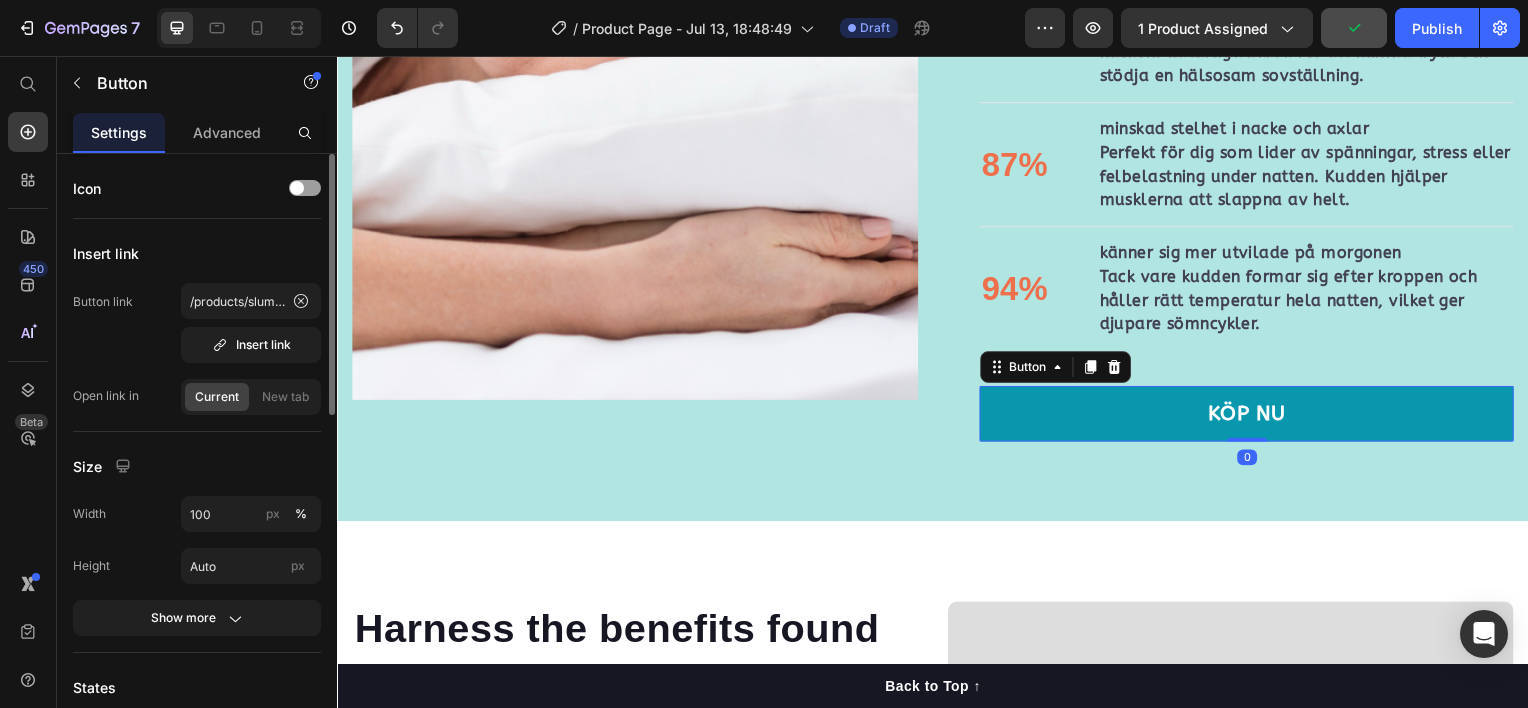 scroll, scrollTop: 300, scrollLeft: 0, axis: vertical 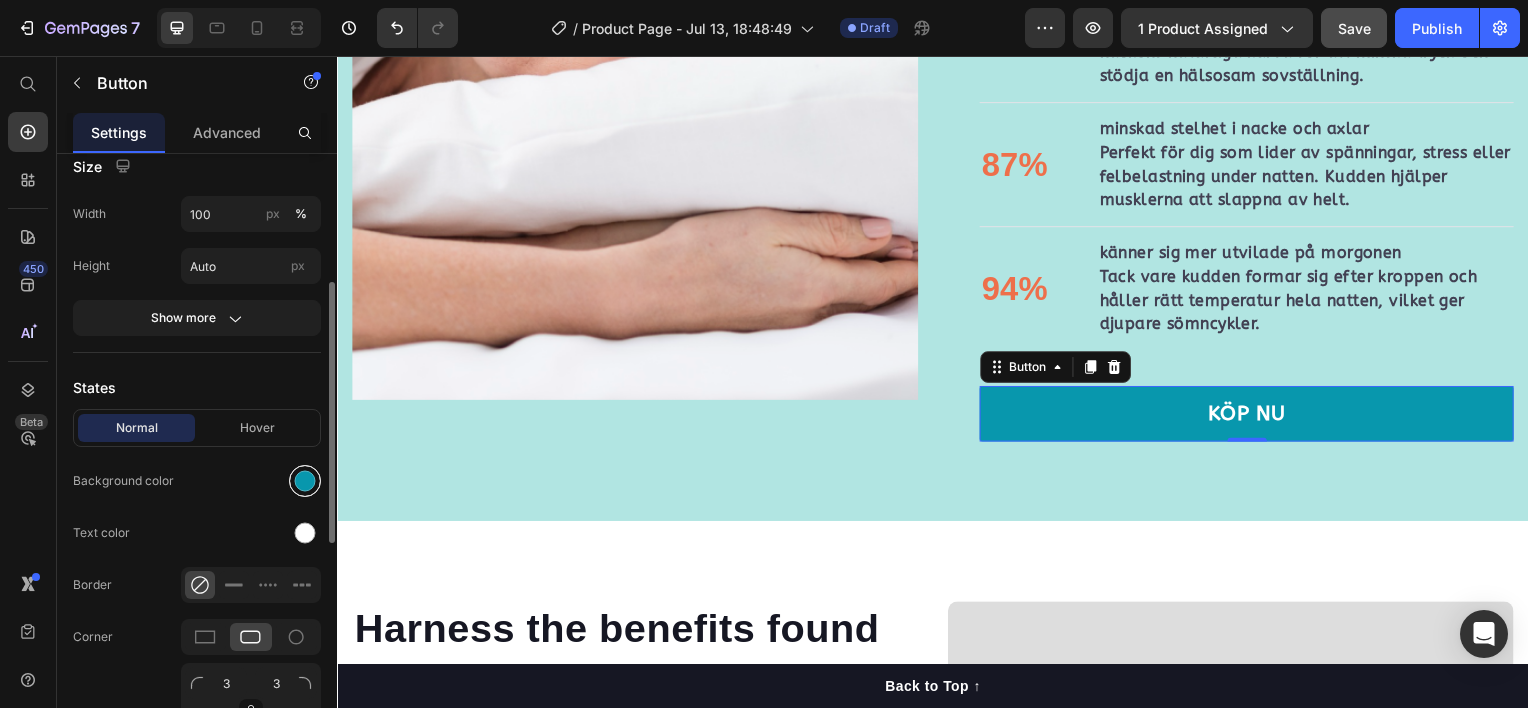 click at bounding box center (305, 481) 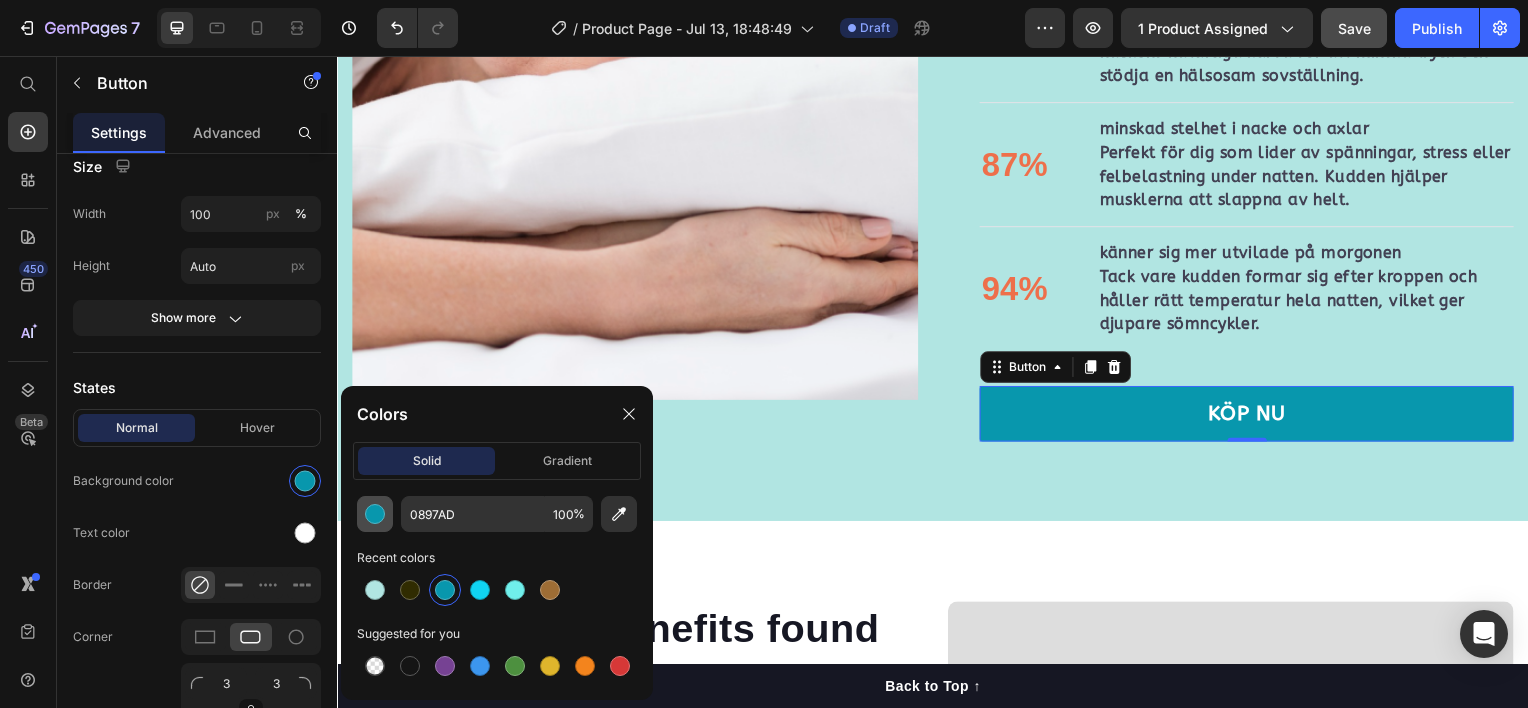 click at bounding box center (375, 514) 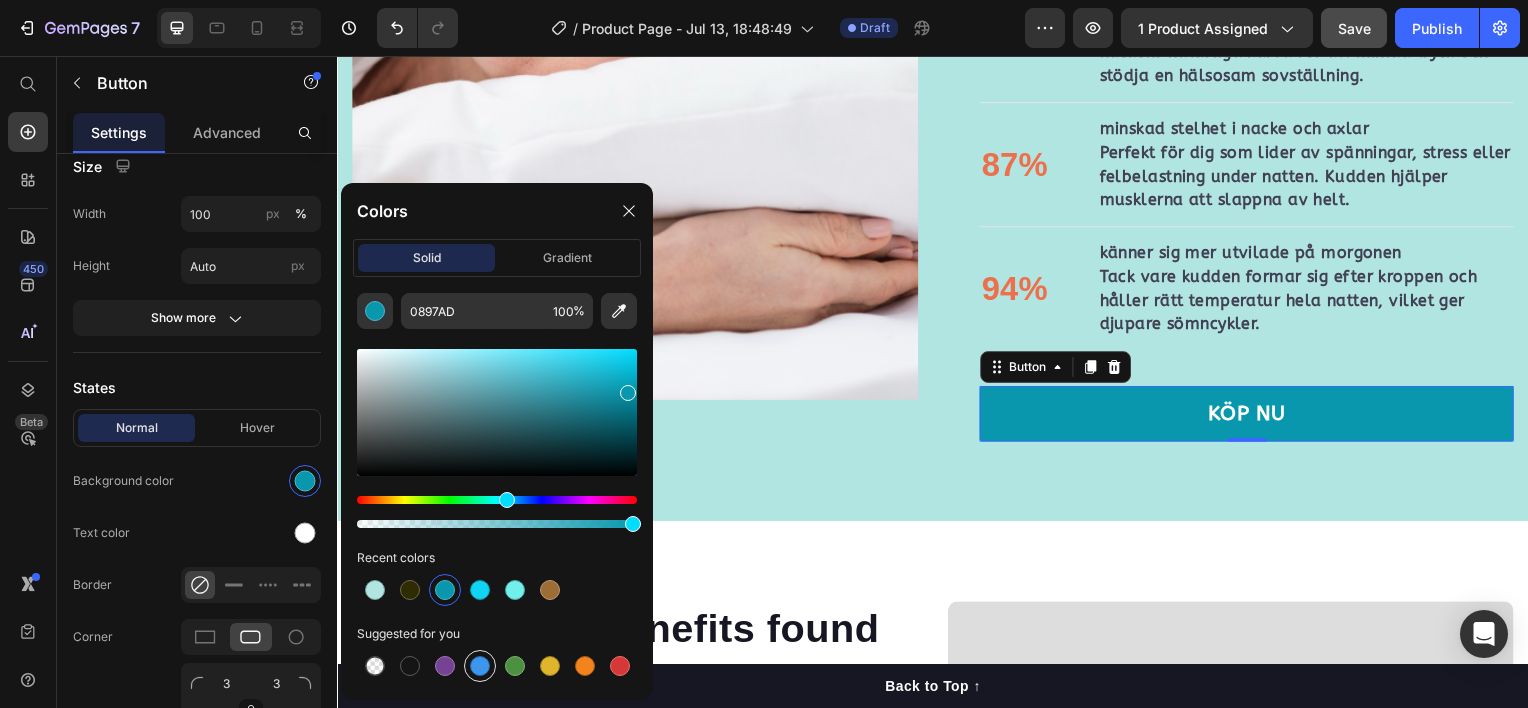 click at bounding box center (480, 666) 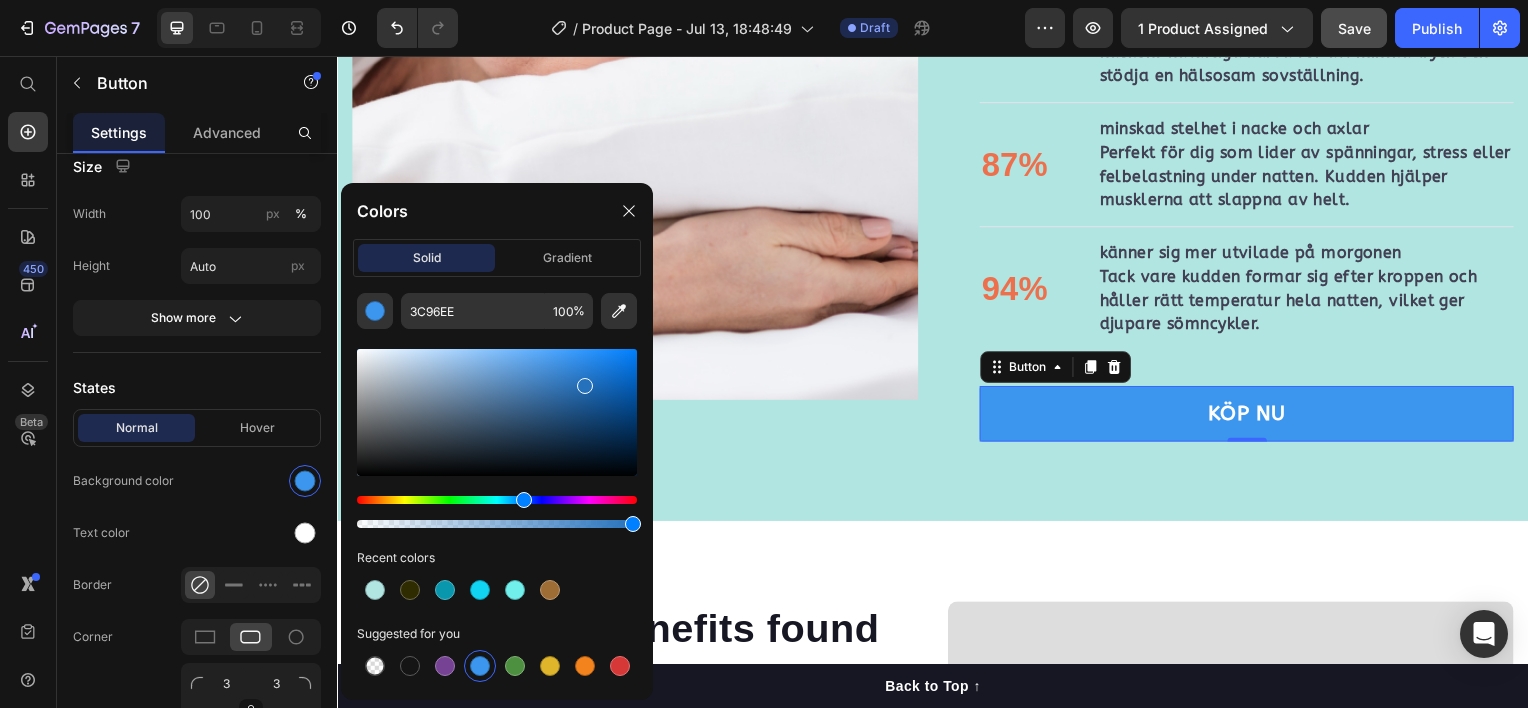 drag, startPoint x: 568, startPoint y: 364, endPoint x: 583, endPoint y: 384, distance: 25 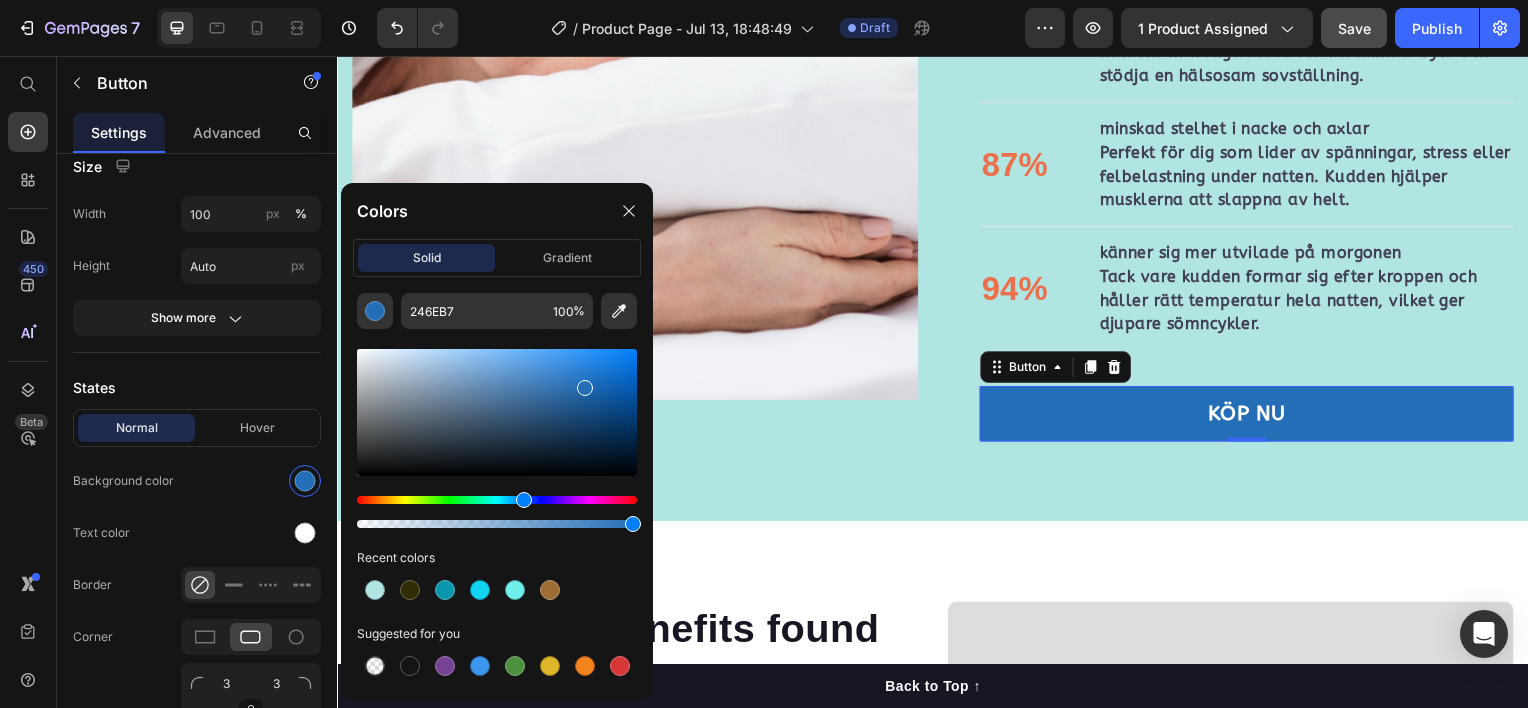 click at bounding box center [585, 388] 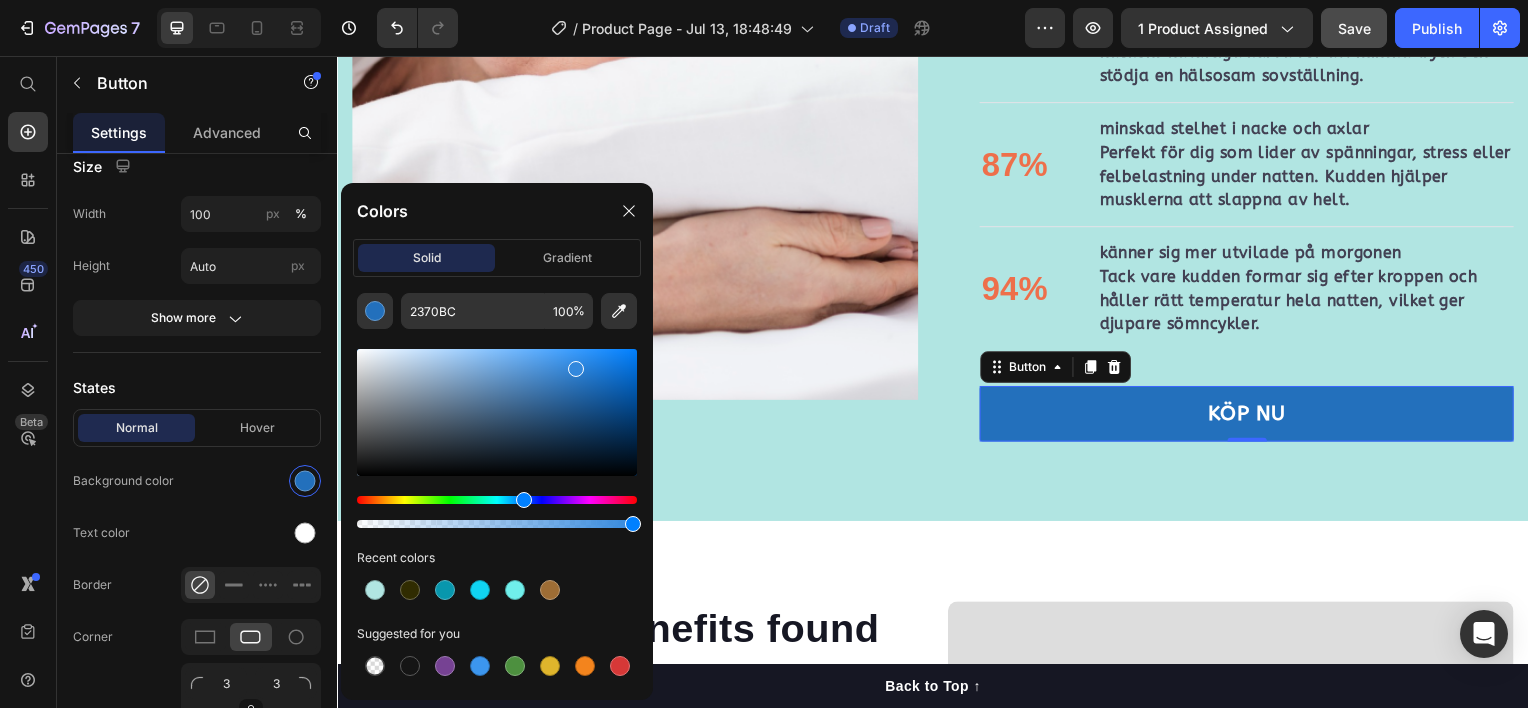 type on "3388DD" 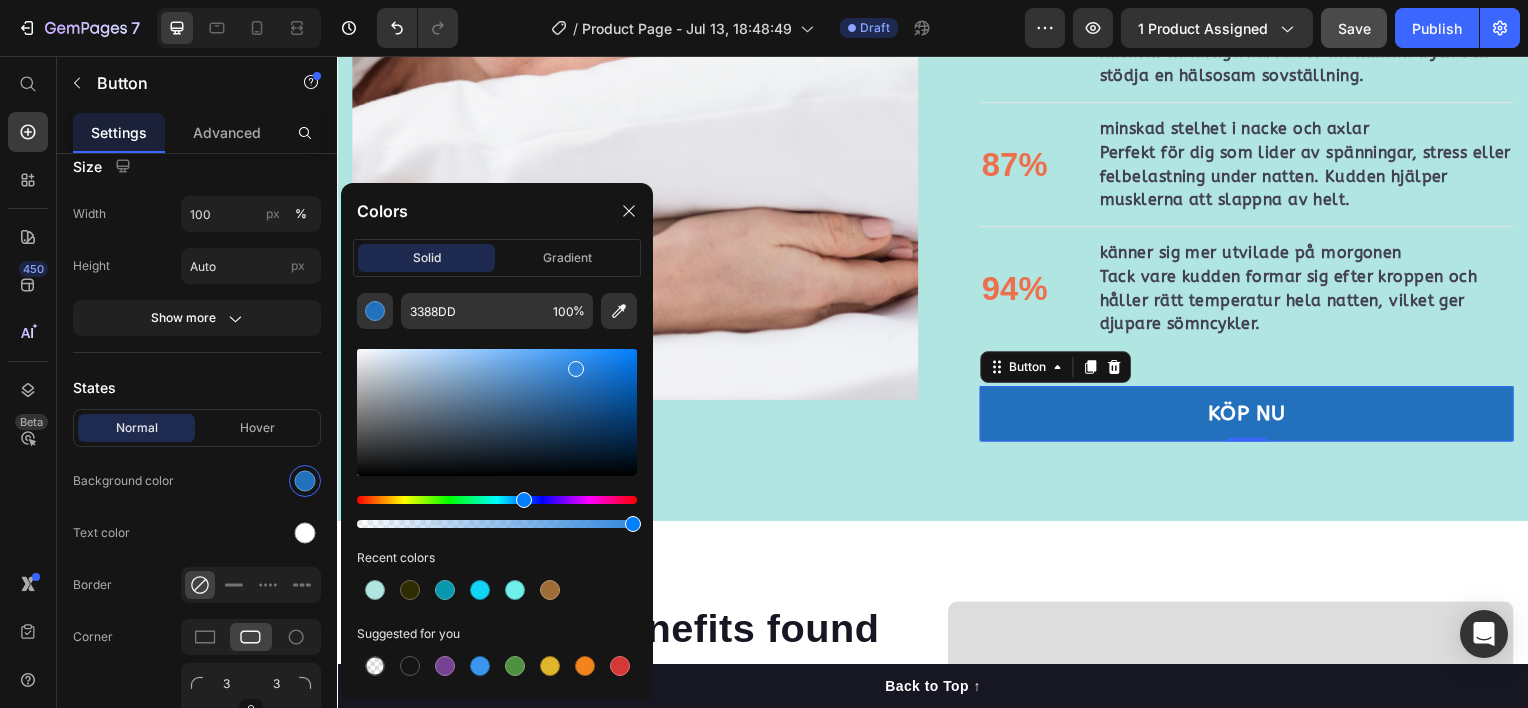 click at bounding box center (497, 412) 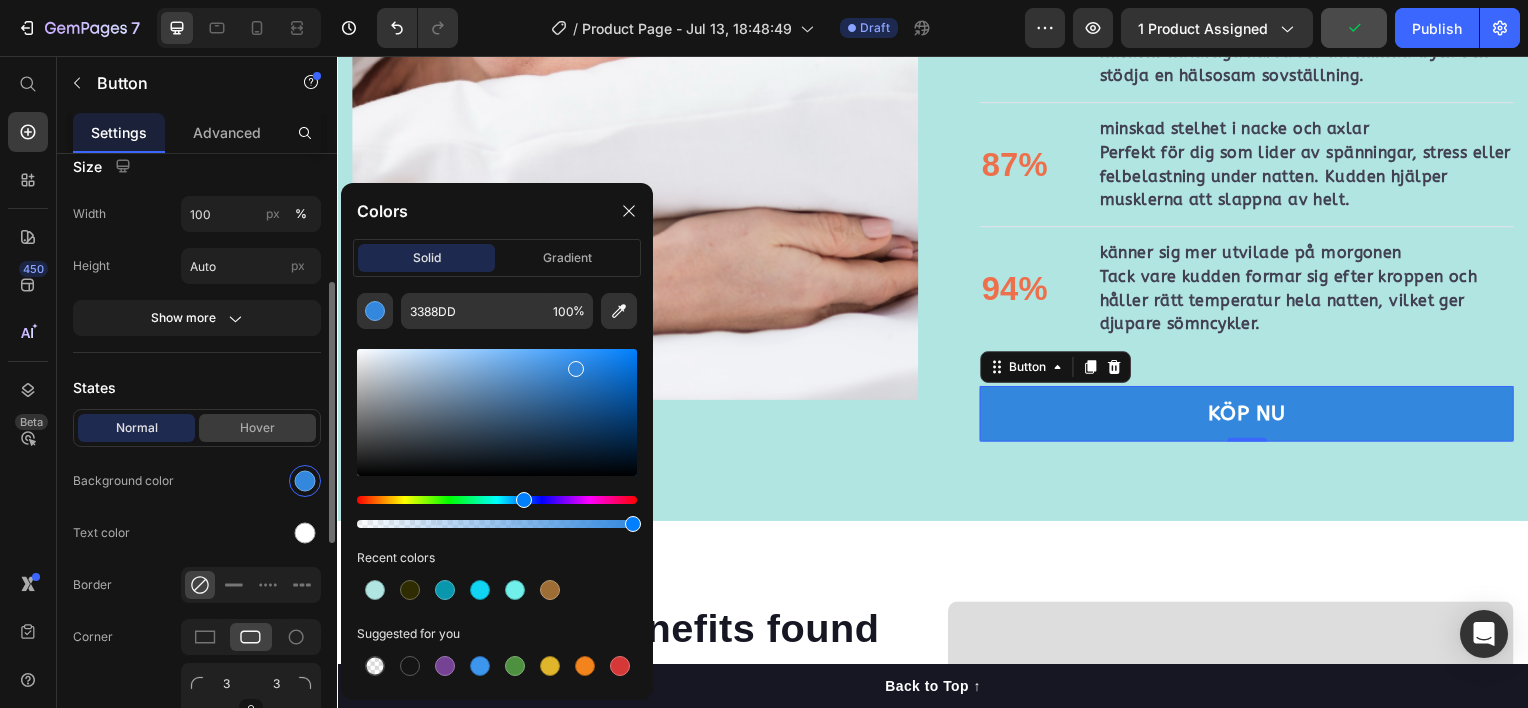 click on "Hover" at bounding box center [257, 428] 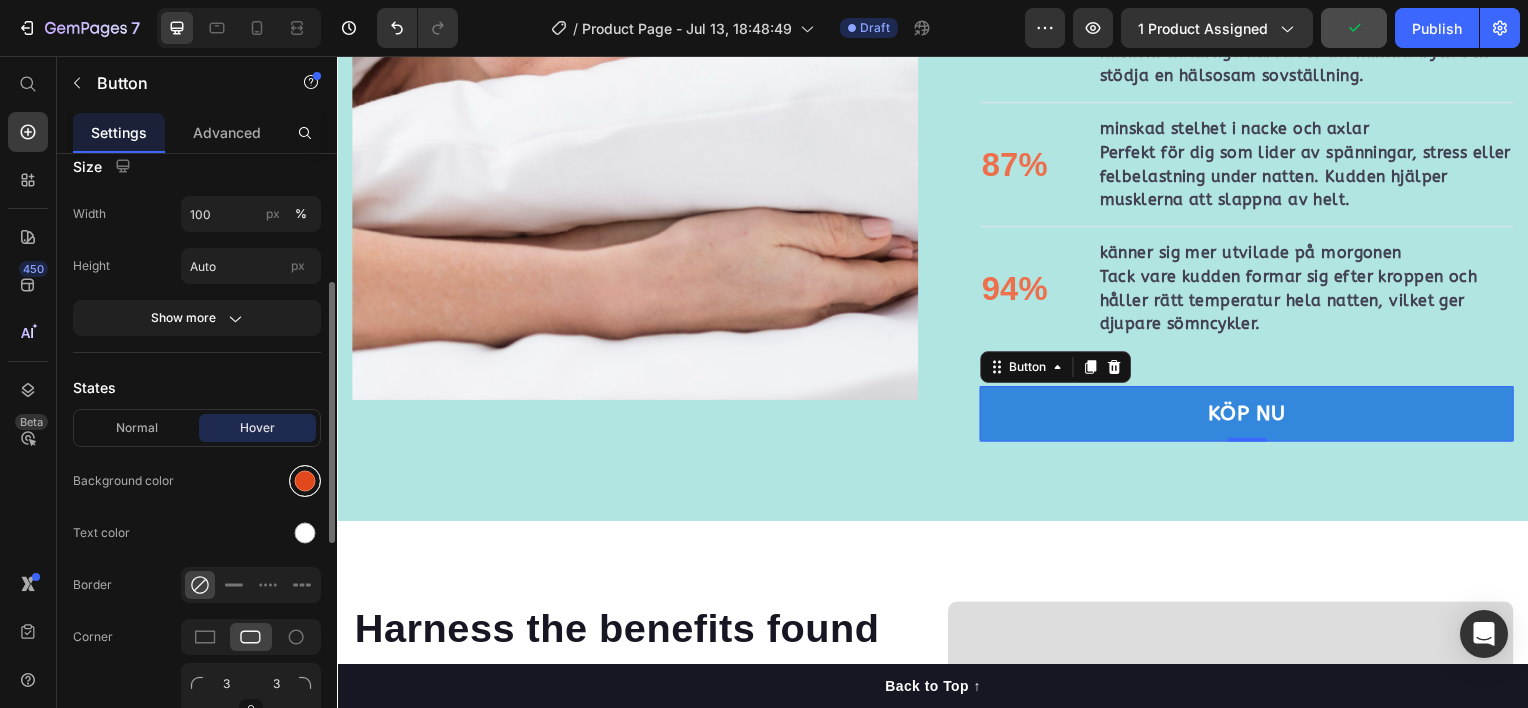 click at bounding box center (305, 481) 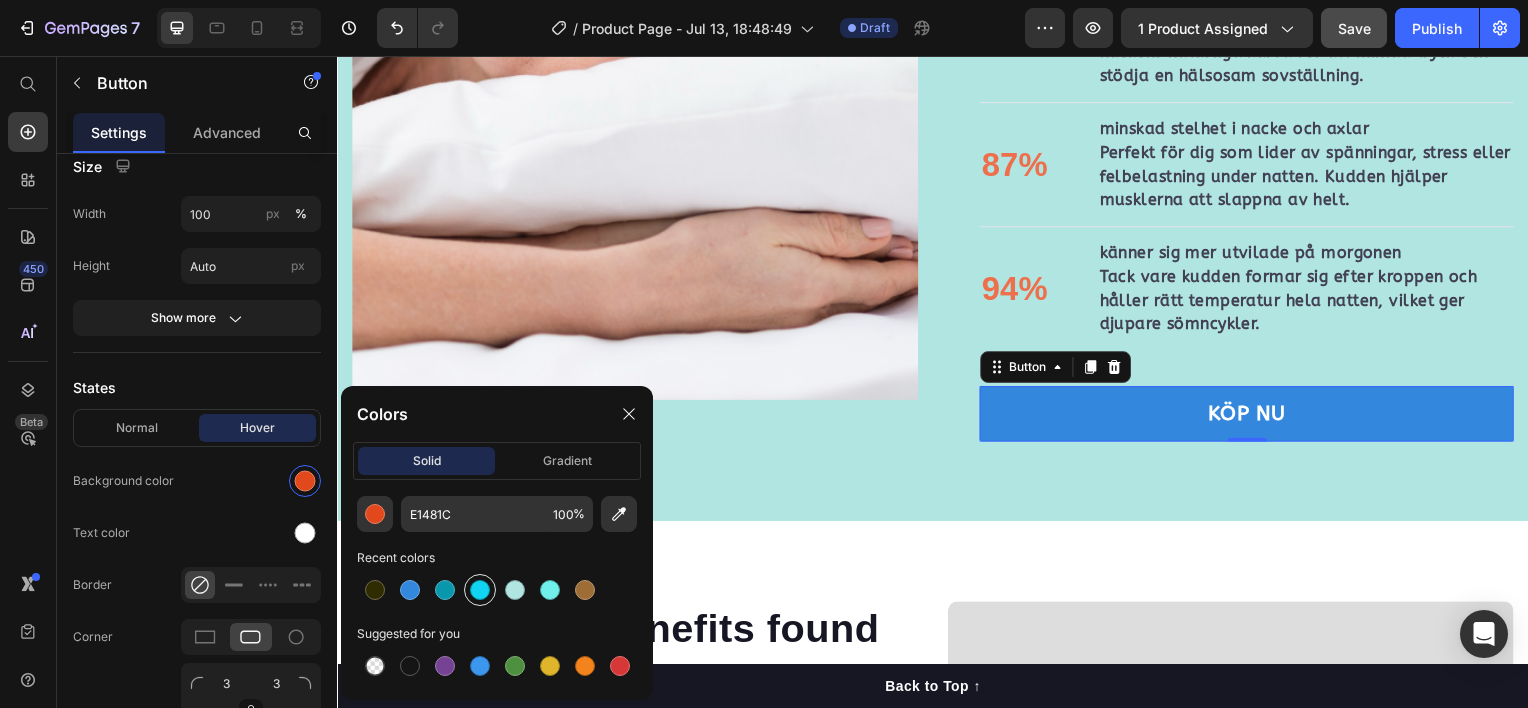 click at bounding box center [480, 590] 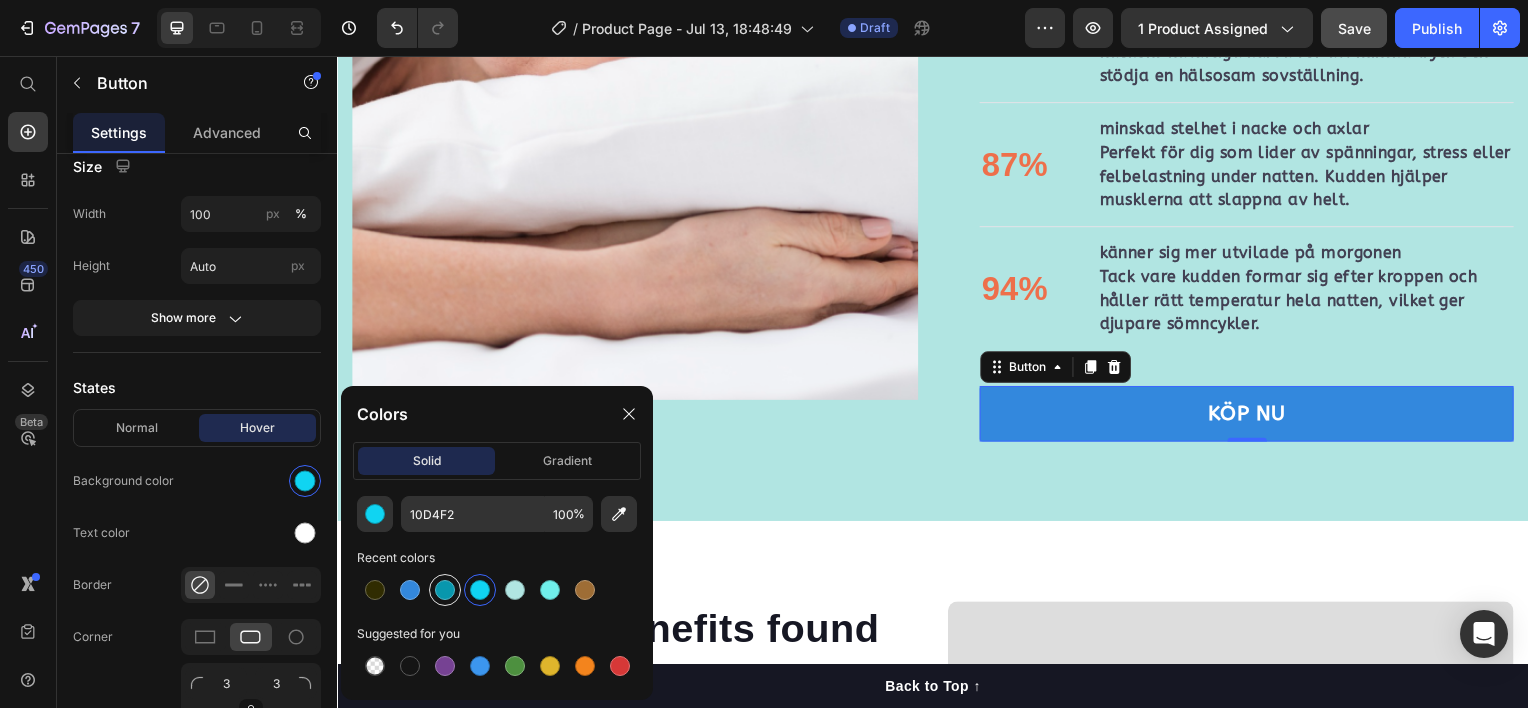 click at bounding box center [445, 590] 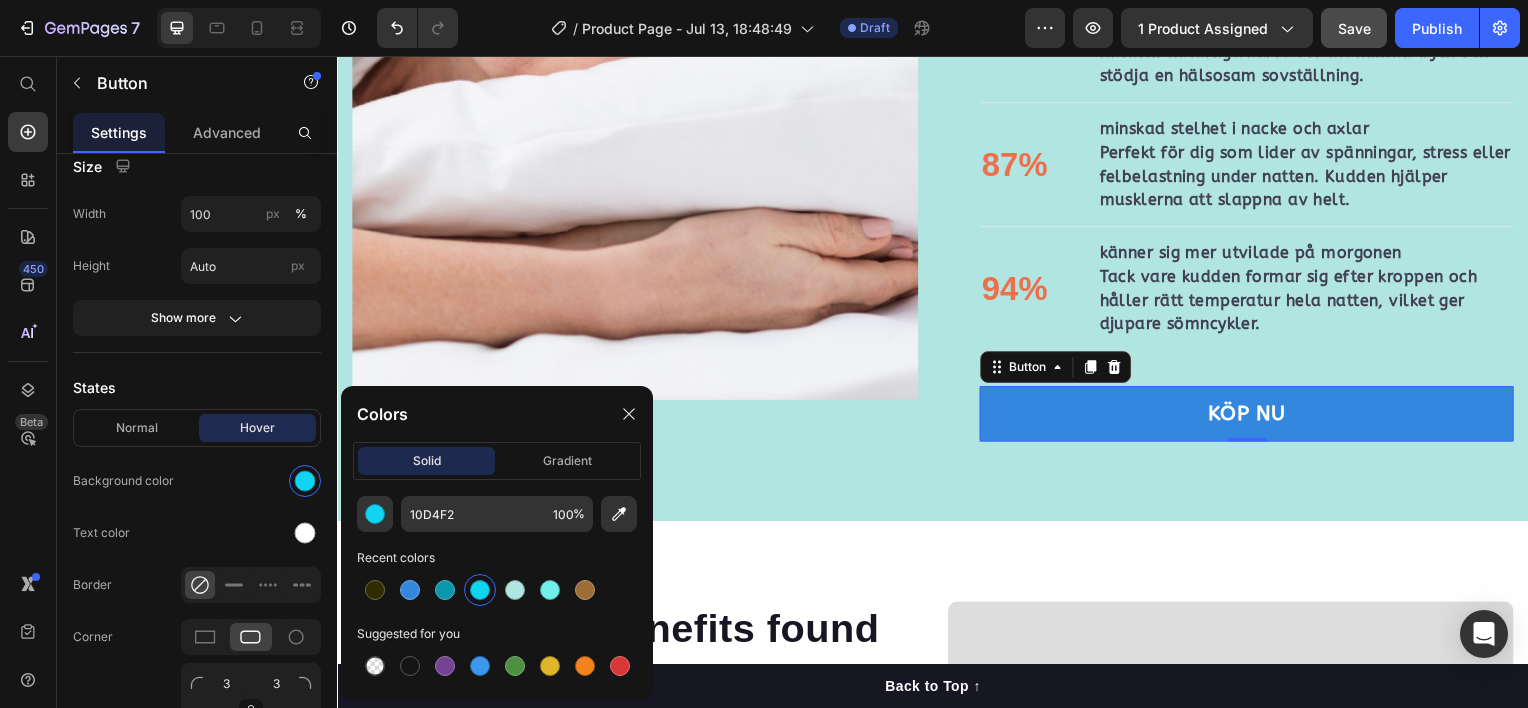 type on "0897AD" 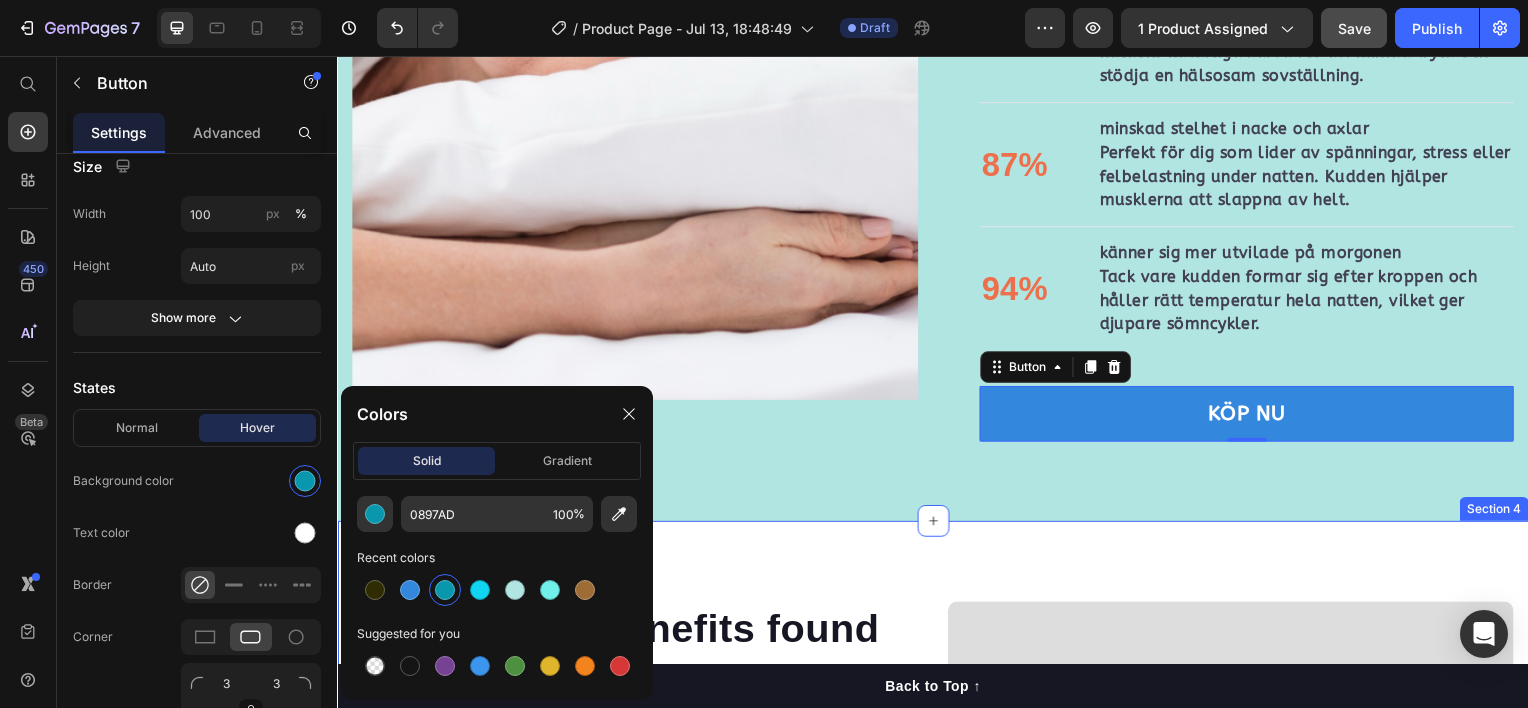 click on "Harness the benefits found within each flavorful morsel. Heading Bone and Joint Support Text block Provides minerals and supplements like glucosamine and chondroitin to maintain bone and joint health. Text block Reduced Disease Risk Text block Offers natural antioxidants and antimicrobial compounds to decrease the risk of various diseases. Text block Enhanced Nutrient Absorption Text block Processed to enhance nutrient absorption, ensuring optimal utilization of essential nutrients. Text block Cardiovascular Health Support Text block Contains antioxidants and Omega-3 fatty acids to maintain cardiovascular health. Text block Increased Strength and Endurance Text block Natural plant-based supplements provide energy and enhance muscle strength and endurance in dogs. Text block Row Video Row Section 4" at bounding box center [937, 987] 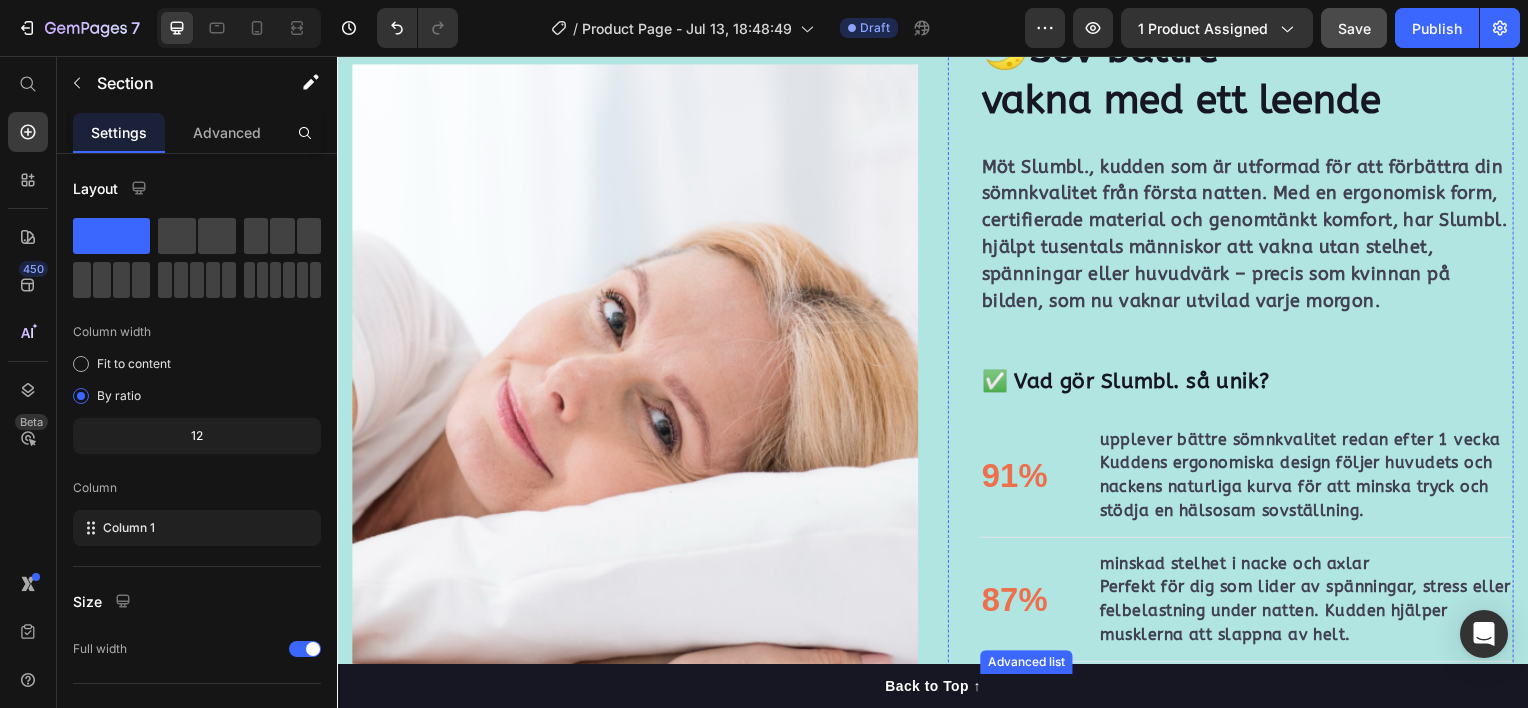 scroll, scrollTop: 2049, scrollLeft: 0, axis: vertical 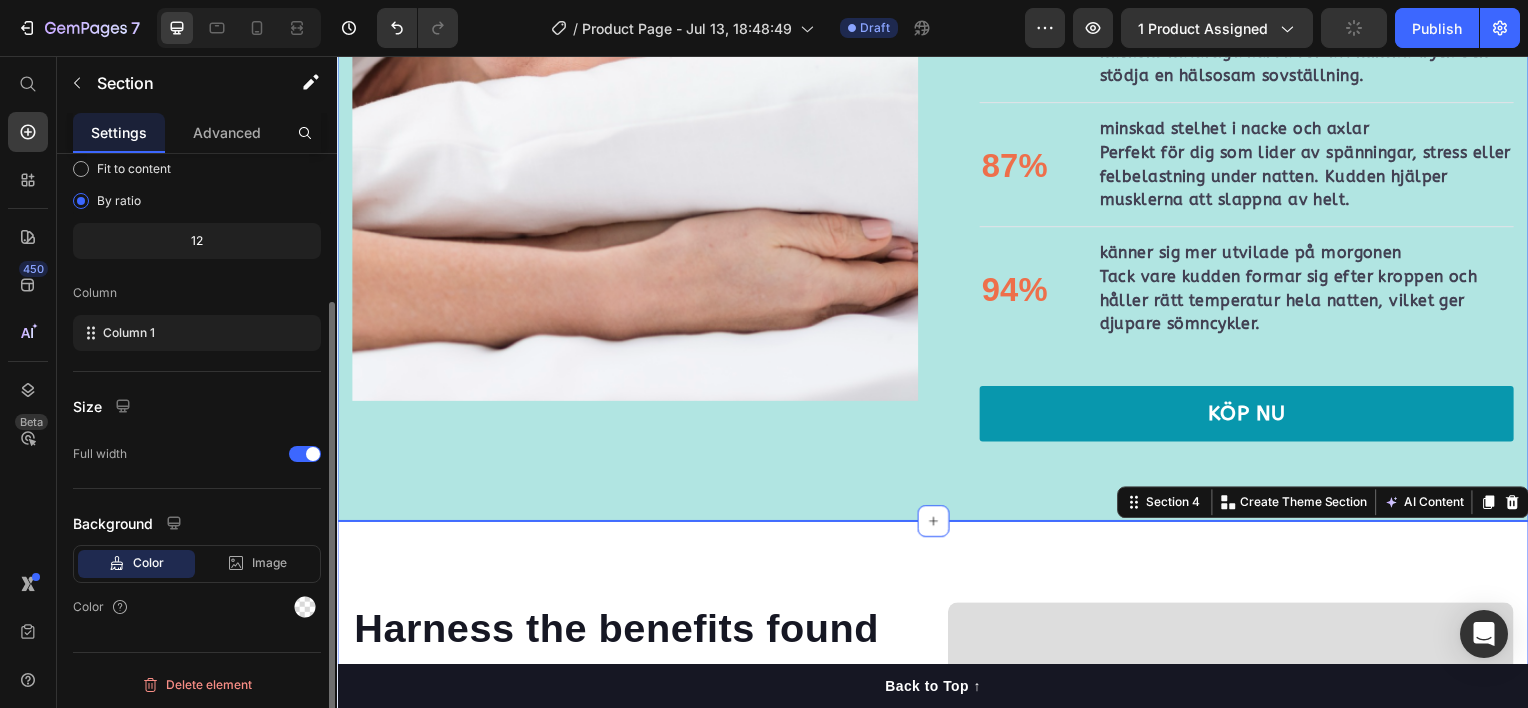 click on "KÖP NU" at bounding box center (1253, 416) 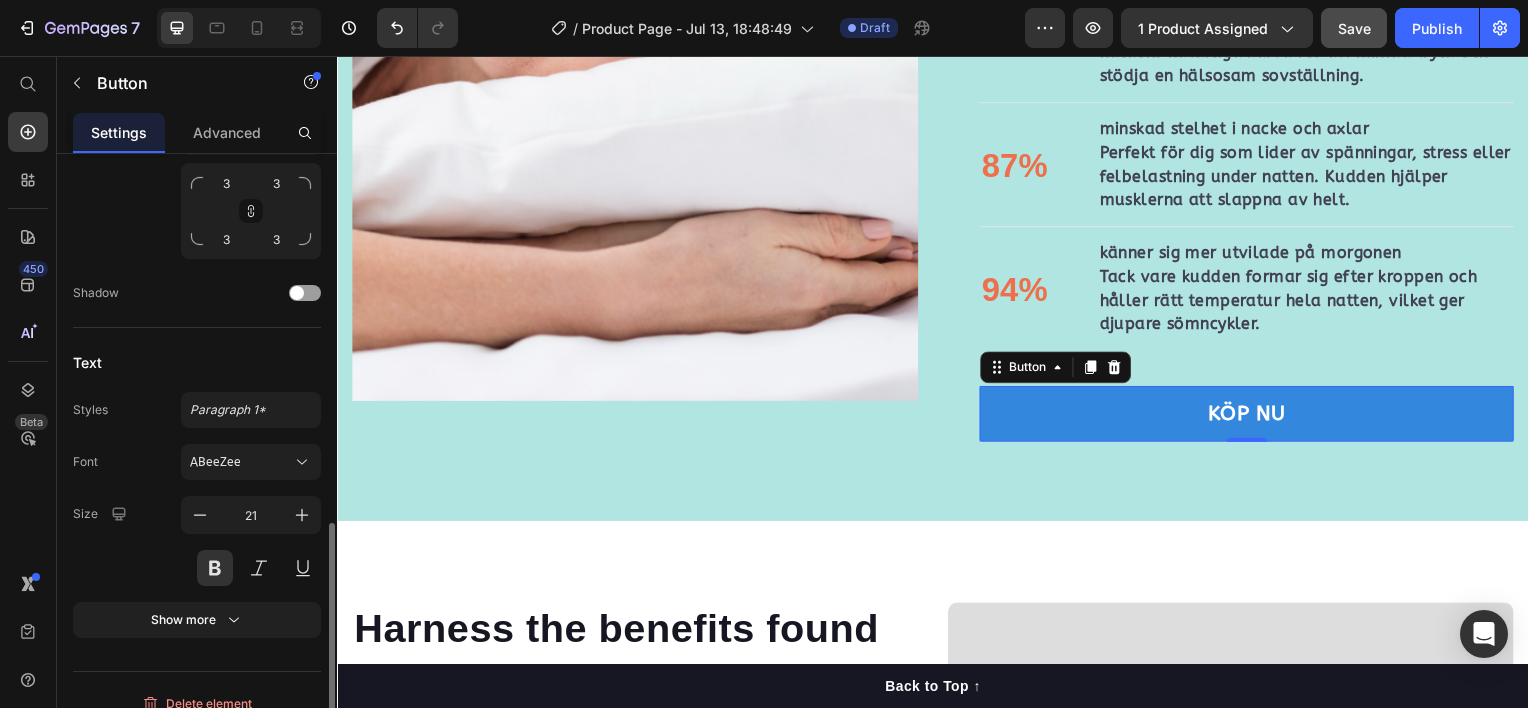 scroll, scrollTop: 819, scrollLeft: 0, axis: vertical 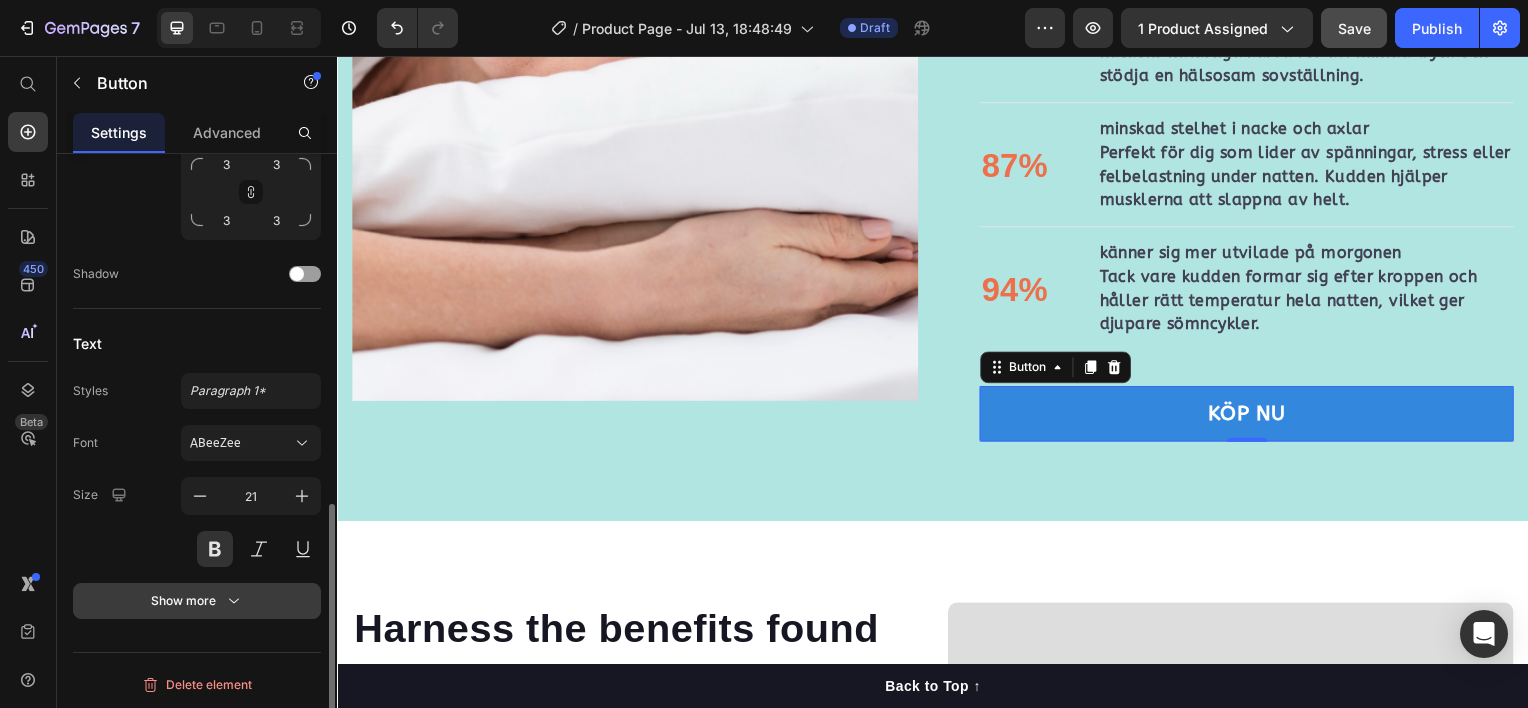 click on "Show more" at bounding box center (197, 601) 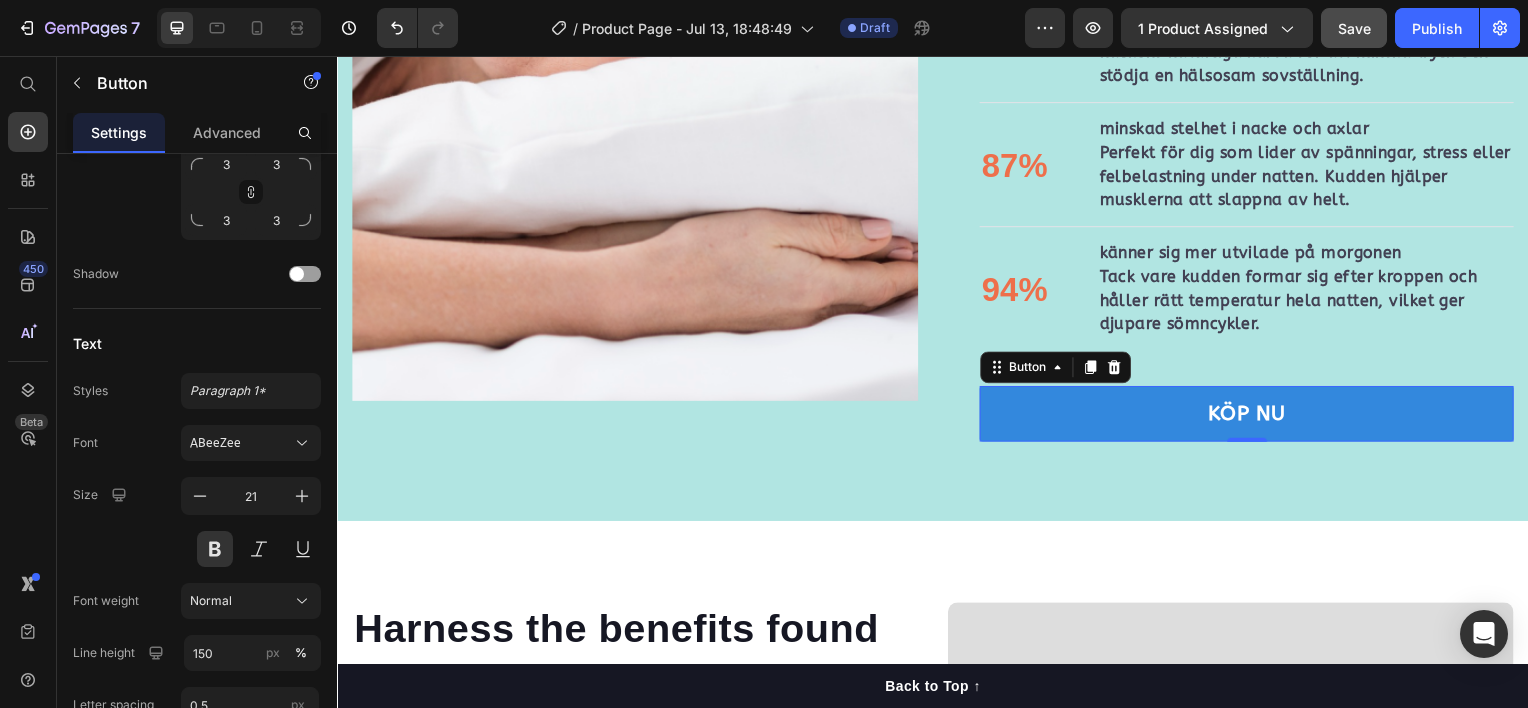 scroll, scrollTop: 1027, scrollLeft: 0, axis: vertical 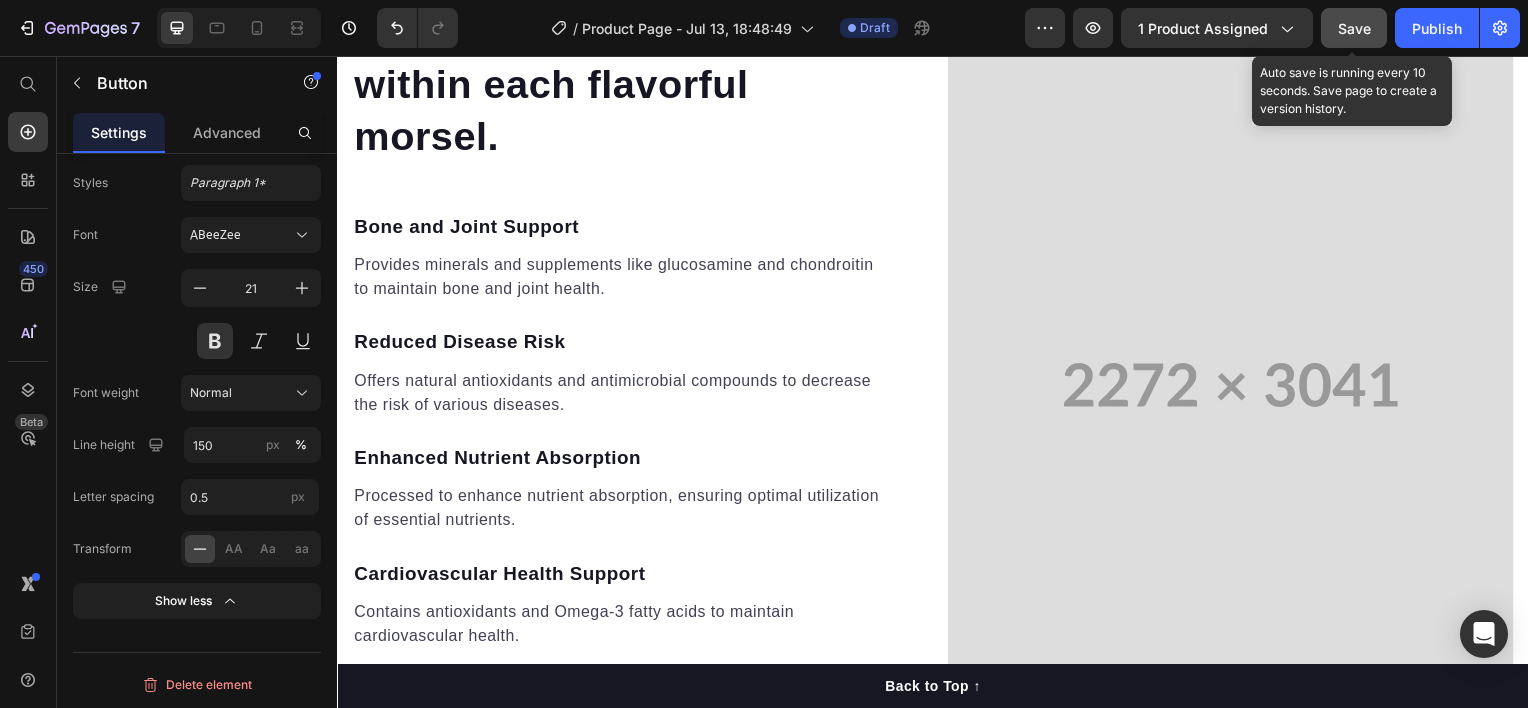 click on "Save" at bounding box center (1354, 28) 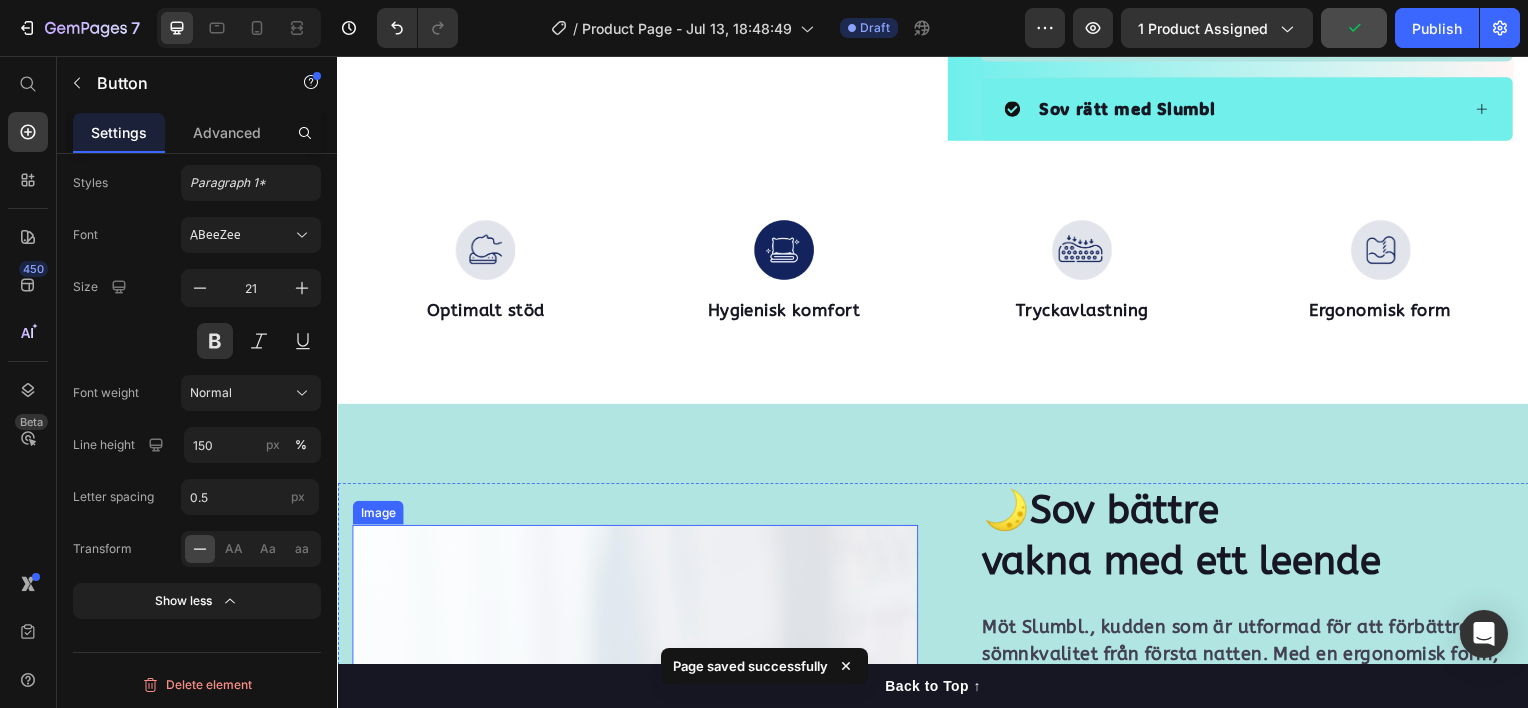 scroll, scrollTop: 1187, scrollLeft: 0, axis: vertical 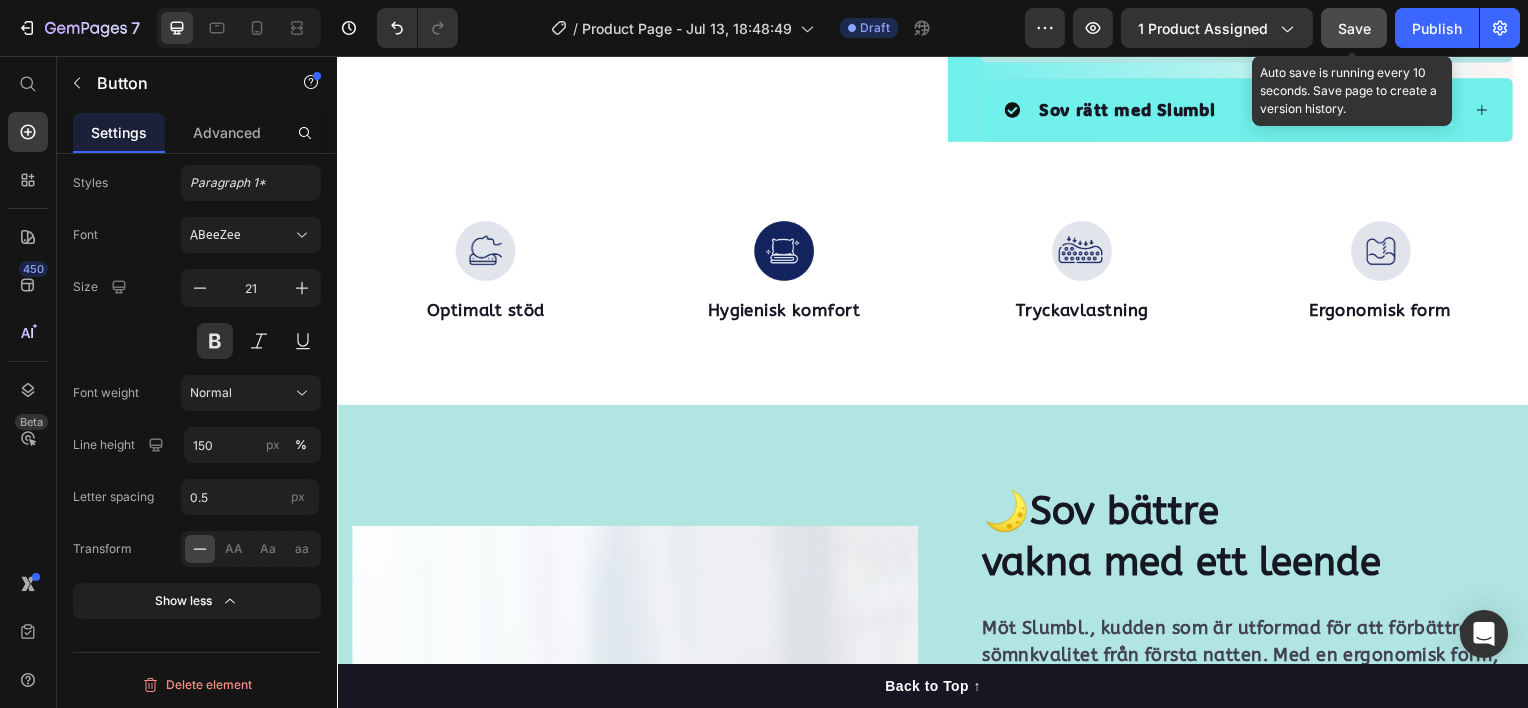 click on "Save" at bounding box center [1354, 28] 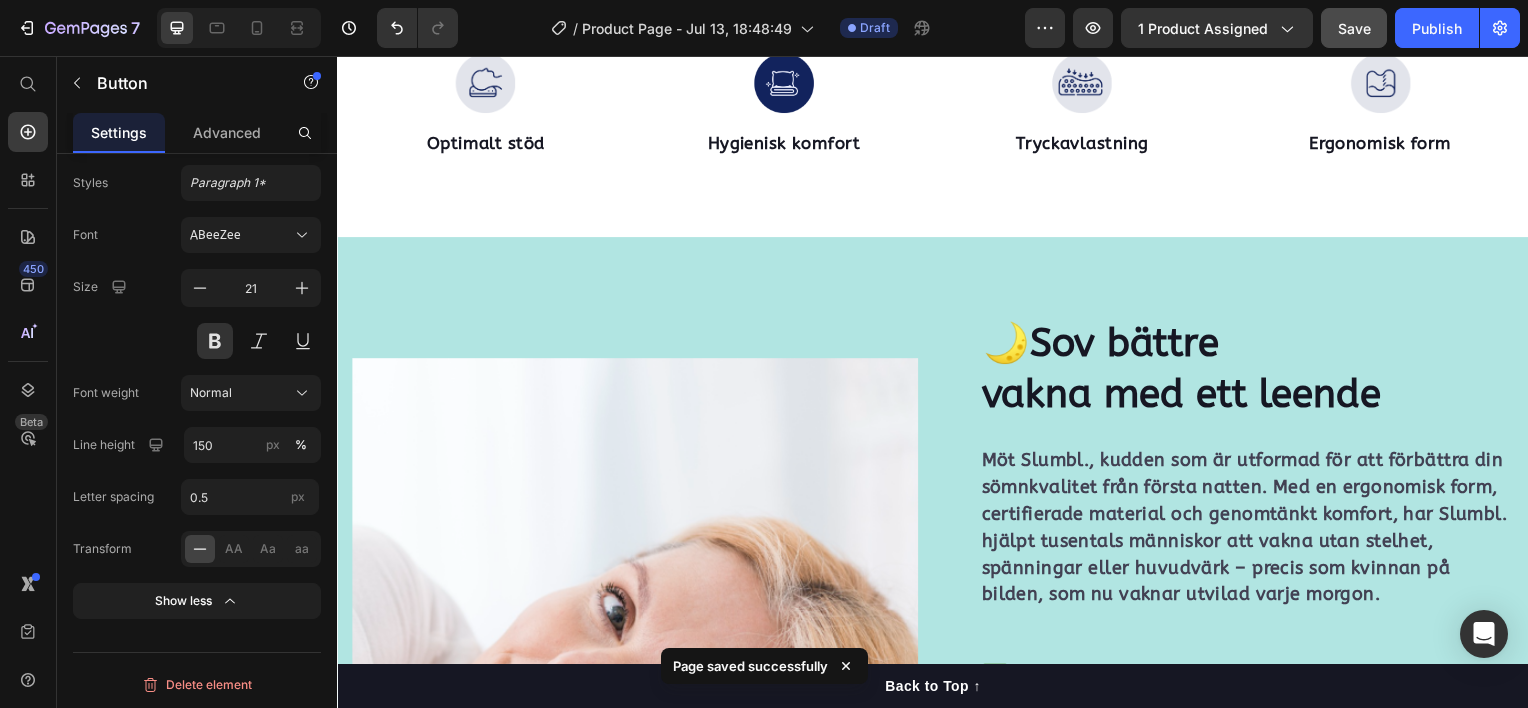 scroll, scrollTop: 1187, scrollLeft: 0, axis: vertical 